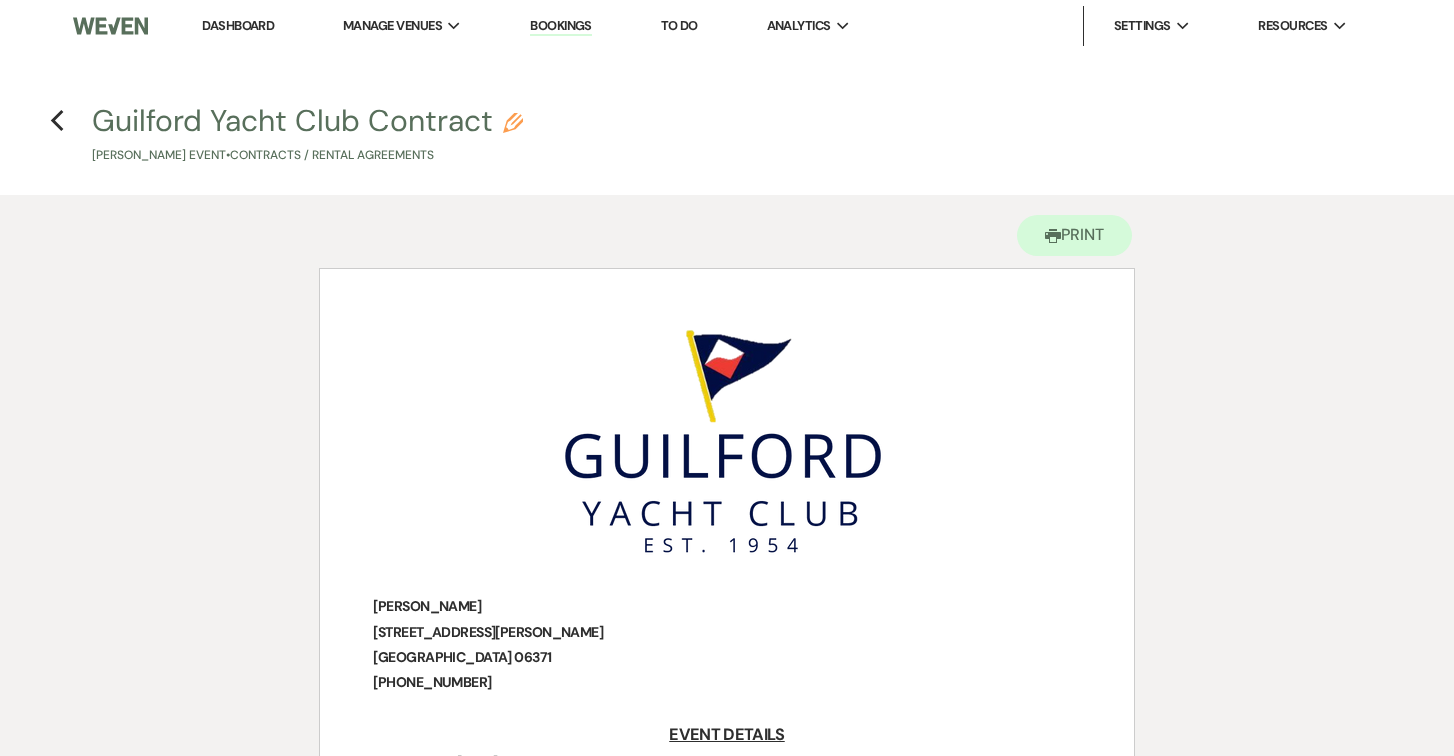 scroll, scrollTop: 0, scrollLeft: 0, axis: both 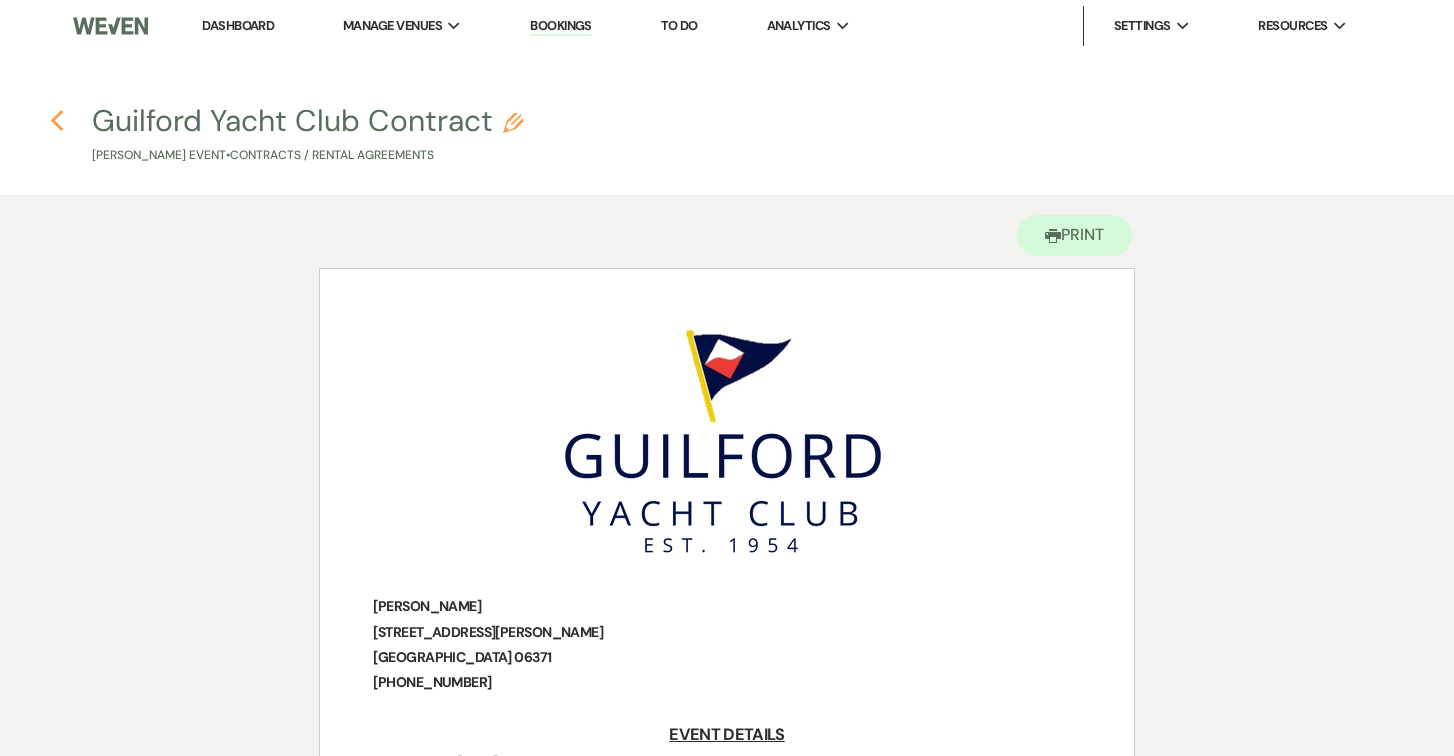 click on "Previous" 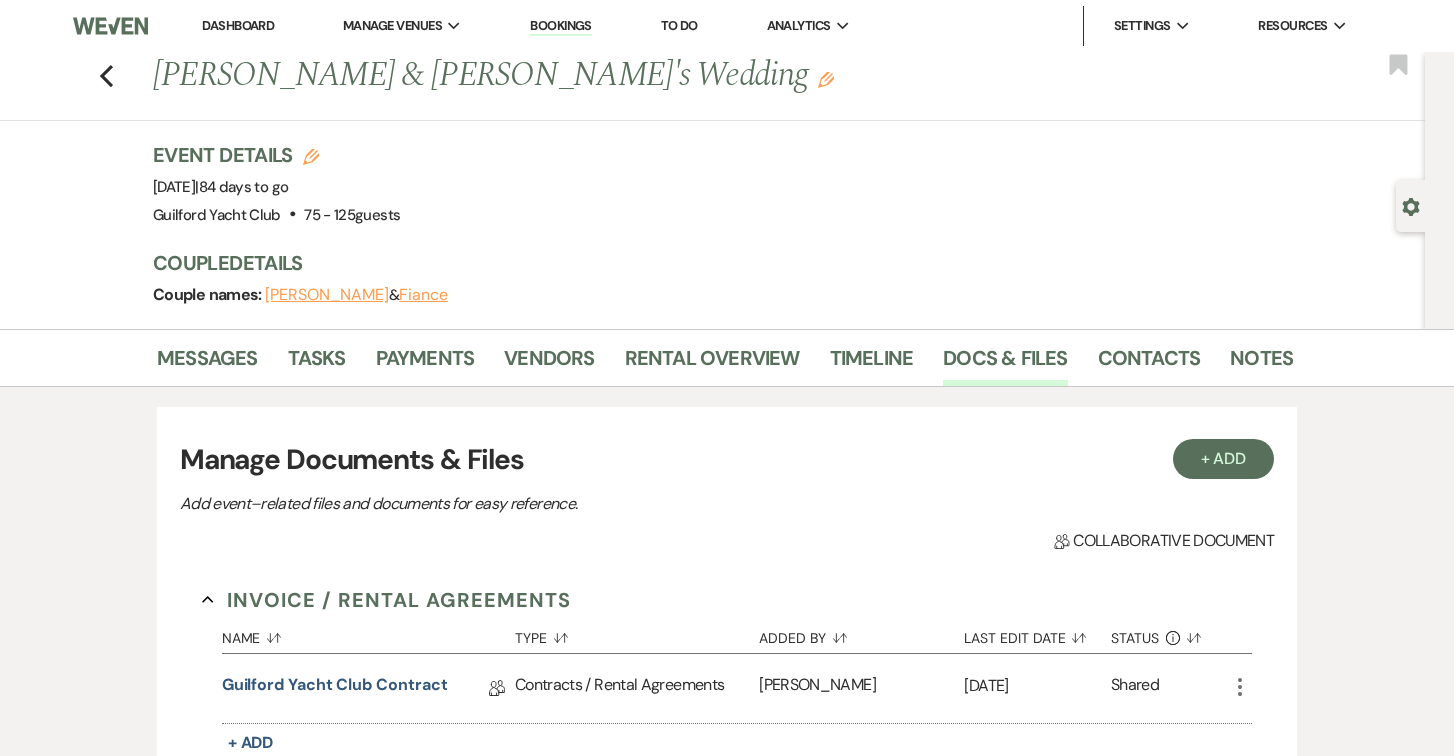 scroll, scrollTop: 493, scrollLeft: 0, axis: vertical 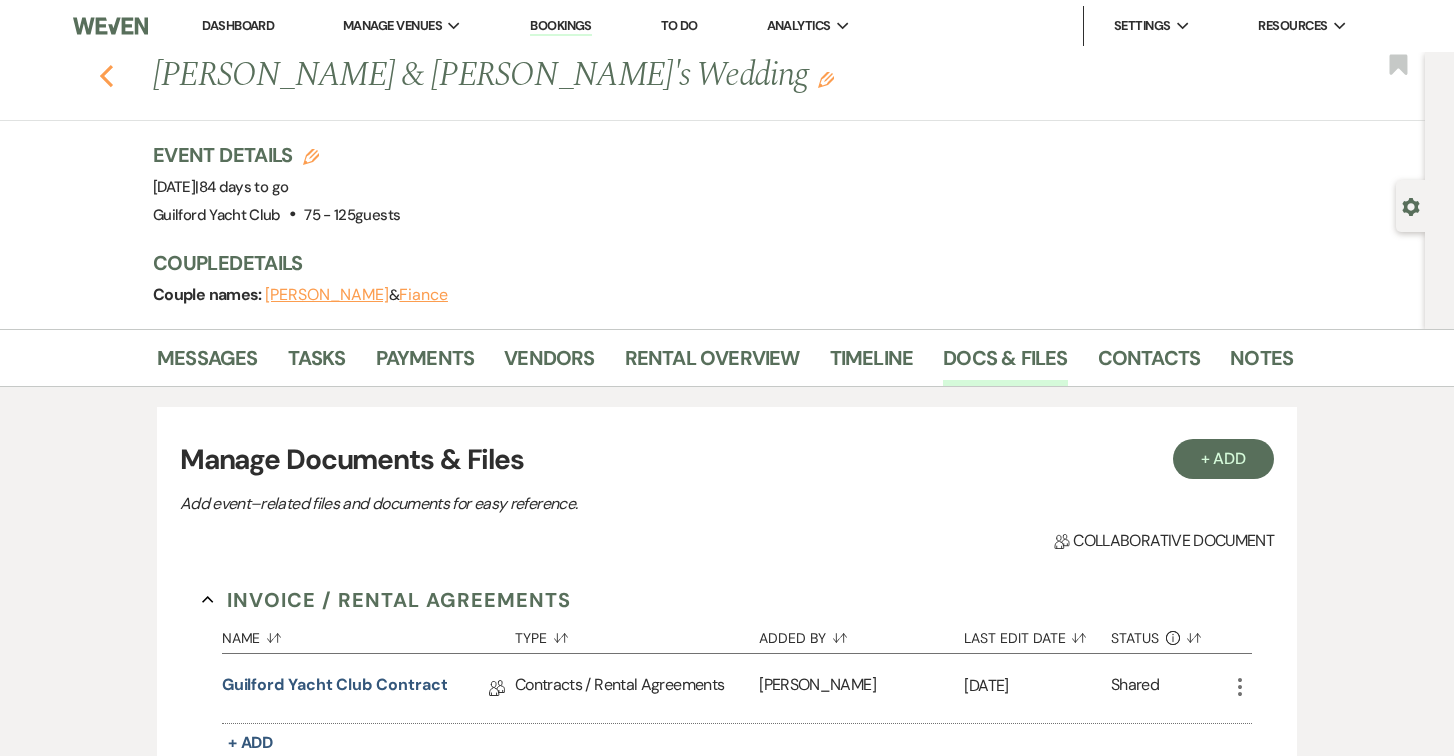 click 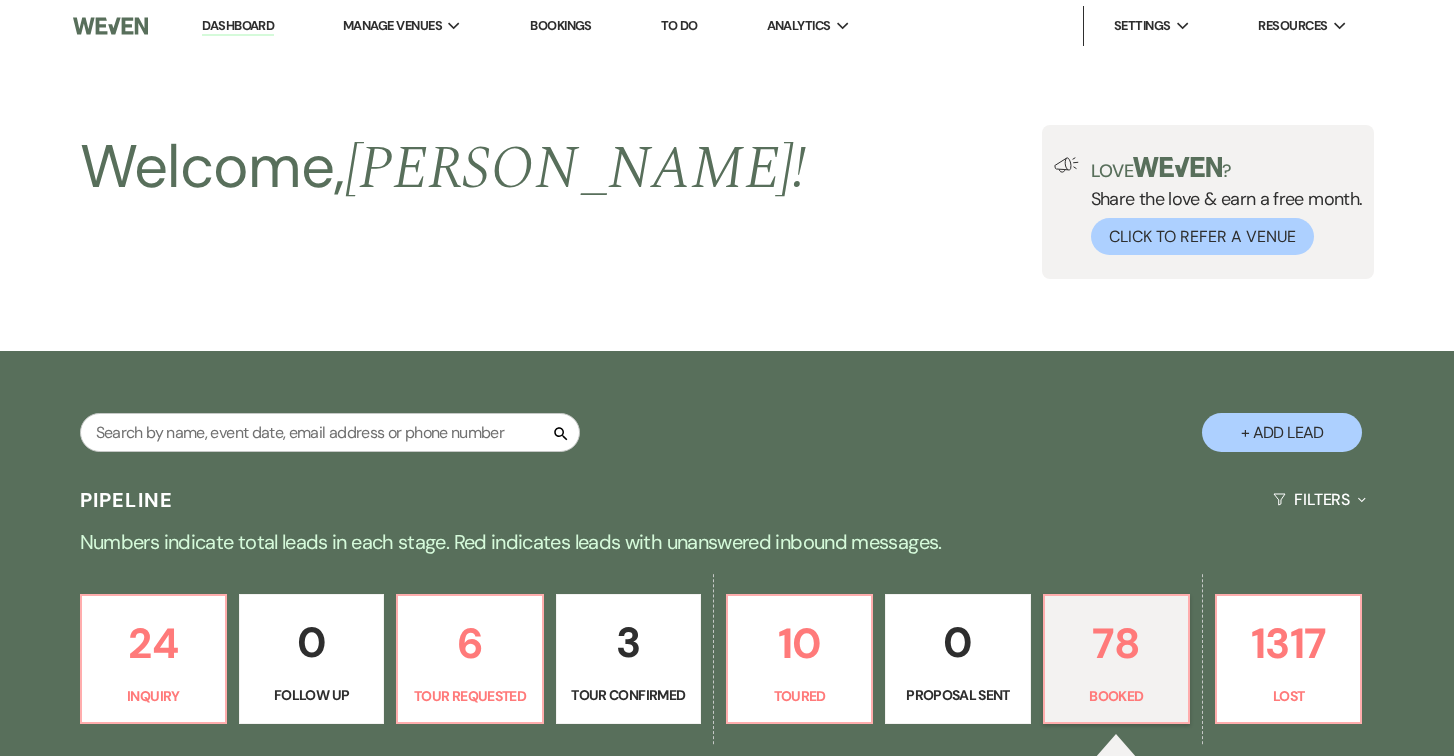 scroll, scrollTop: 1733, scrollLeft: 0, axis: vertical 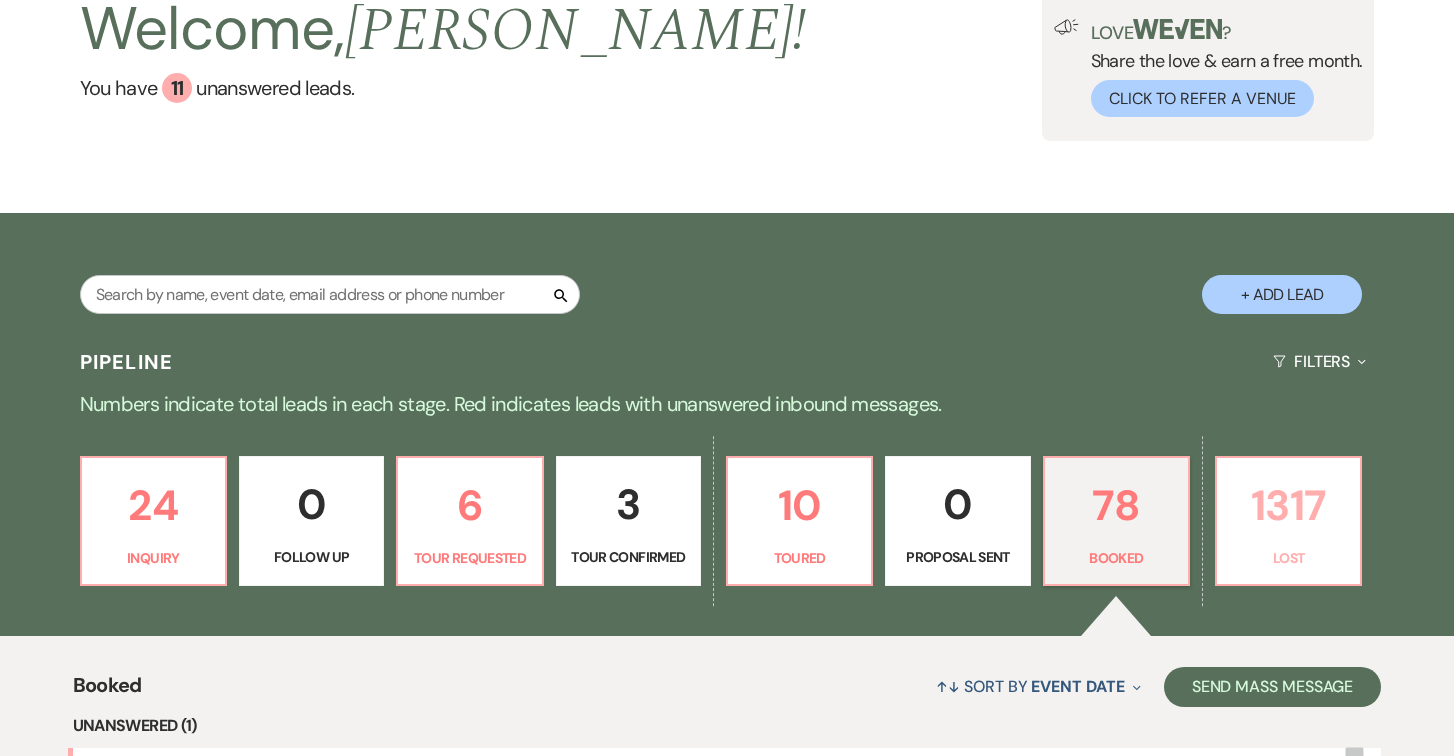 click on "1317" at bounding box center (1288, 505) 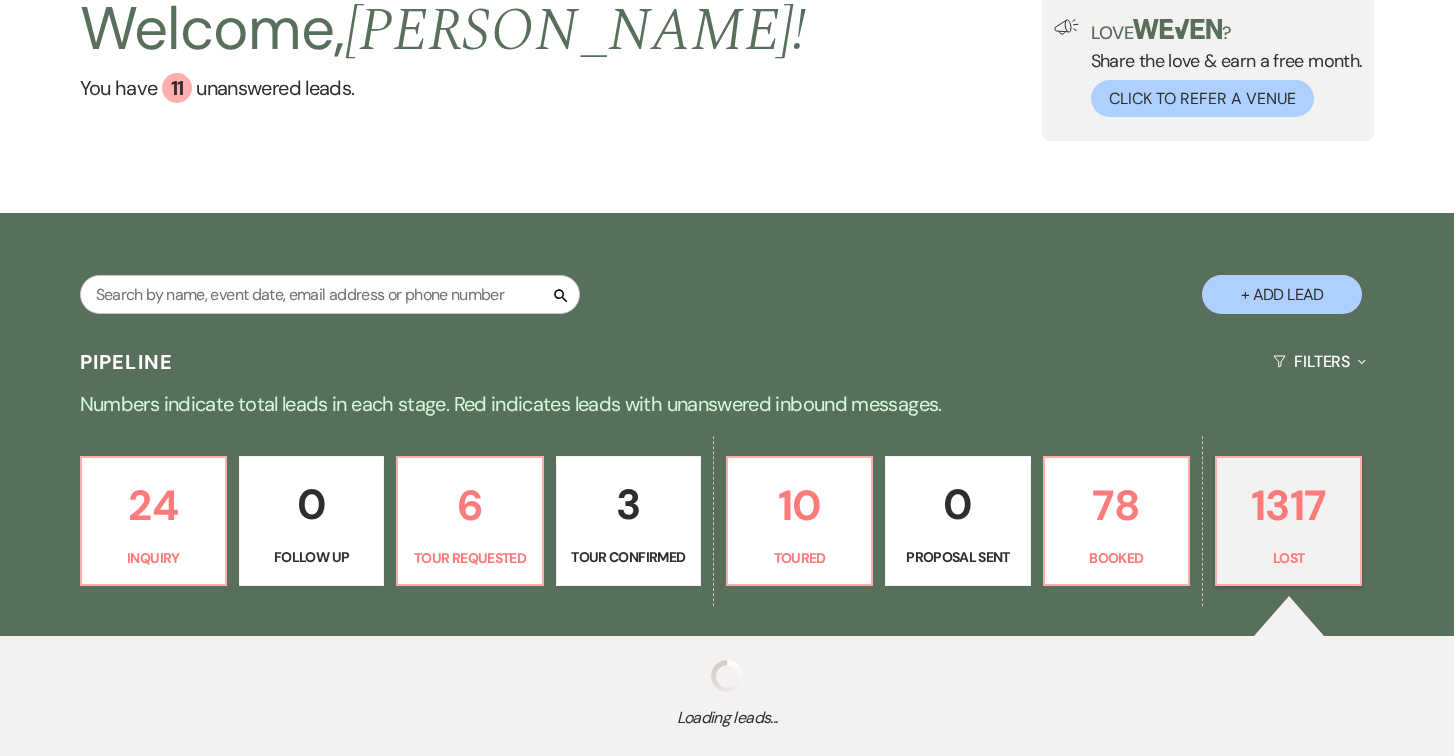 scroll, scrollTop: 264, scrollLeft: 0, axis: vertical 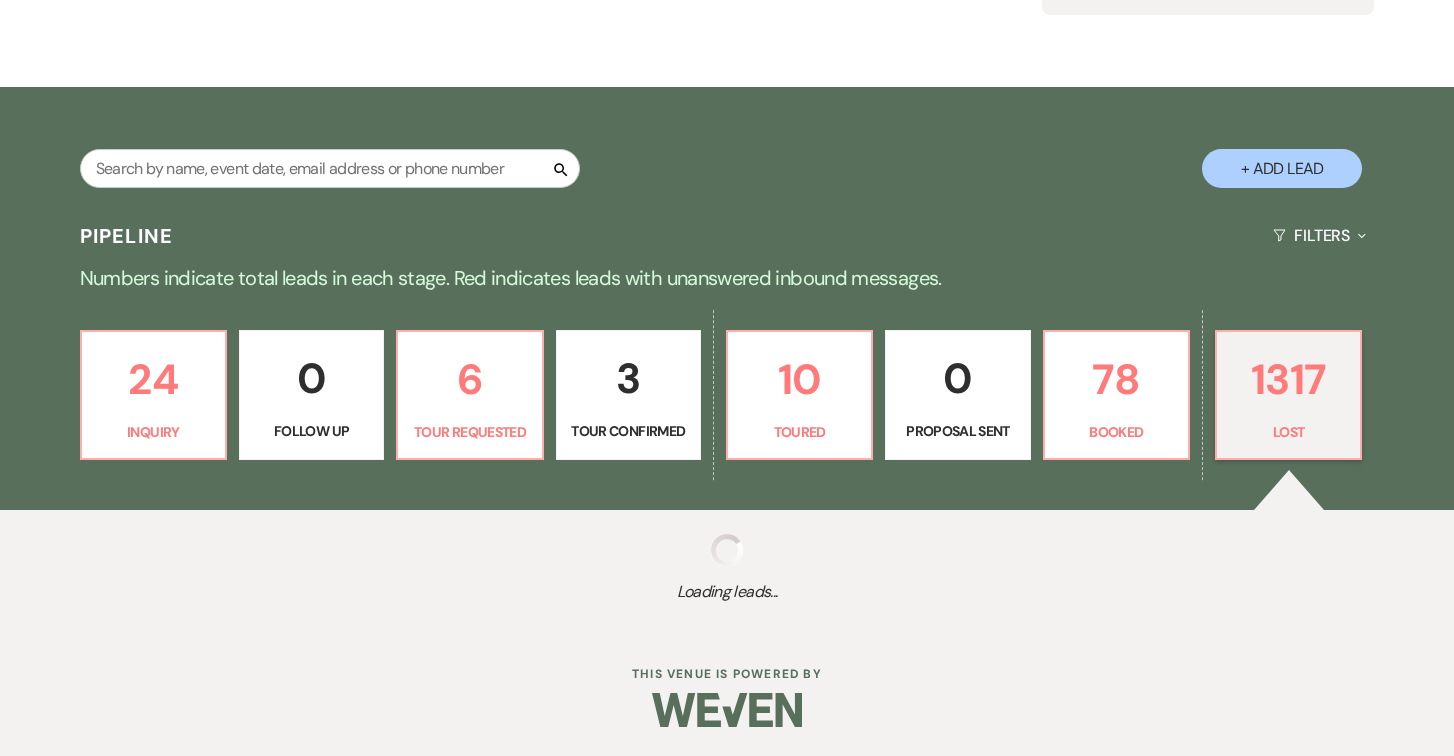 select on "8" 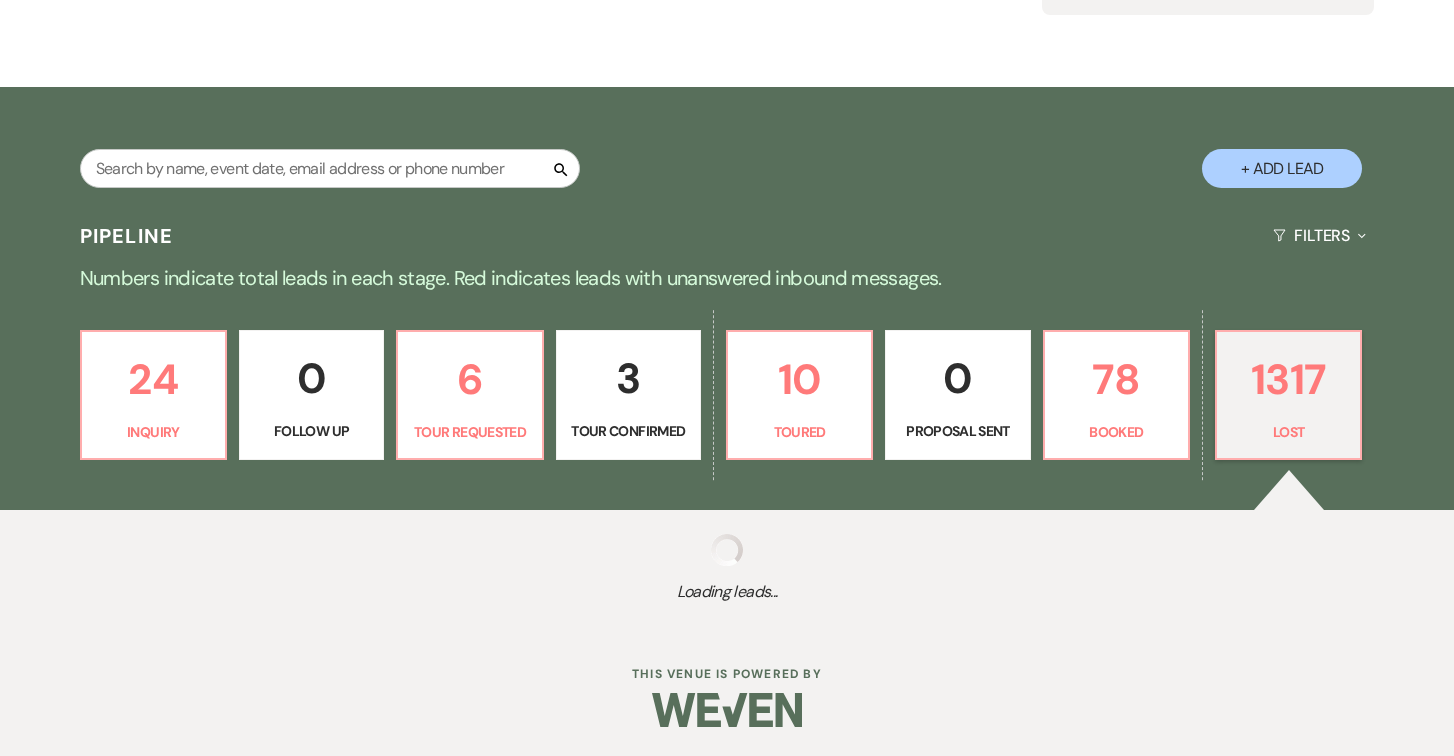 select on "6" 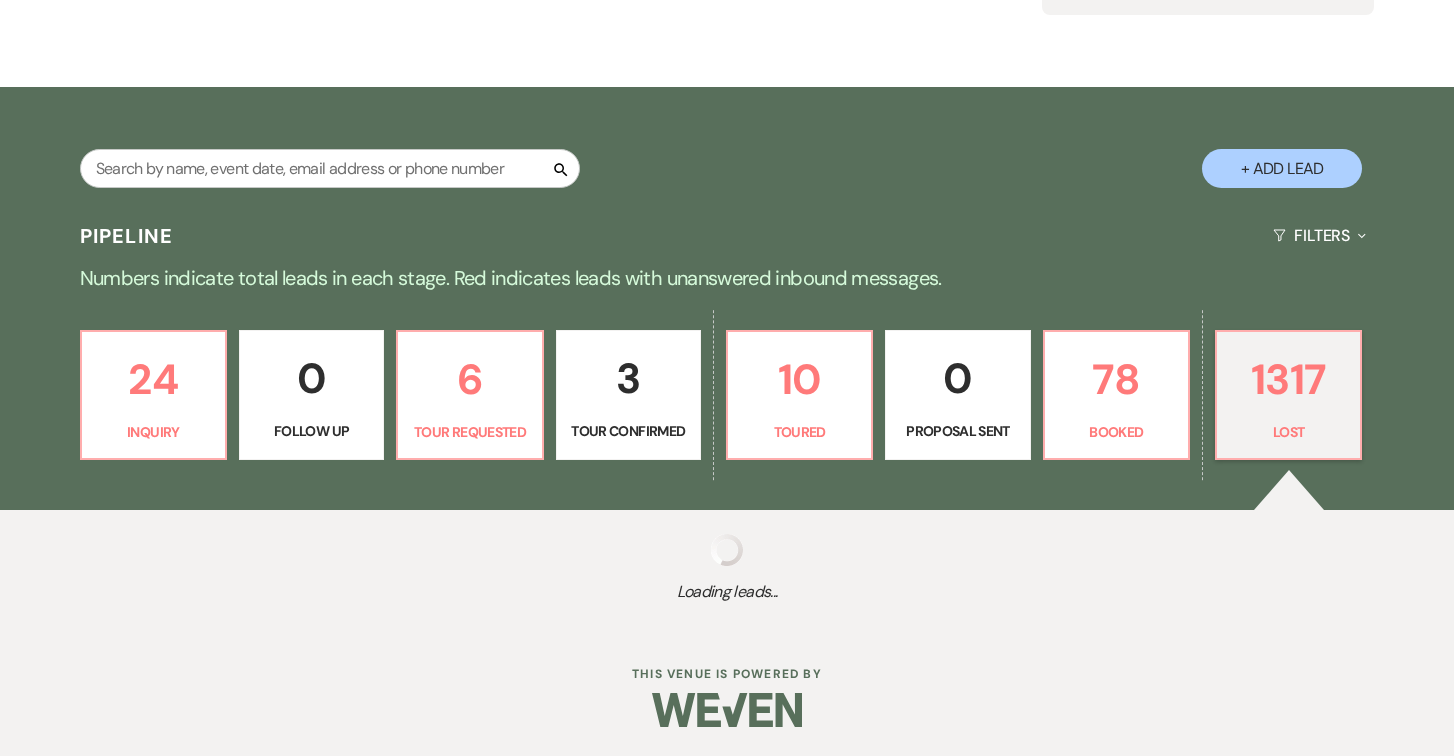 select on "8" 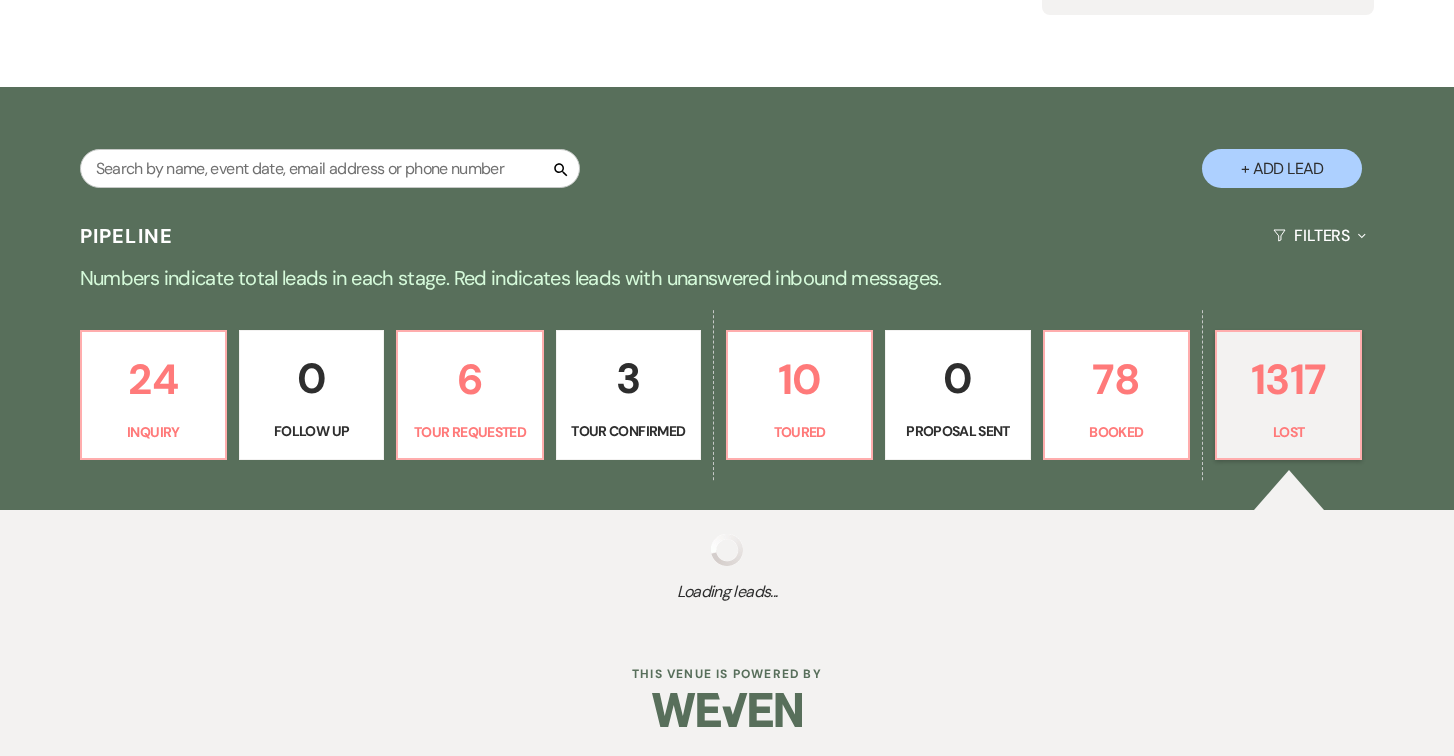 select on "5" 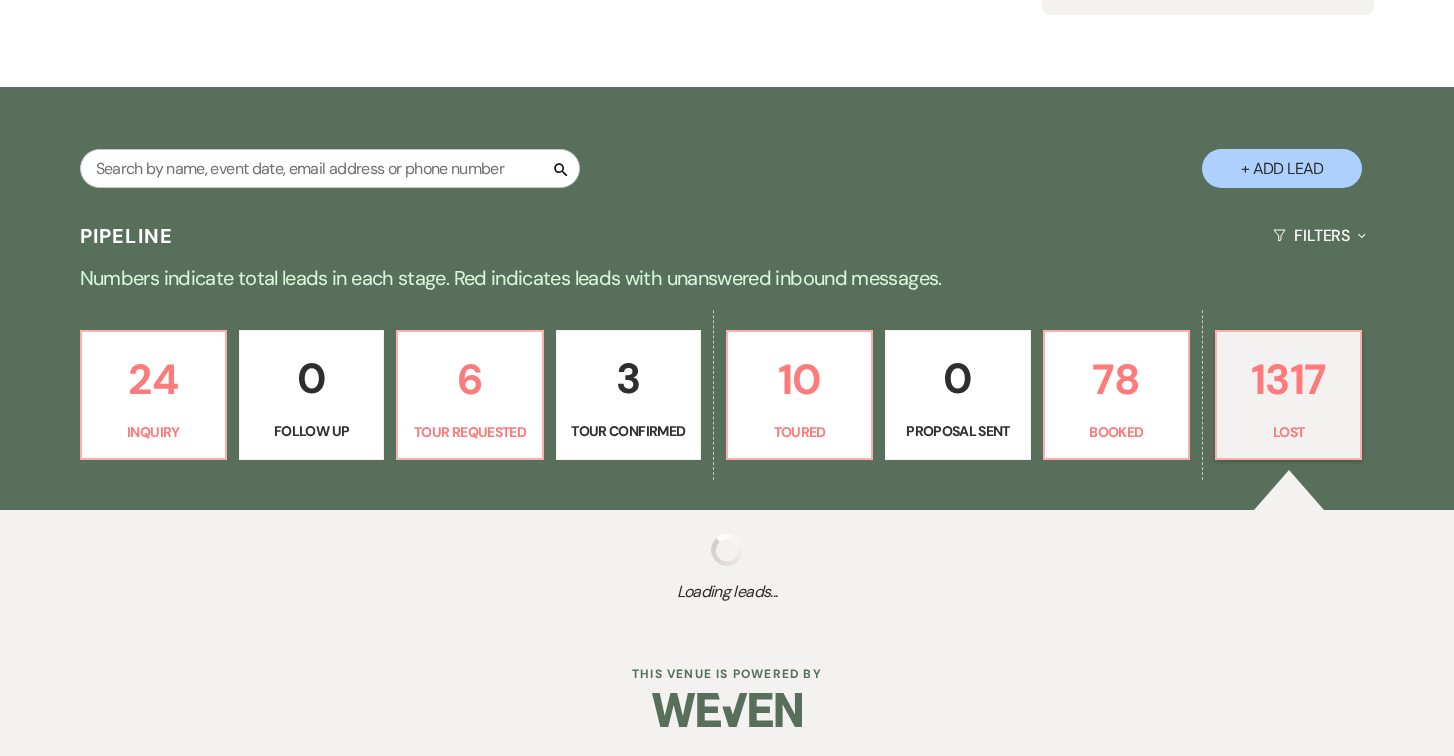 select on "8" 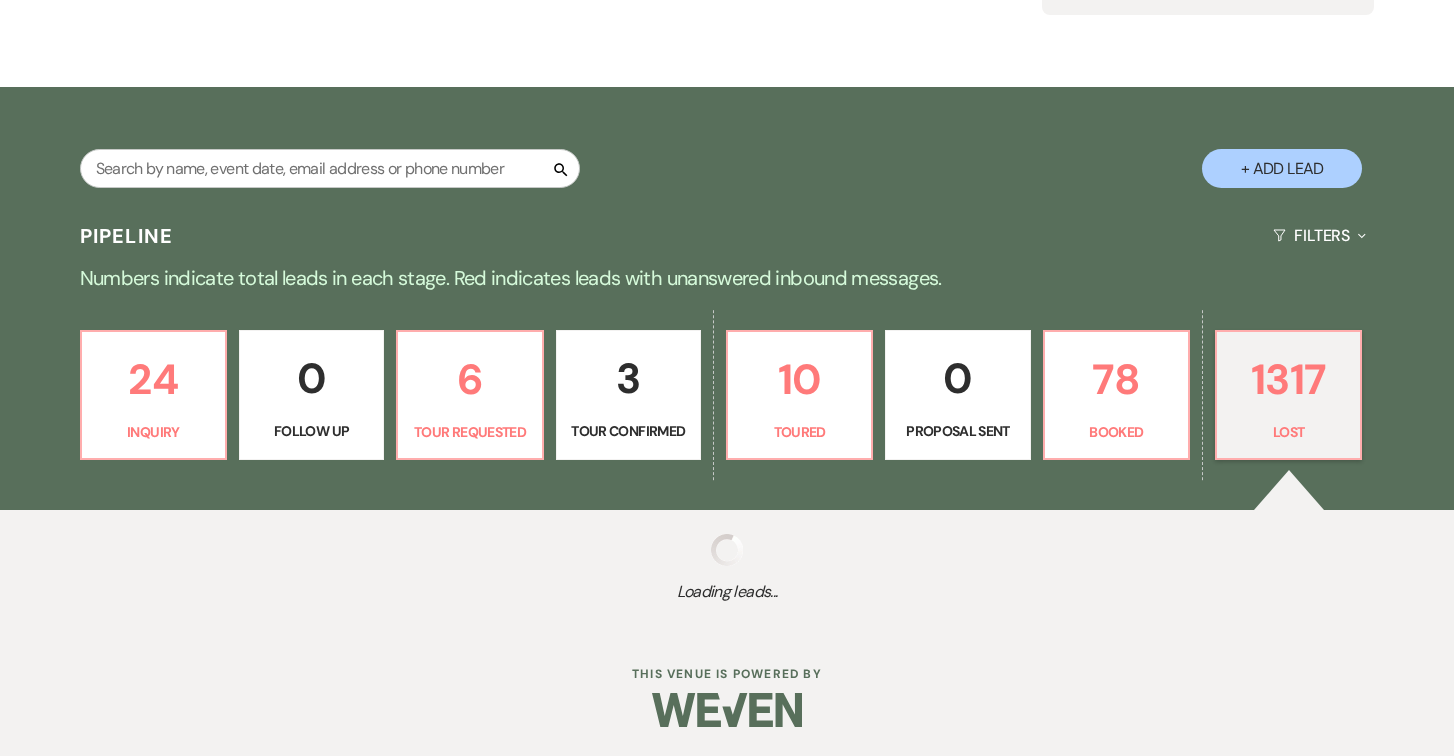 select on "7" 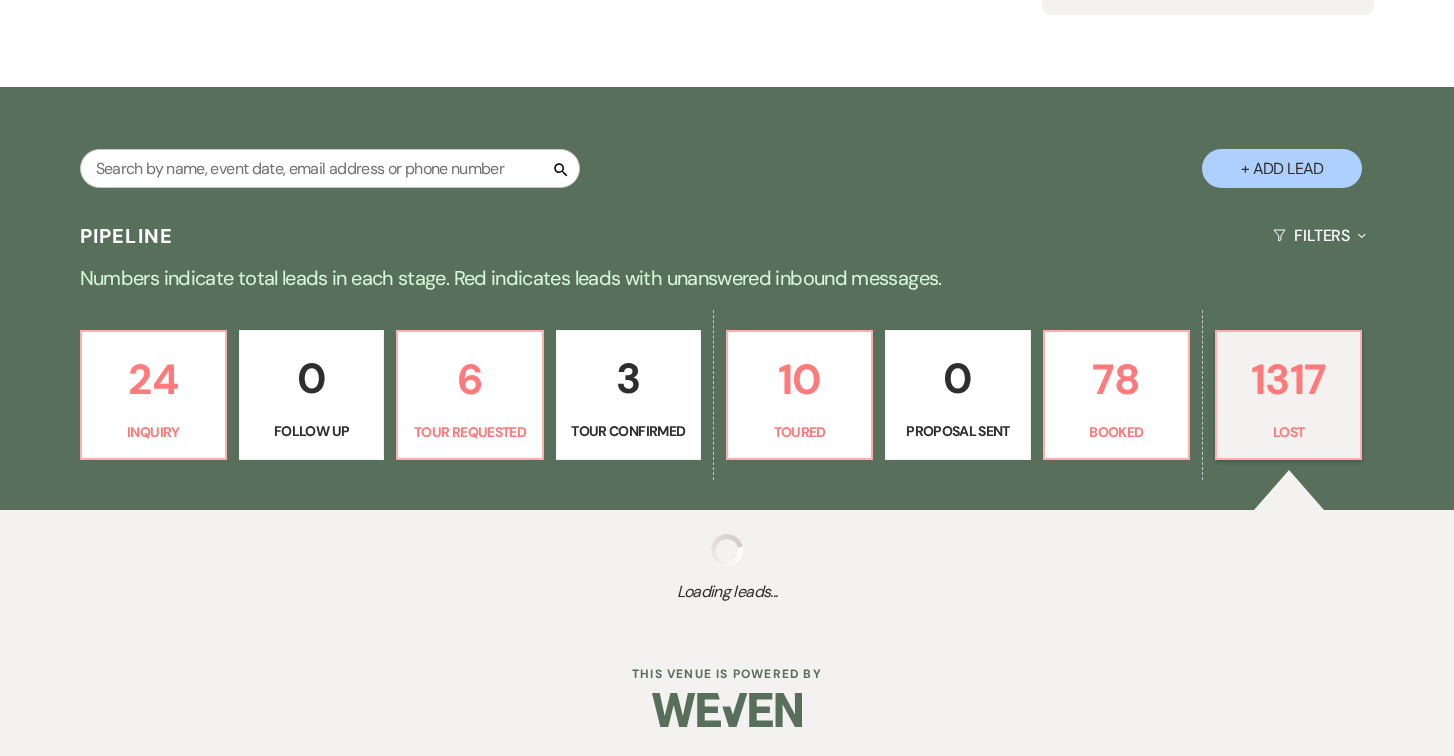 select on "8" 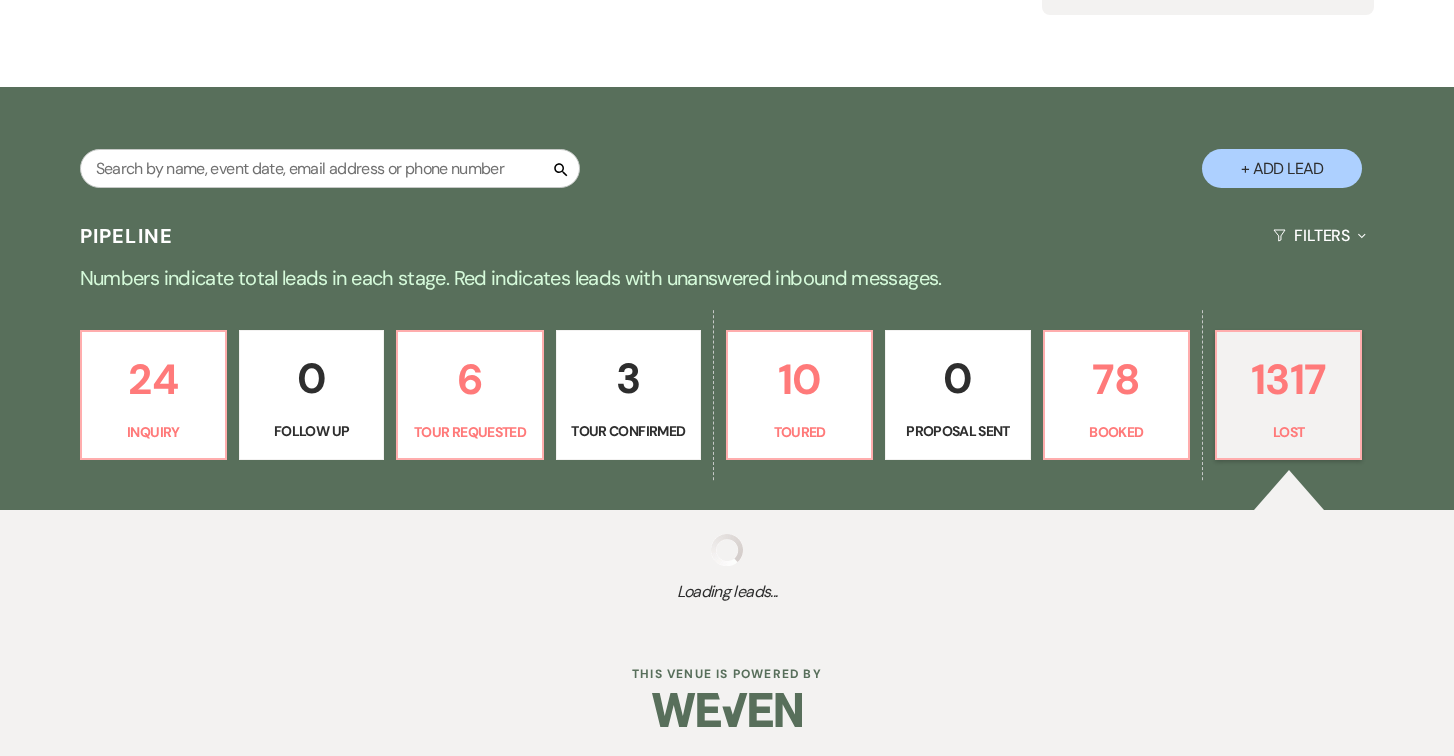 select on "7" 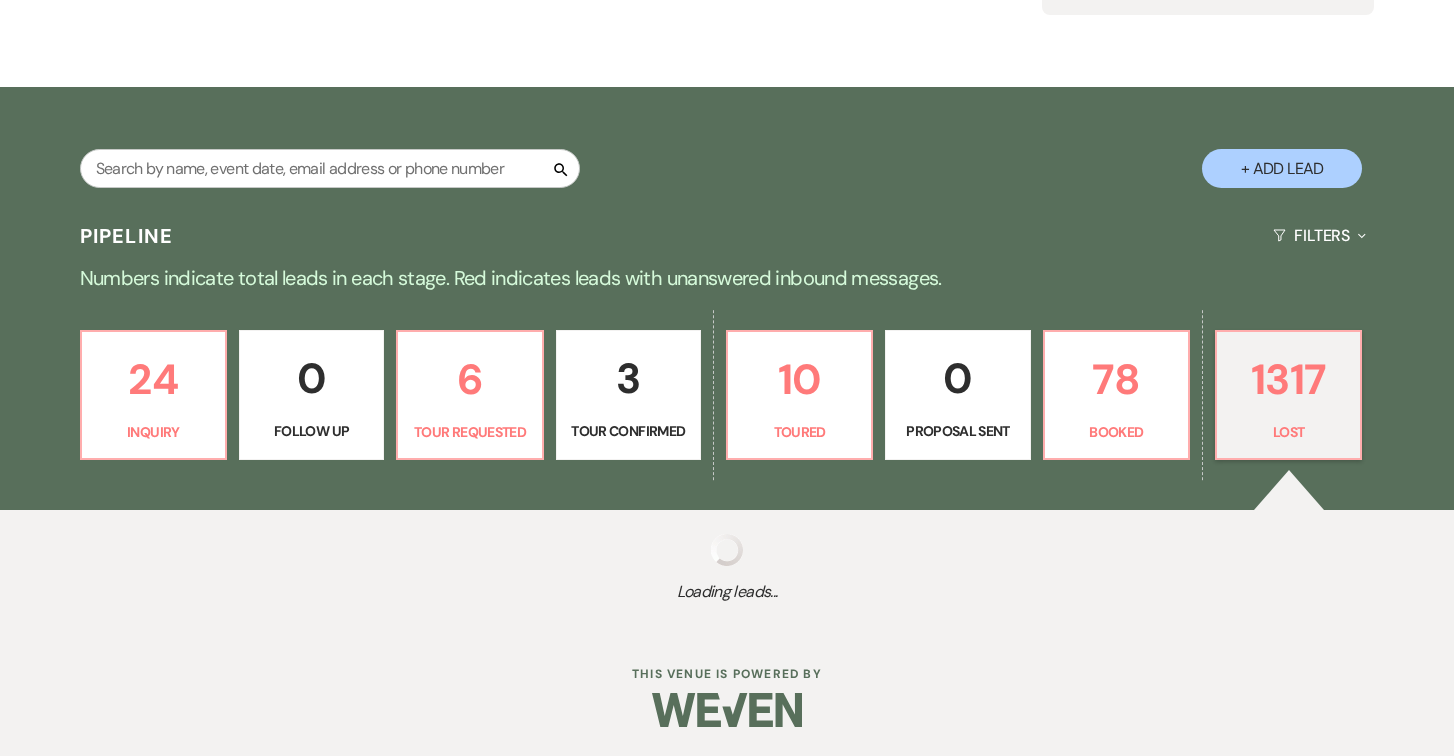 select on "8" 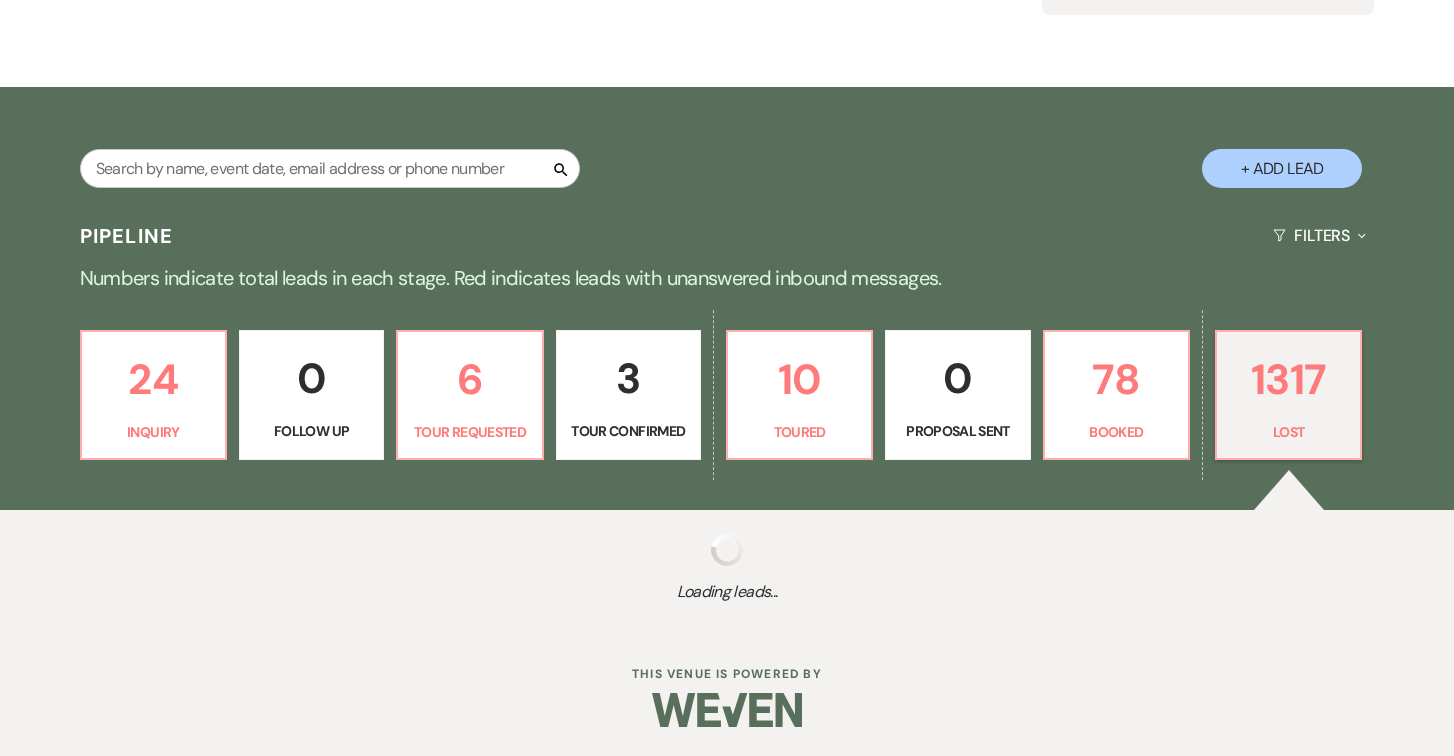 select on "5" 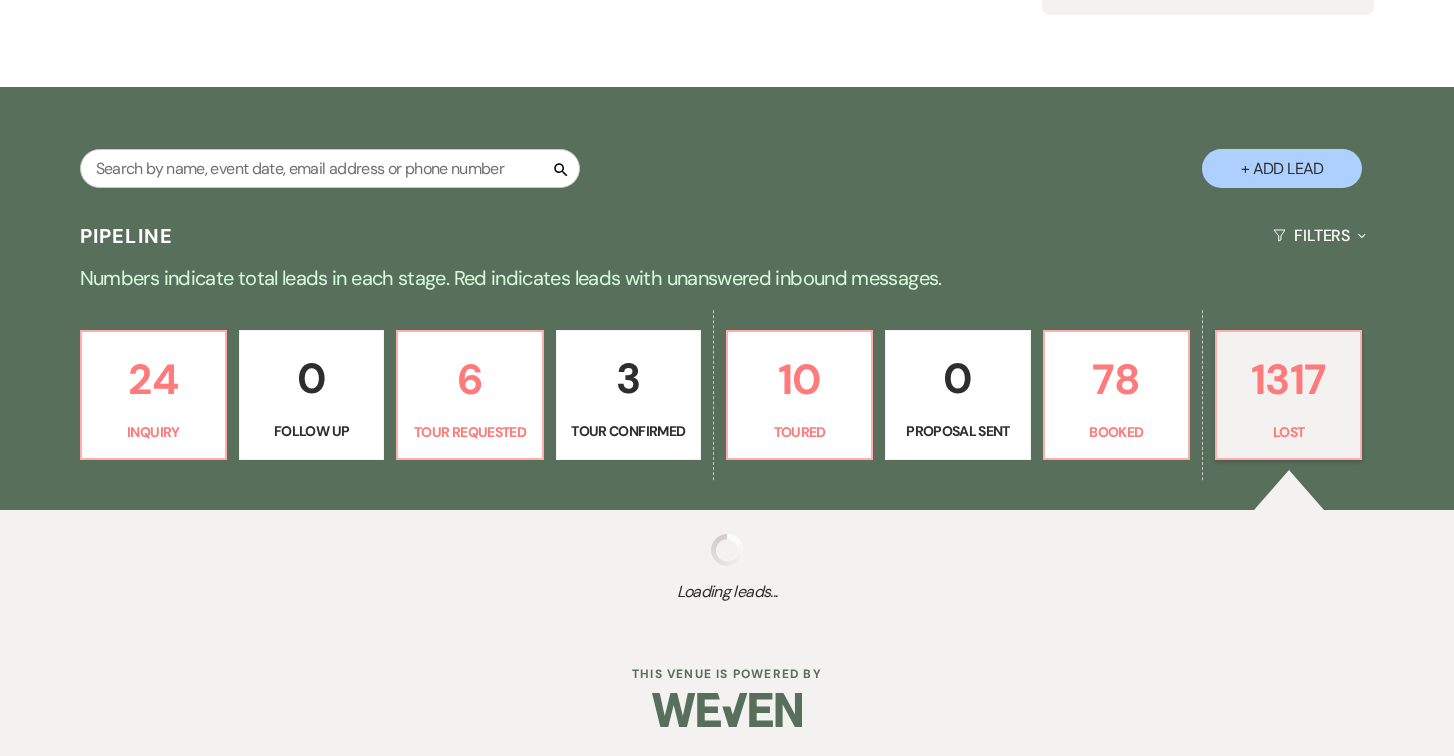 select on "8" 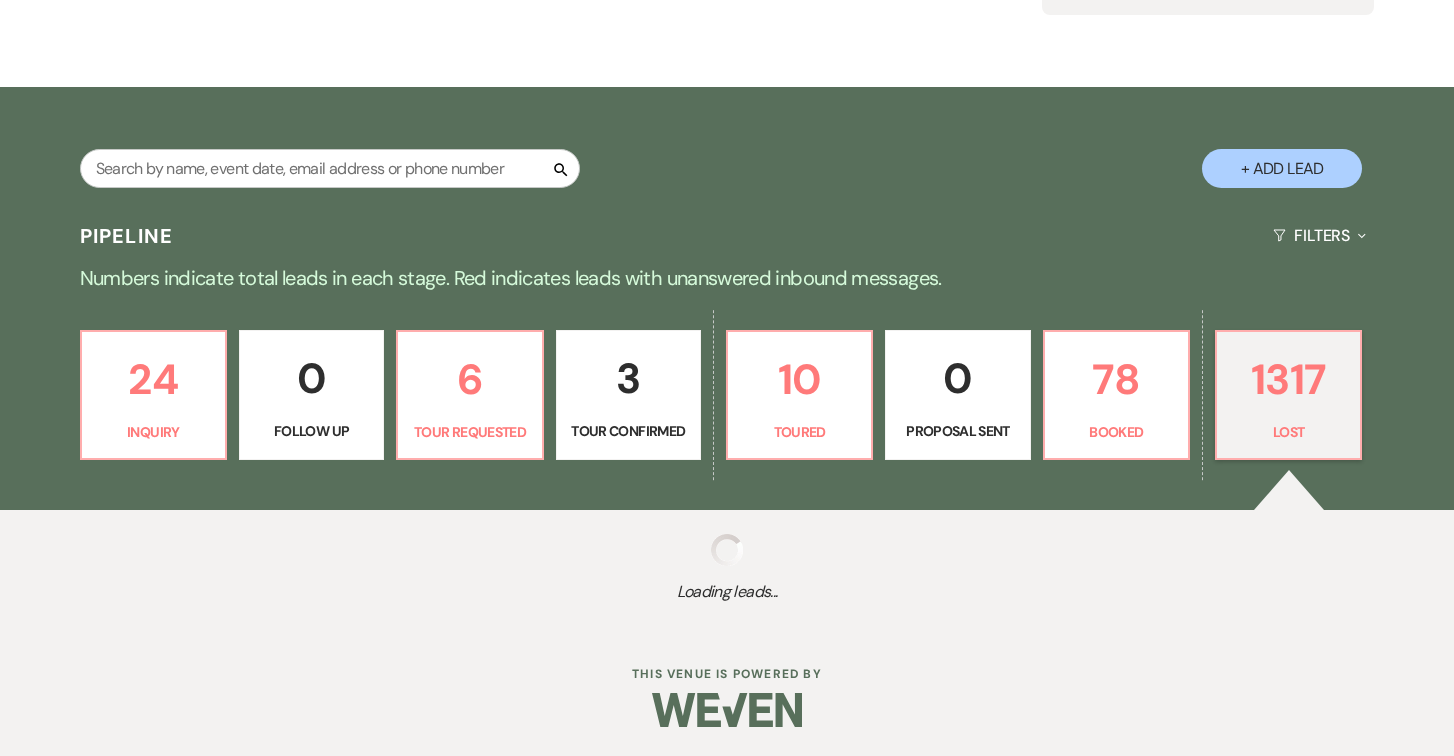 select on "5" 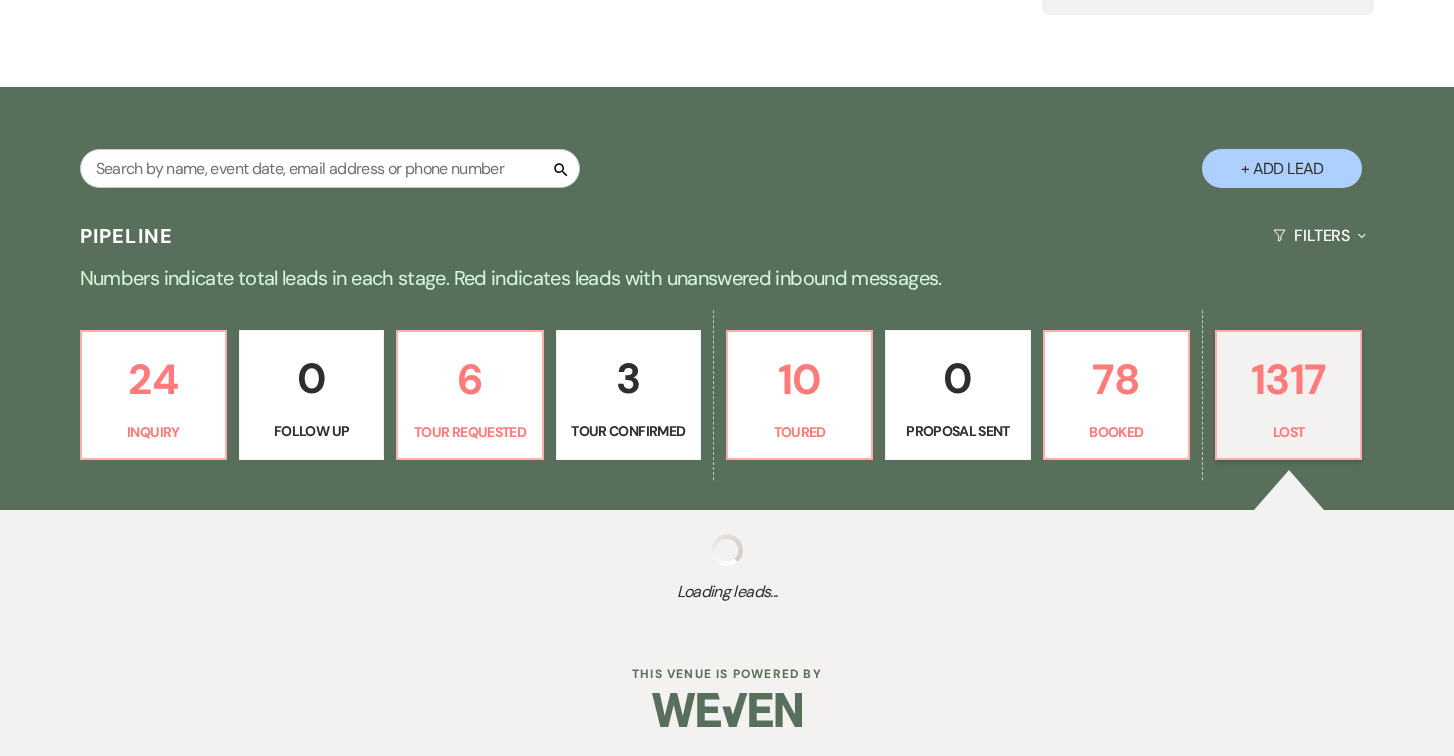 select on "8" 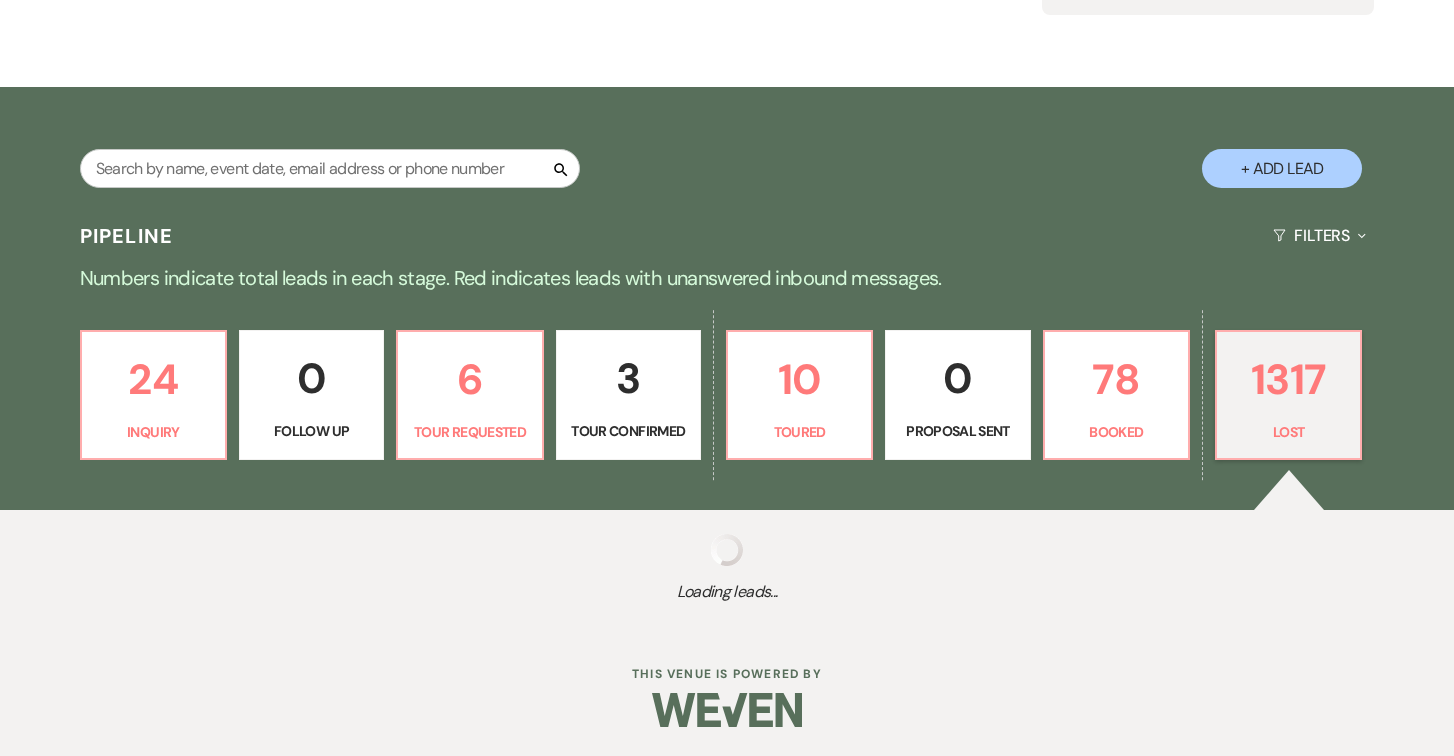 select on "5" 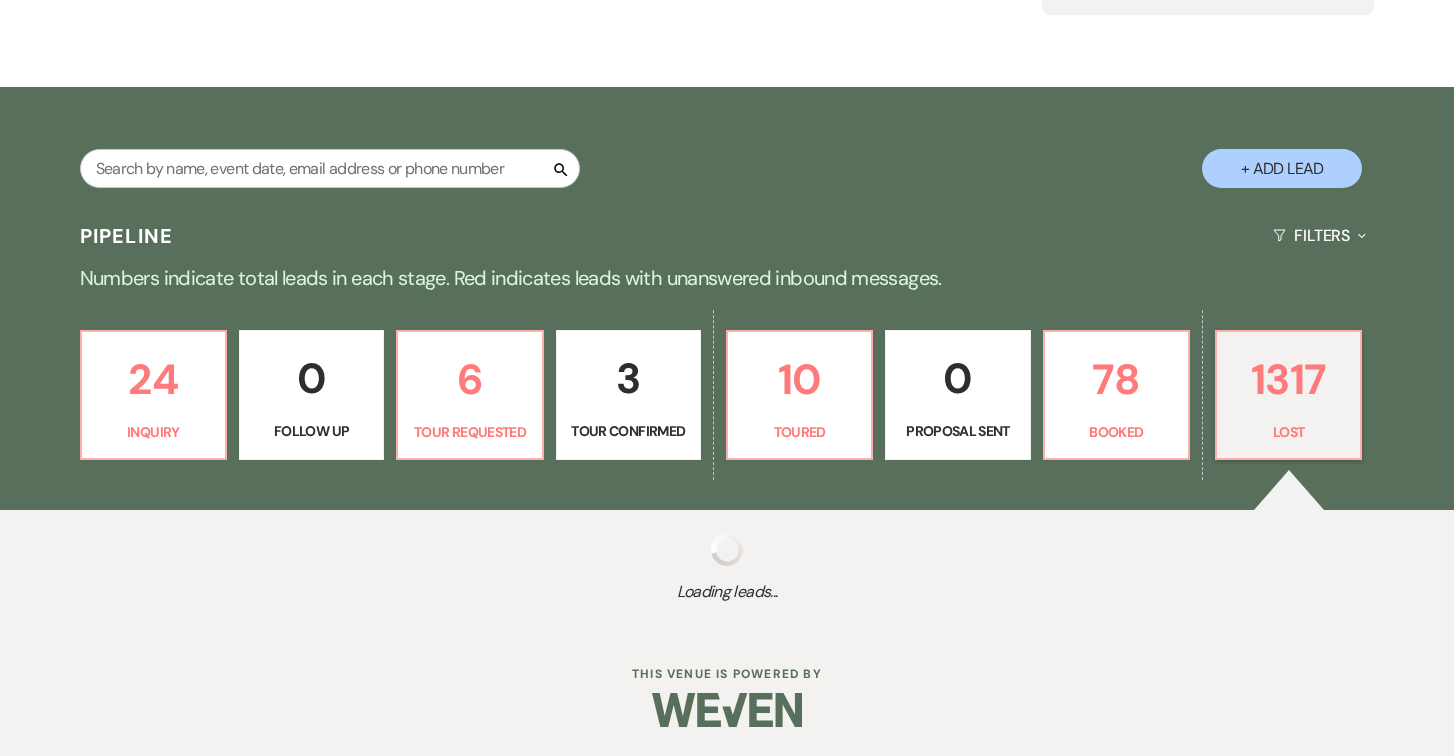 select on "8" 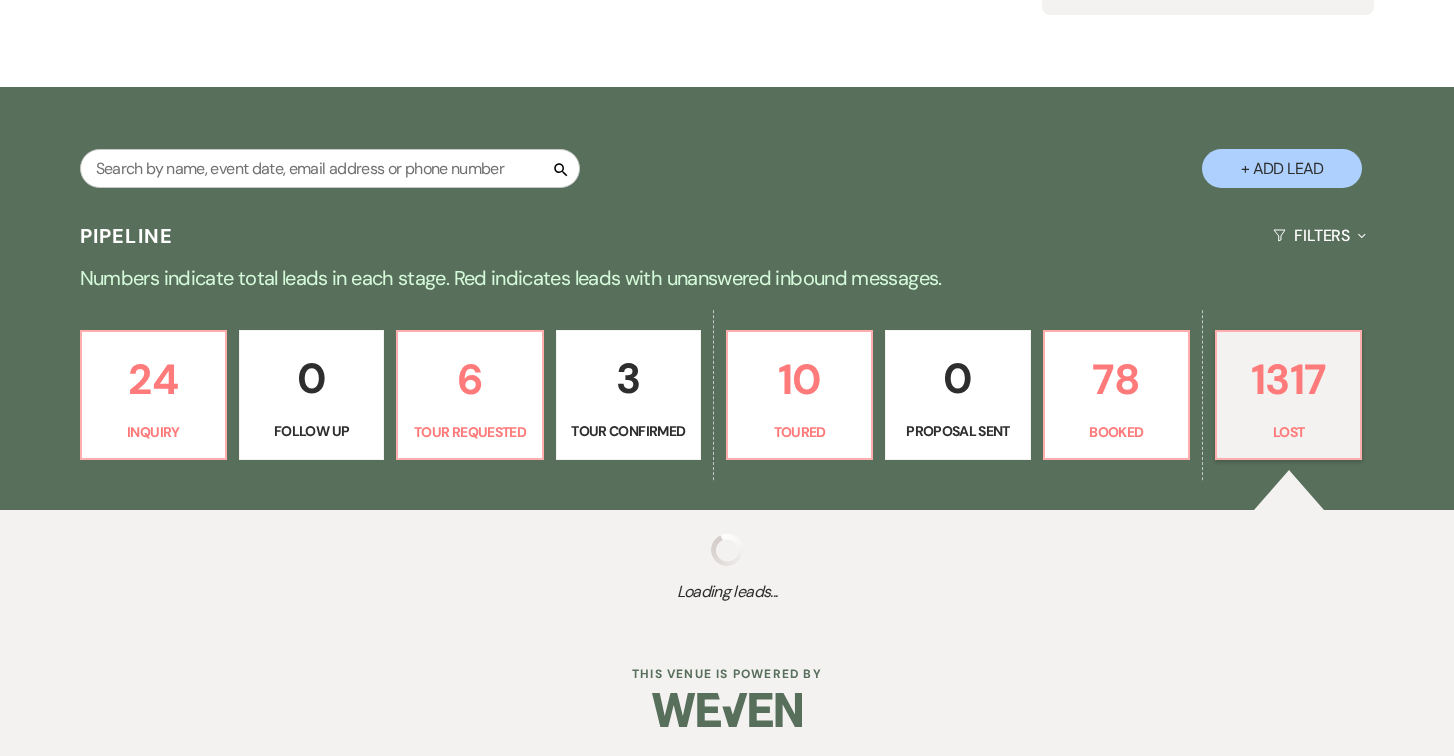 select on "5" 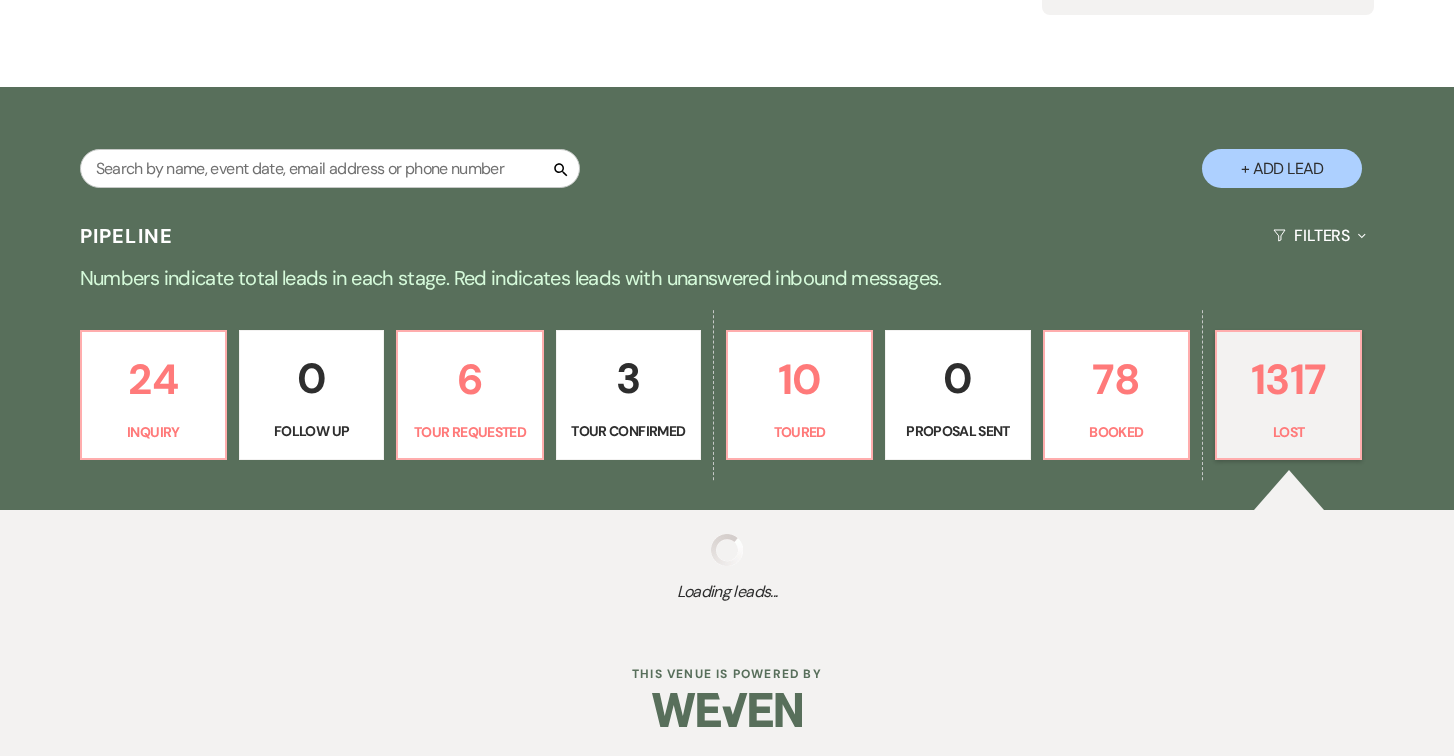 select on "8" 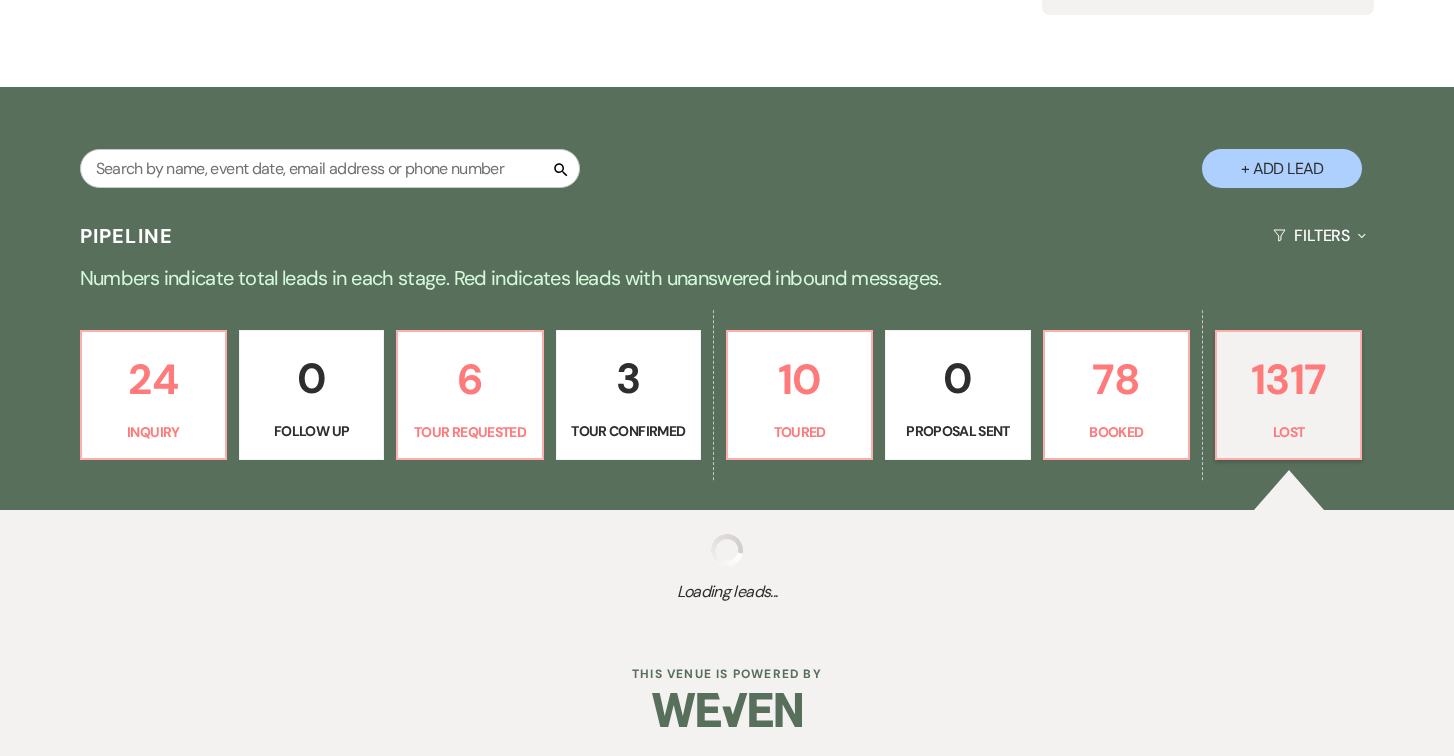 select on "5" 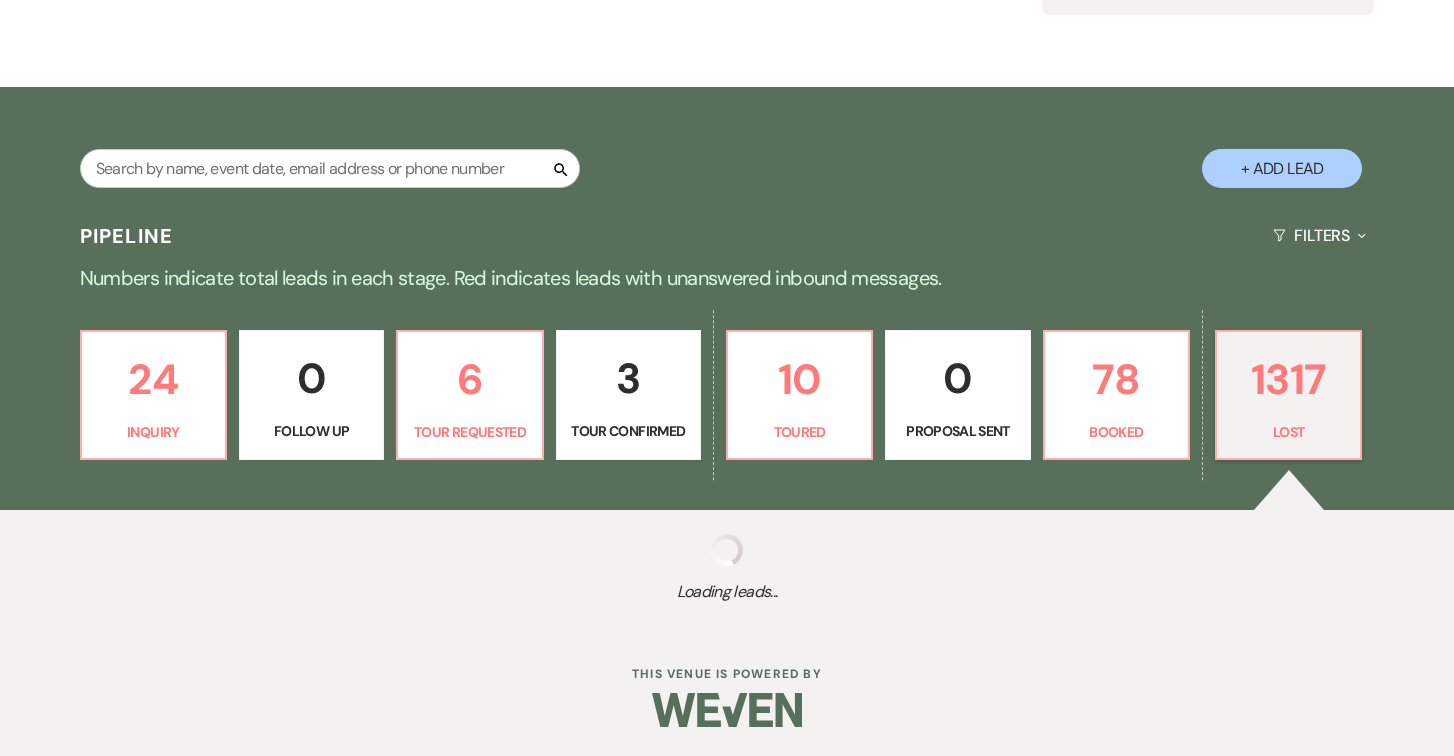 select on "8" 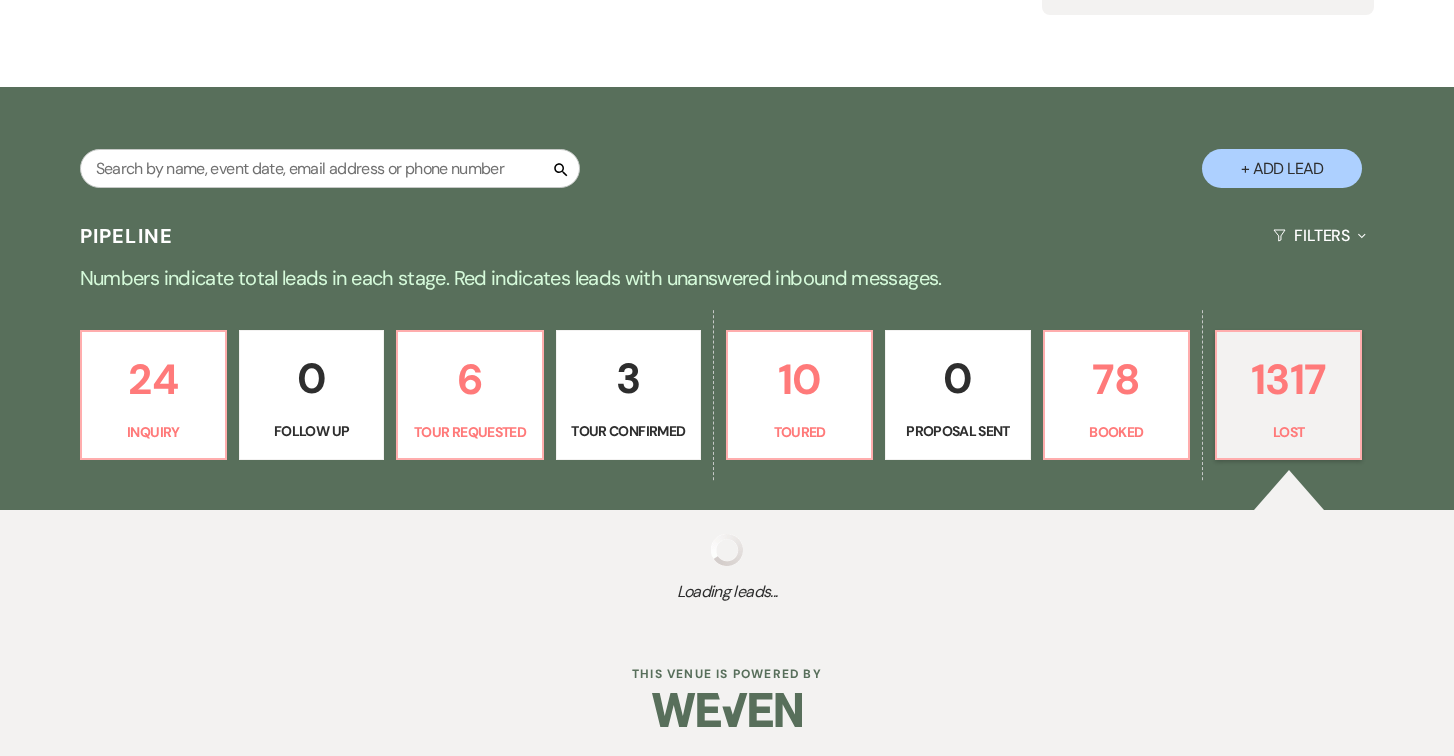 select on "5" 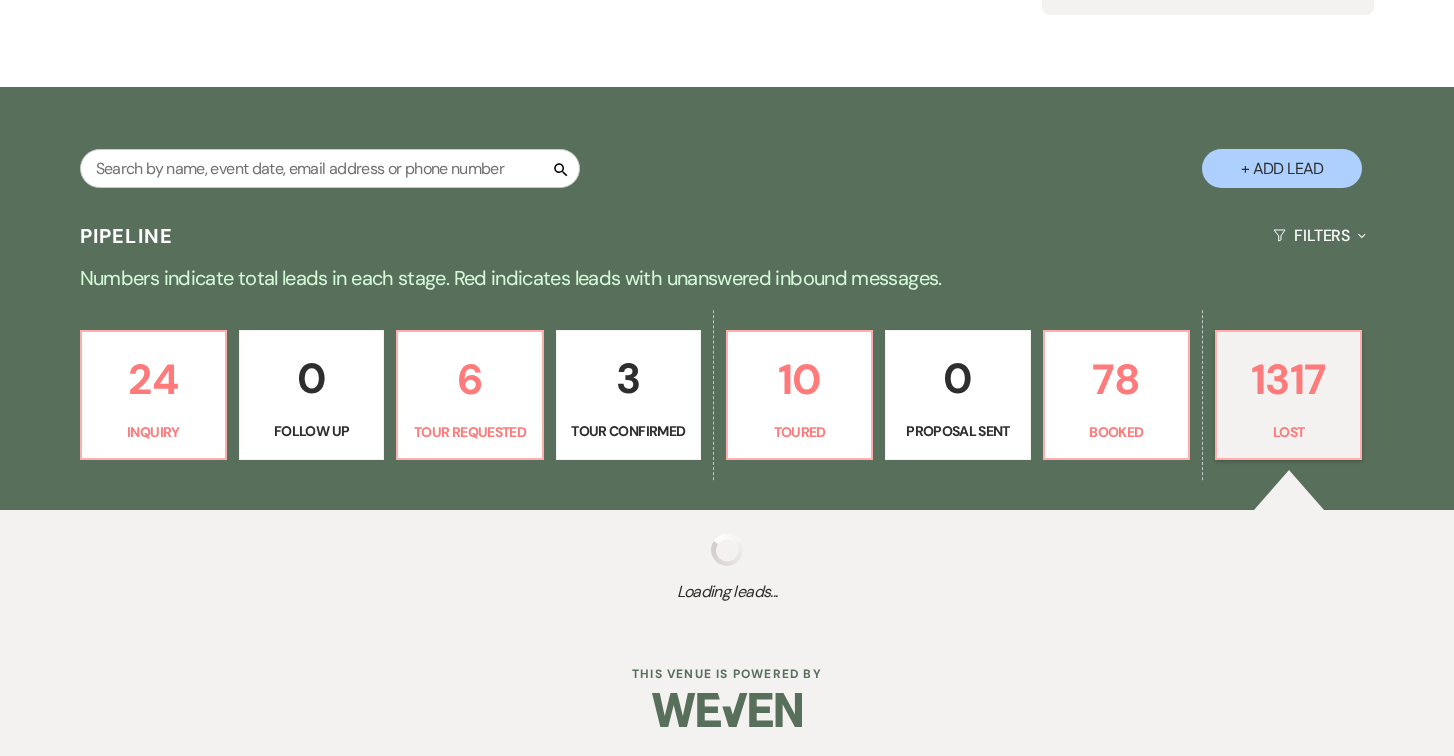 select on "8" 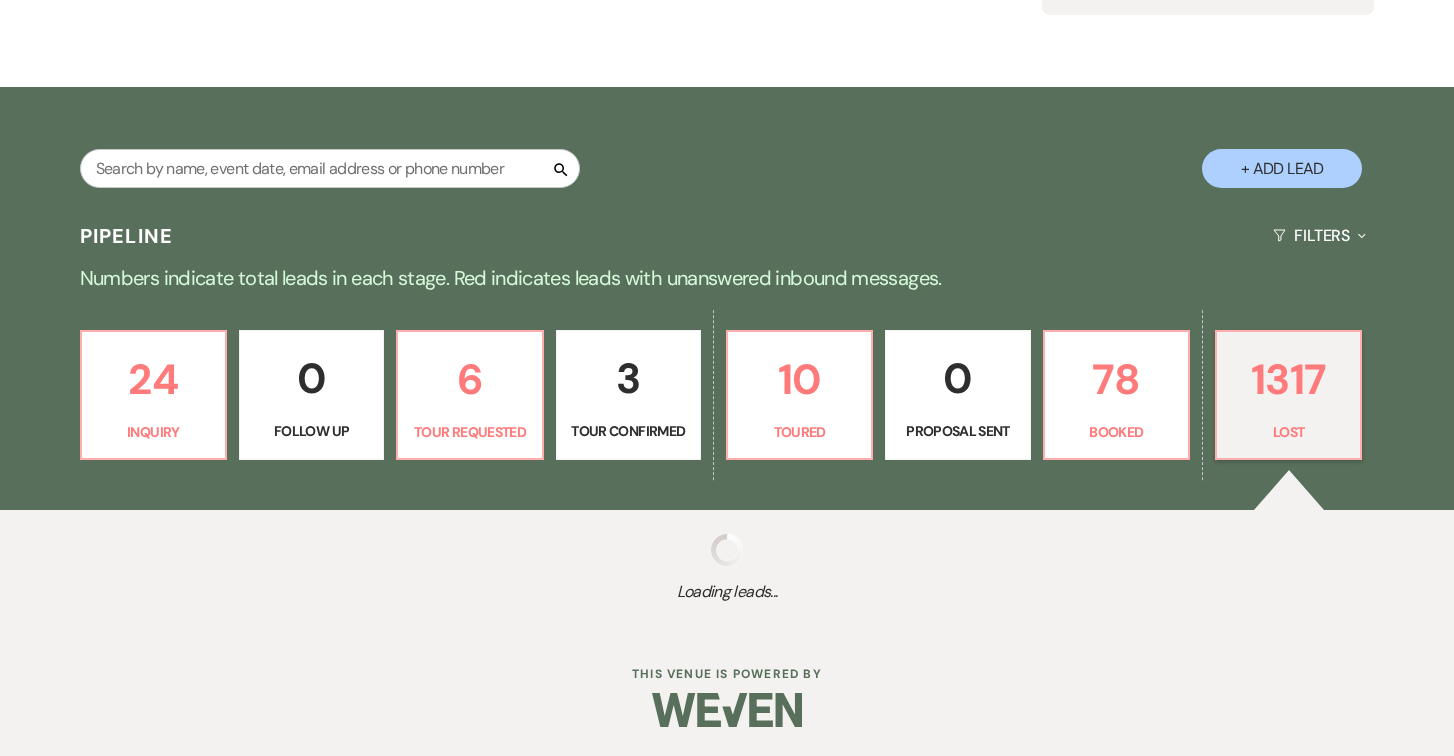 select on "5" 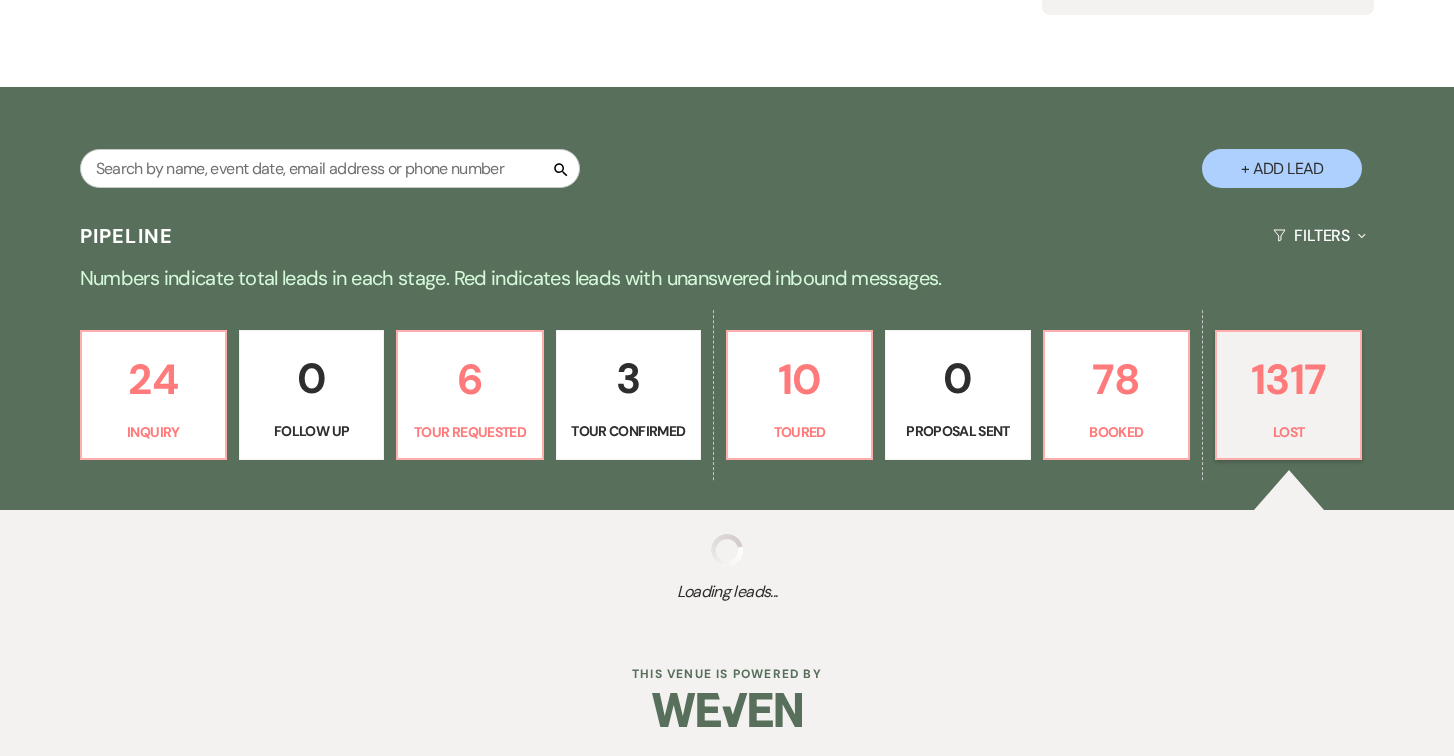 select on "8" 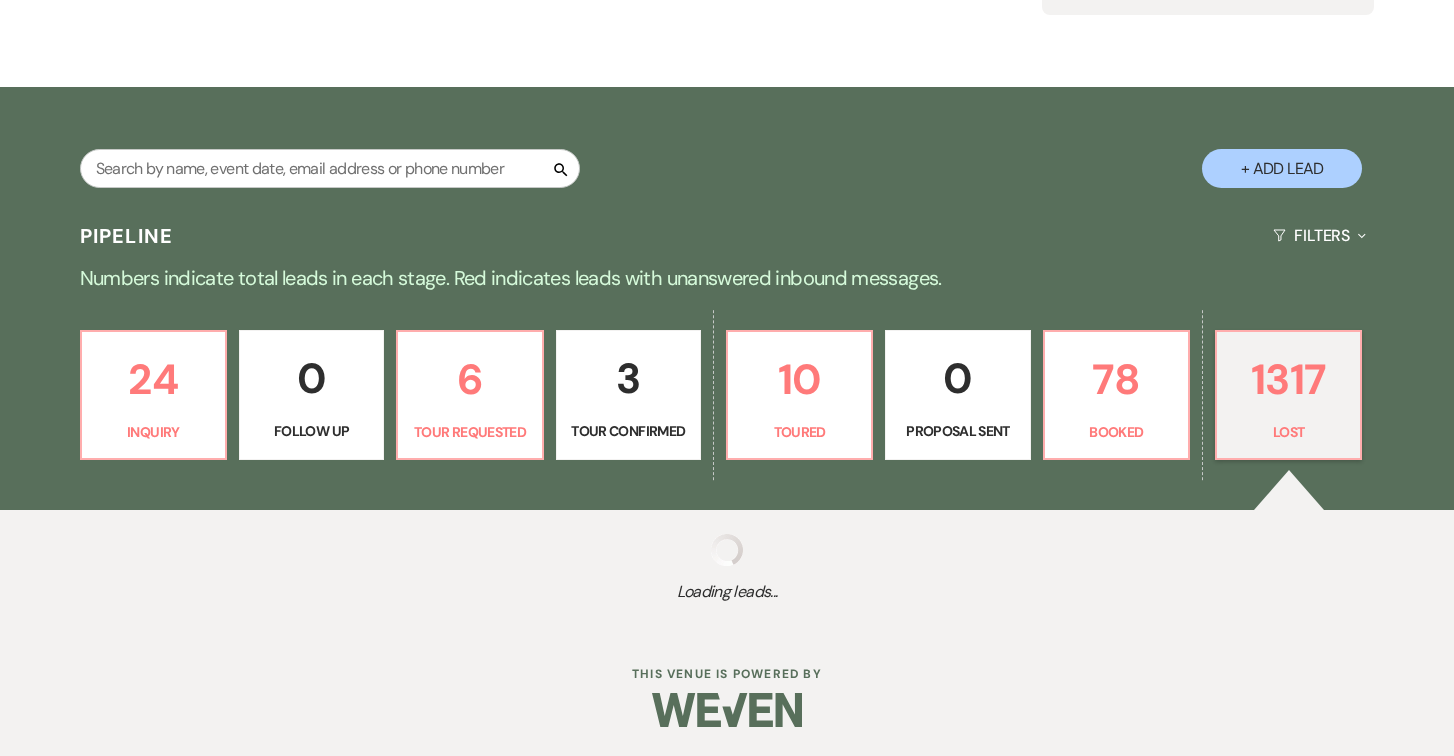 select on "10" 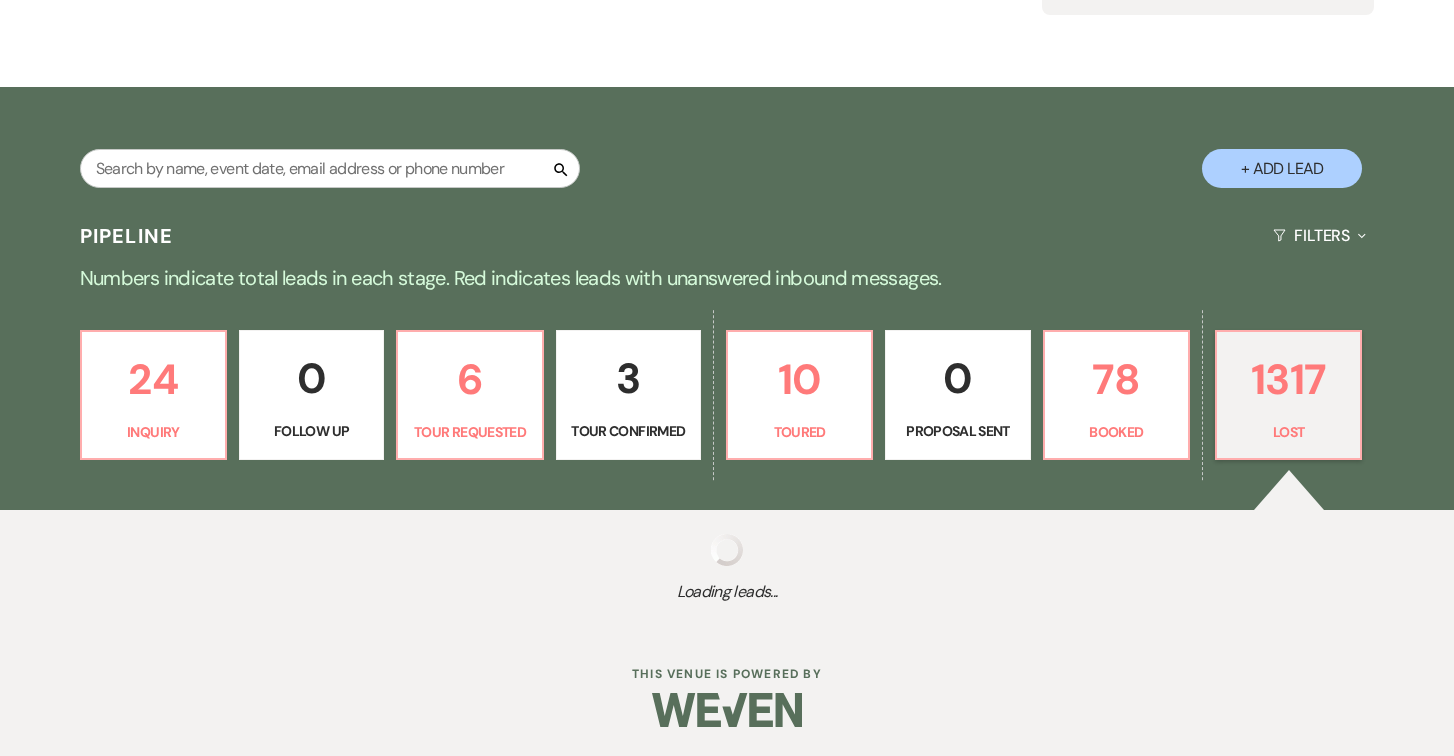 select on "8" 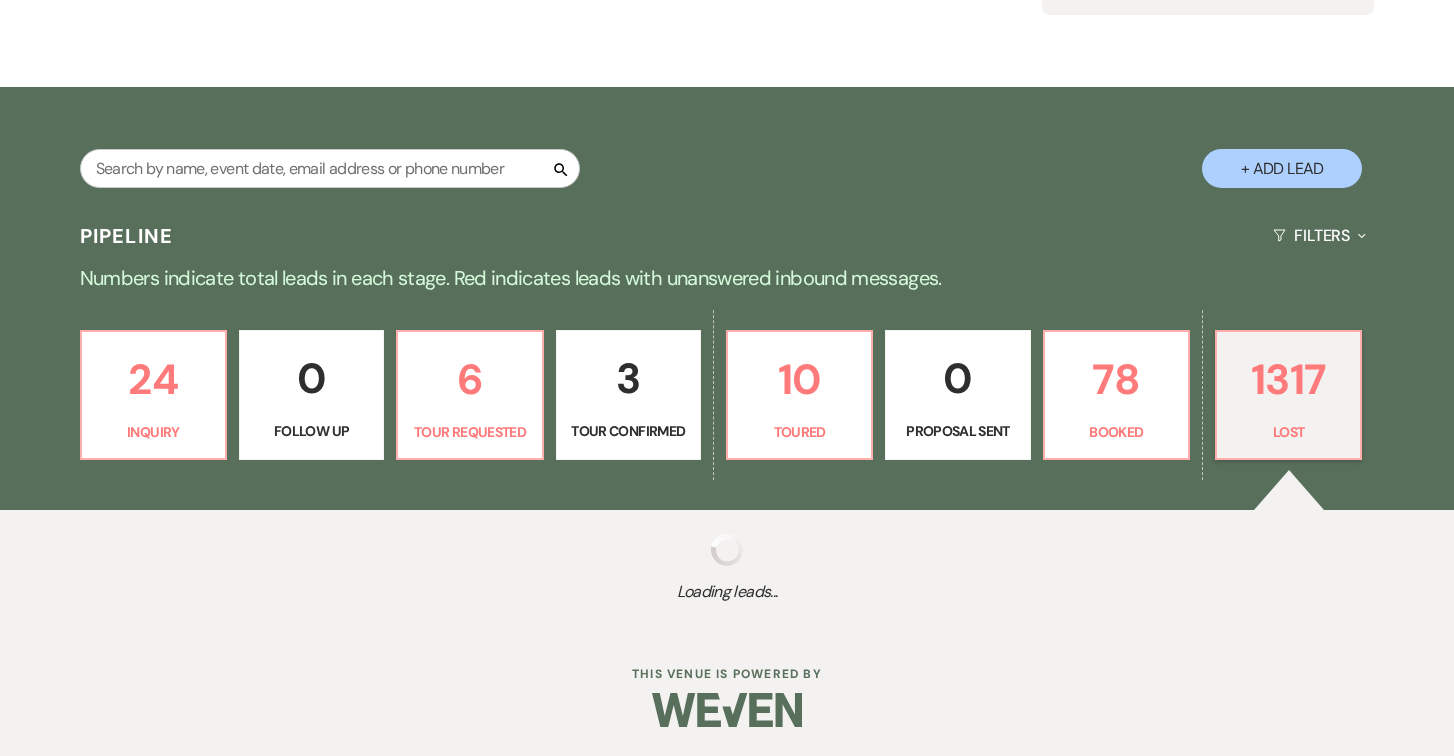 select on "5" 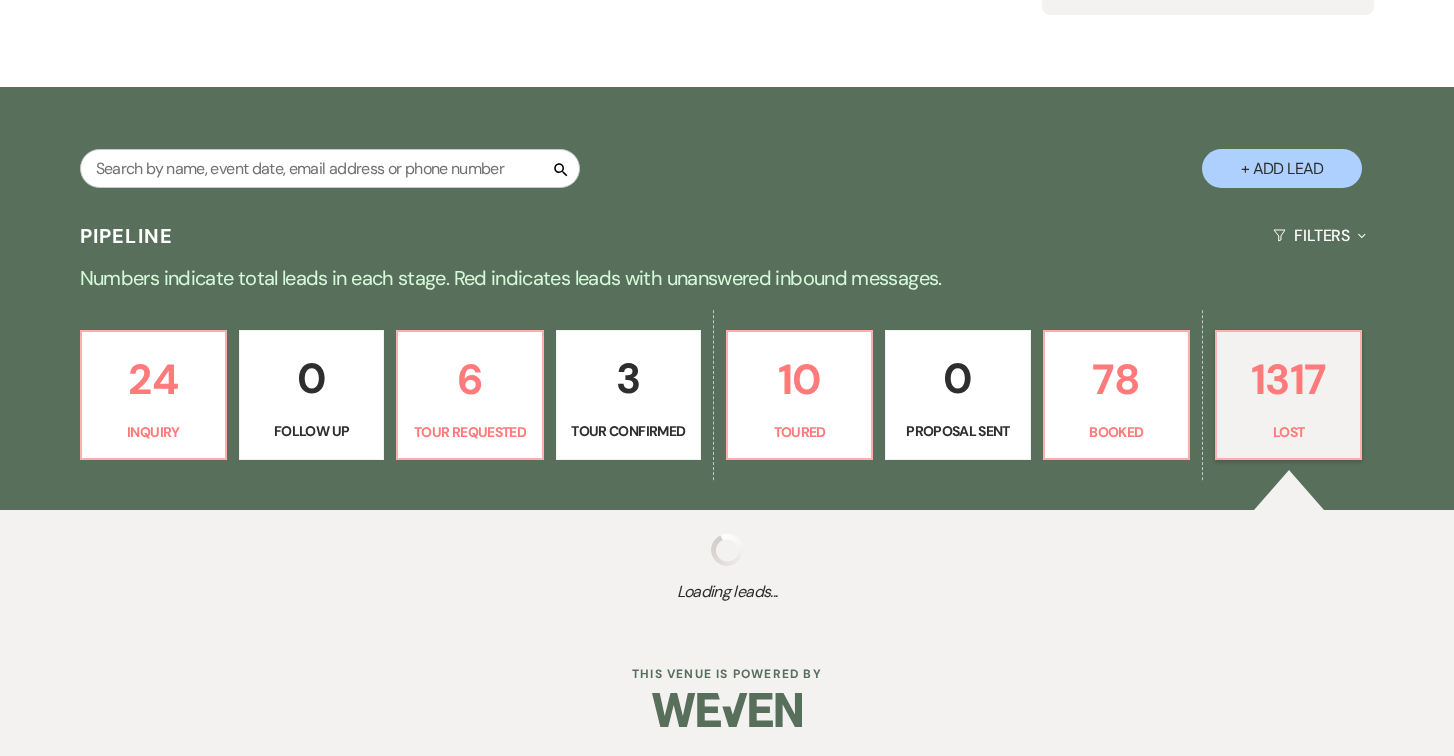 select on "8" 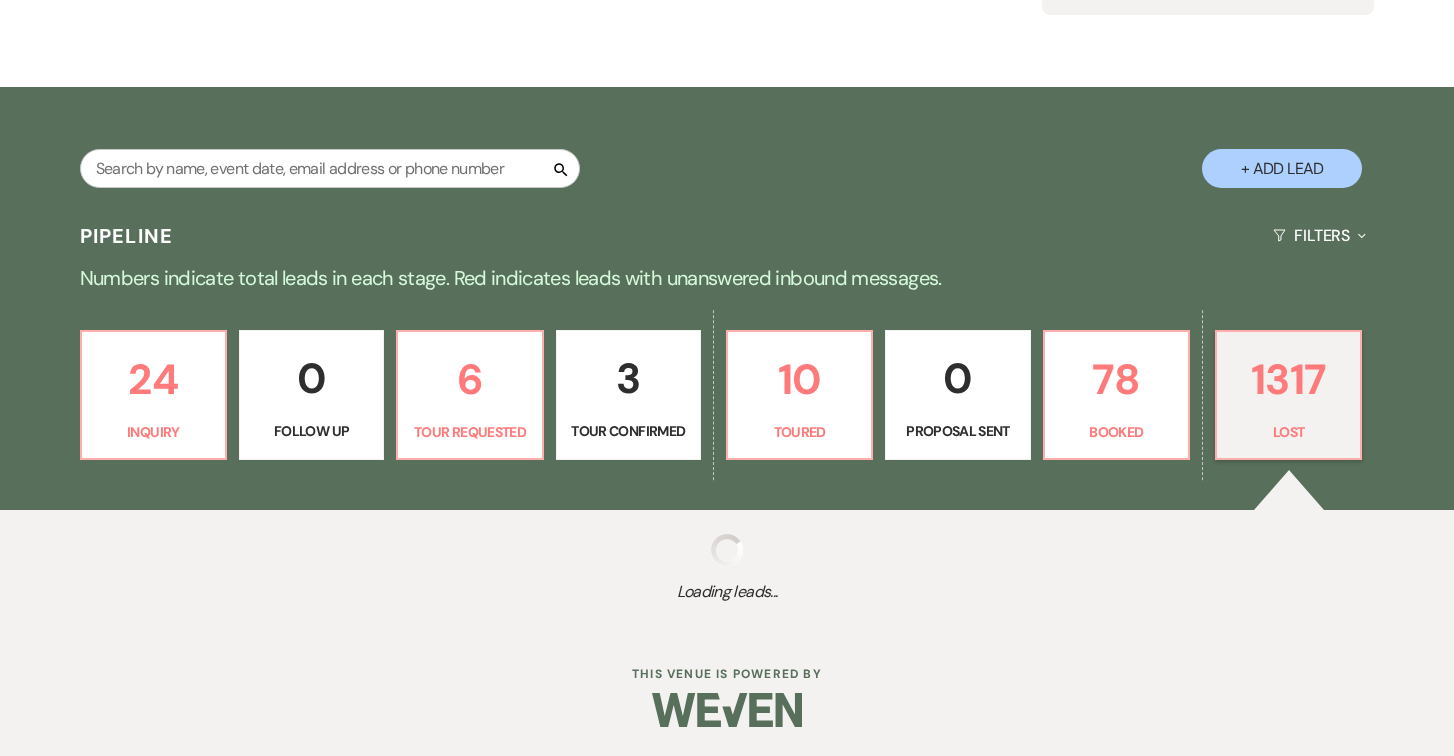 select on "5" 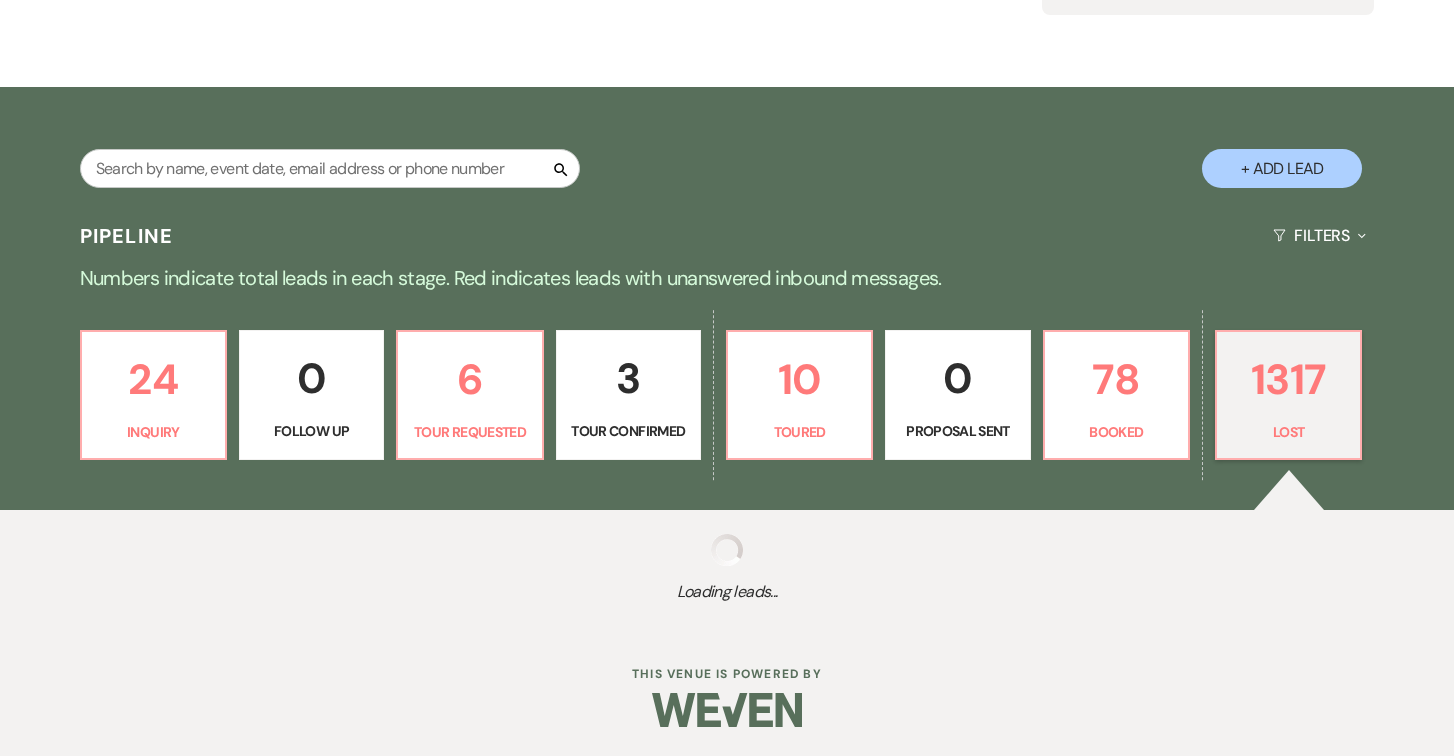 select on "8" 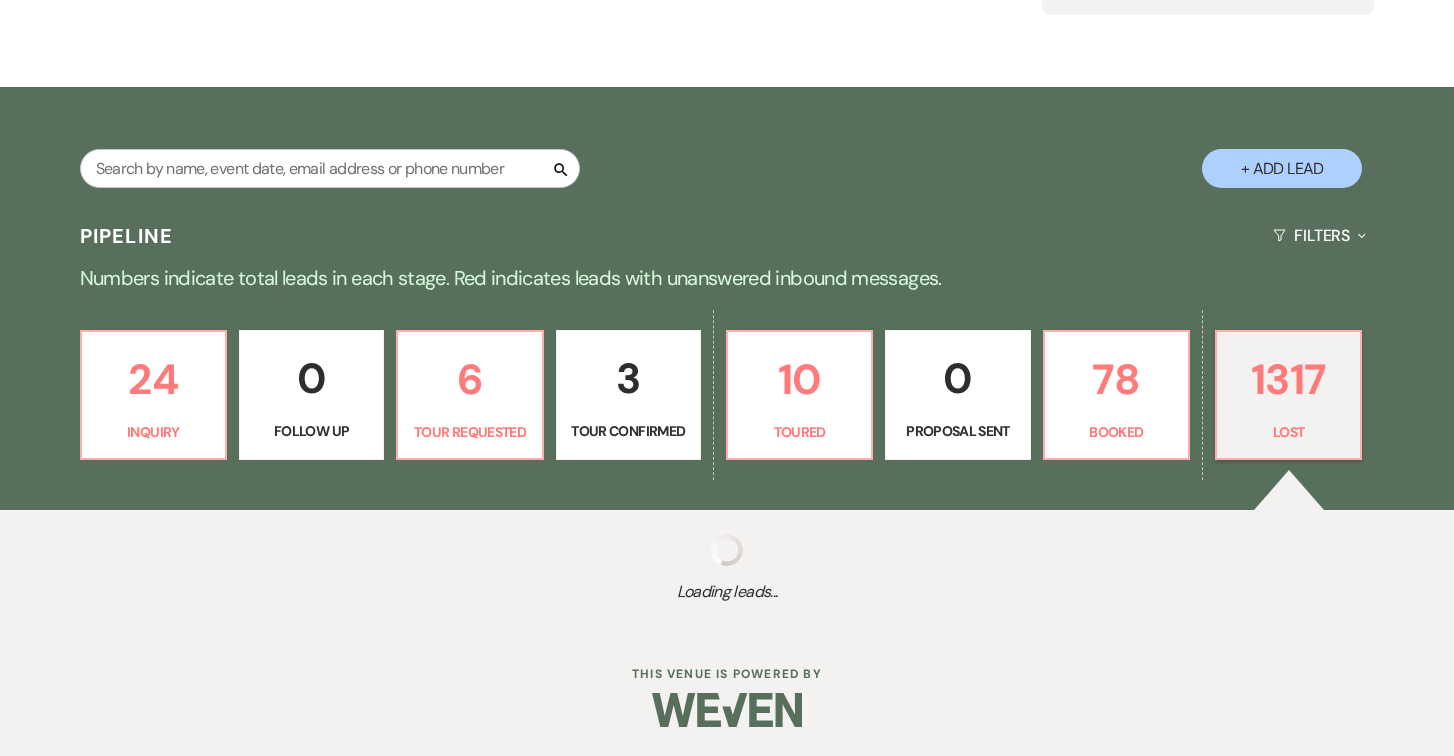 select on "5" 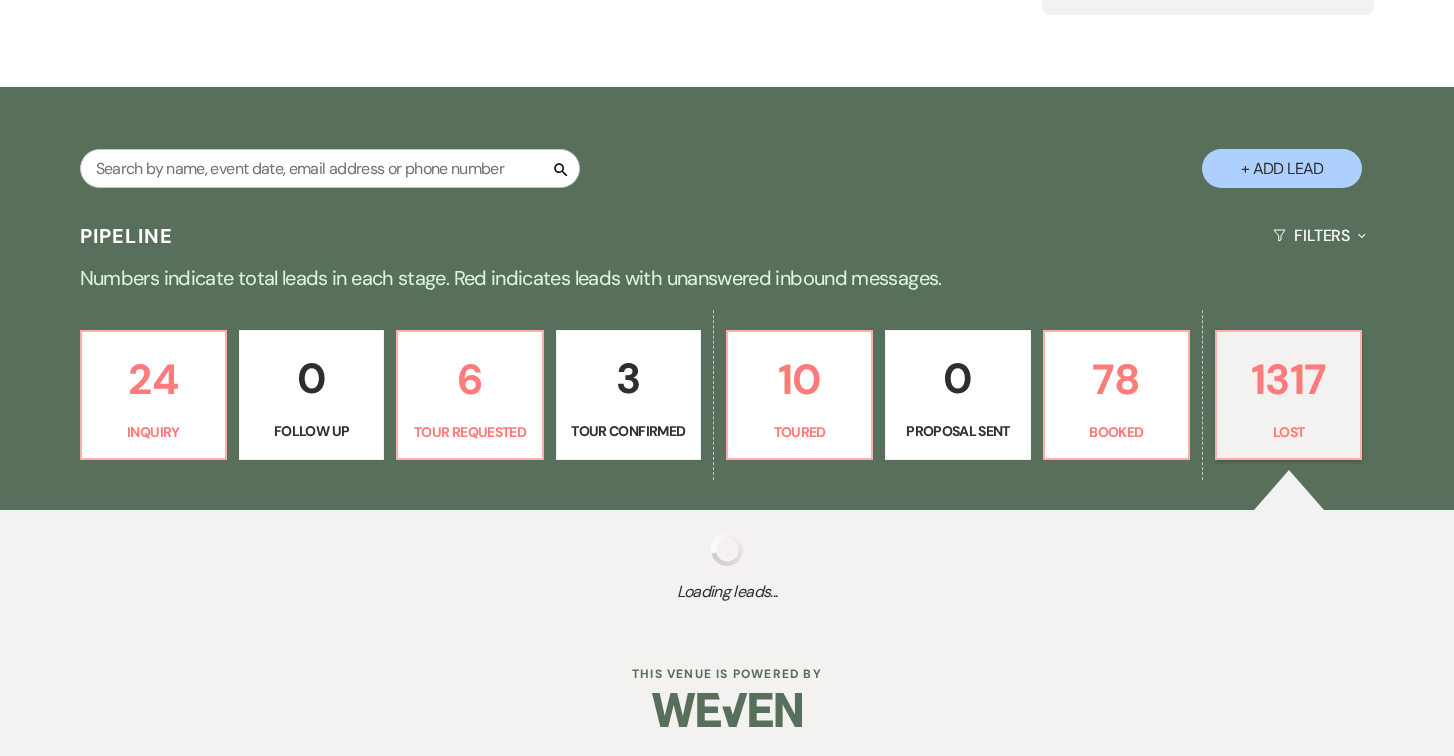 select on "8" 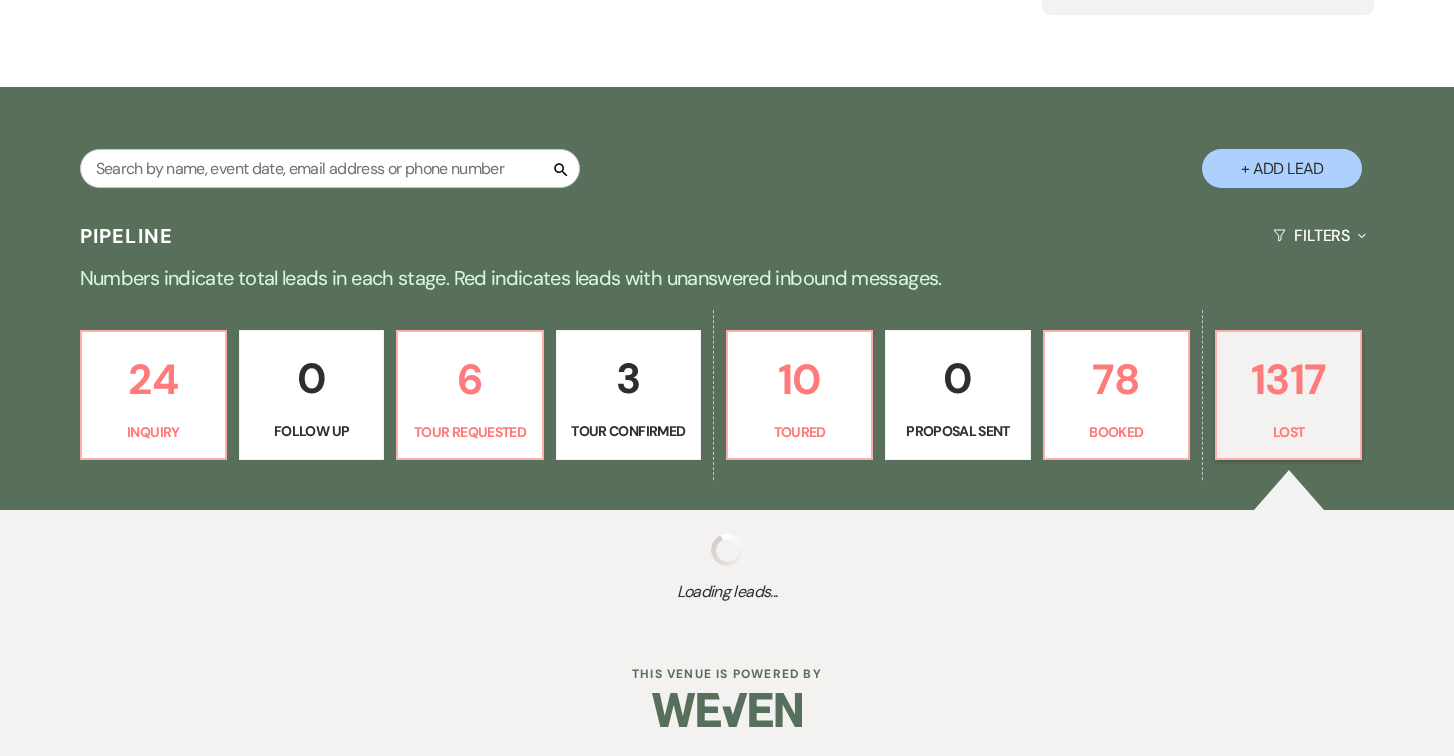 select on "5" 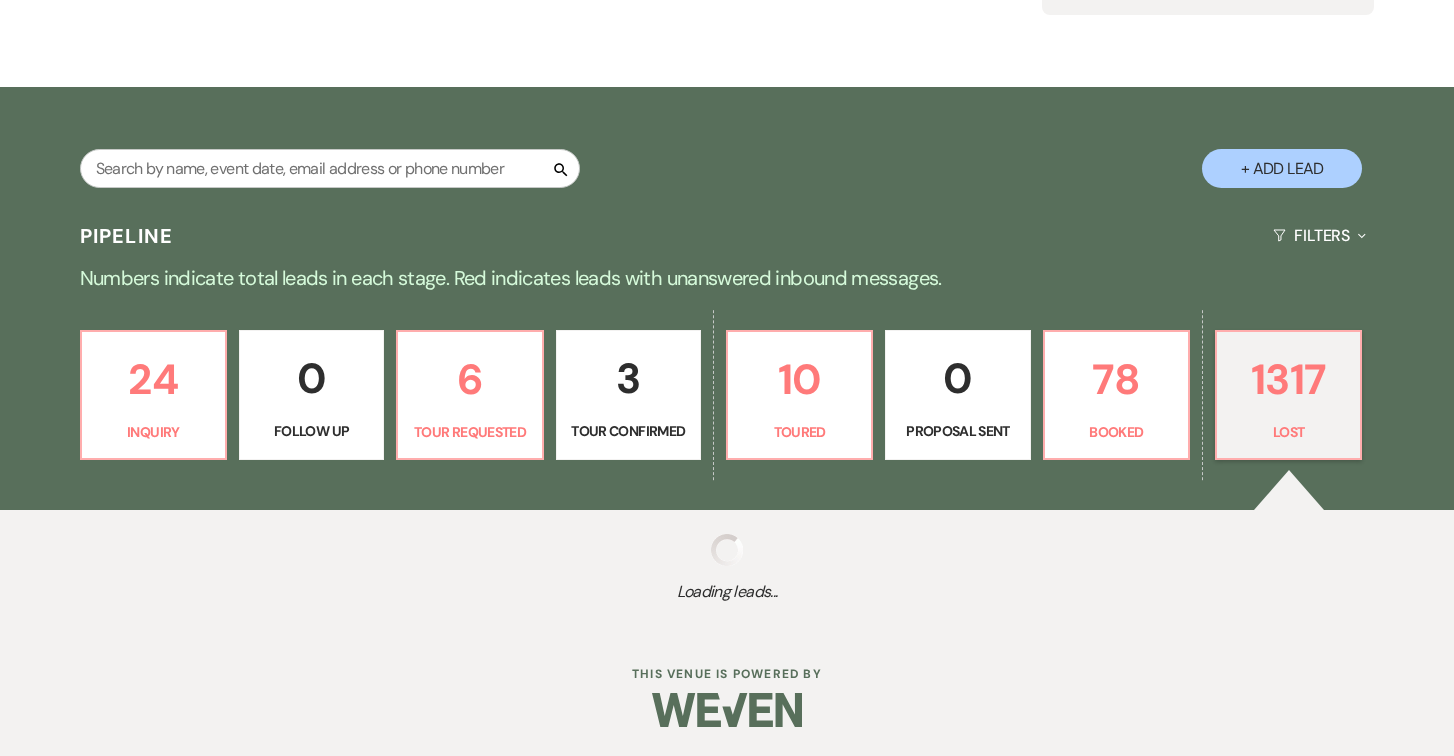 select on "8" 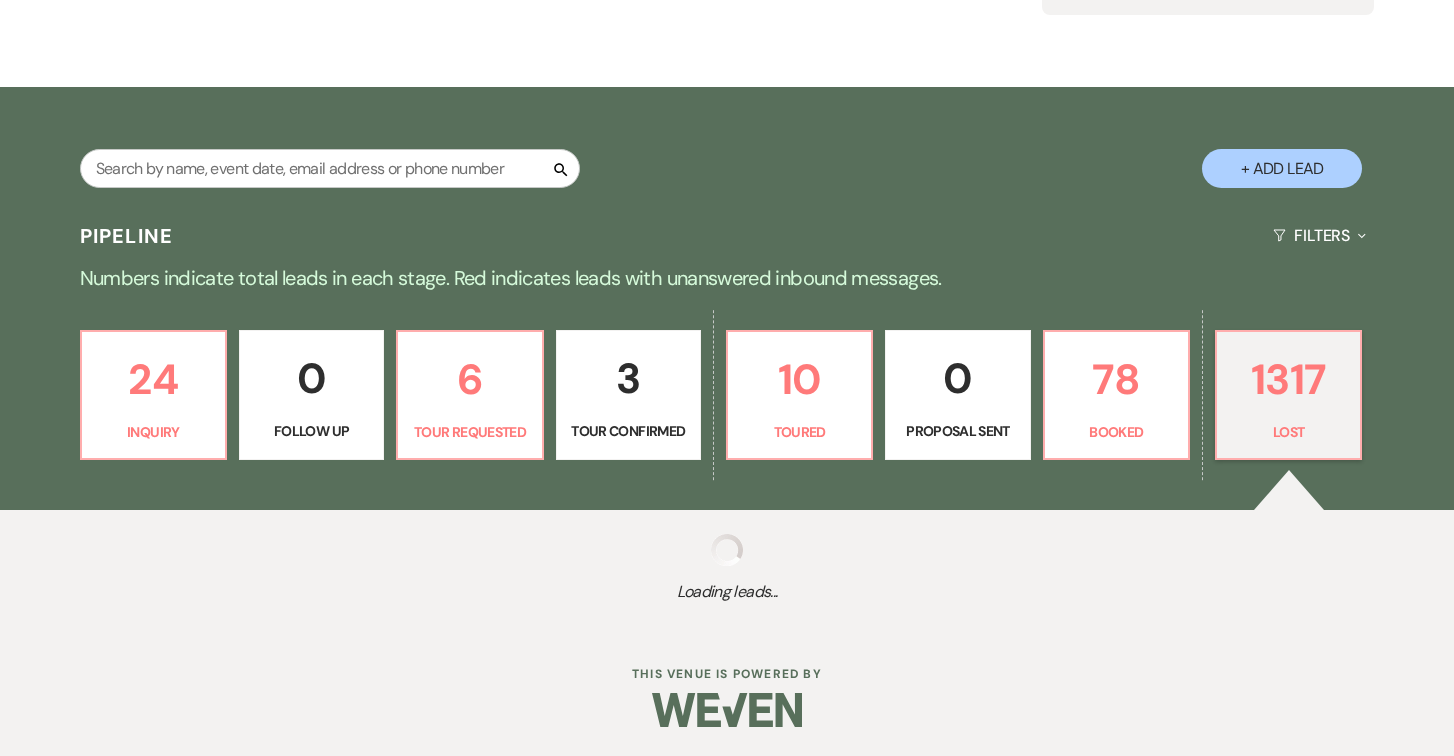 select on "5" 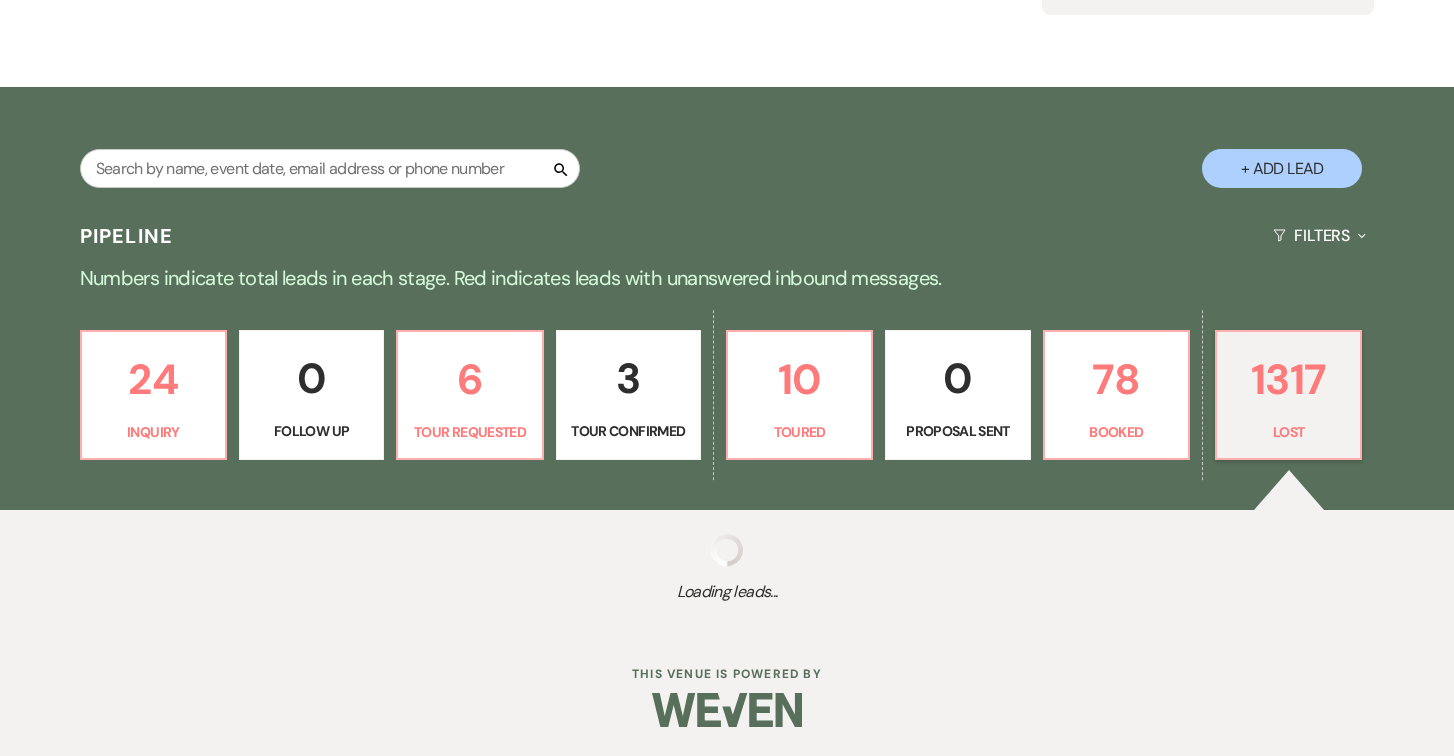 select on "8" 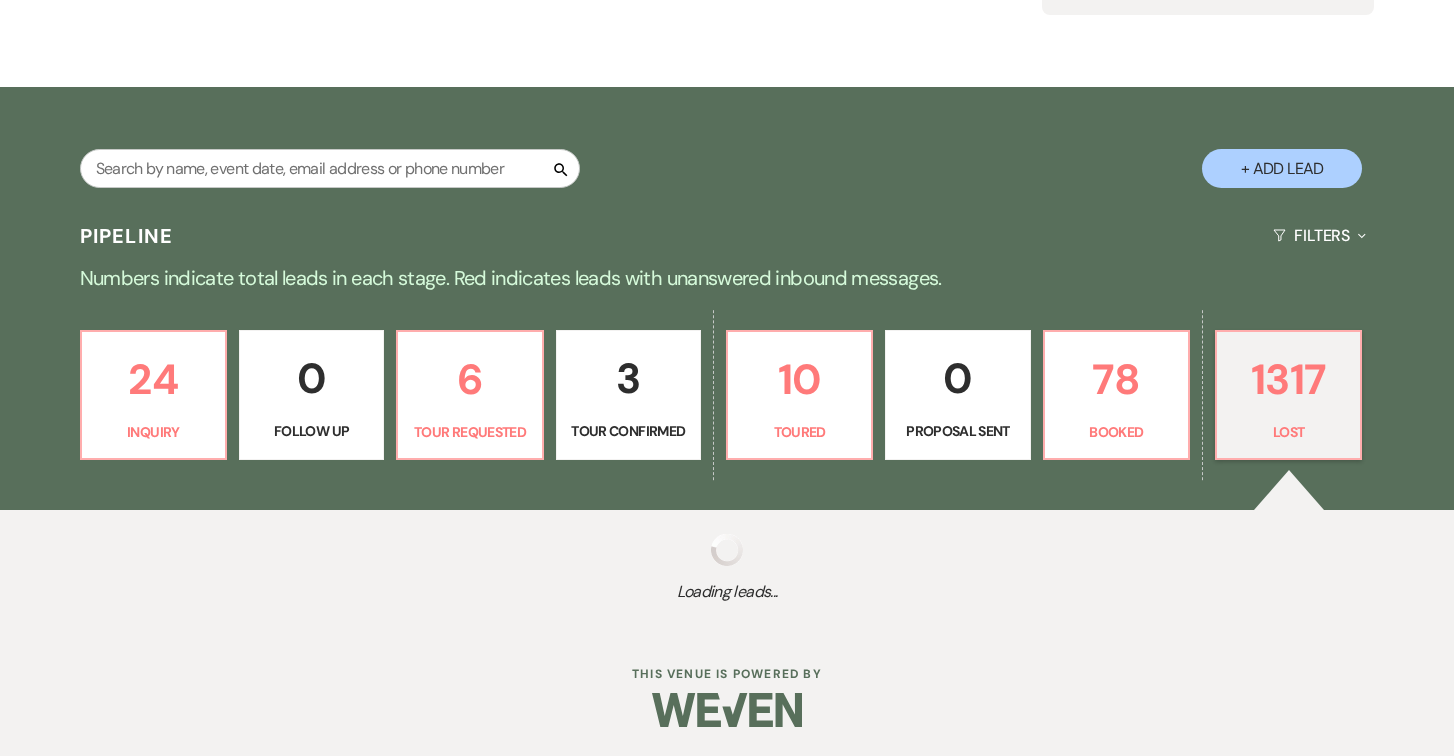 select on "7" 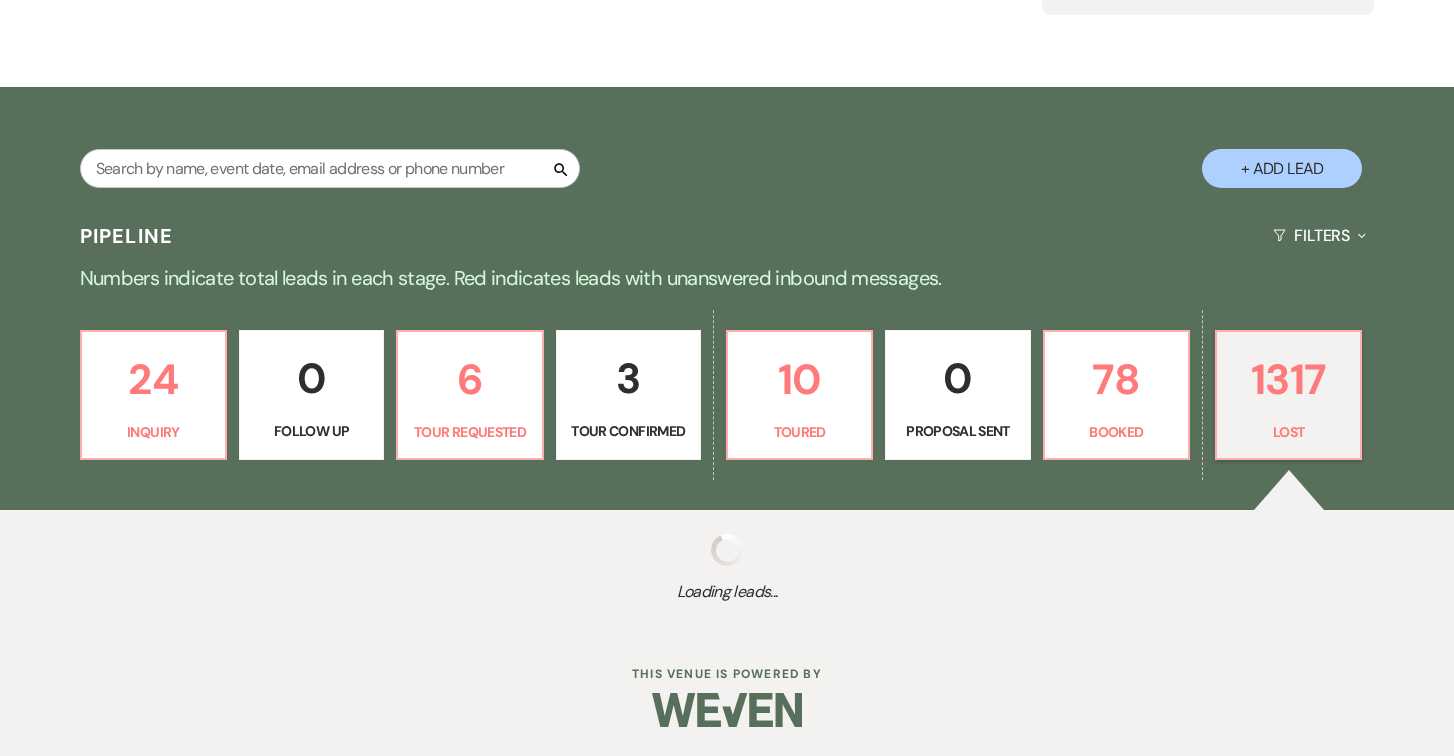 select on "8" 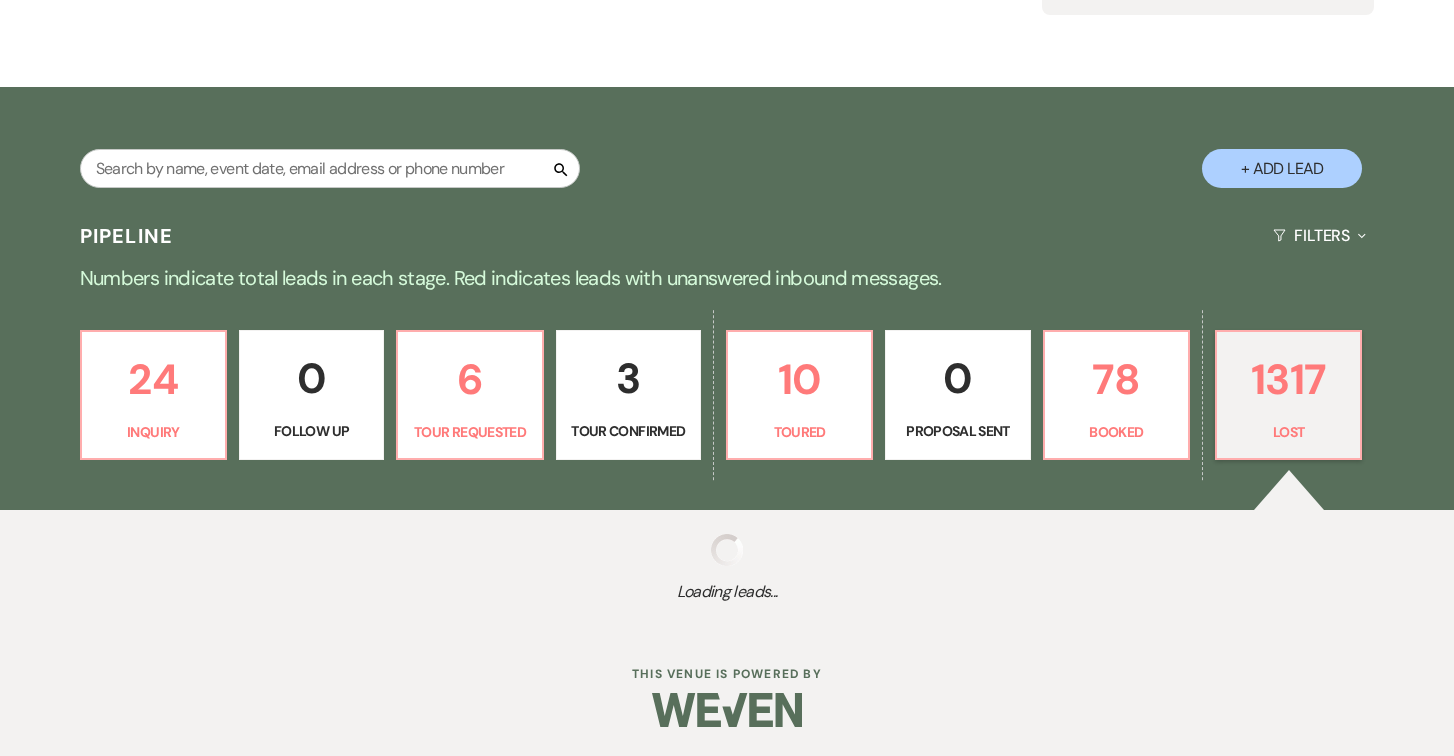 select on "5" 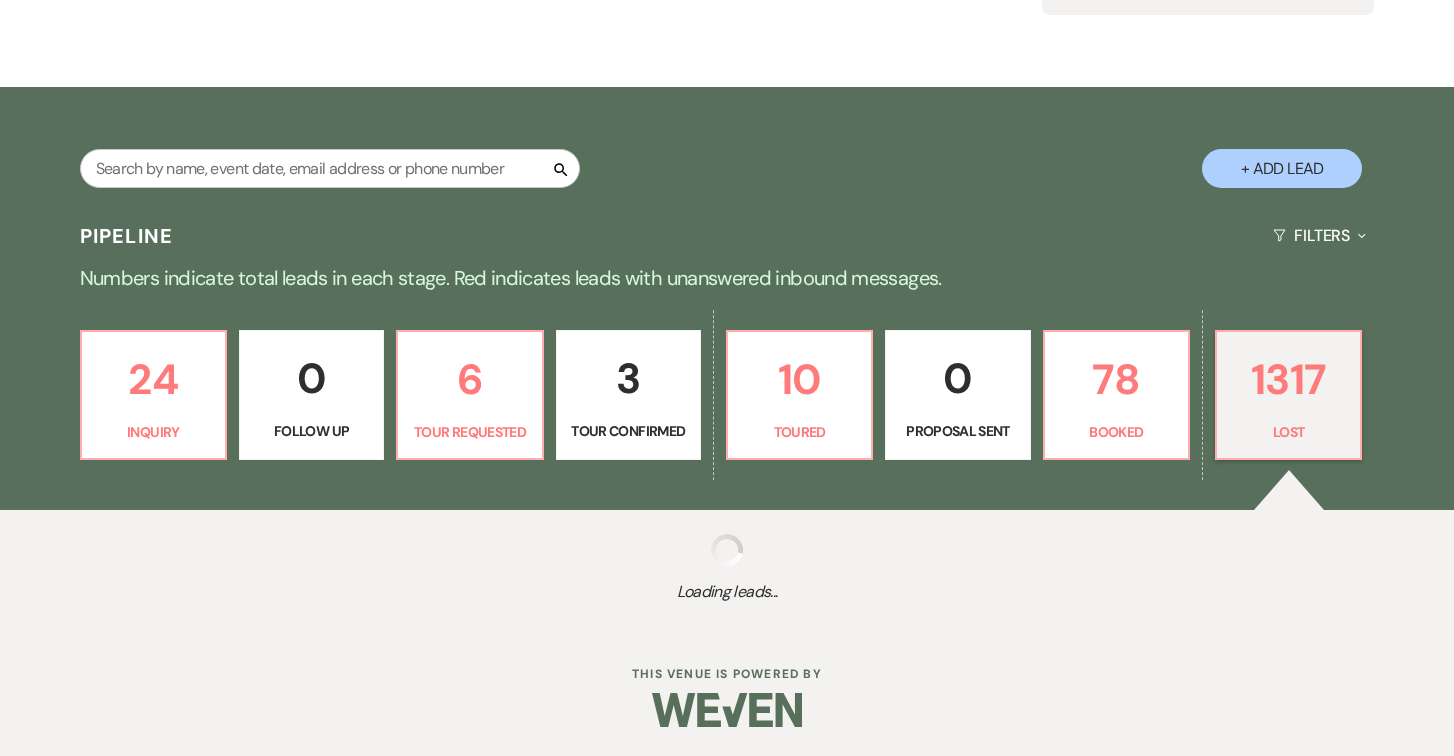 select on "8" 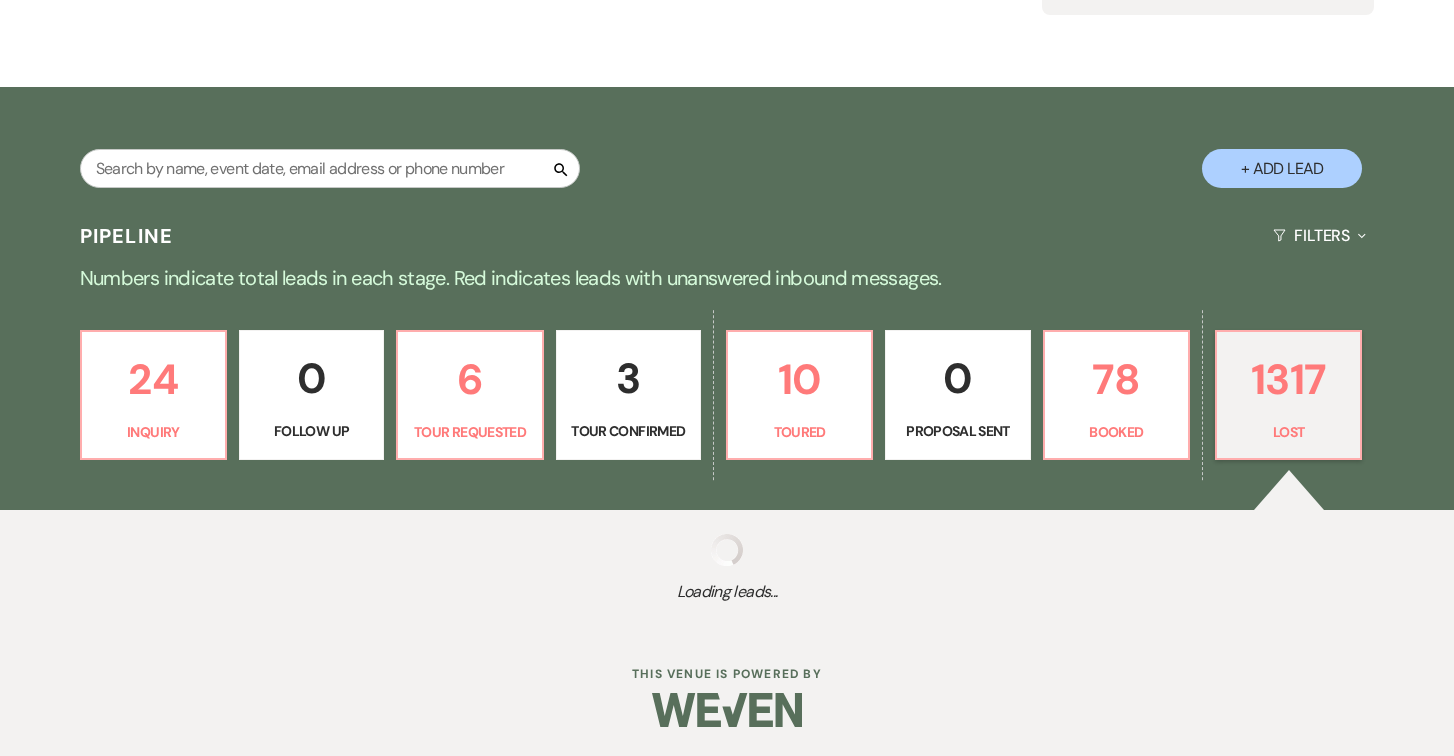 select on "5" 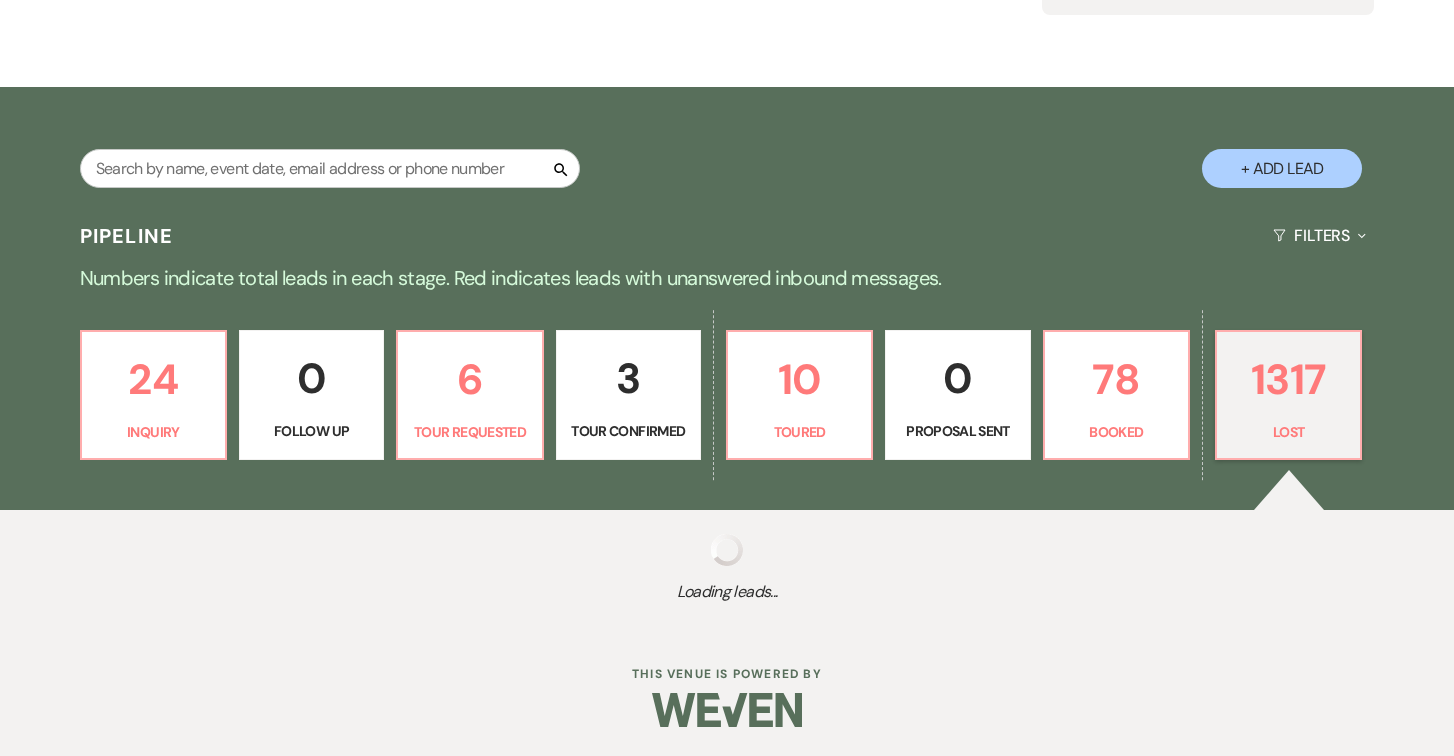 select on "8" 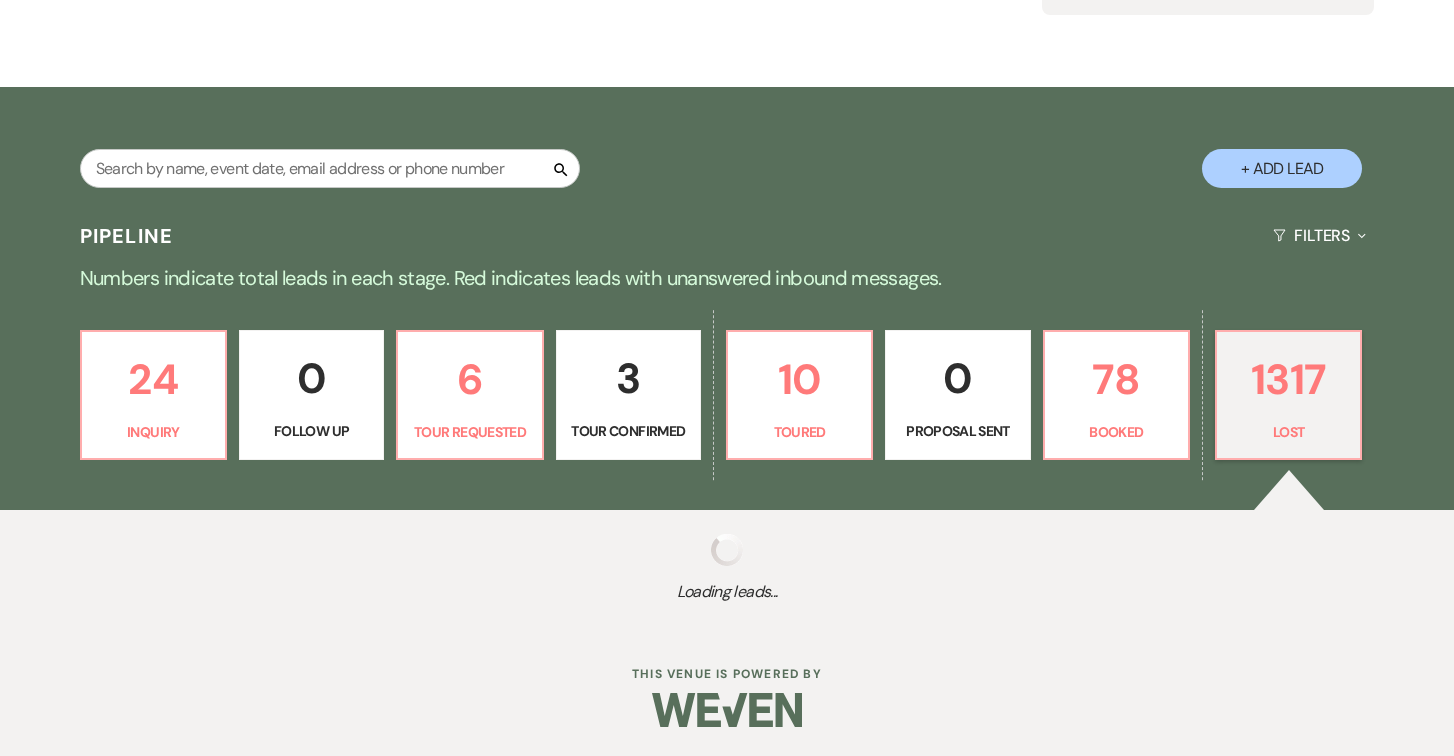 select on "5" 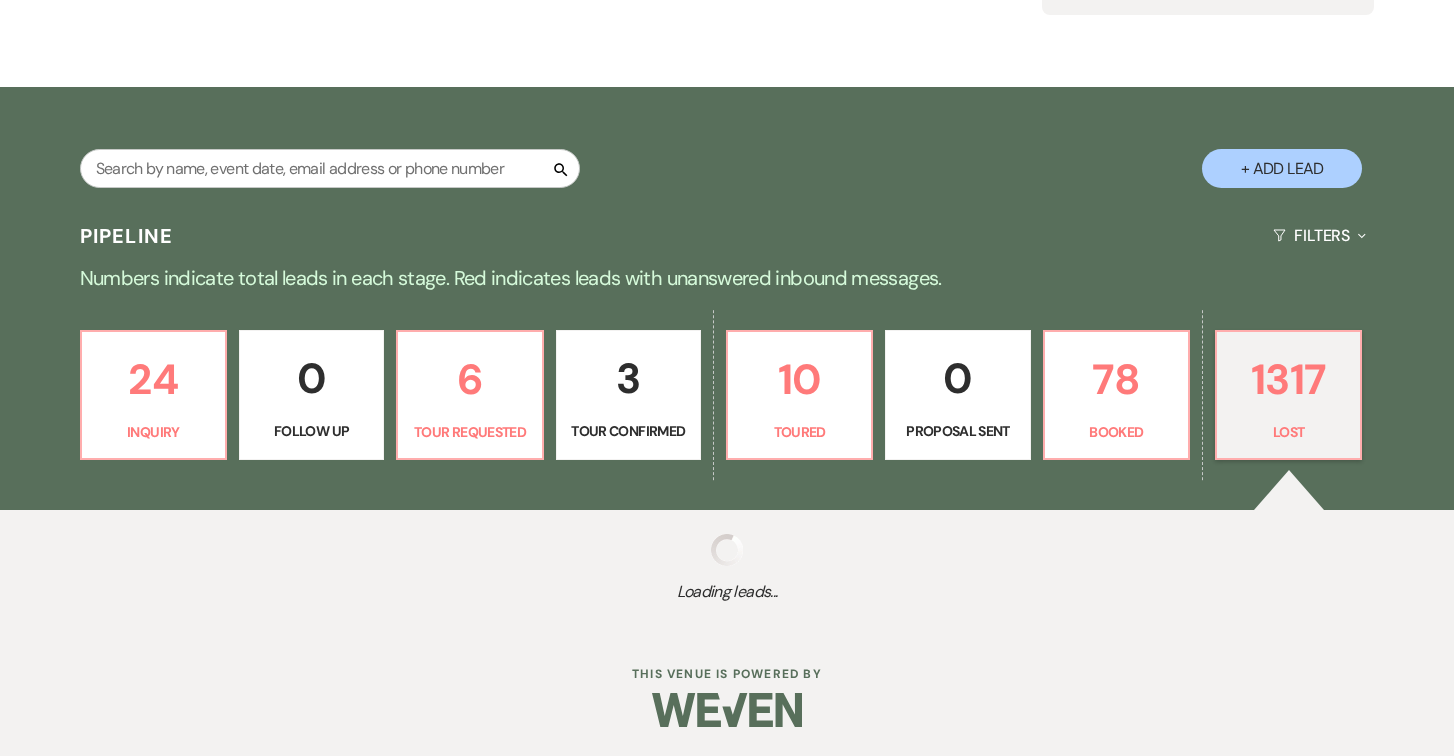 select on "8" 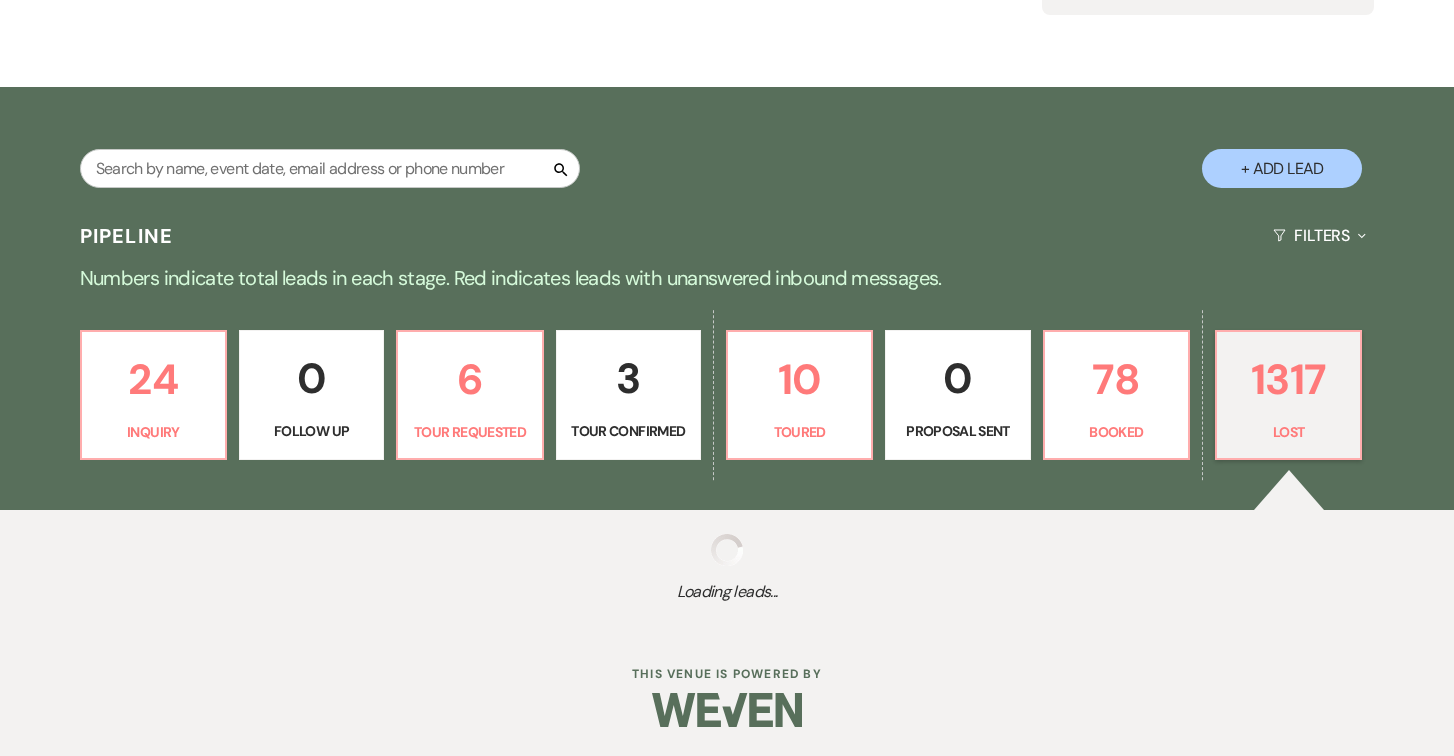 select on "5" 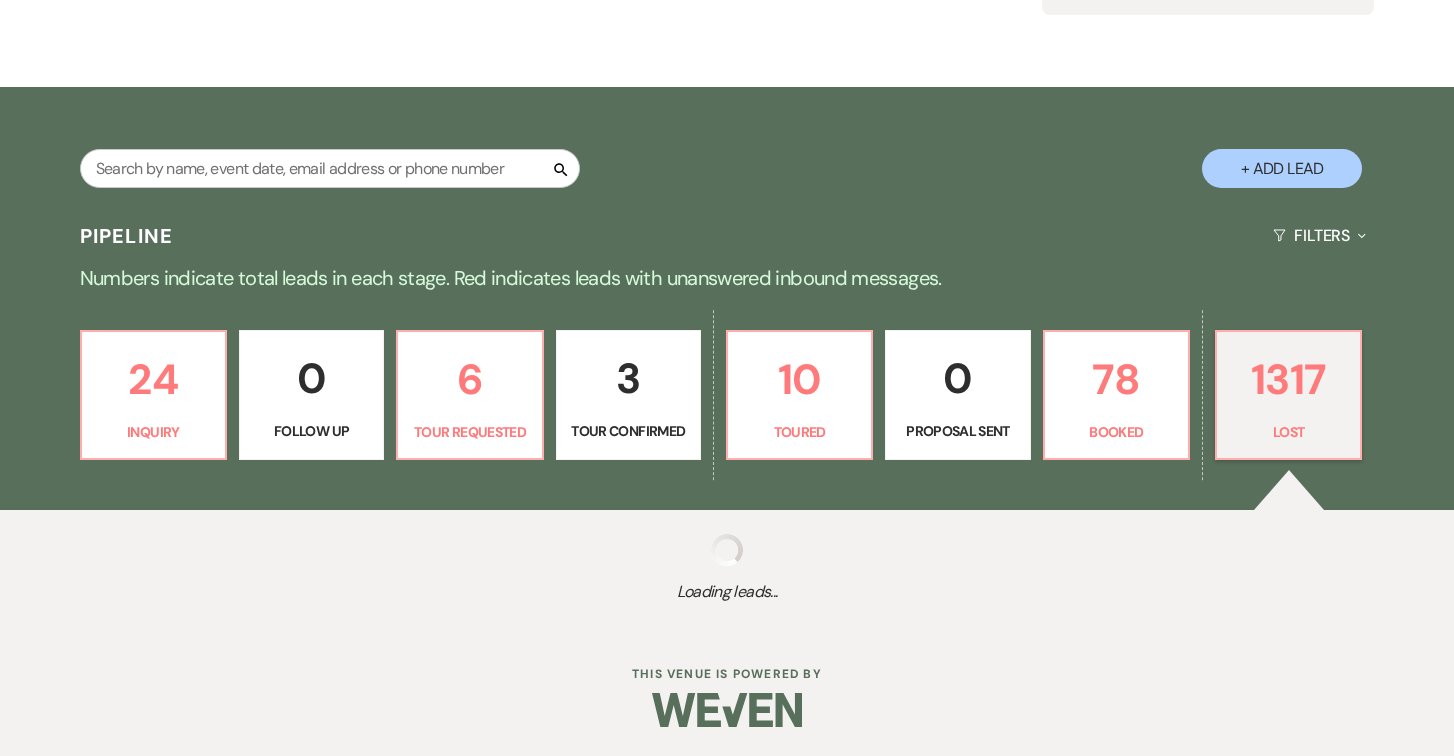 select on "8" 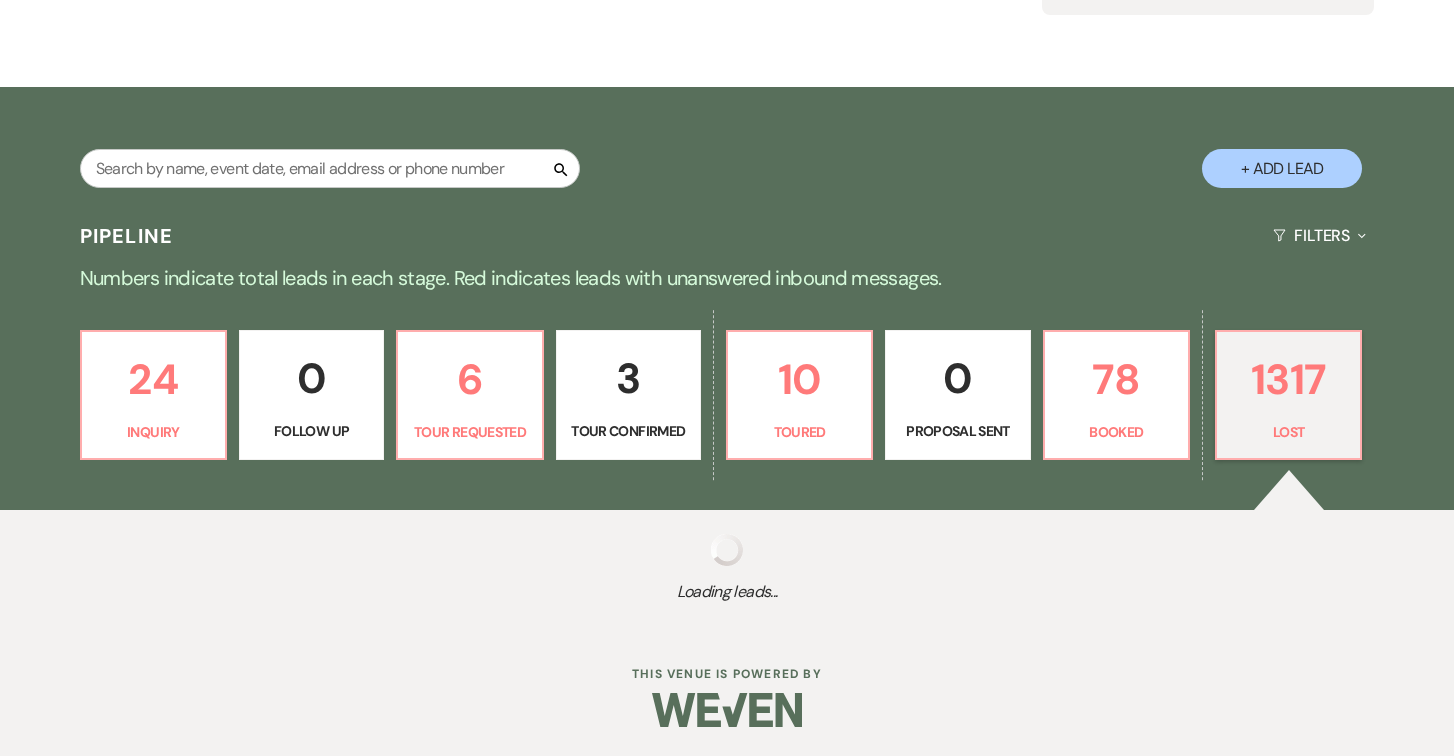 select on "6" 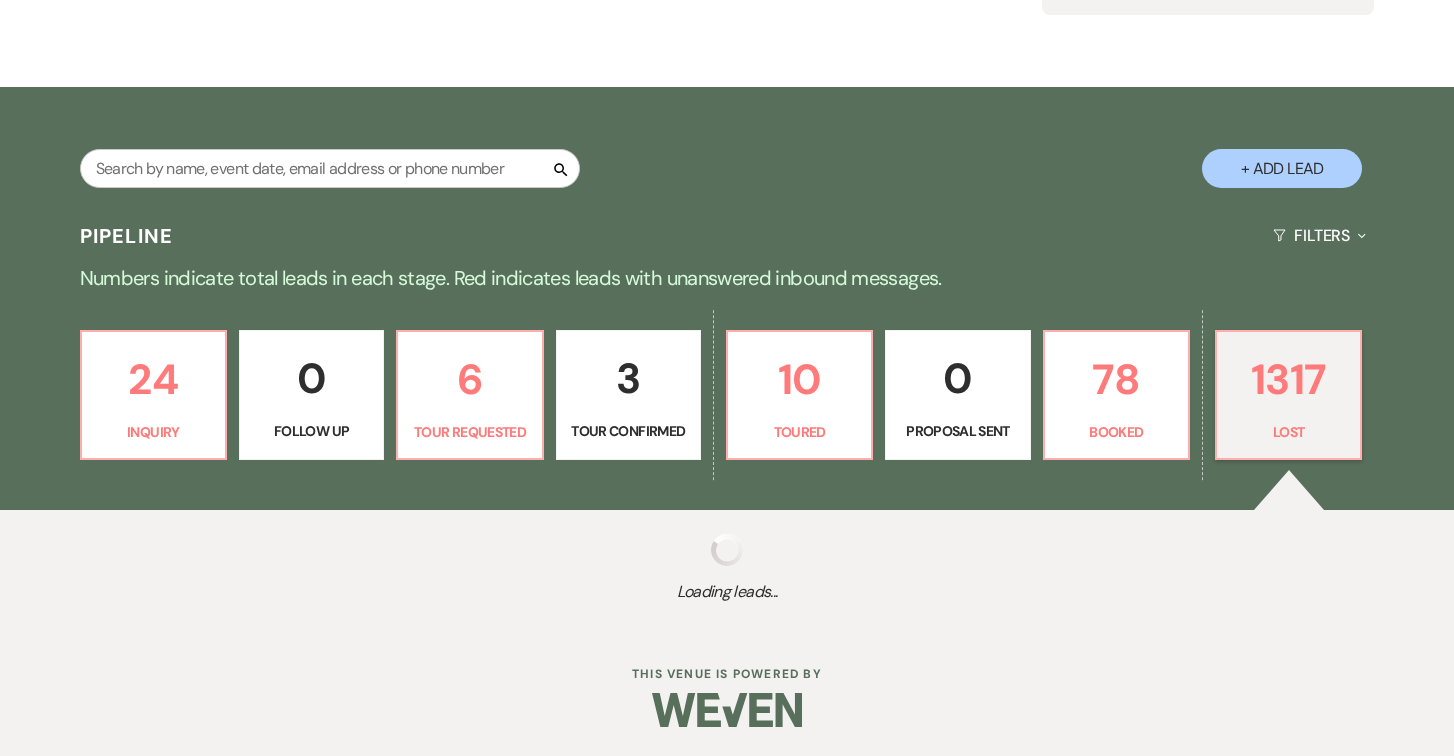 select on "8" 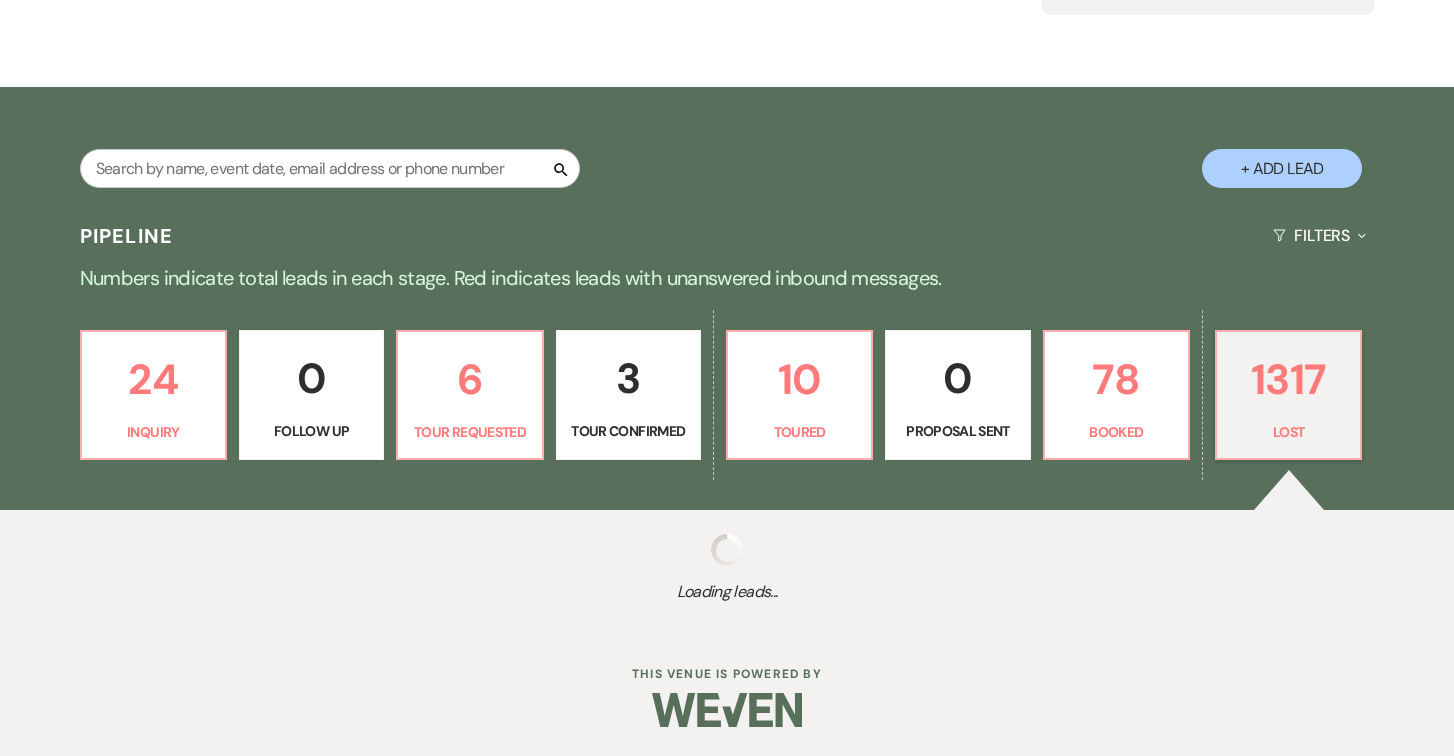 select on "6" 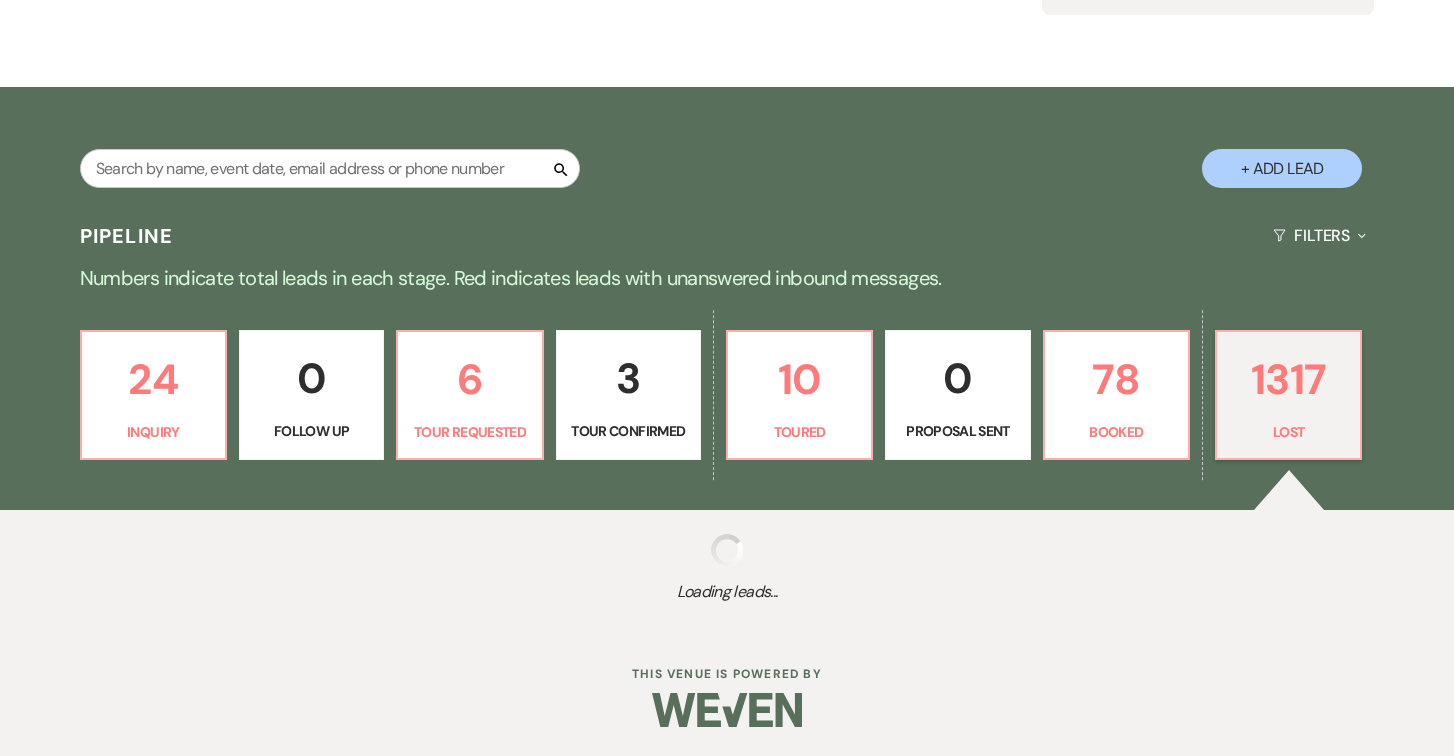 select on "8" 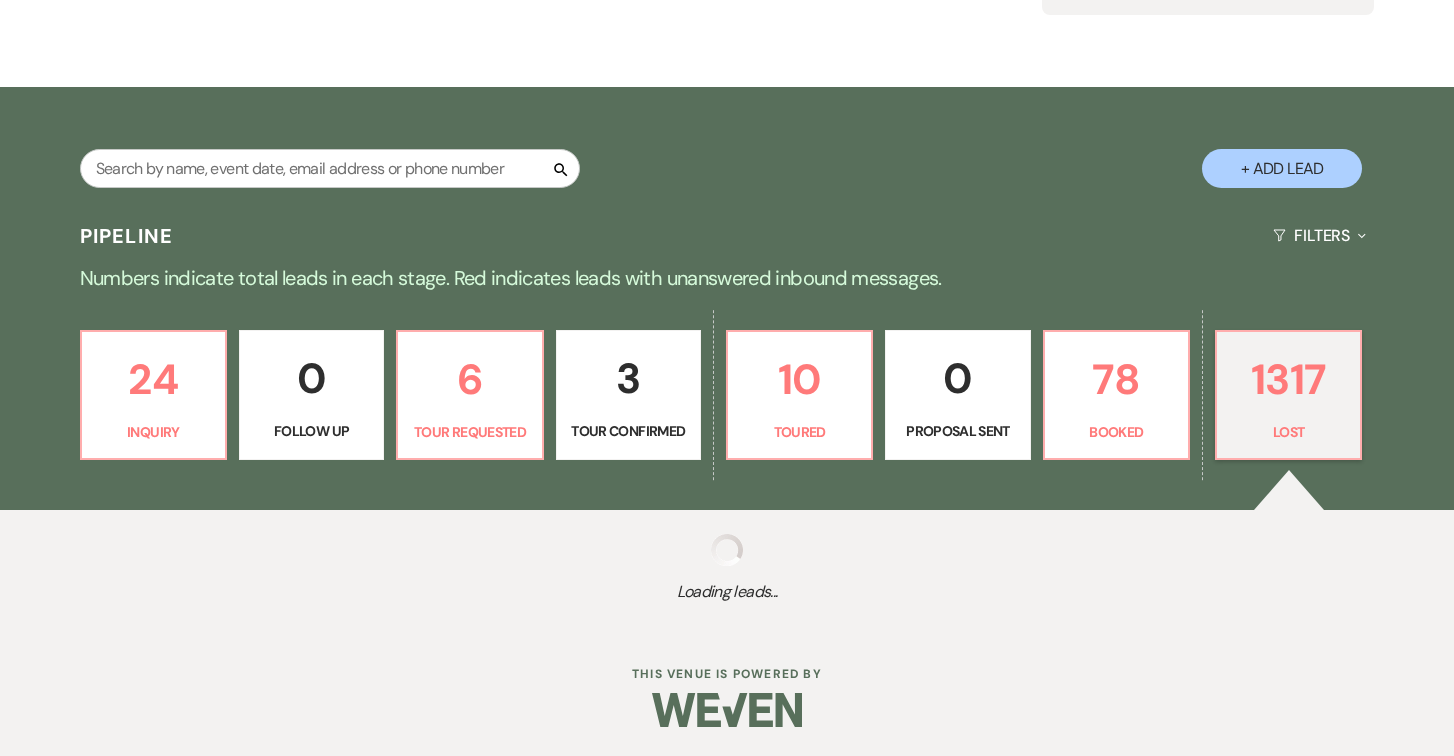 select on "5" 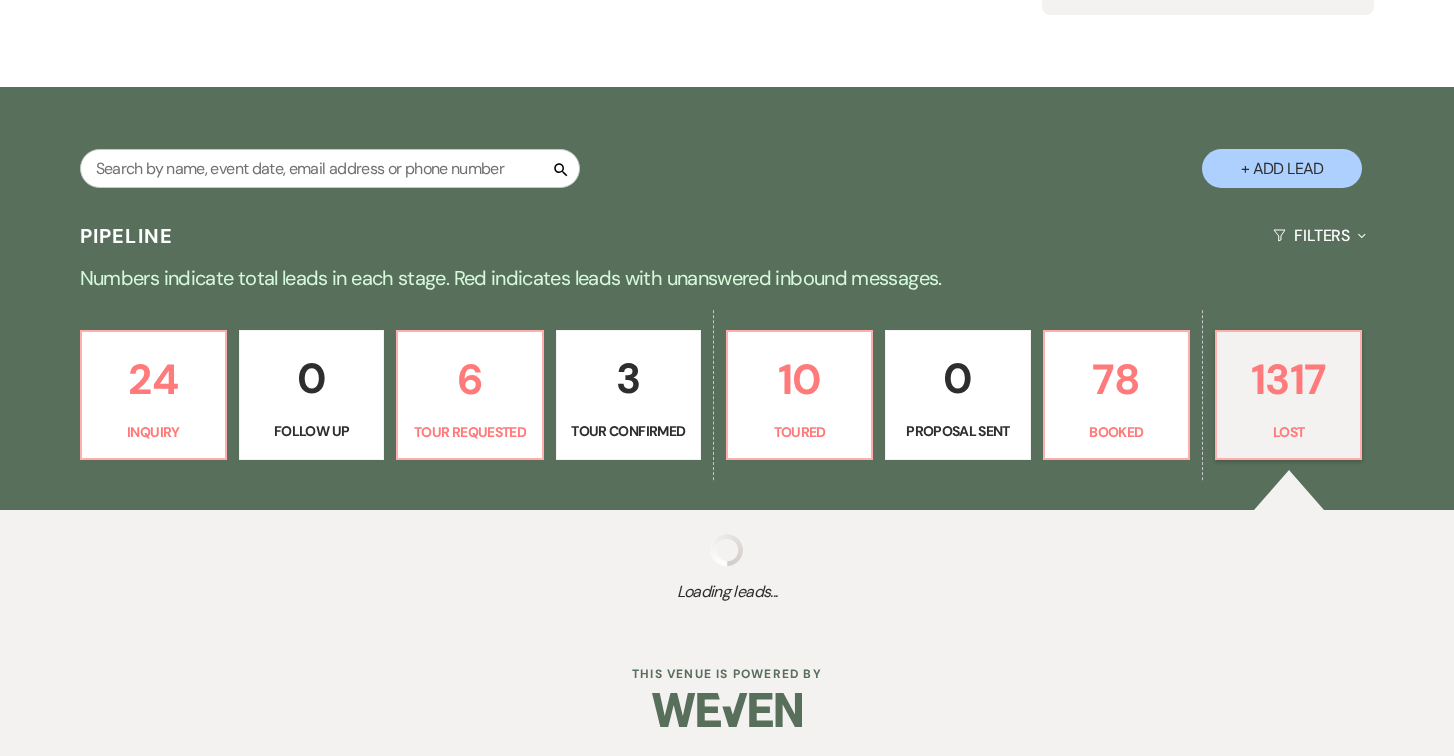 select on "8" 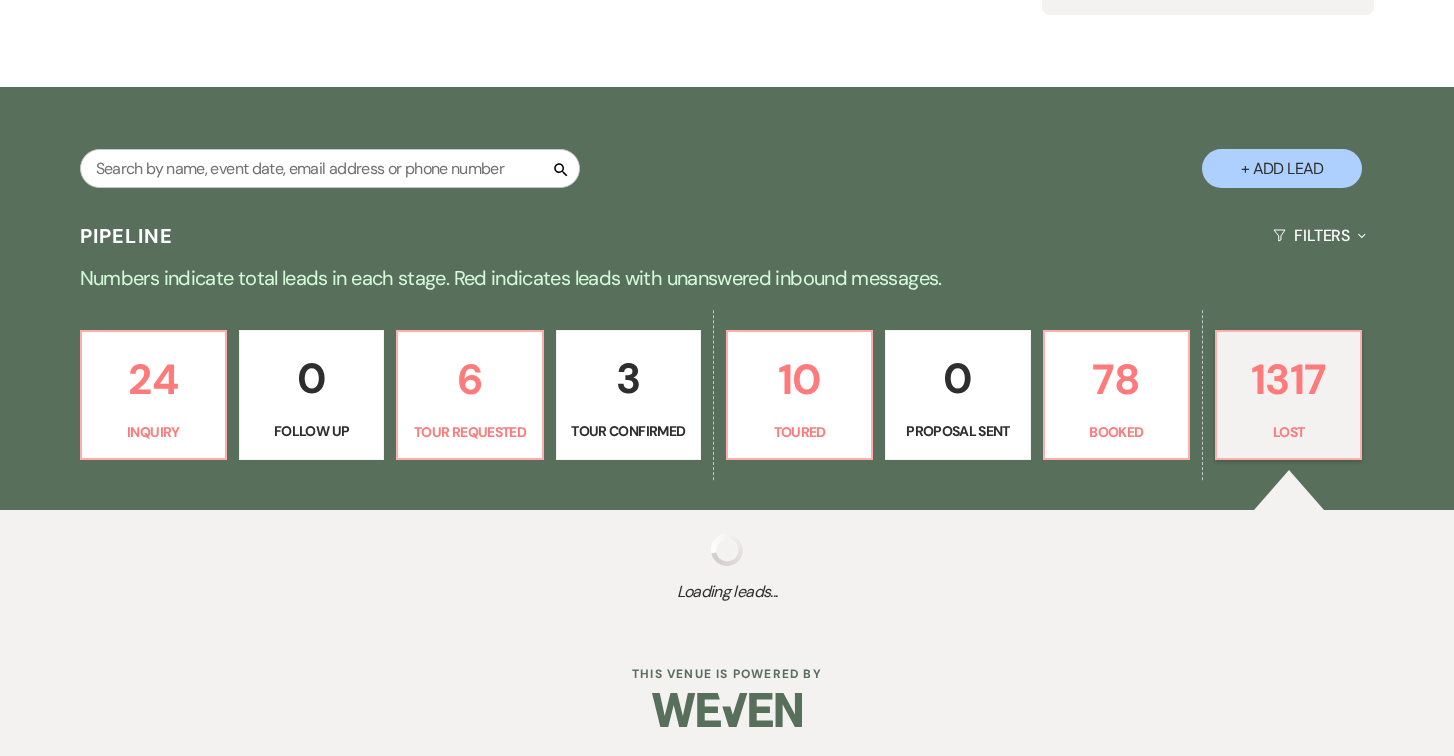 select on "5" 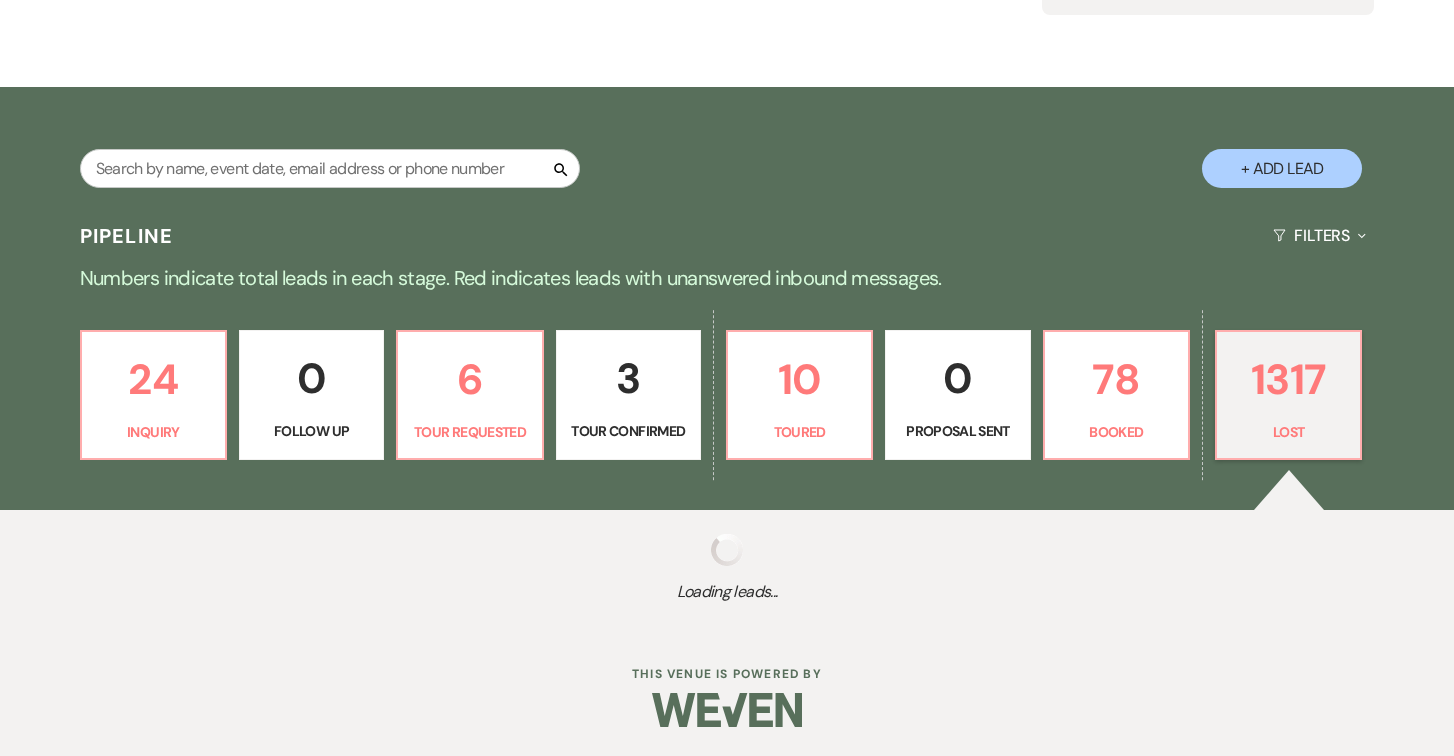 select on "8" 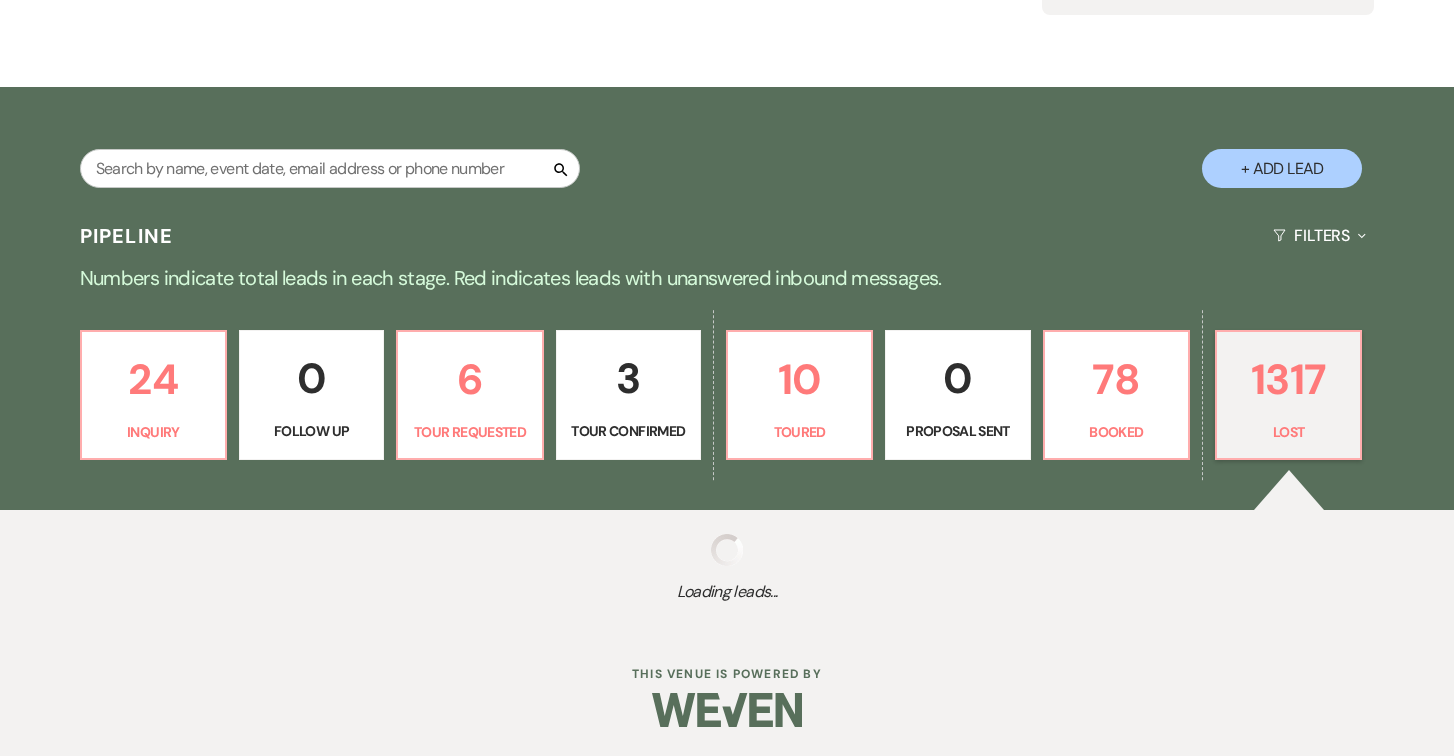 select on "5" 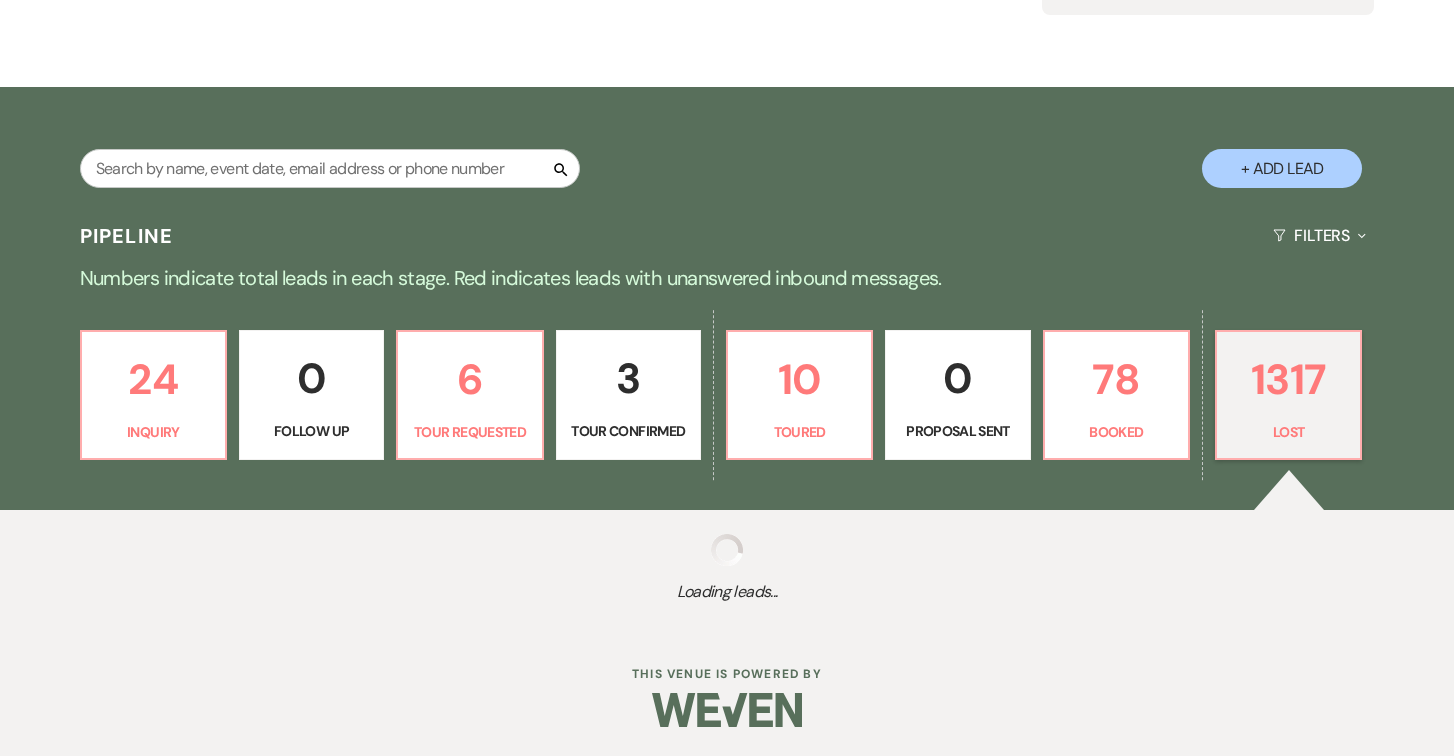 select on "8" 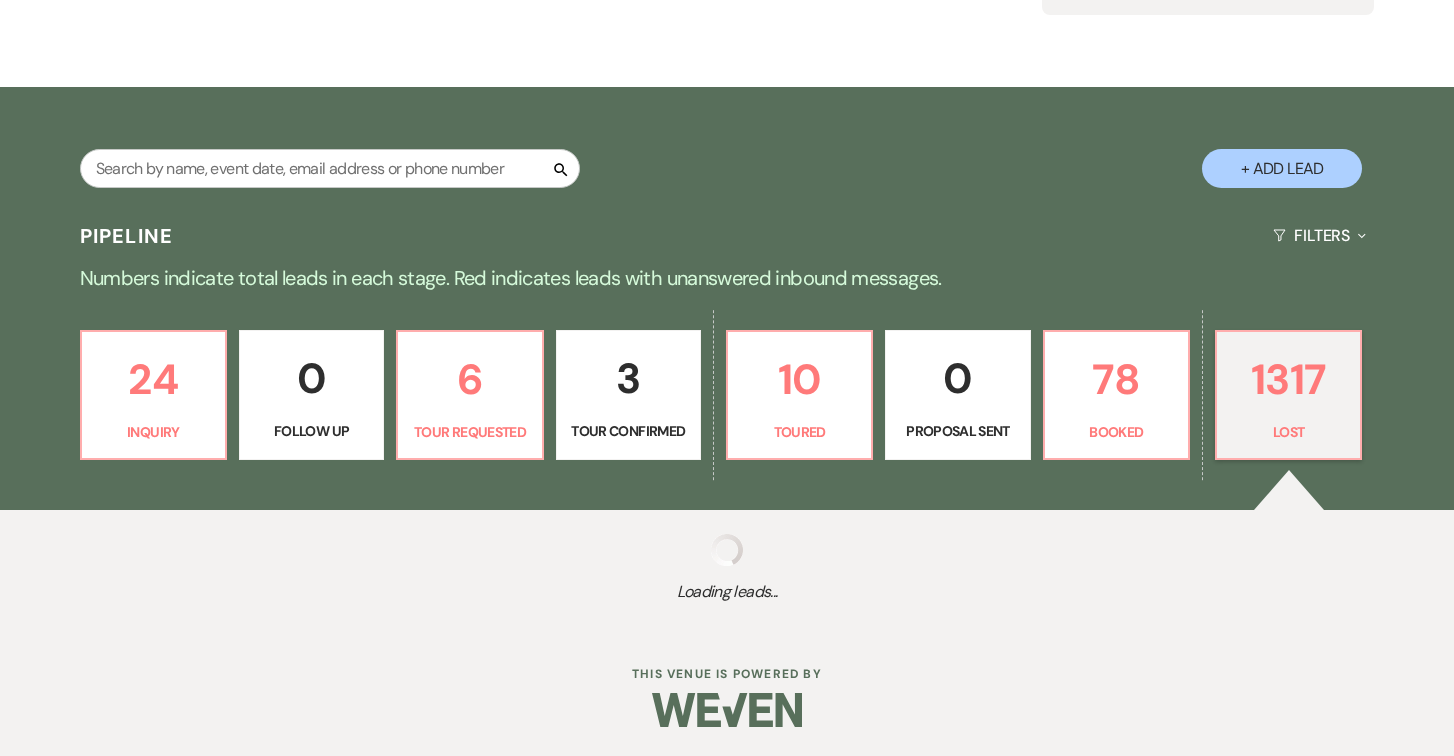 select on "5" 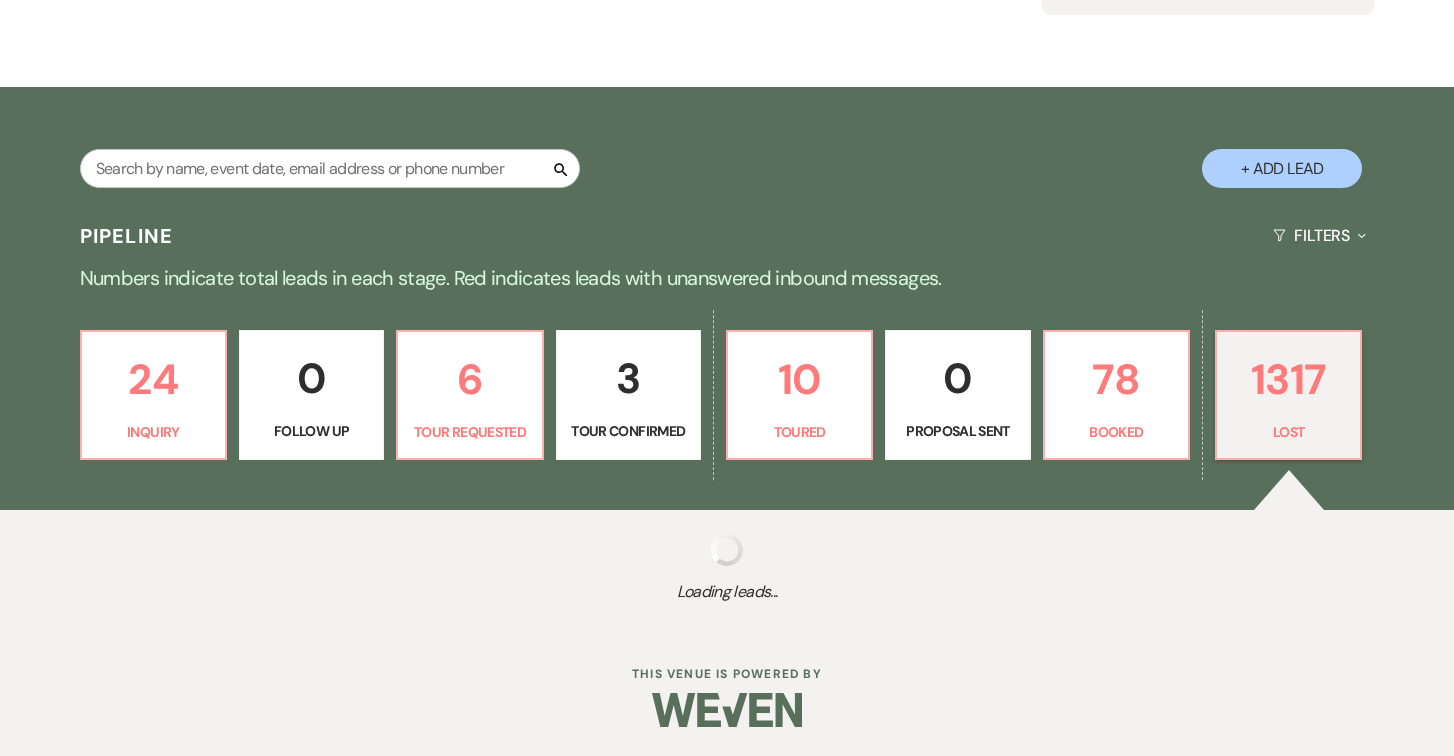 select on "8" 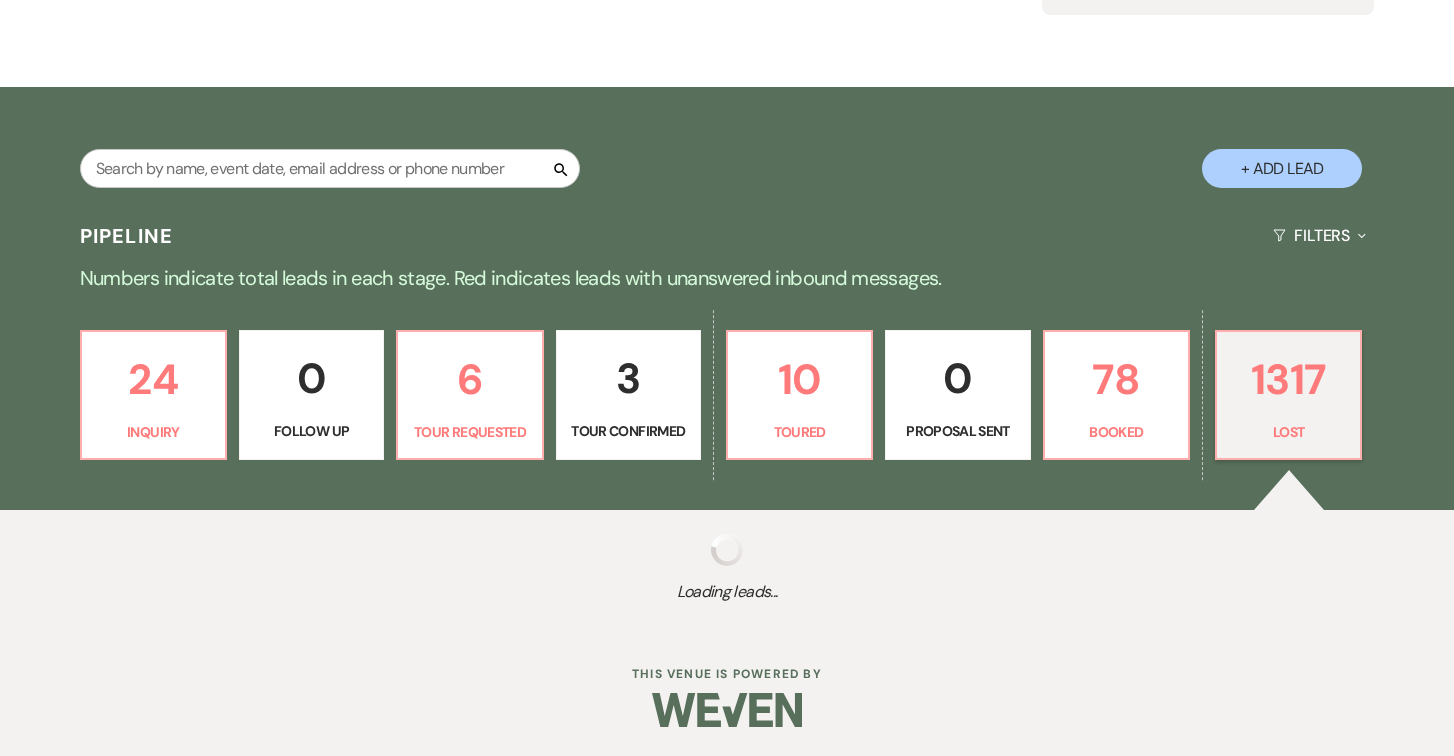 select on "5" 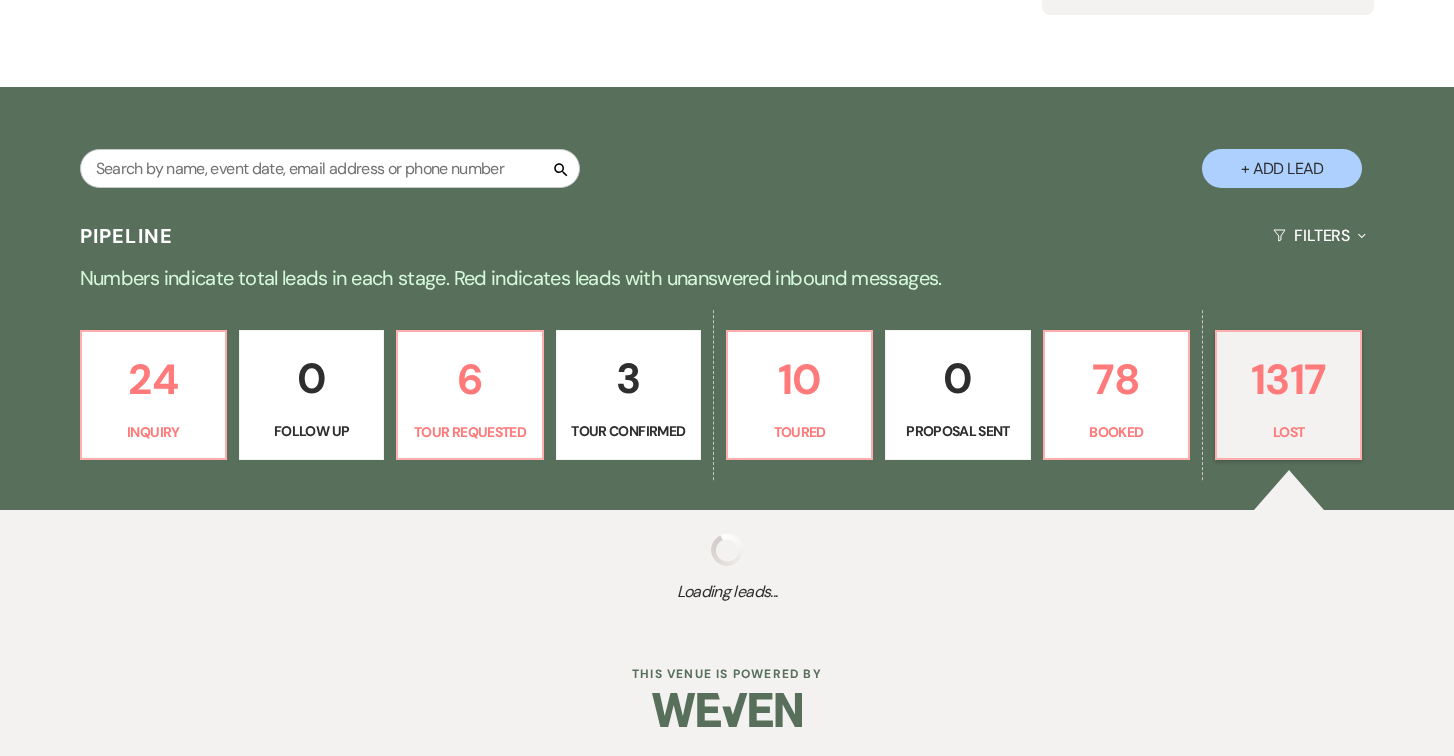 select on "8" 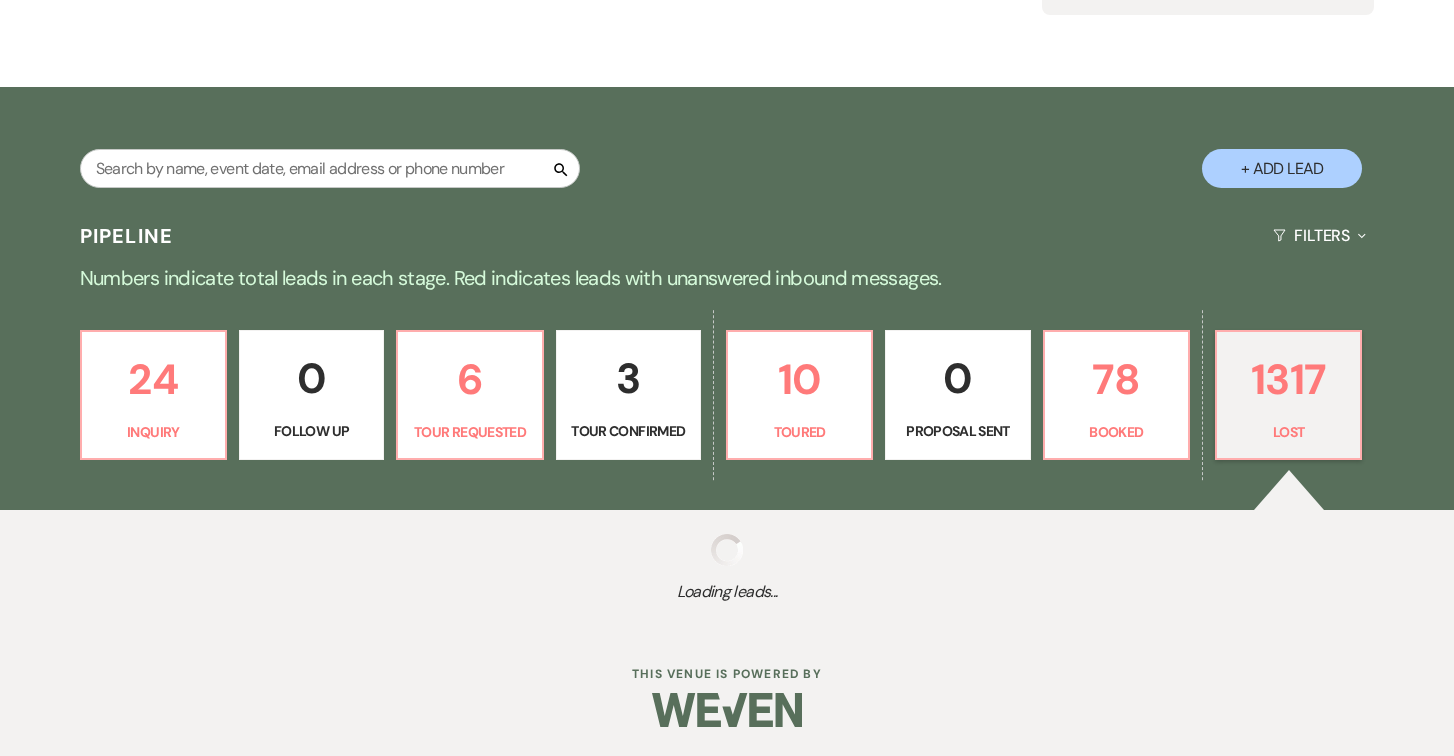 select on "5" 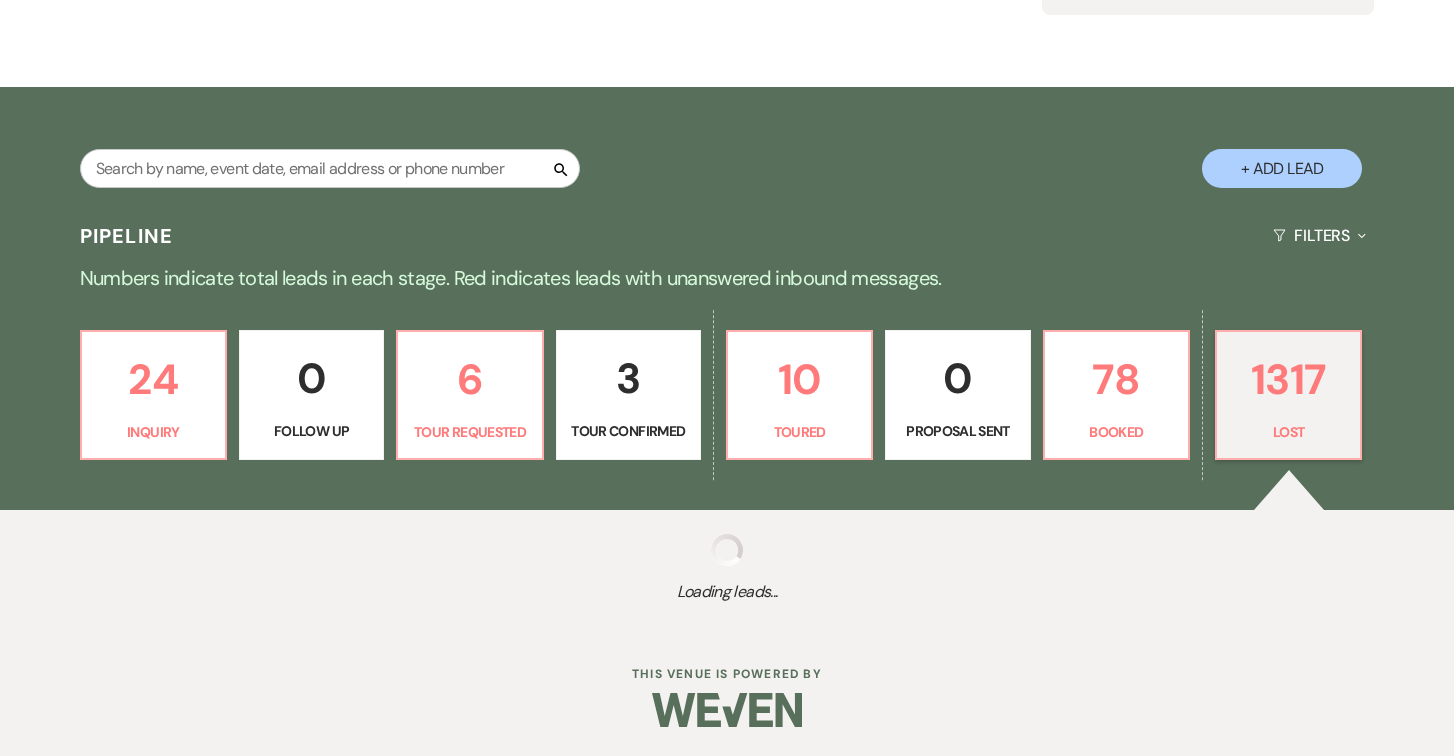 select on "8" 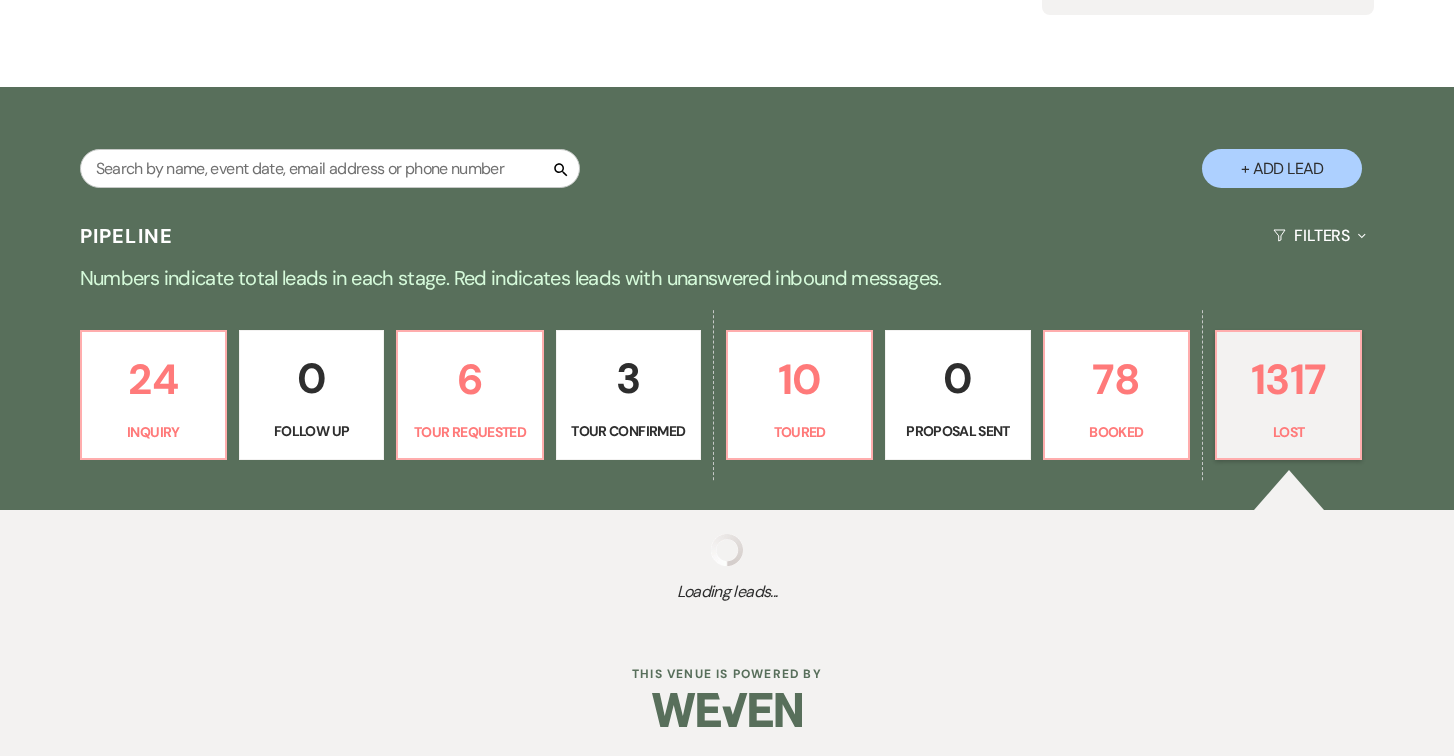 select on "5" 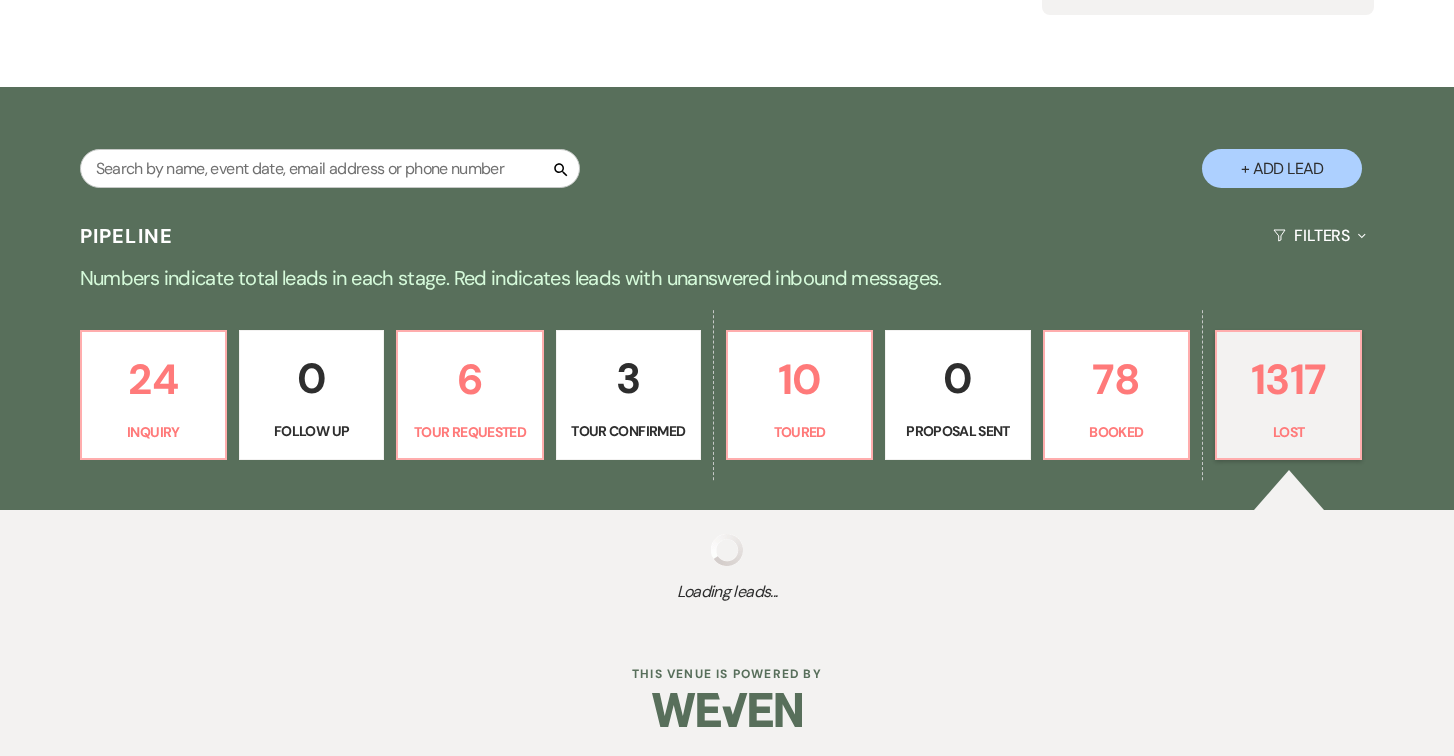 select on "8" 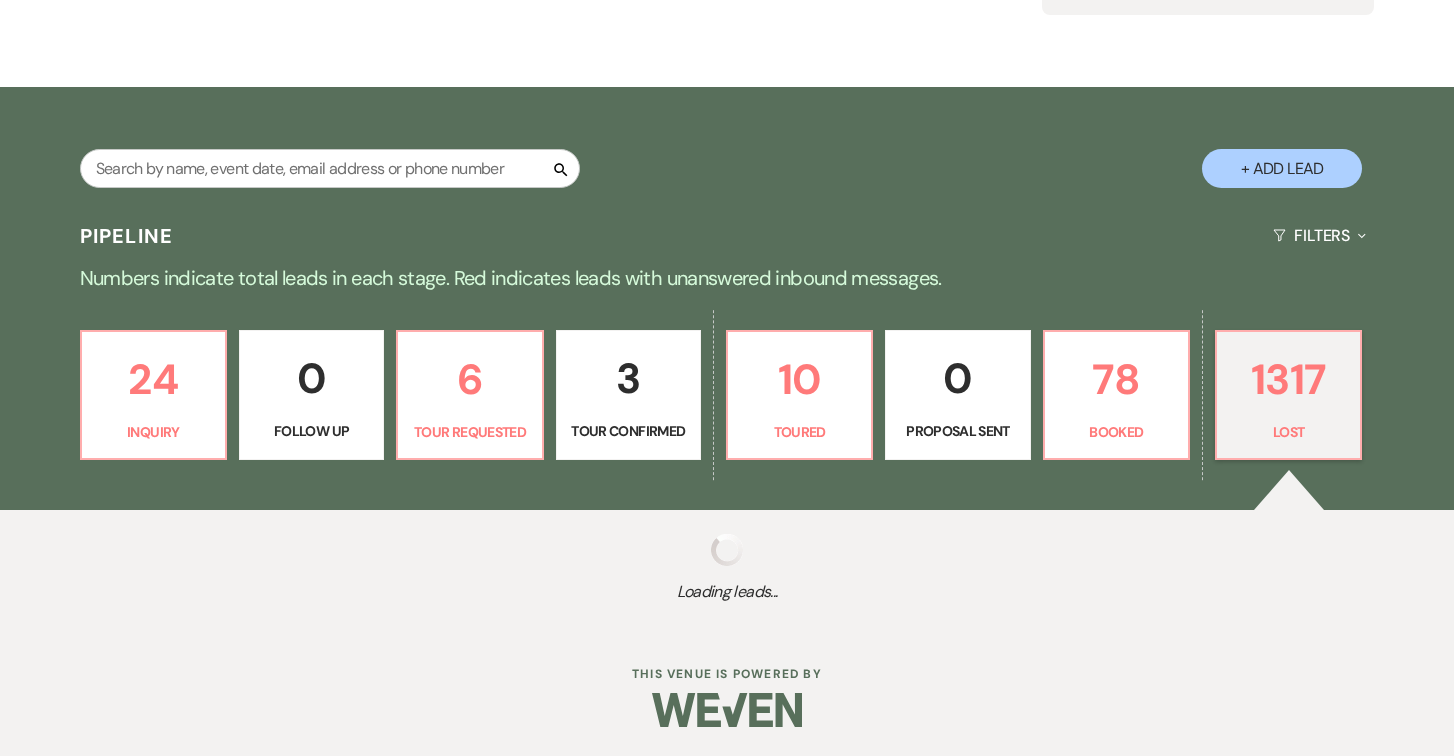 select on "5" 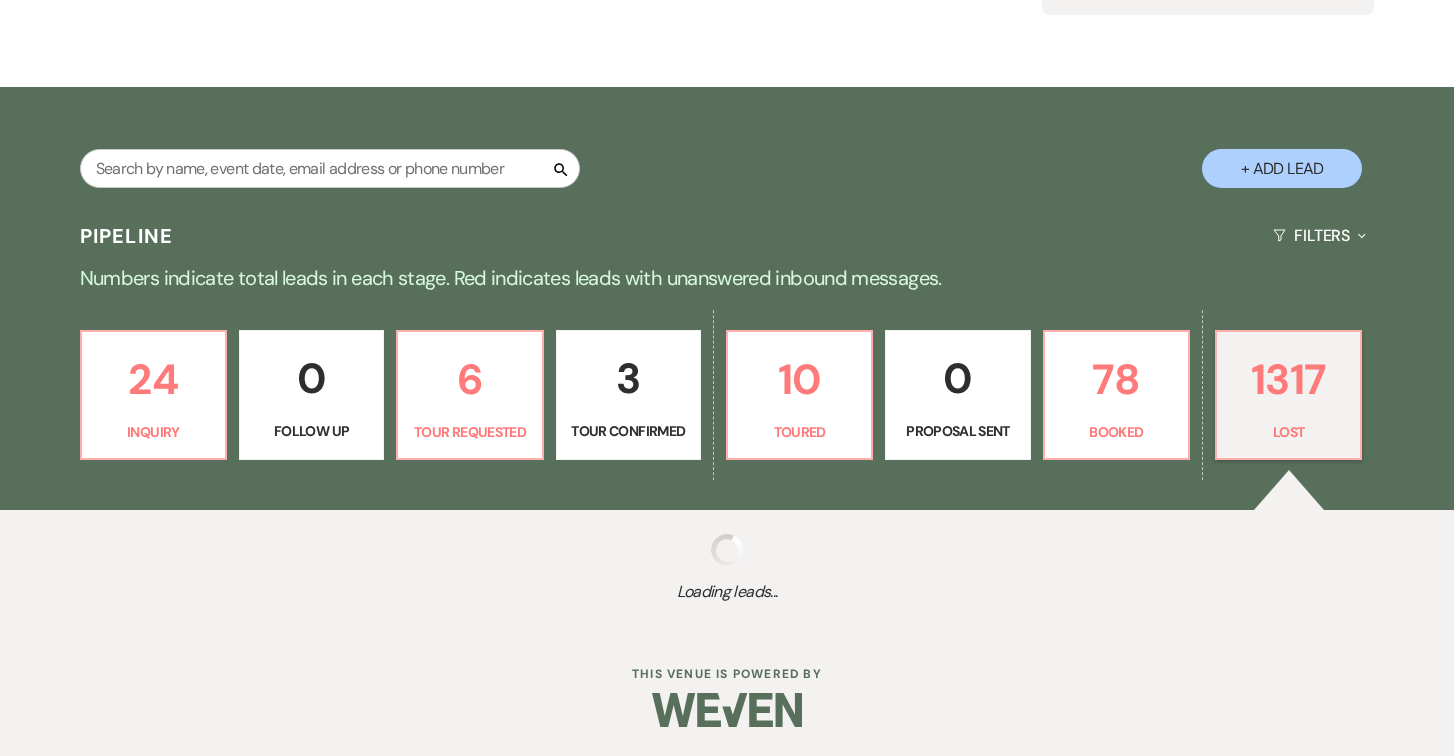 select on "8" 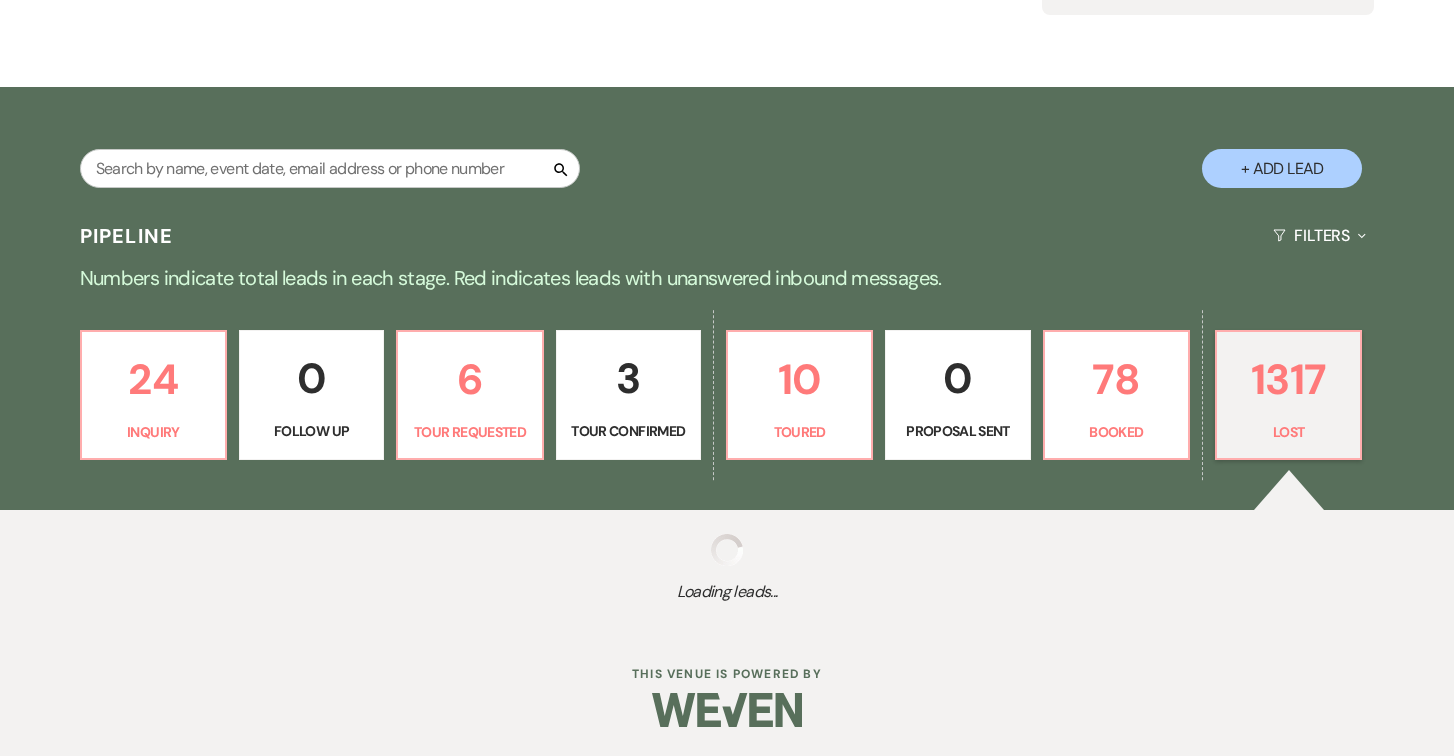 select on "5" 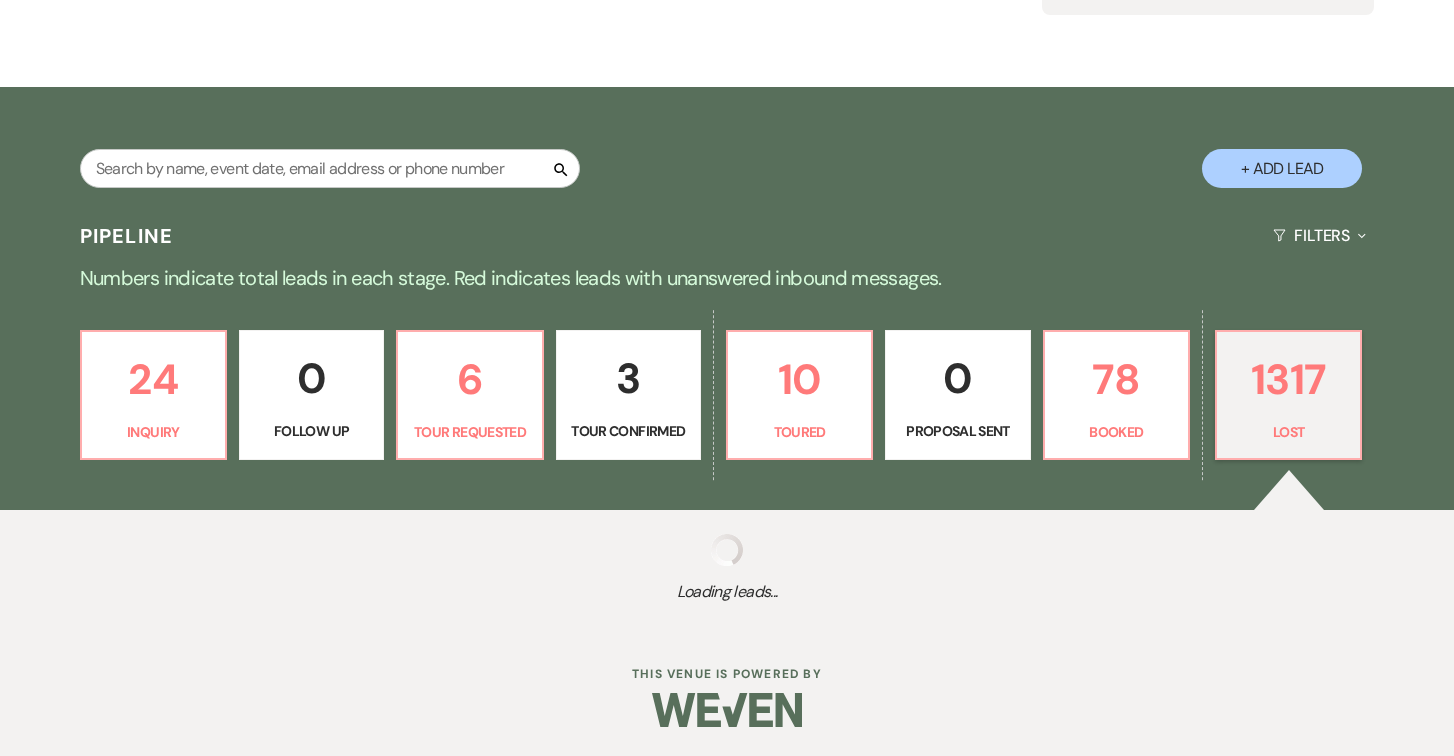 select on "8" 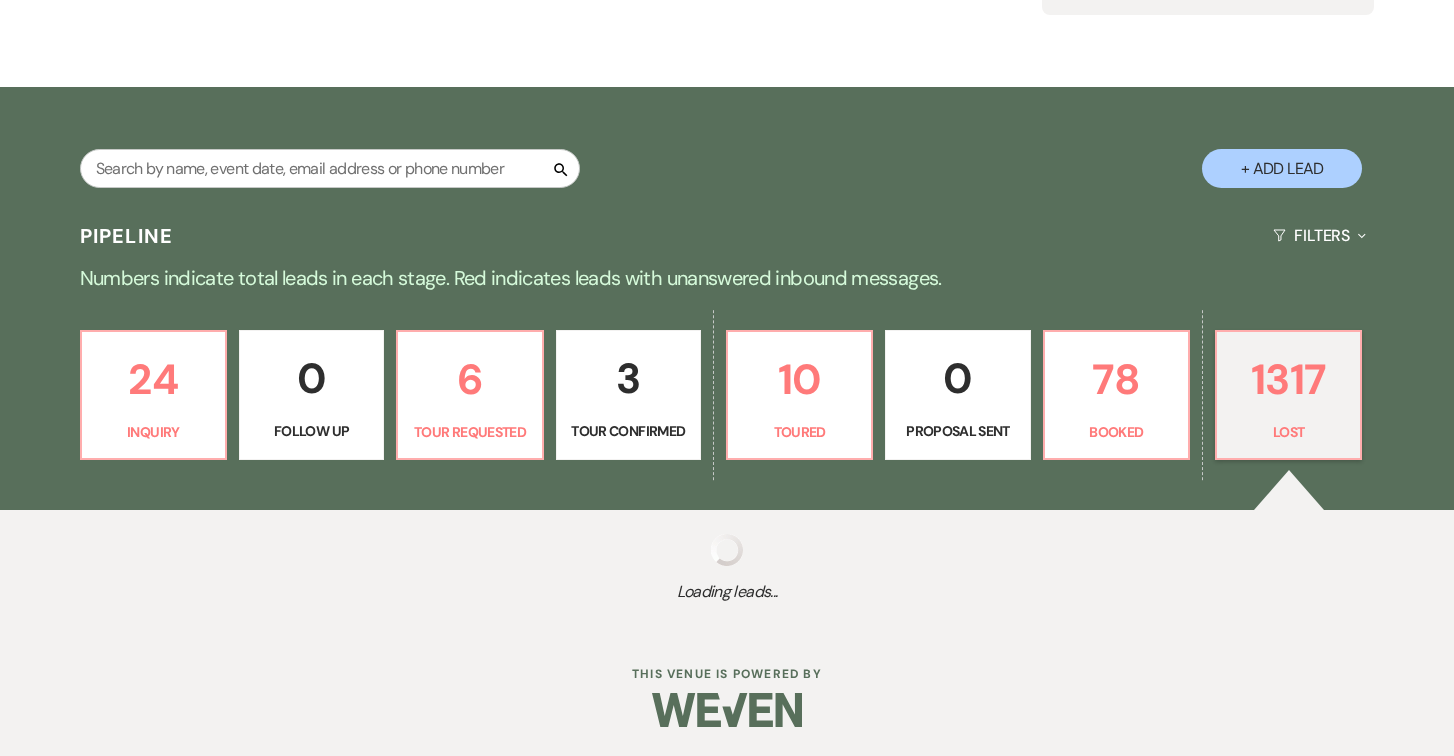 select on "10" 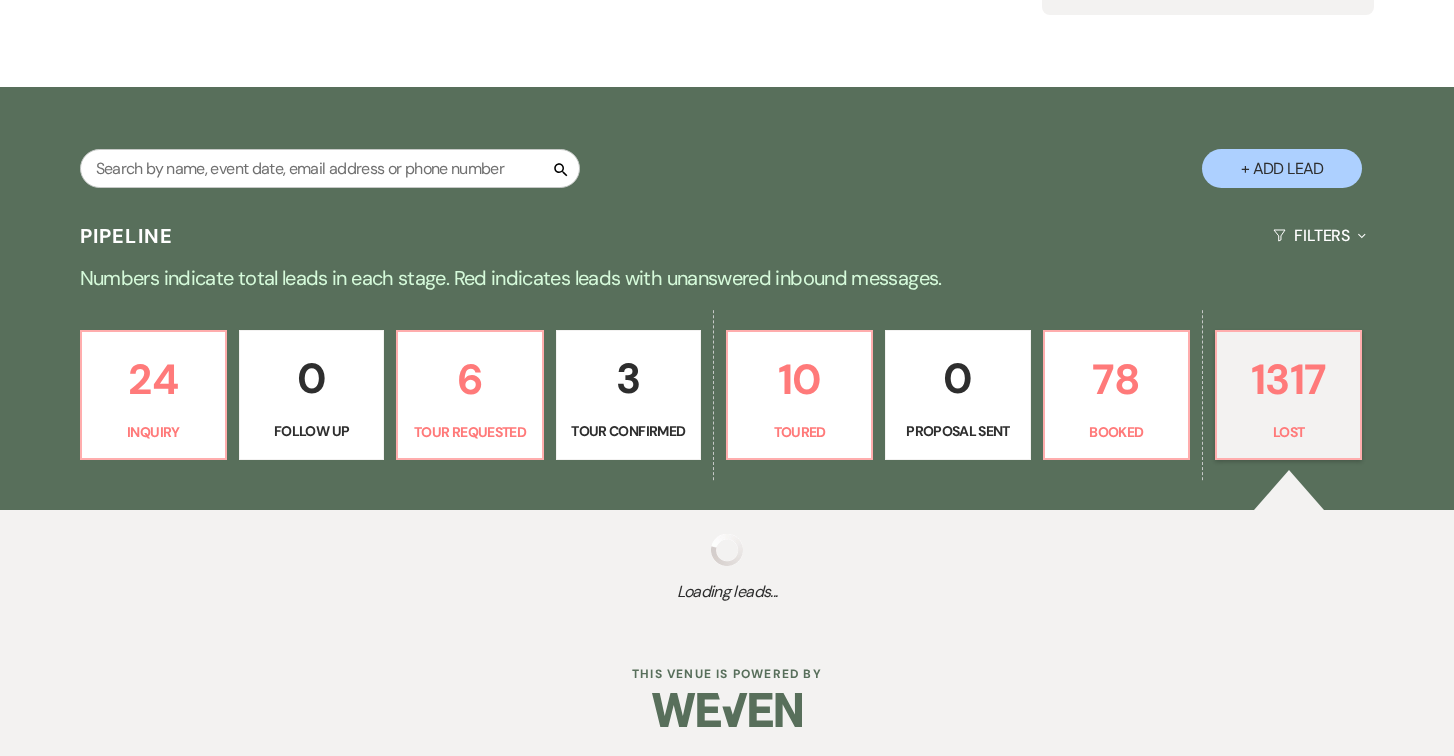 select on "8" 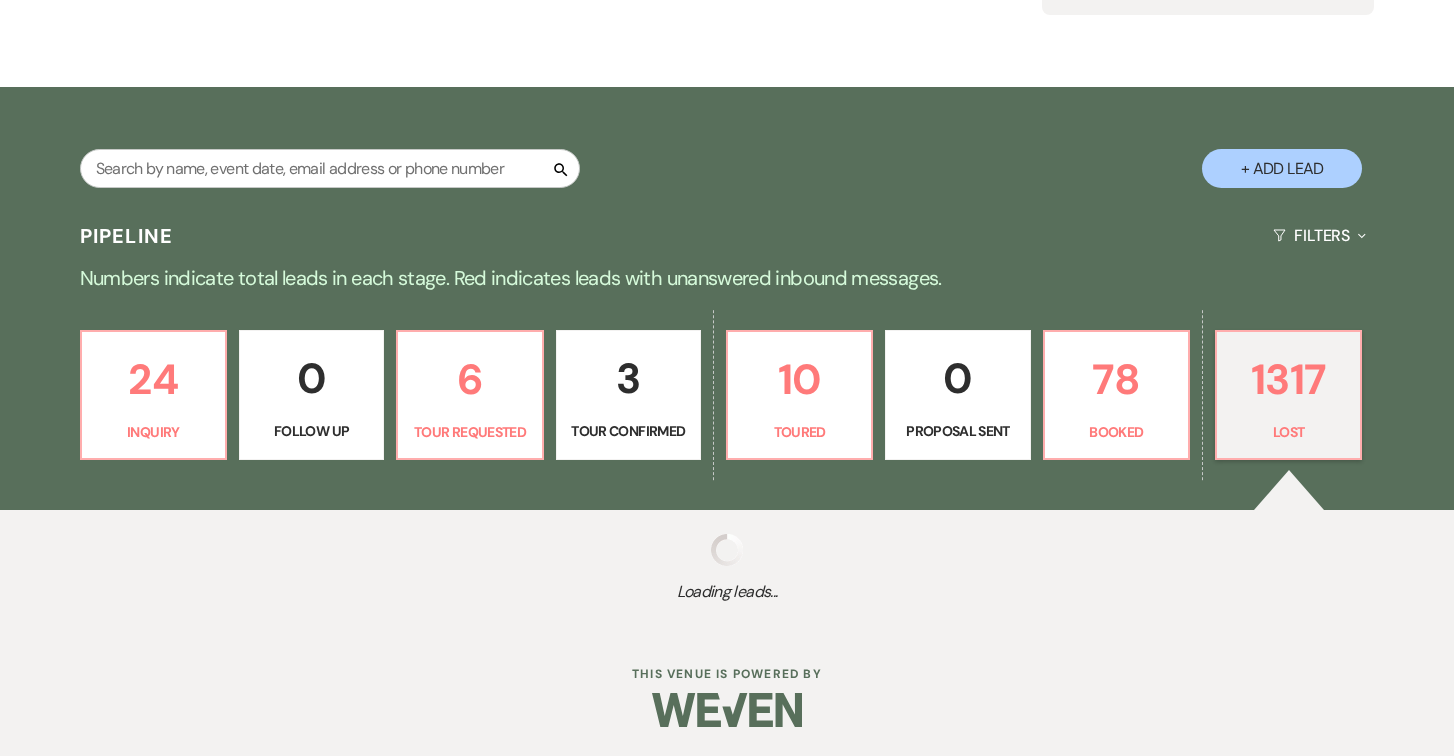 select on "5" 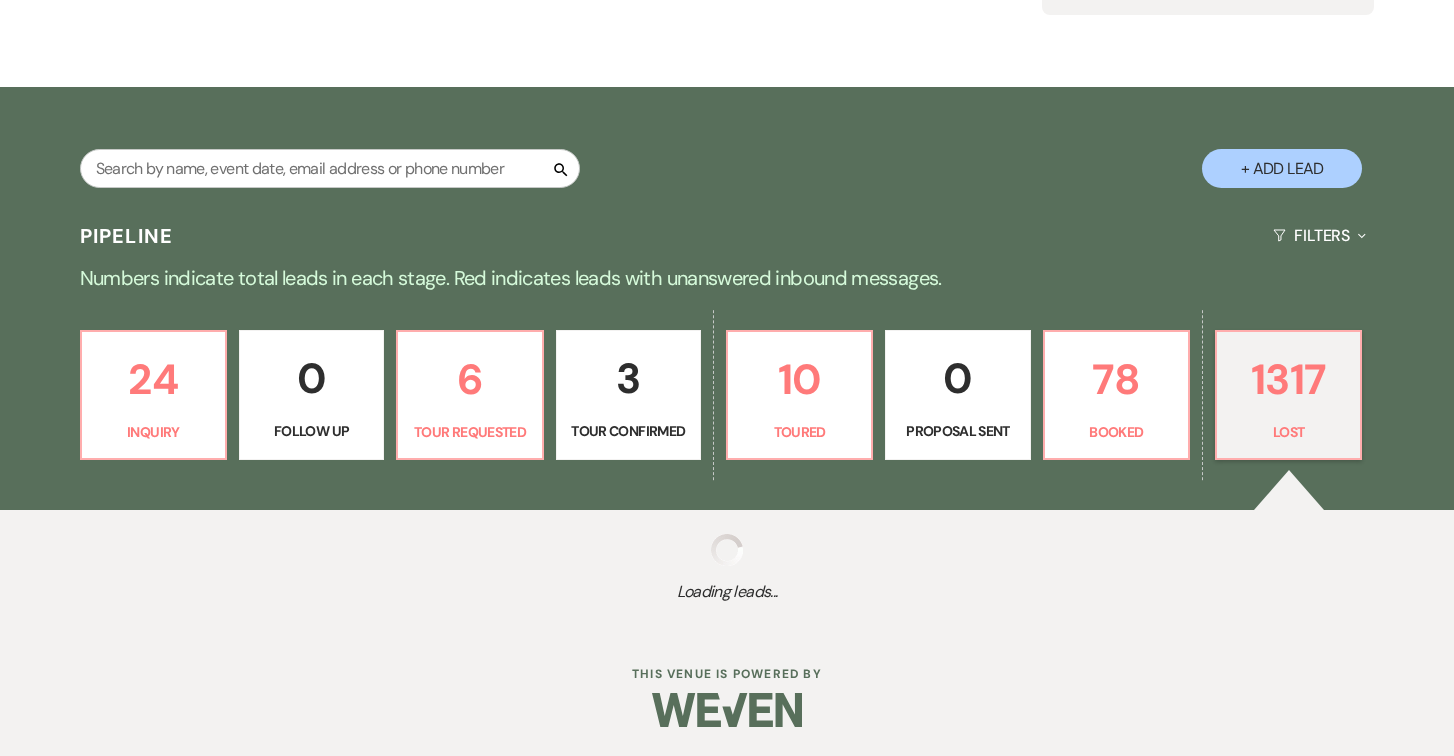 select on "8" 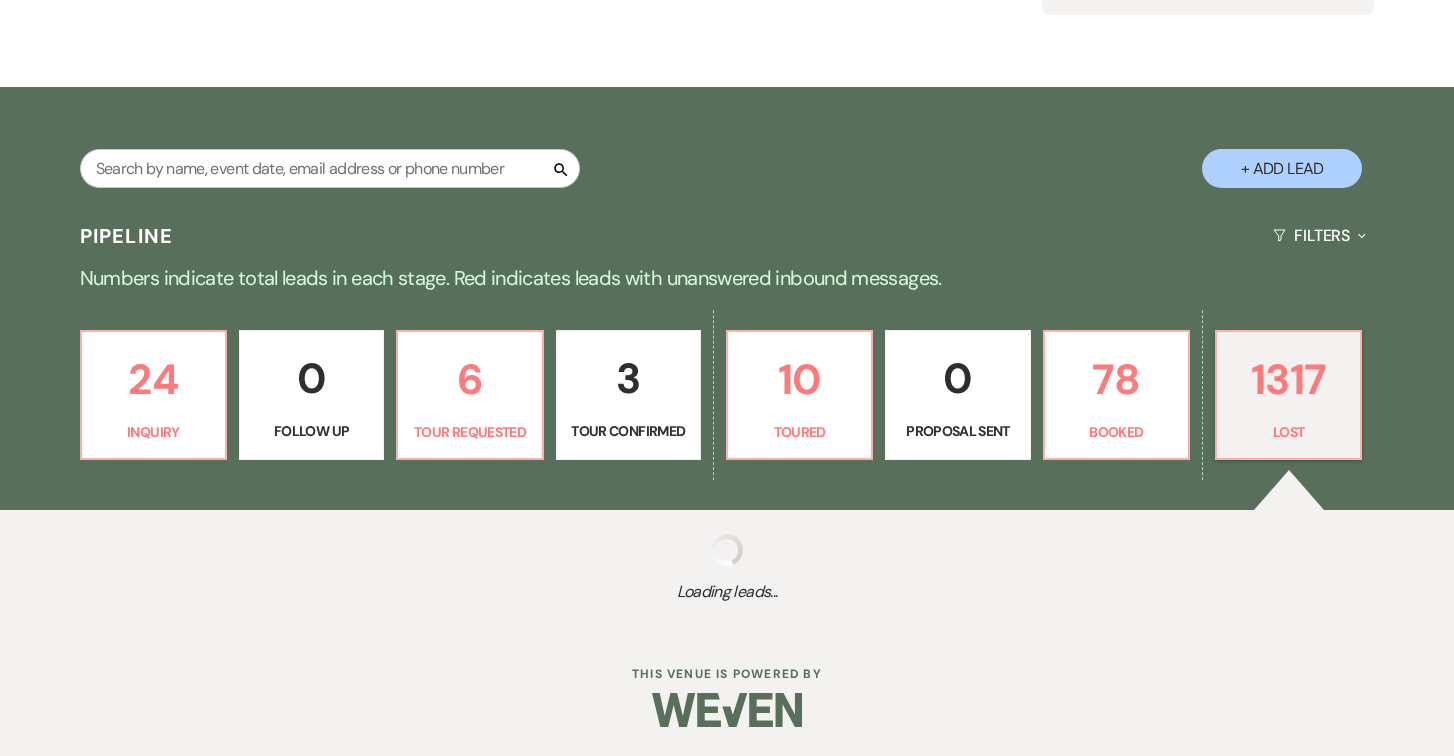 select on "5" 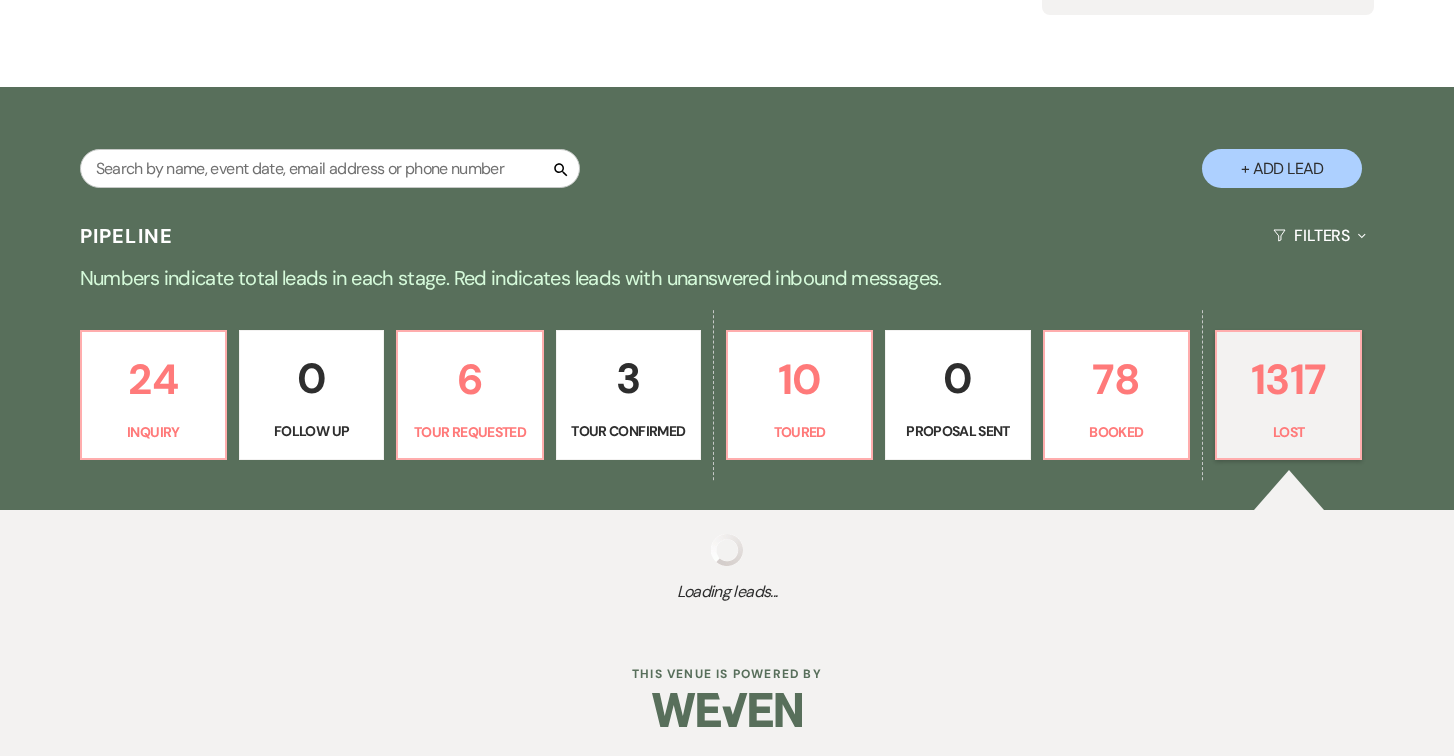 select on "8" 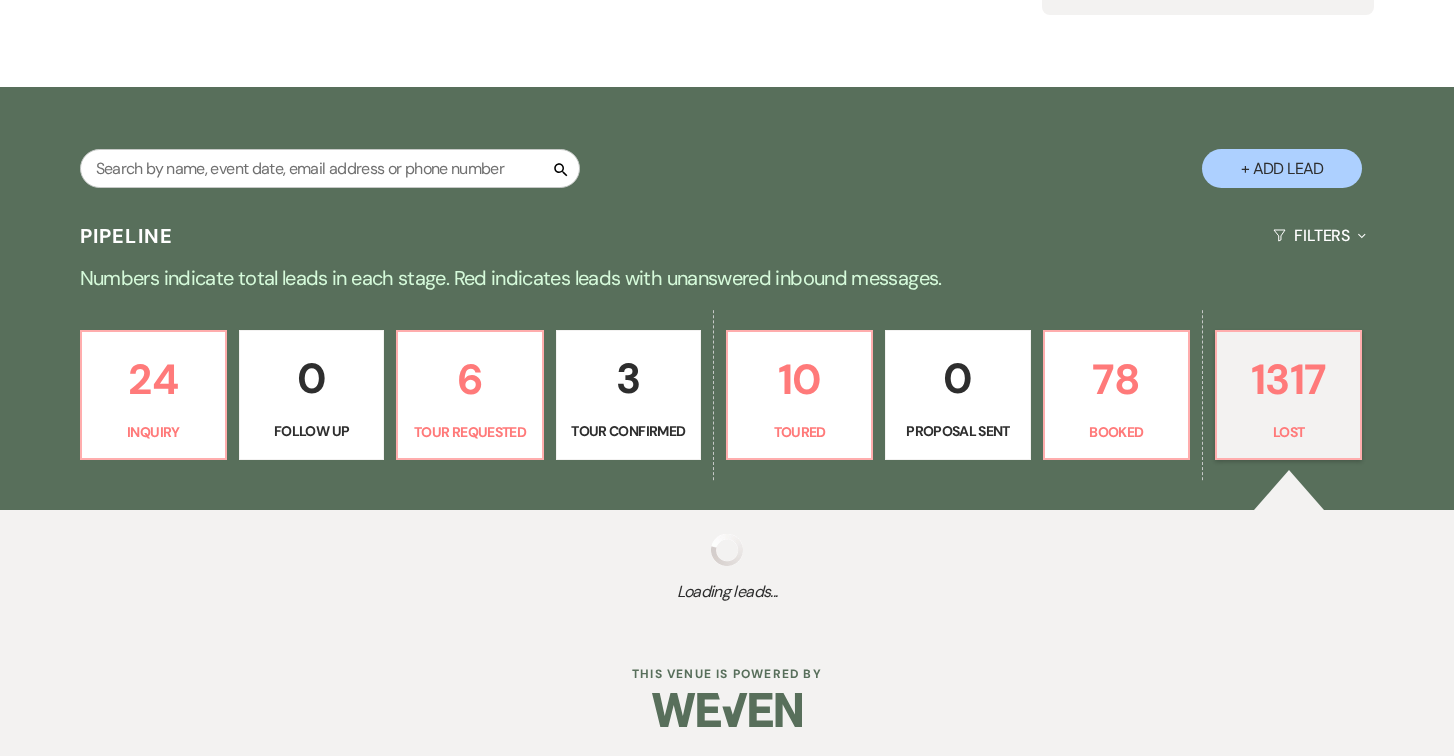 select on "5" 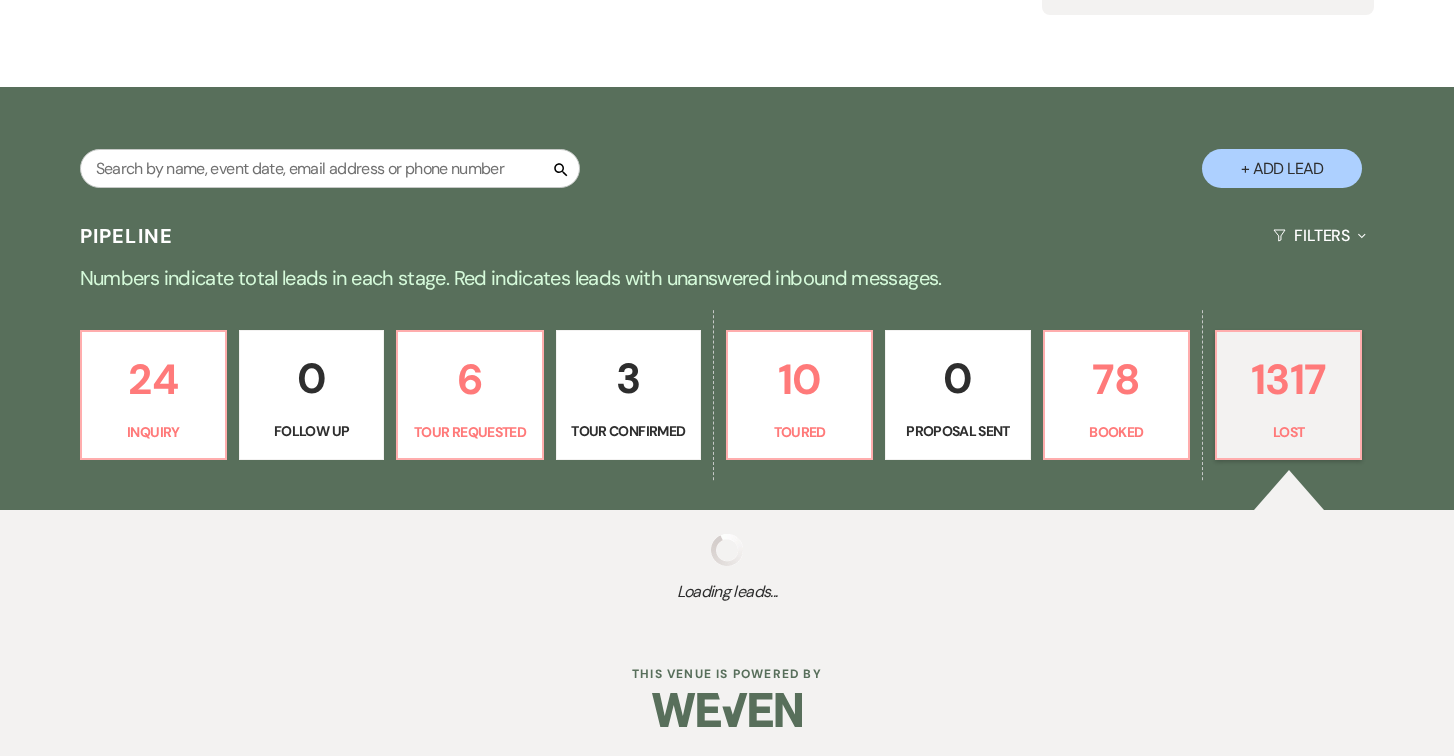 select on "8" 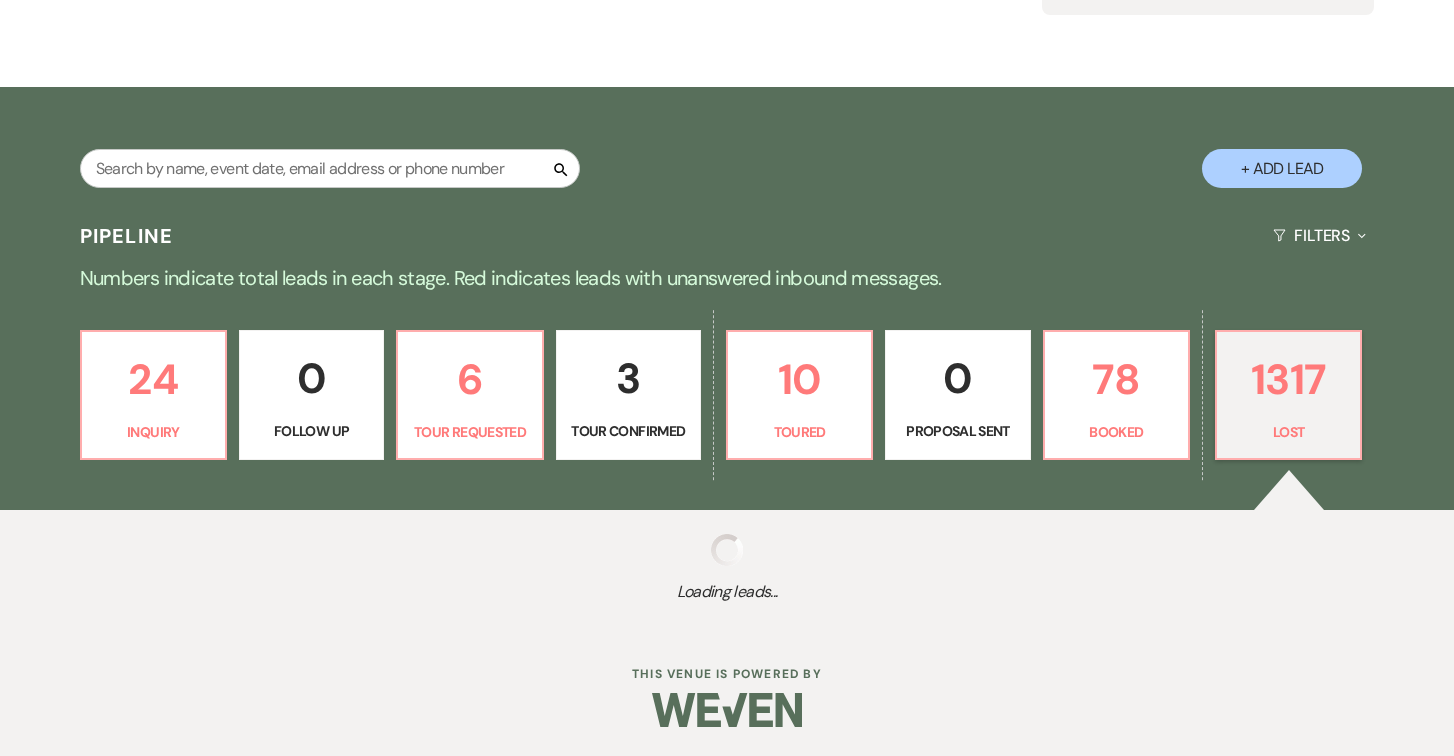 select on "5" 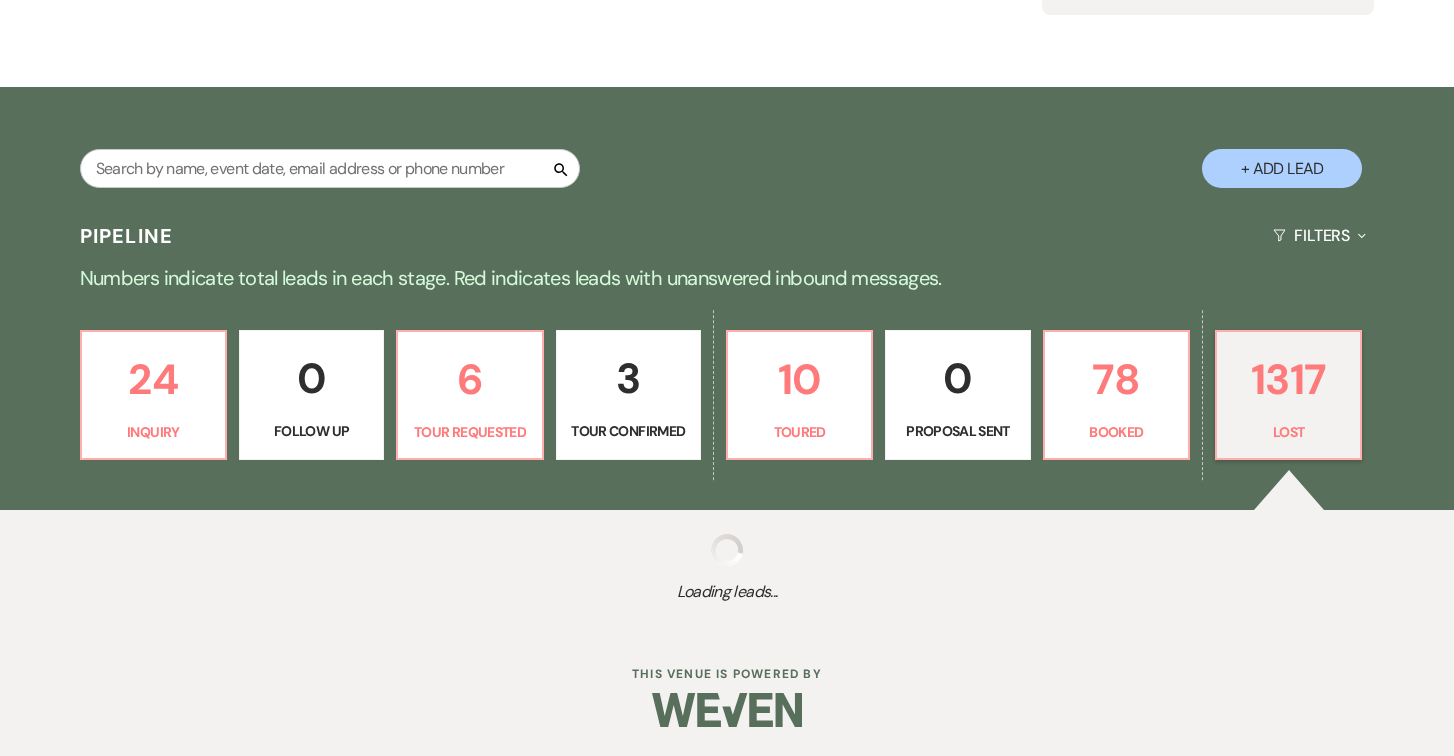 select on "8" 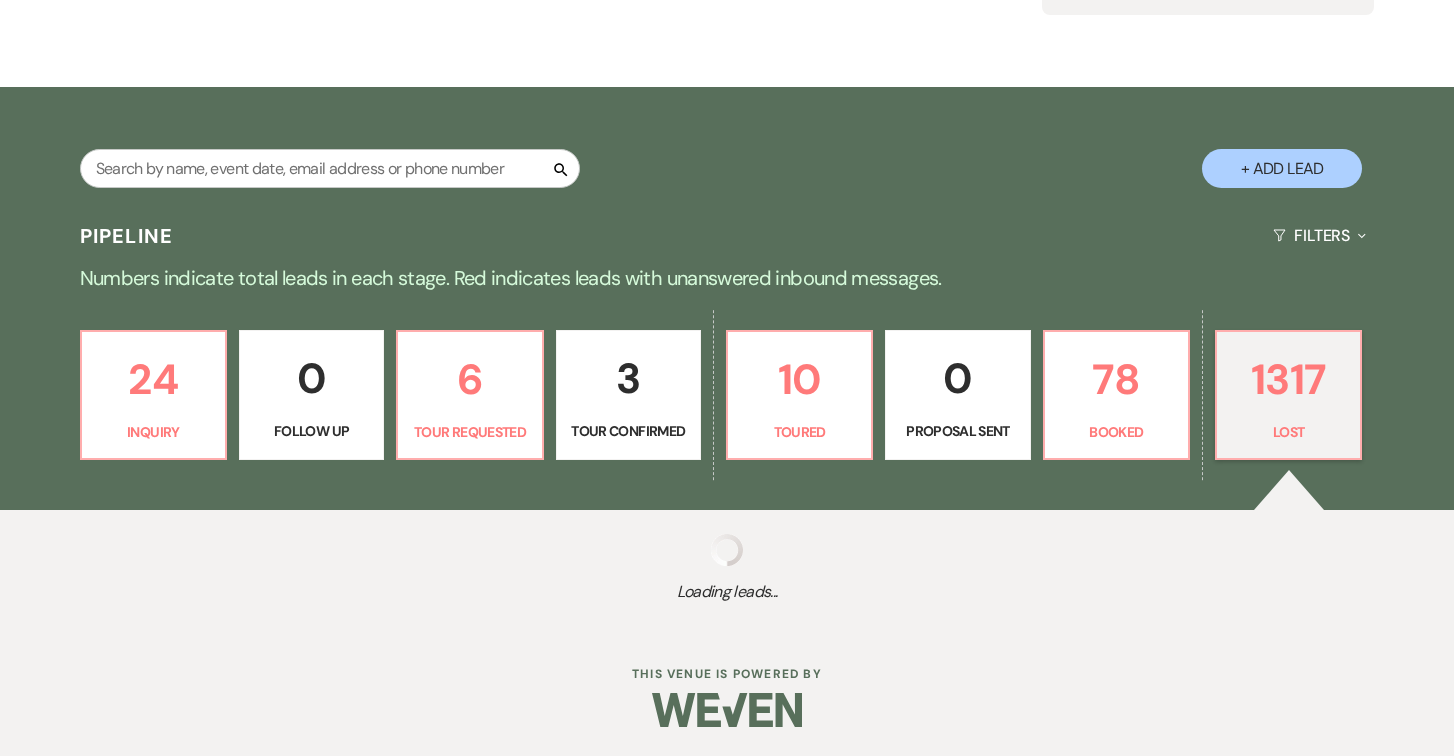select on "5" 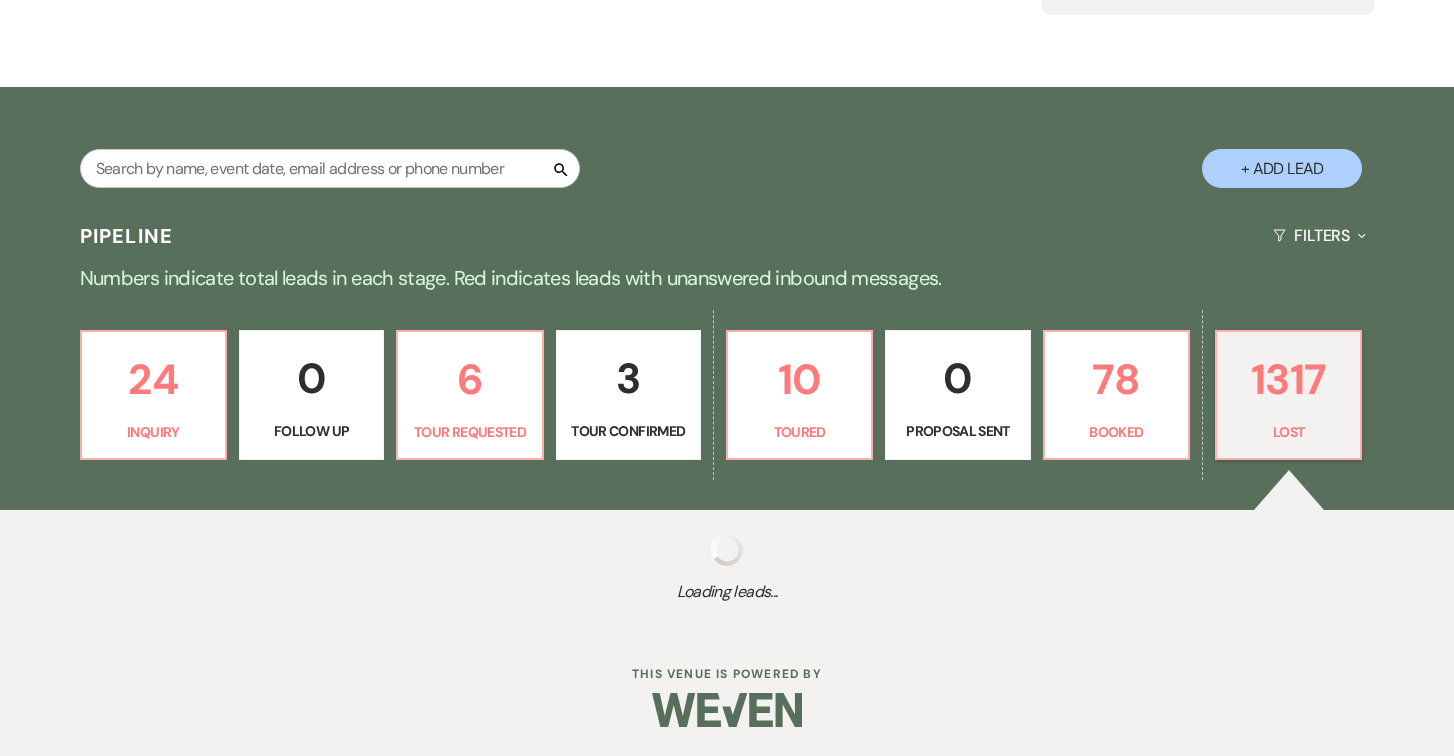 select on "8" 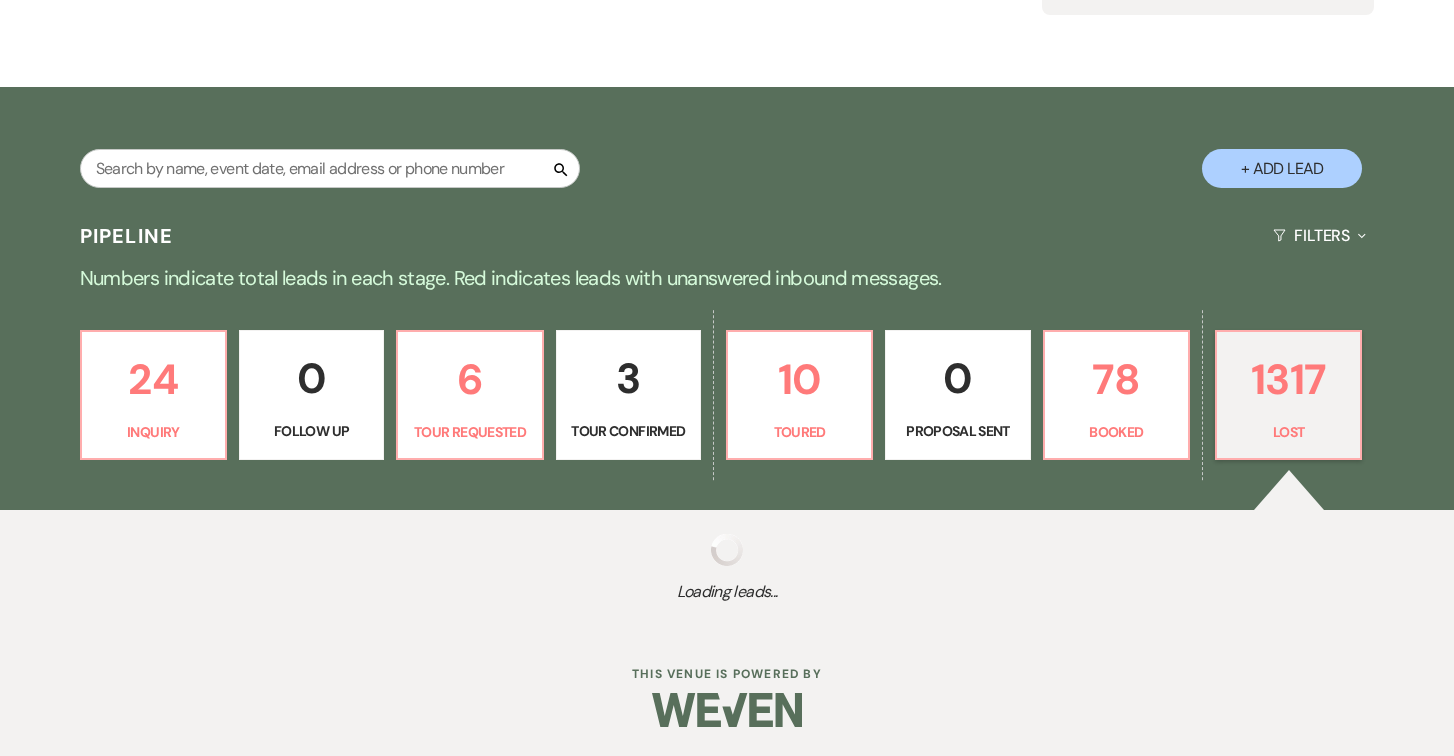 select on "5" 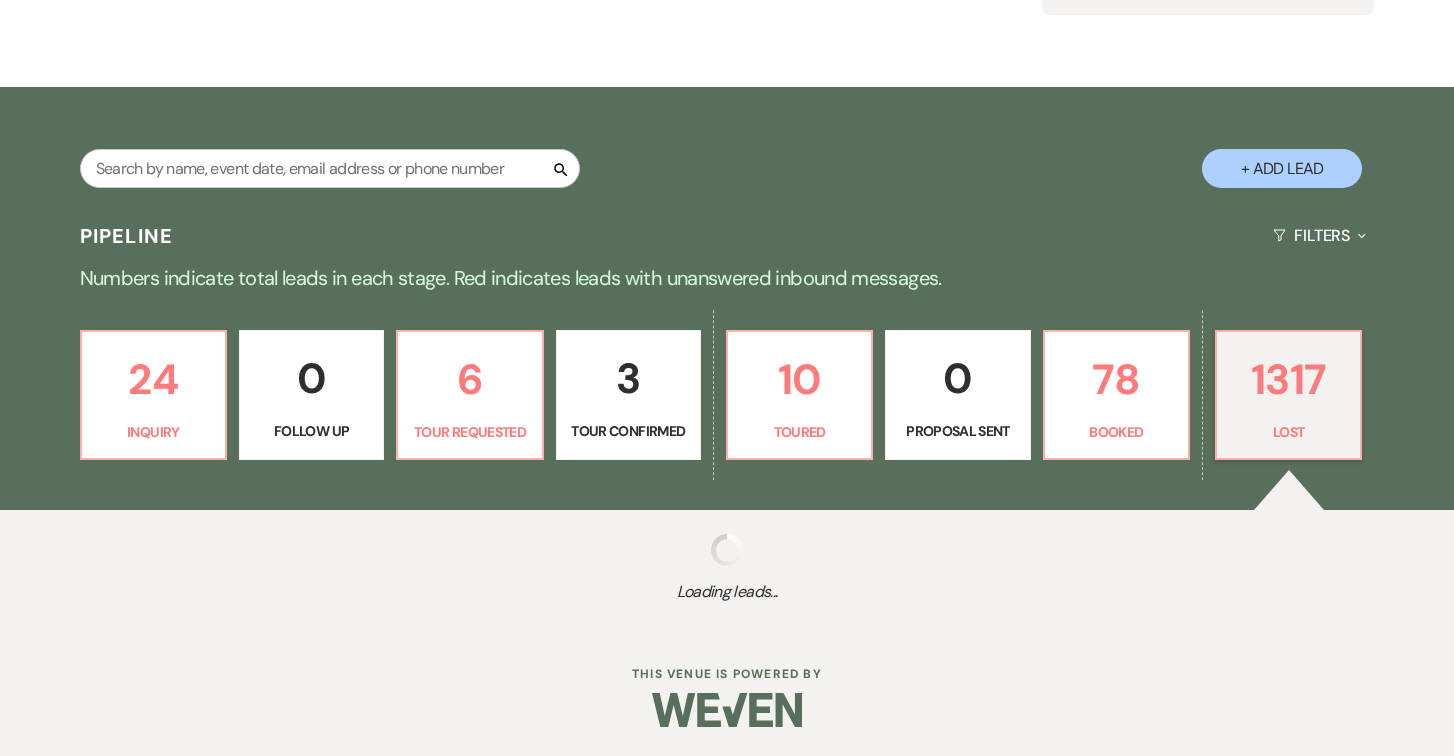 select on "8" 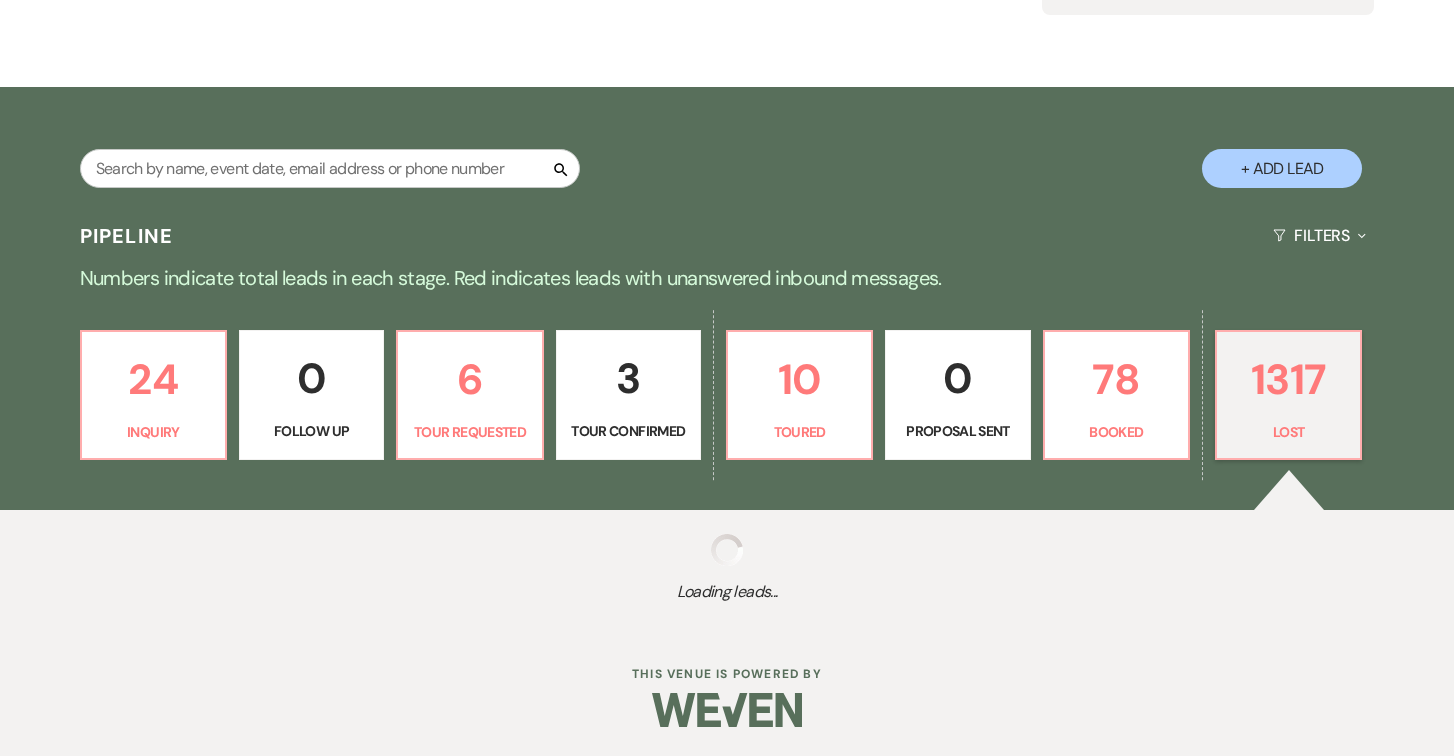 select on "5" 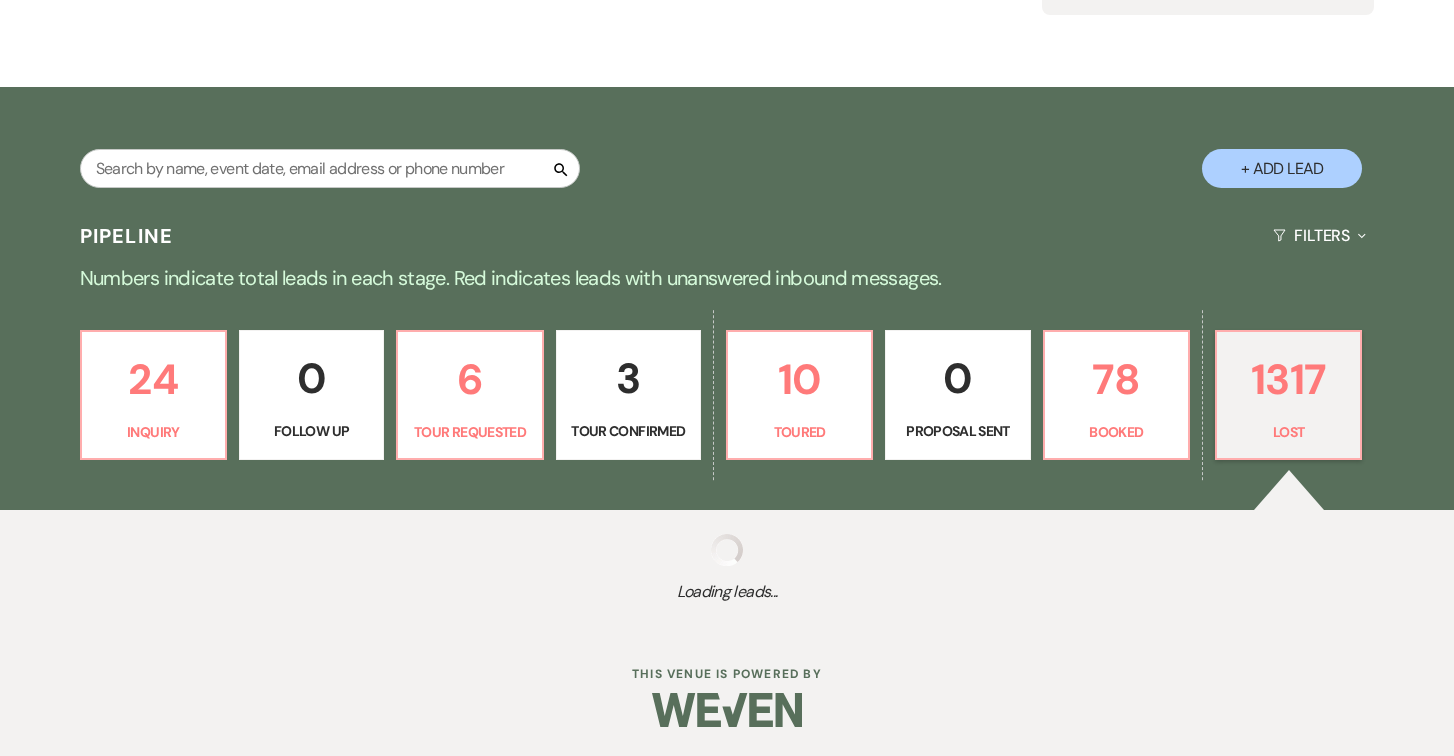 select on "8" 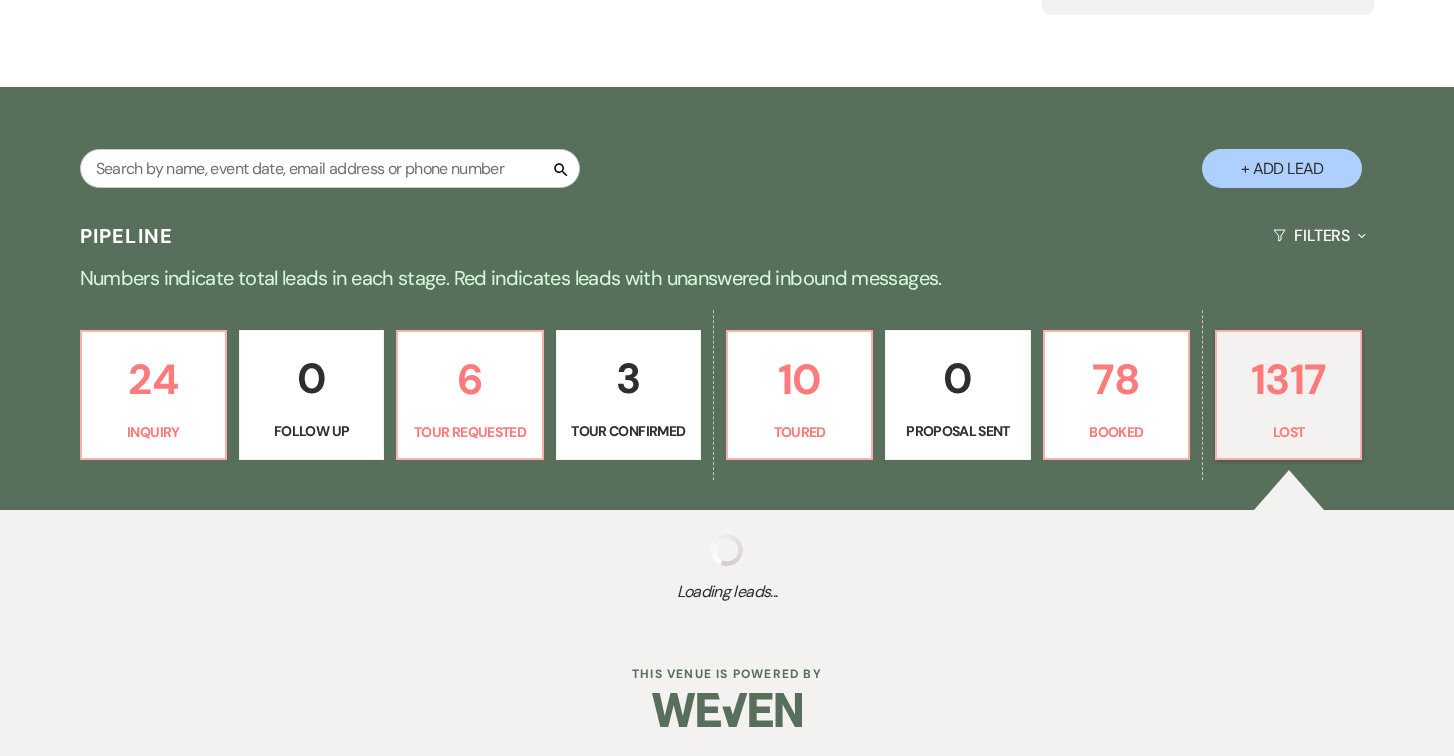 select on "6" 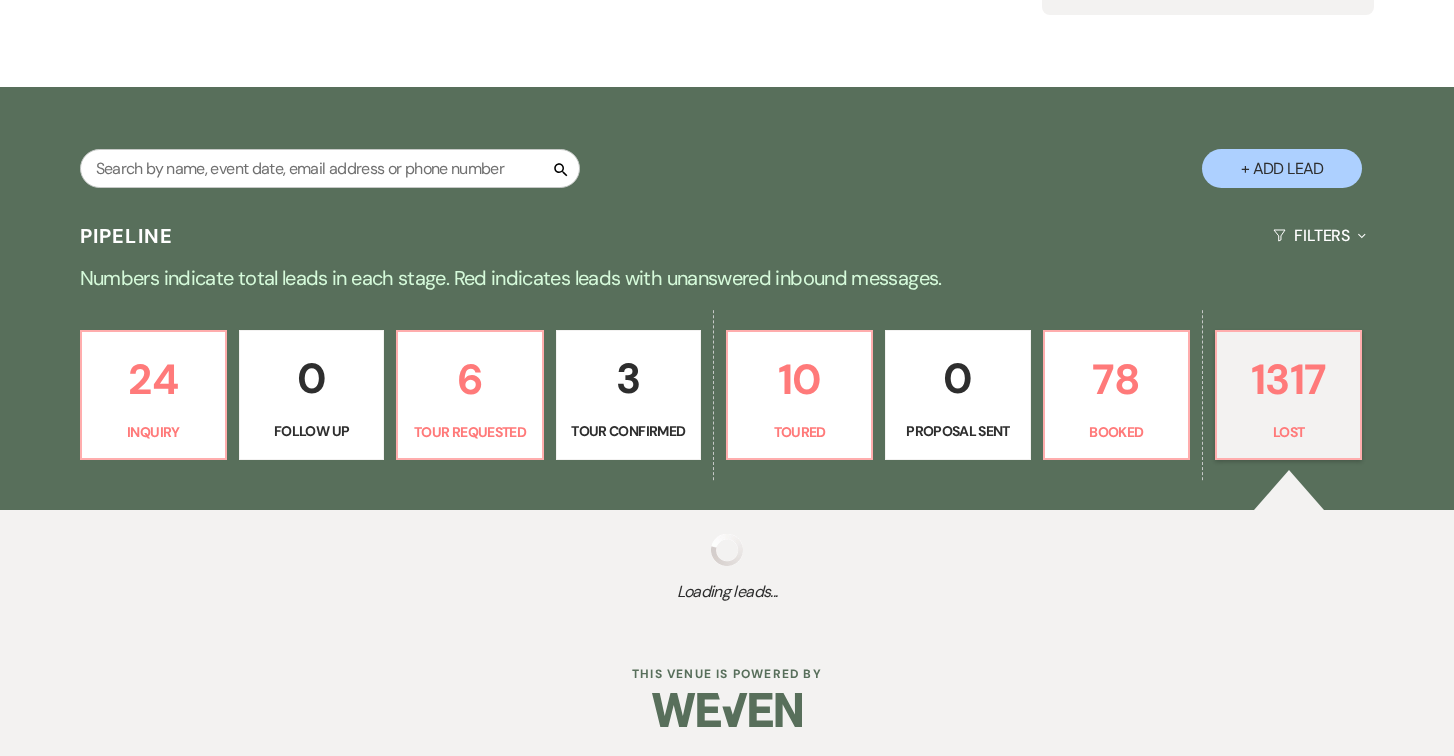 select on "8" 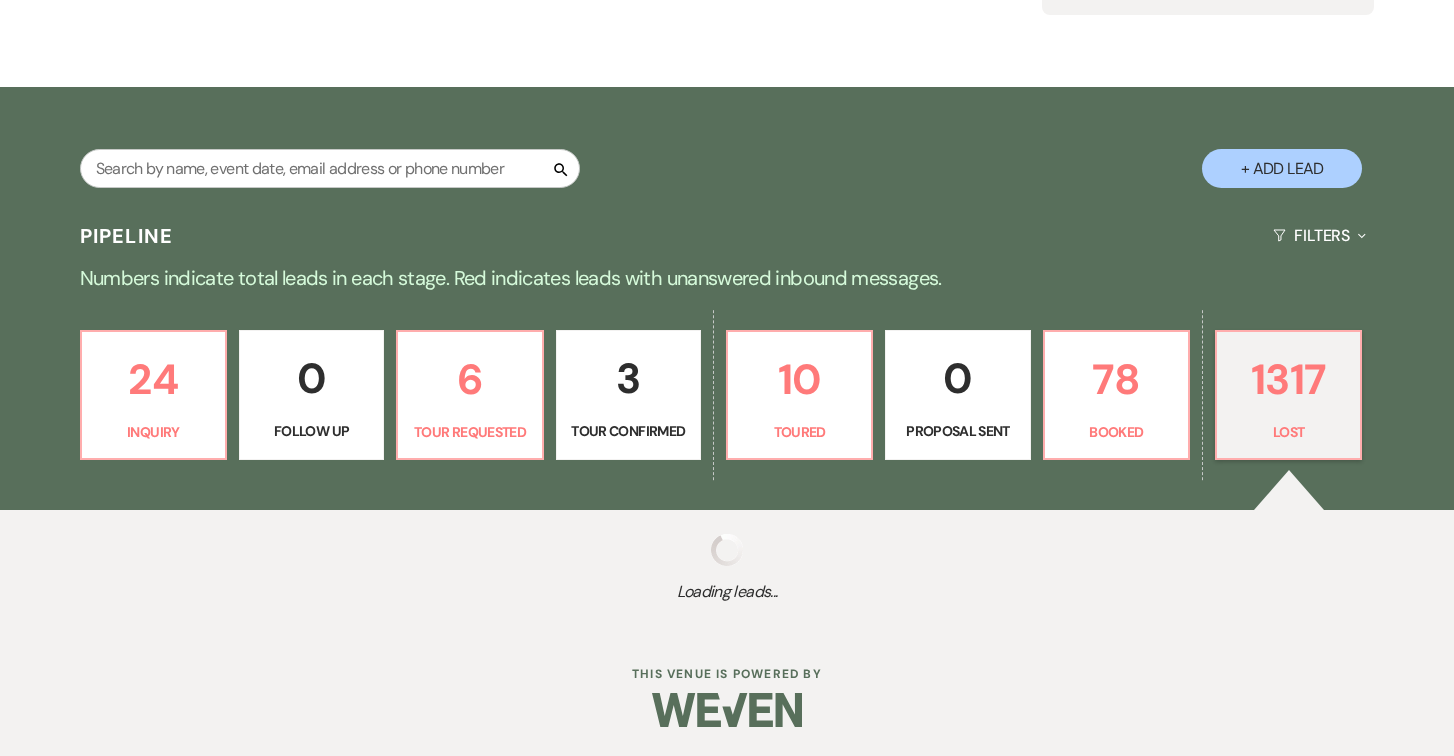 select on "5" 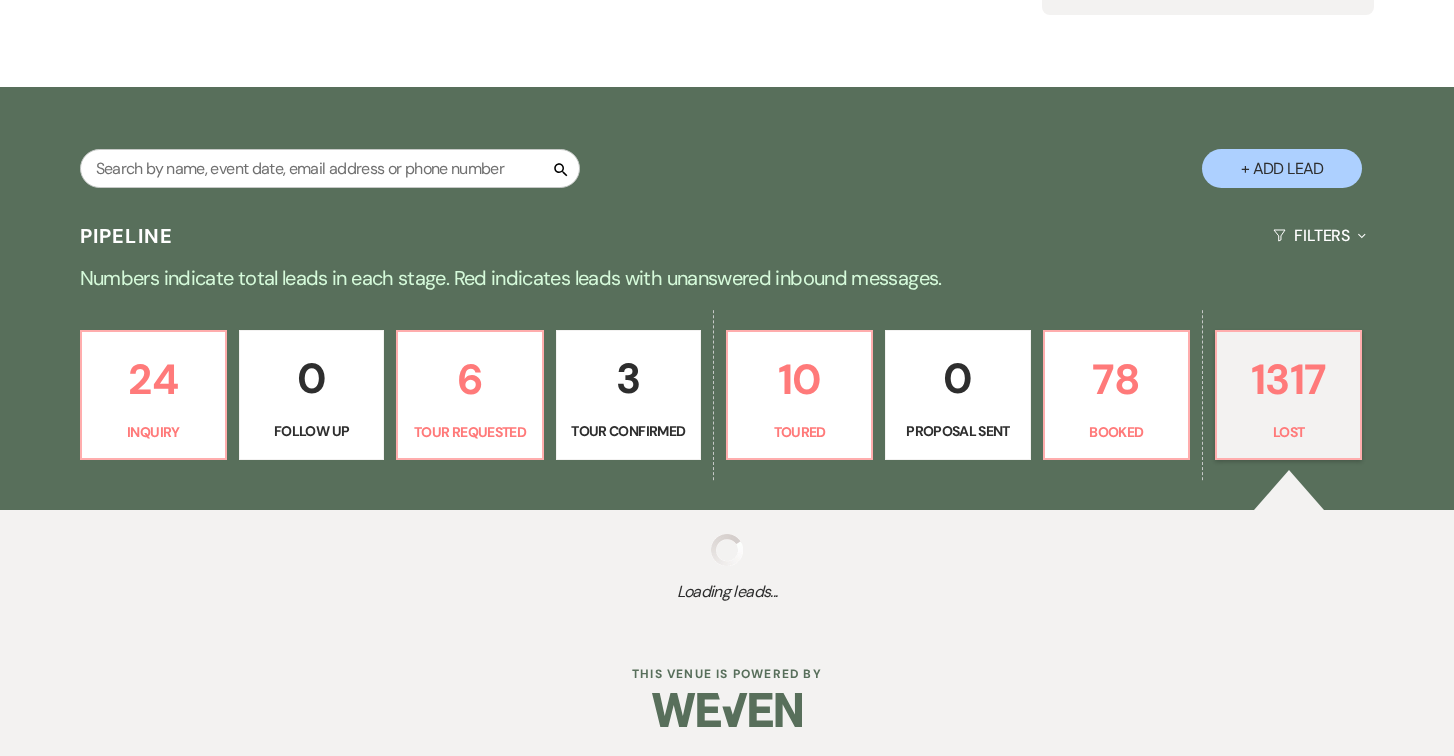 select on "8" 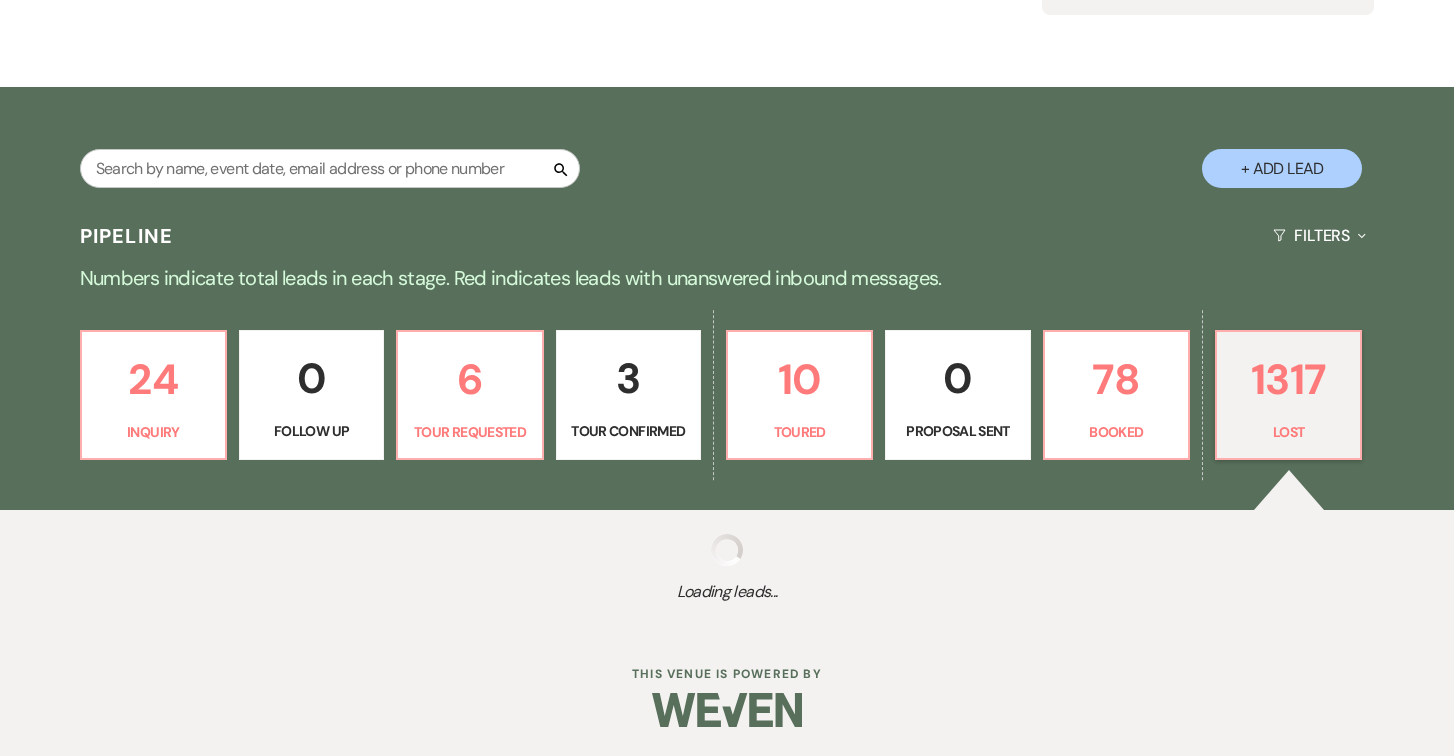 select on "6" 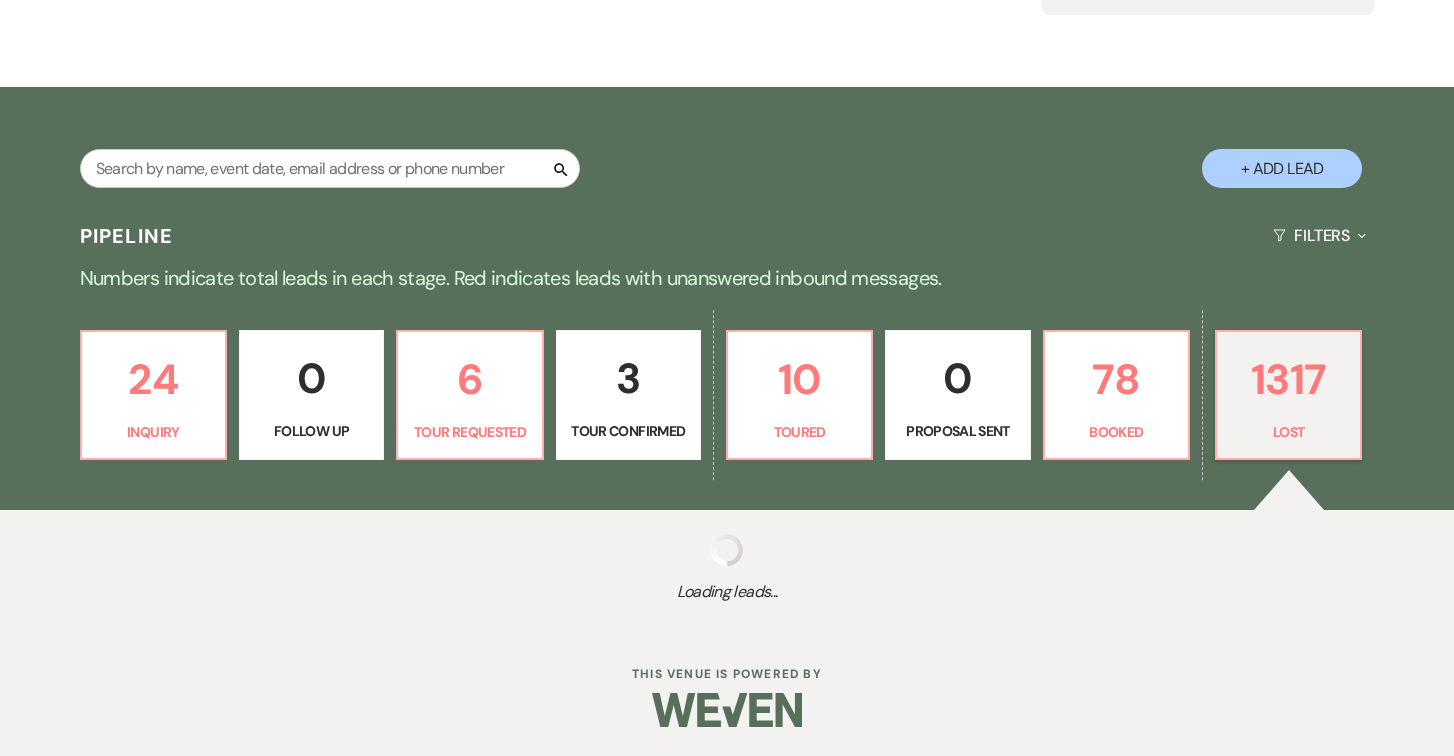select on "8" 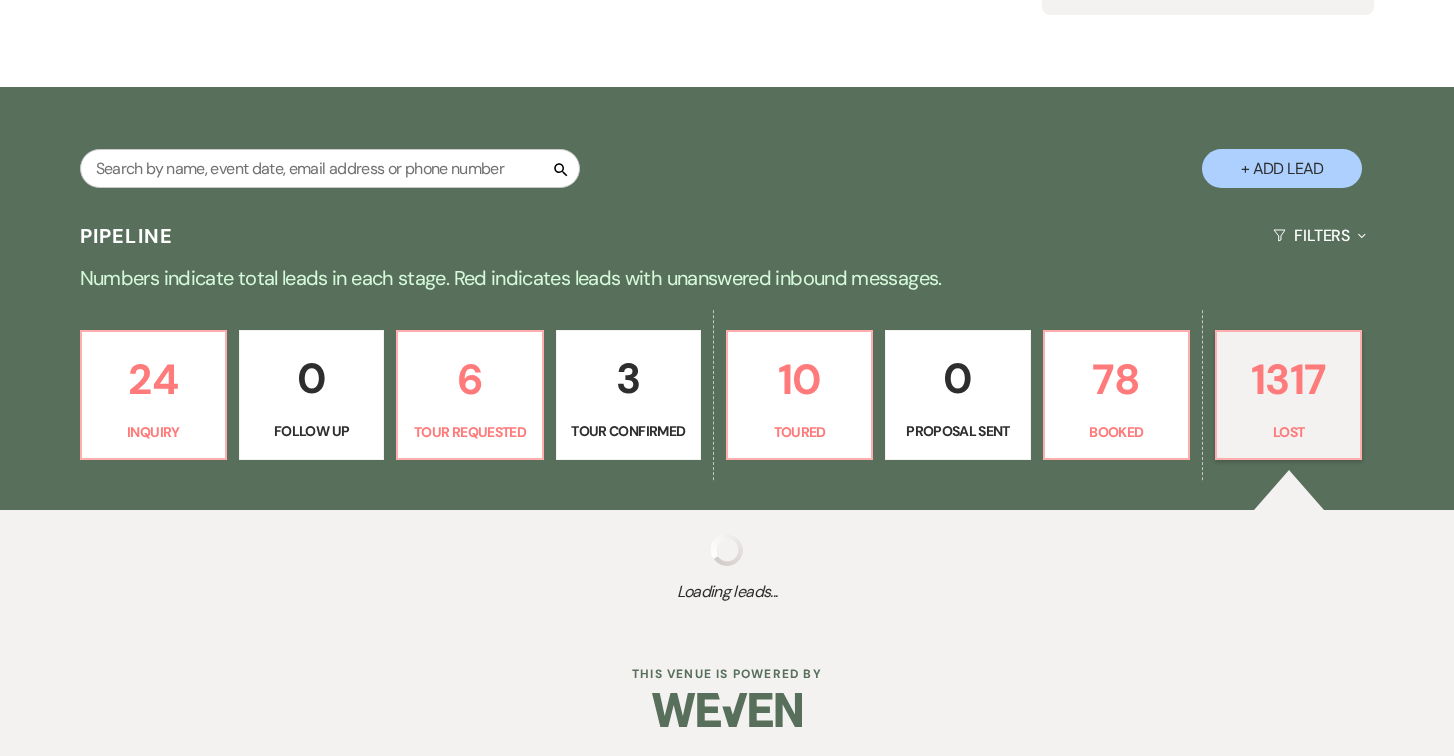 select on "5" 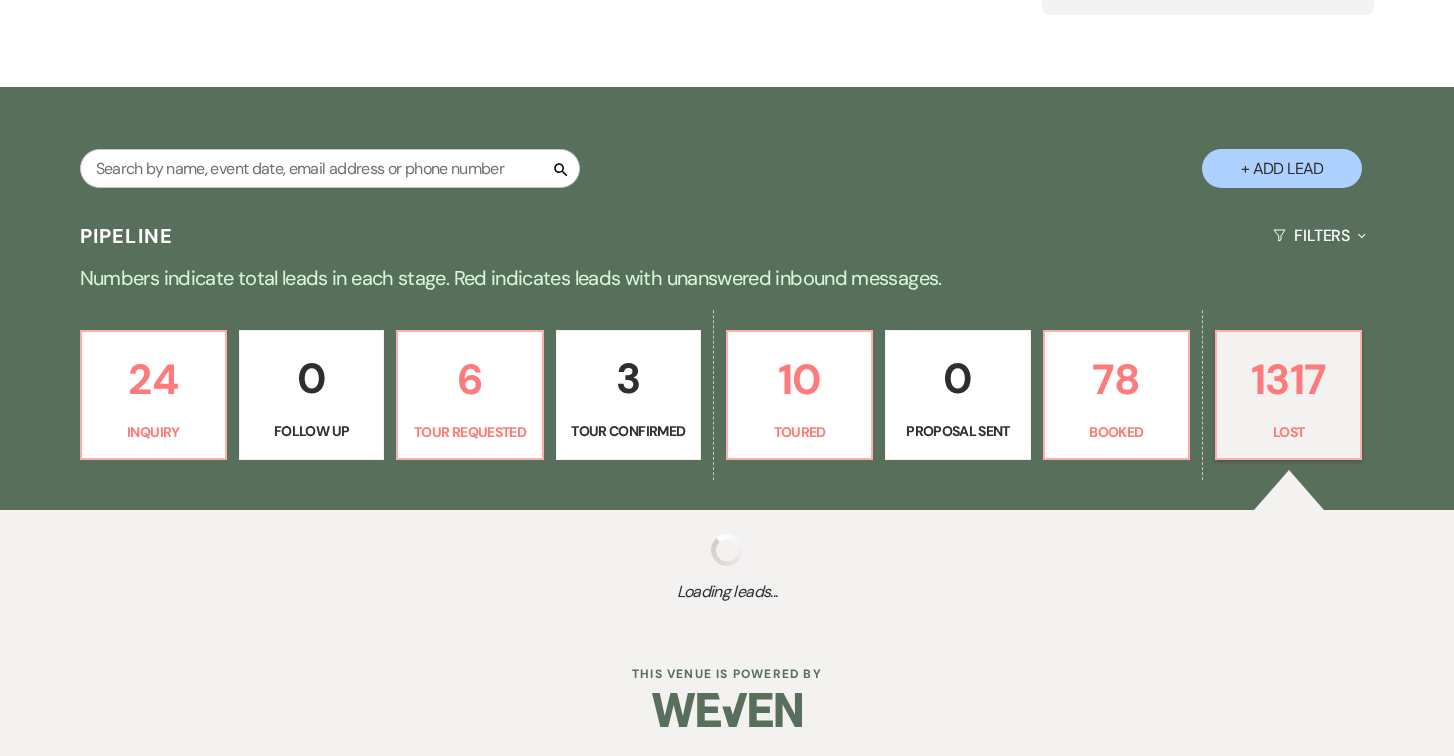 select on "8" 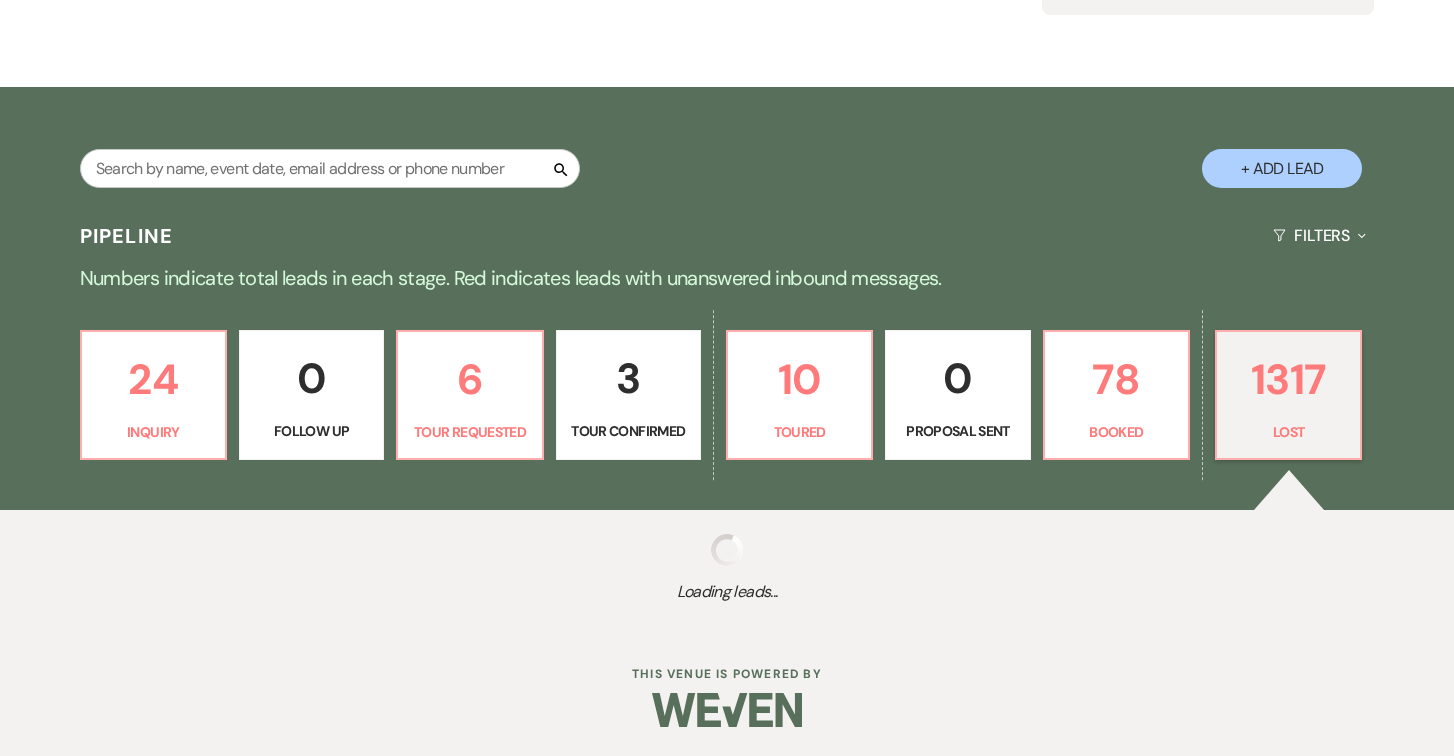 select on "5" 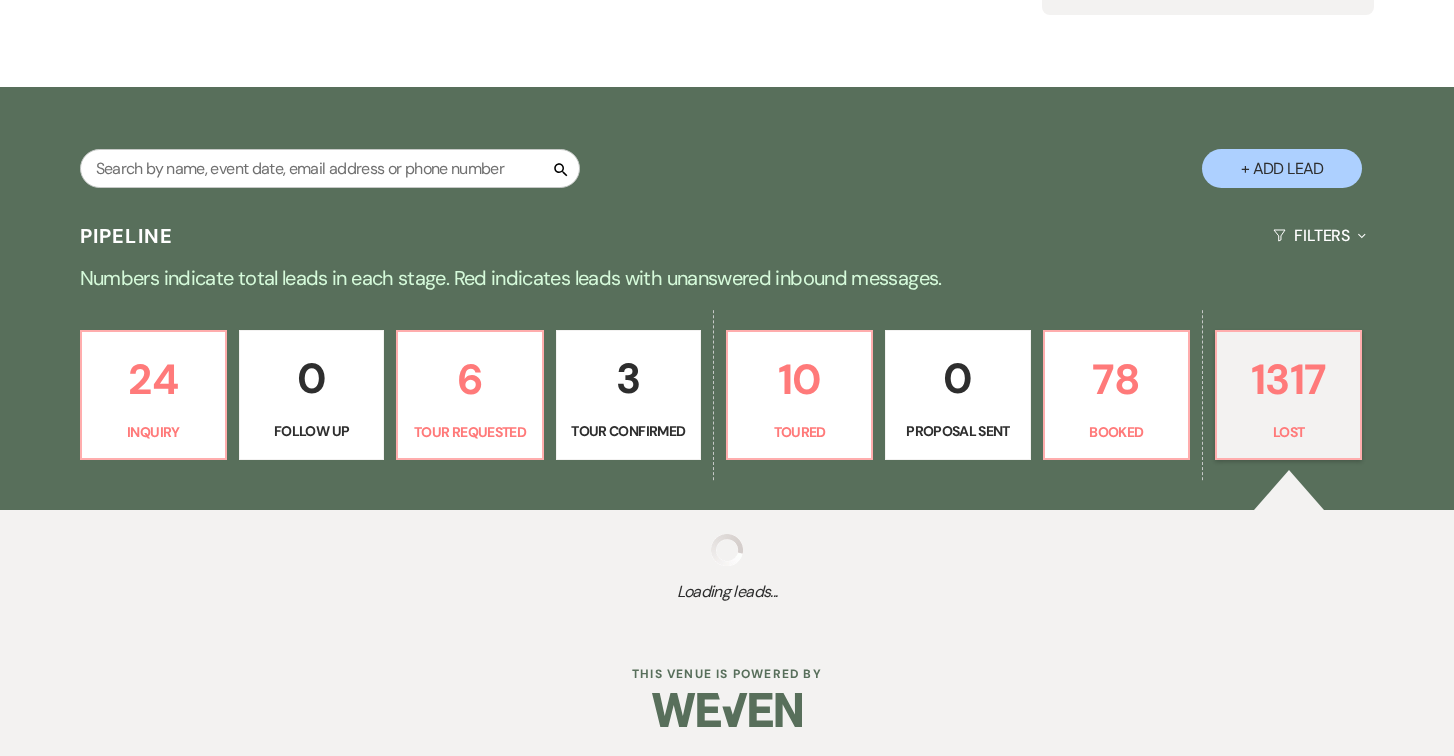 select on "8" 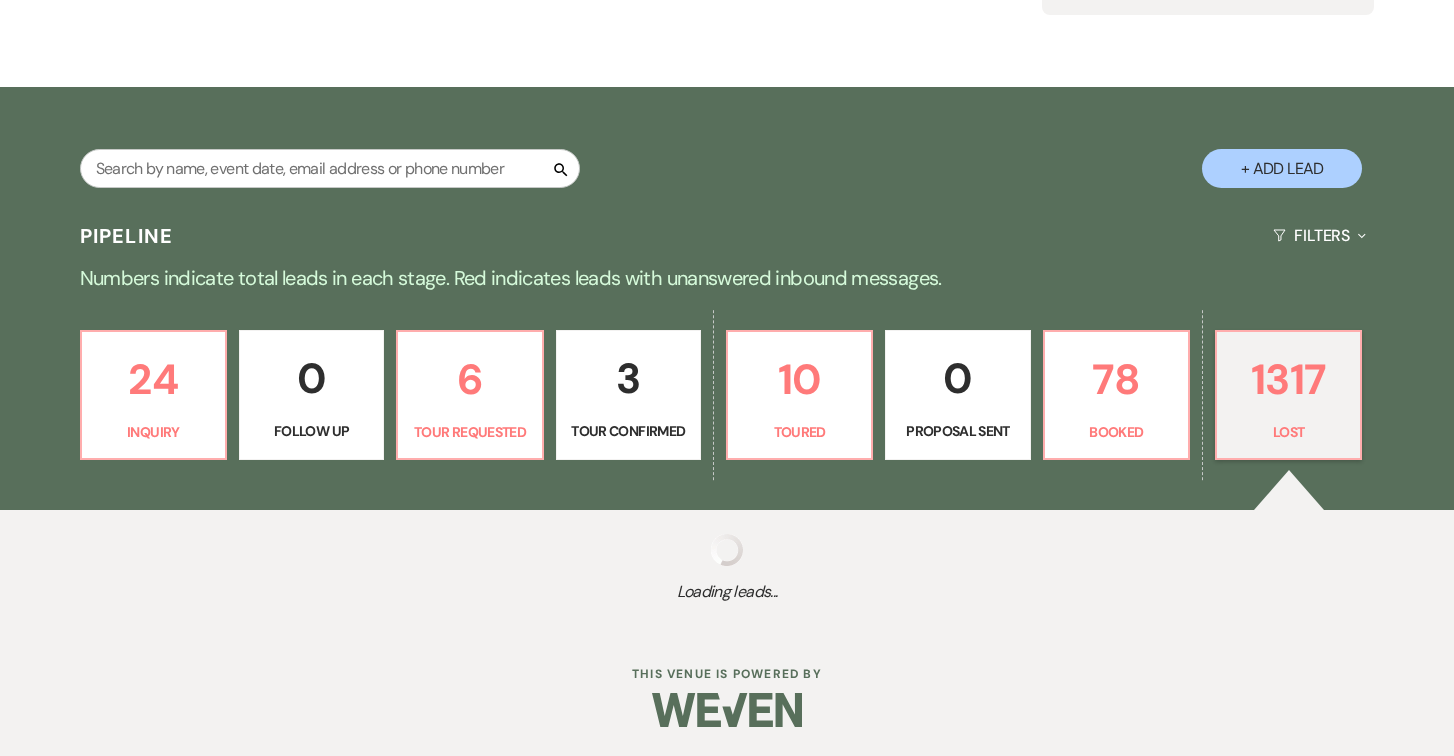 select on "6" 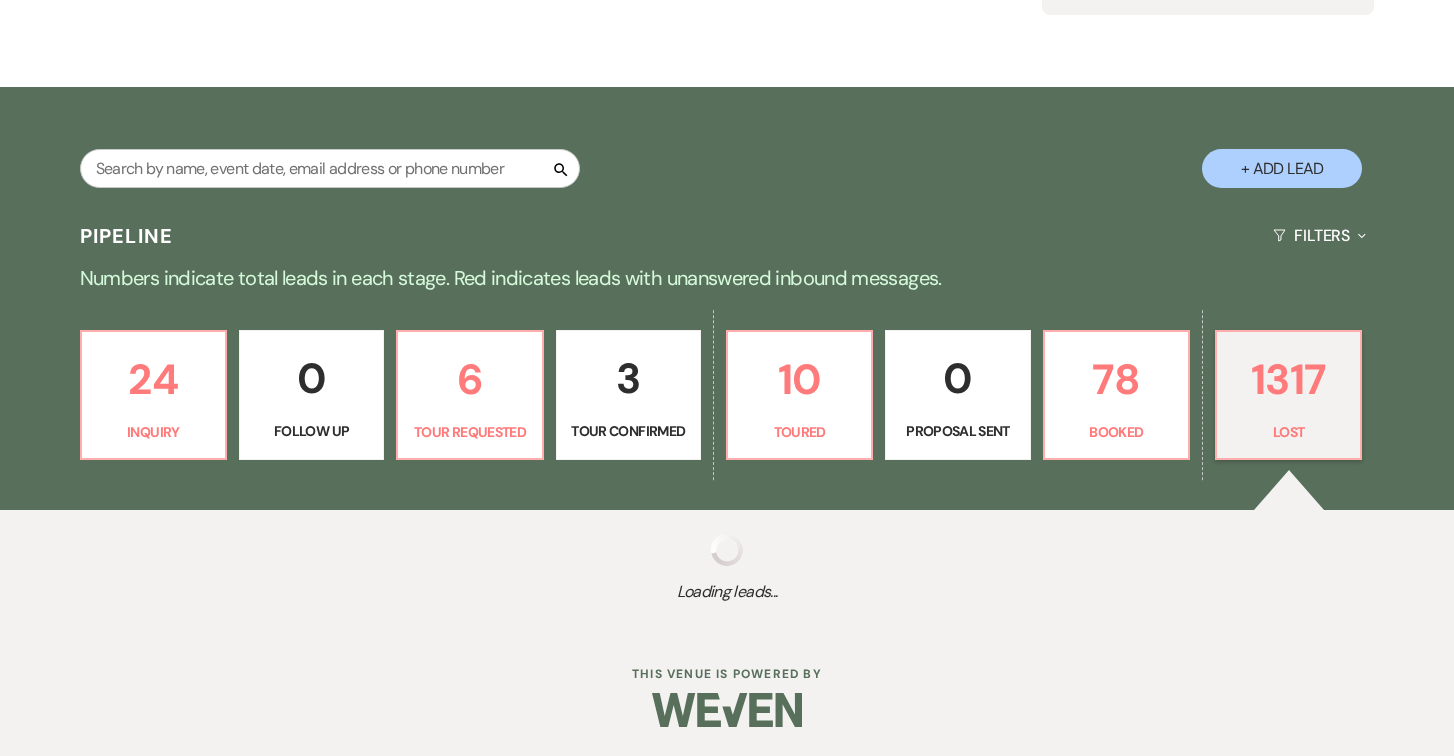 select on "8" 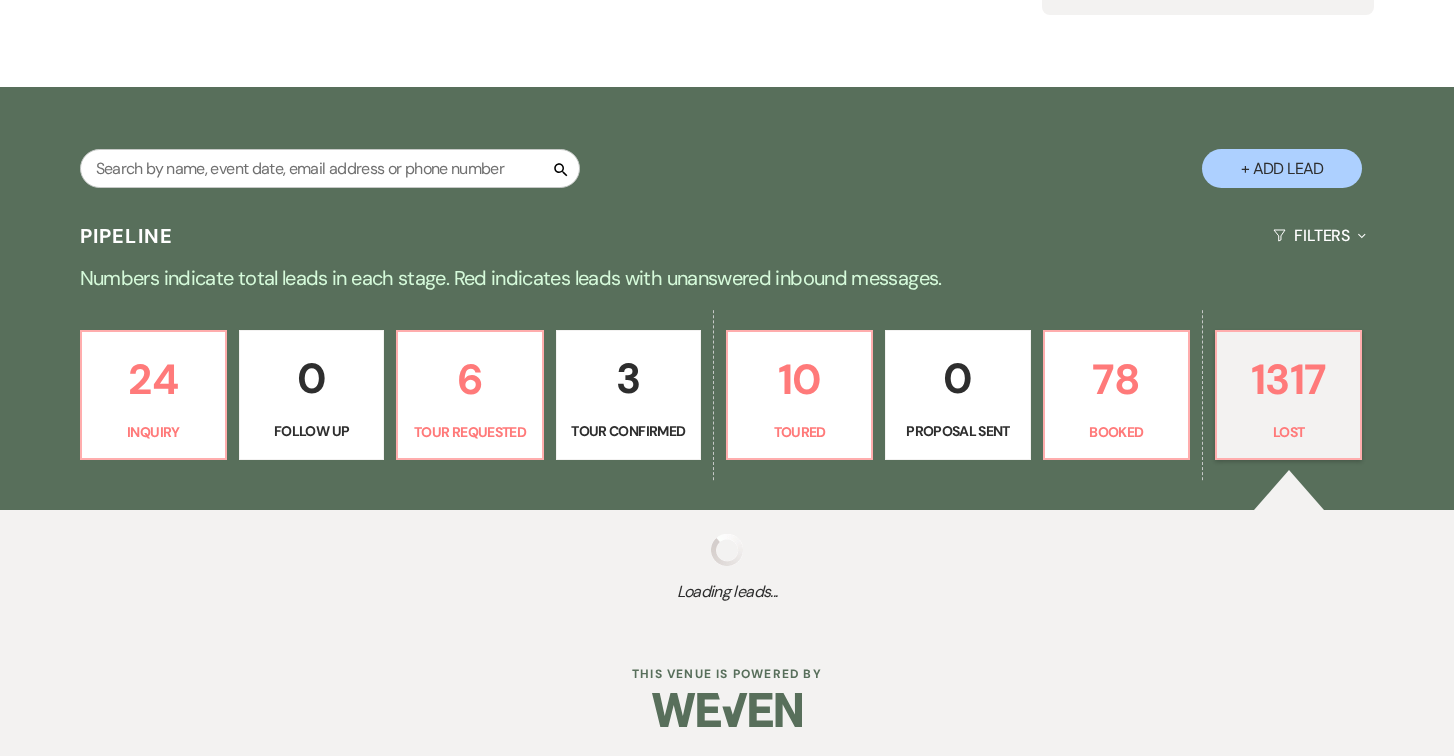 select on "5" 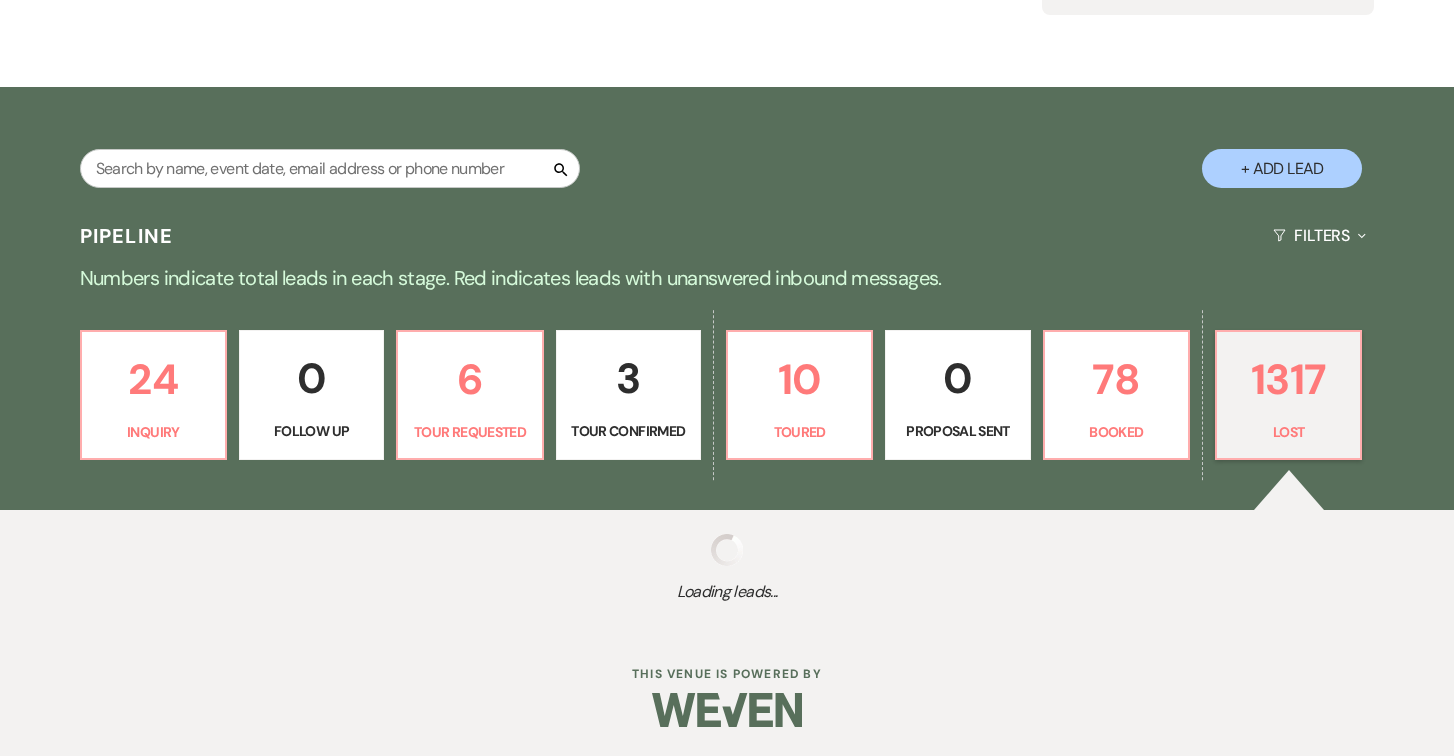 select on "8" 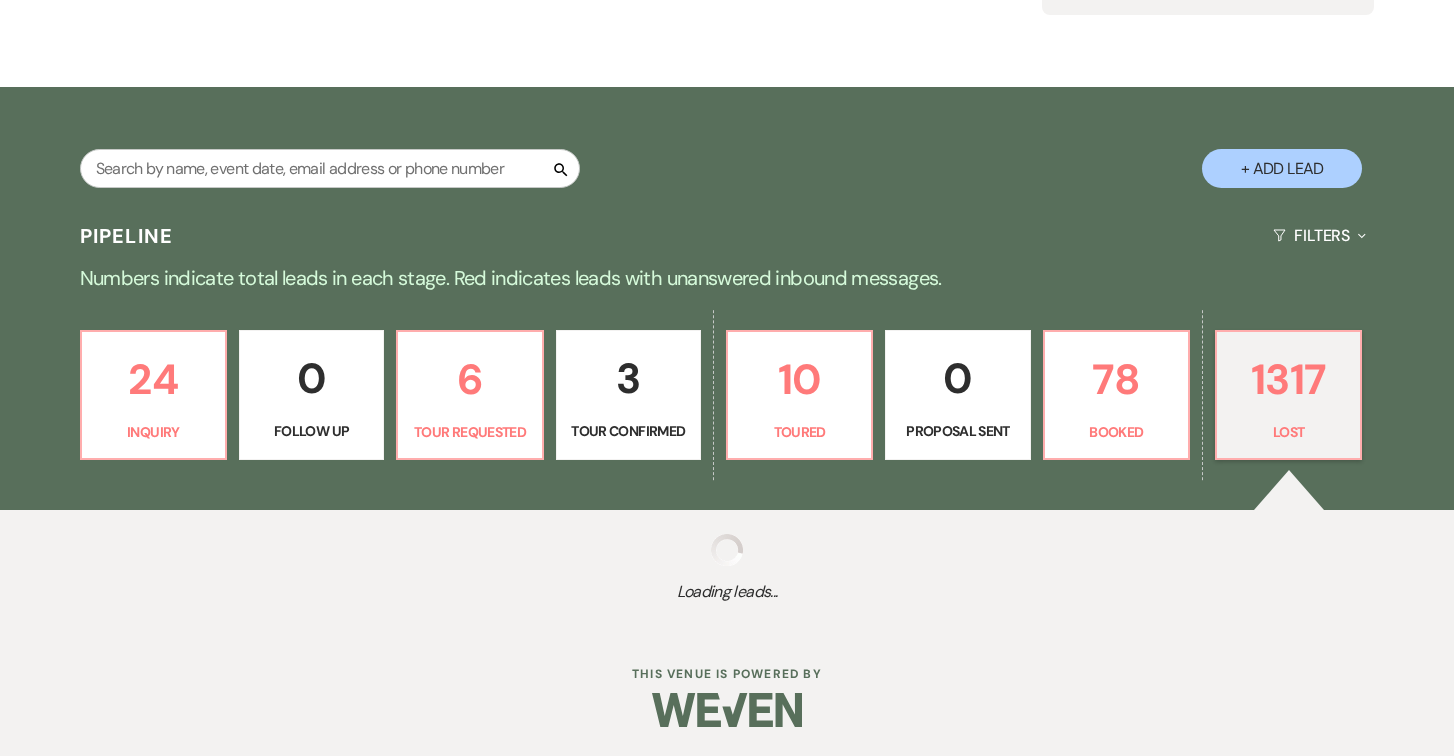 select on "5" 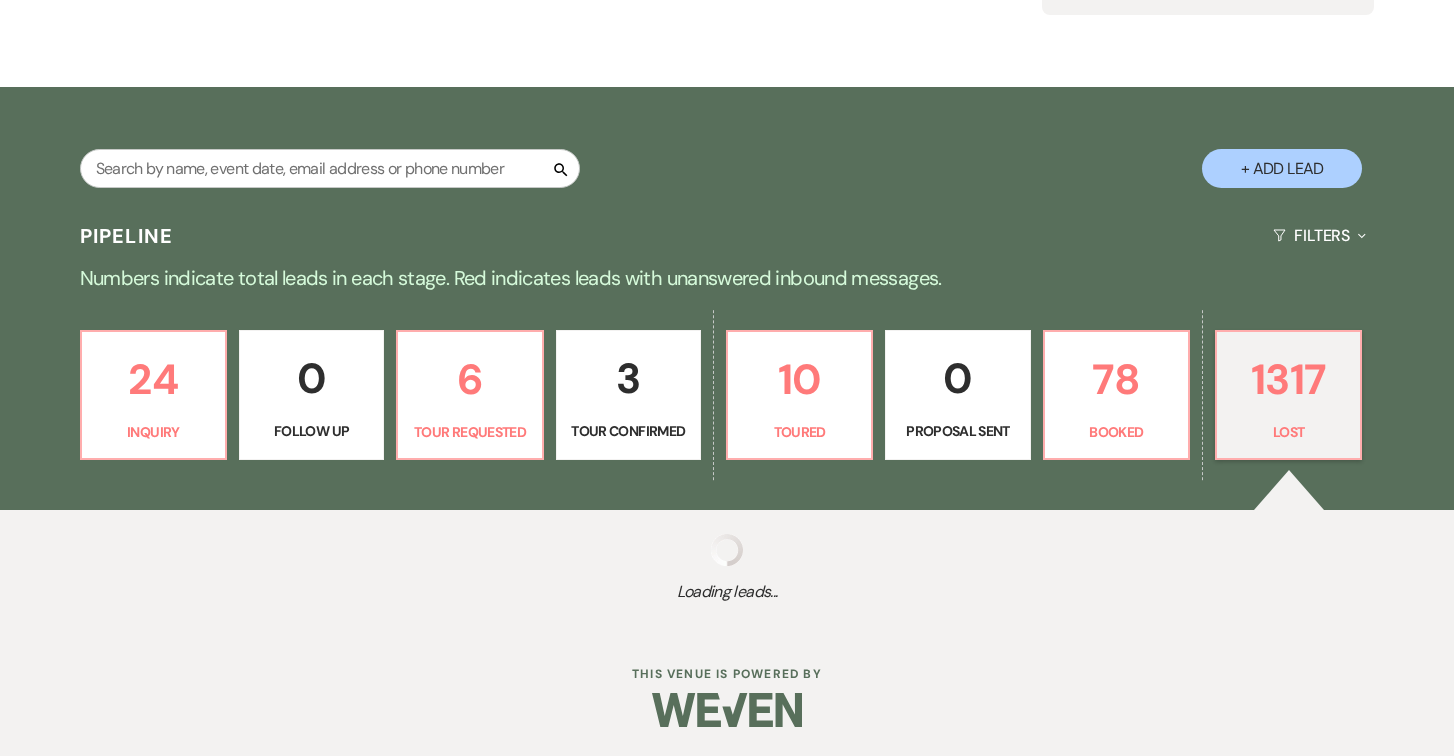 select on "8" 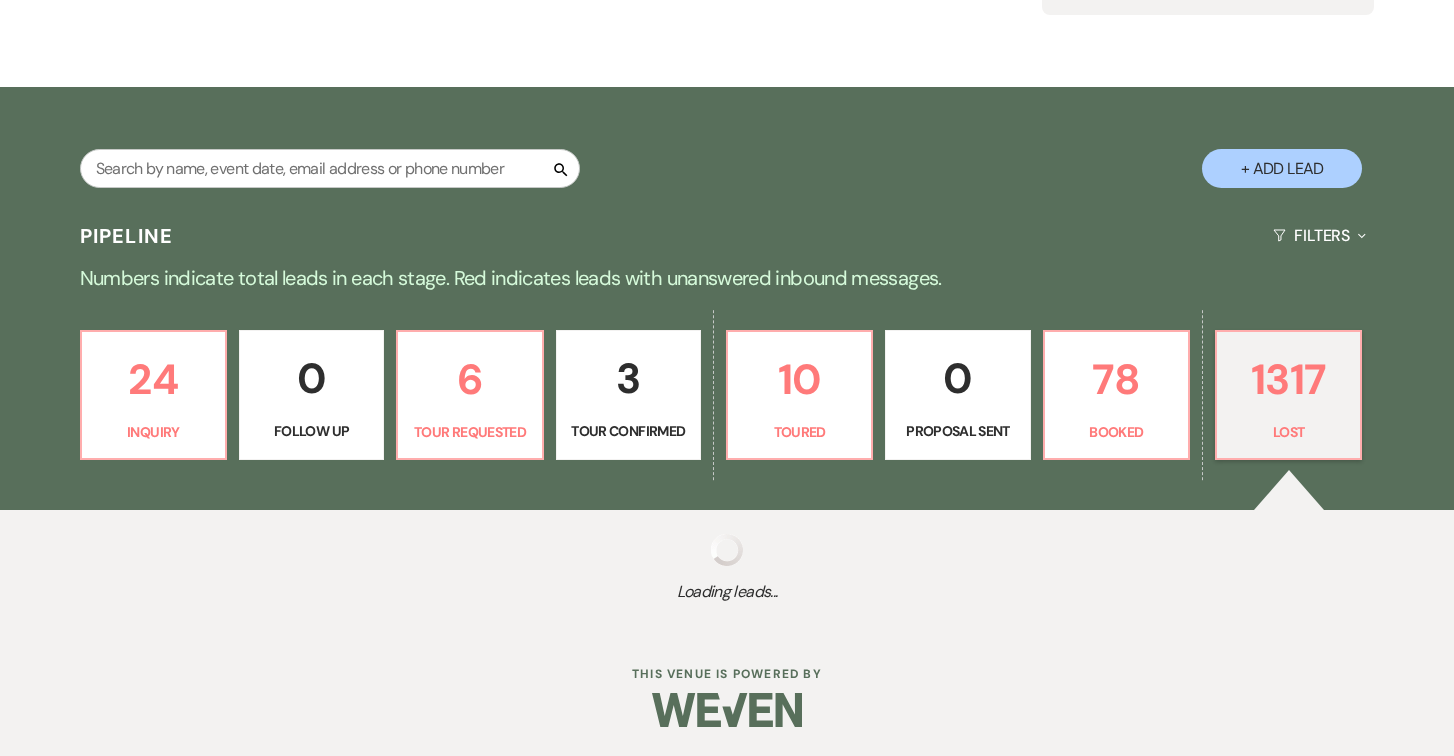 select on "6" 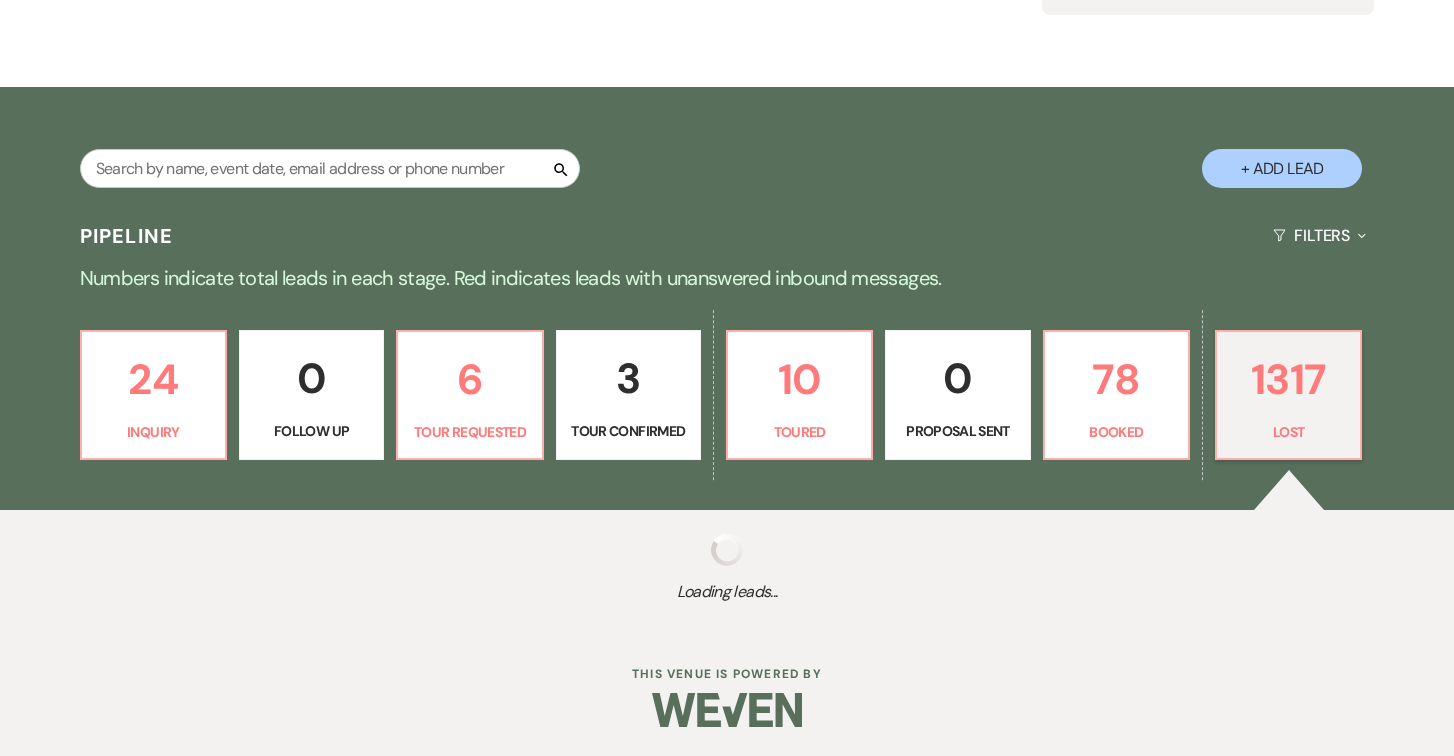 select on "8" 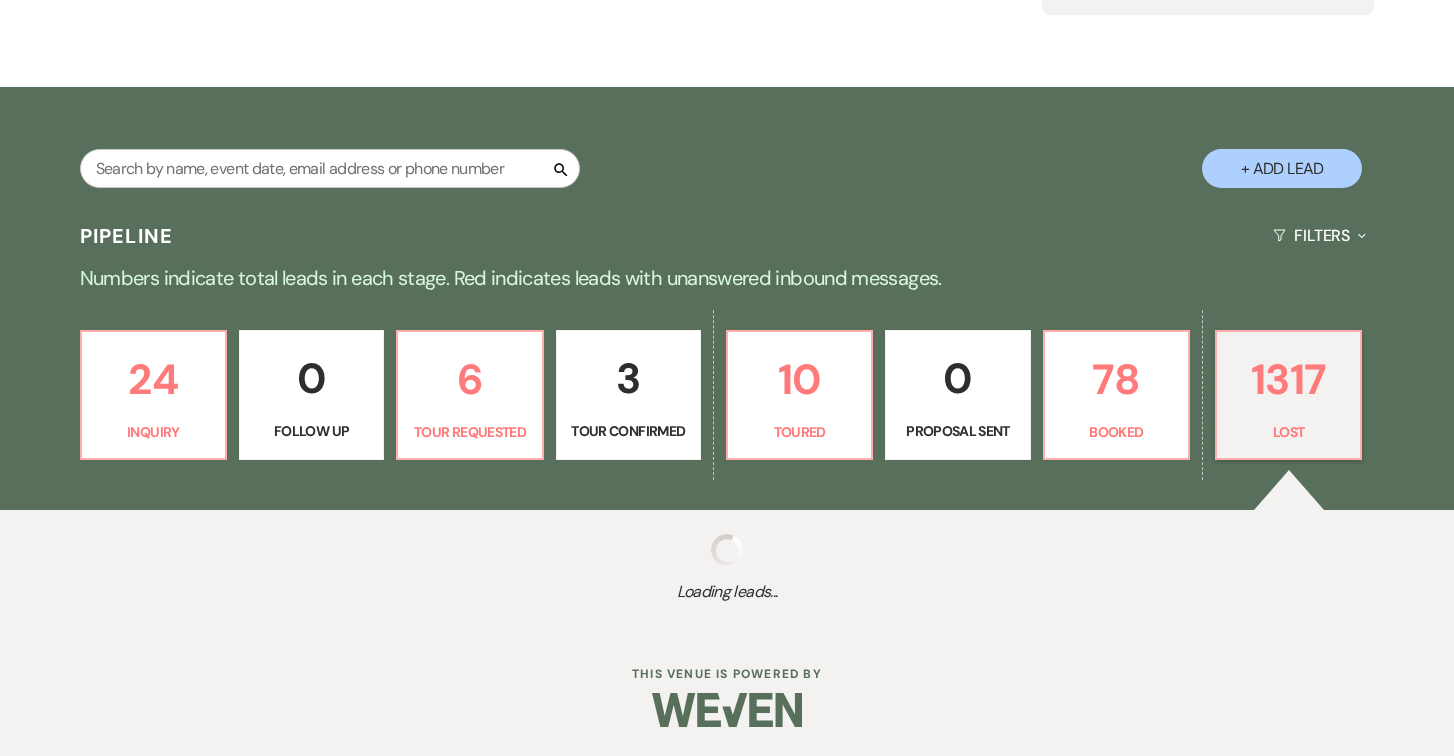 select on "5" 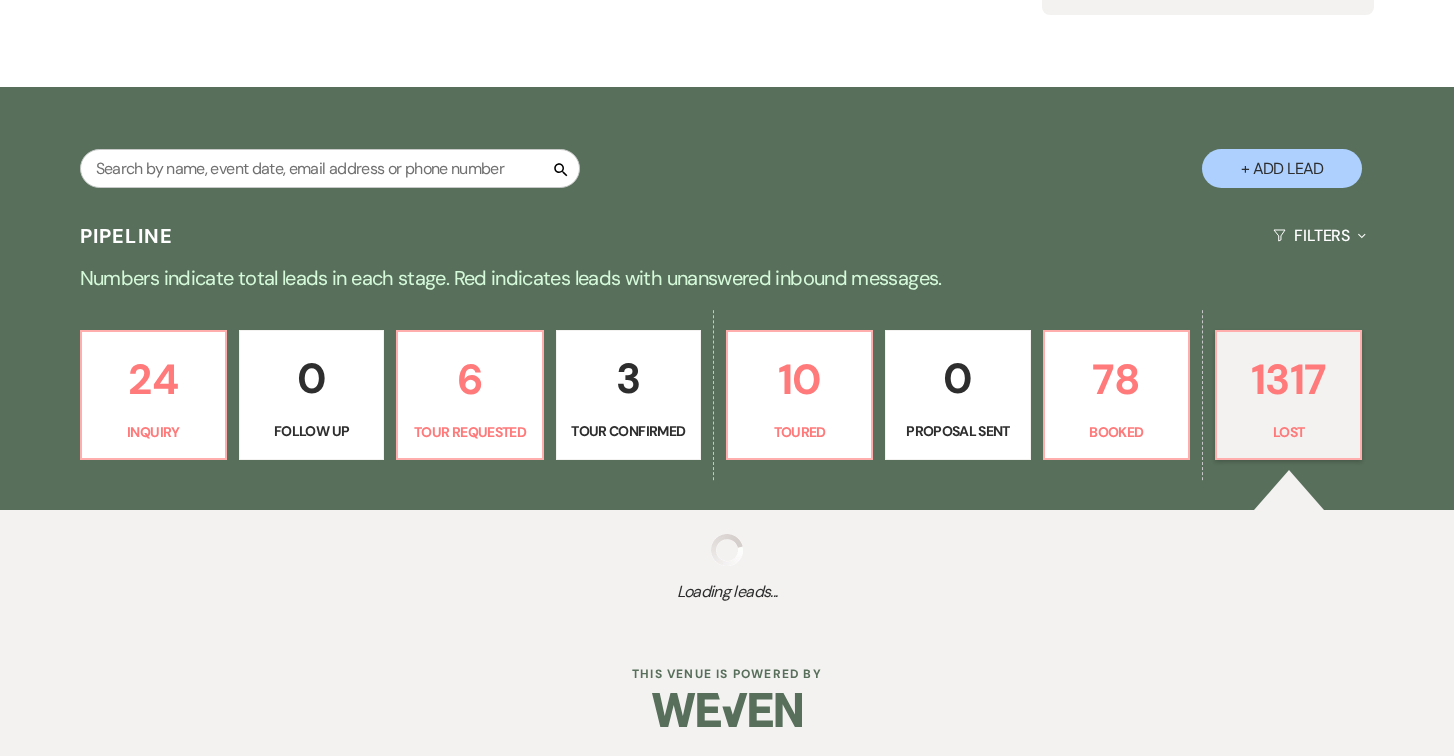 select on "8" 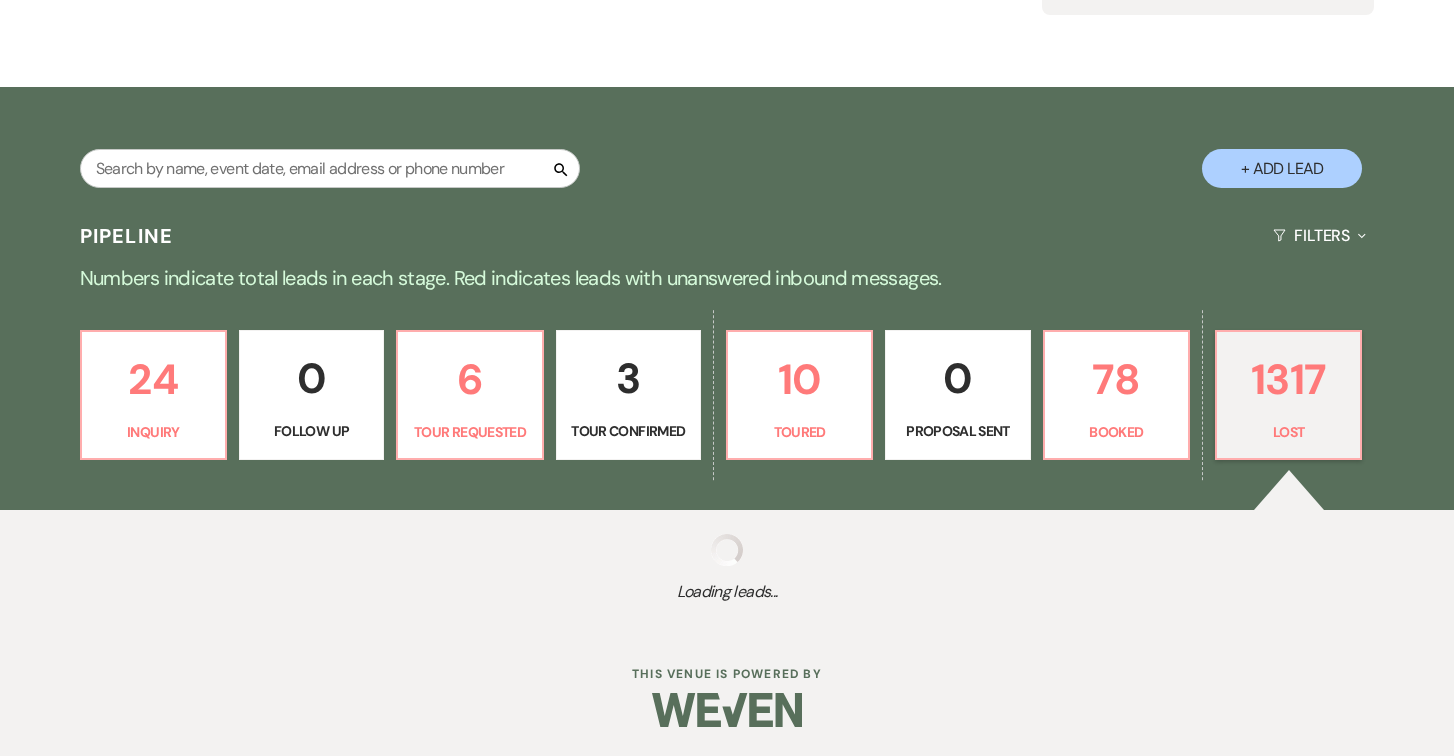 select on "5" 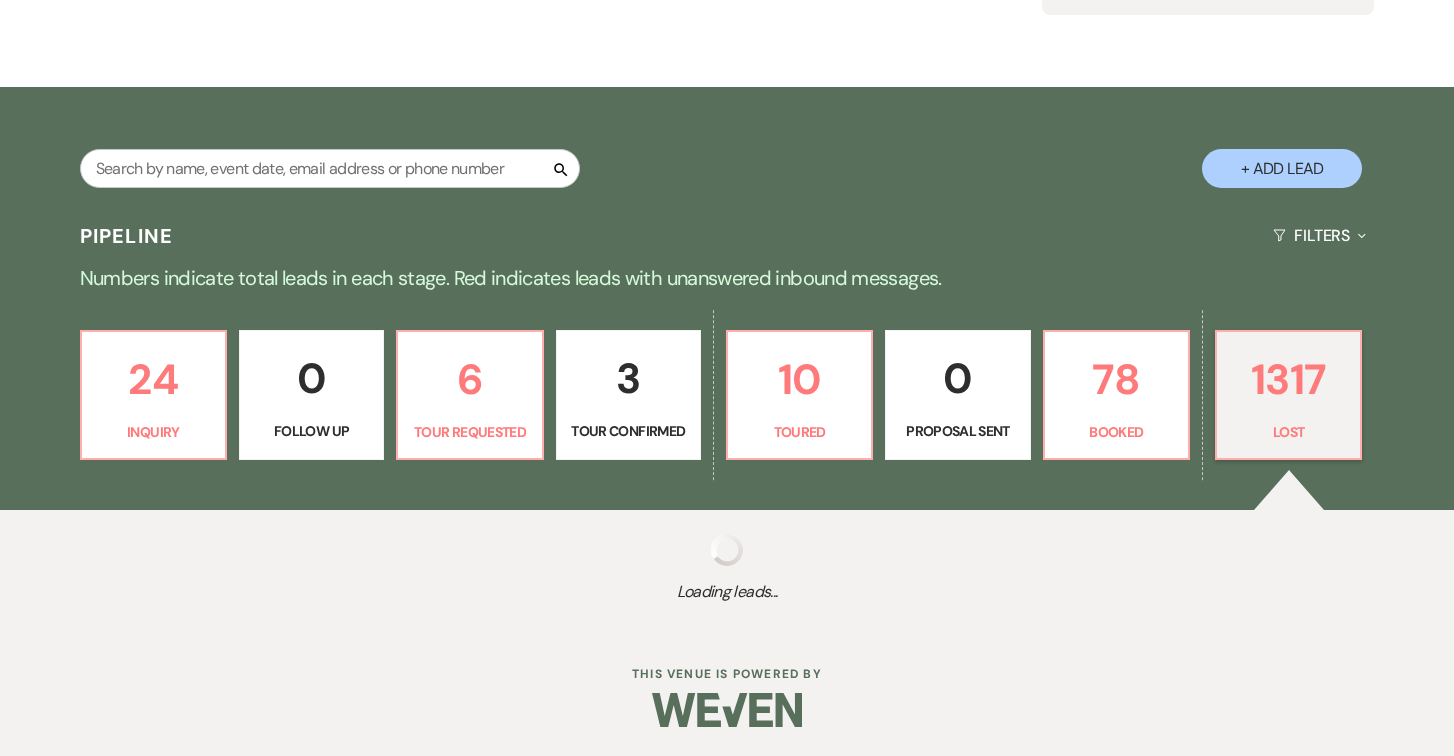 select on "8" 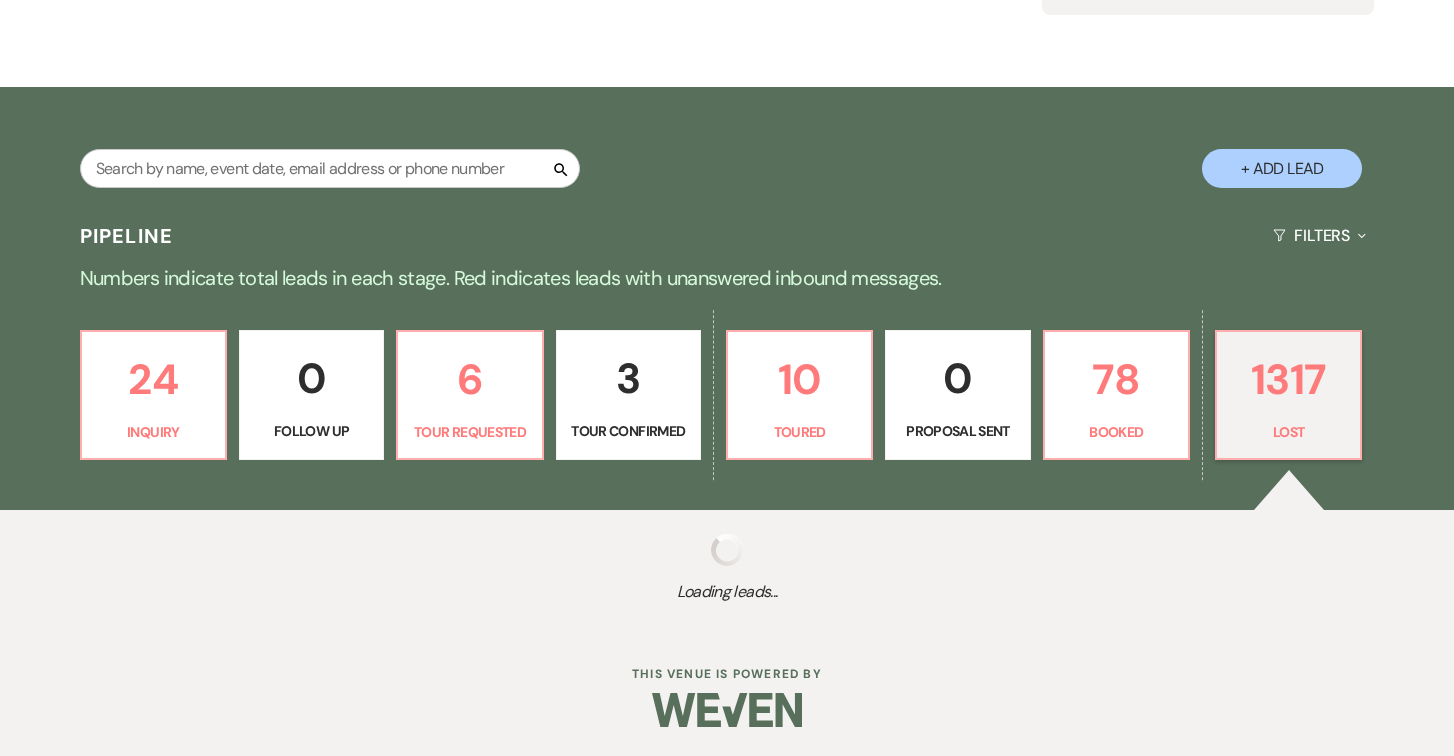 select on "5" 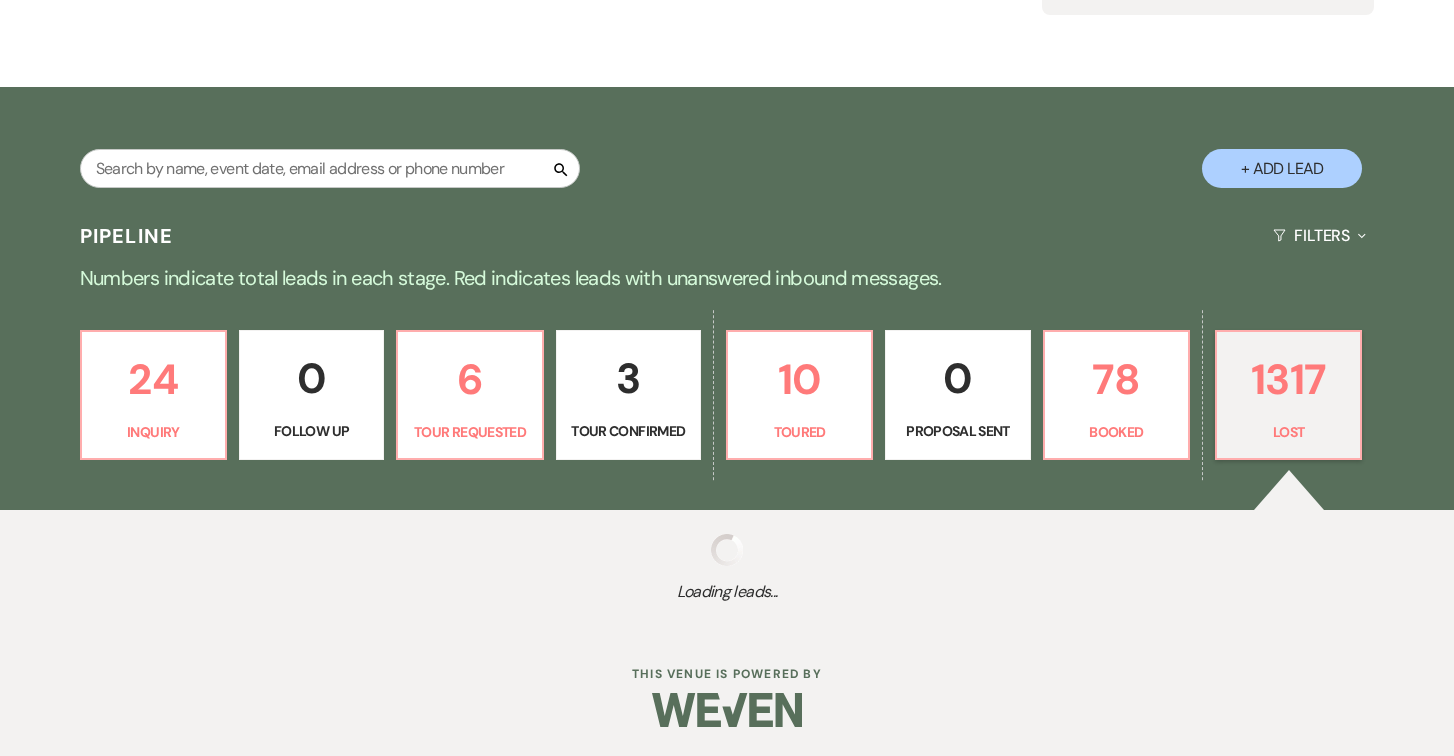 select on "8" 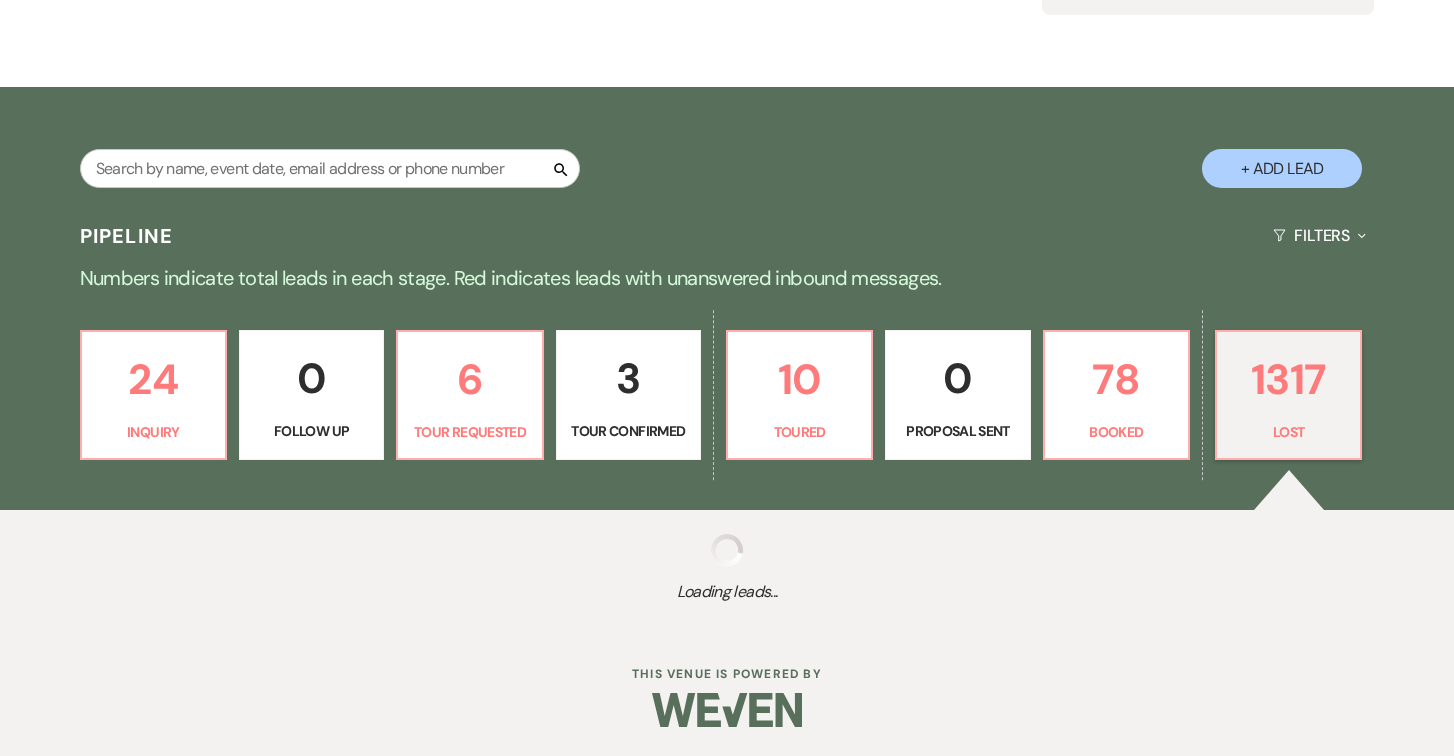 select on "5" 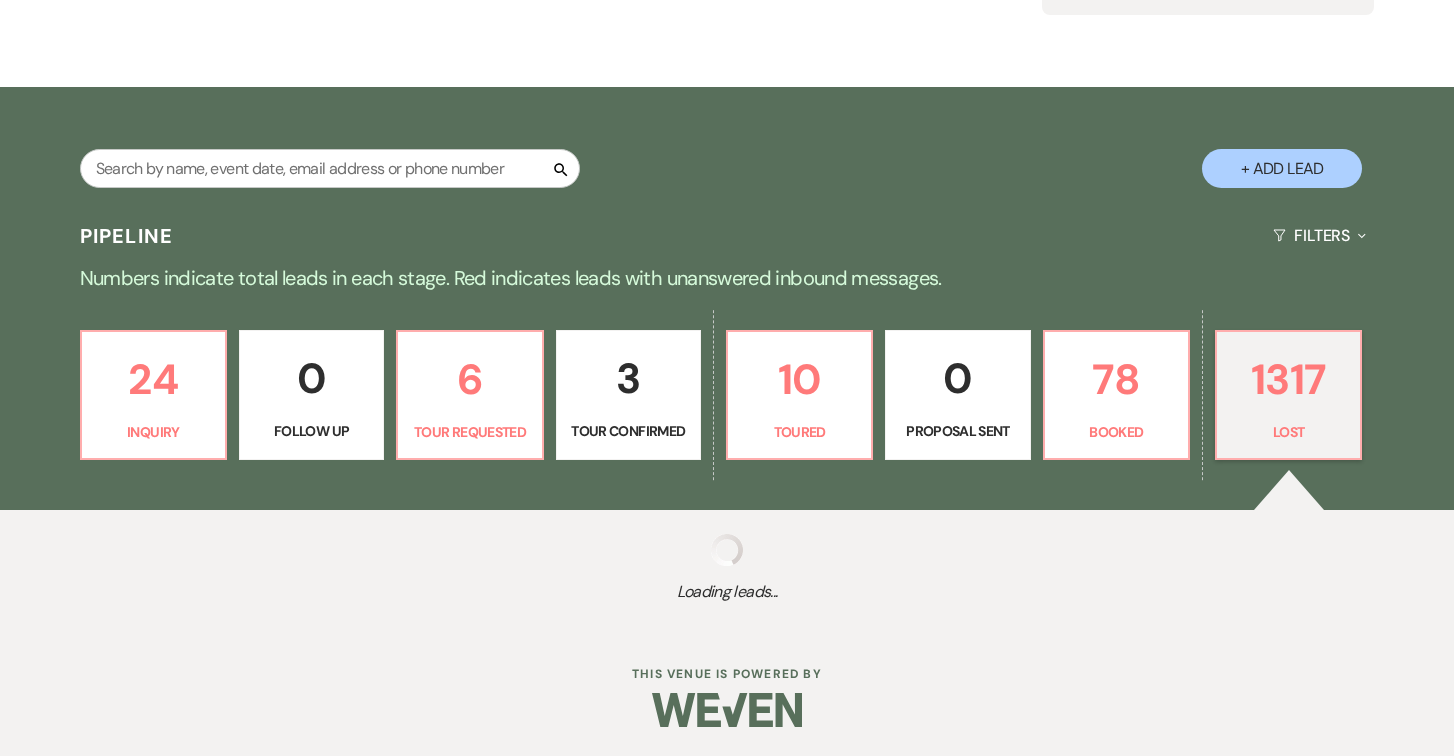 select on "8" 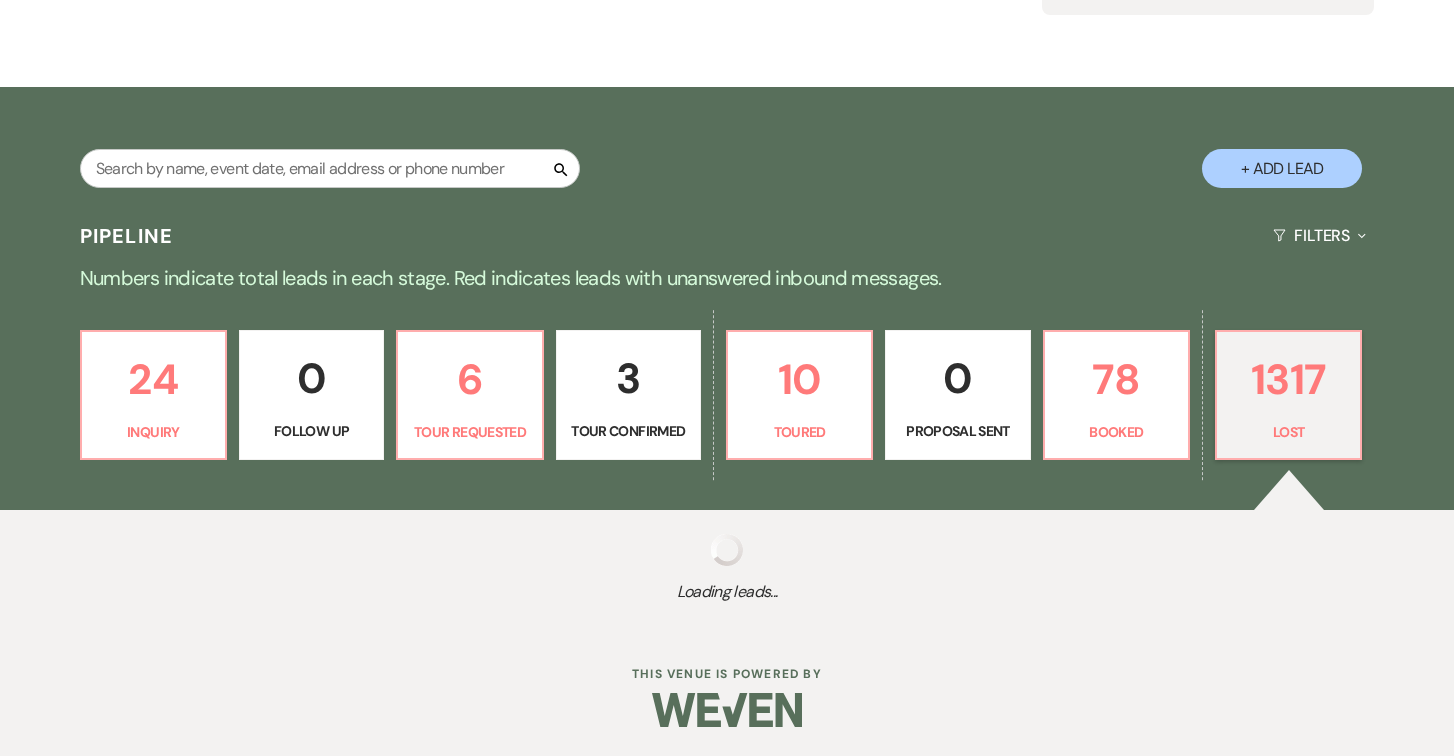 select on "5" 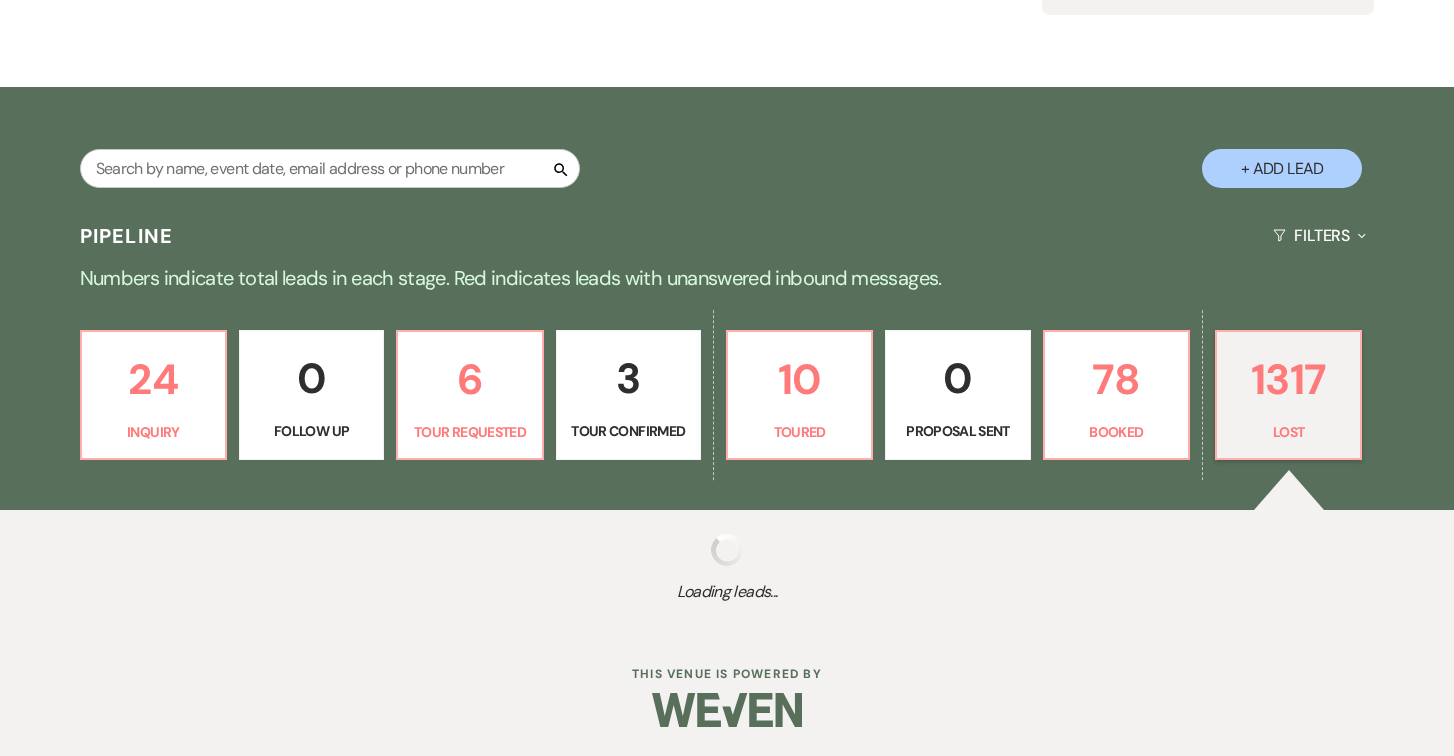 select on "8" 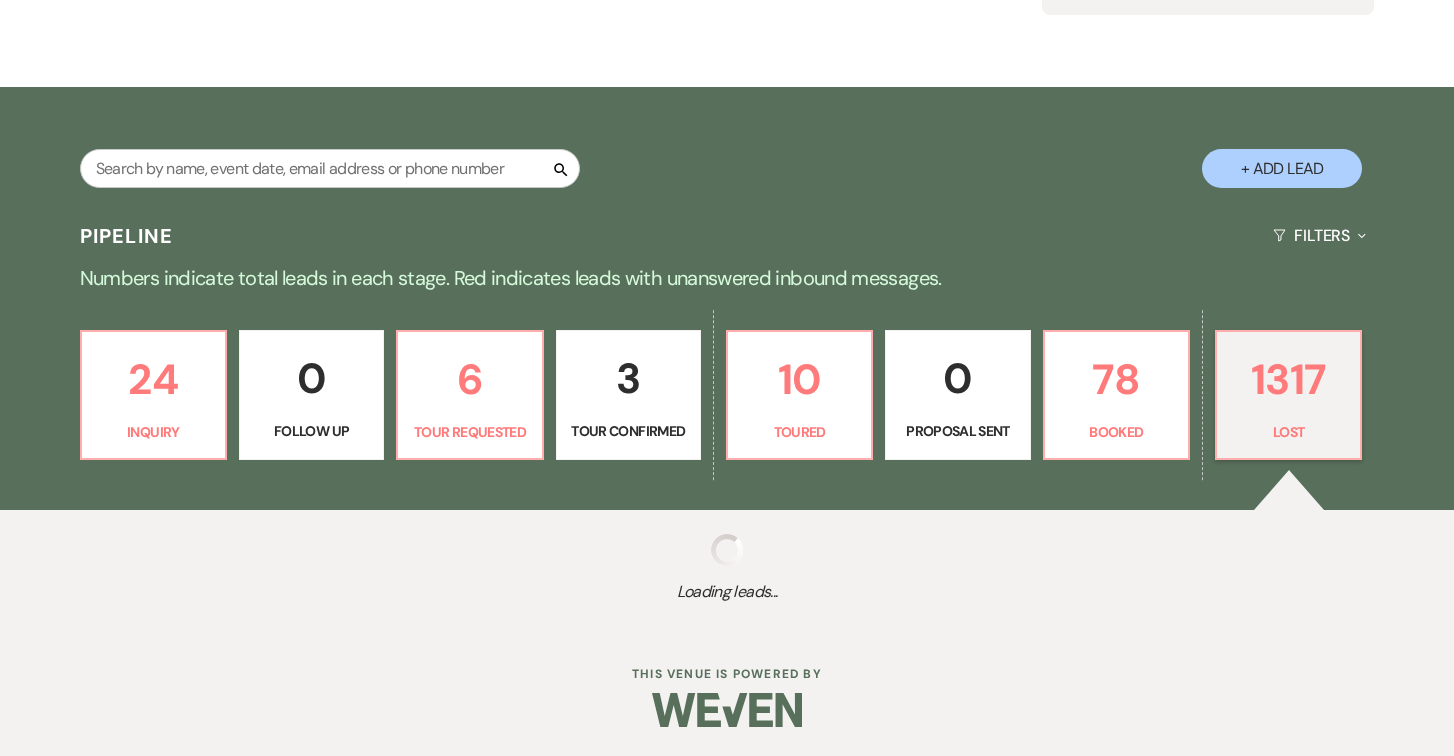 select on "5" 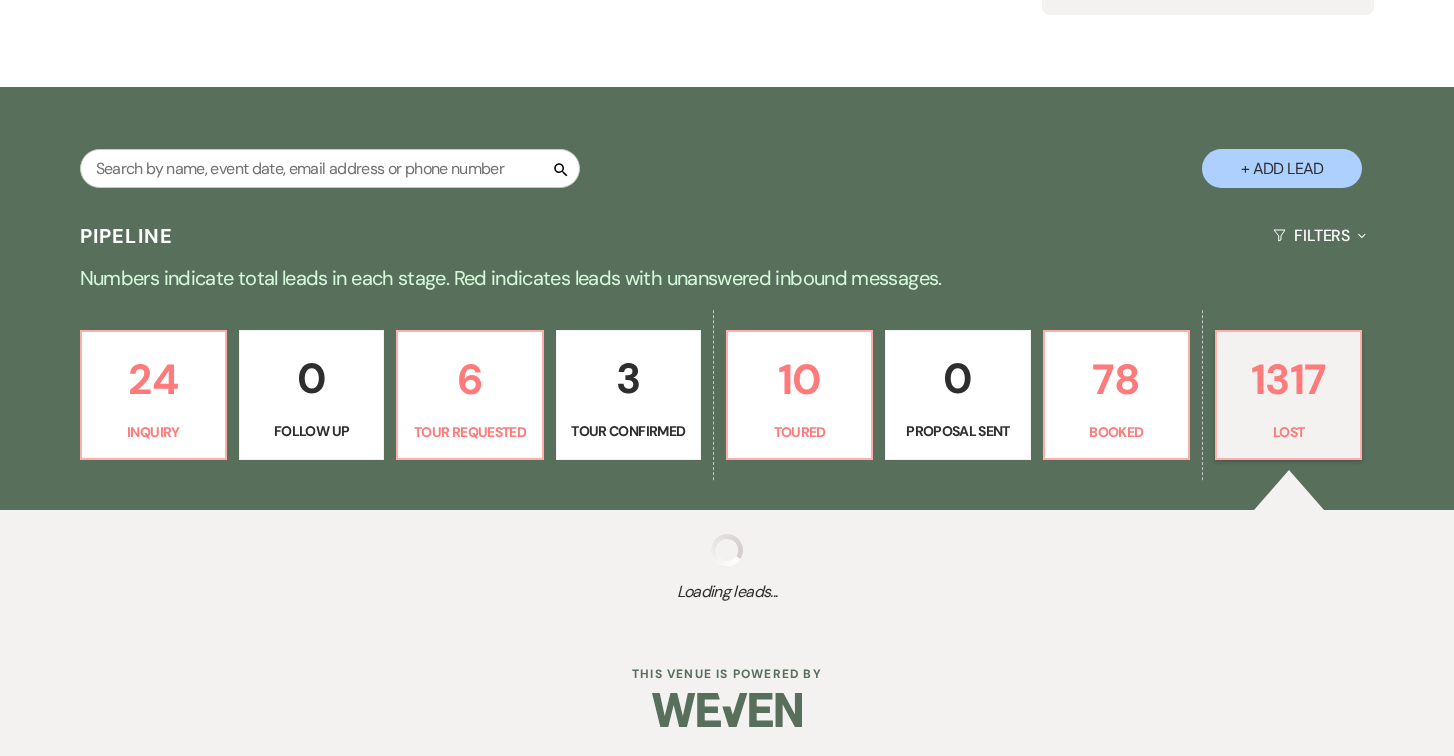 select on "8" 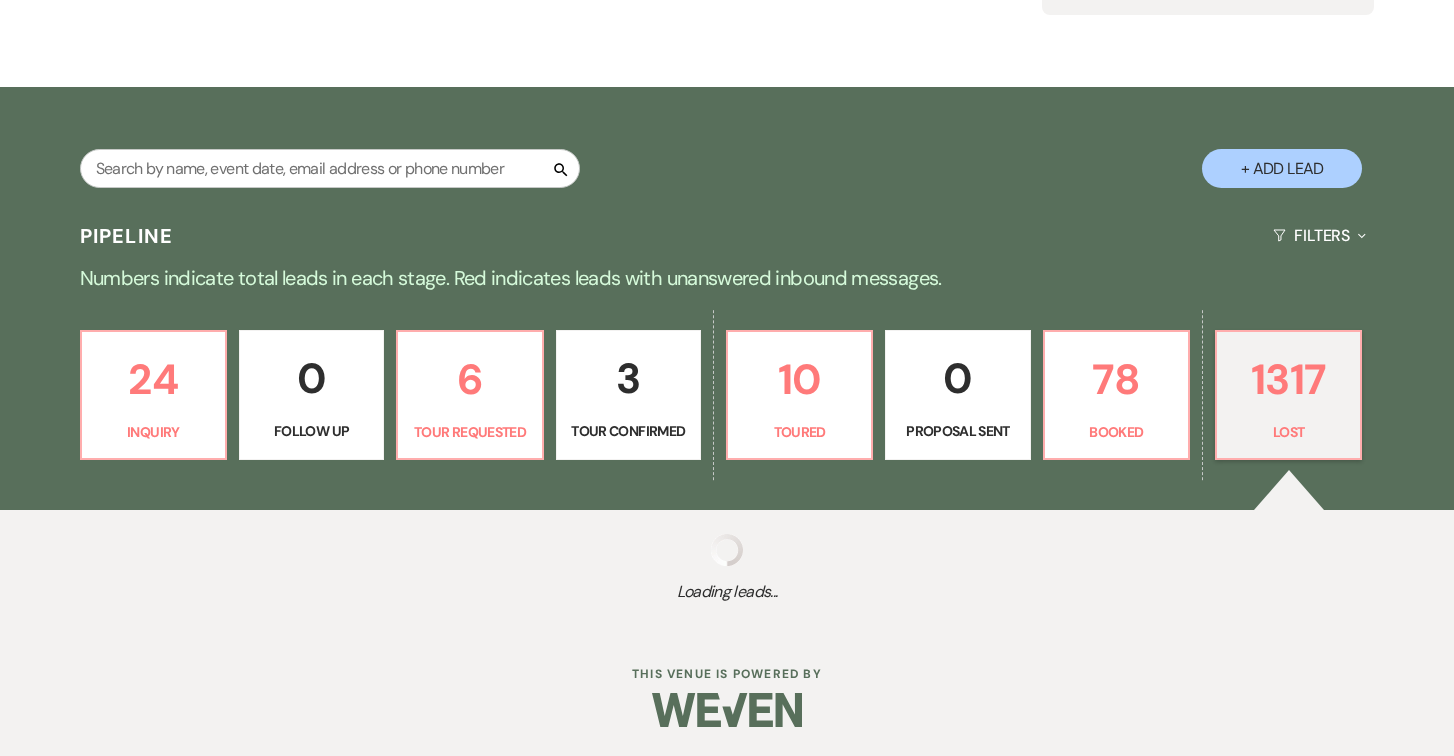 select on "5" 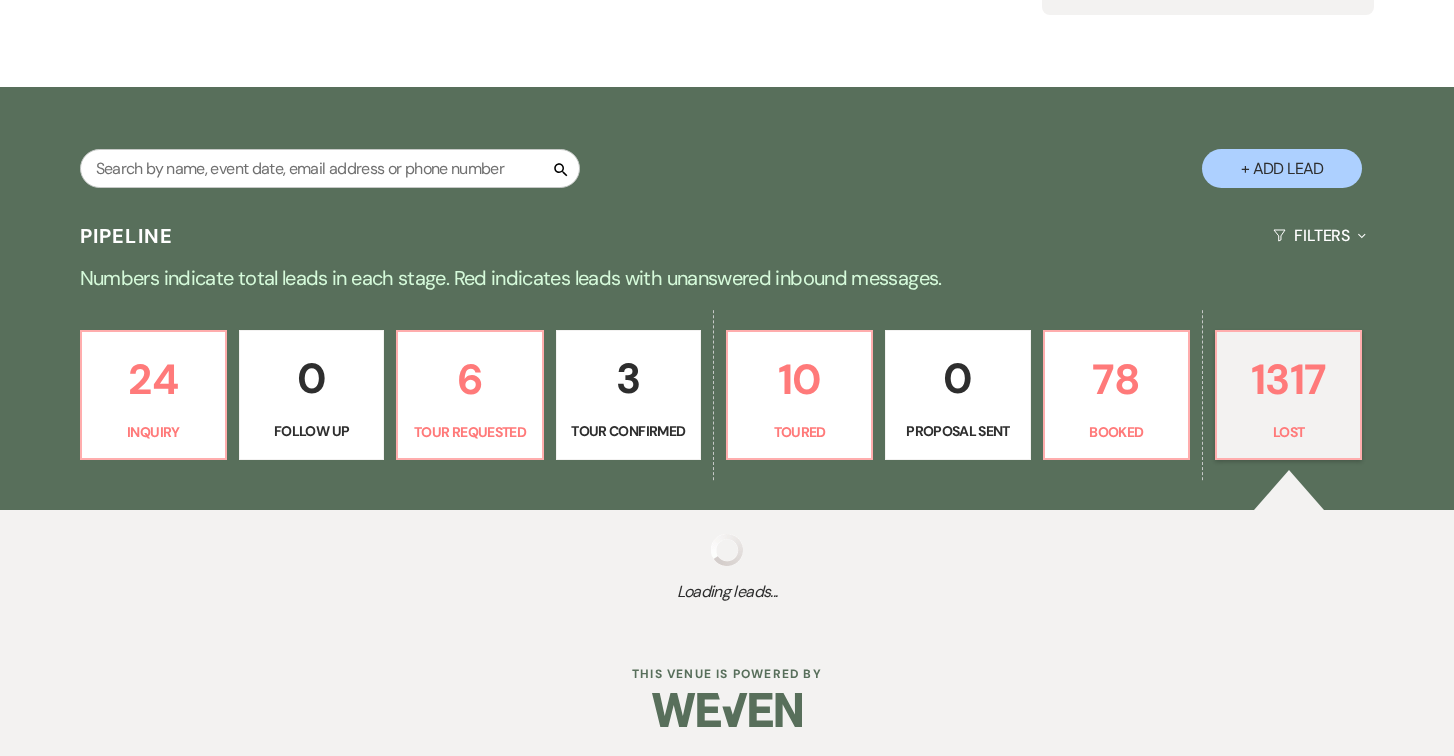 select on "8" 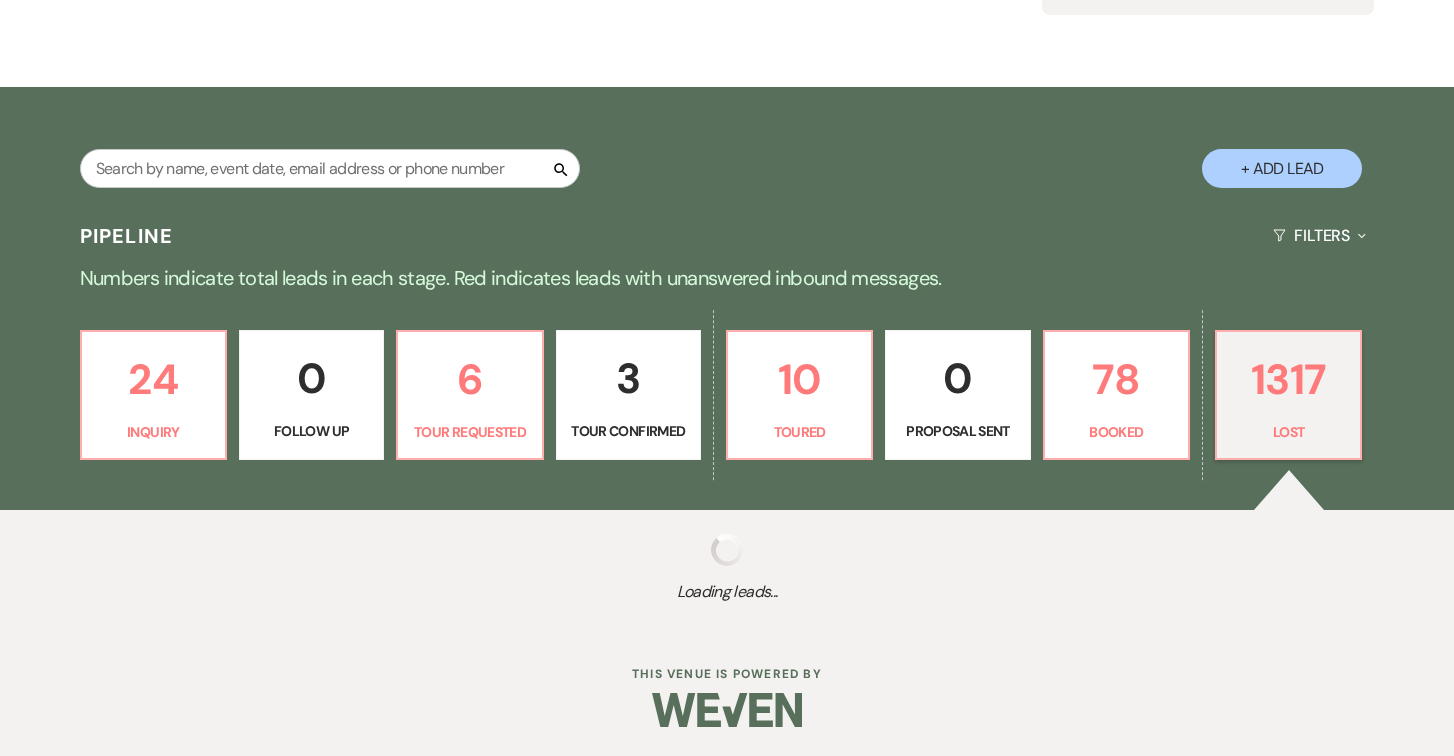 select on "5" 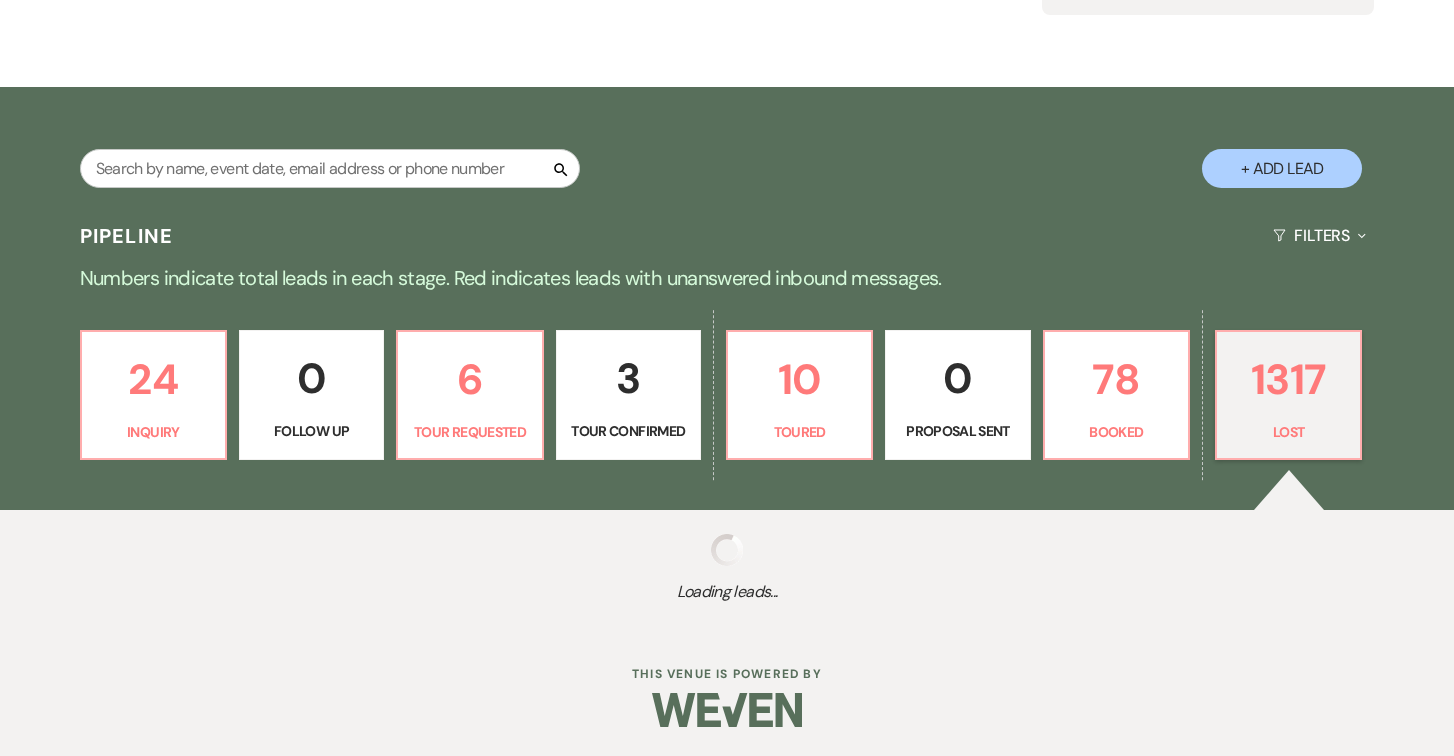 select on "8" 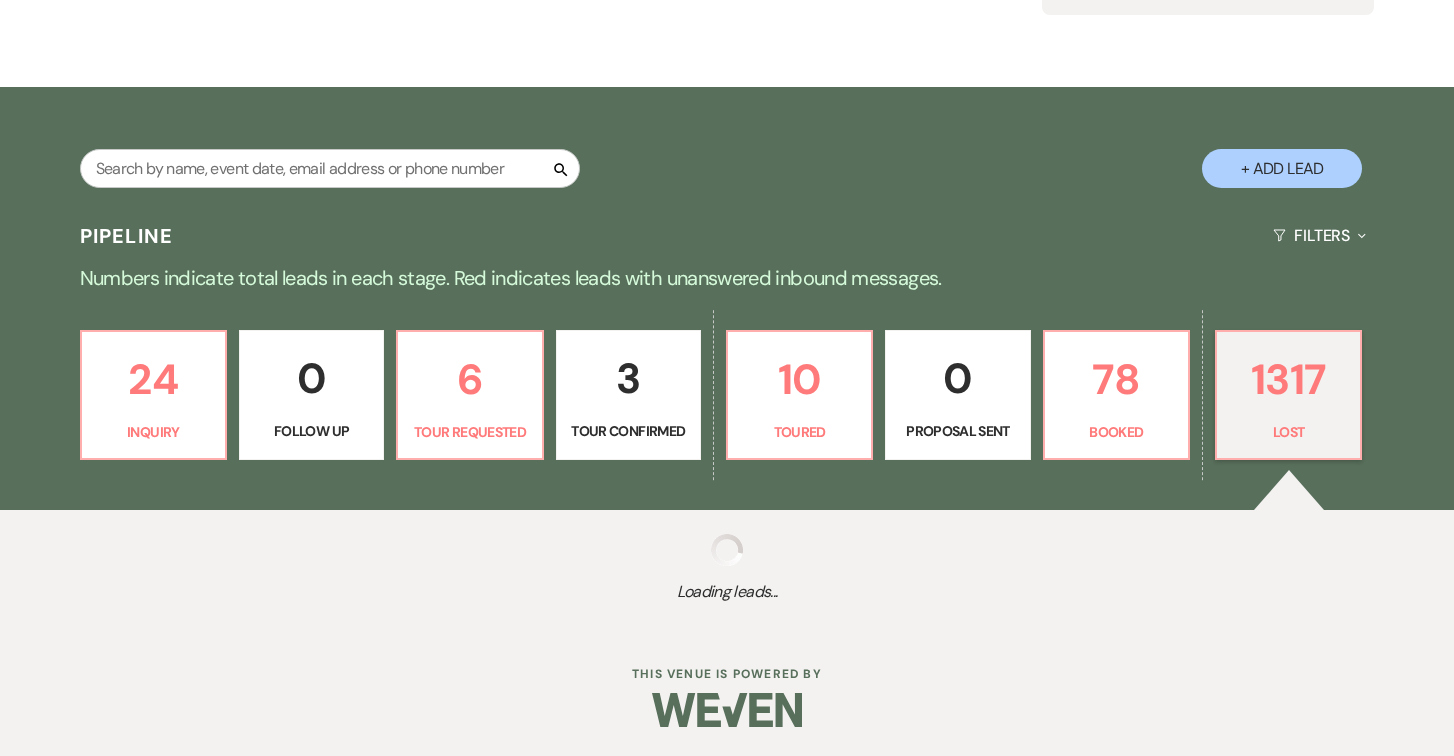 select on "5" 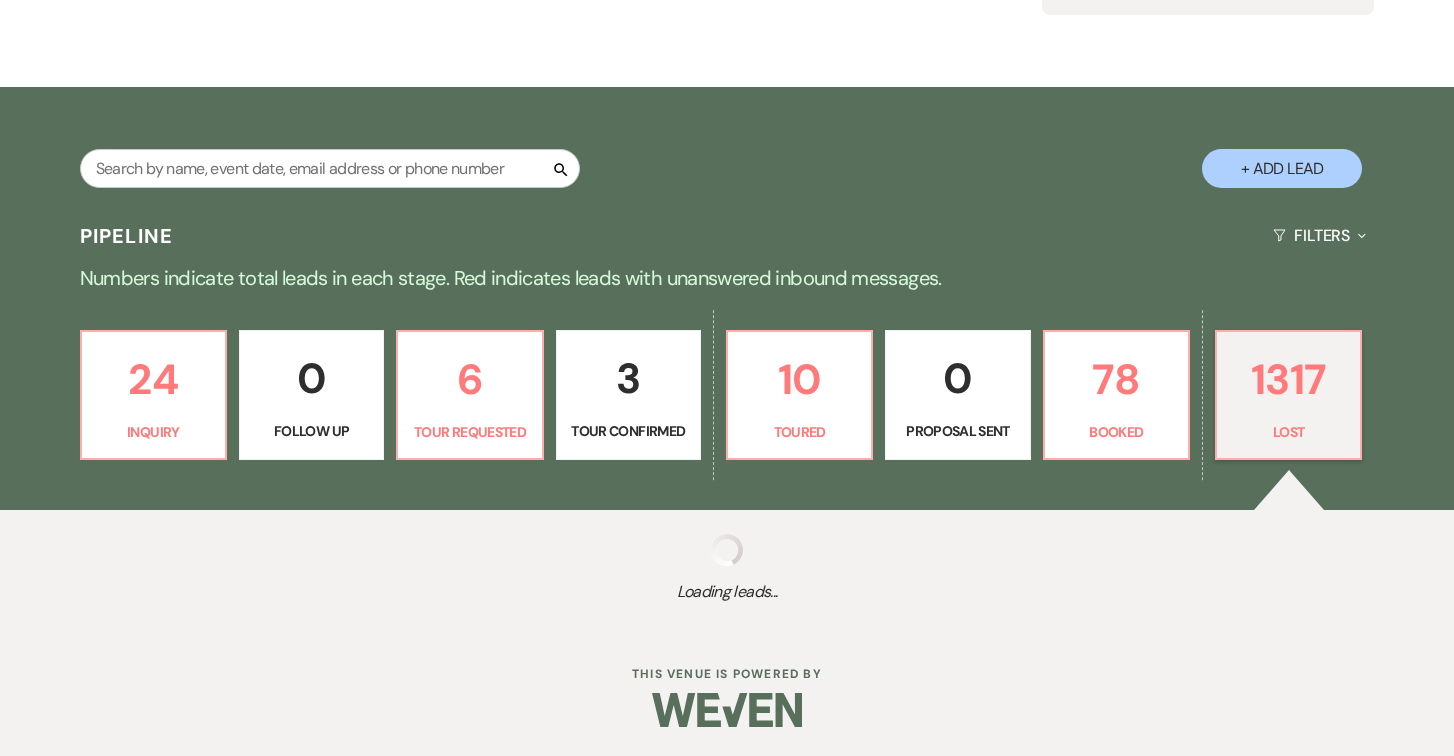 select on "8" 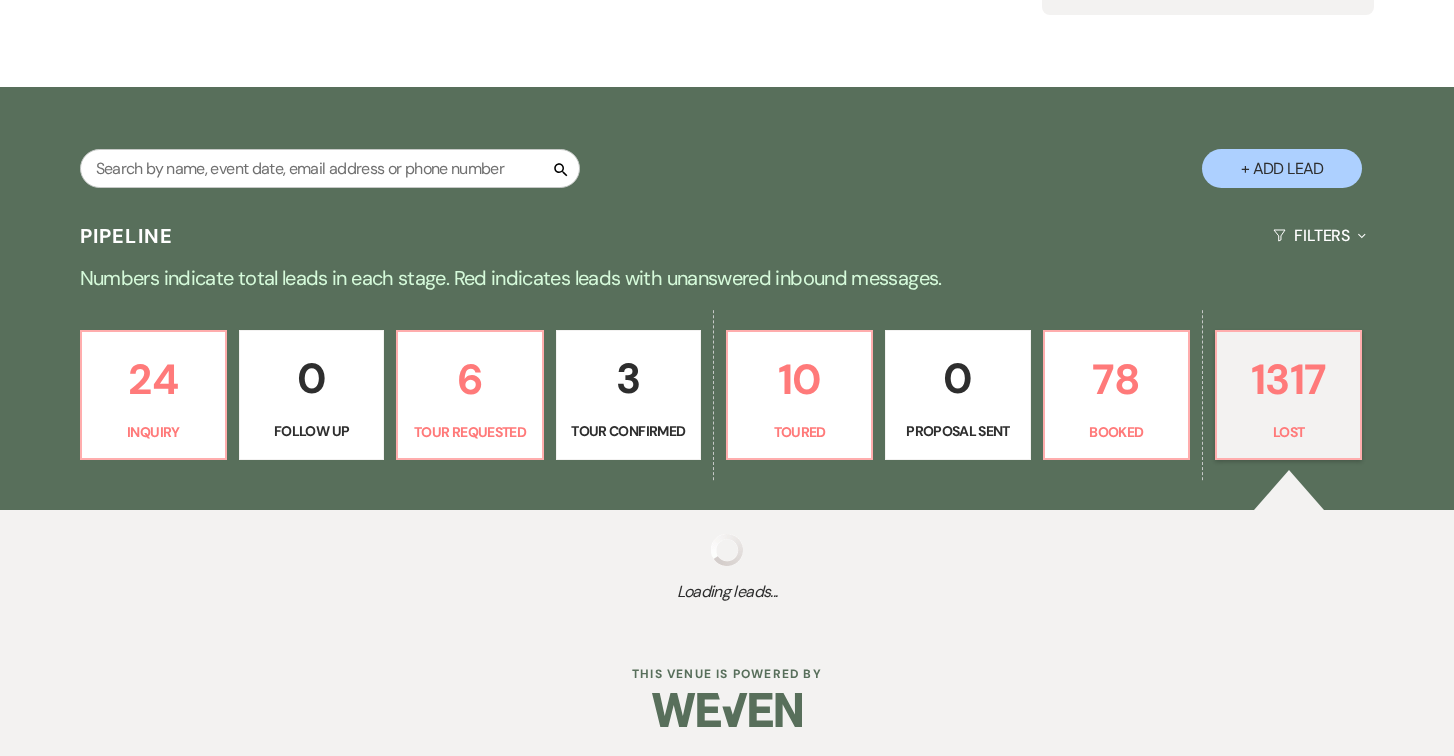 select on "5" 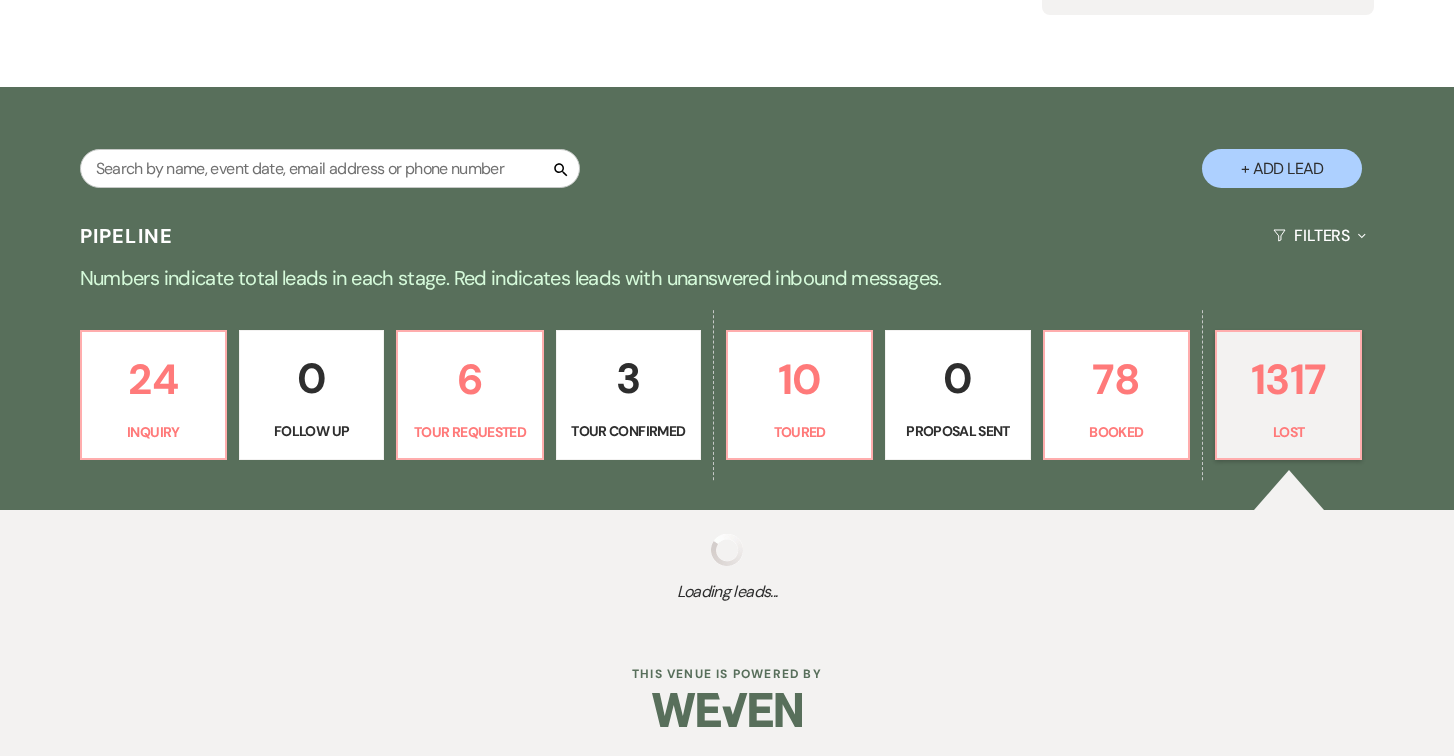 select on "8" 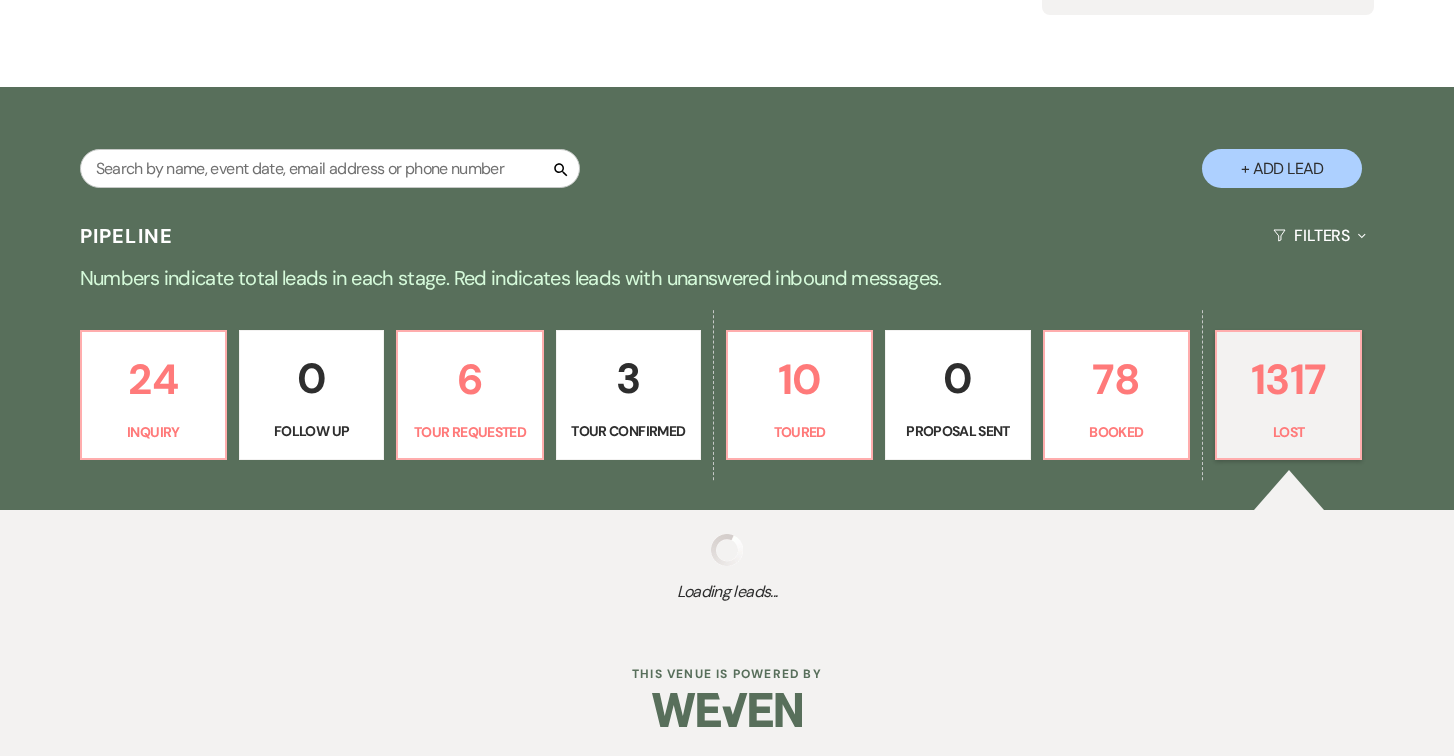 select on "5" 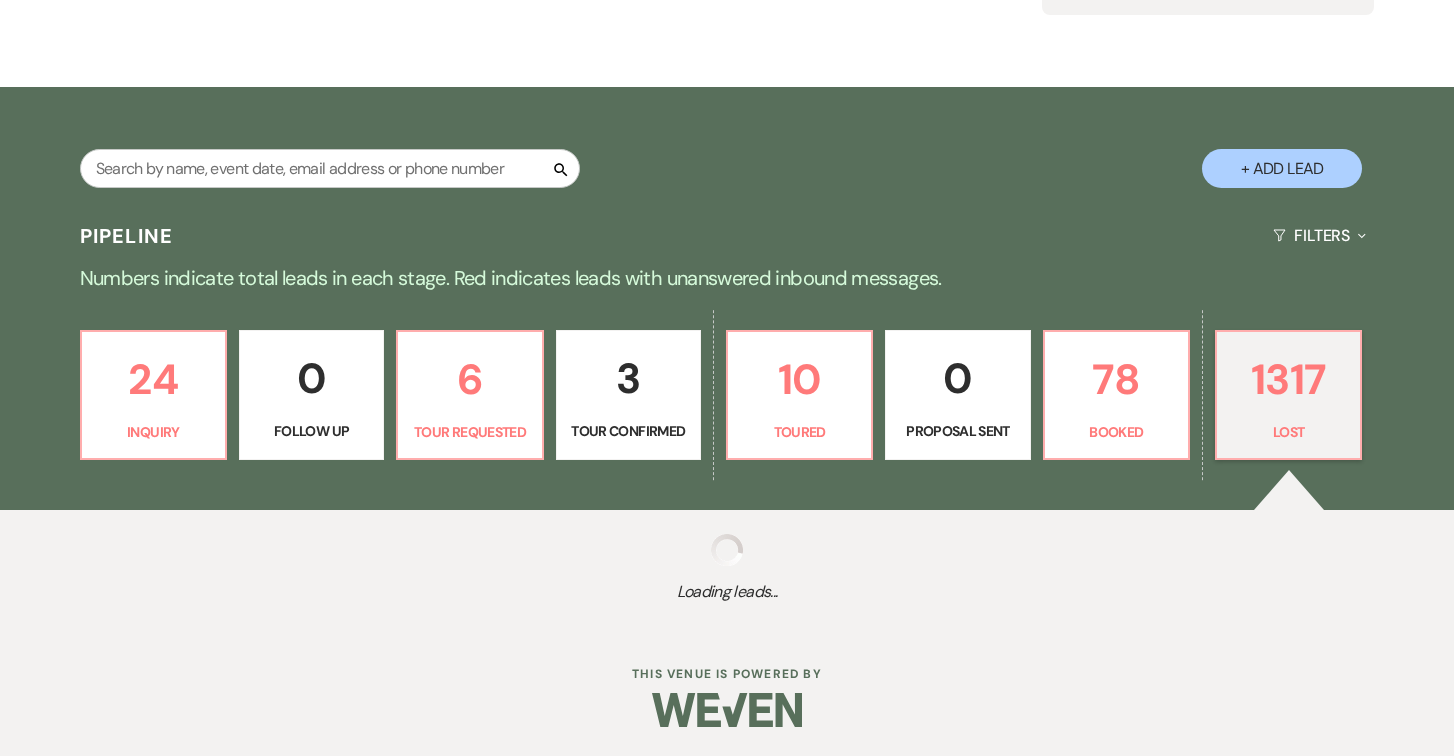 select on "8" 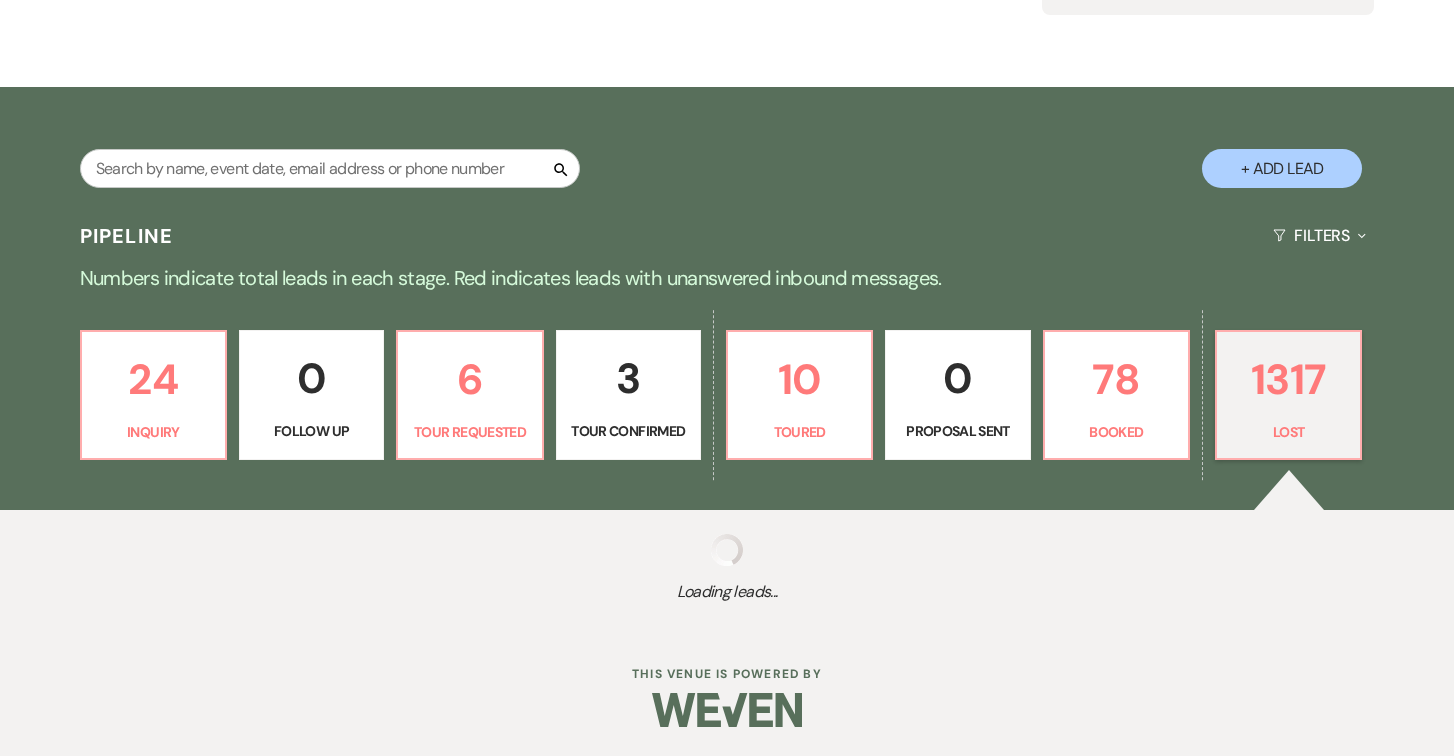 select on "5" 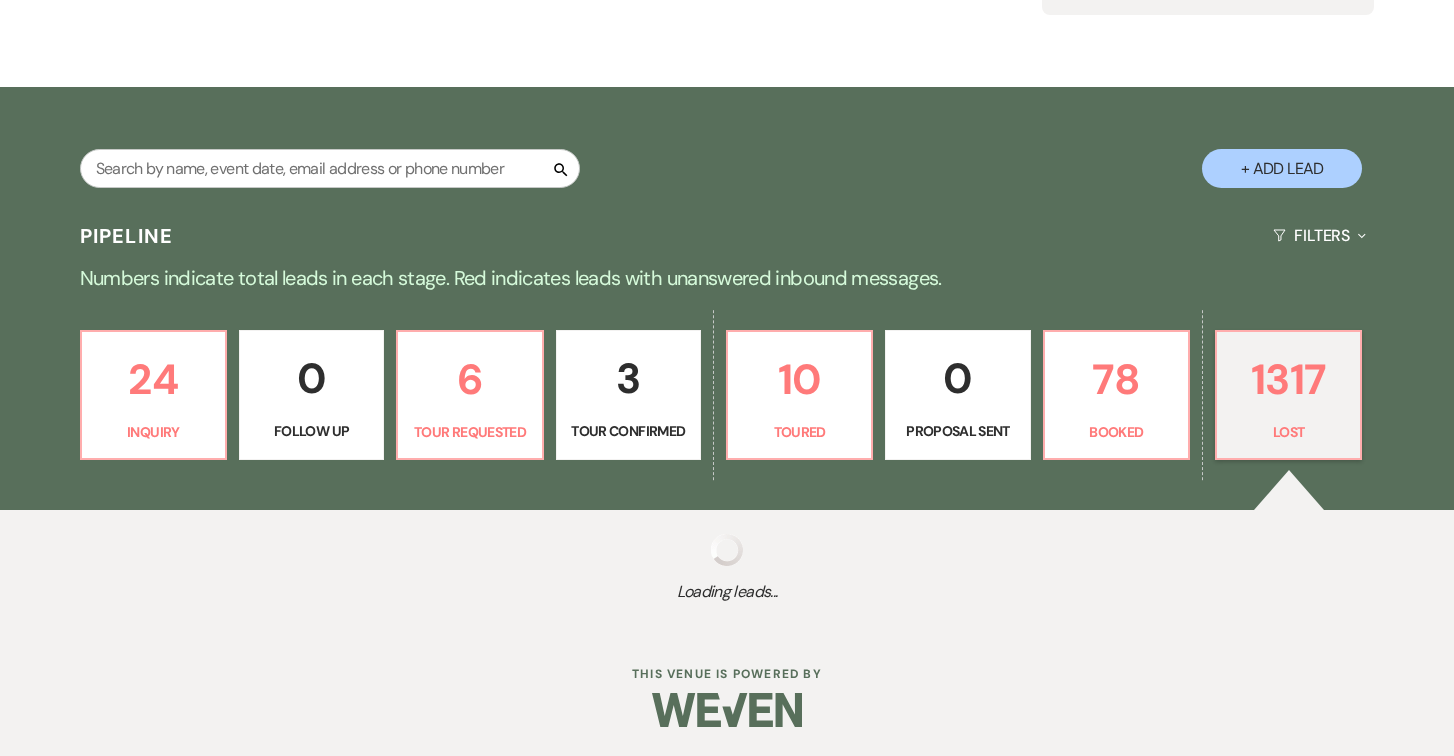 select on "8" 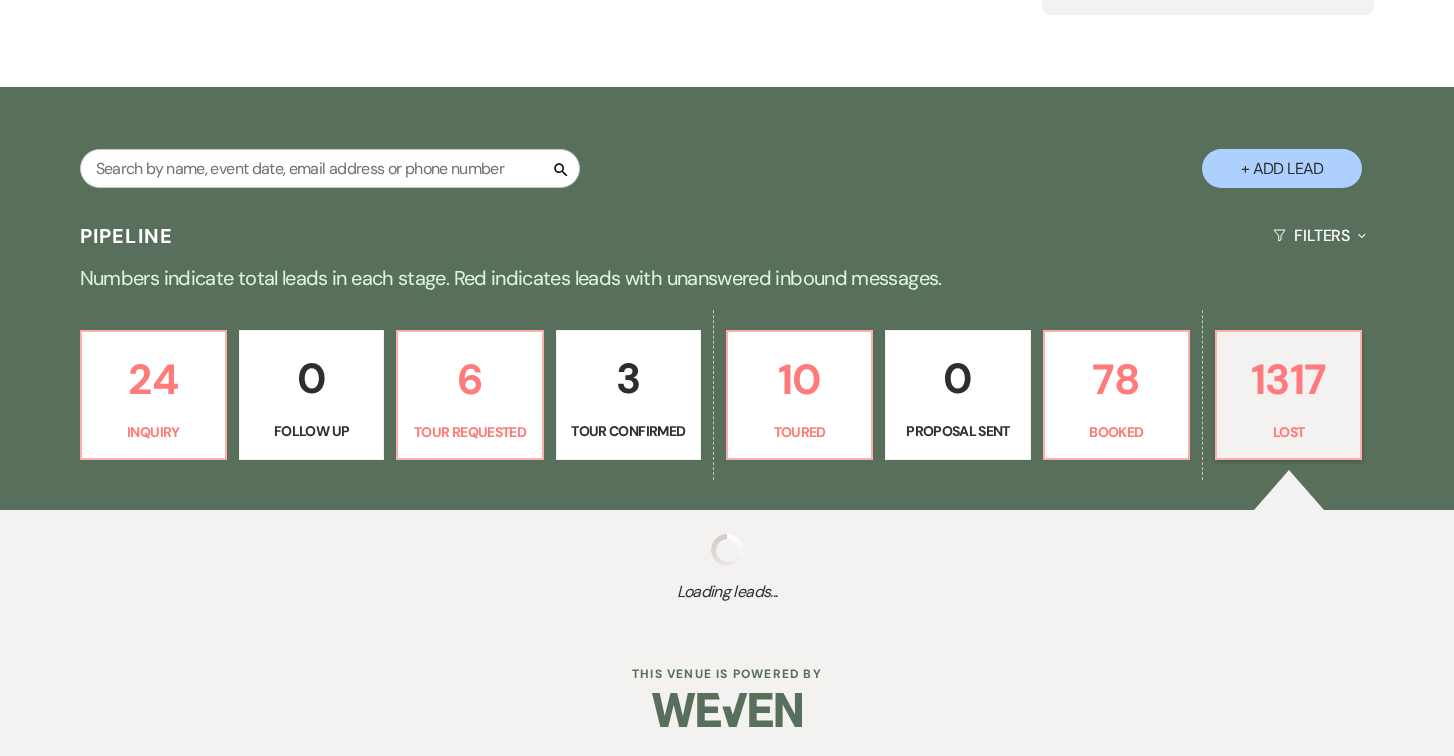 select on "5" 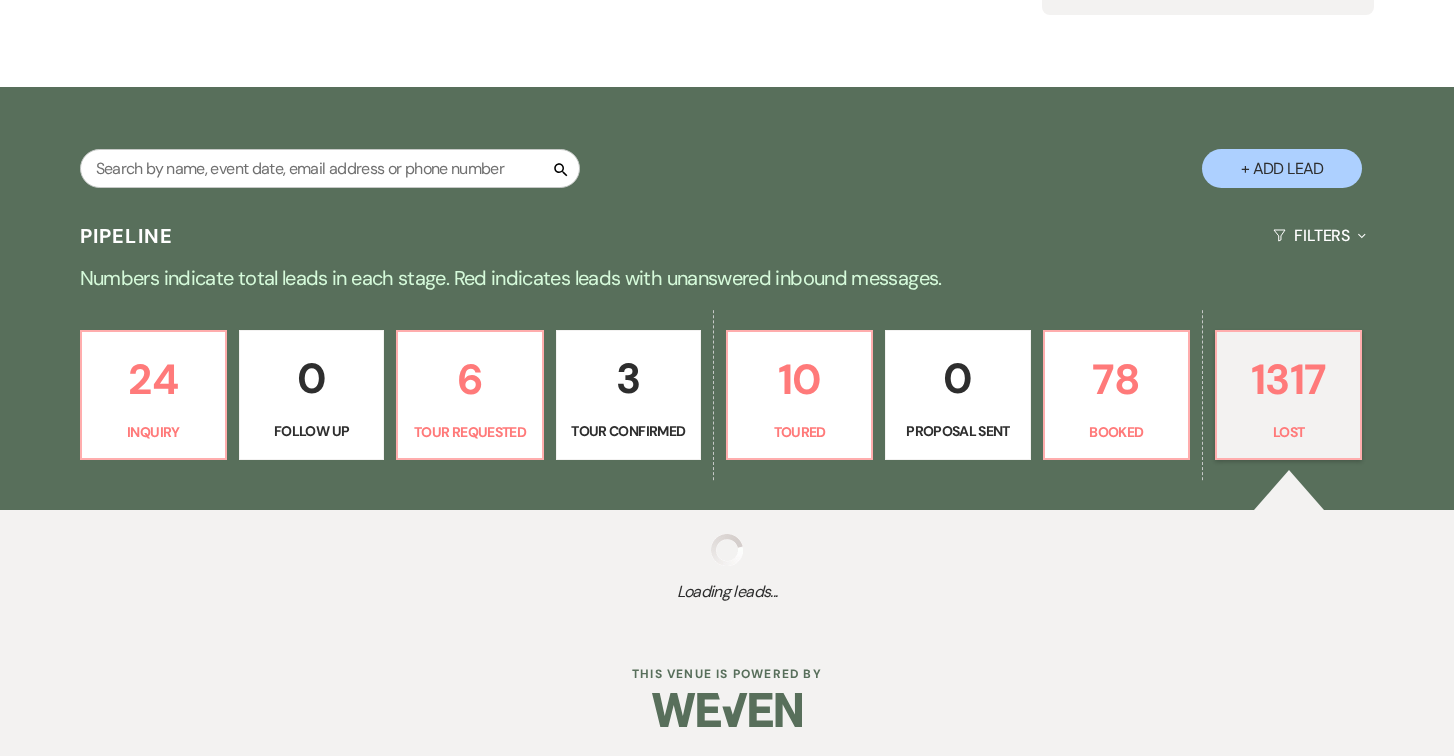 select on "8" 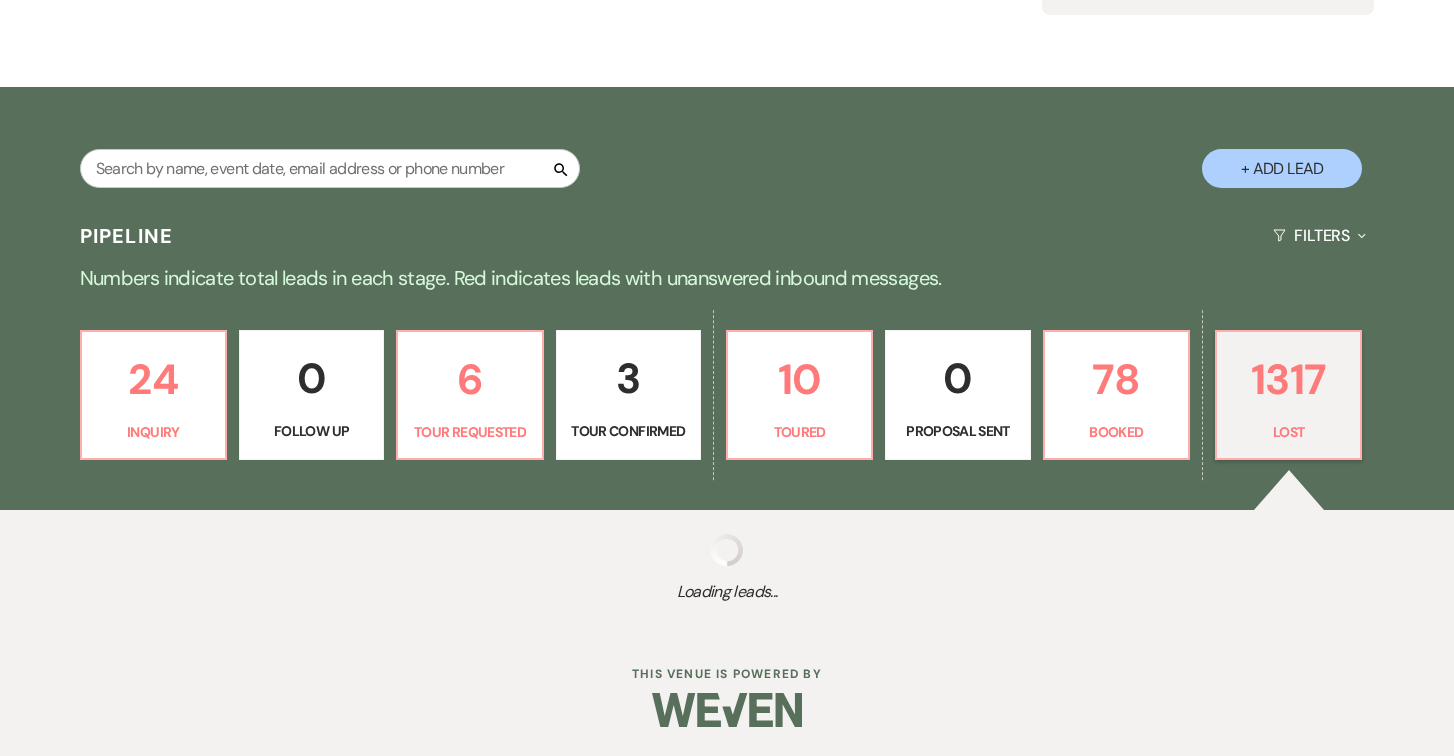 select on "5" 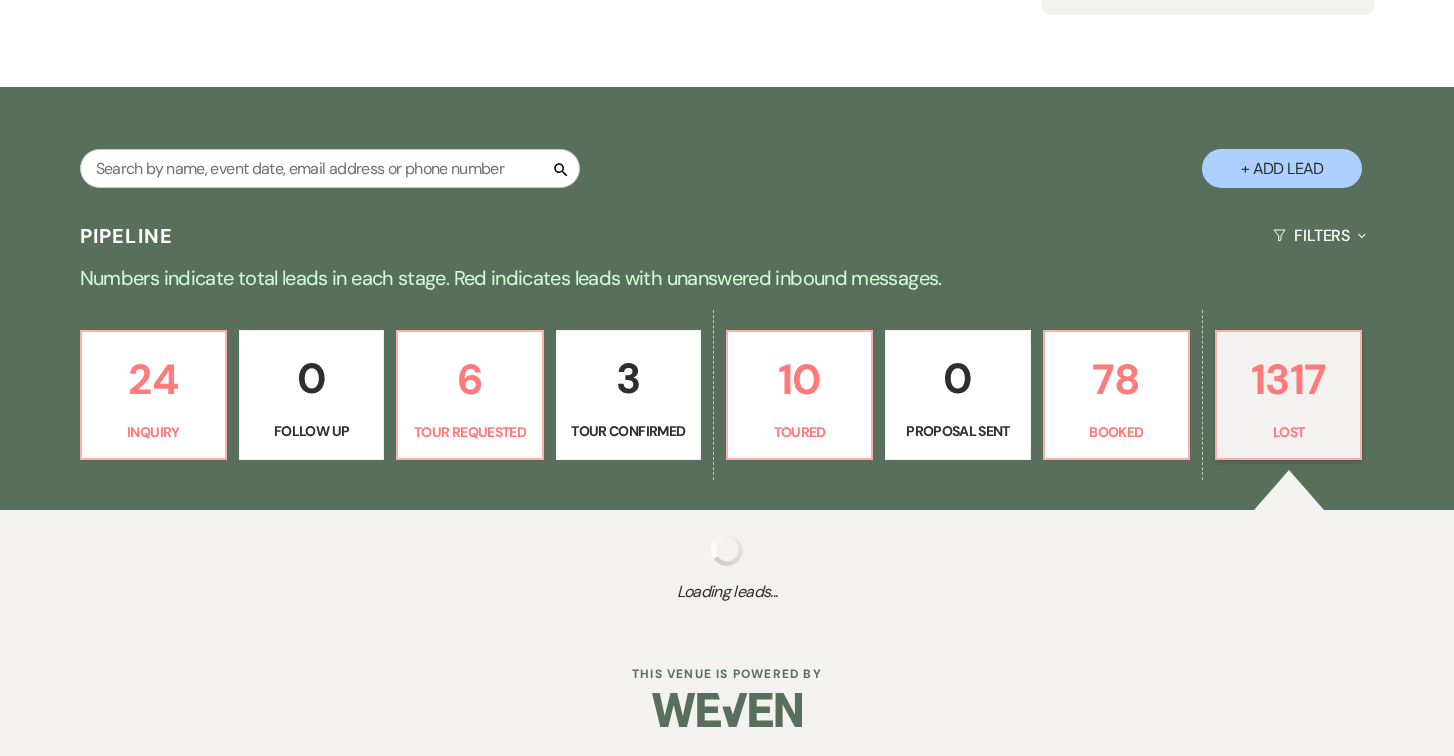 select on "8" 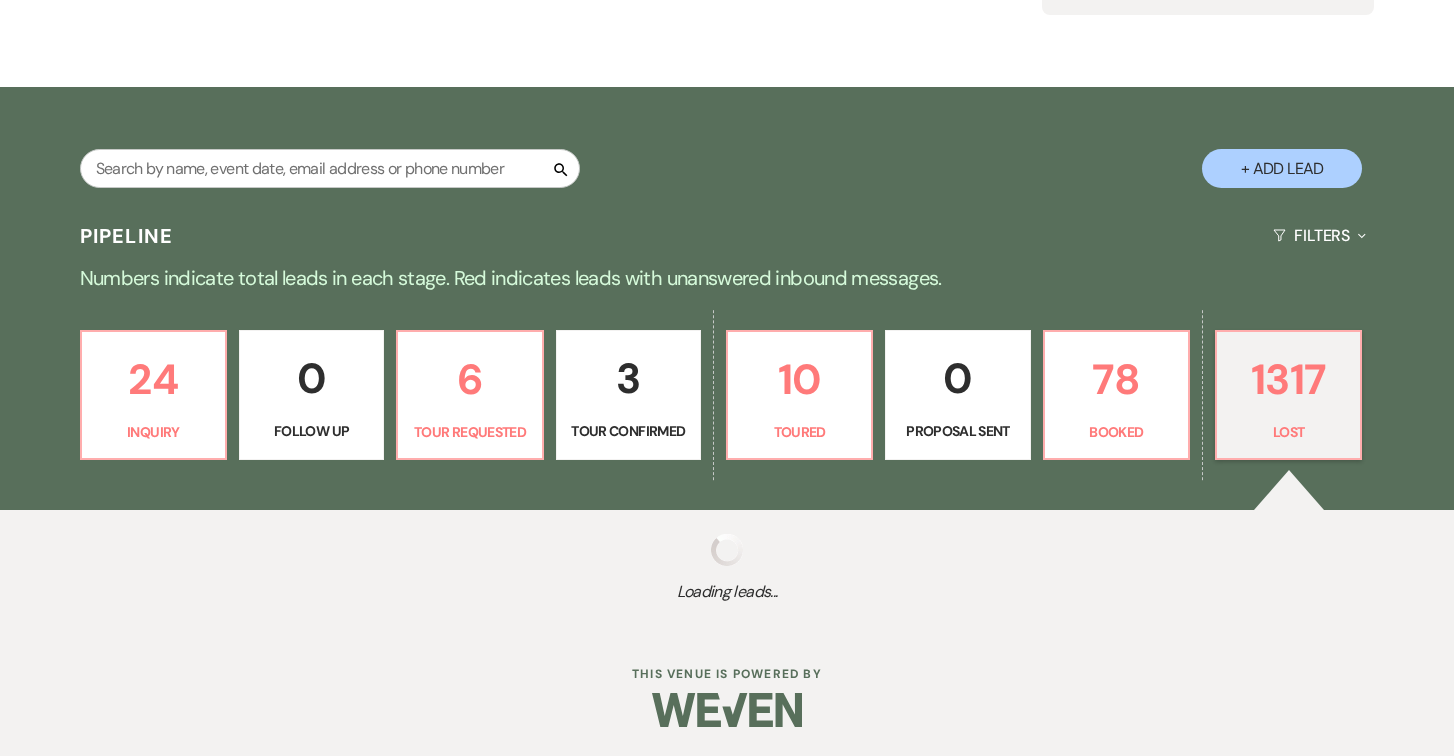 select on "5" 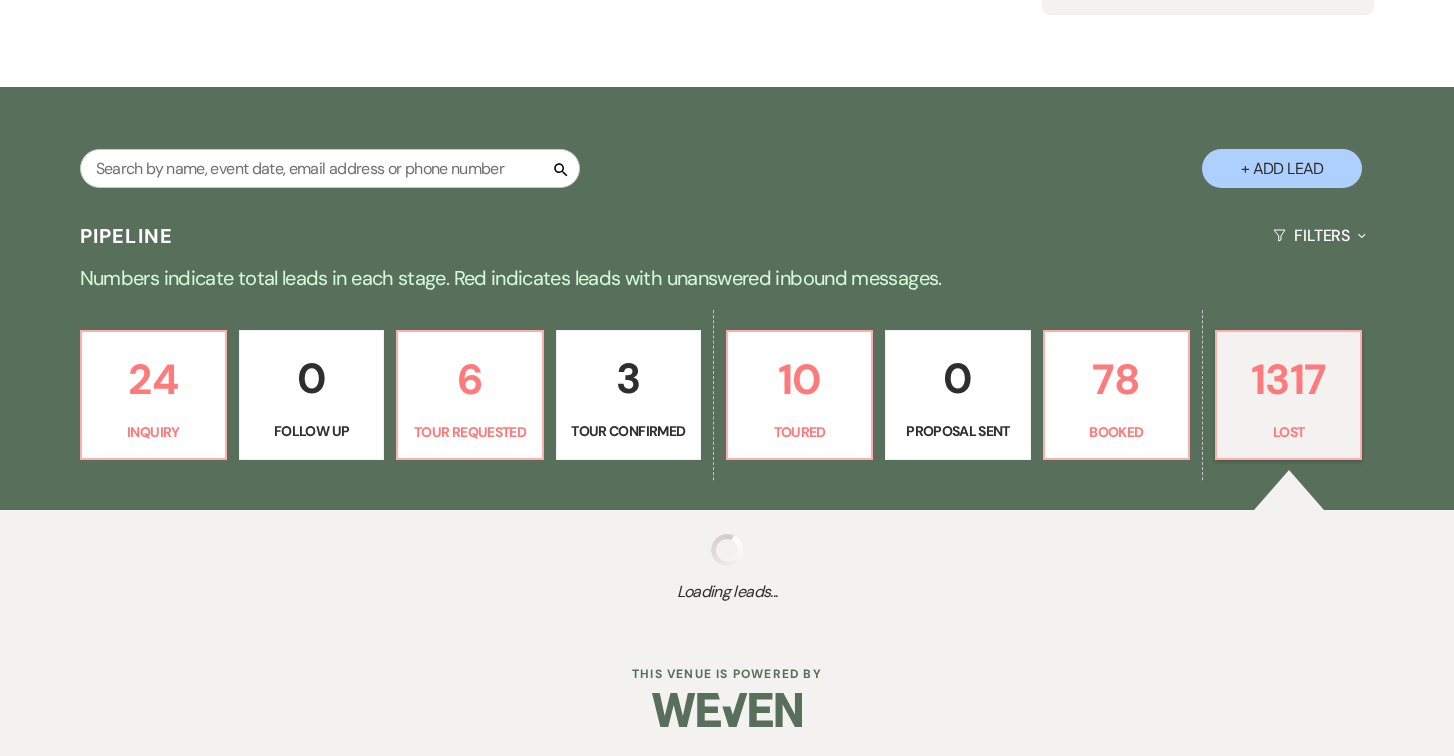 select on "8" 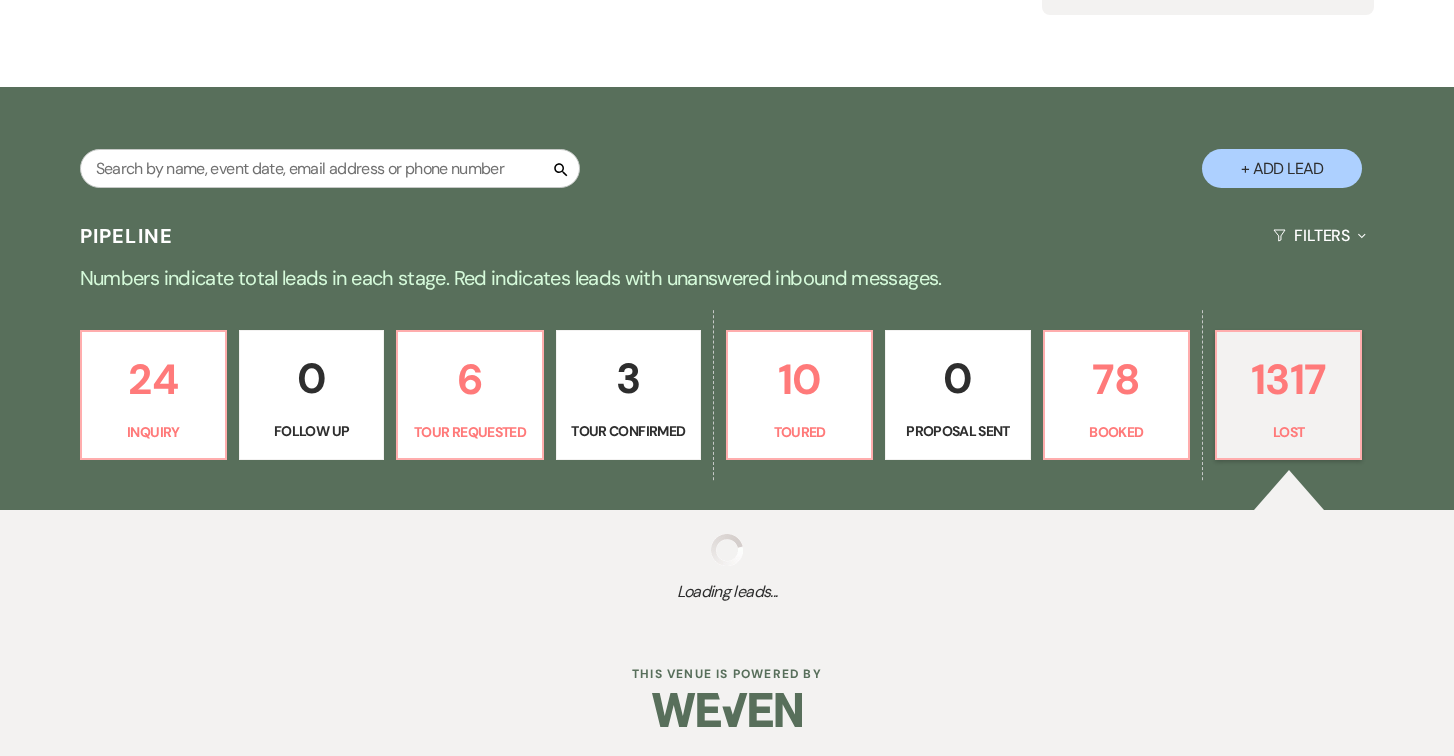 select on "10" 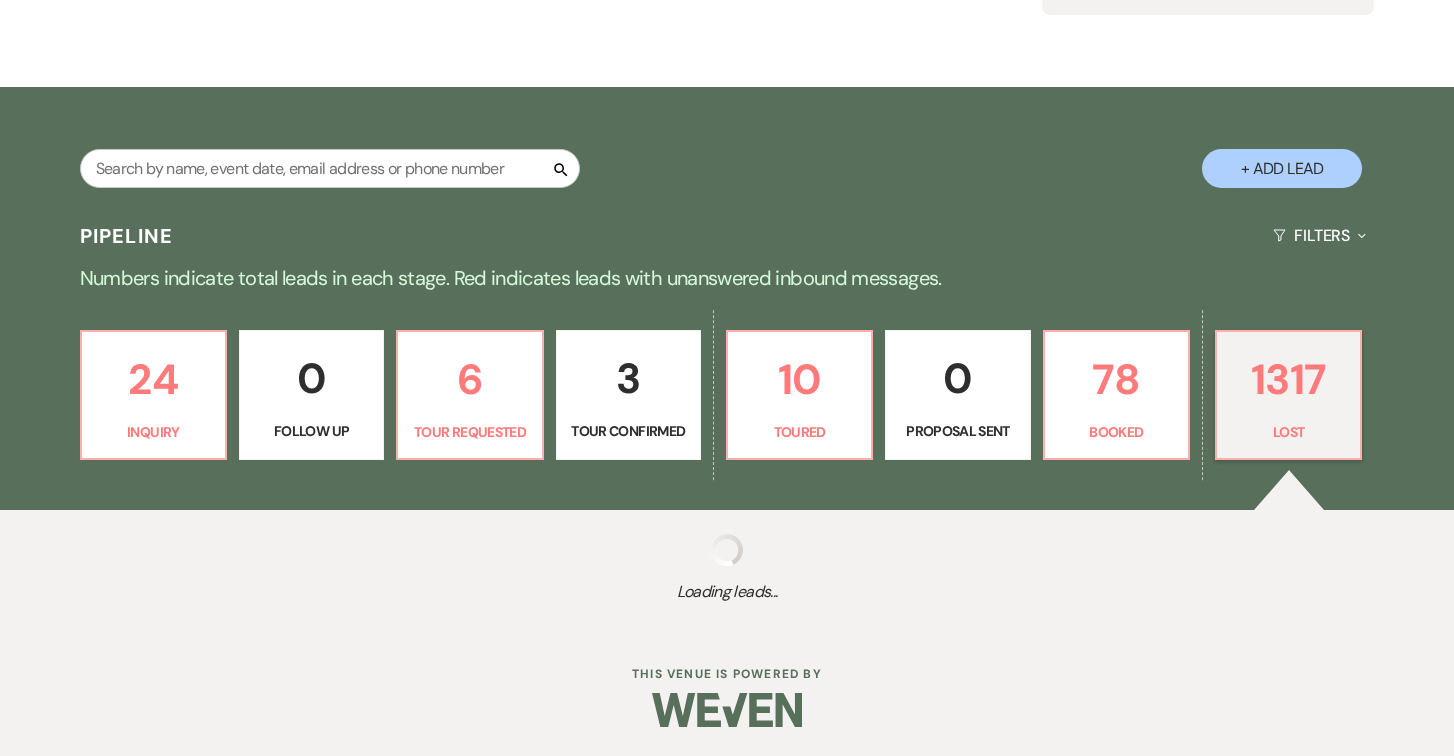 select on "8" 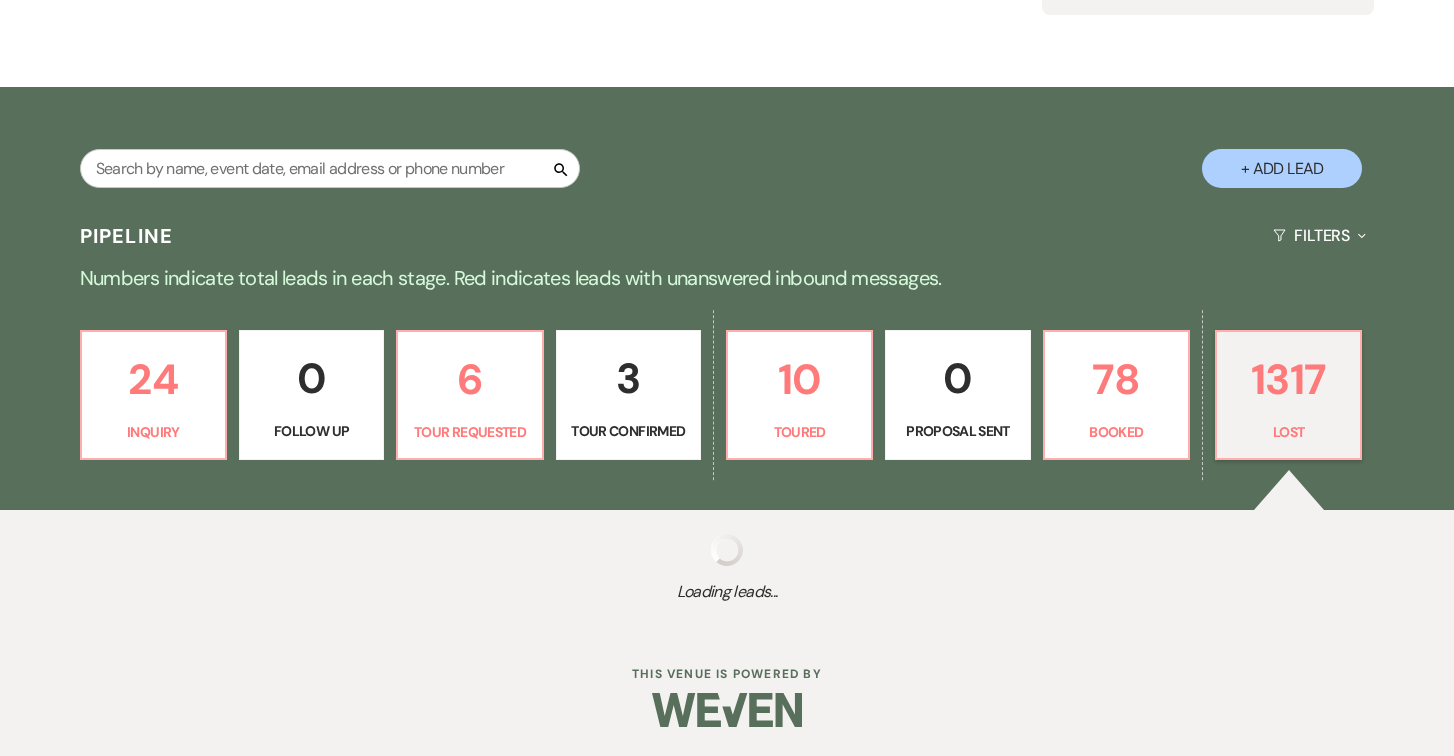 select on "5" 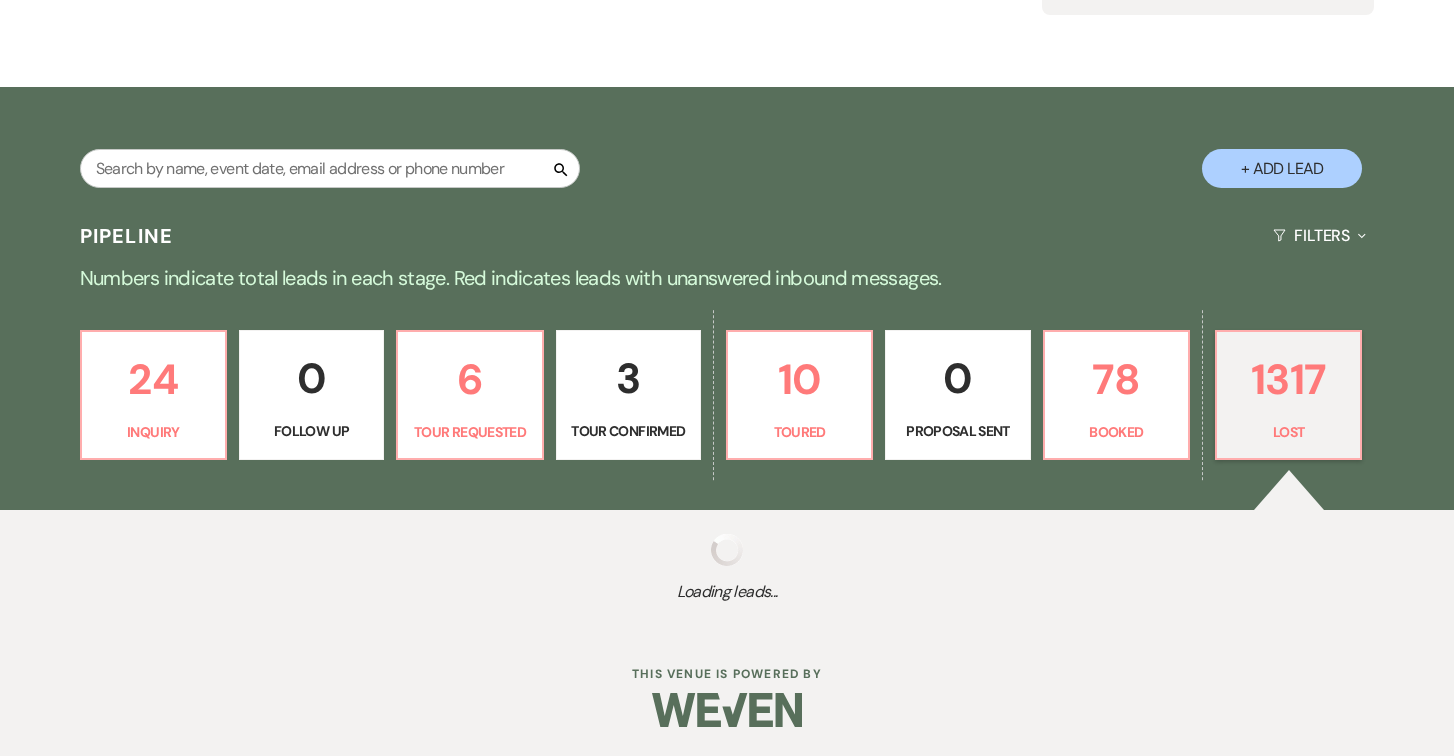 select on "8" 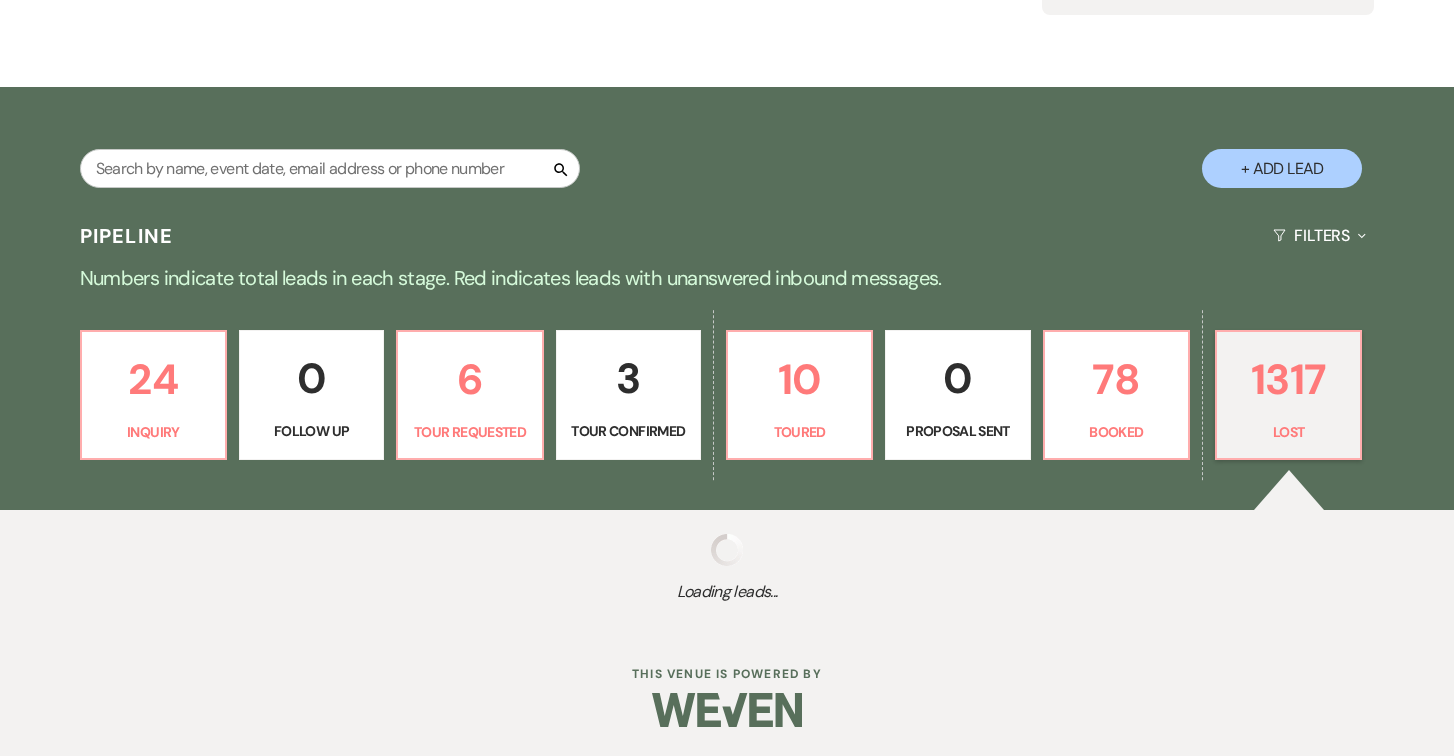 select on "5" 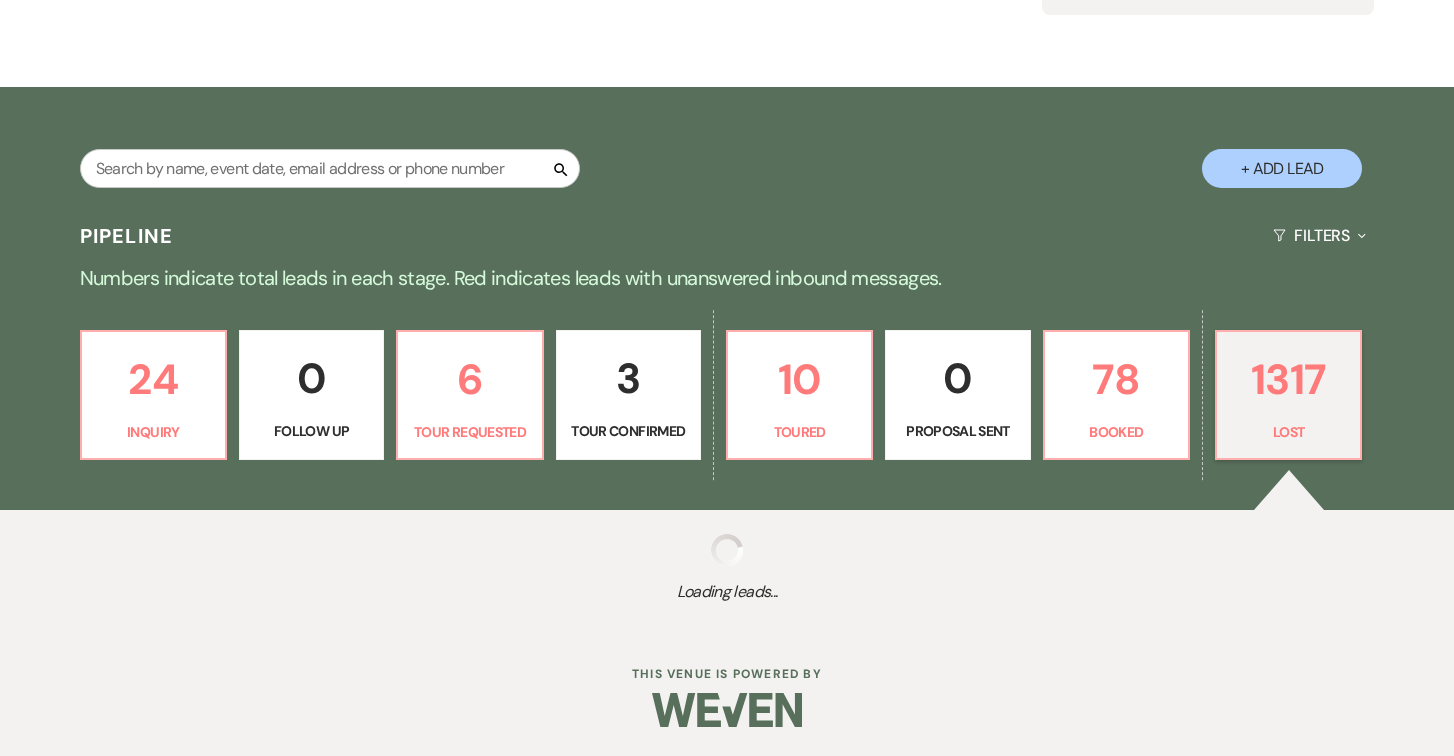 select on "8" 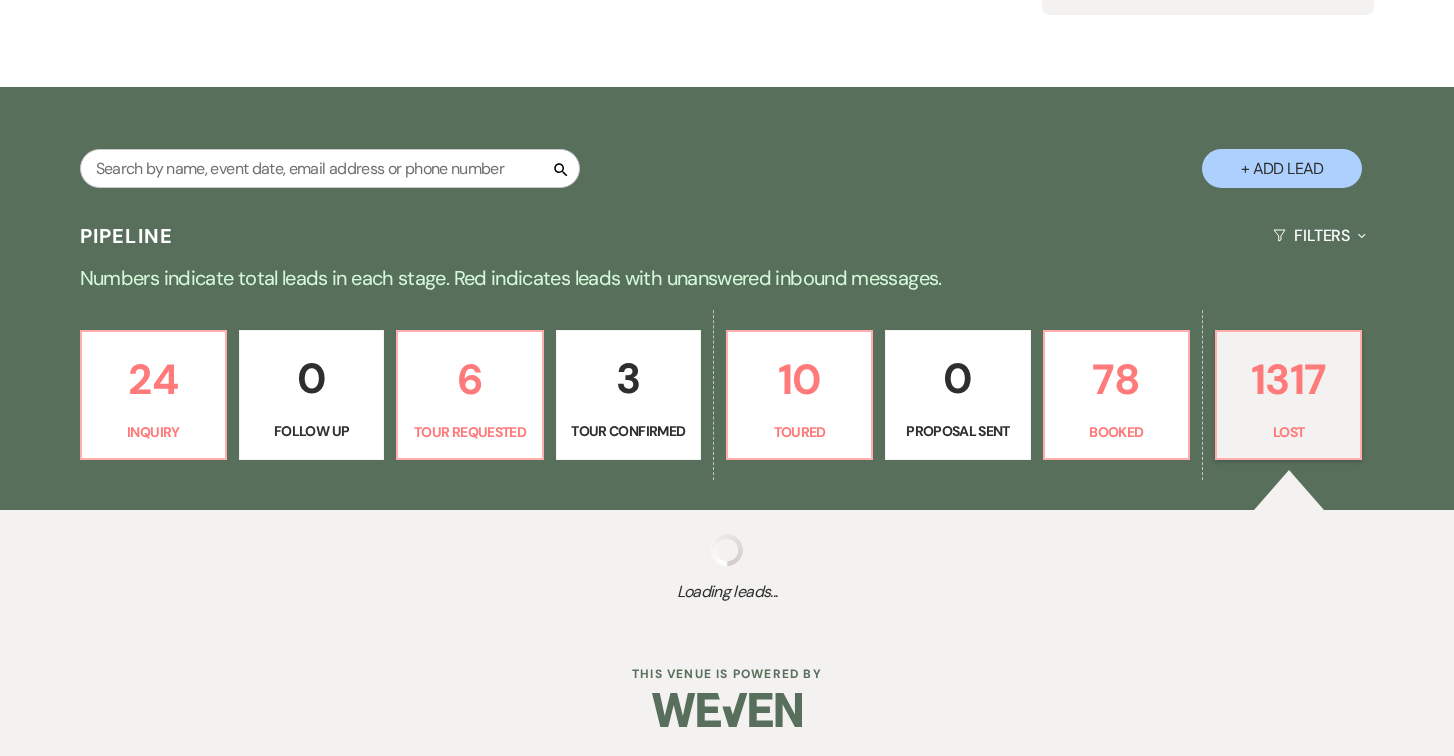 select on "5" 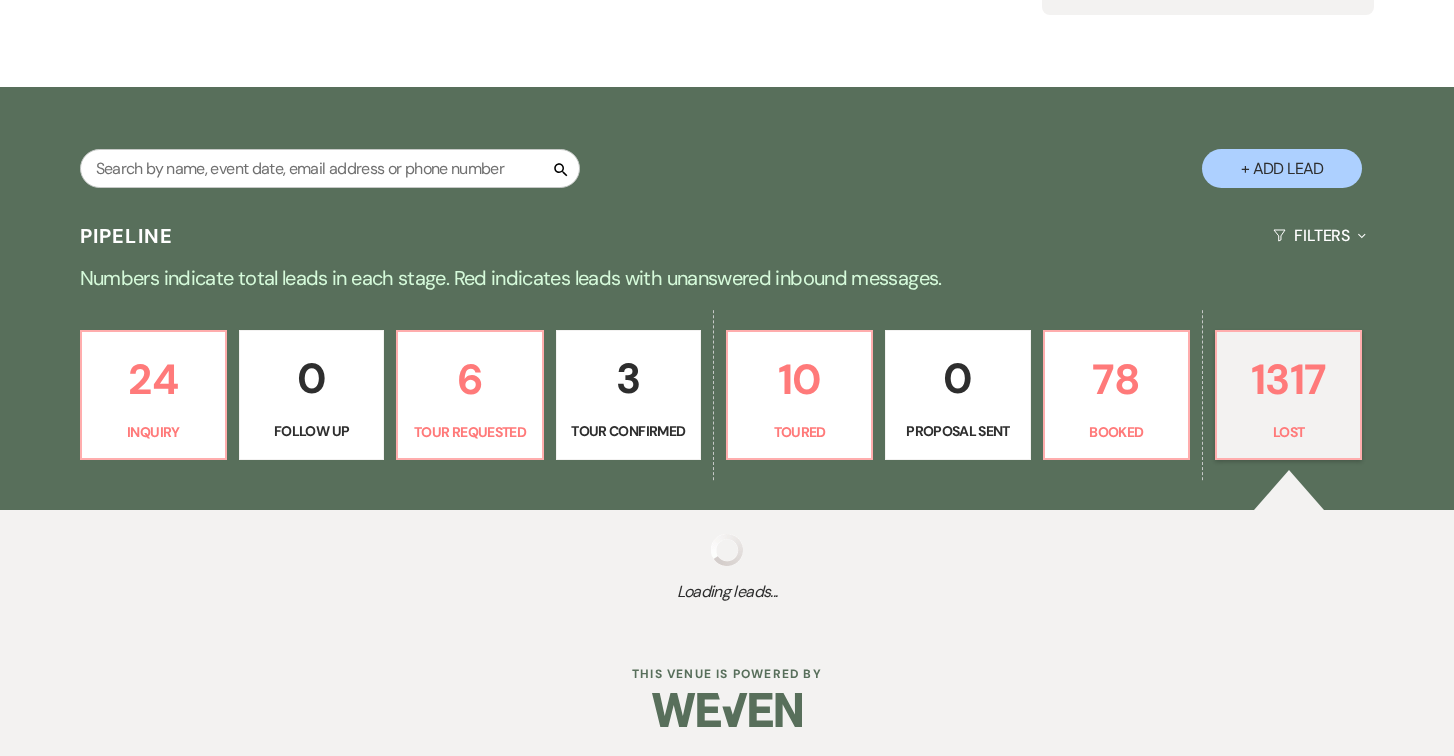 select on "8" 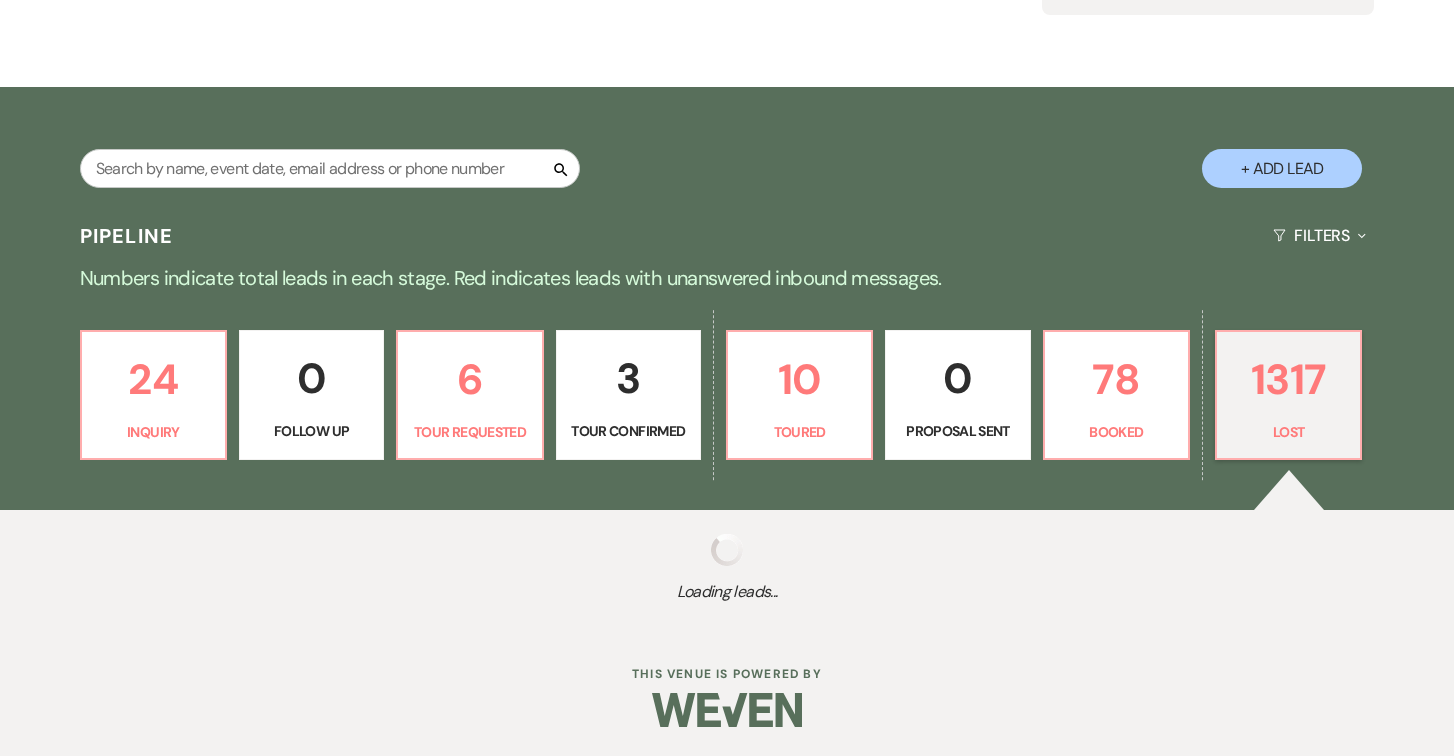 select on "5" 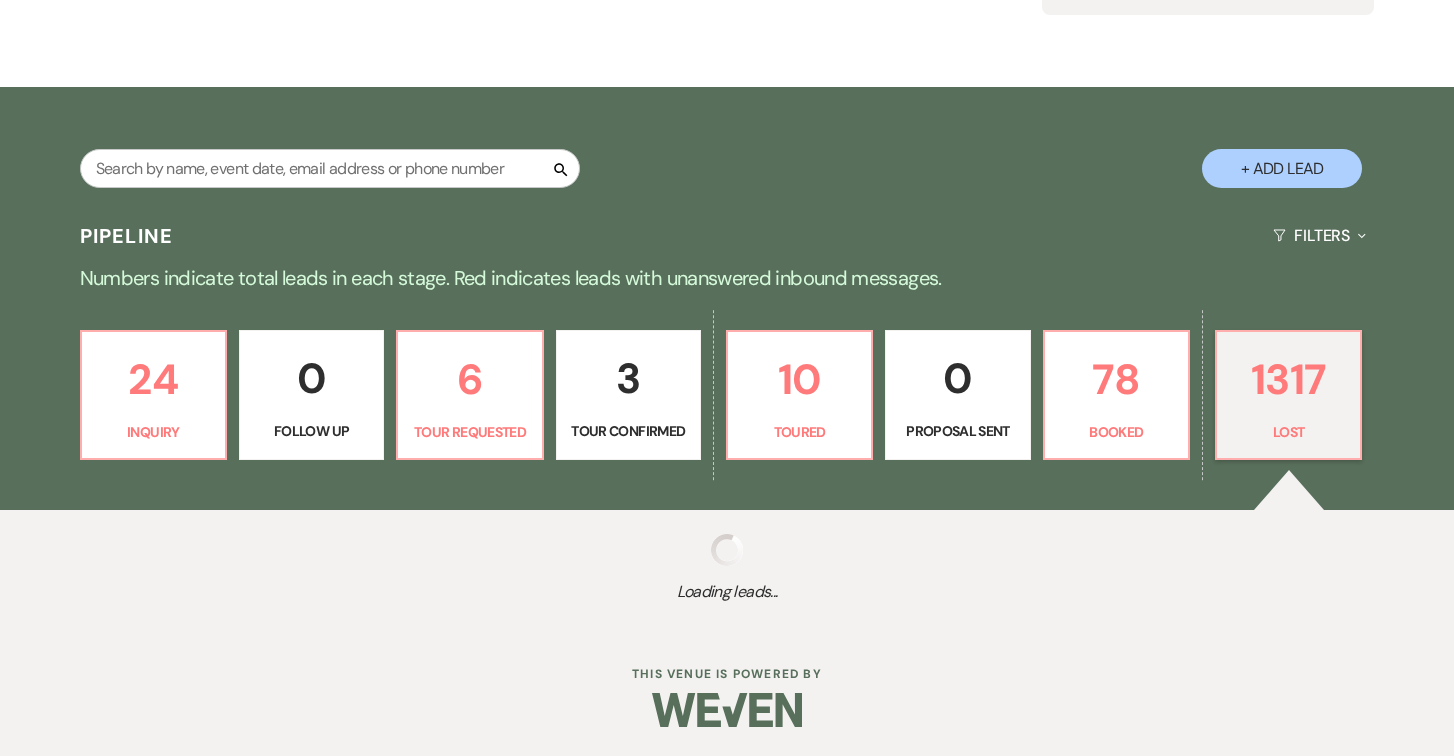 select on "8" 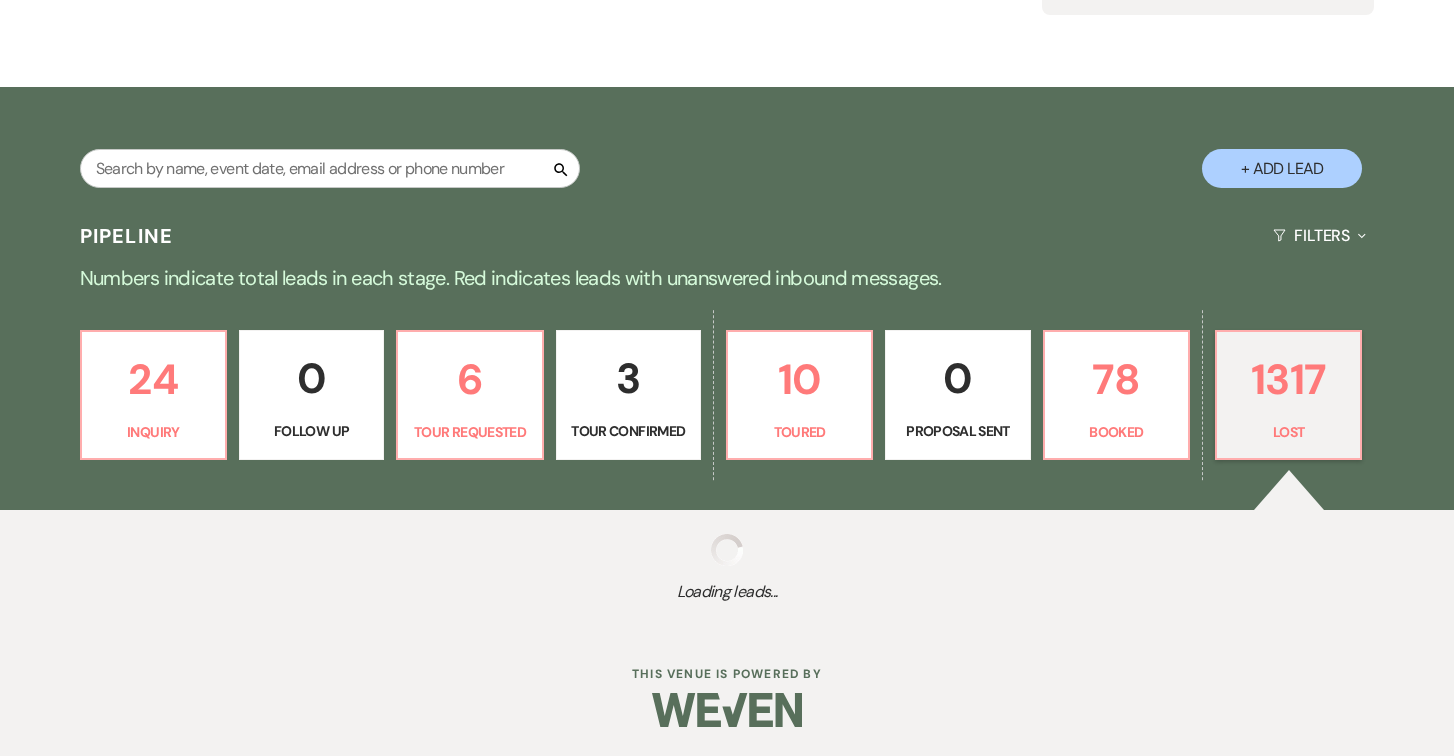 select on "5" 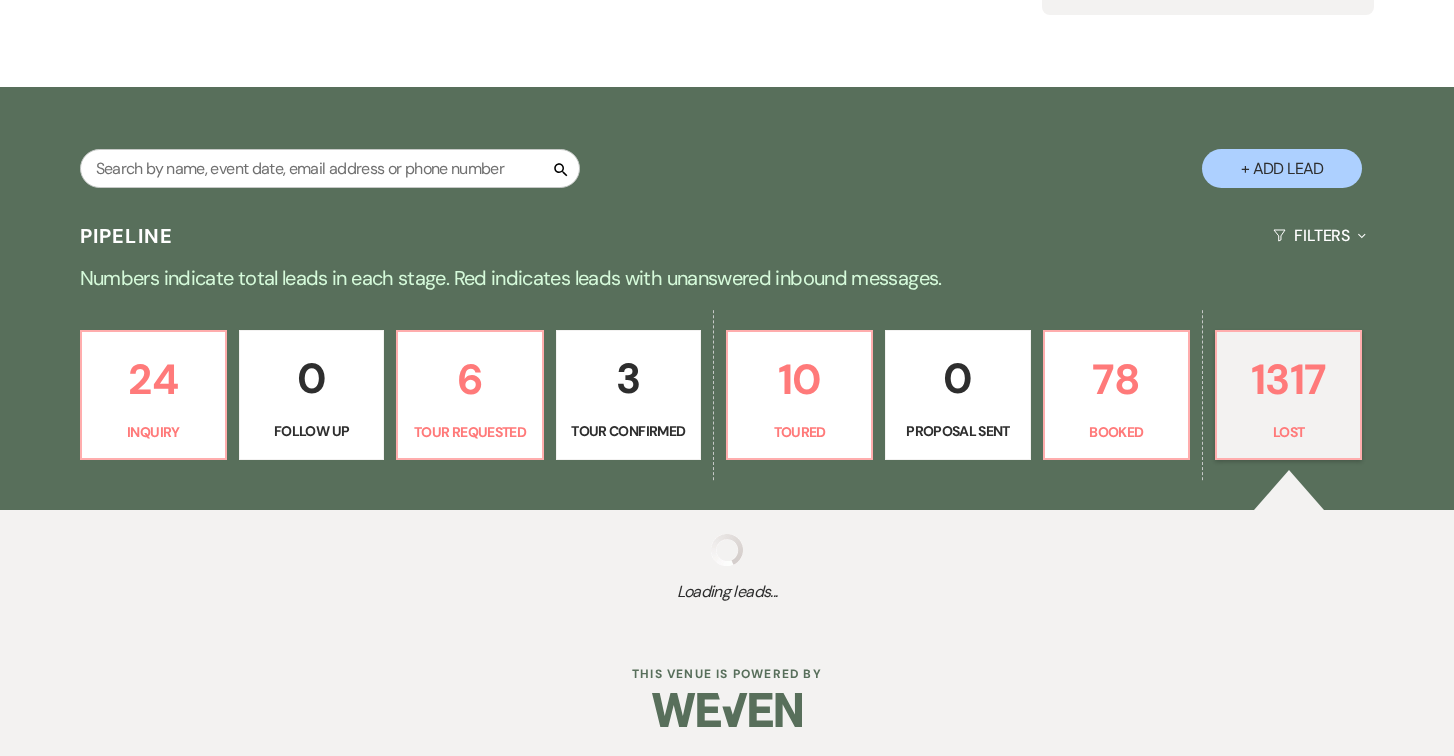 select on "8" 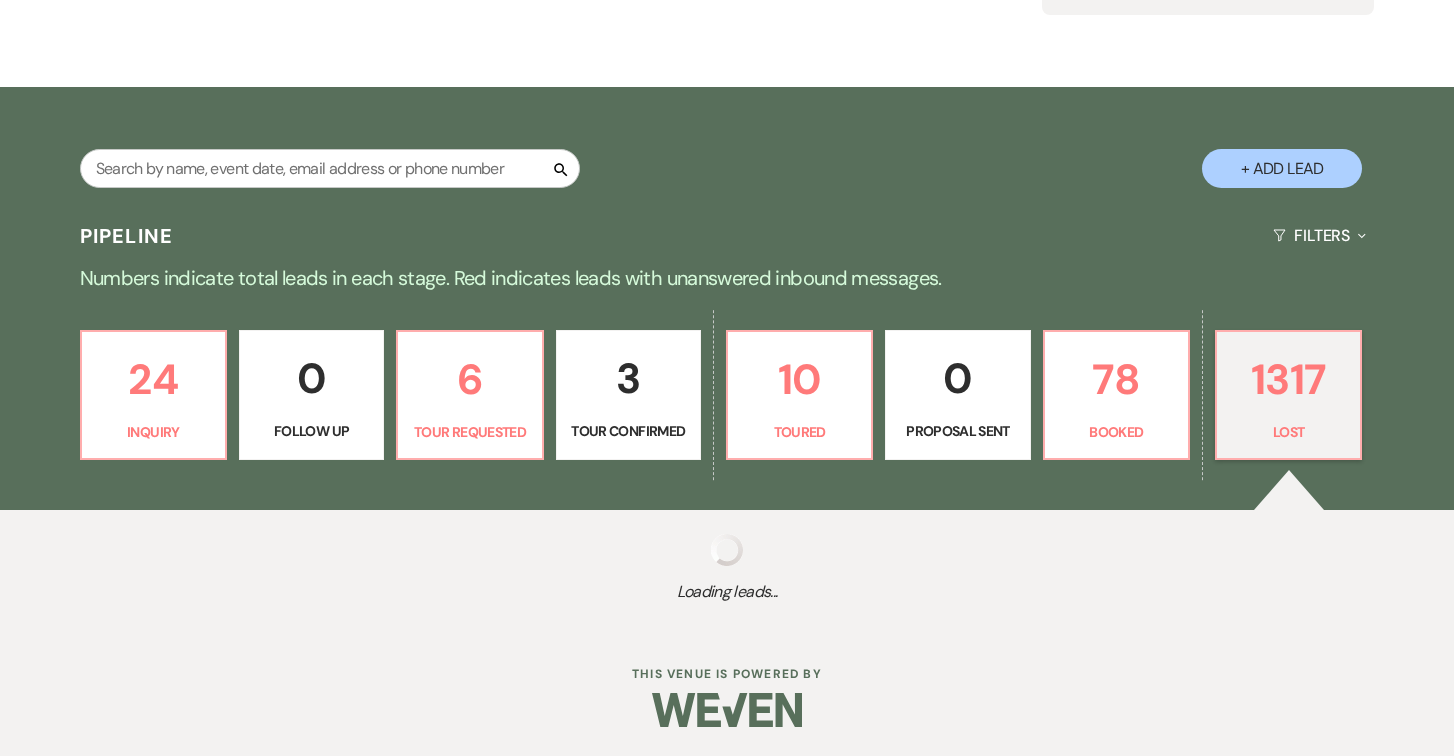 select on "5" 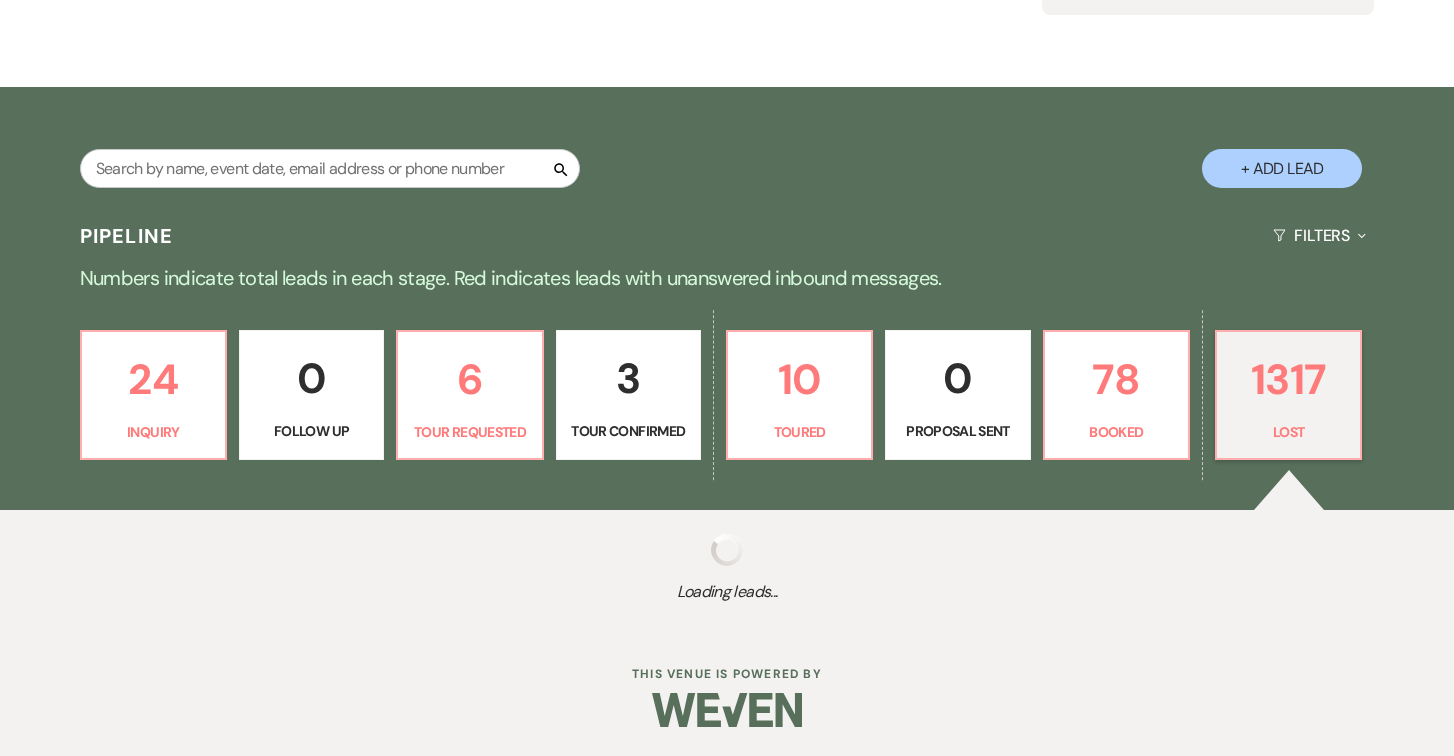 select on "8" 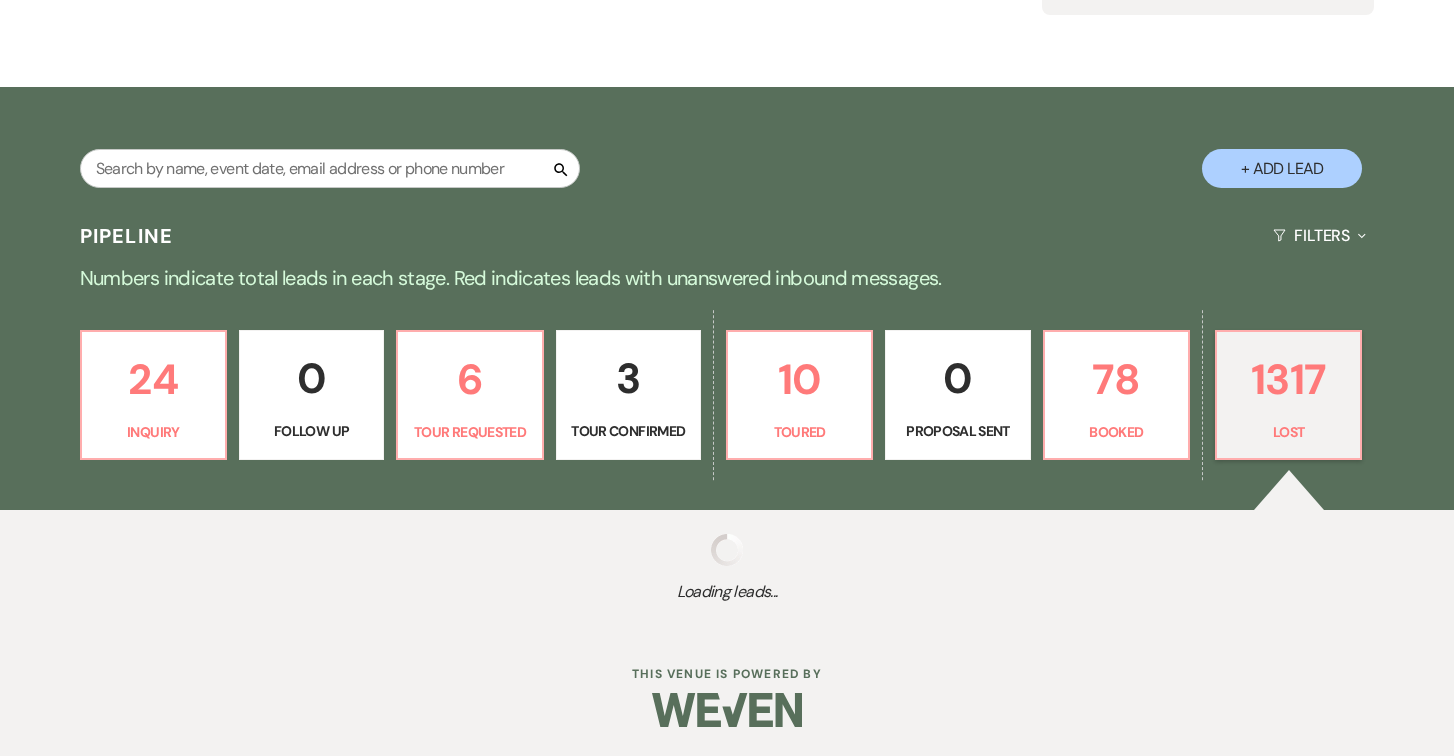 select on "5" 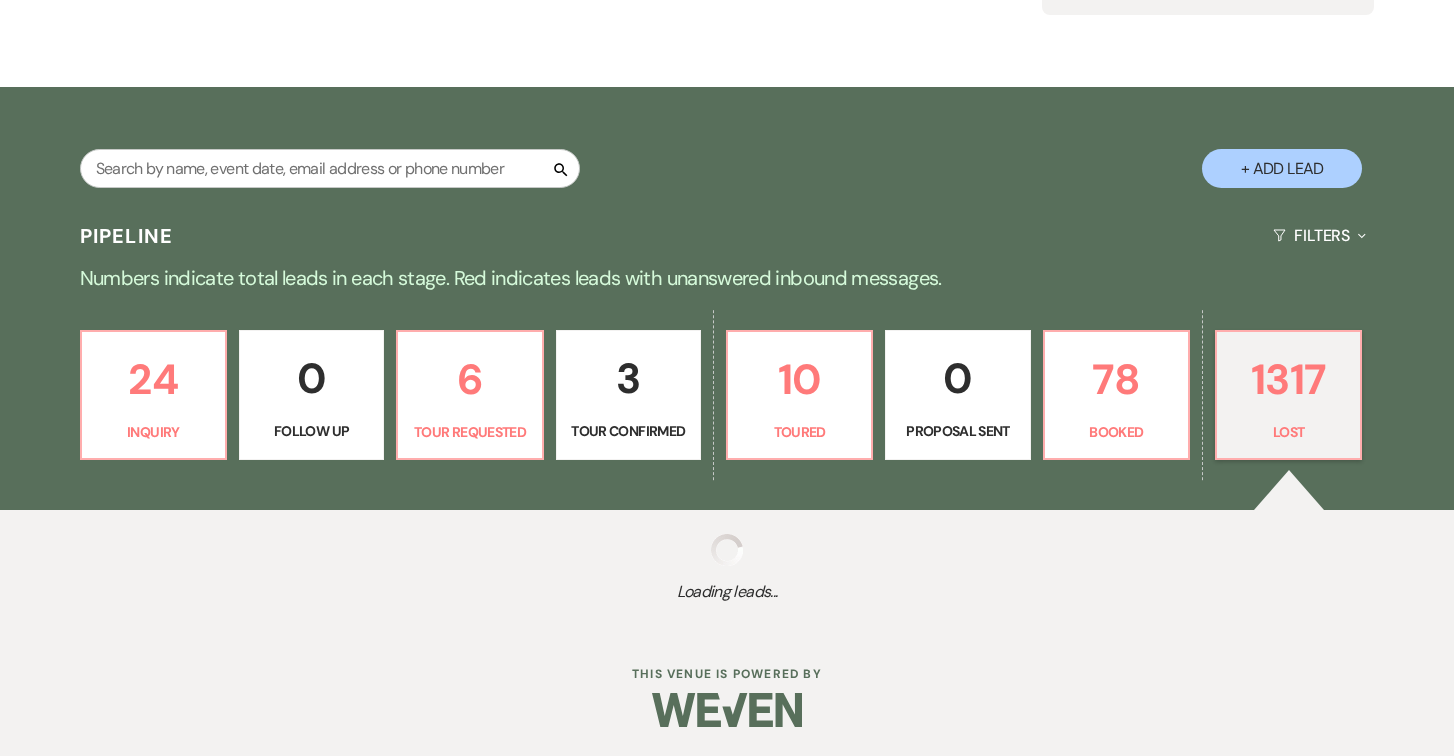 select on "8" 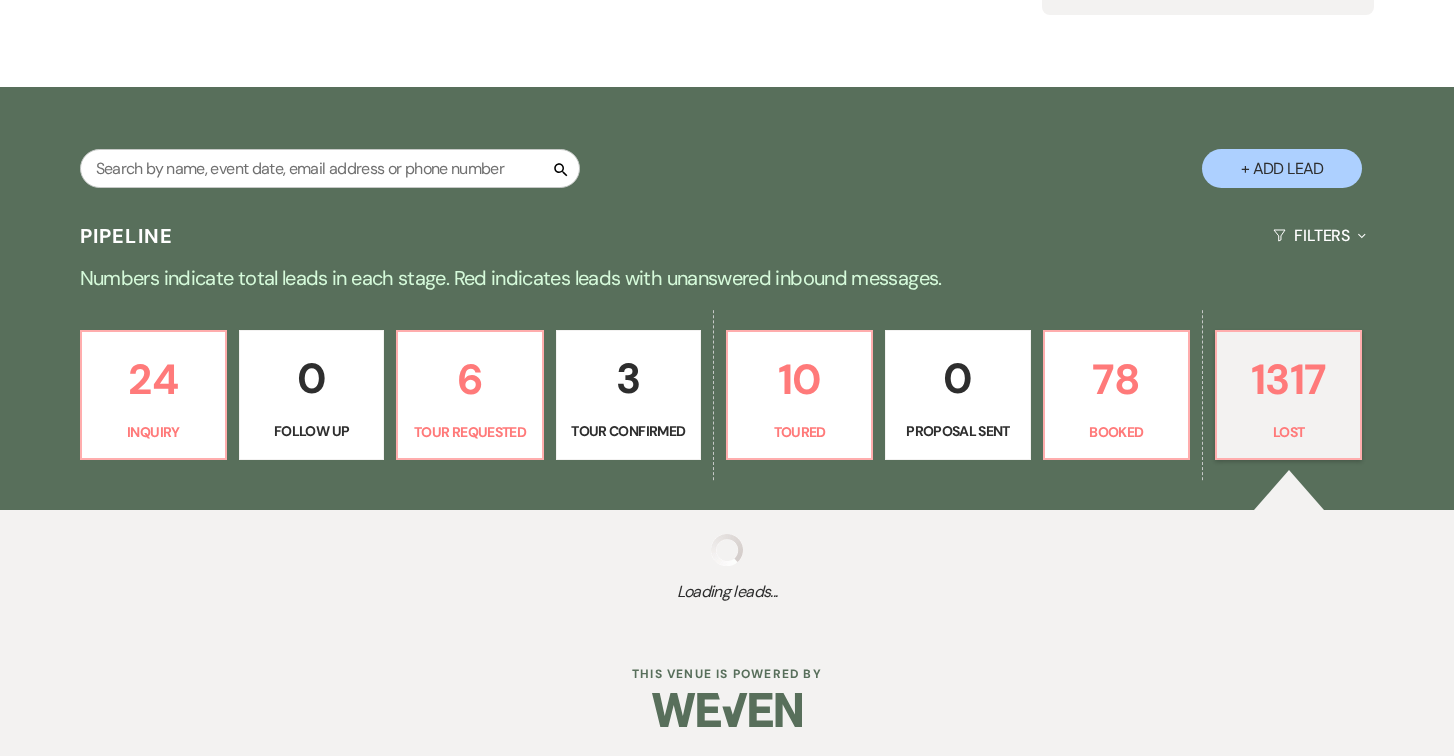 select on "5" 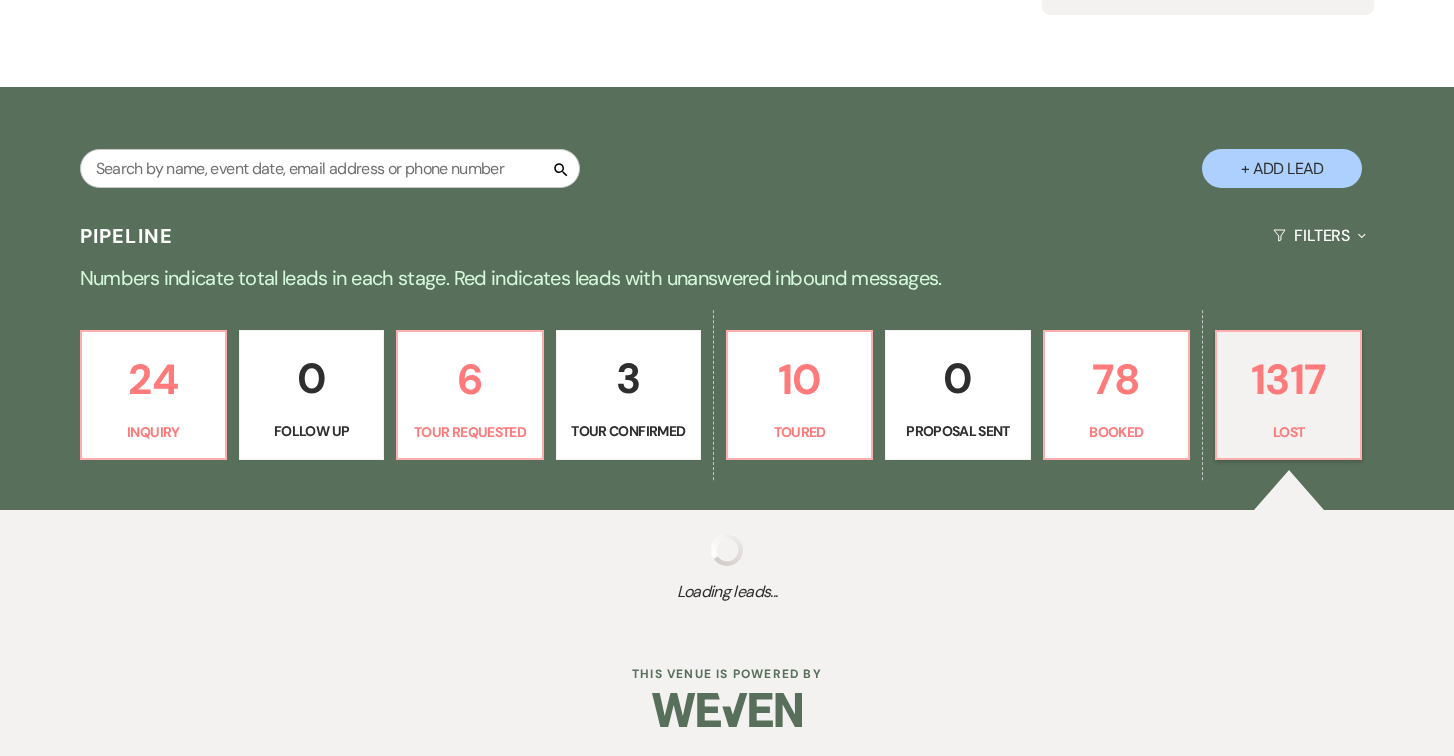 select on "8" 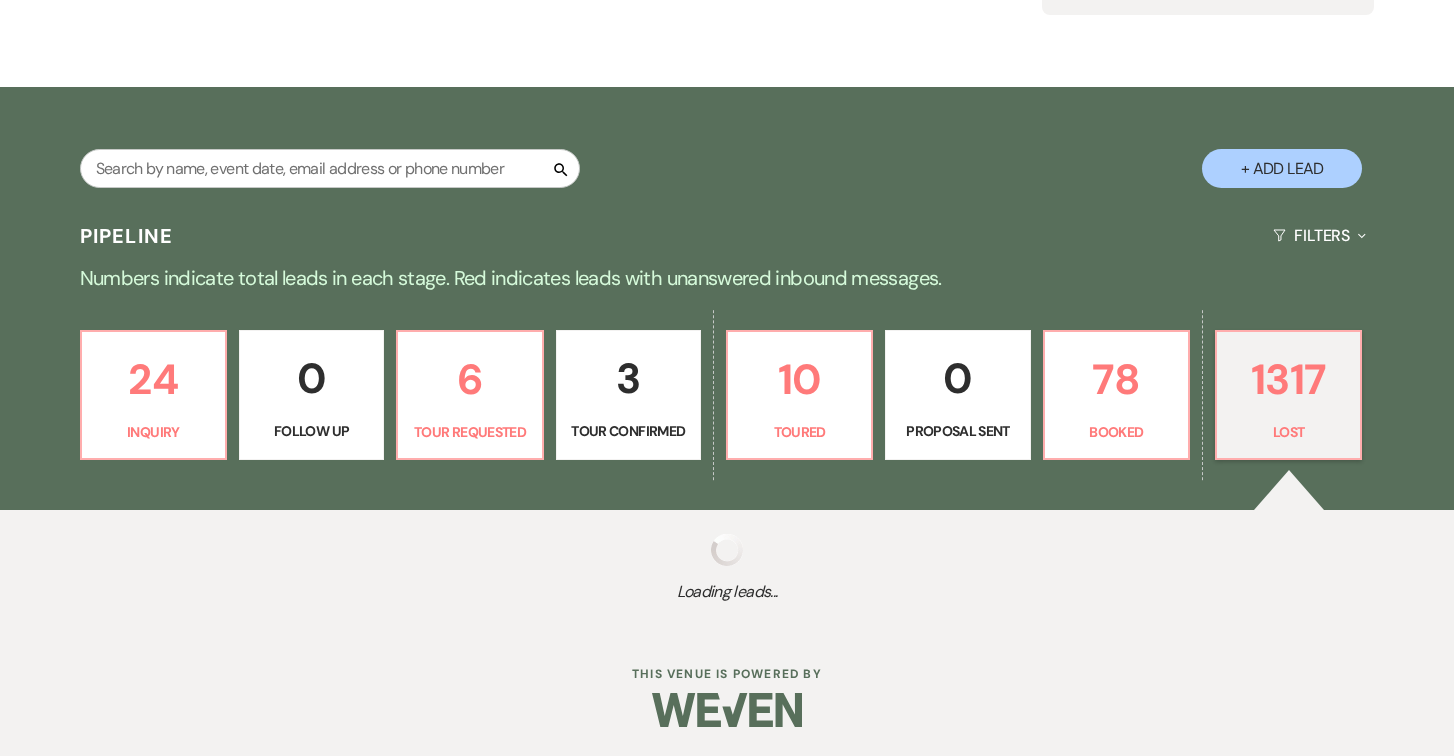 select on "5" 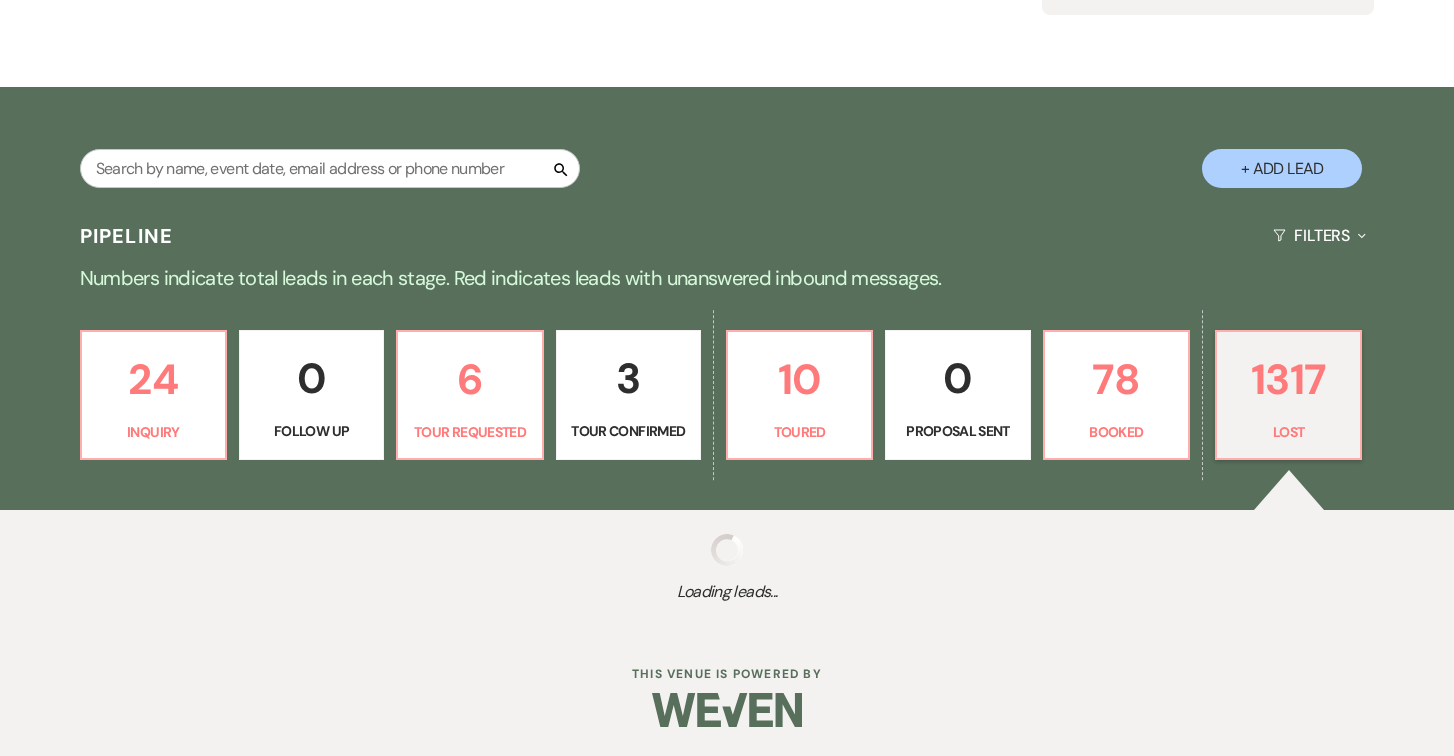 select on "8" 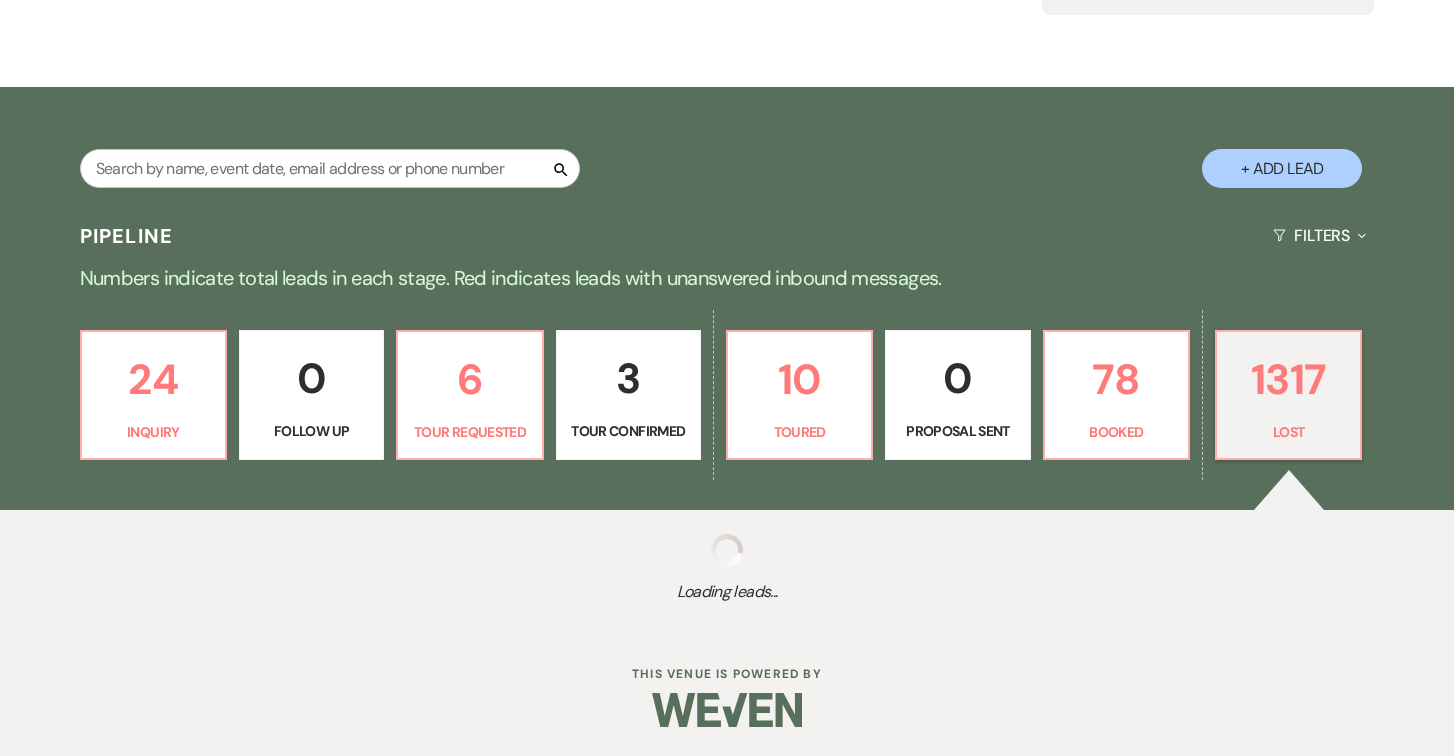 select on "5" 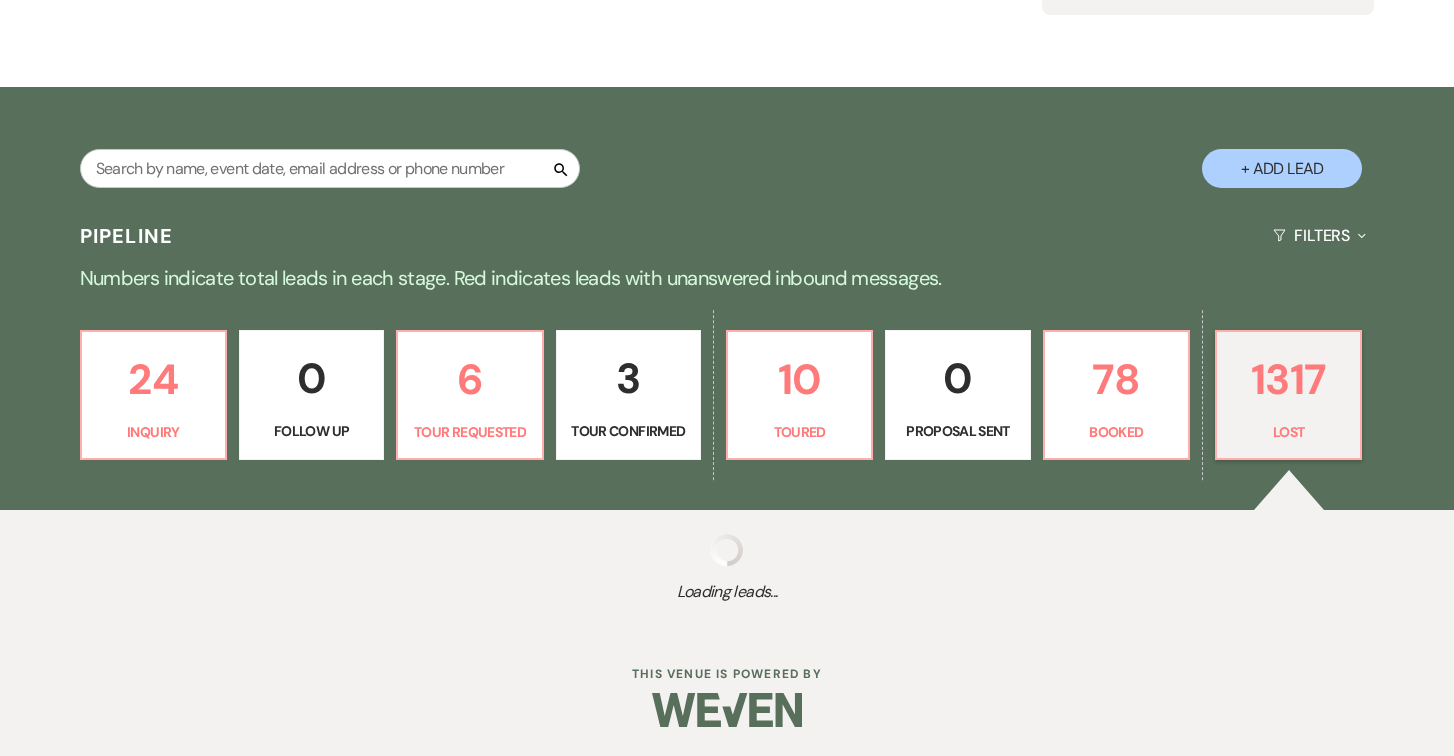 select on "8" 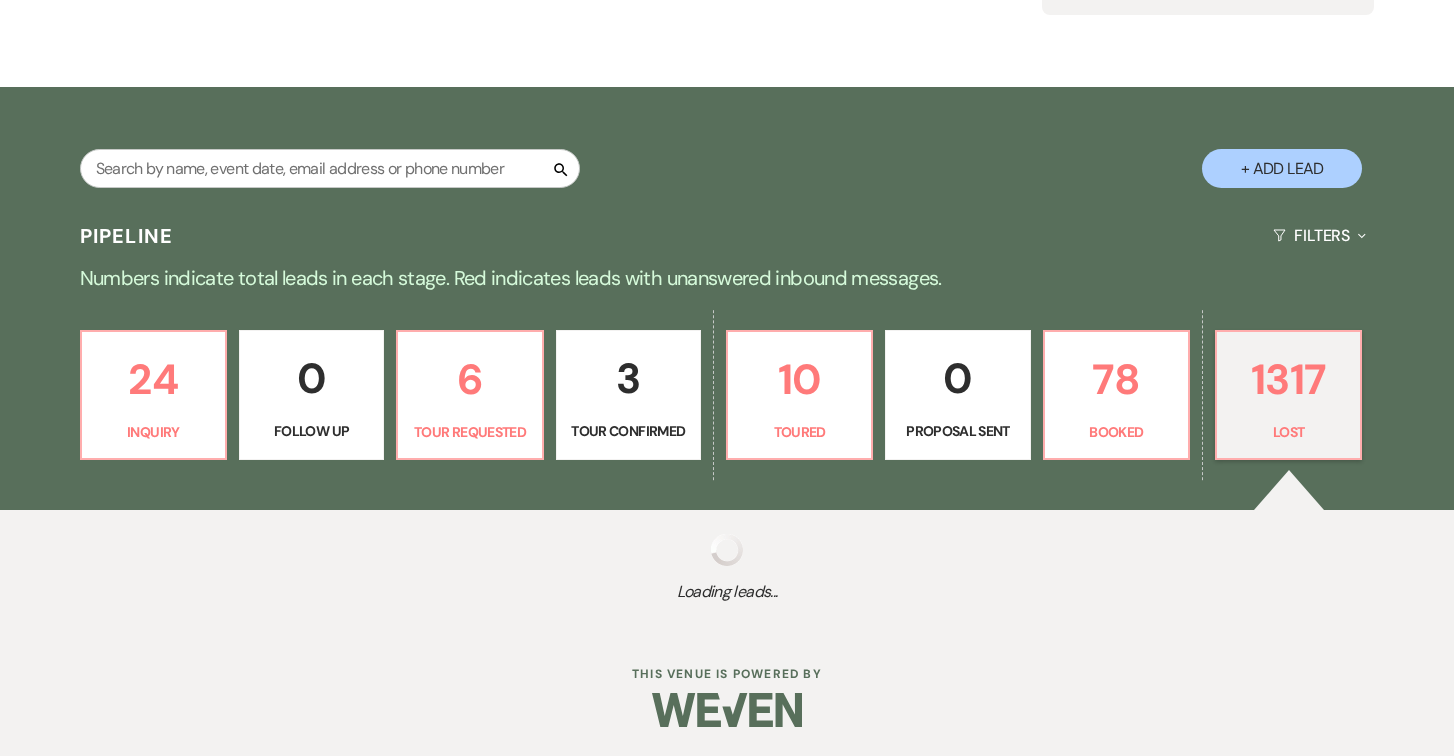 select on "10" 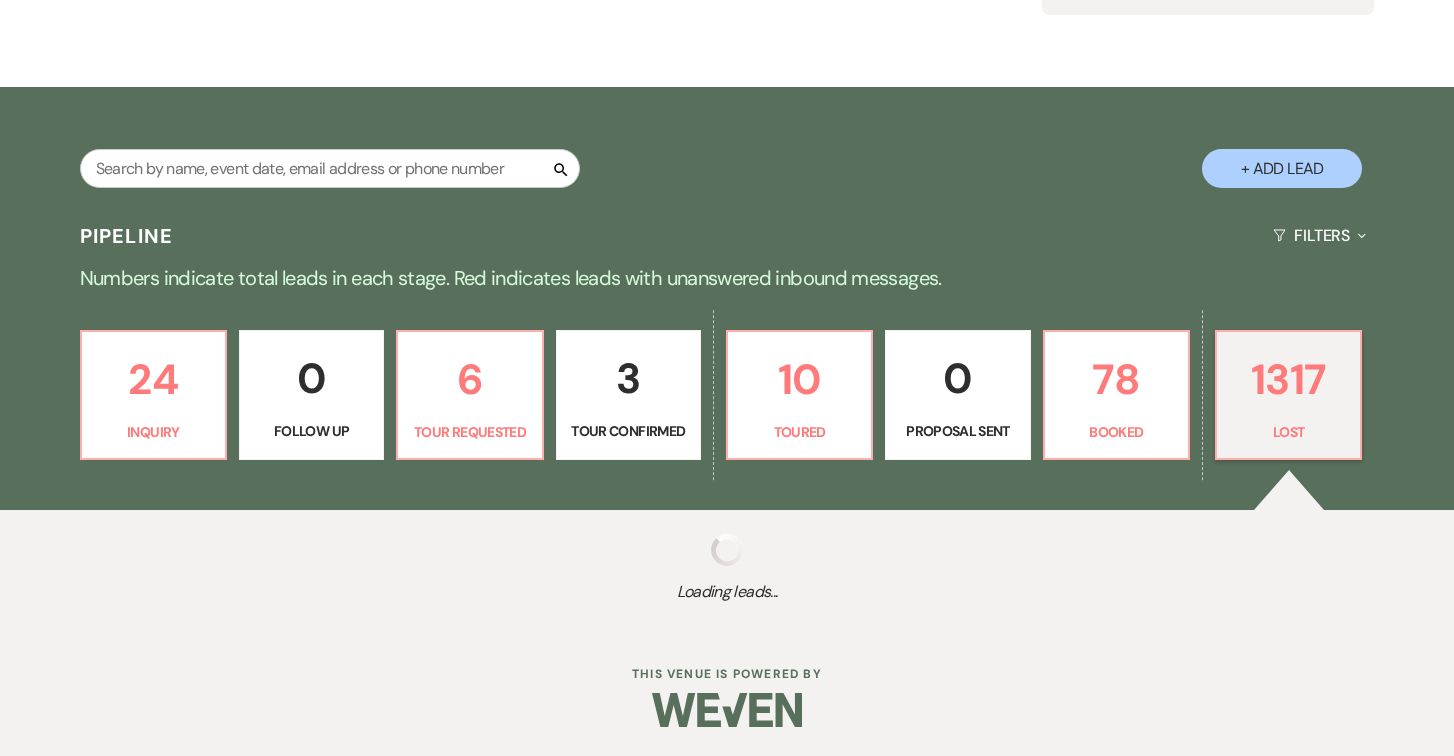select on "8" 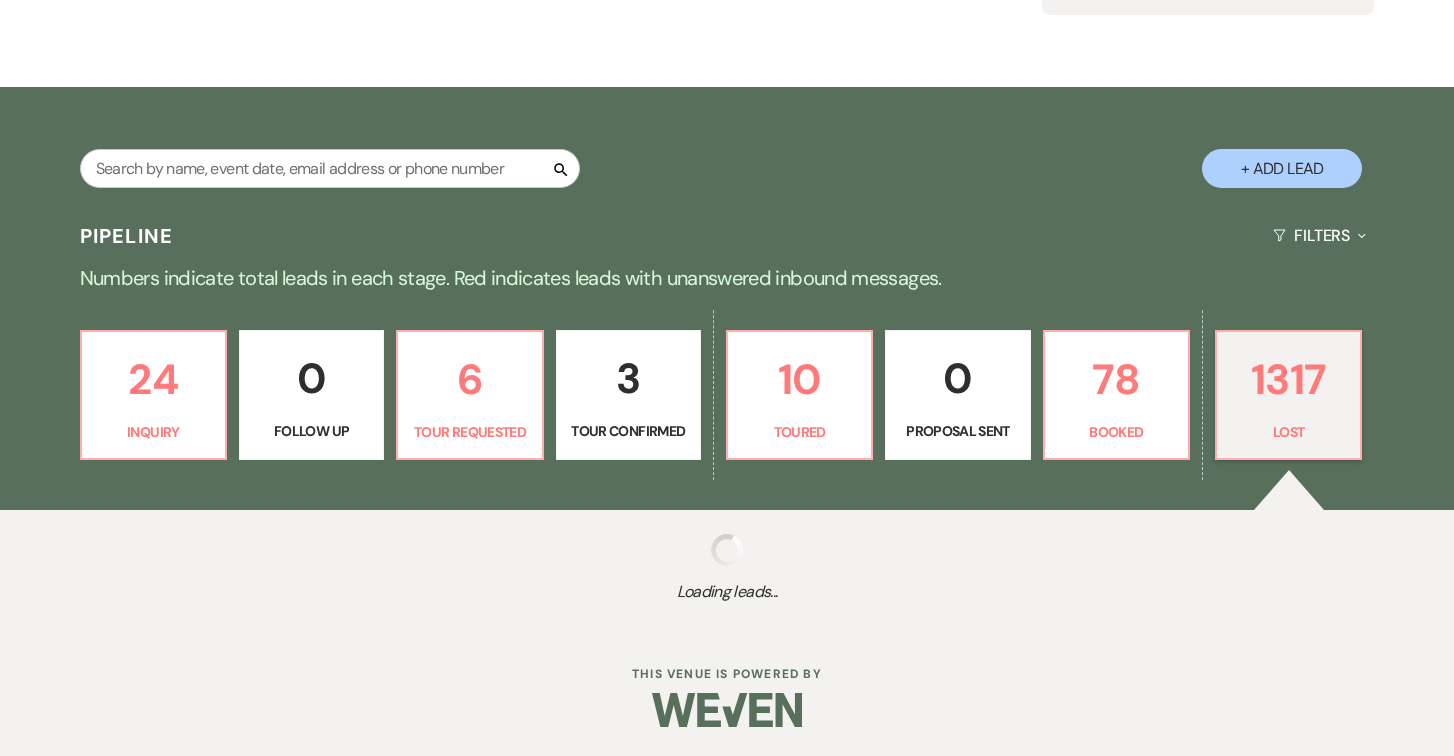 select on "5" 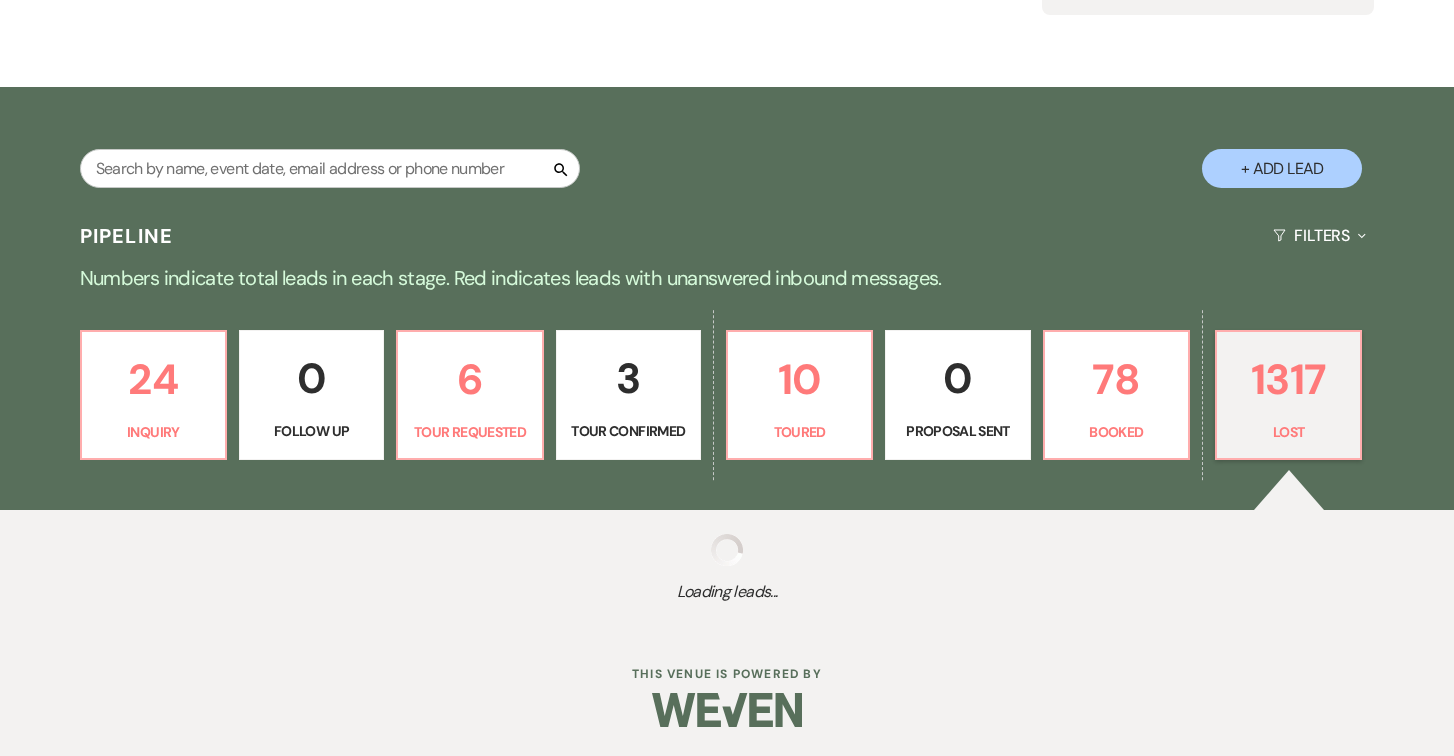 select on "8" 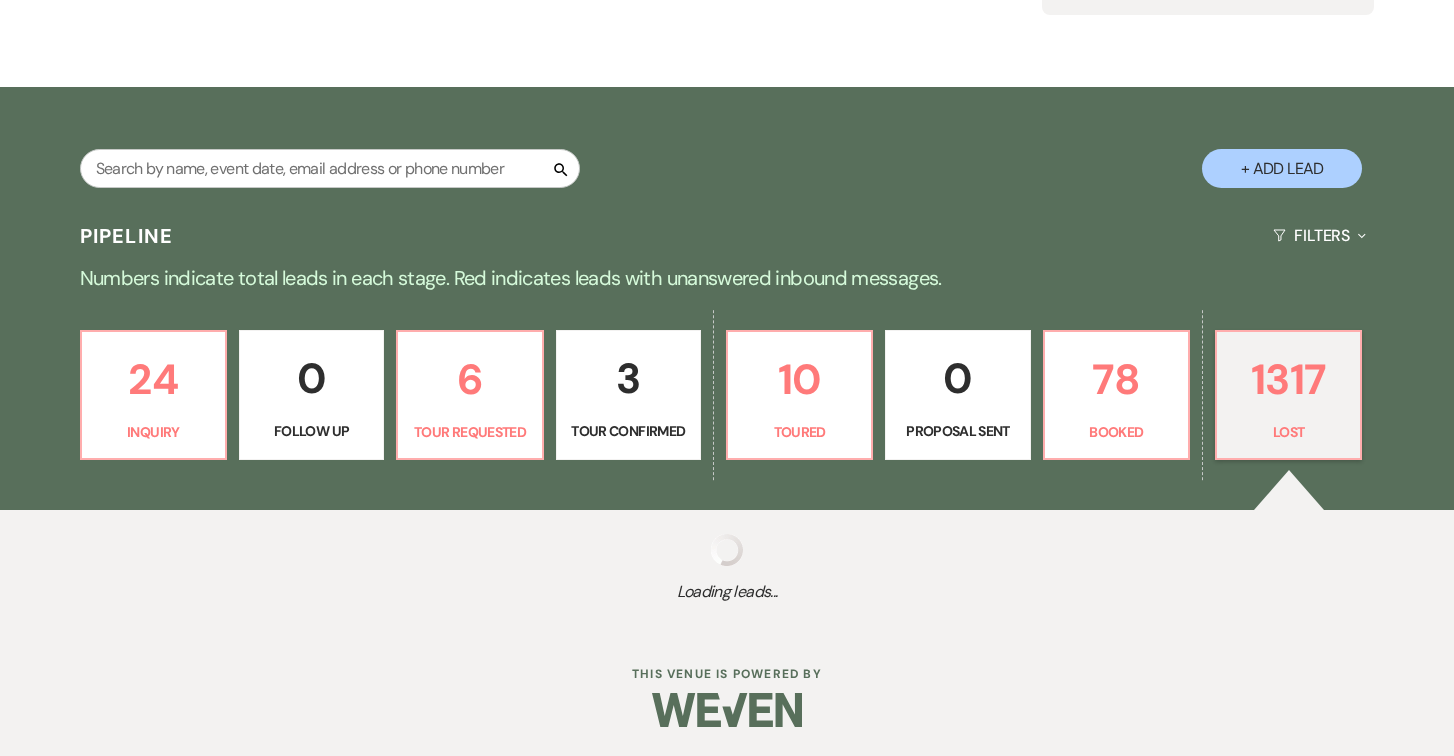 select on "5" 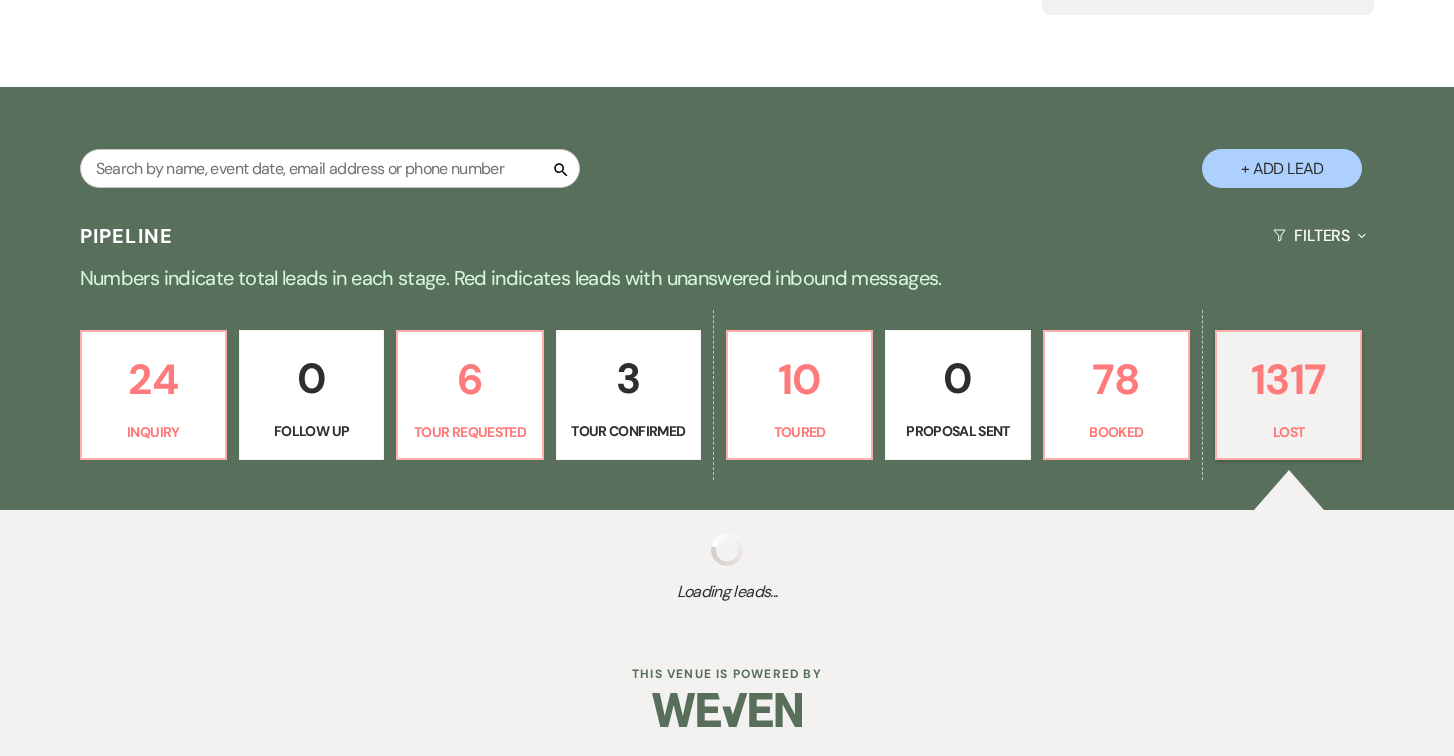 select on "8" 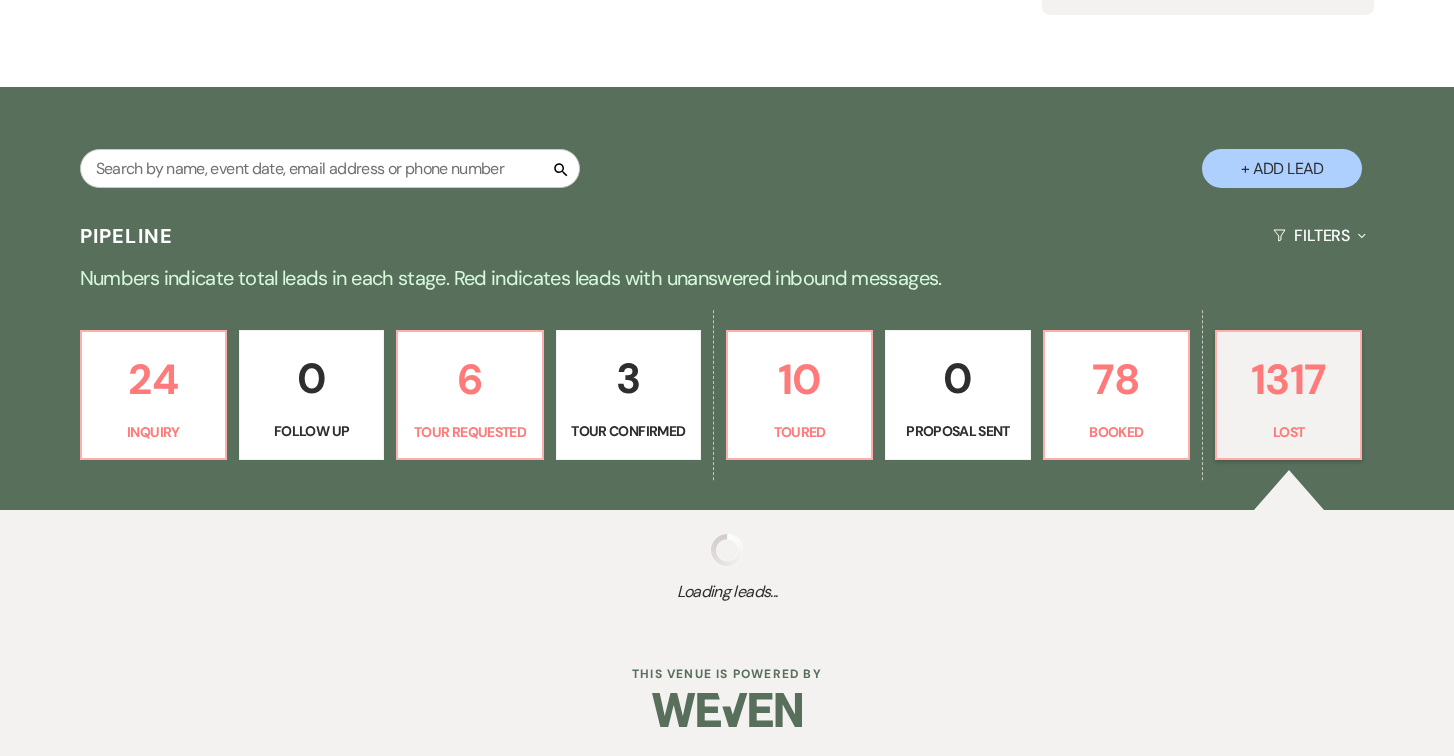 select on "5" 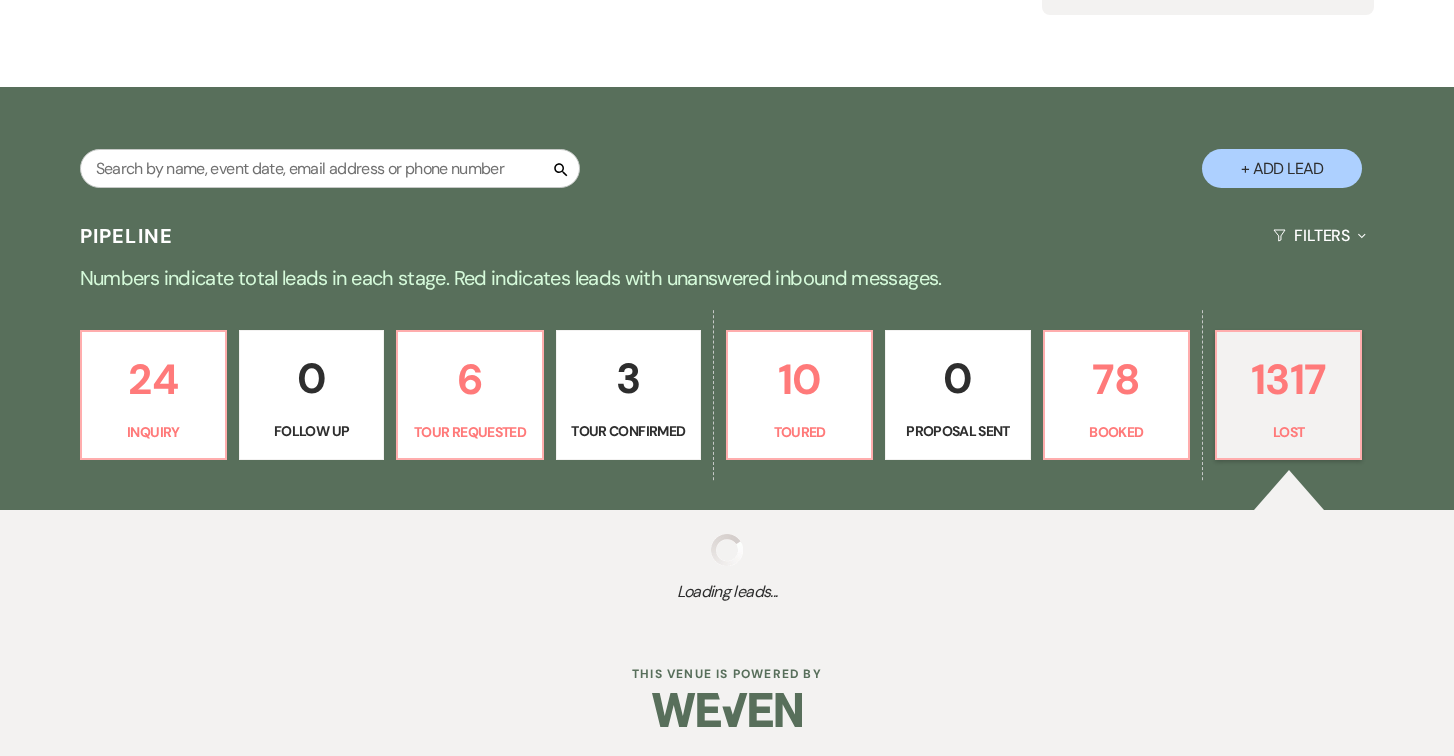 select on "8" 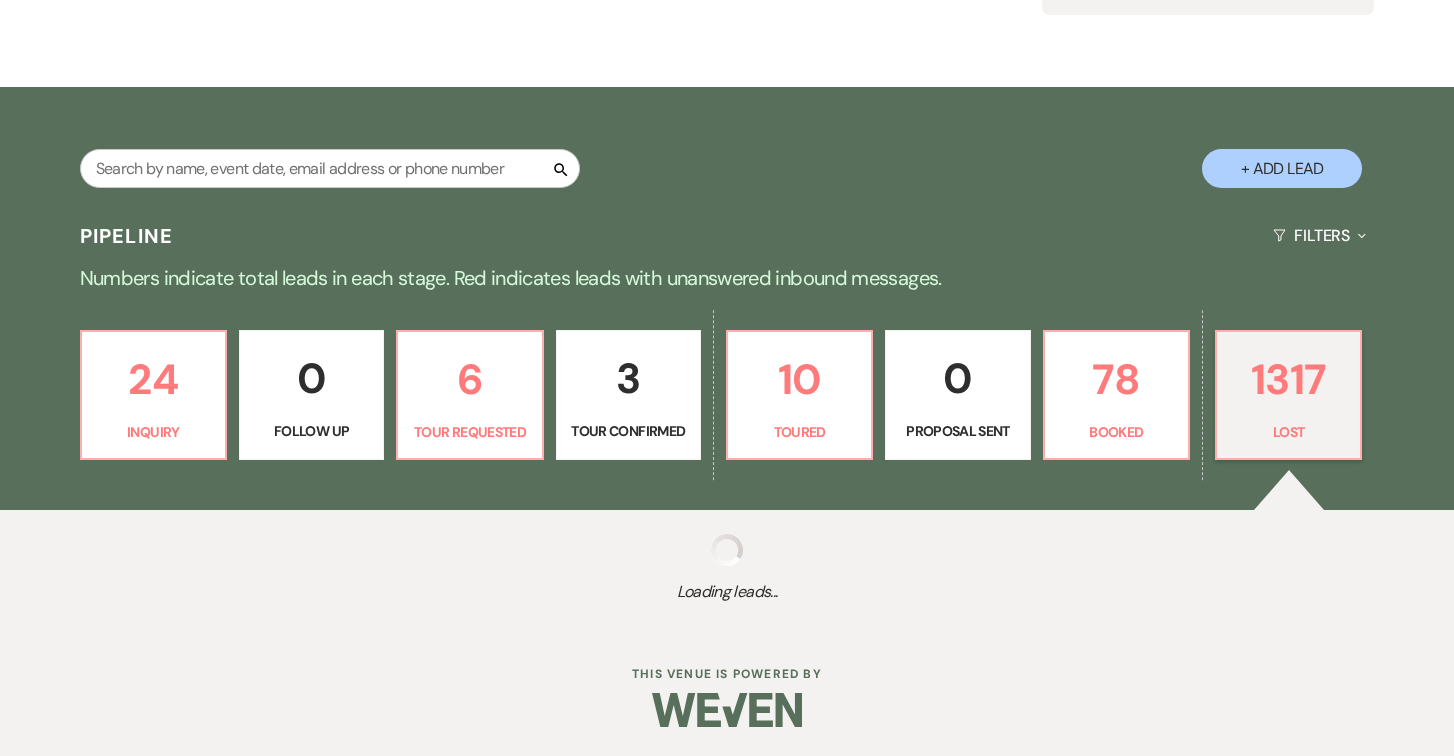 select on "5" 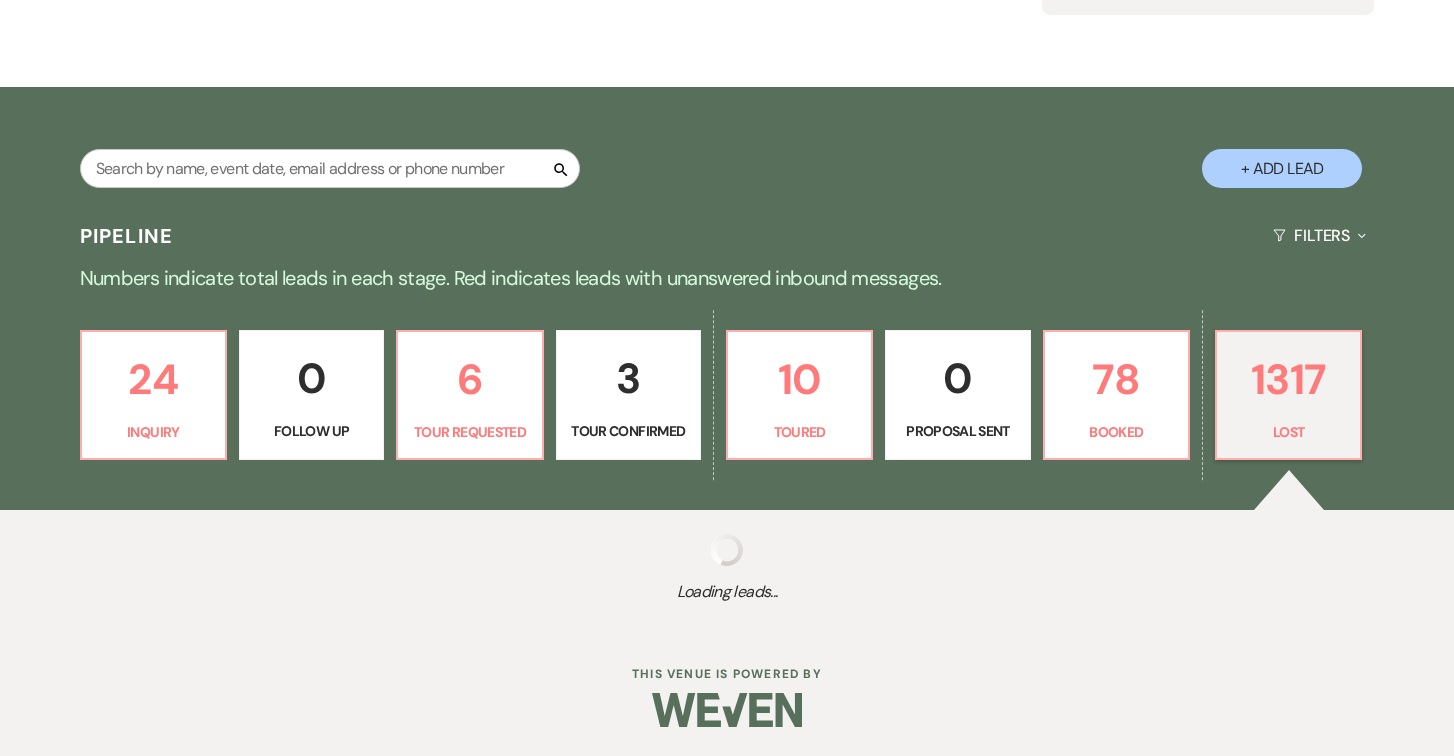 select on "8" 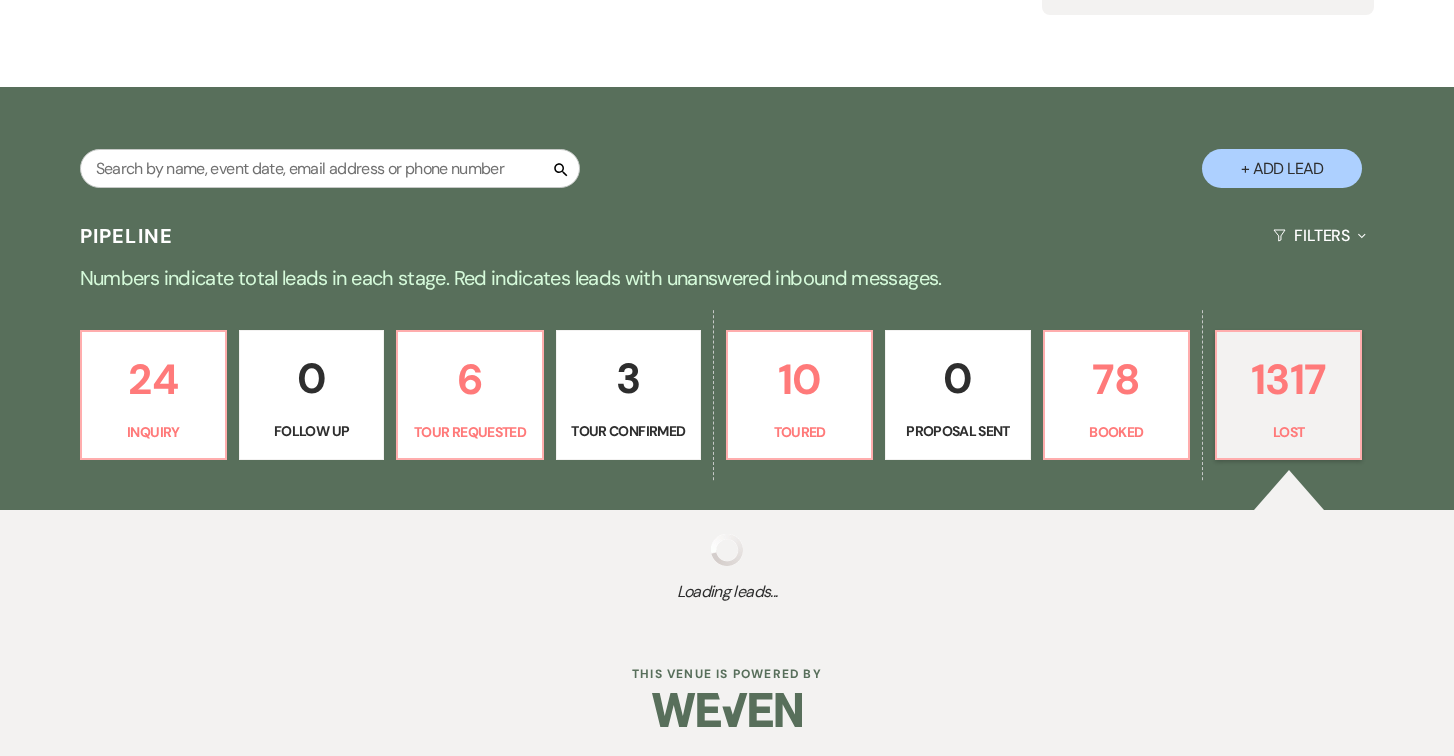 select on "8" 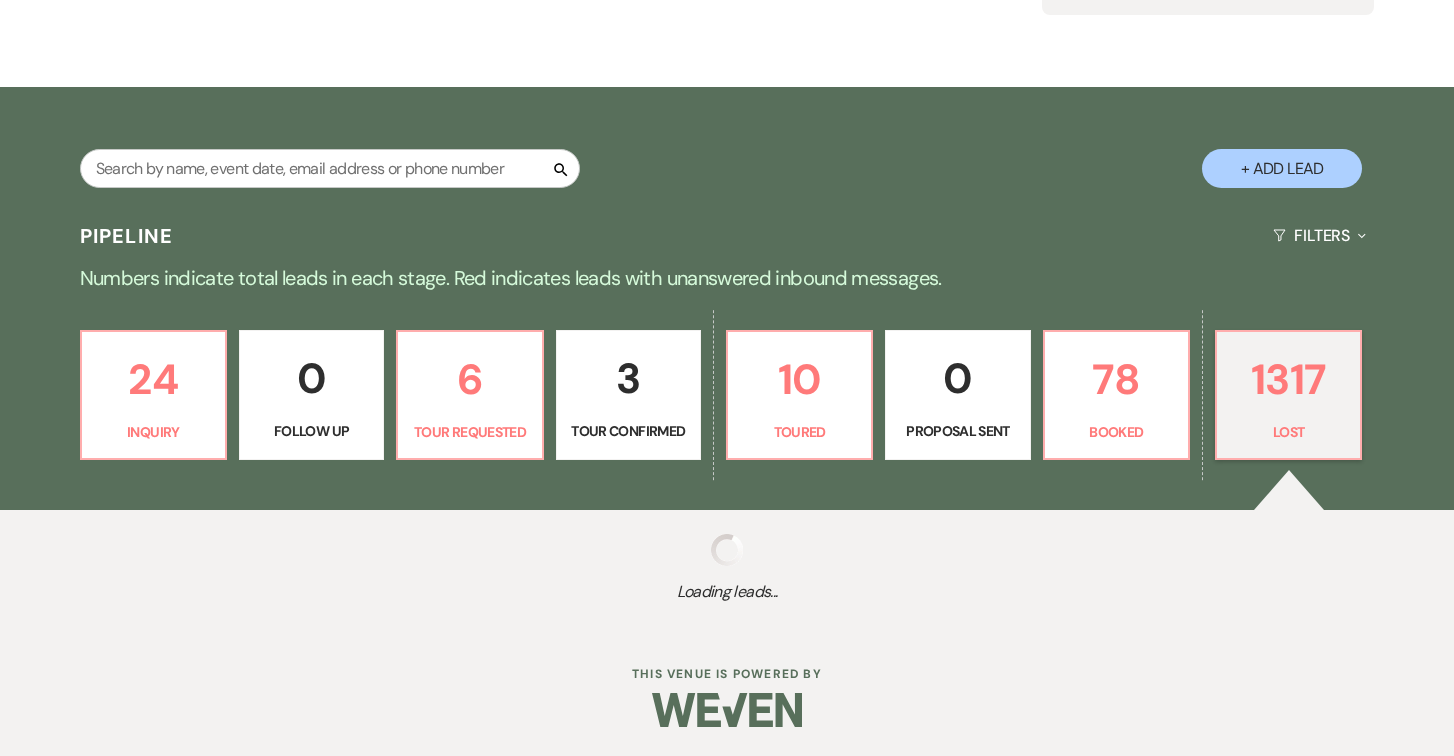 select on "8" 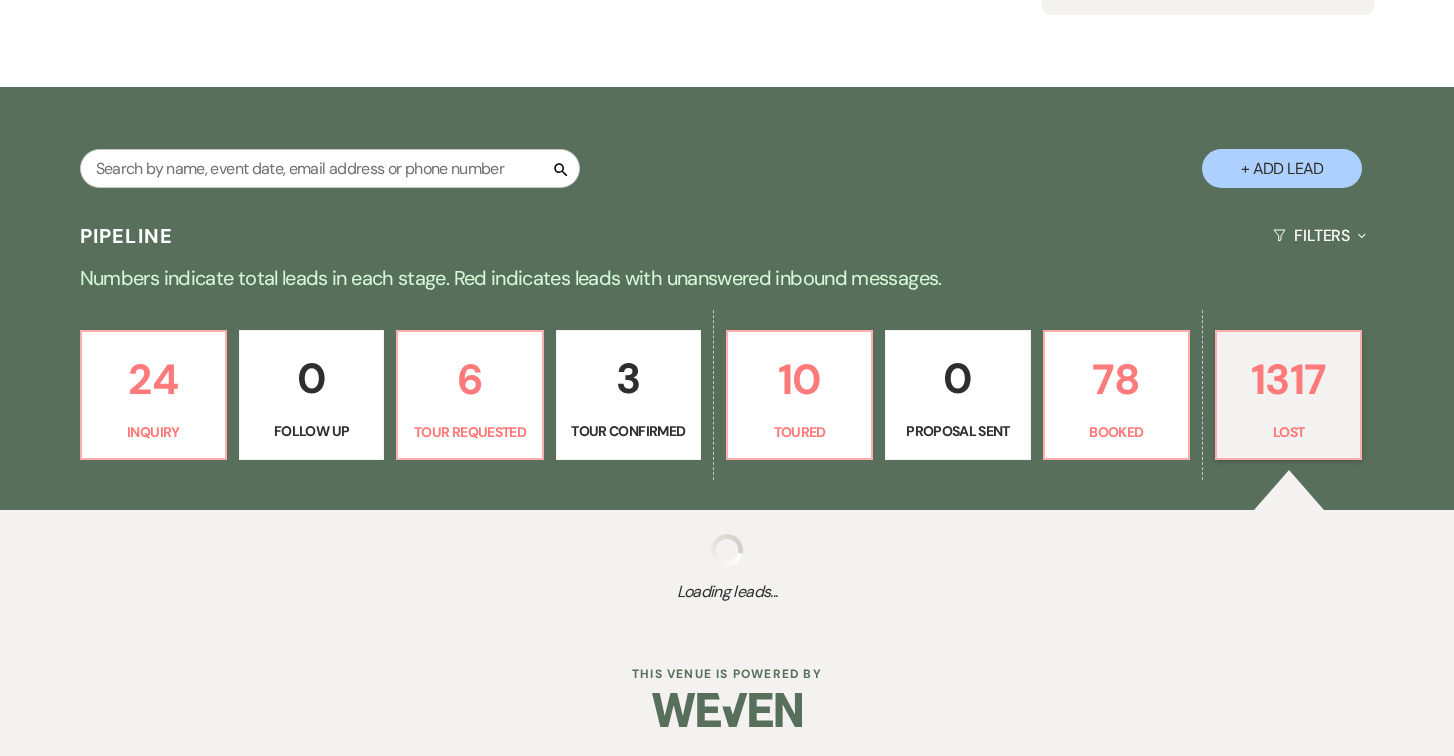 select on "5" 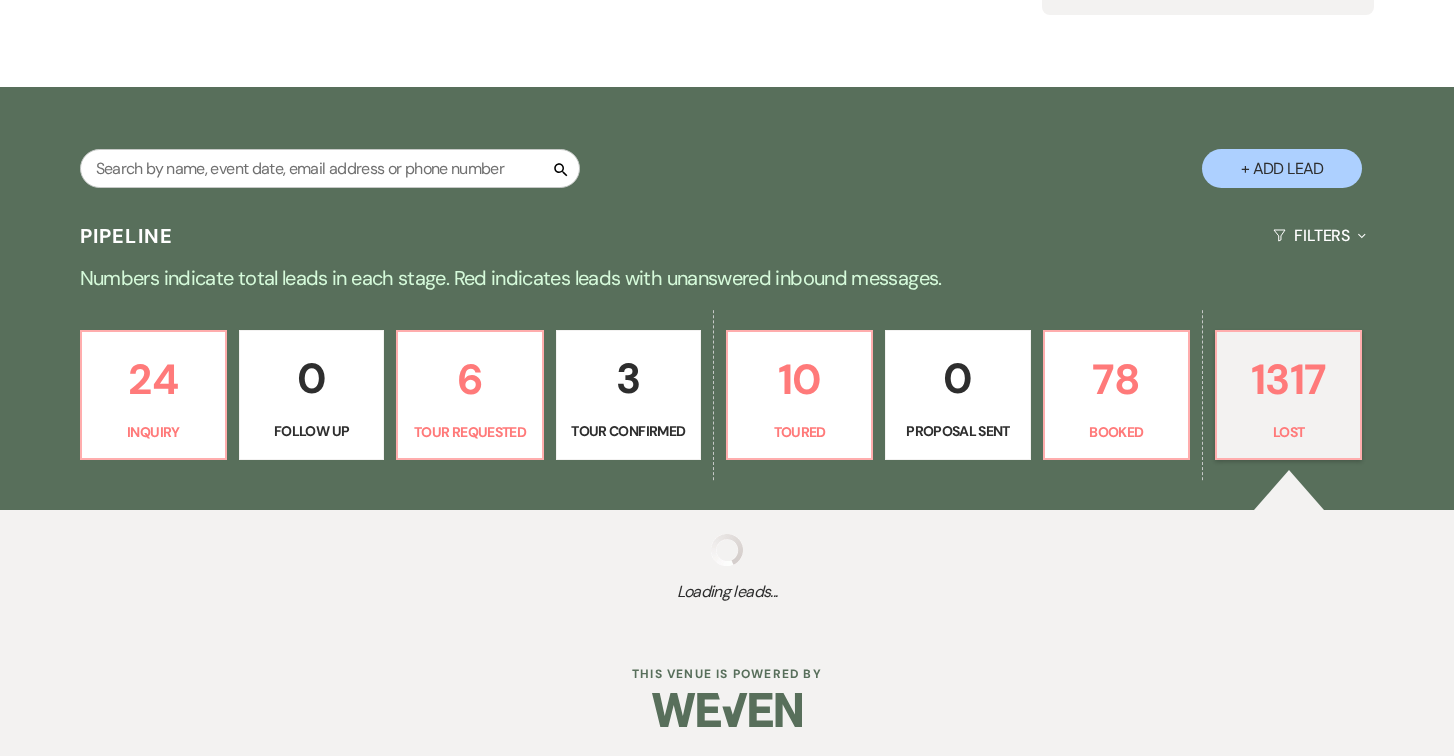 select on "8" 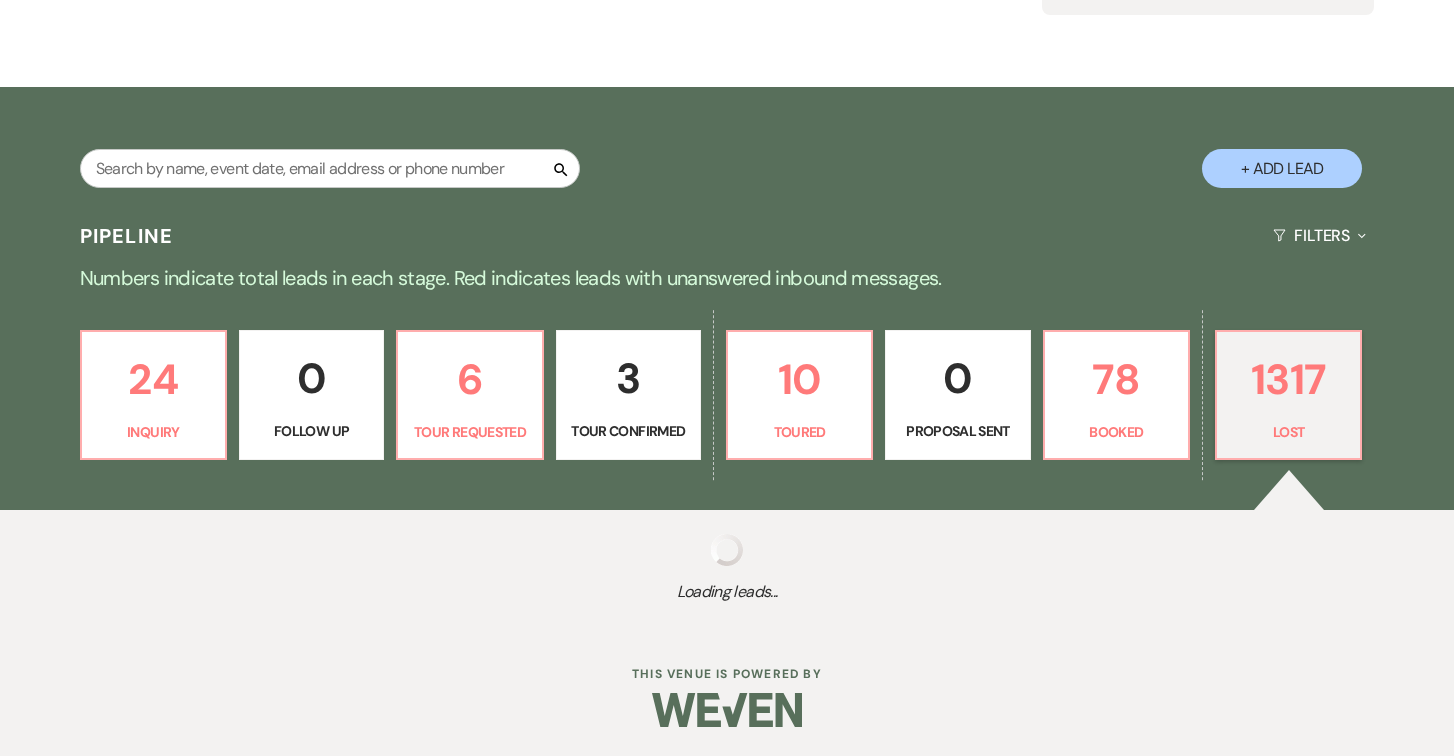 select on "7" 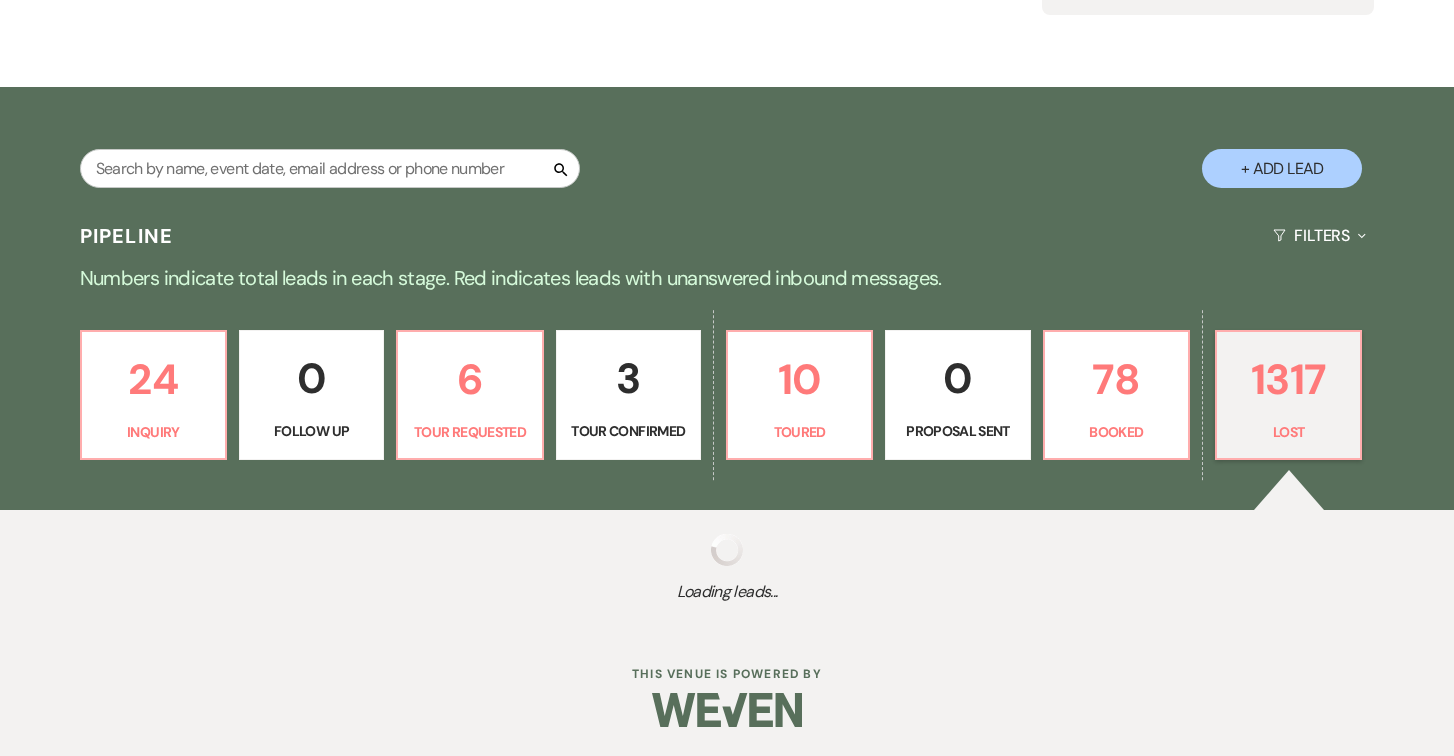 select on "8" 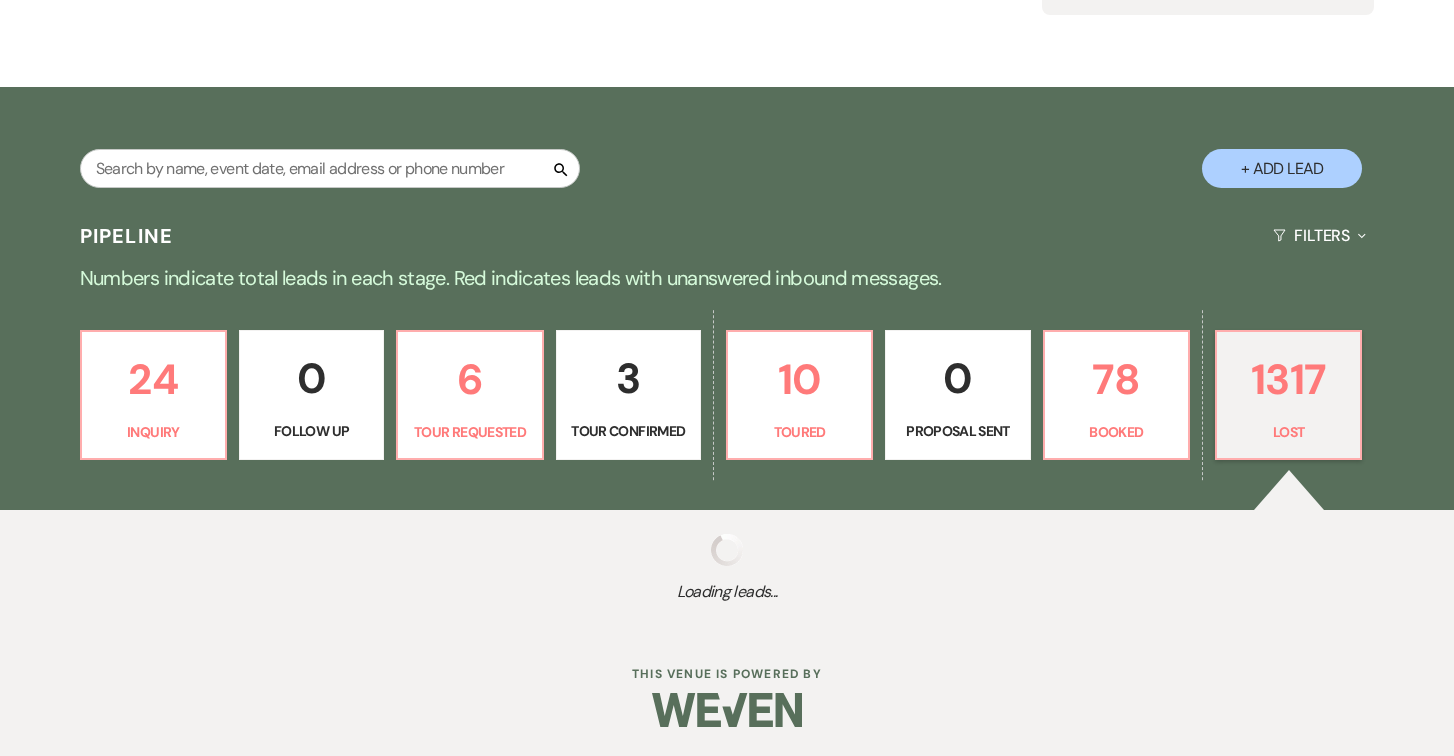 select on "5" 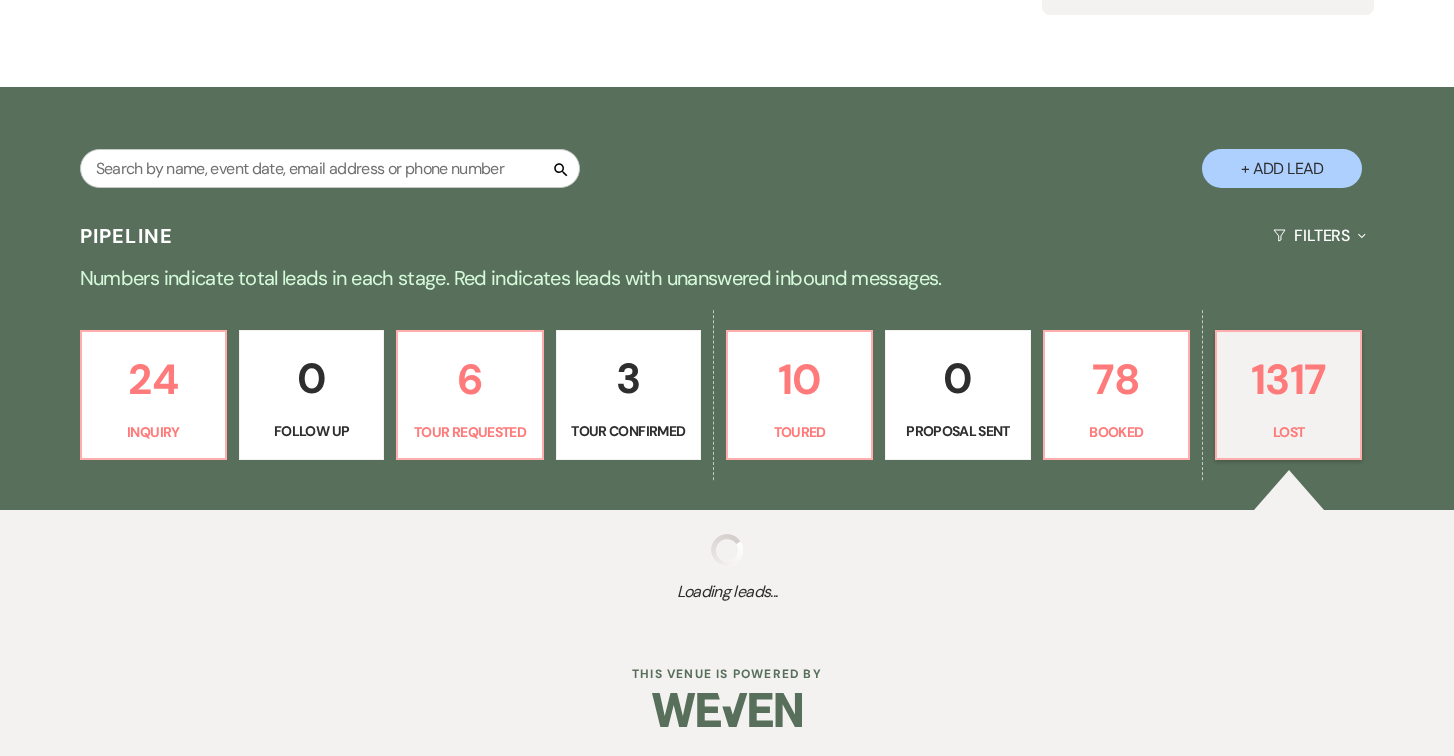 select on "8" 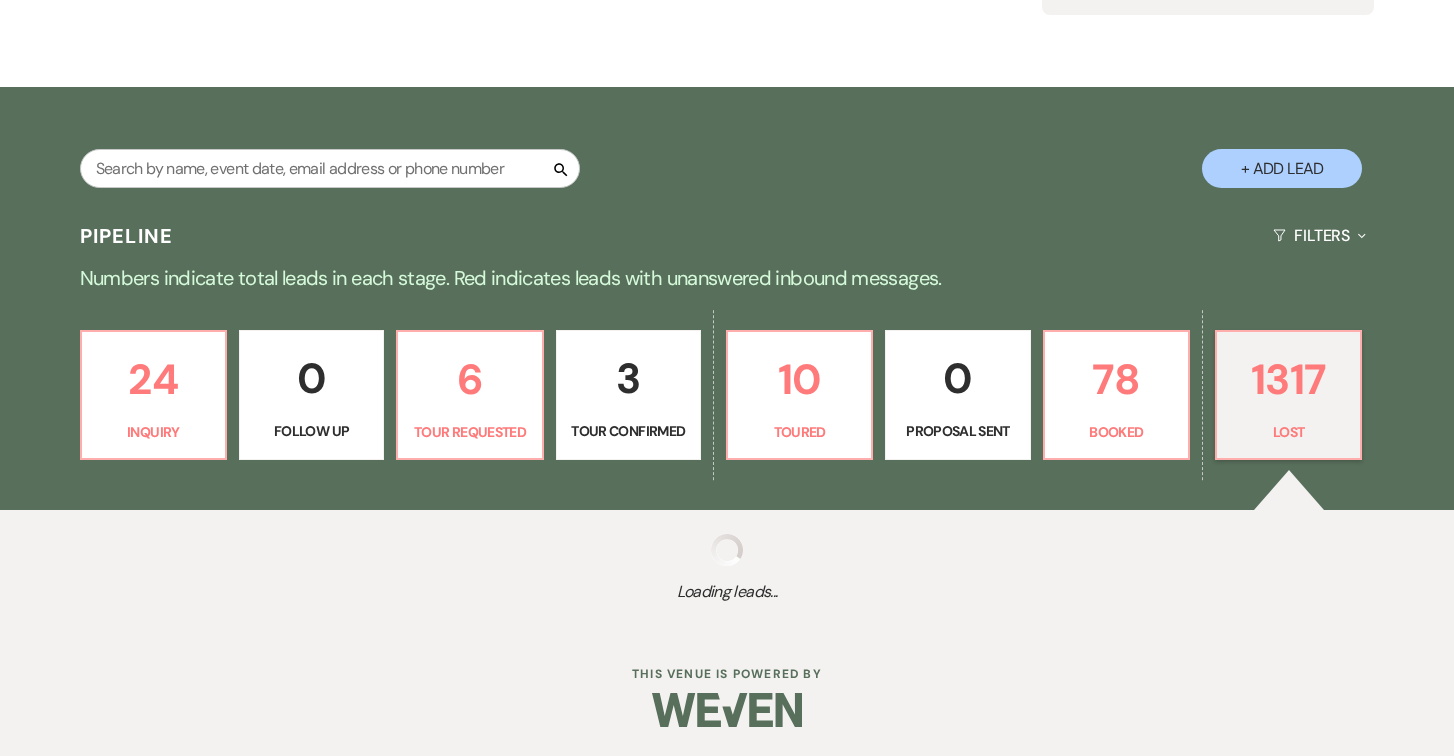 select on "5" 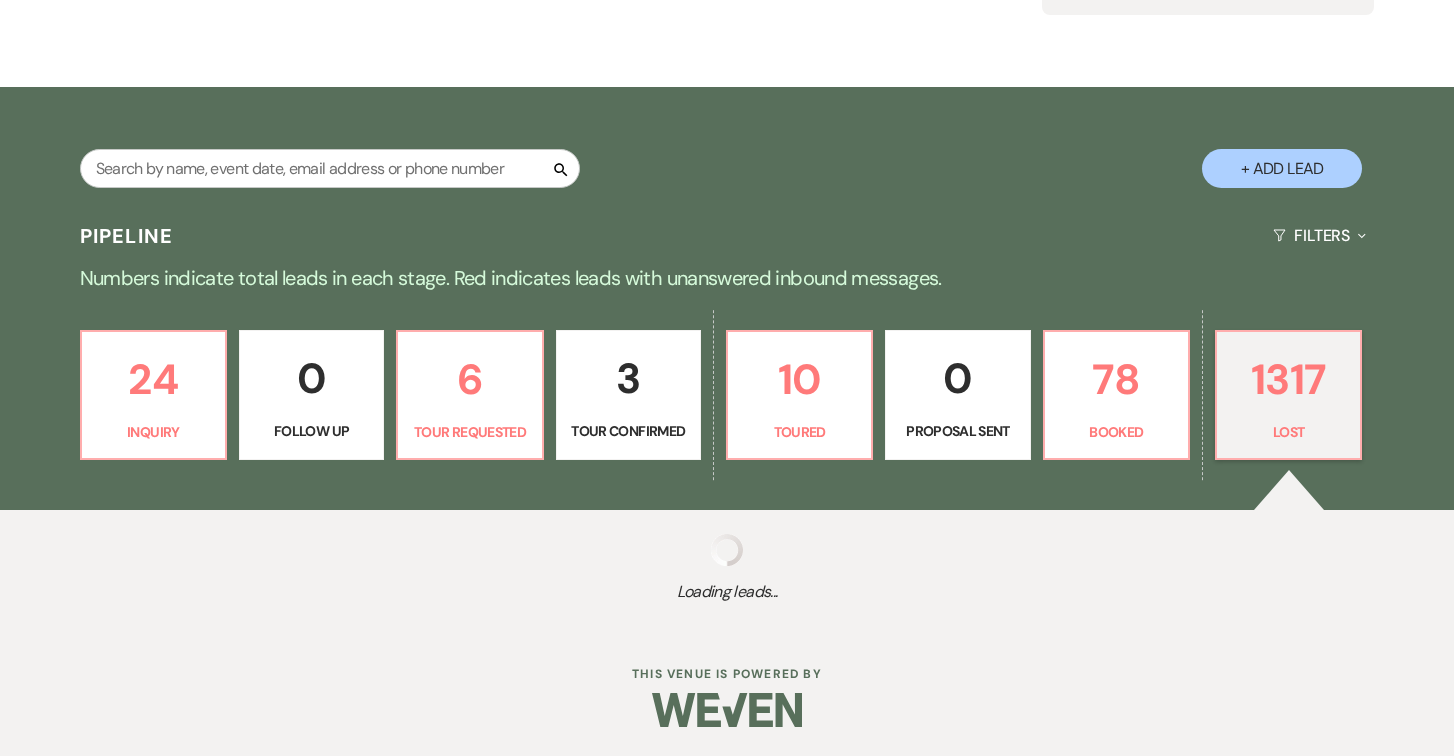 select on "8" 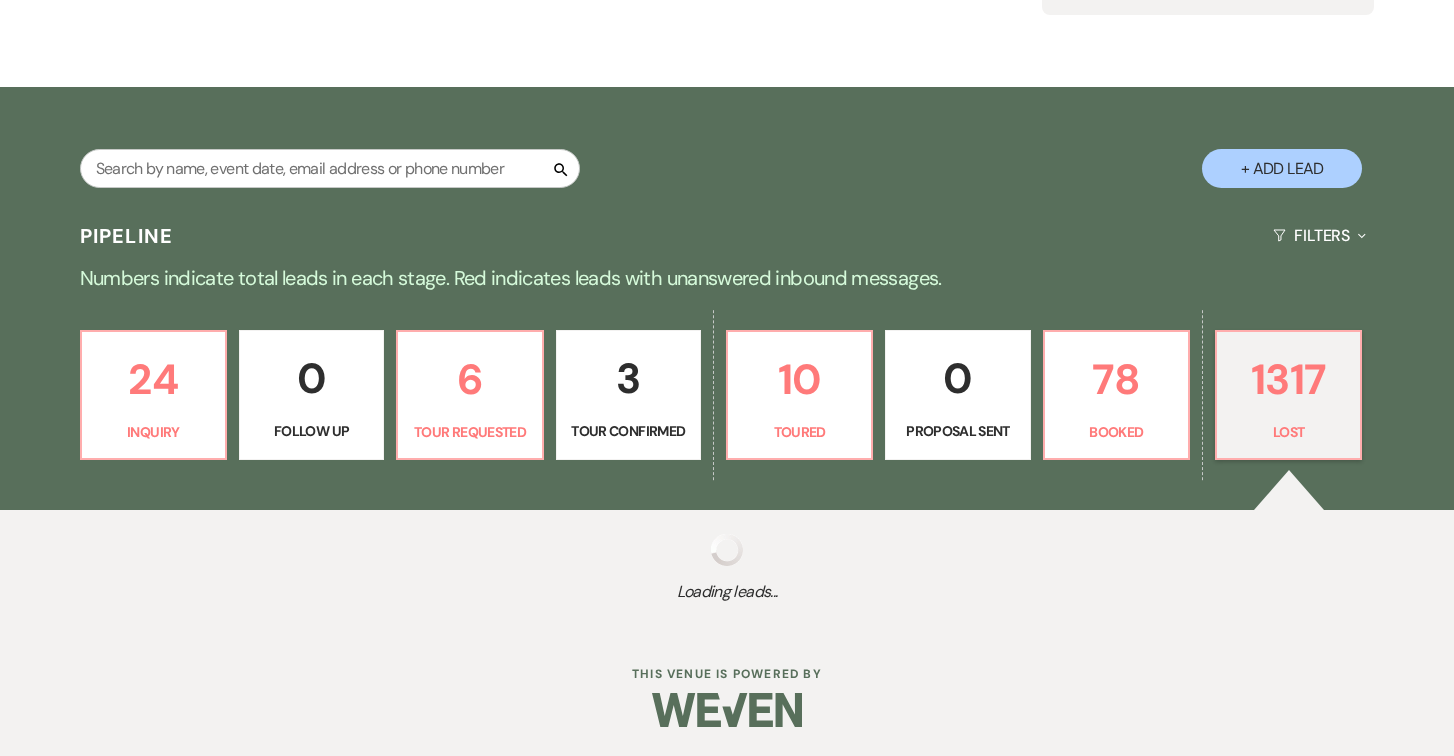 select on "5" 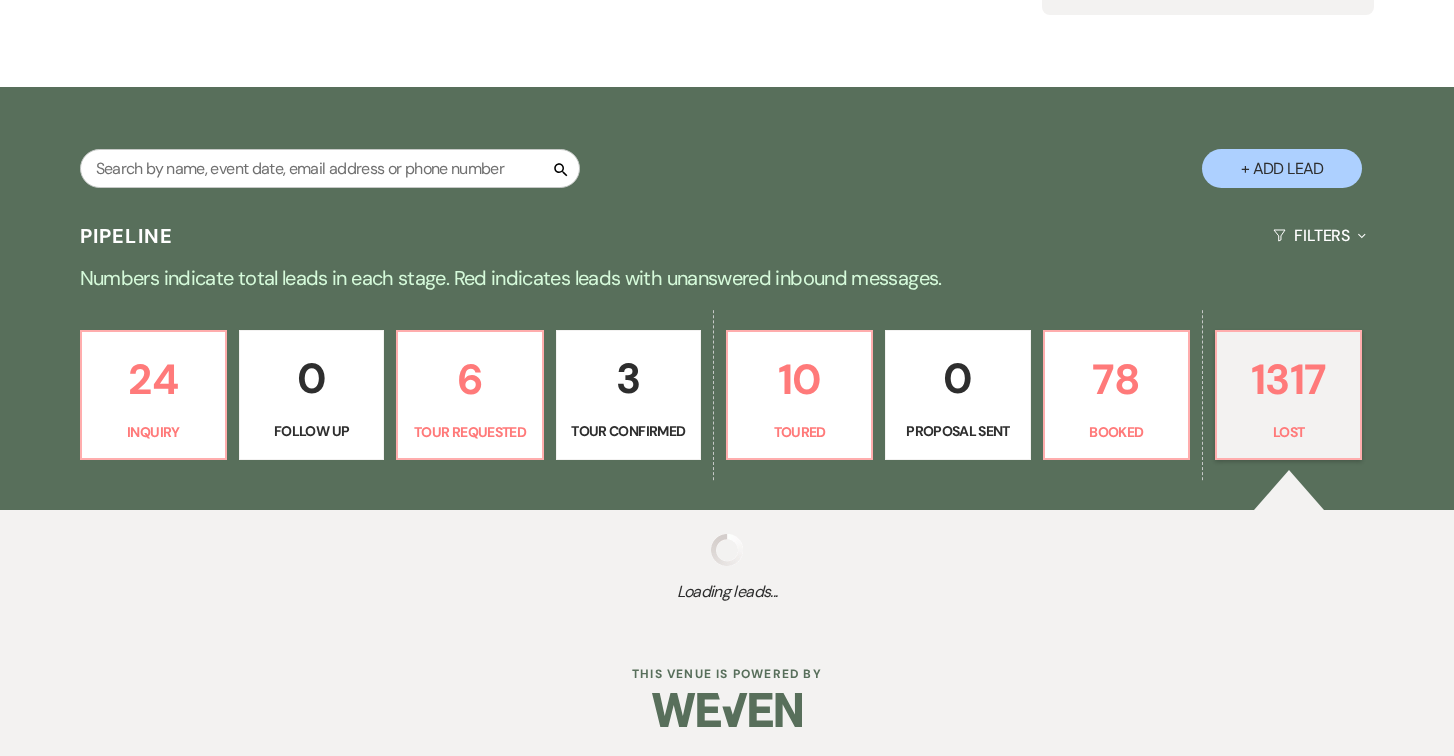 select on "8" 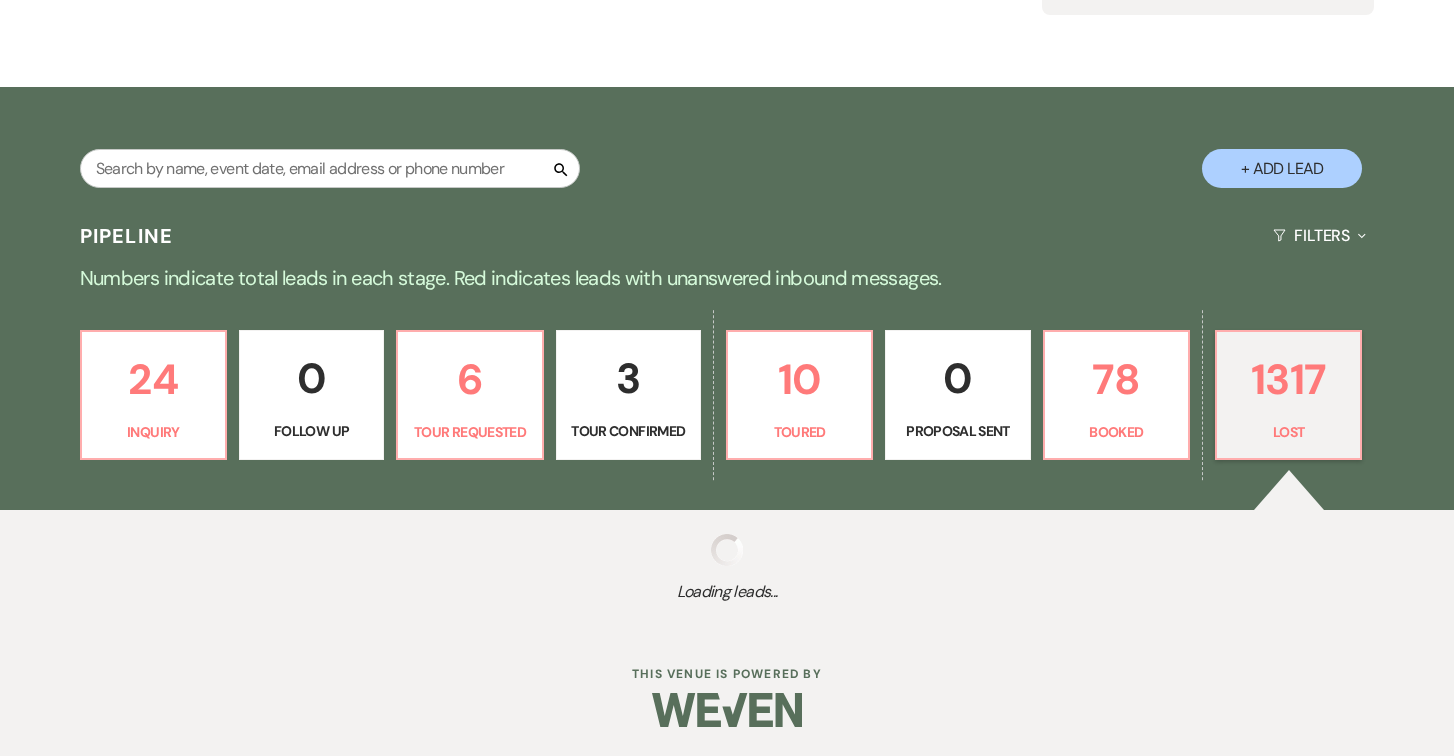 select on "5" 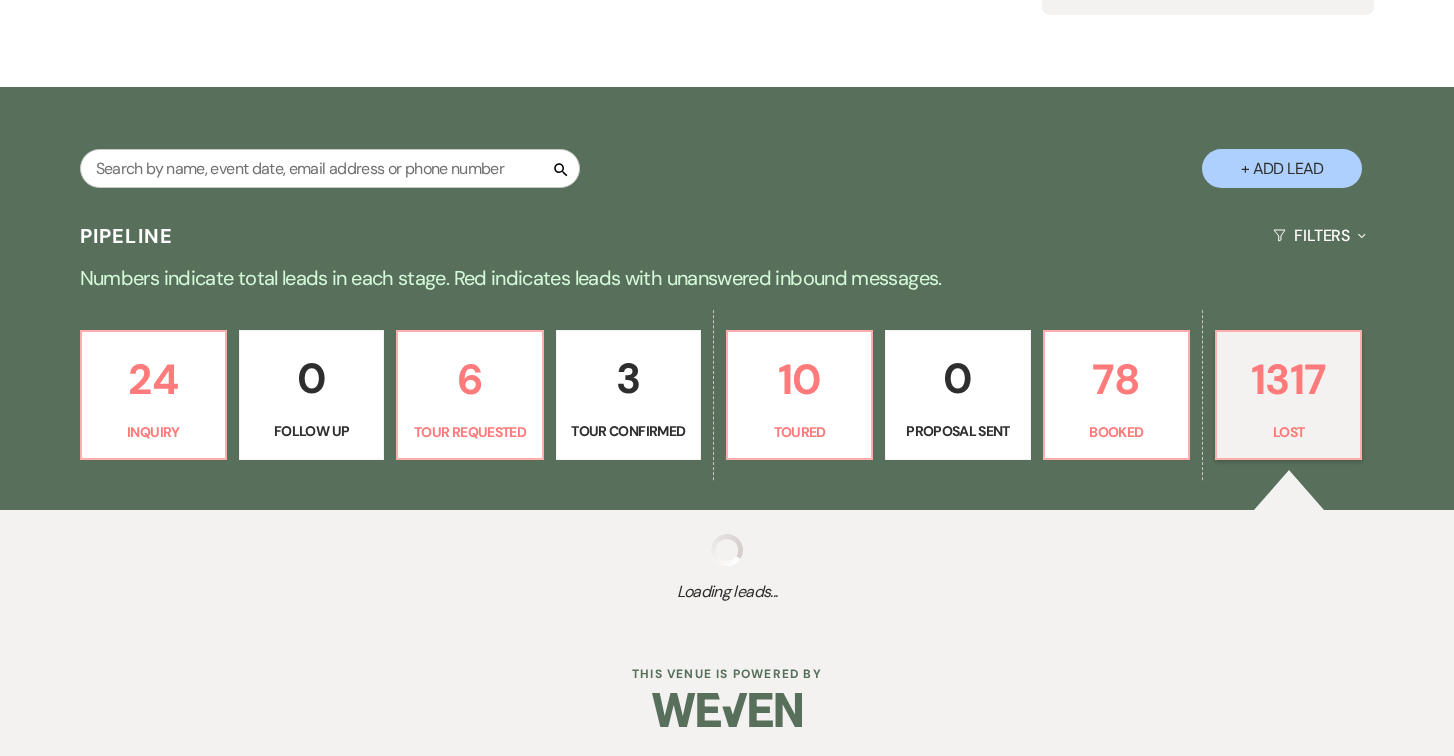 select on "8" 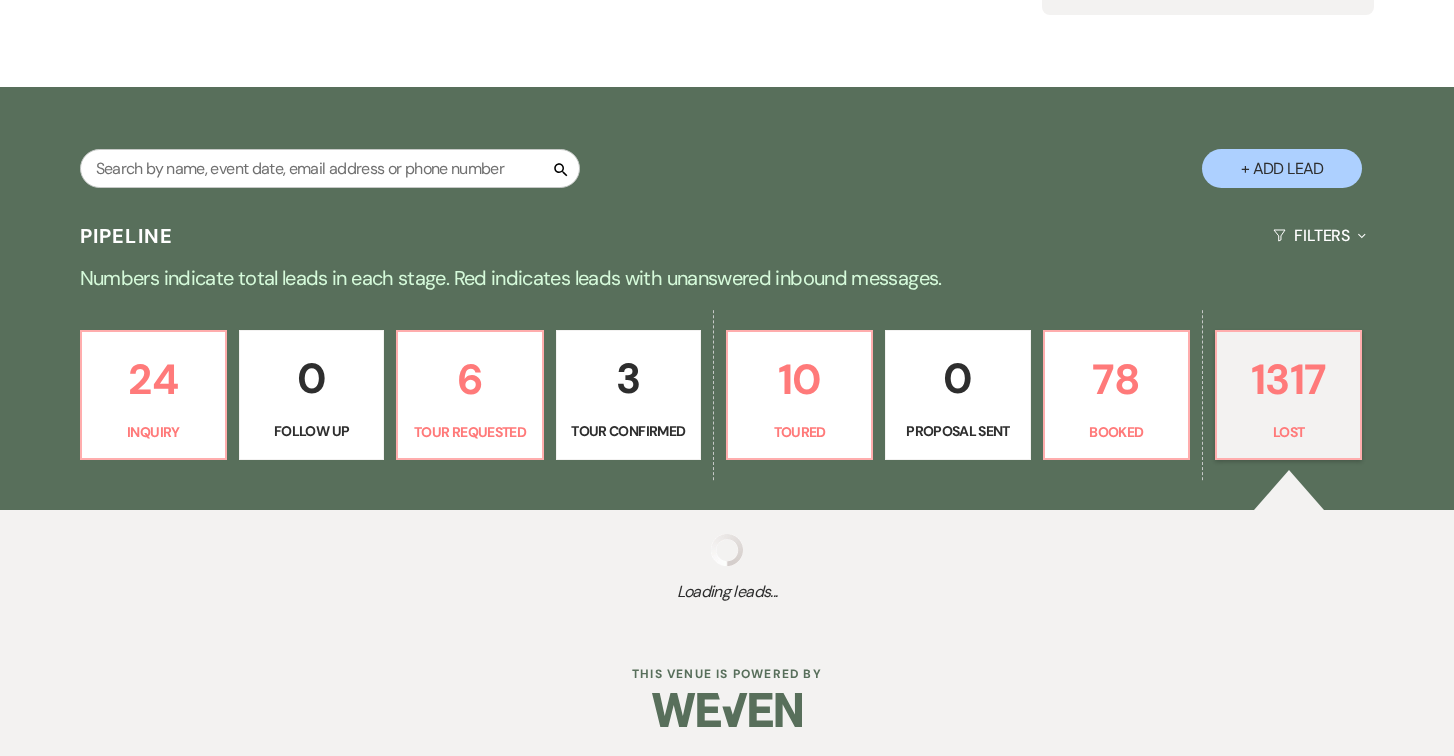 select on "5" 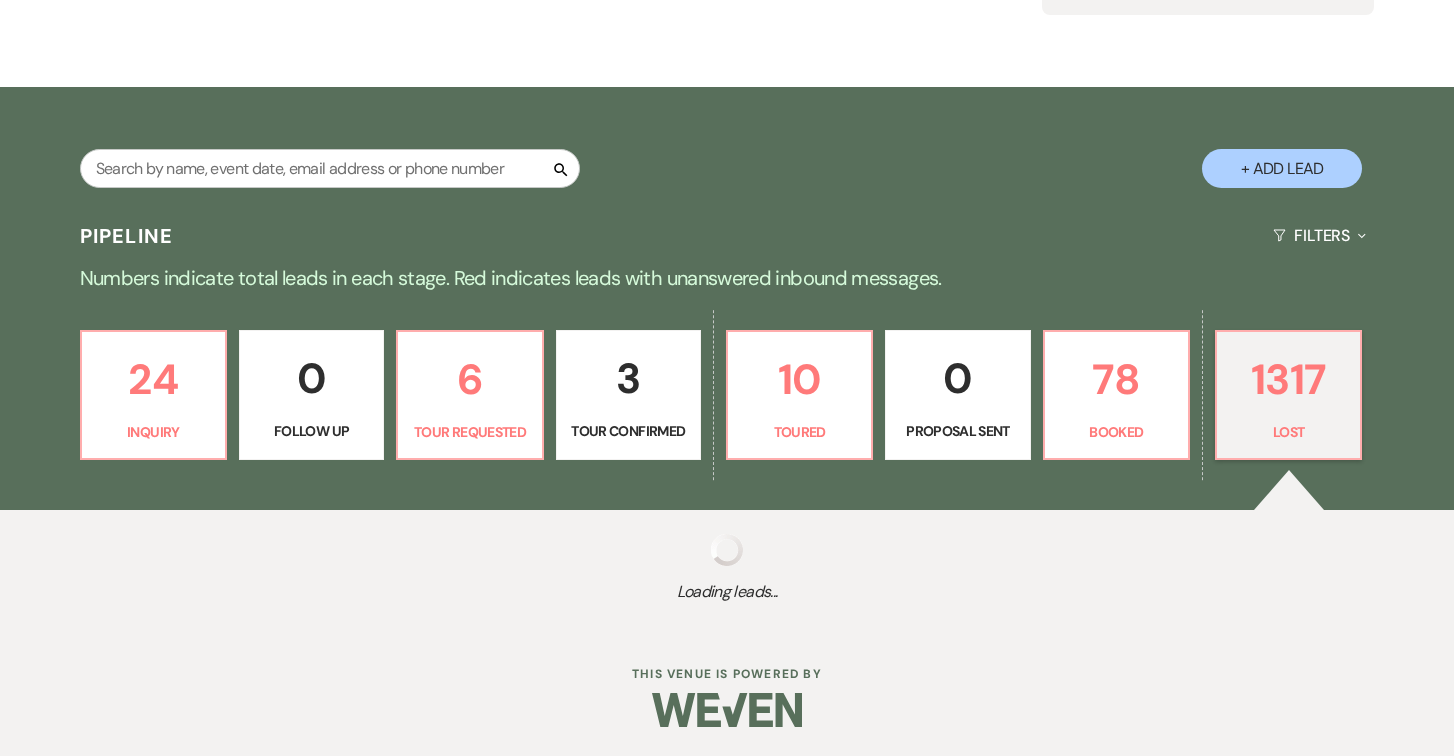 select on "8" 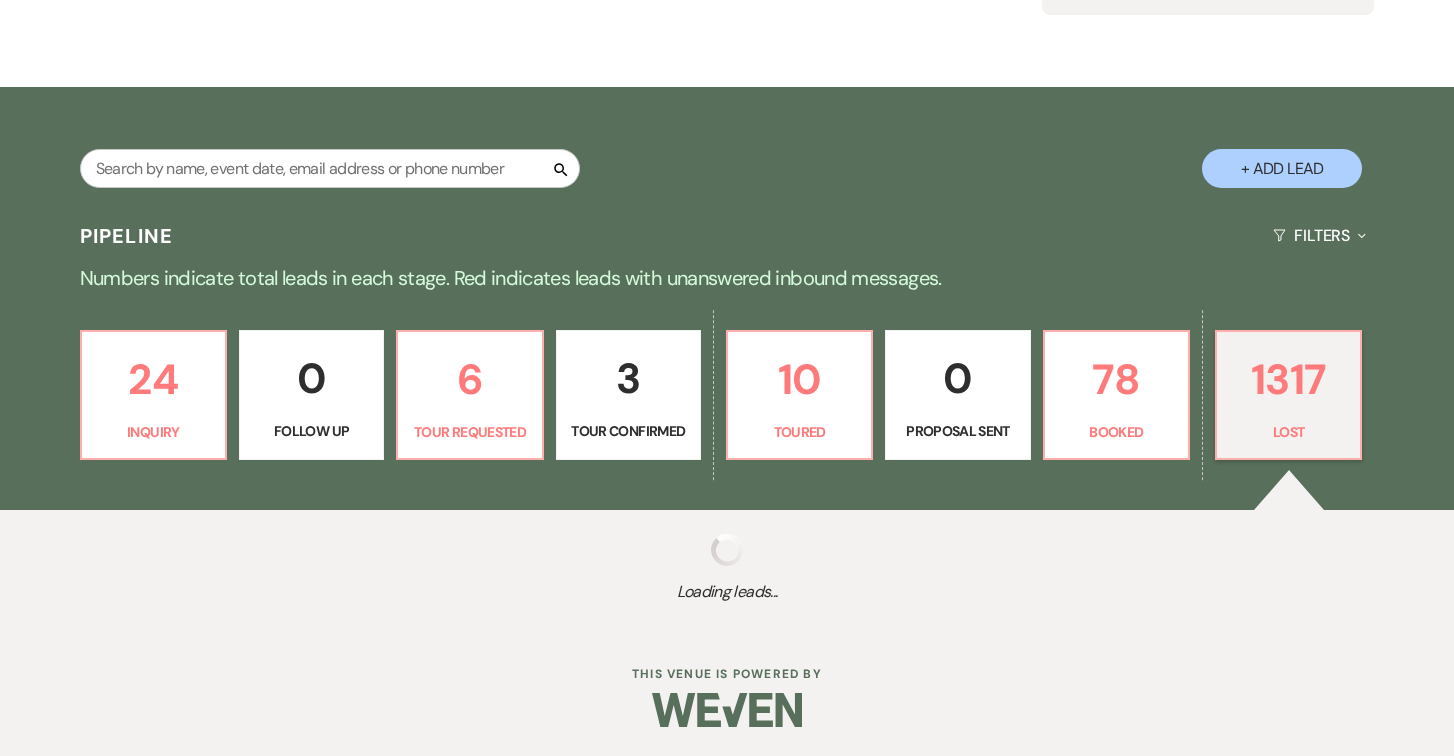select on "5" 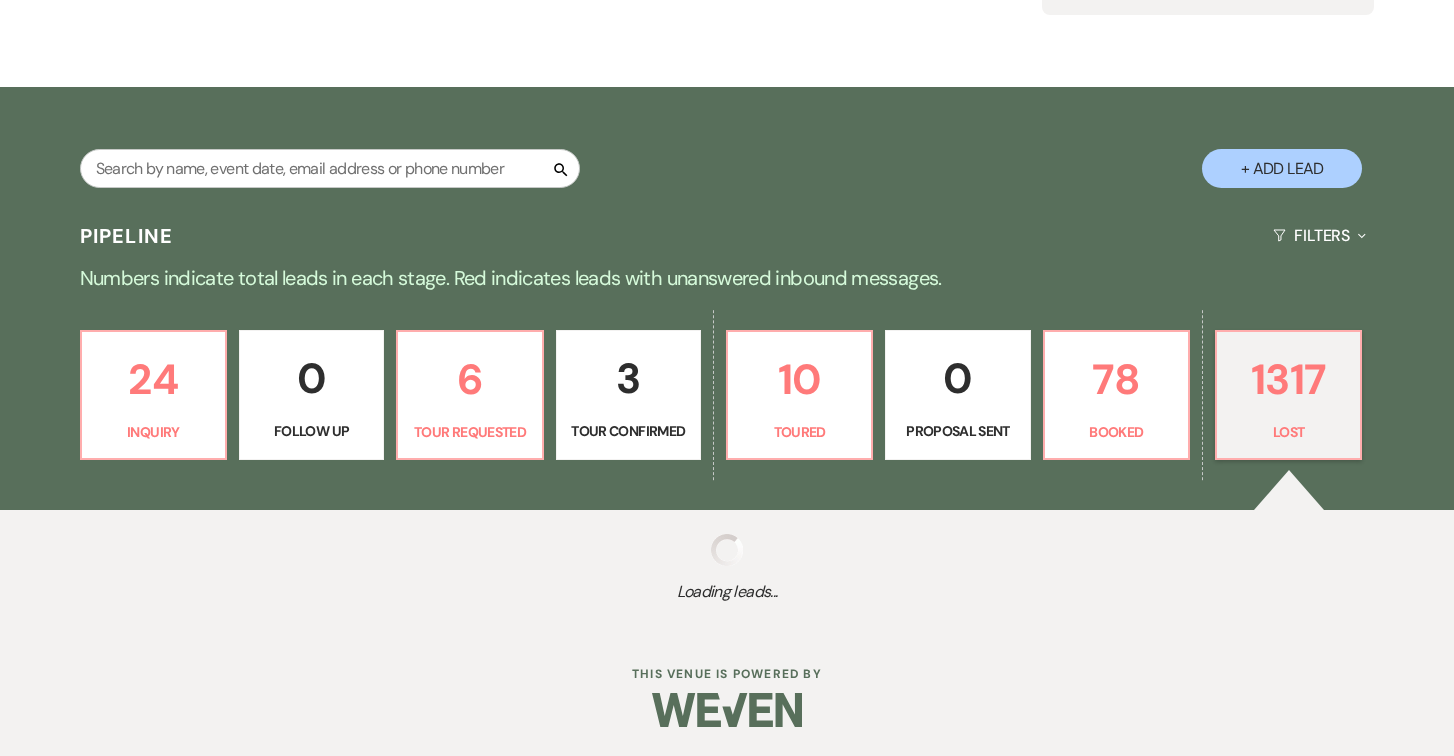 select on "8" 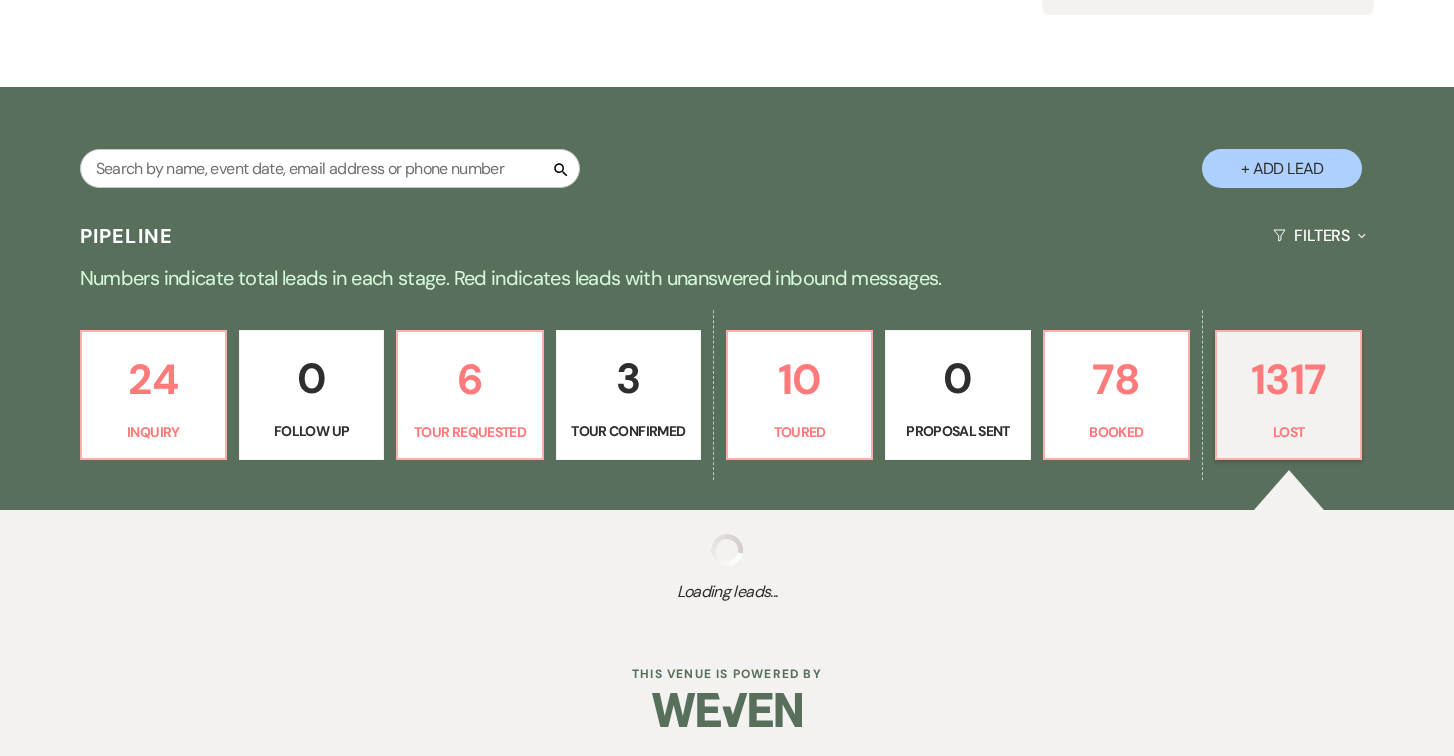 select on "5" 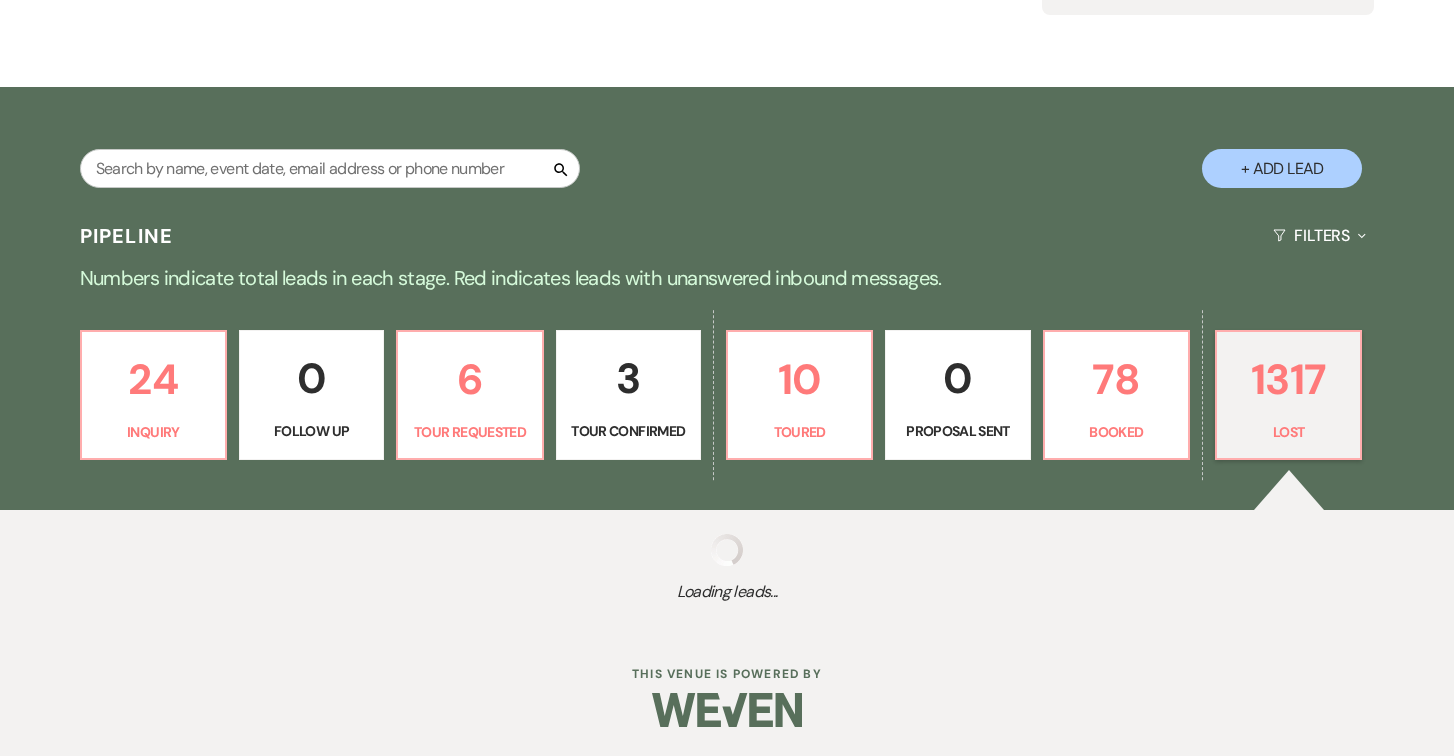 select on "8" 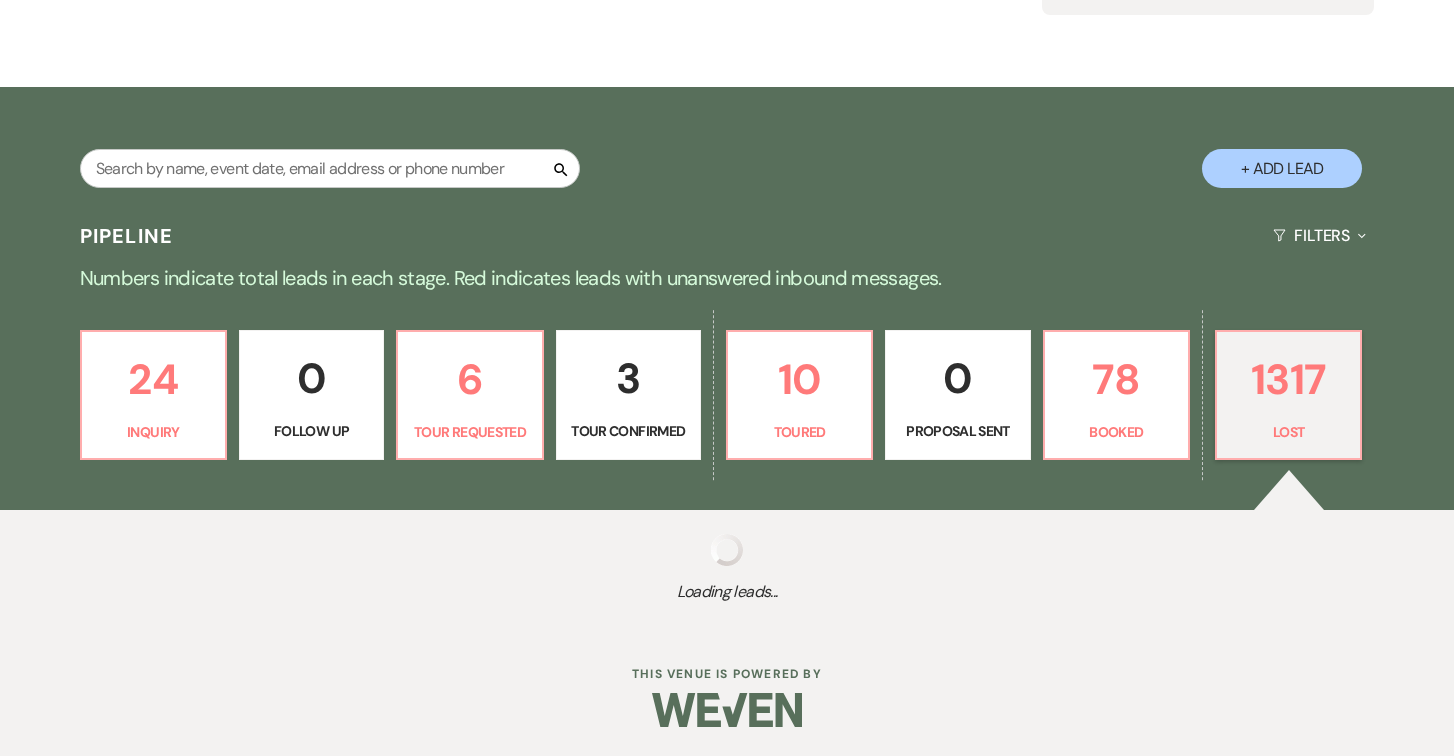 select on "5" 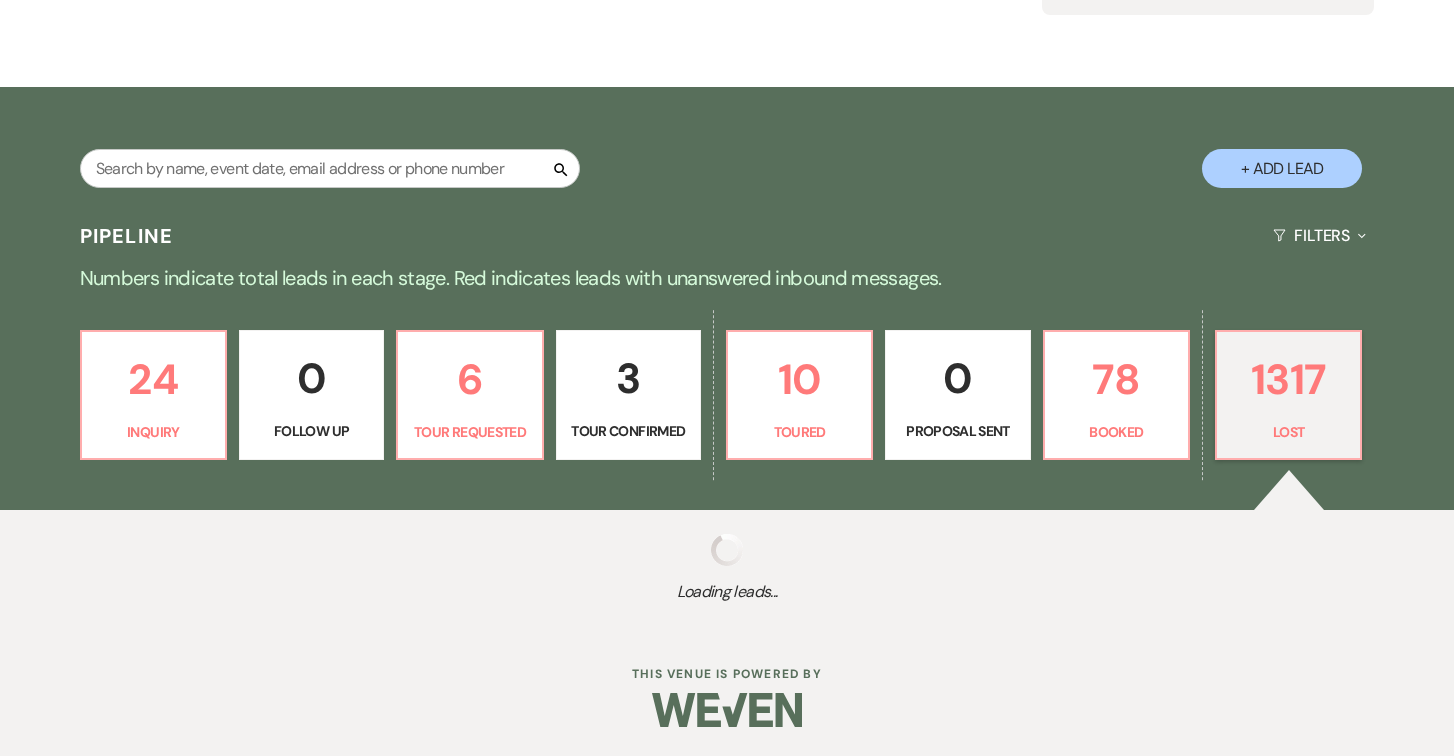 select on "8" 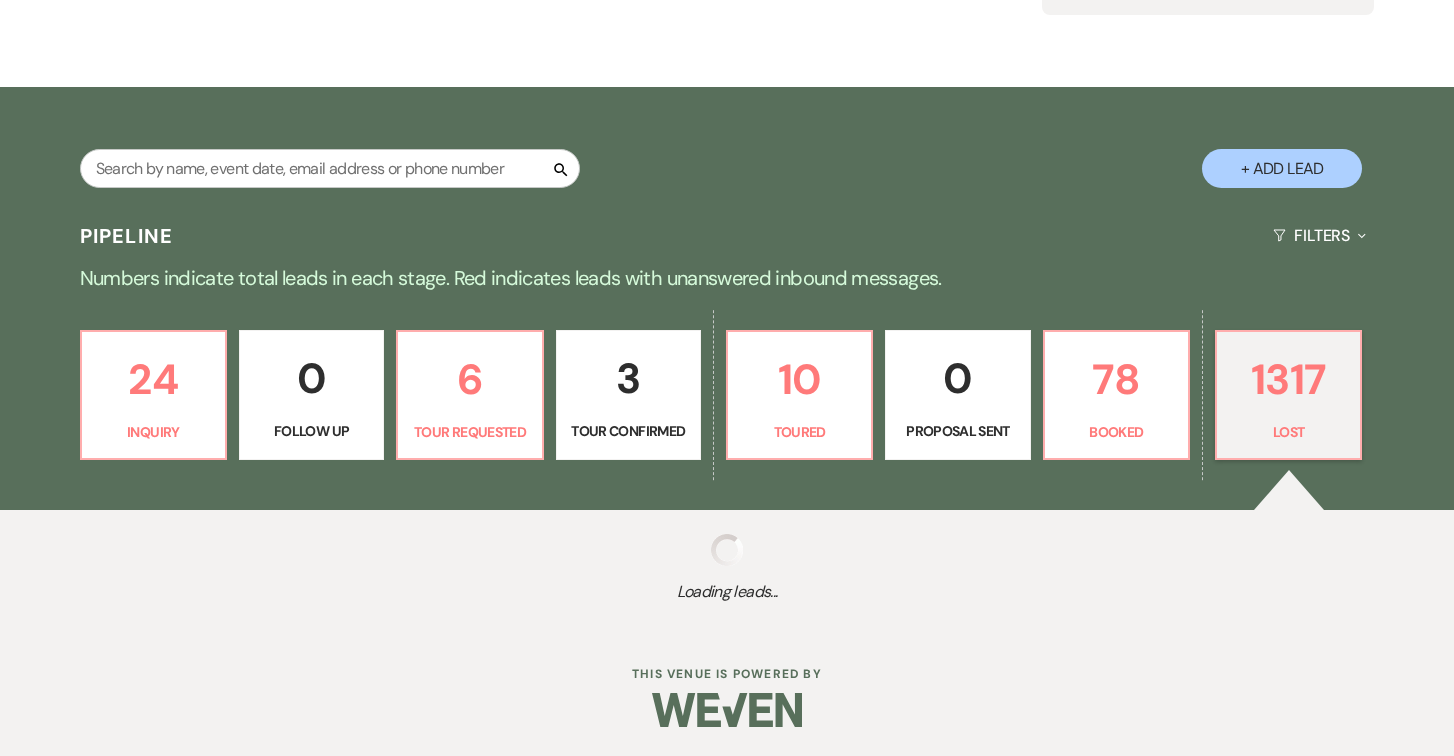 select on "5" 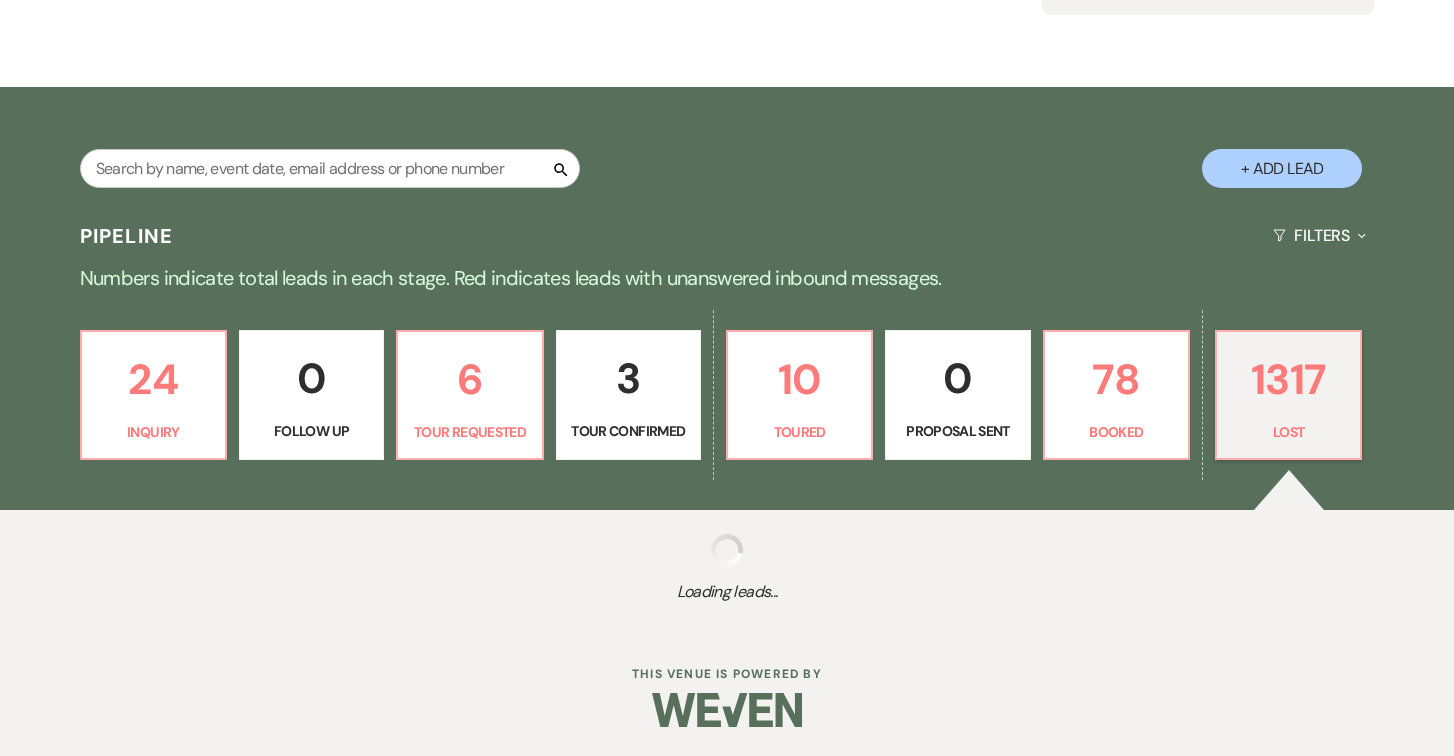 select on "8" 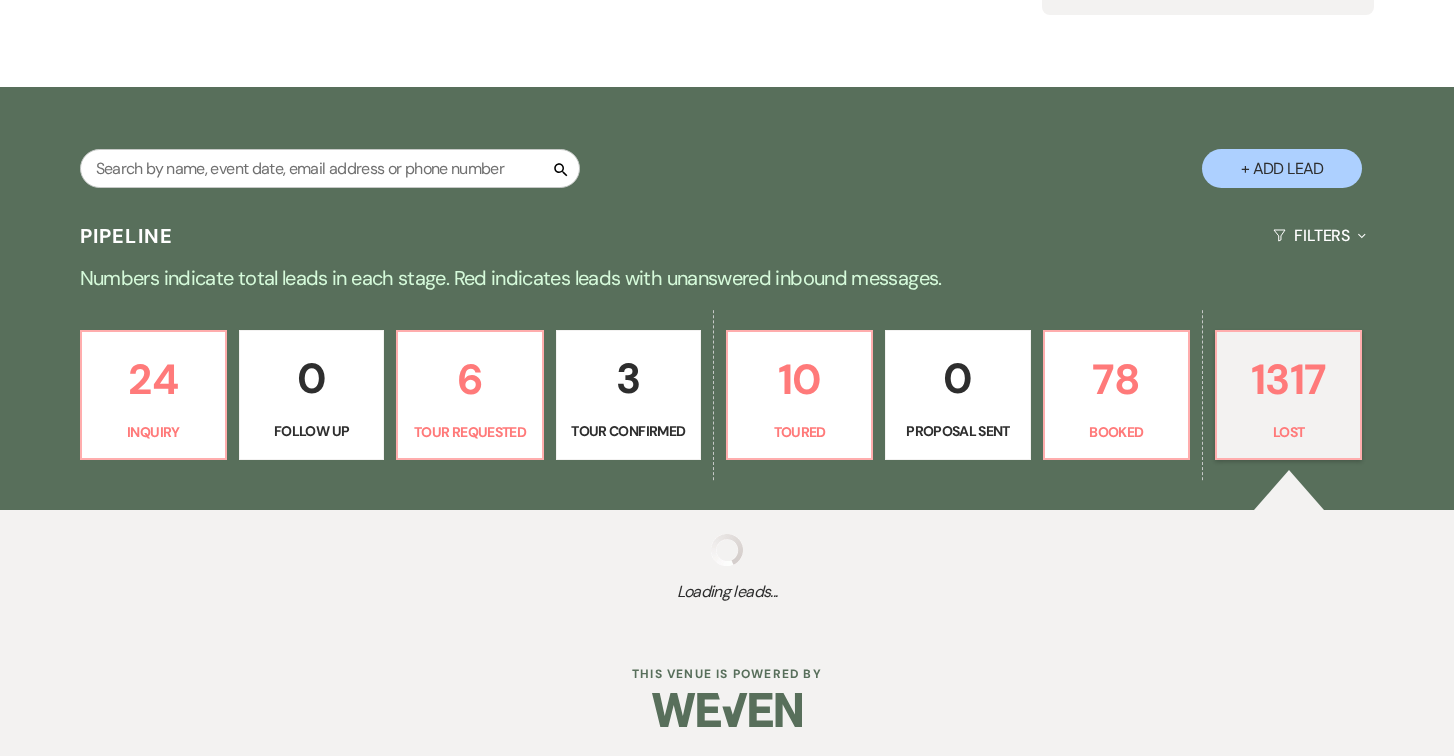 select on "5" 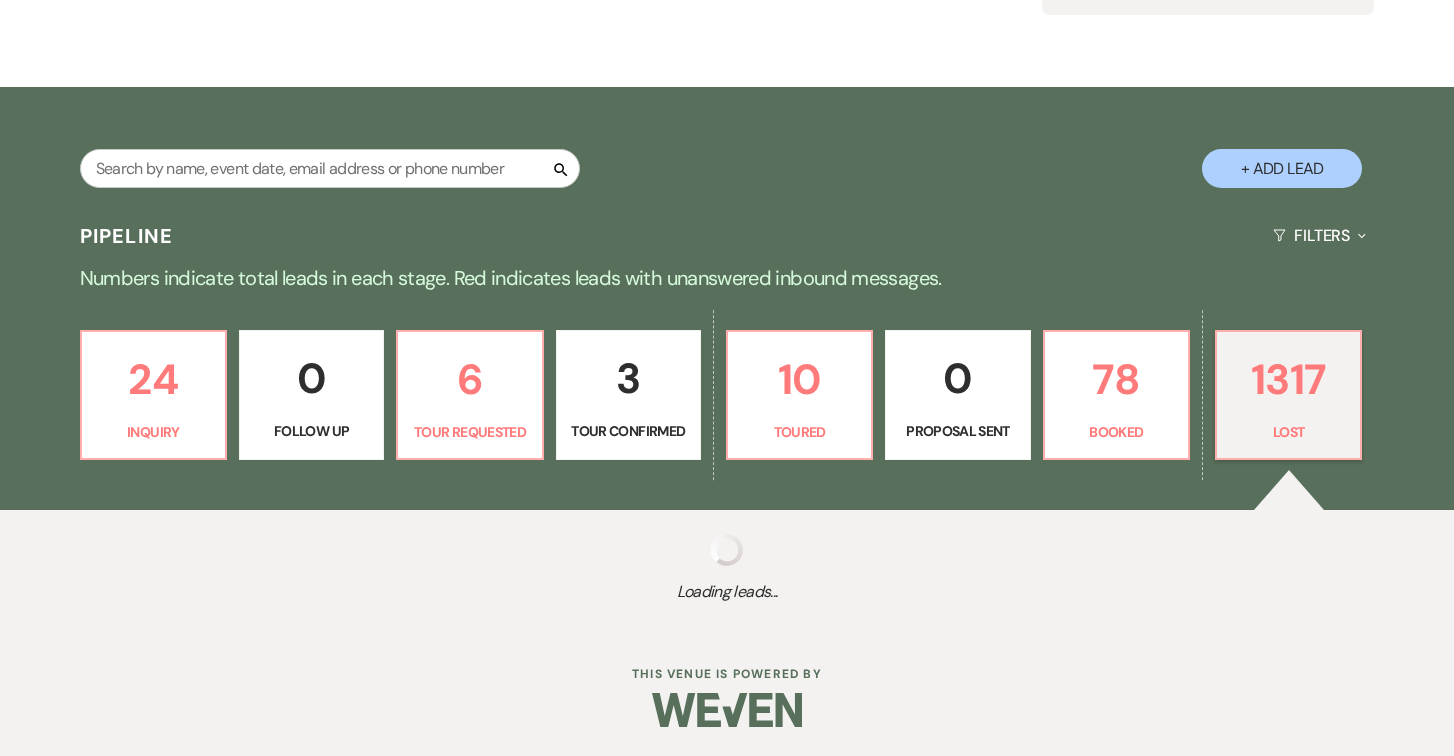 select on "8" 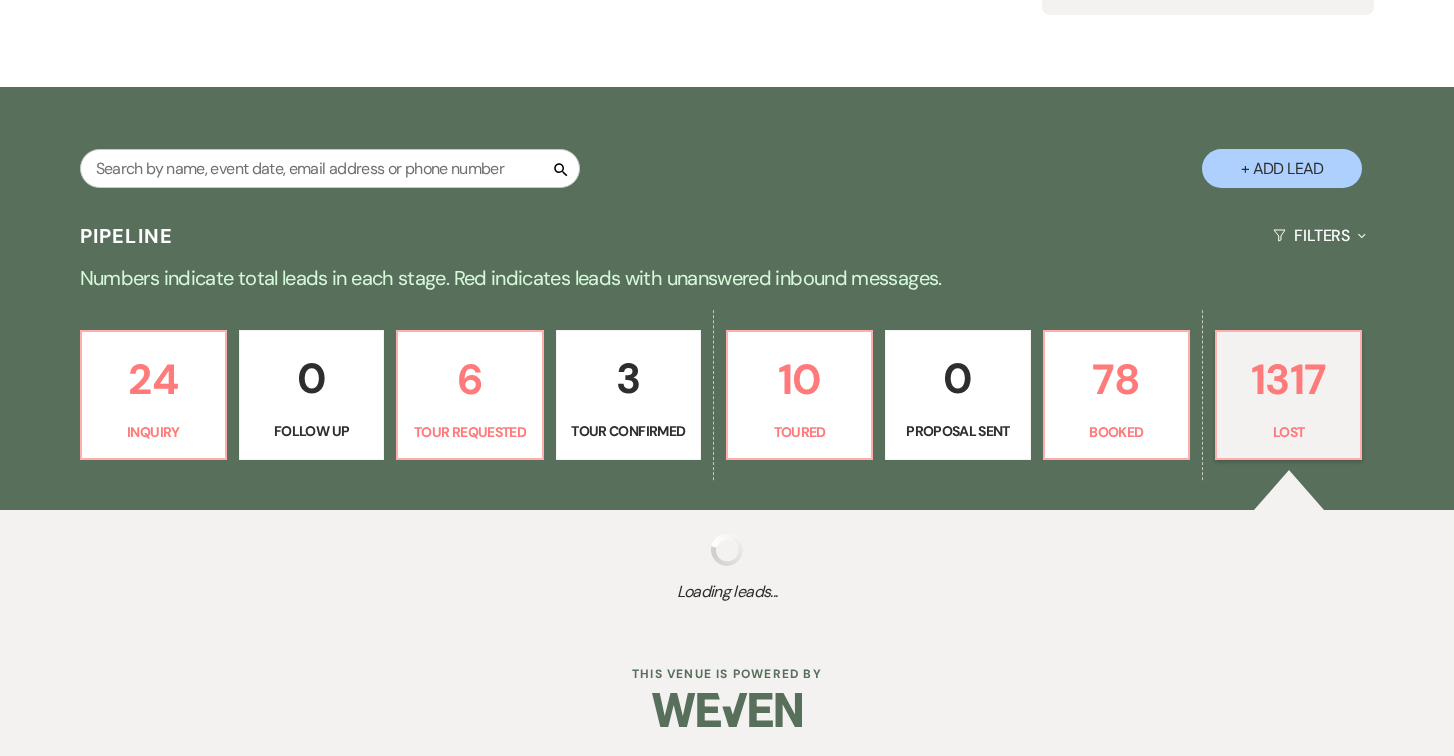 select on "7" 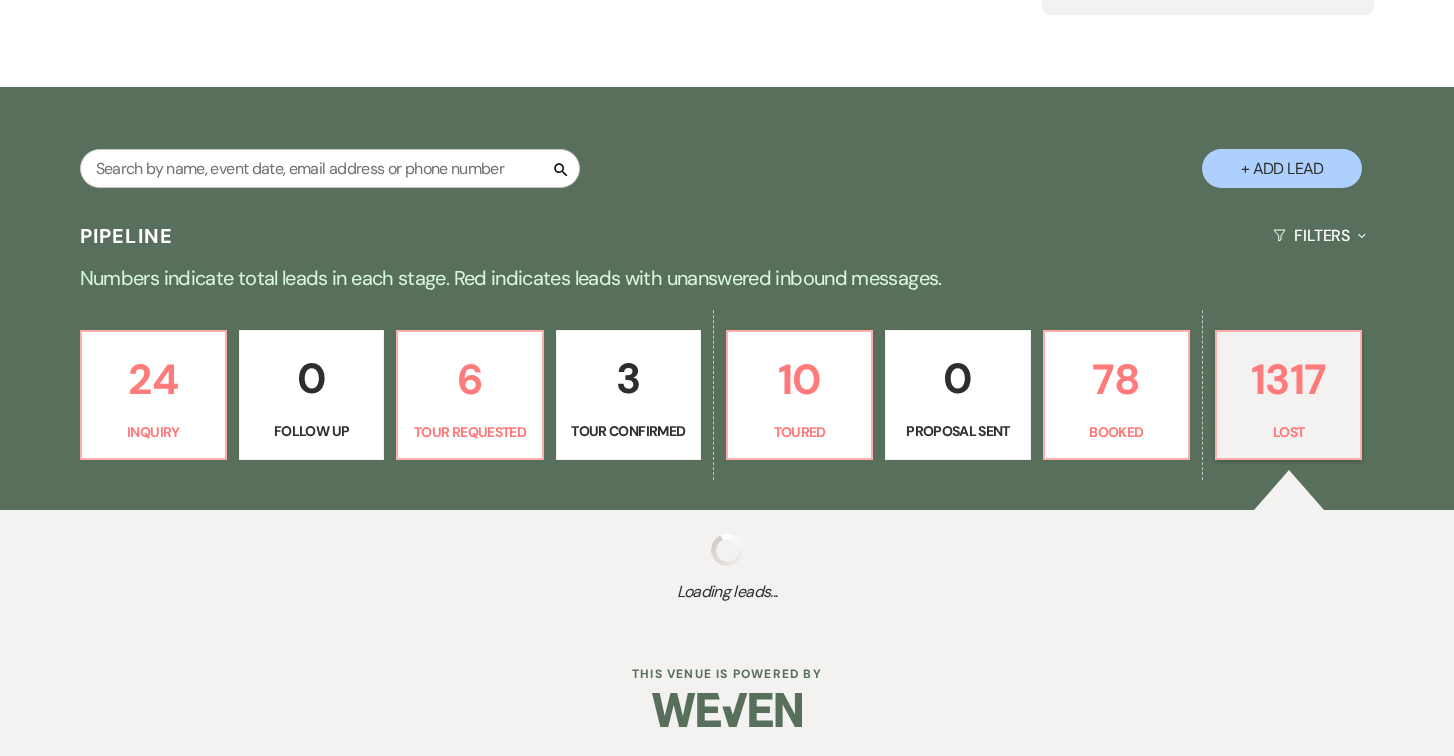 select on "8" 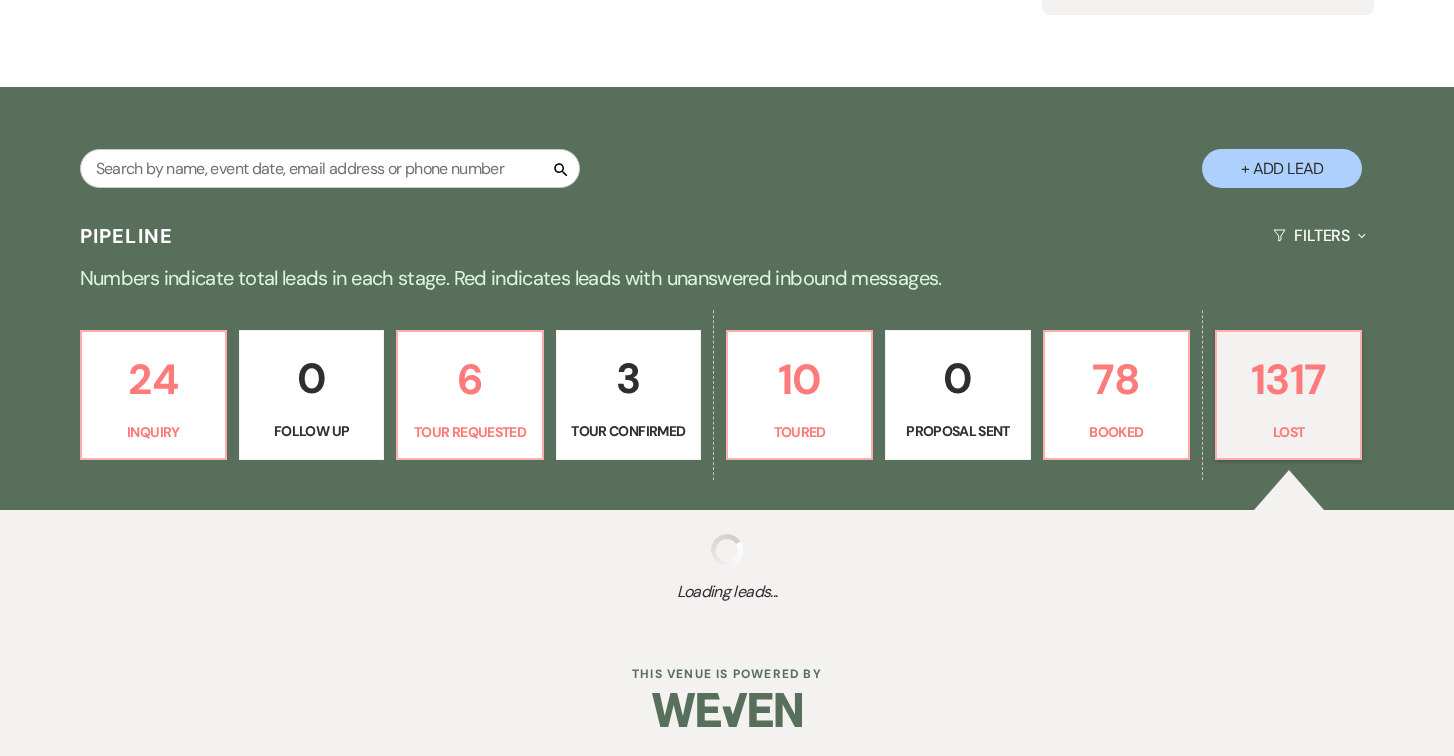 select on "6" 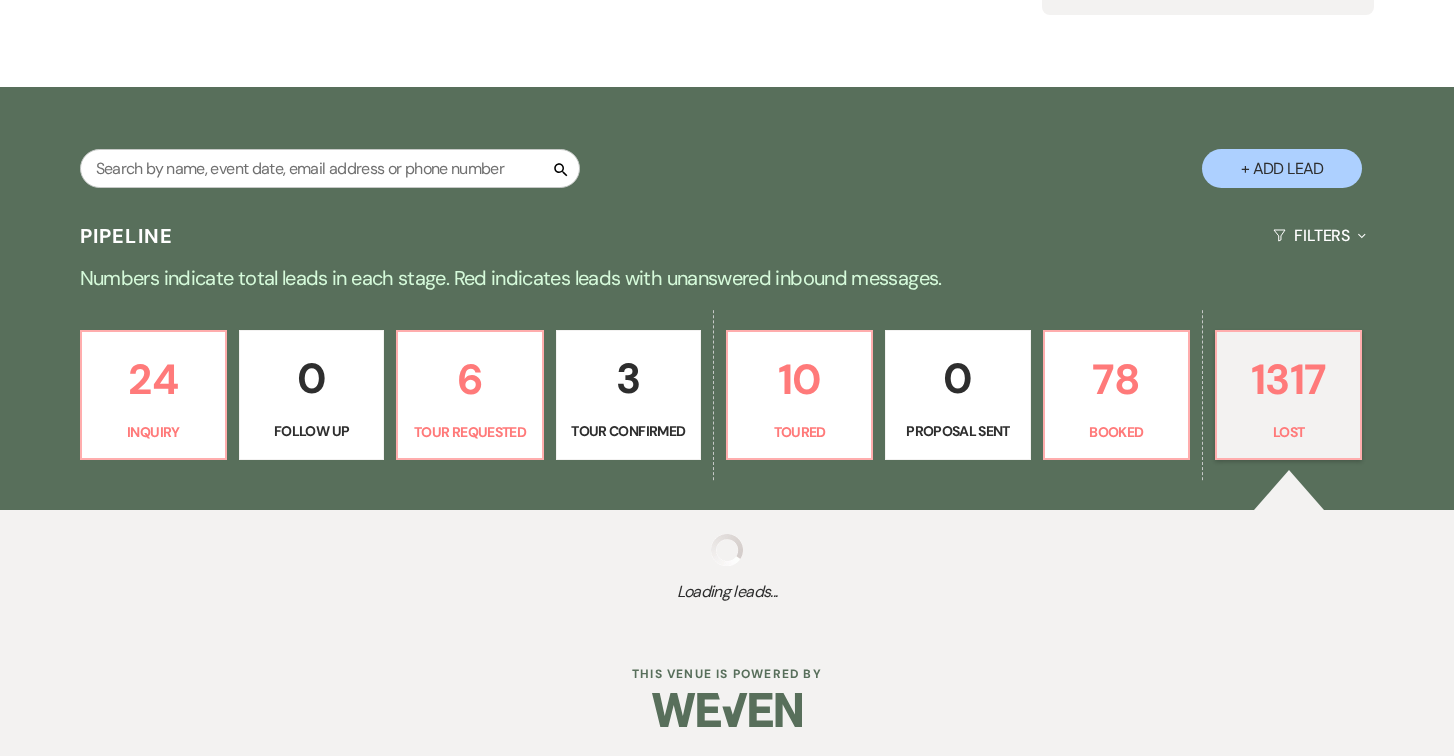 select on "8" 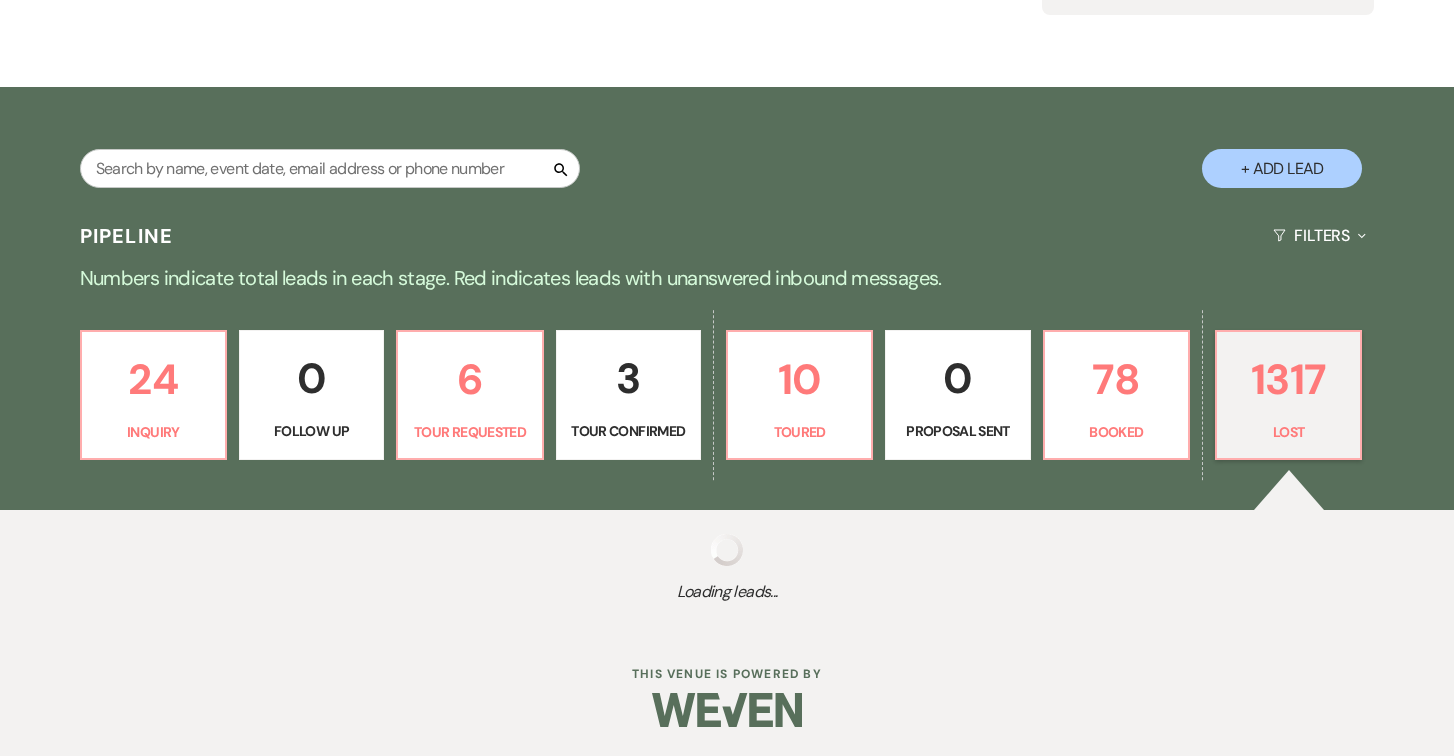 select on "8" 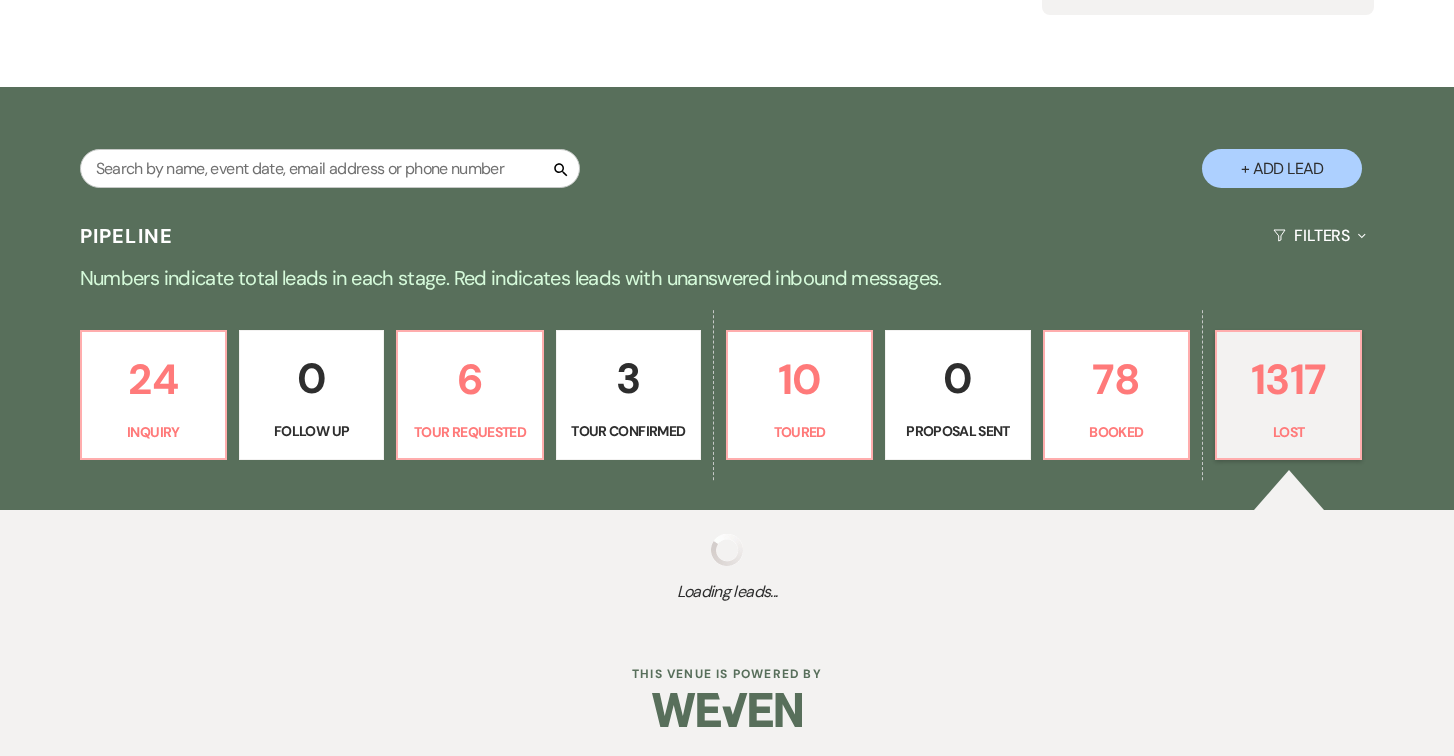 select on "8" 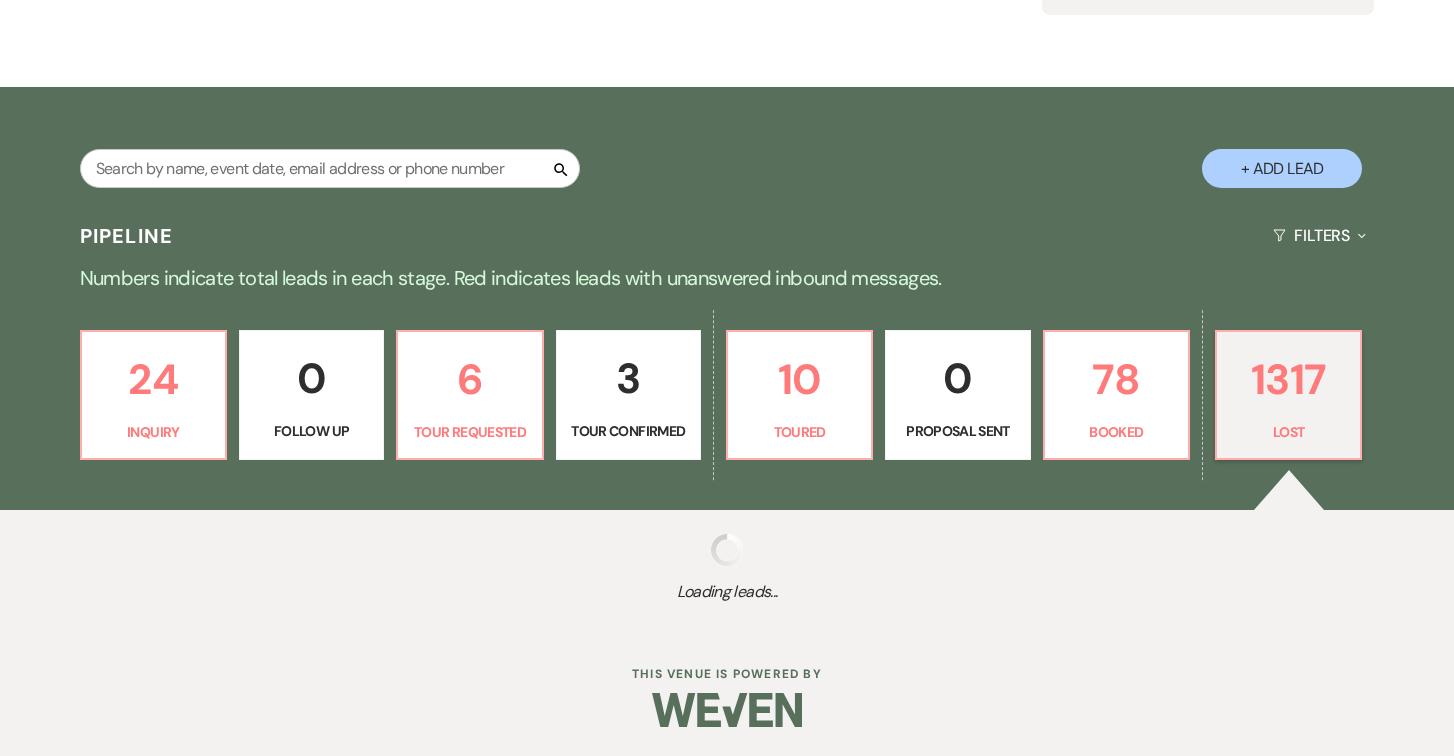 select on "5" 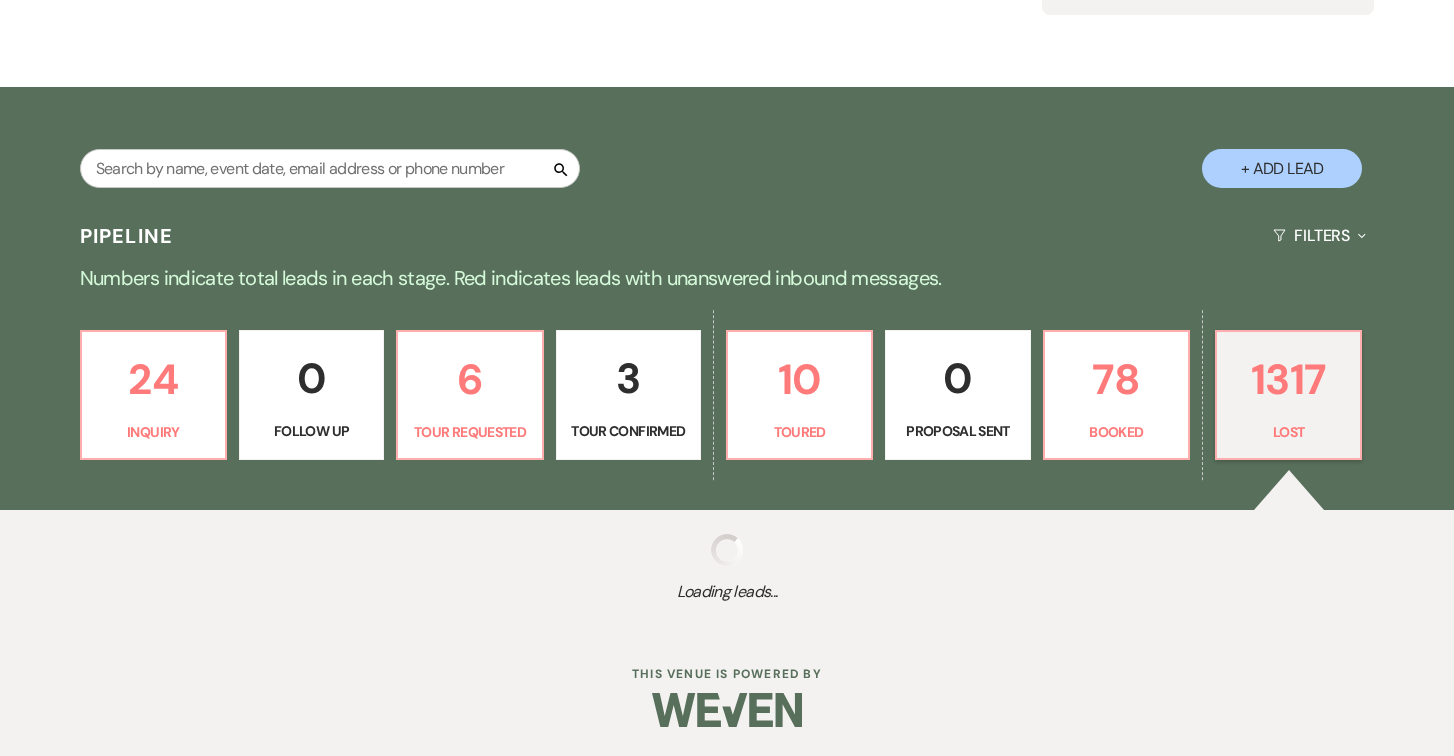 select on "8" 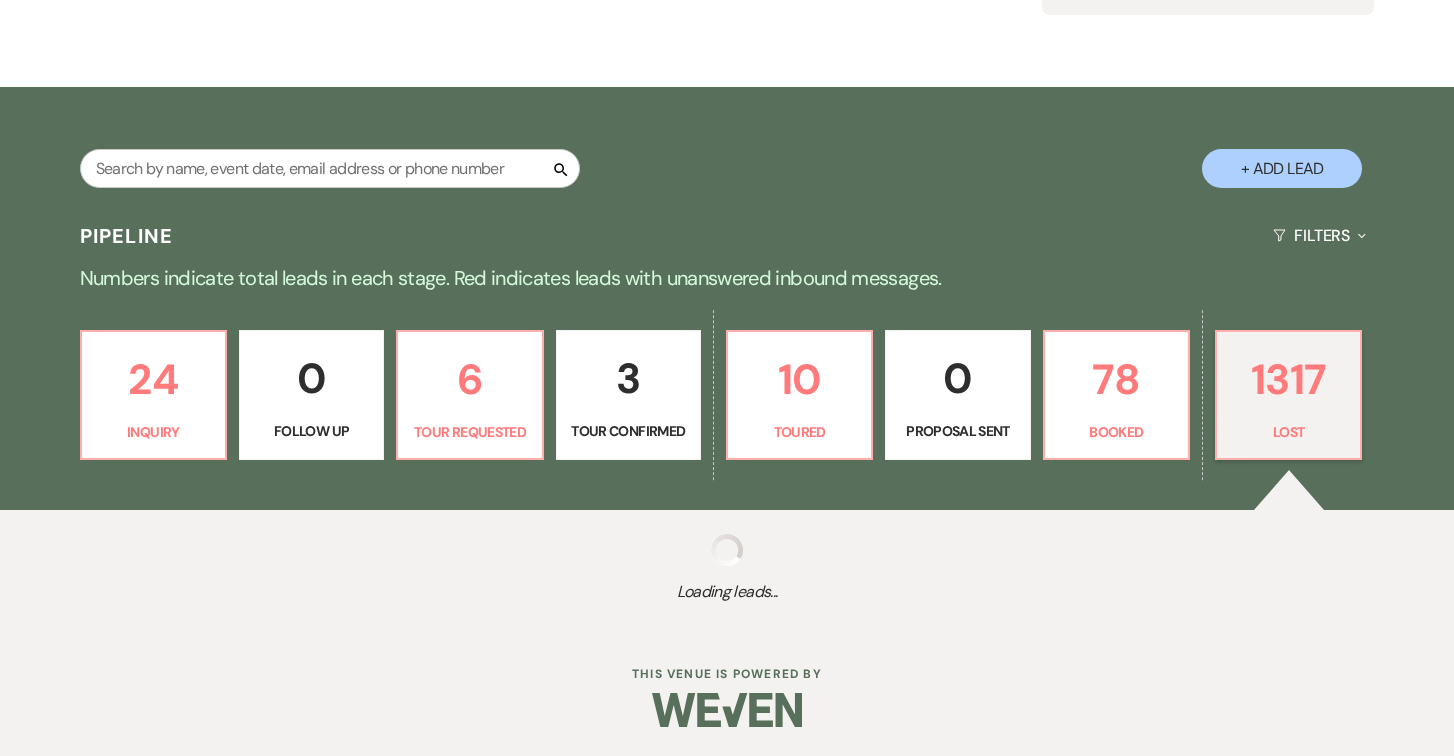 select on "5" 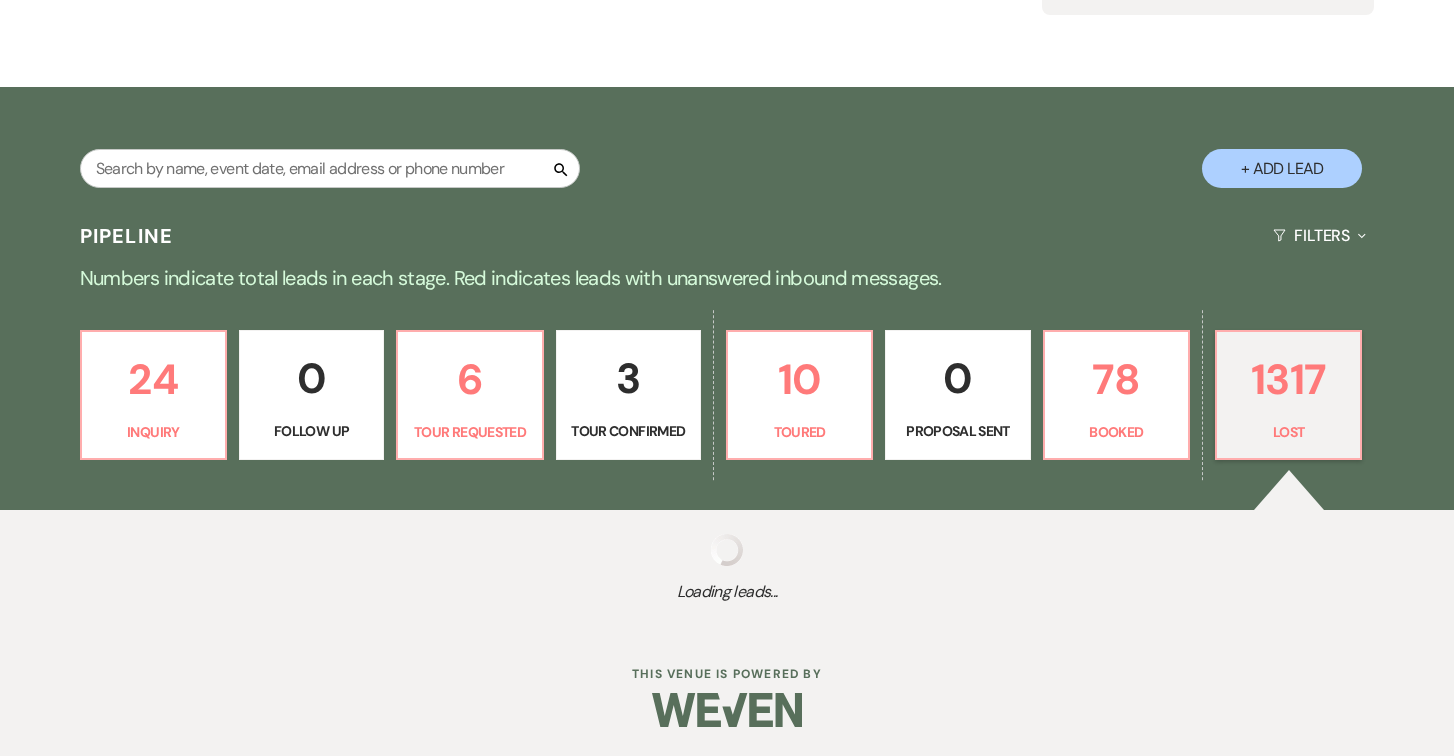 select on "8" 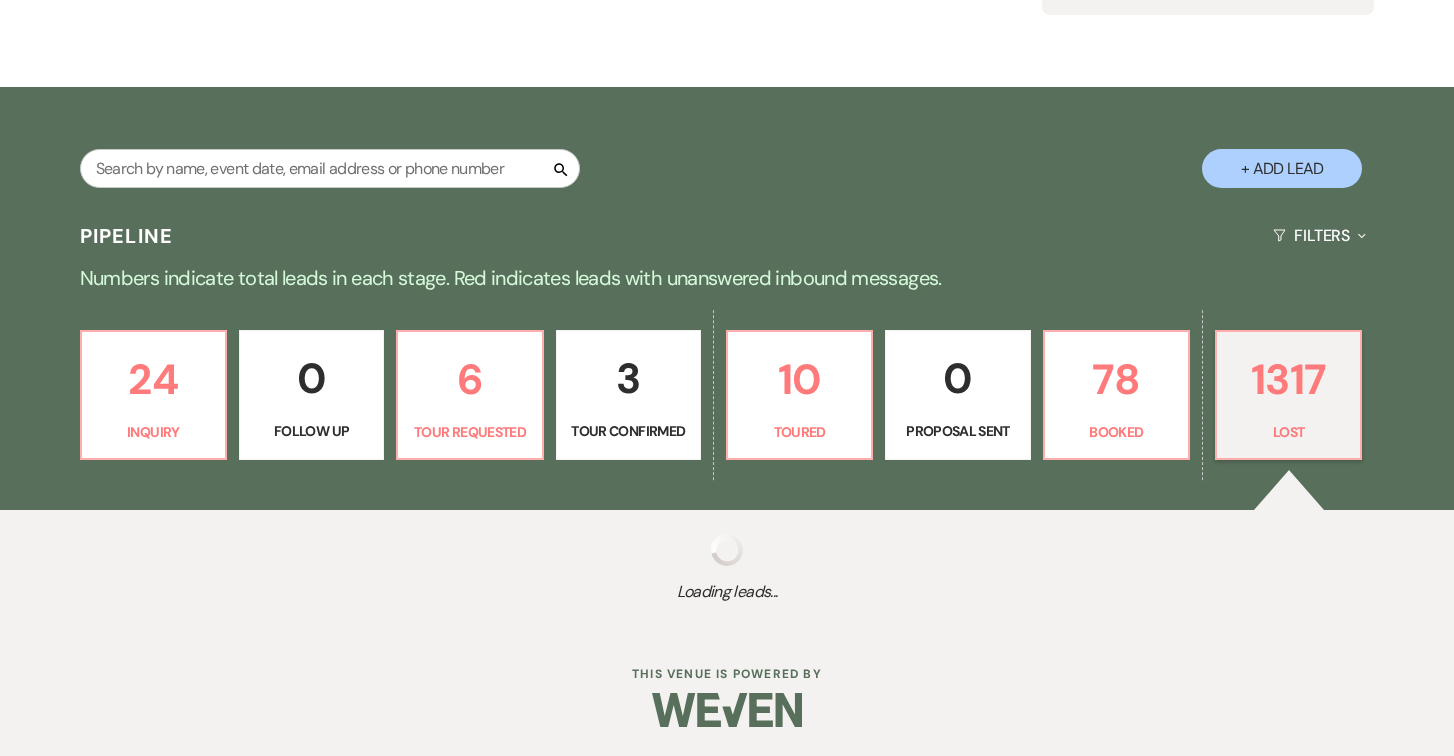 select on "10" 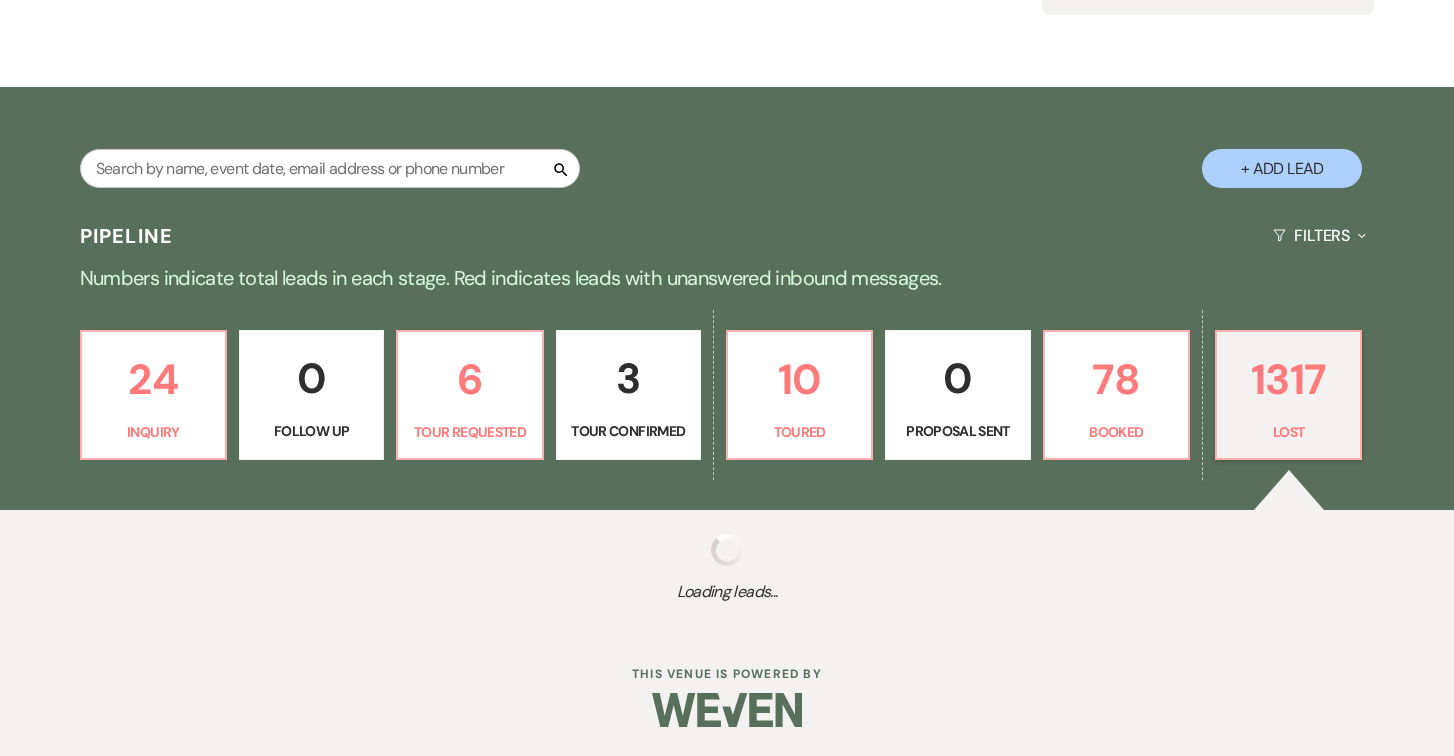 type 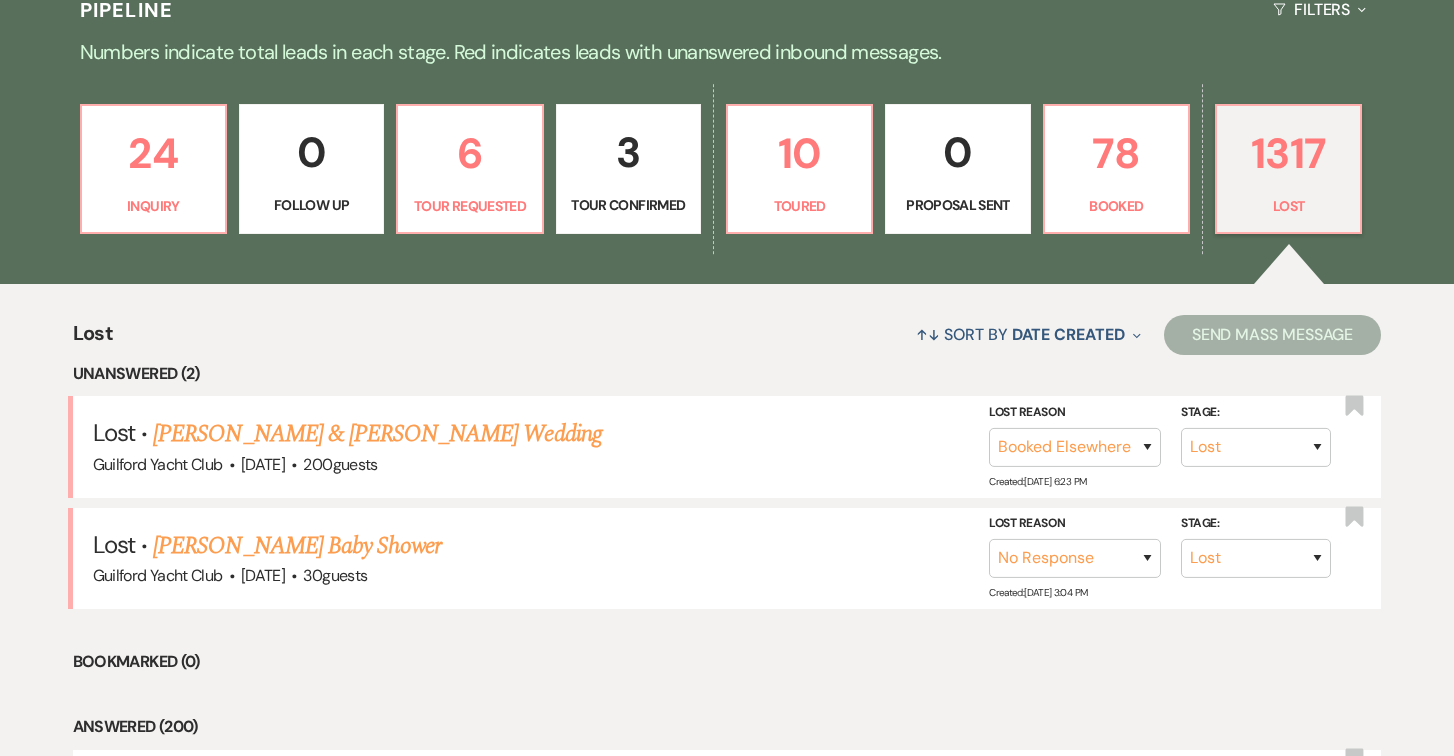 scroll, scrollTop: 501, scrollLeft: 0, axis: vertical 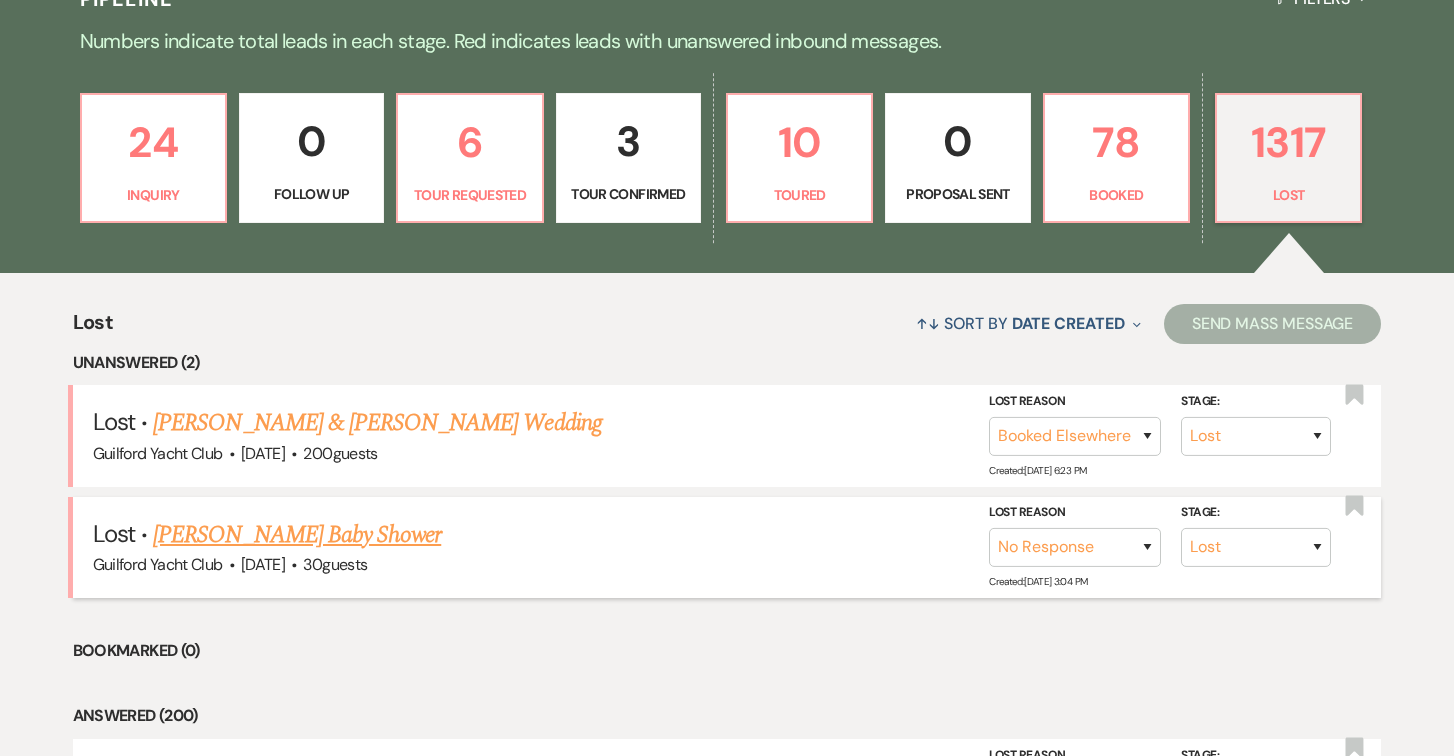 click on "[PERSON_NAME] Baby Shower" at bounding box center (297, 535) 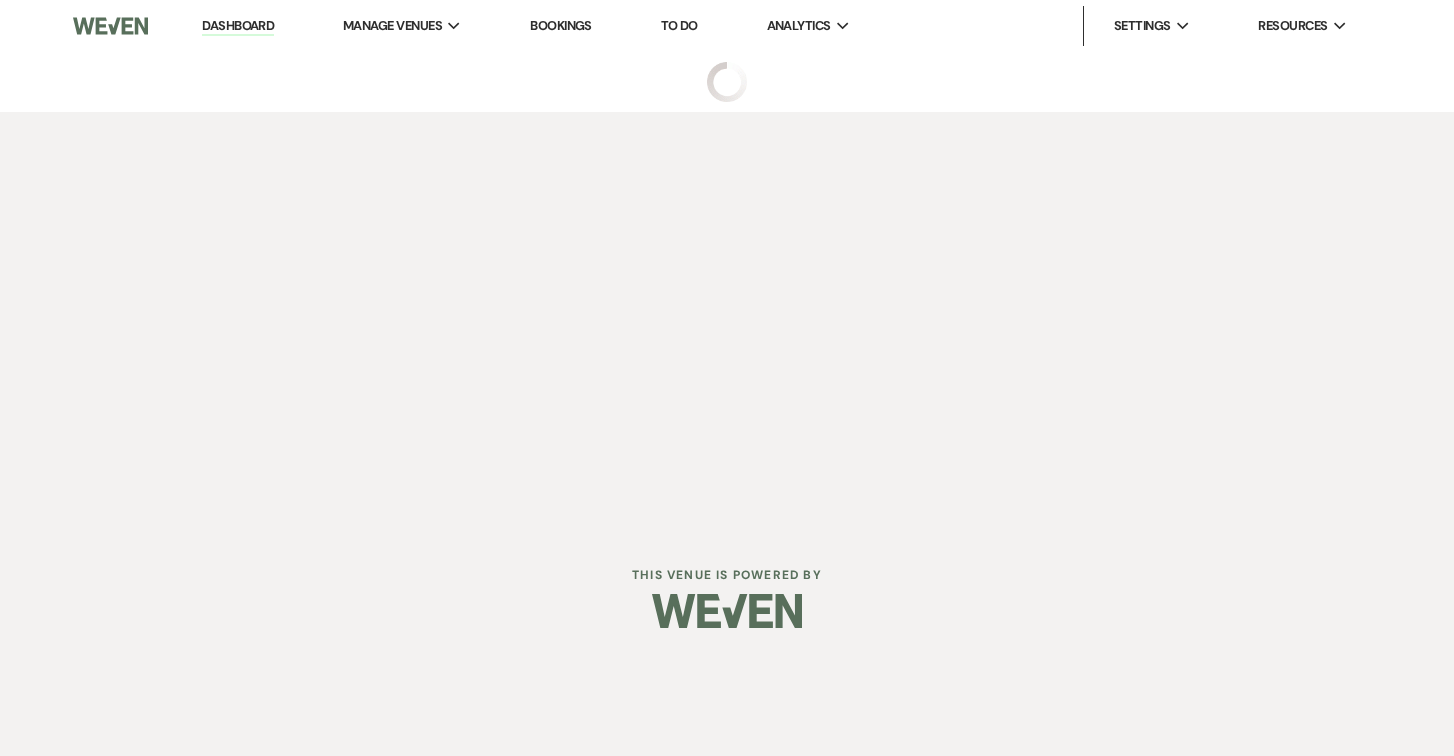 scroll, scrollTop: 0, scrollLeft: 0, axis: both 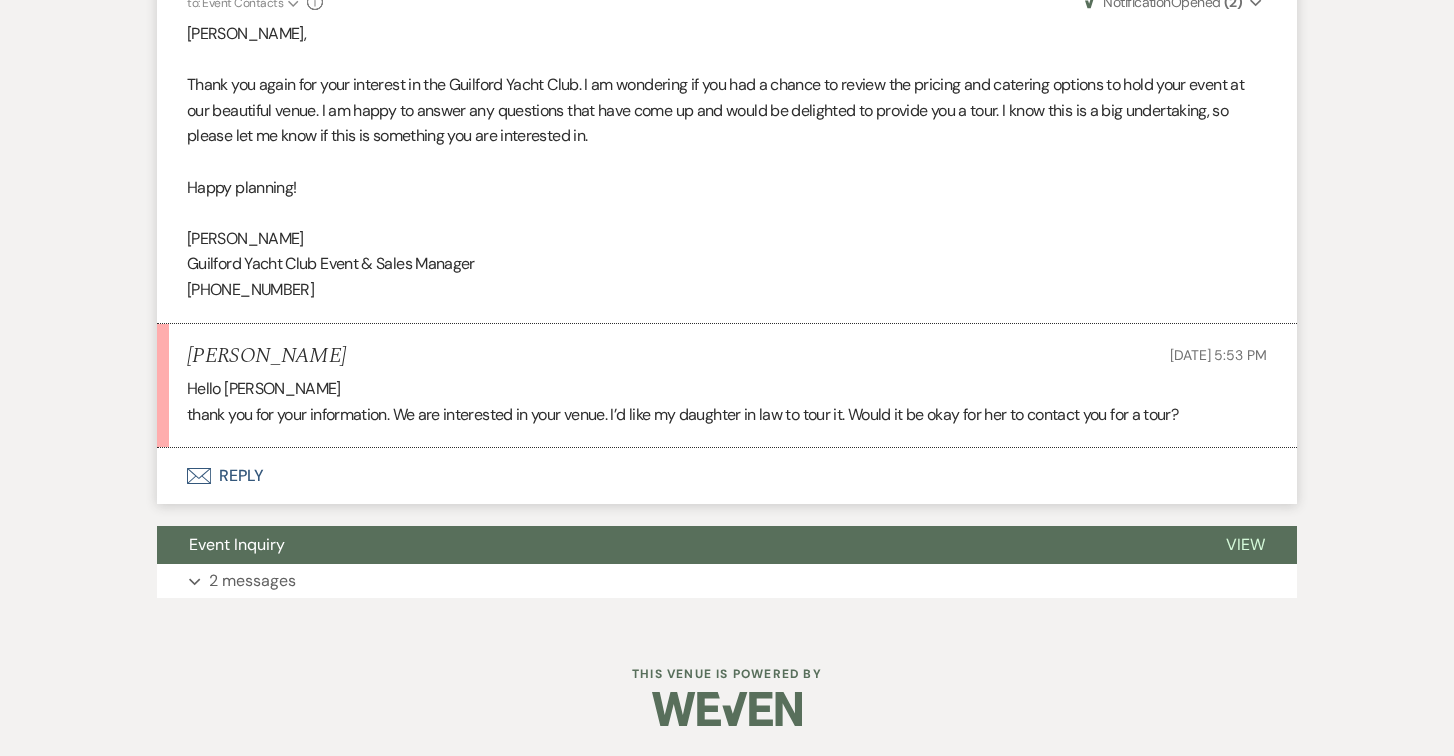 click on "Envelope Reply" at bounding box center [727, 476] 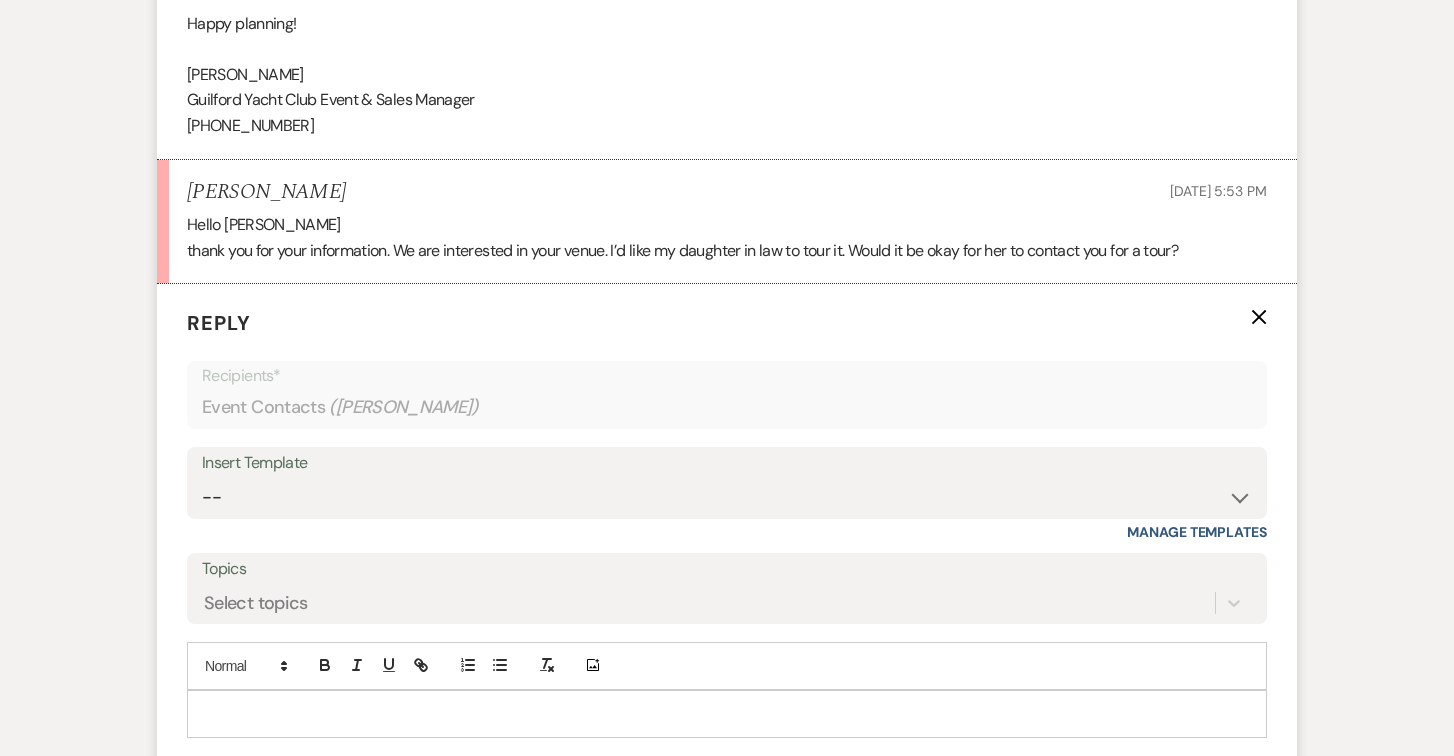 scroll, scrollTop: 1109, scrollLeft: 0, axis: vertical 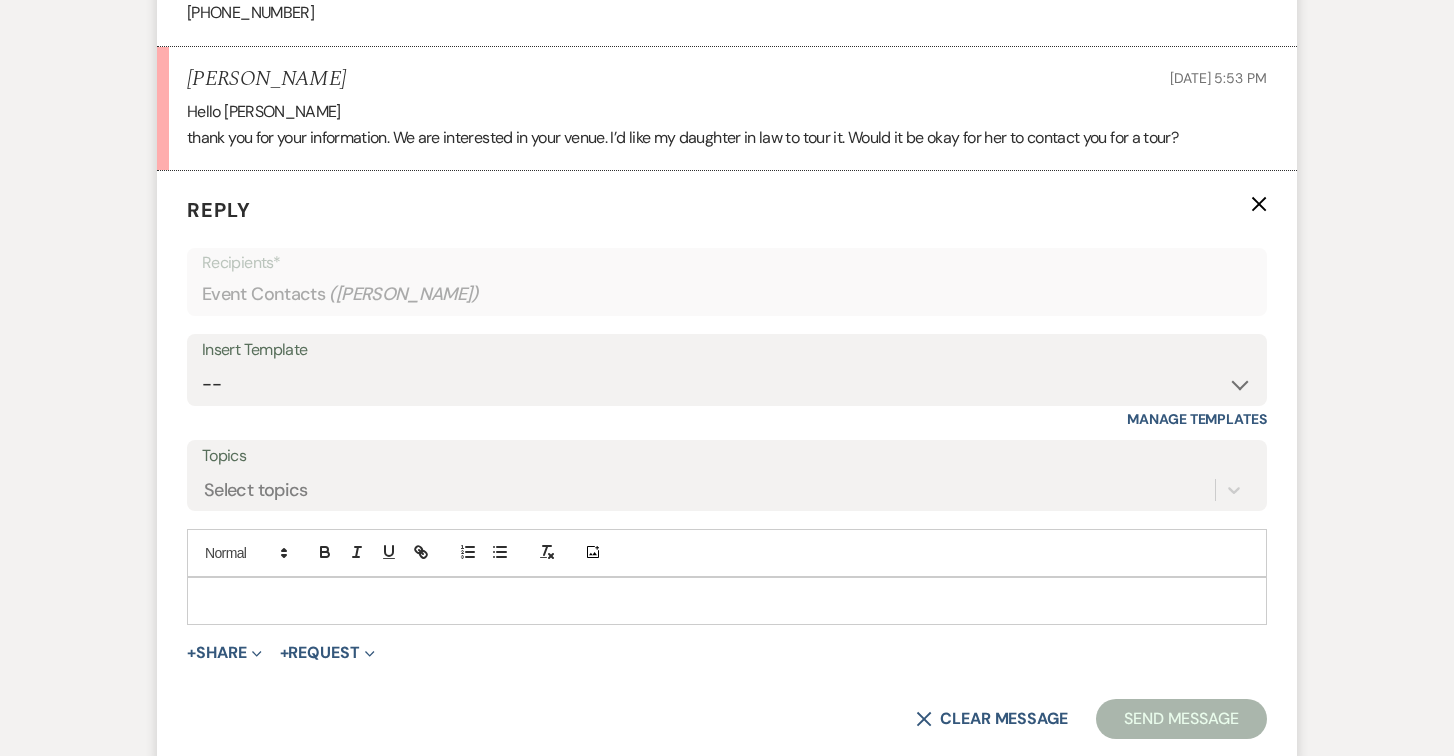 click at bounding box center [727, 601] 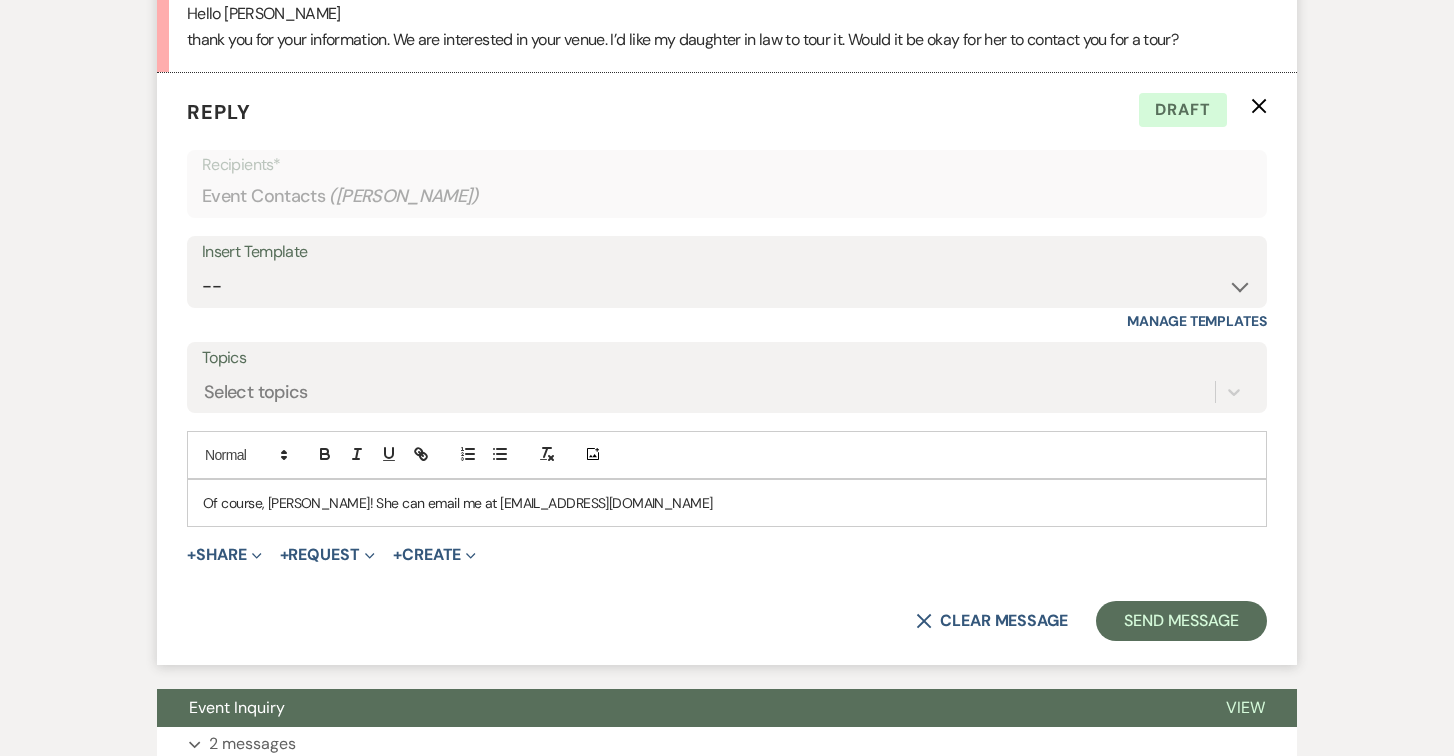 scroll, scrollTop: 1370, scrollLeft: 0, axis: vertical 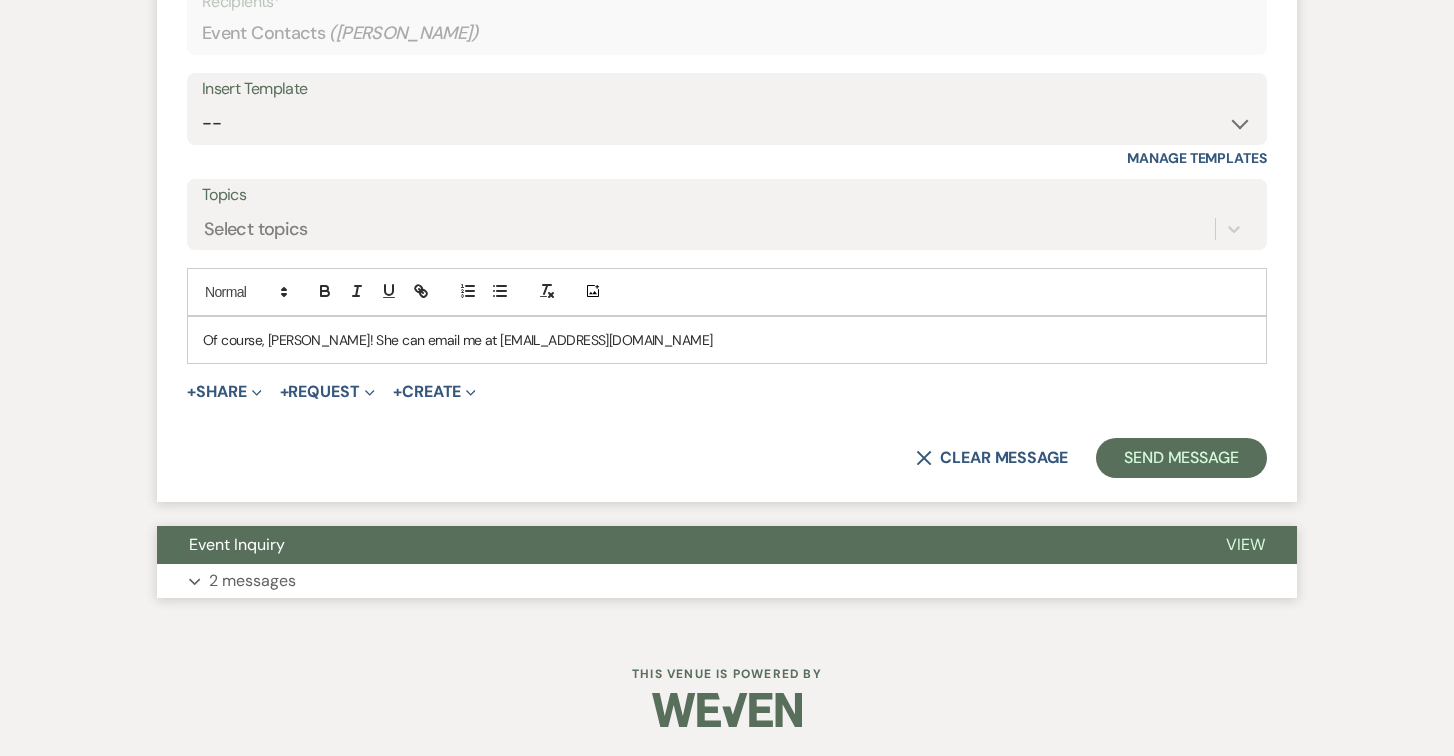 click on "View" at bounding box center (1245, 544) 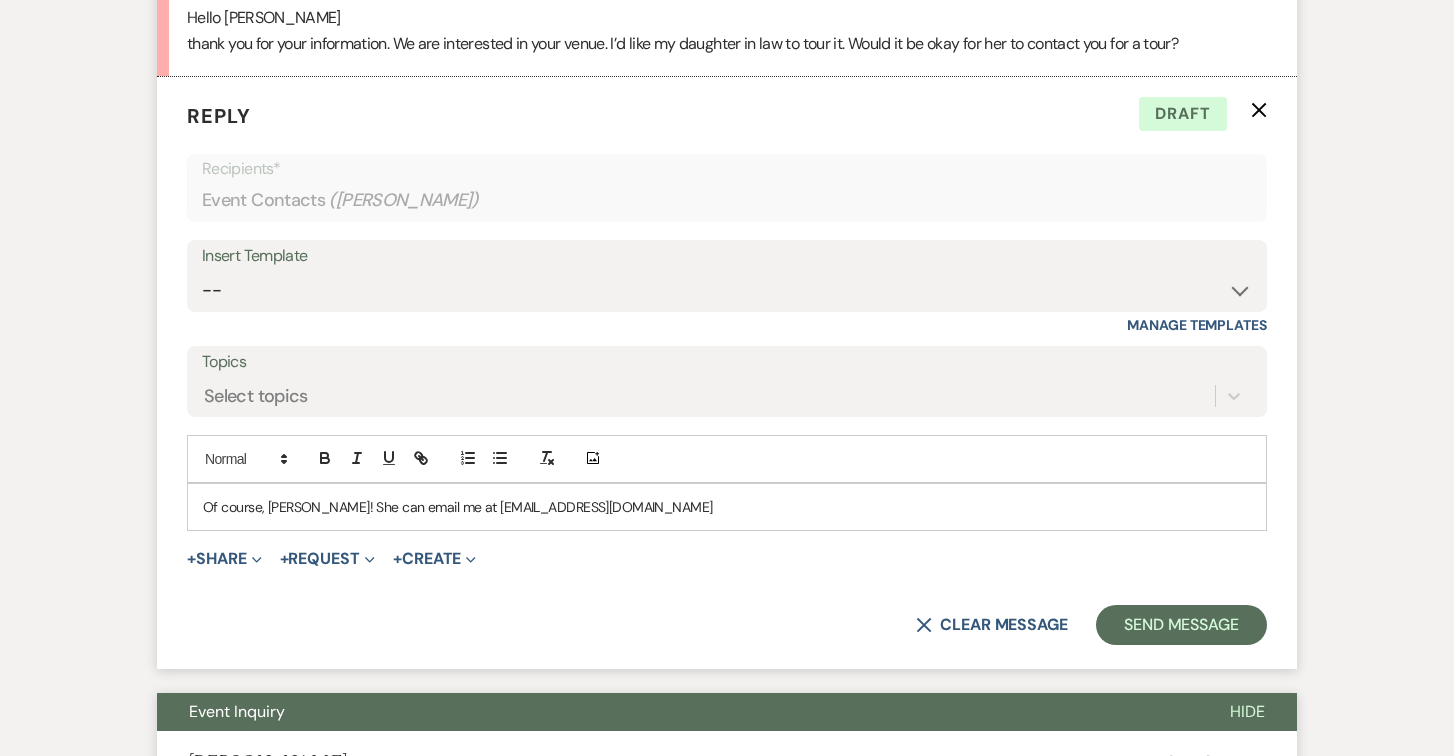 scroll, scrollTop: 1254, scrollLeft: 0, axis: vertical 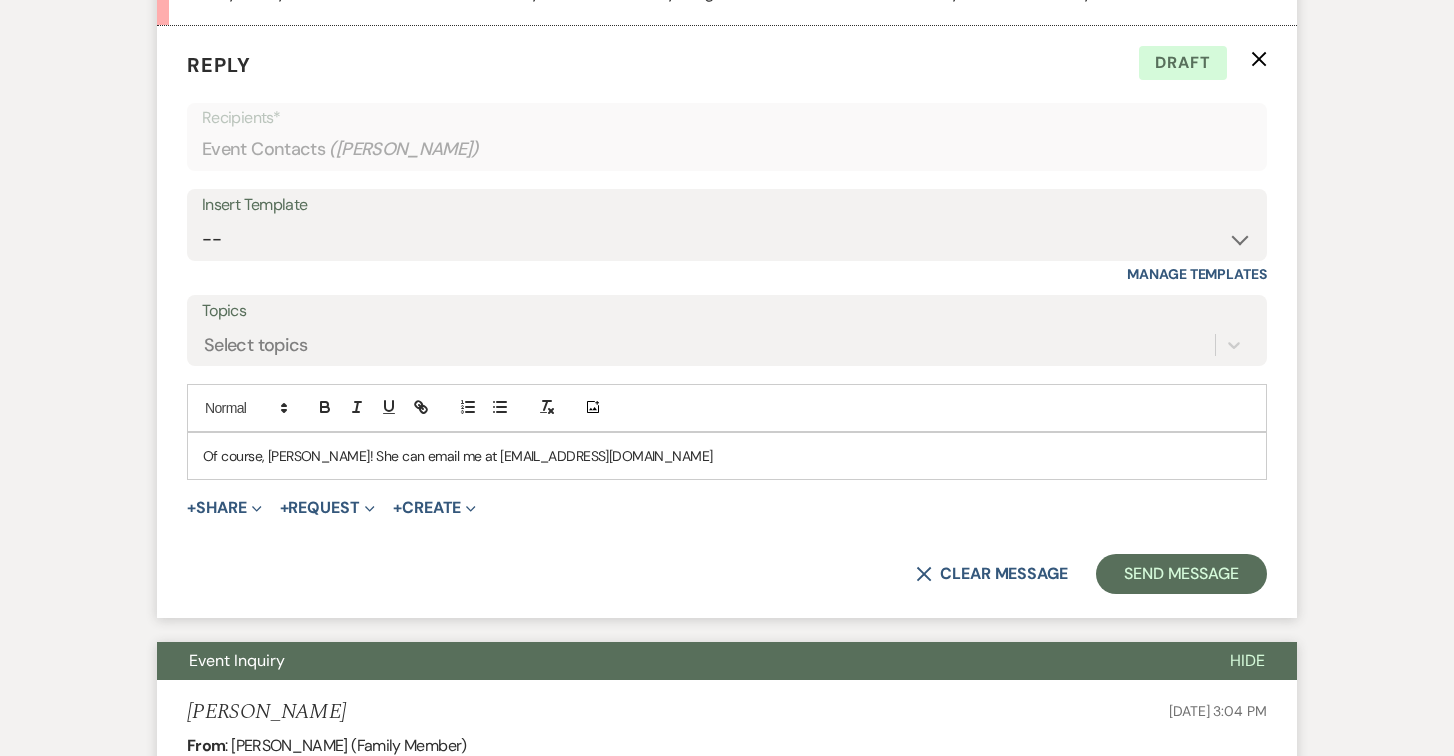 click on "Of course, Sheila! She can email me at eventsmanager@gyc.com" at bounding box center (727, 456) 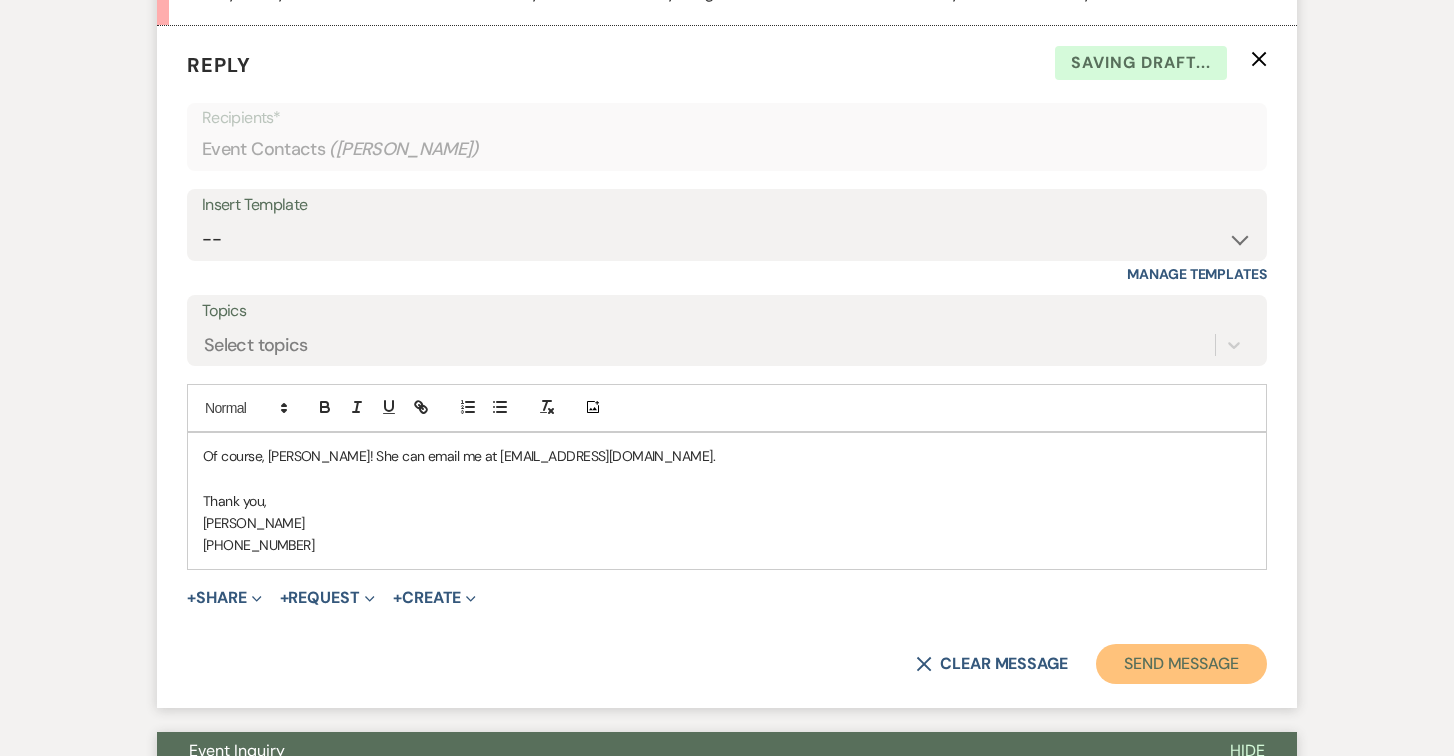 click on "Send Message" at bounding box center (1181, 664) 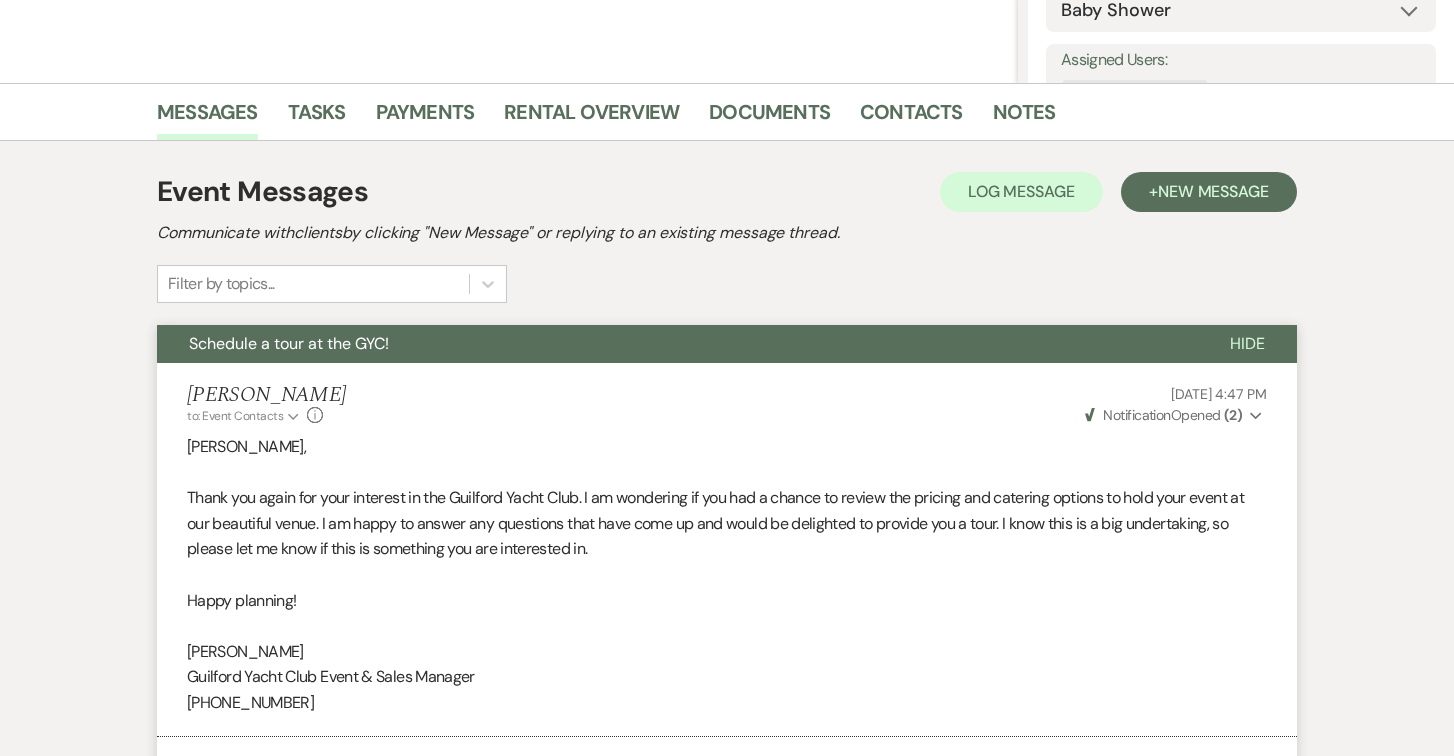 scroll, scrollTop: 0, scrollLeft: 0, axis: both 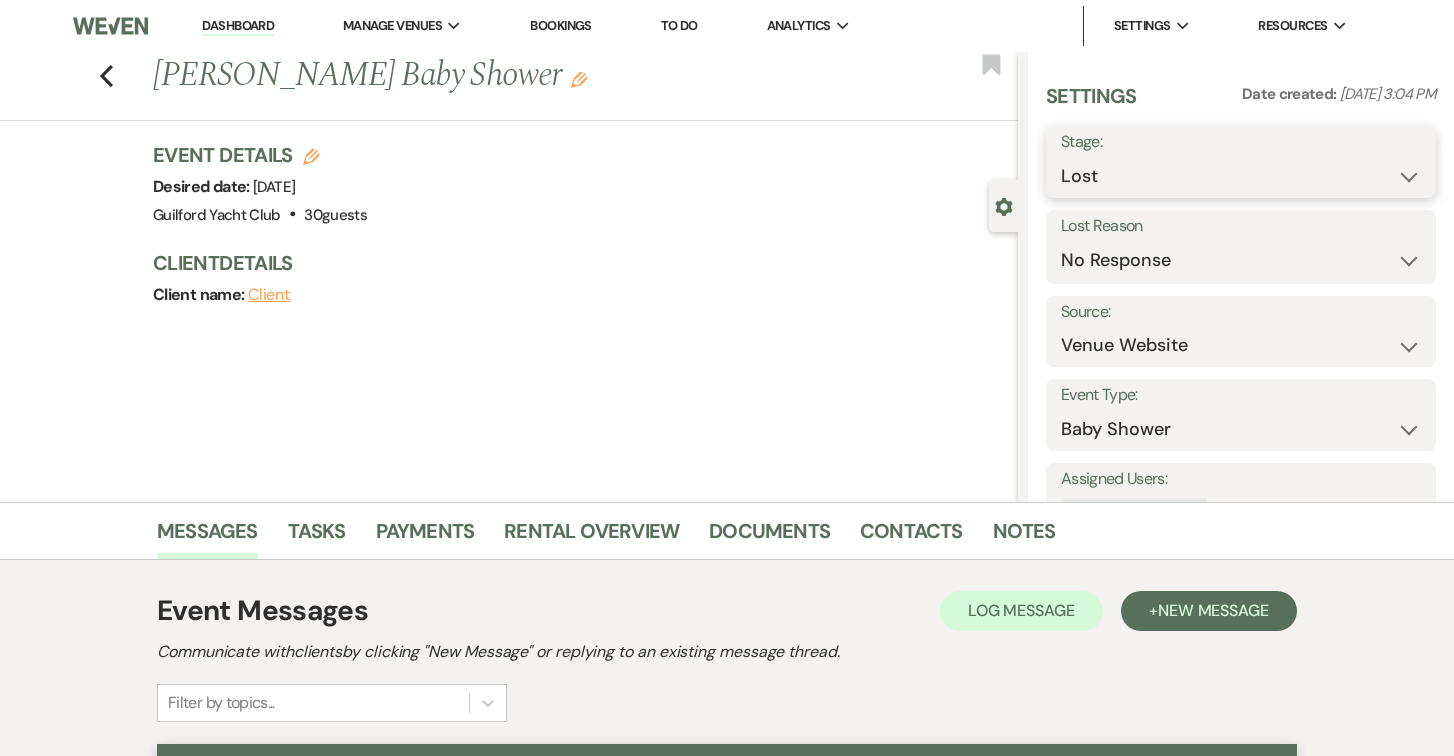 click on "Inquiry Follow Up Tour Requested Tour Confirmed Toured Proposal Sent Booked Lost" at bounding box center [1241, 176] 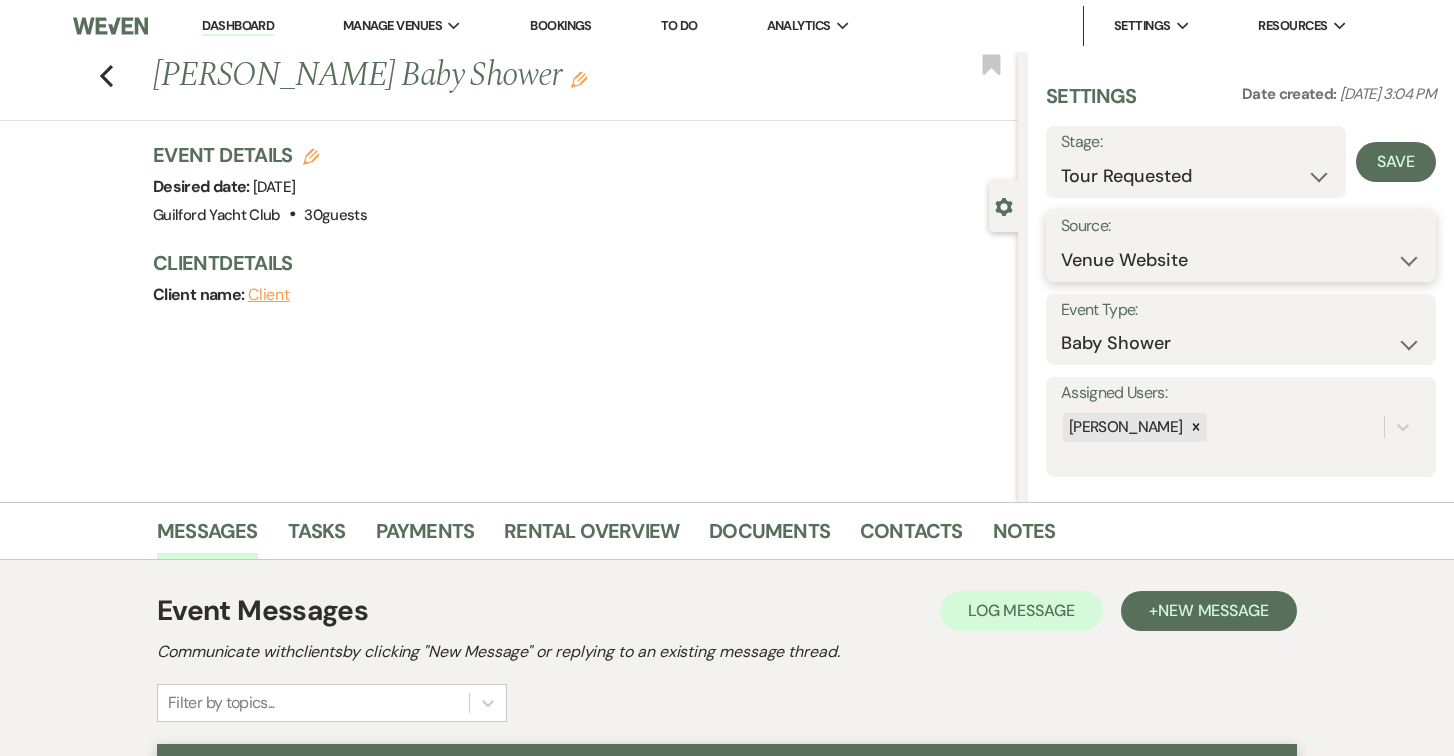 click on "Weven Venue Website Instagram Facebook Pinterest Google The Knot Wedding Wire Here Comes the Guide Wedding Spot Eventective Zola The Venue Report PartySlate VRBO / Homeaway Airbnb Wedding Show TikTok X / Twitter Phone Call Walk-in Vendor Referral Advertising Personal Referral Local Referral Other" at bounding box center (1241, 260) 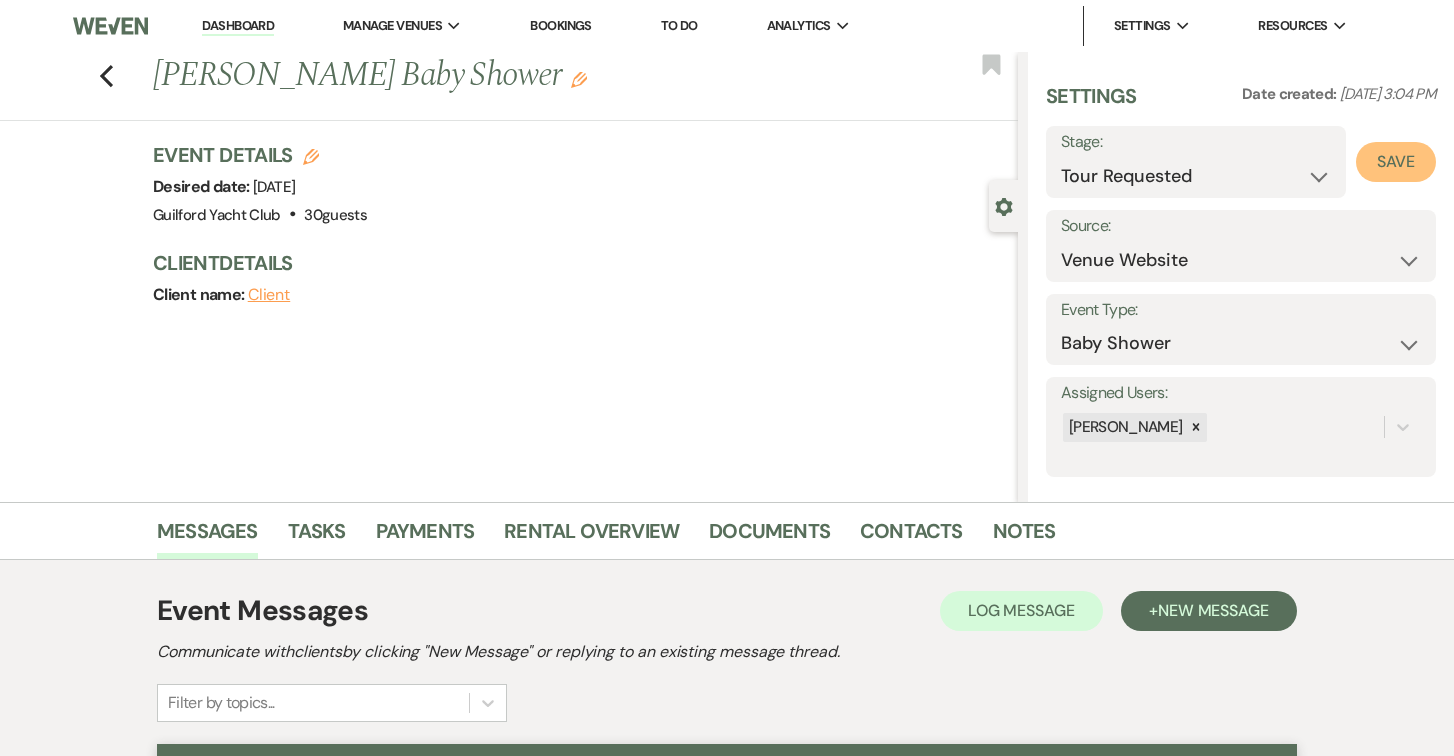 click on "Save" at bounding box center [1396, 162] 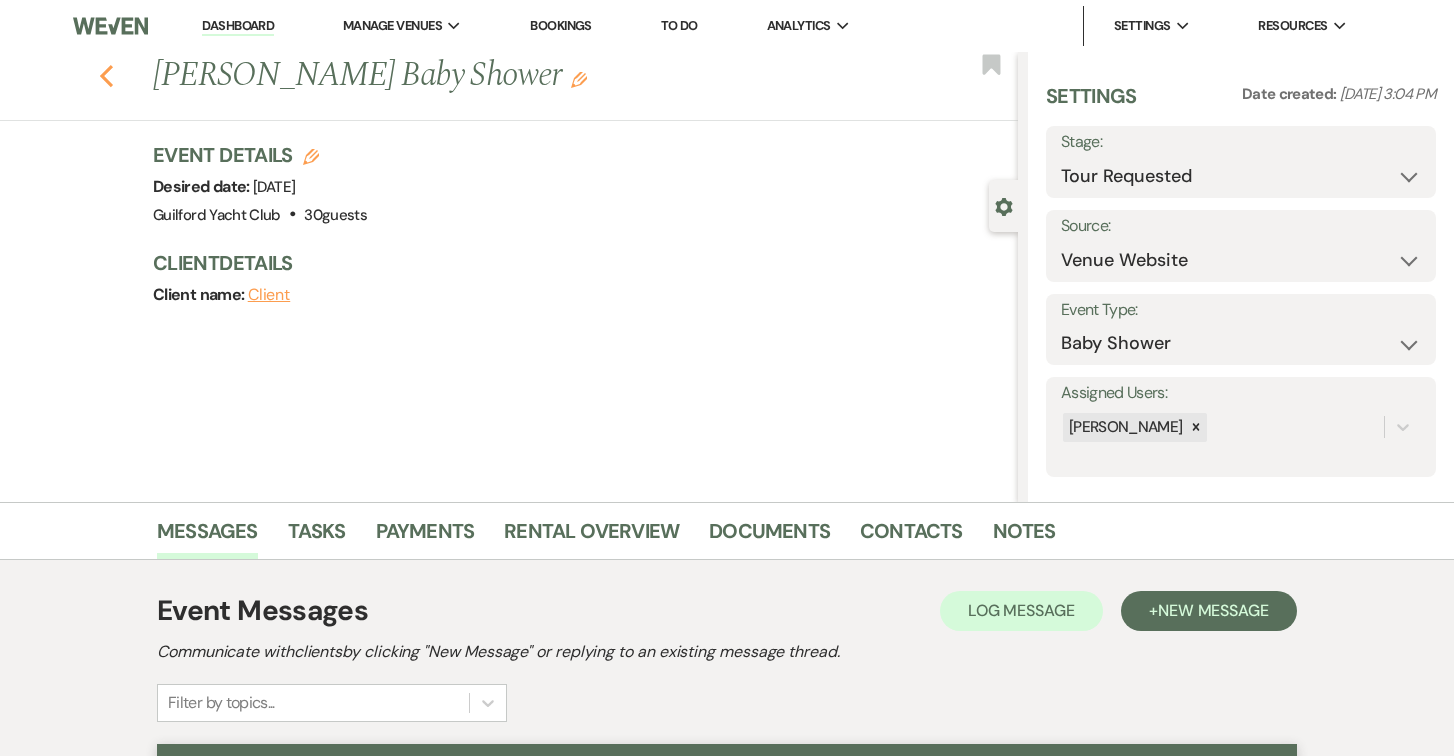 click on "Previous" 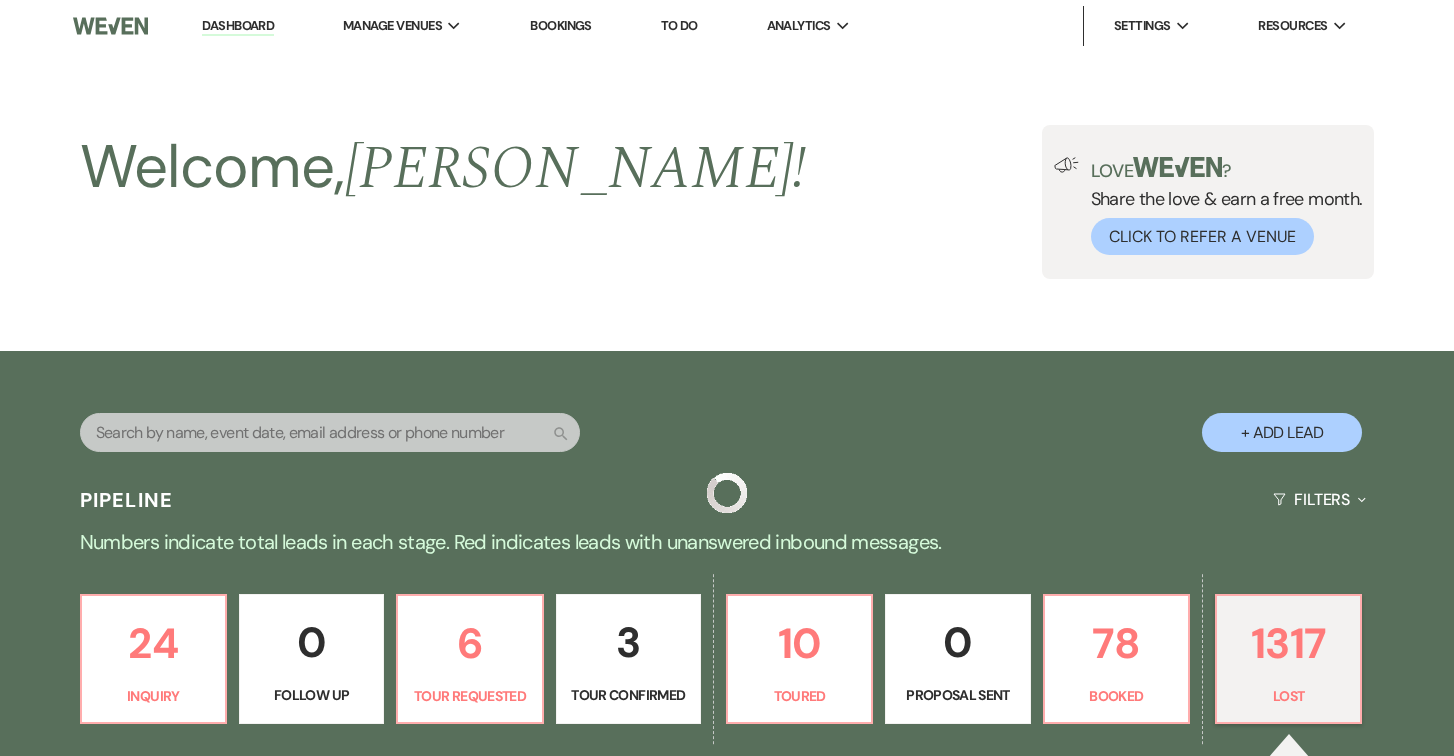 scroll, scrollTop: 501, scrollLeft: 0, axis: vertical 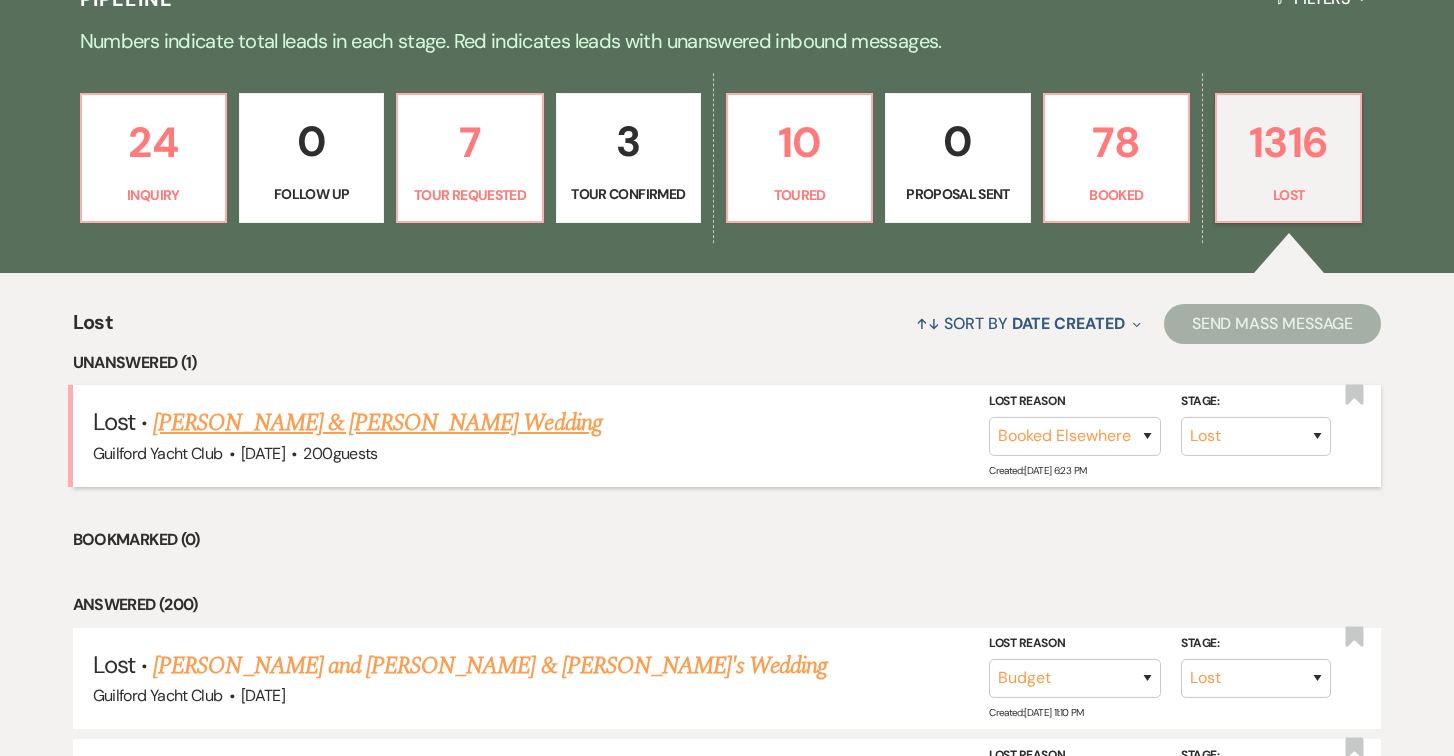 click on "Wesley & Morlock's Wedding" at bounding box center [377, 423] 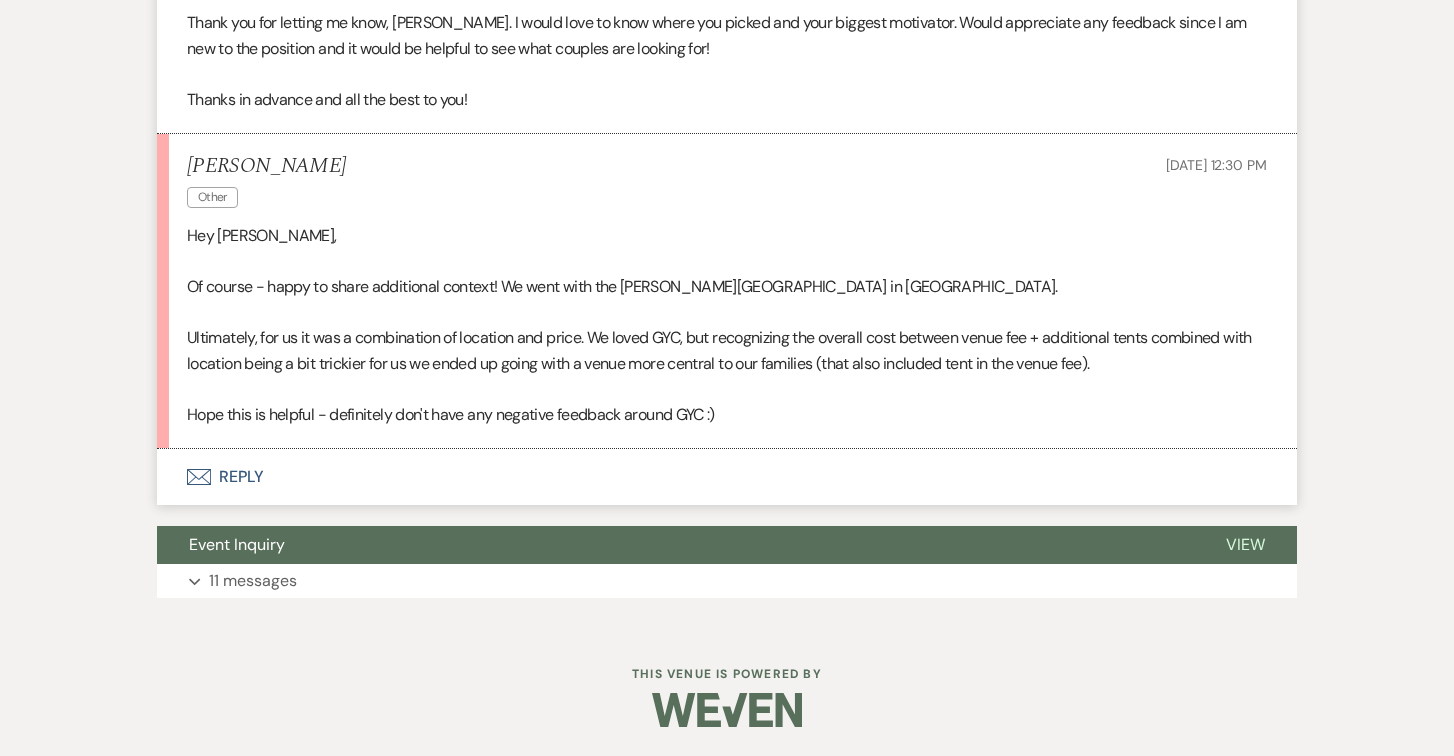 scroll, scrollTop: 2284, scrollLeft: 0, axis: vertical 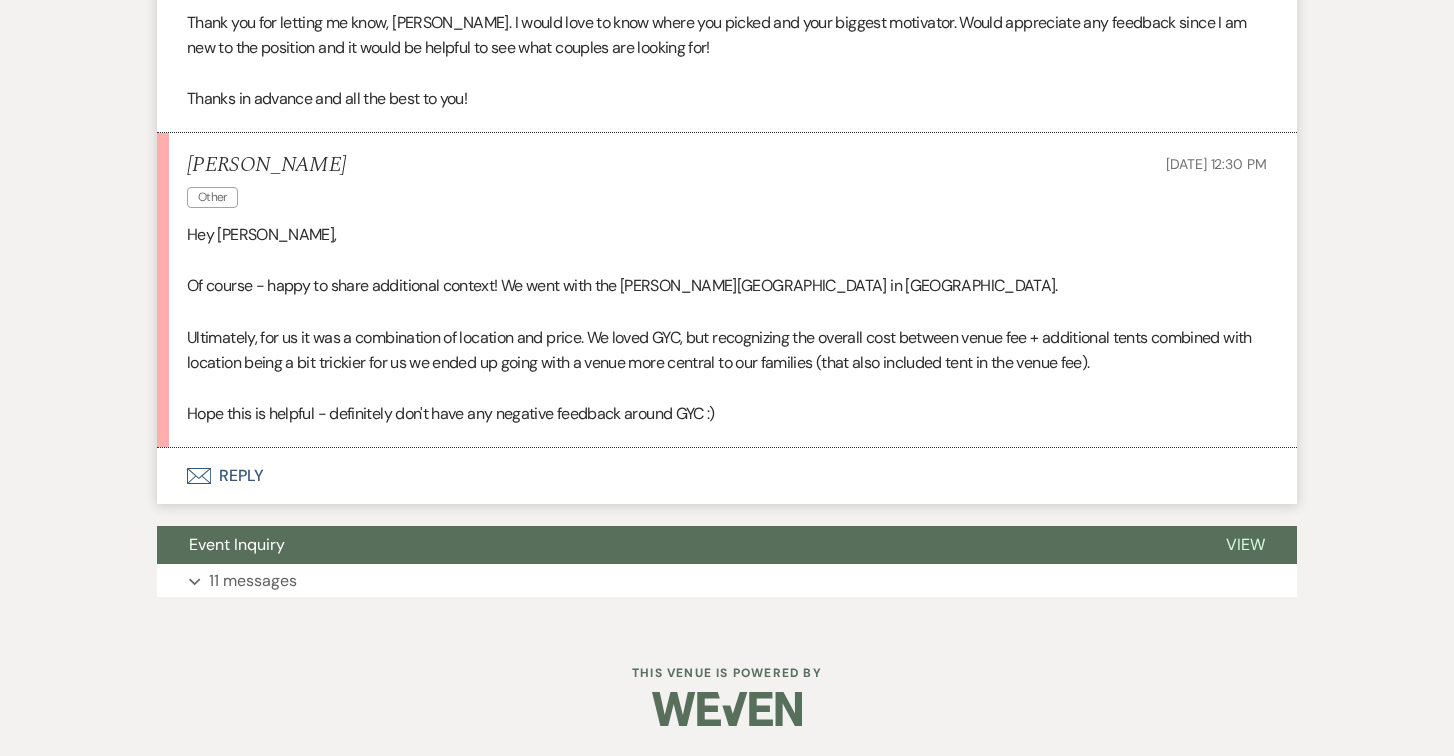 click on "Envelope Reply" at bounding box center (727, 476) 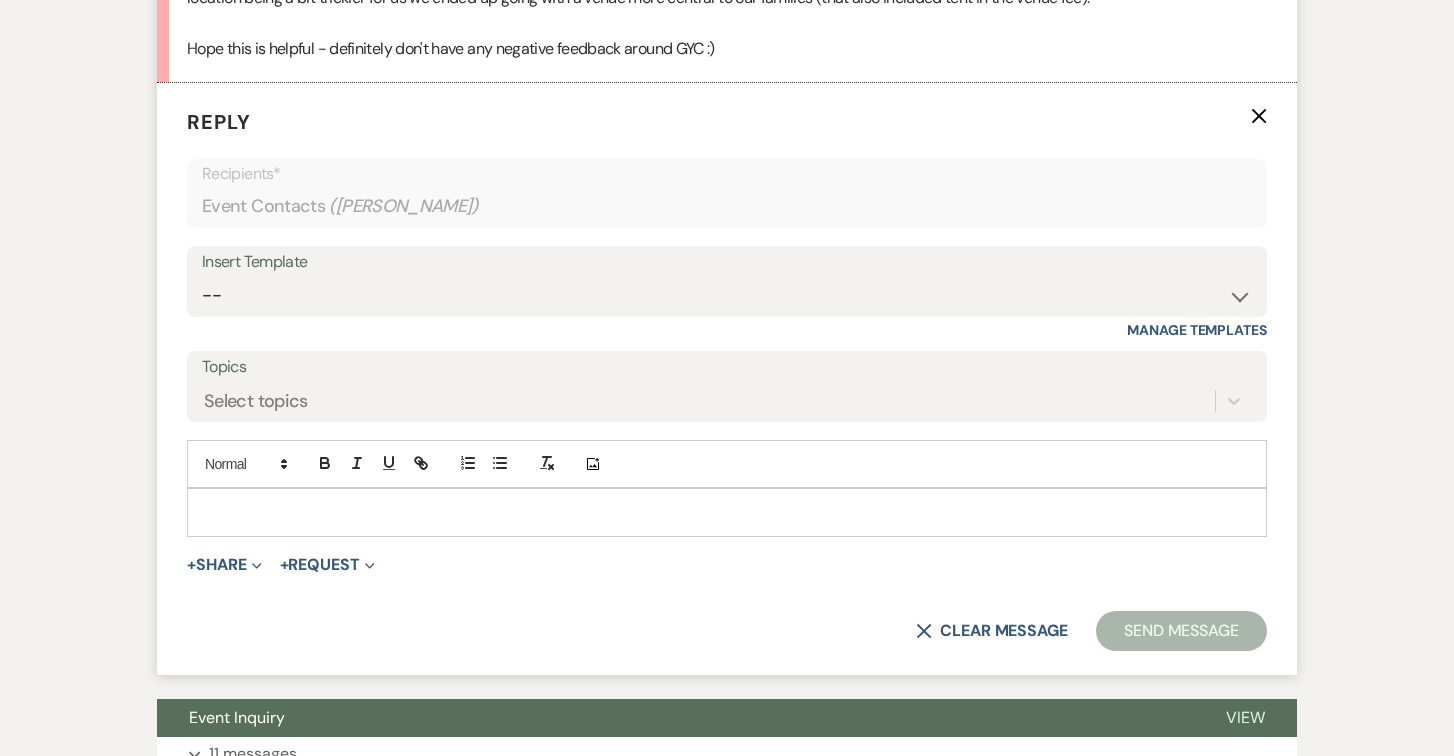 scroll, scrollTop: 2650, scrollLeft: 0, axis: vertical 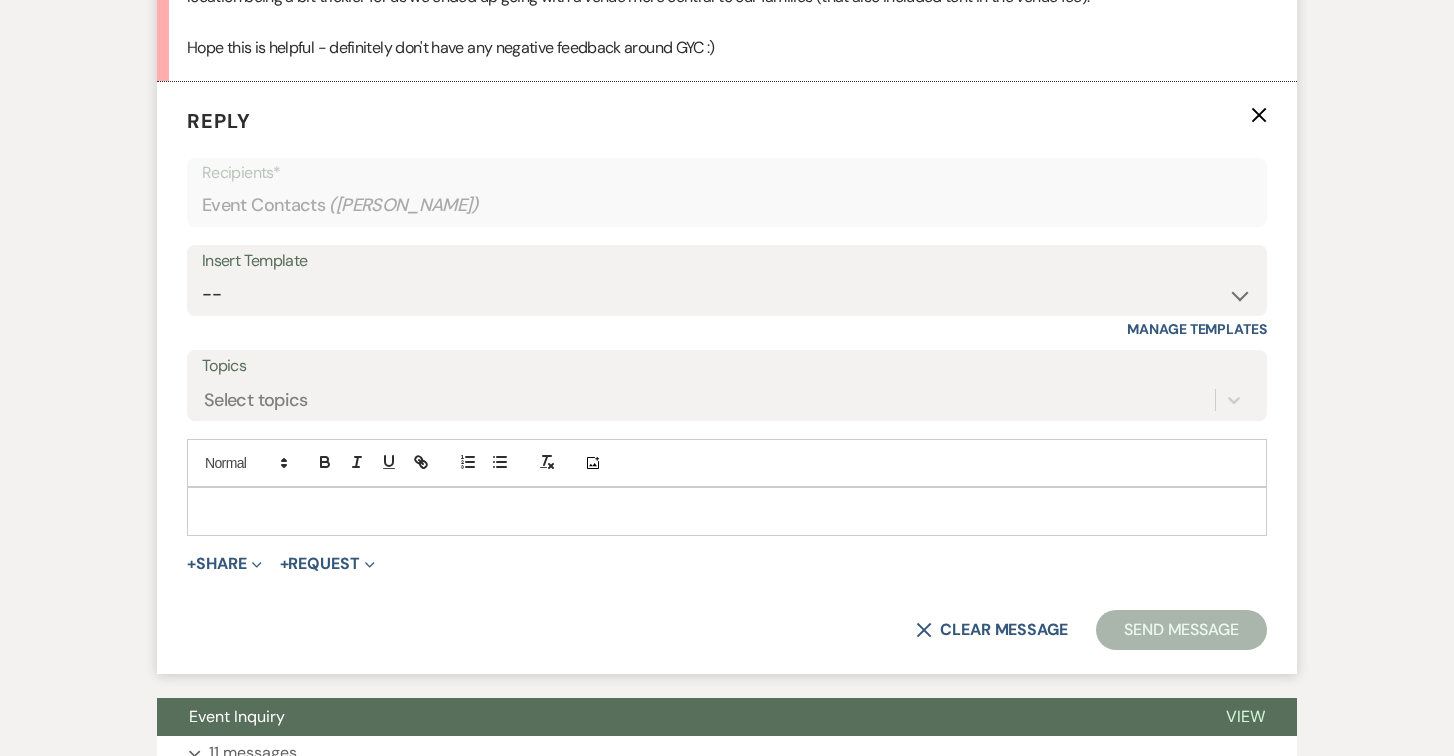 click at bounding box center (727, 511) 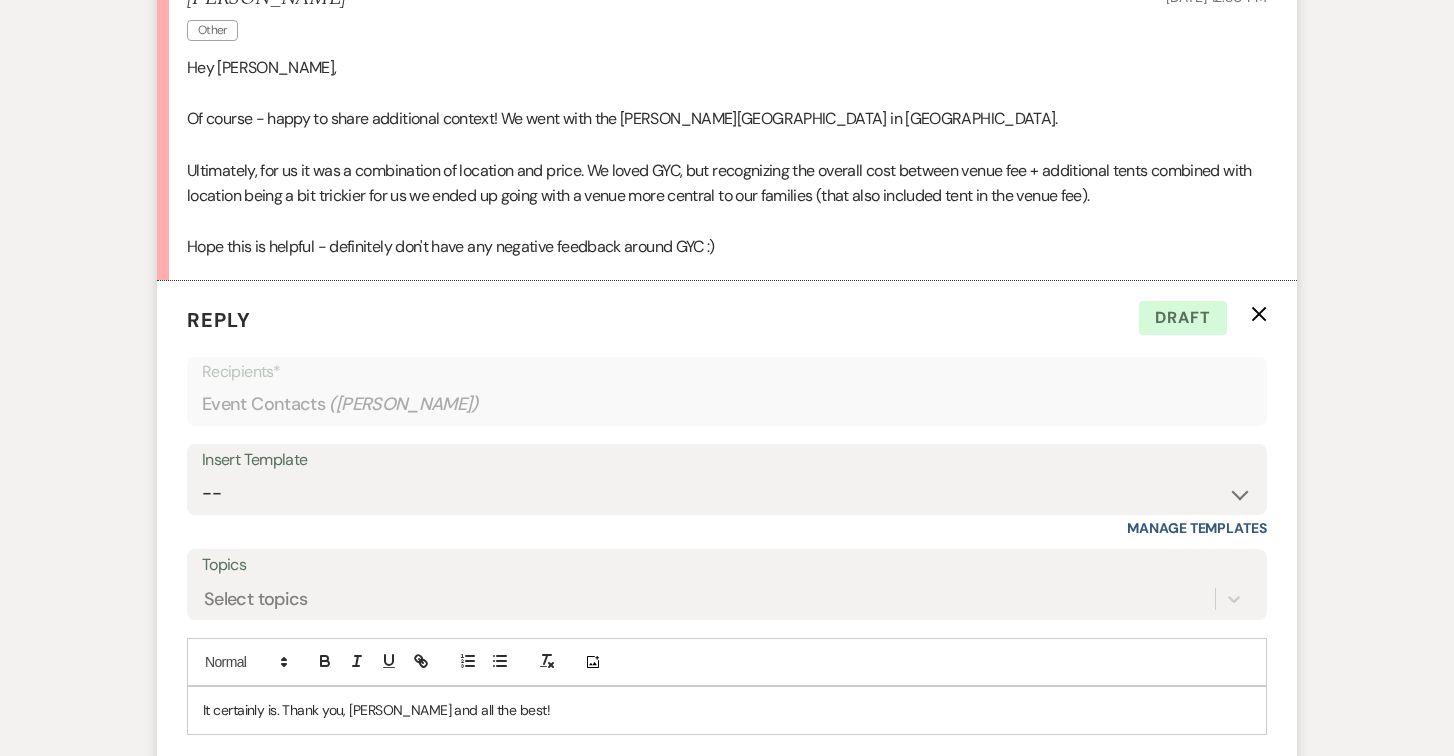 scroll, scrollTop: 2729, scrollLeft: 0, axis: vertical 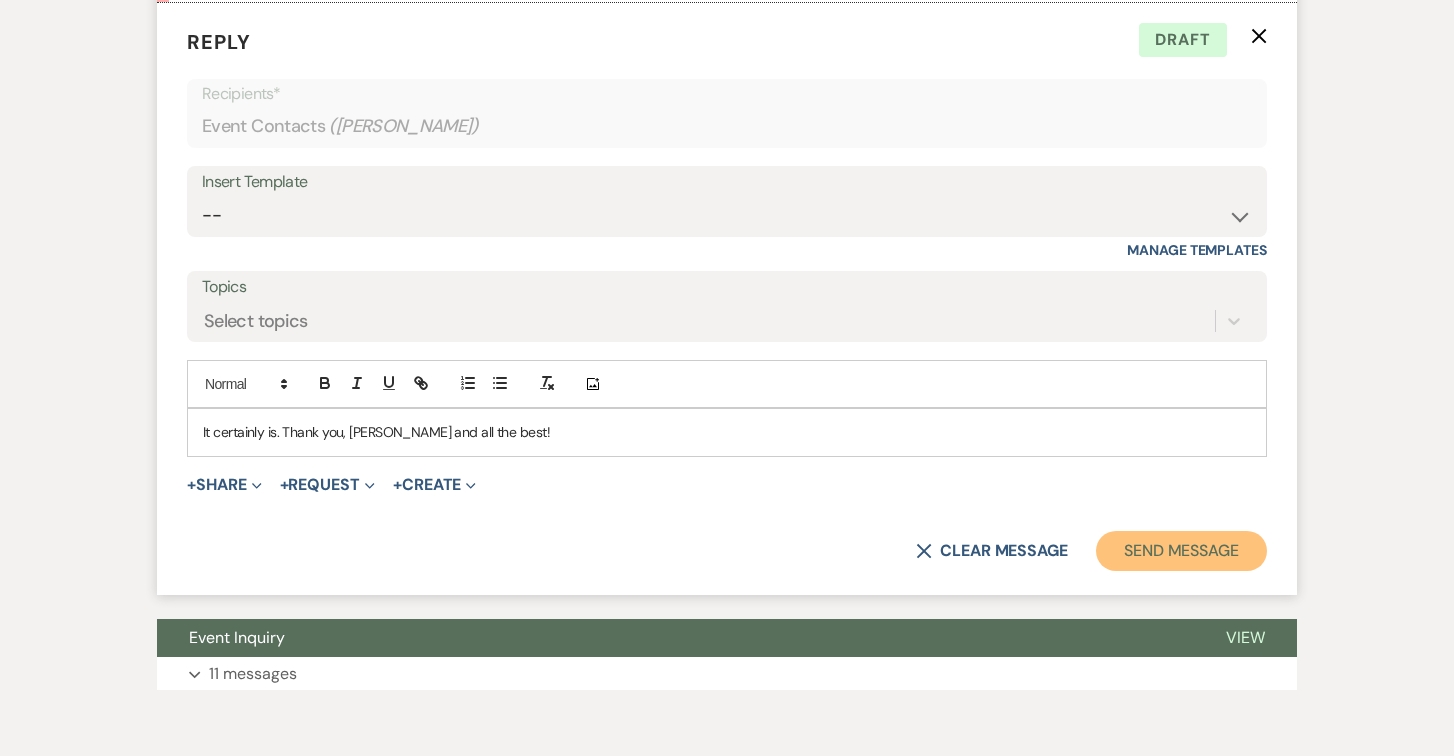 click on "Send Message" at bounding box center (1181, 551) 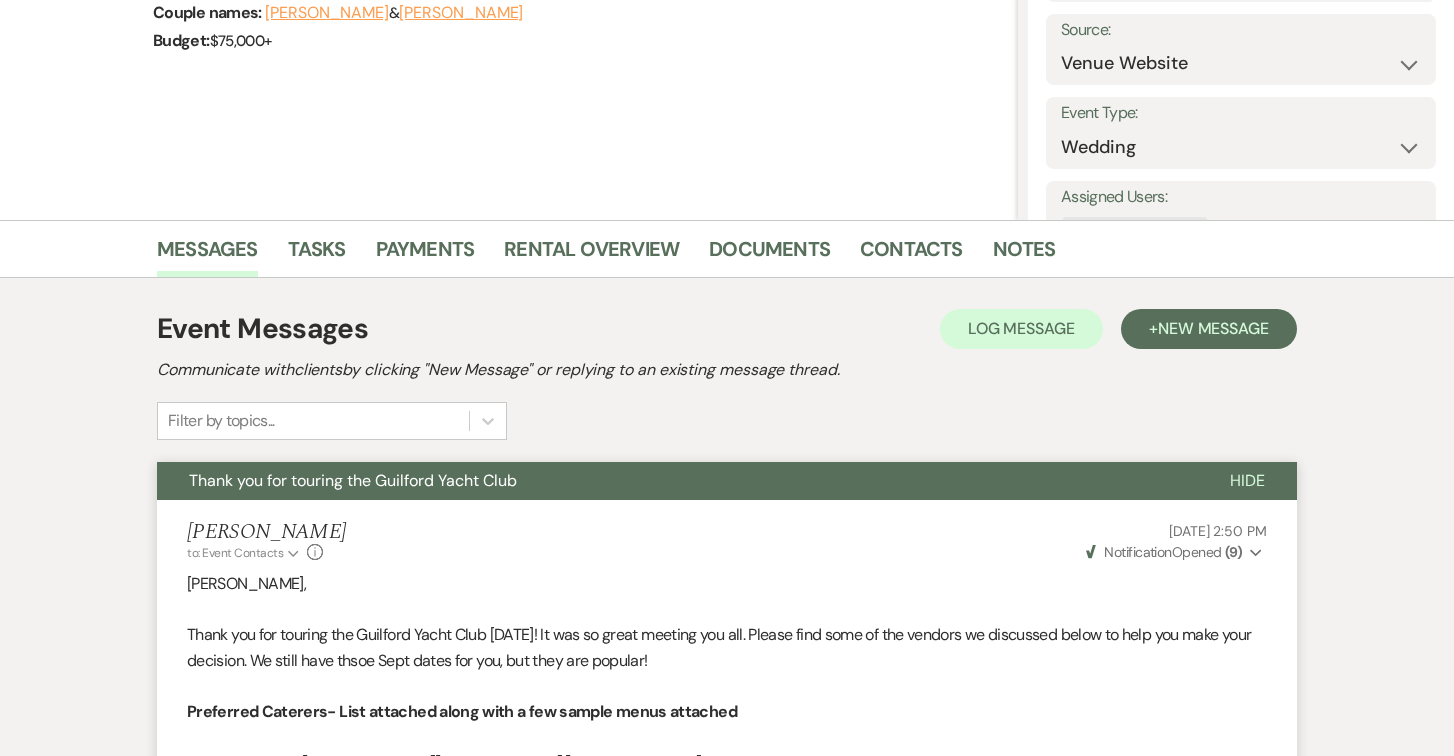 scroll, scrollTop: 0, scrollLeft: 0, axis: both 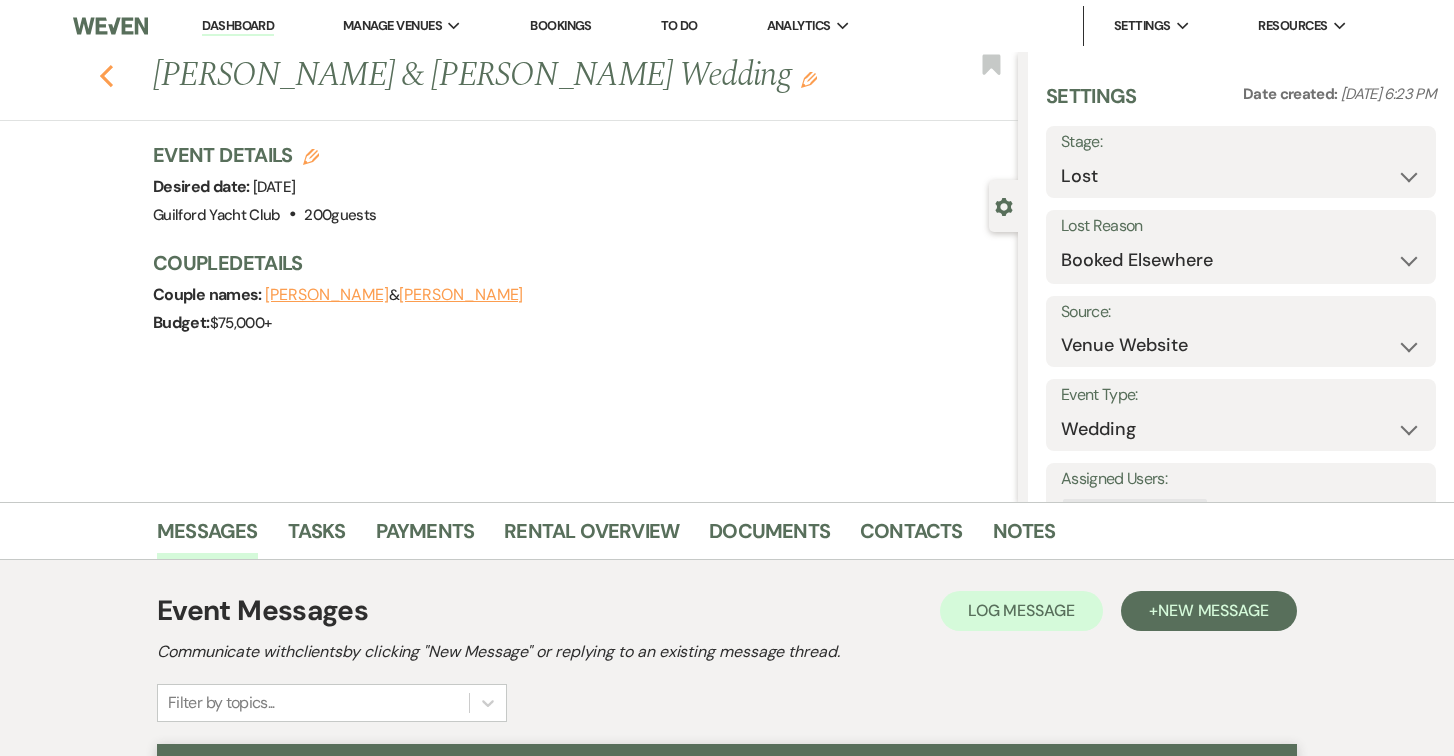 click on "Previous" 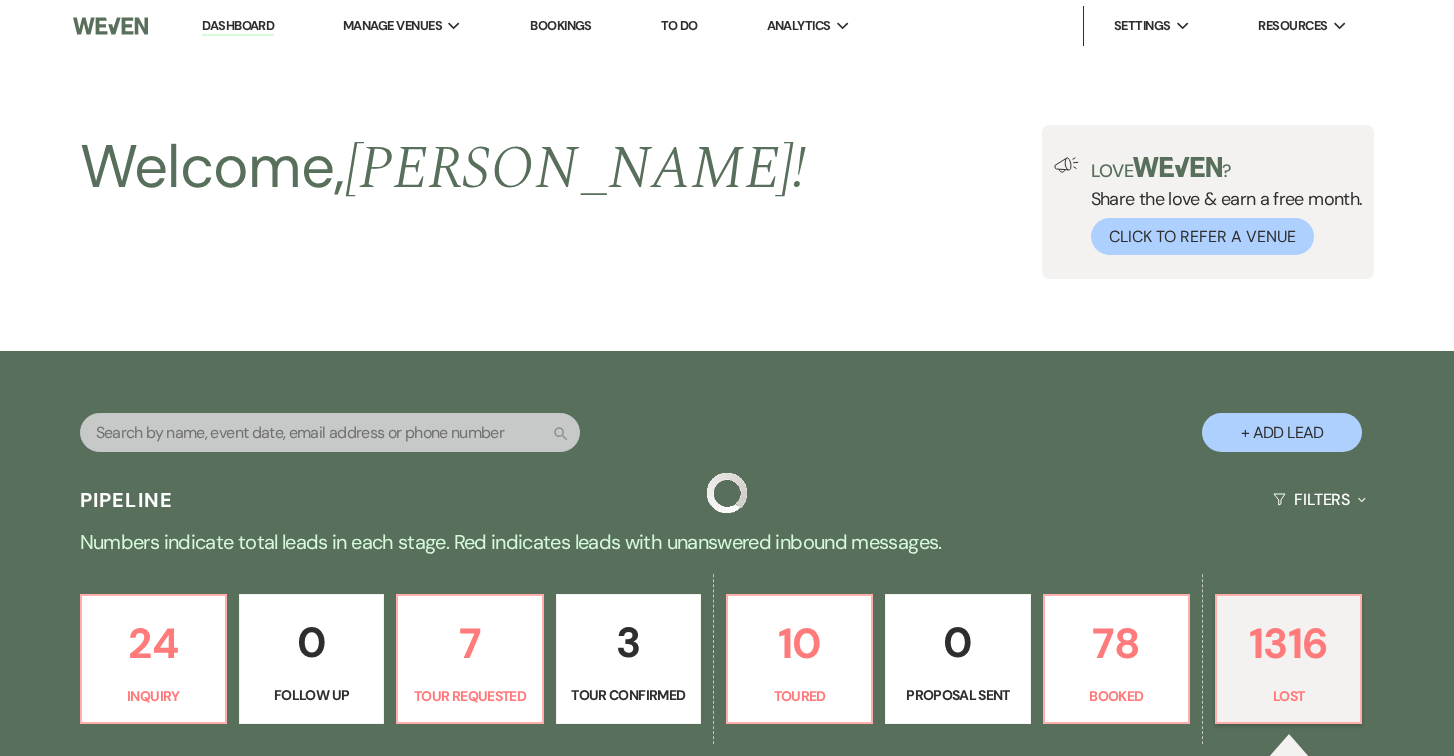 scroll, scrollTop: 501, scrollLeft: 0, axis: vertical 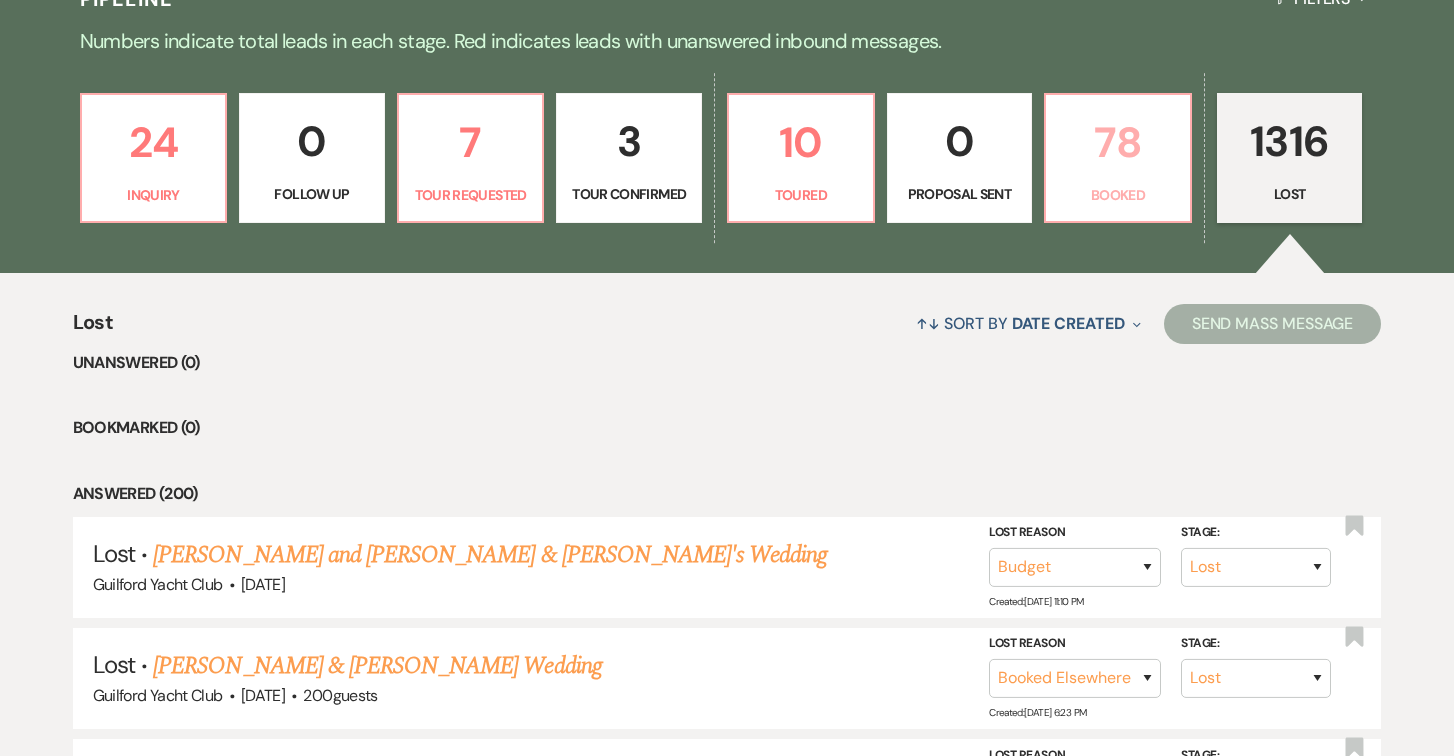 click on "Booked" at bounding box center [1118, 195] 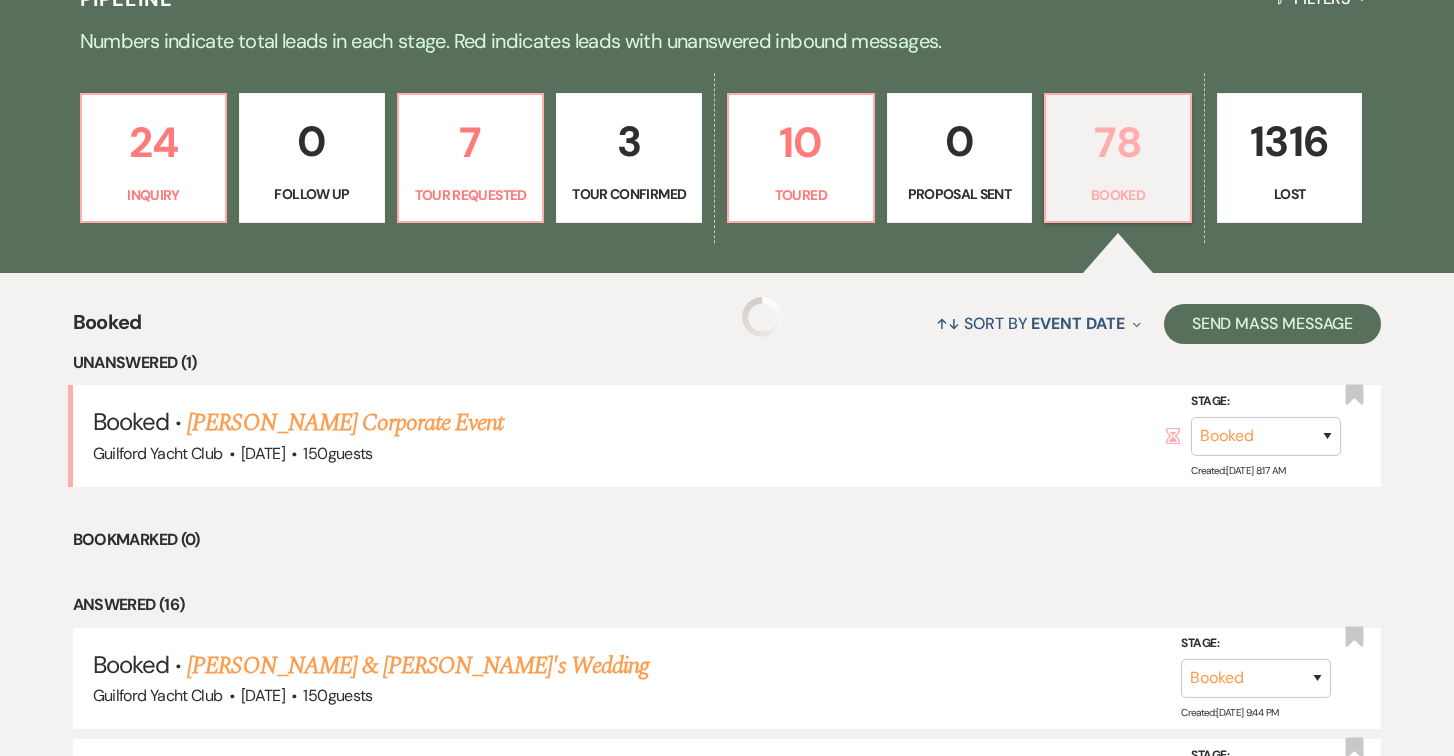 click on "78" at bounding box center [1118, 142] 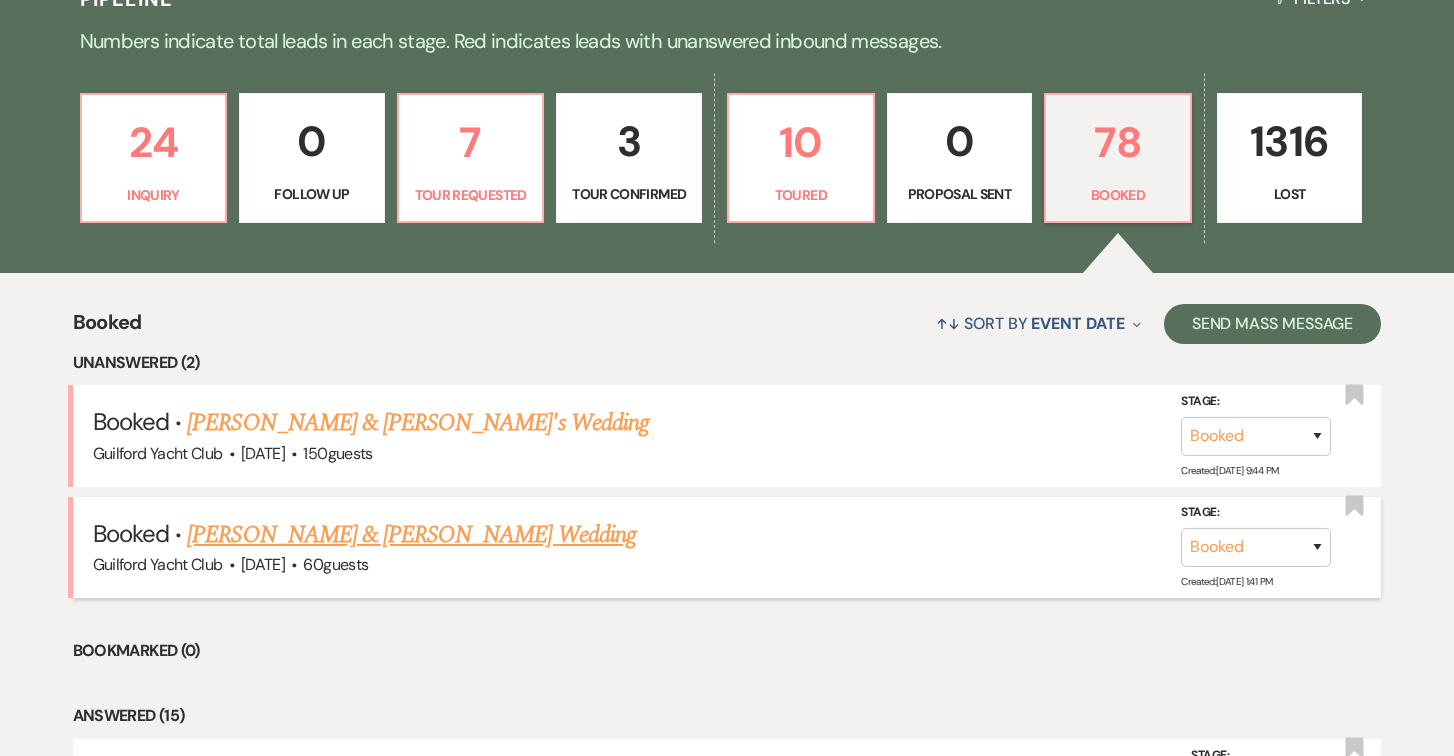 click on "[PERSON_NAME] & [PERSON_NAME] Wedding" at bounding box center [411, 535] 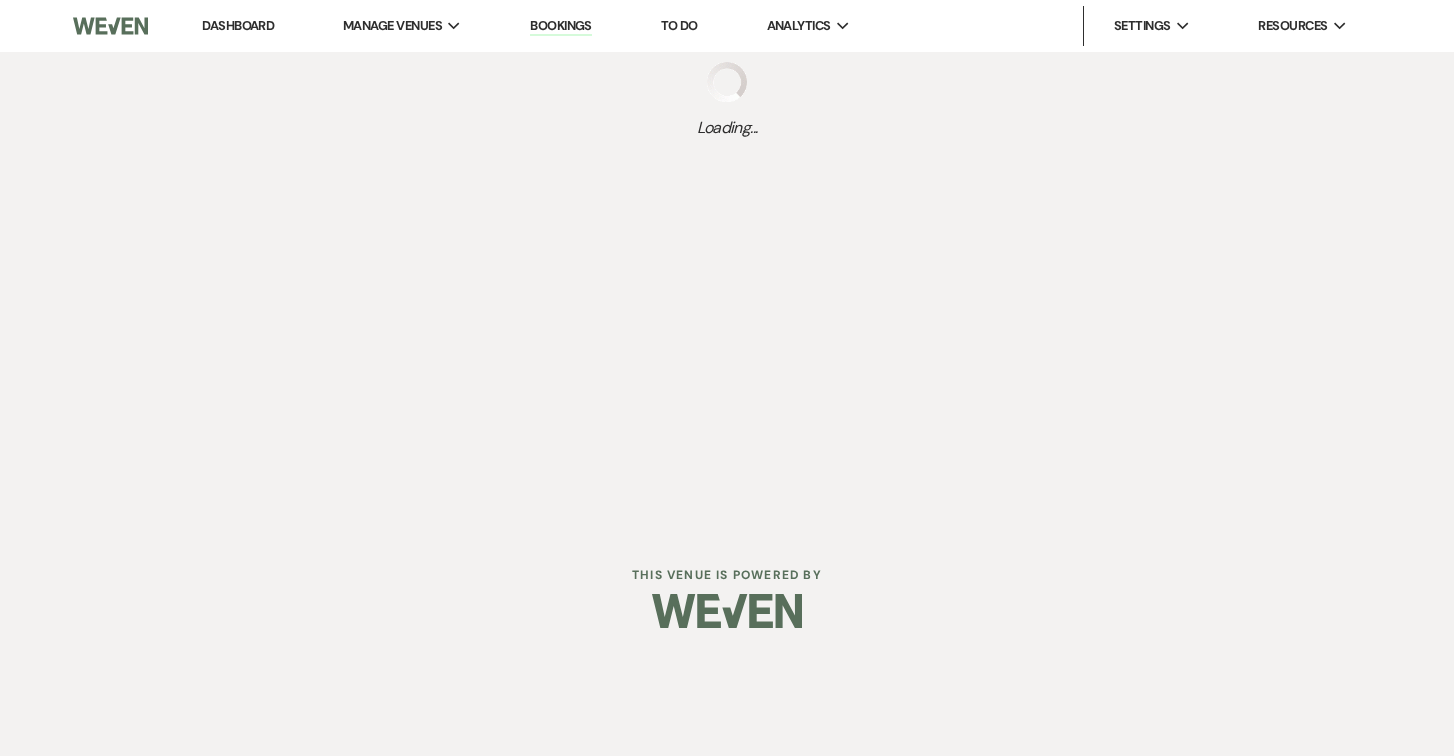 scroll, scrollTop: 0, scrollLeft: 0, axis: both 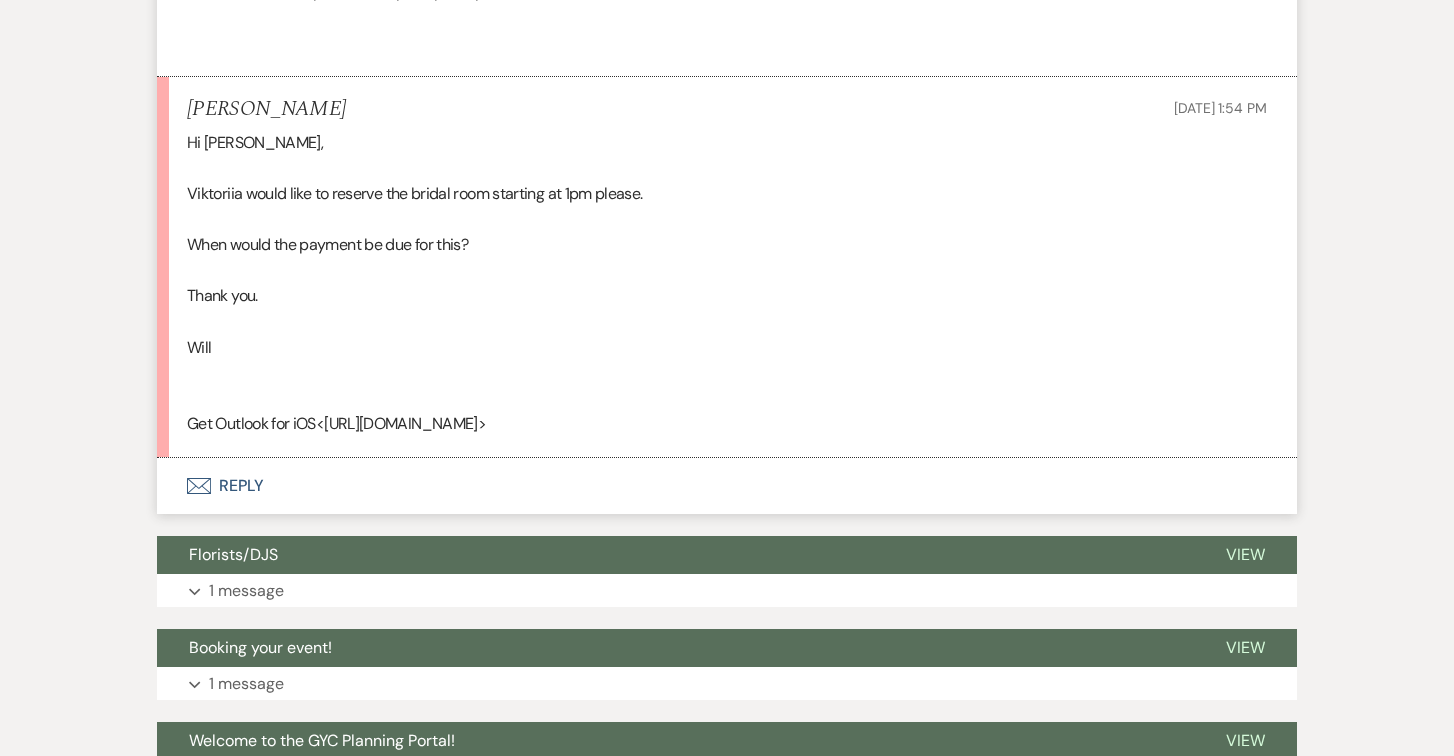 click on "Envelope Reply" at bounding box center (727, 486) 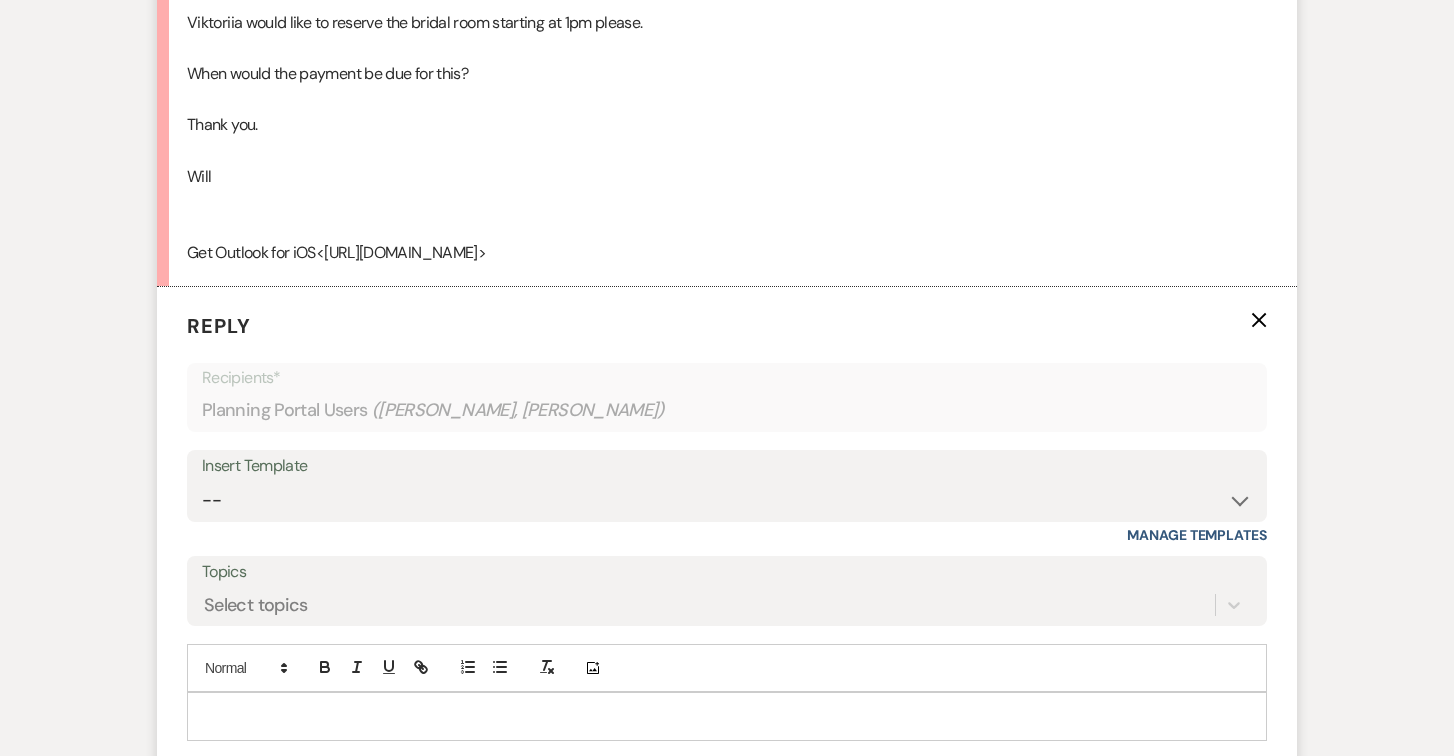 scroll, scrollTop: 4367, scrollLeft: 0, axis: vertical 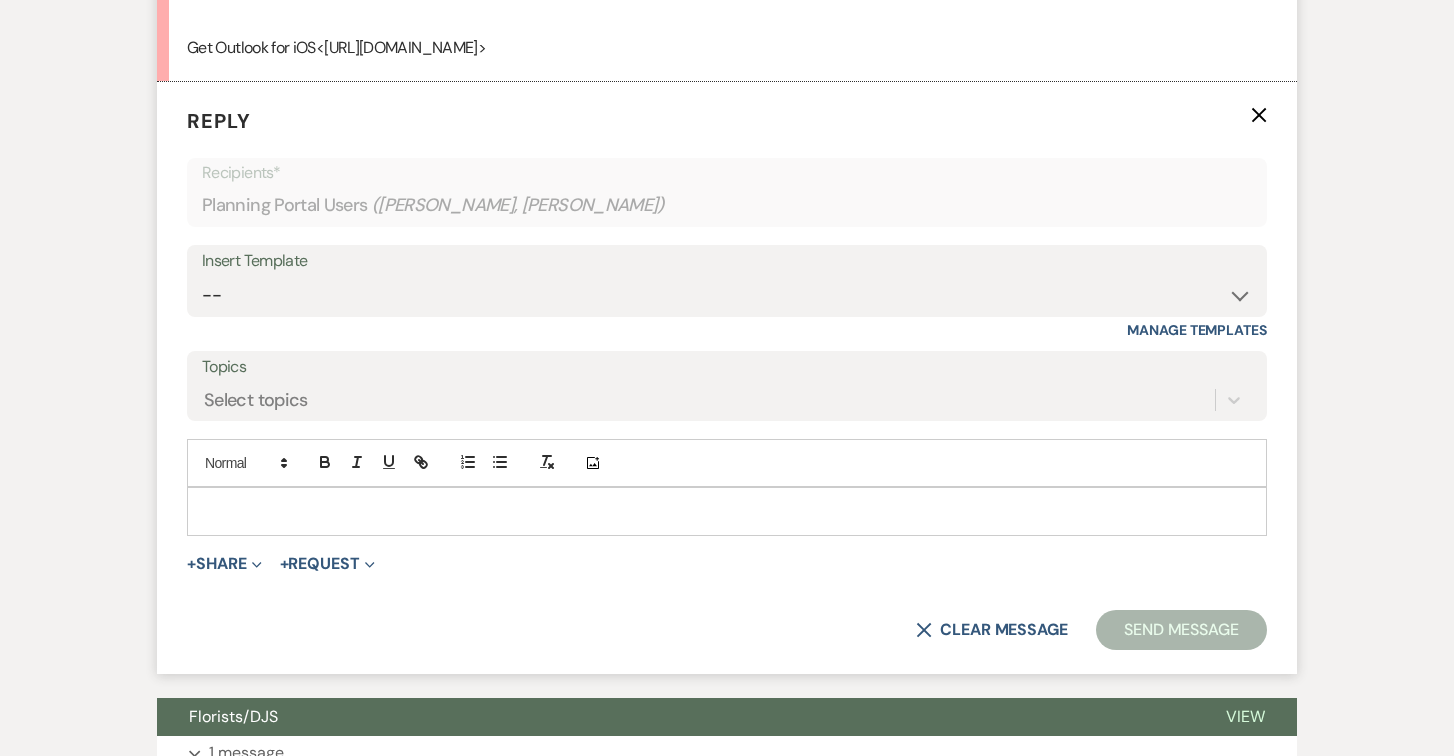 click at bounding box center [727, 511] 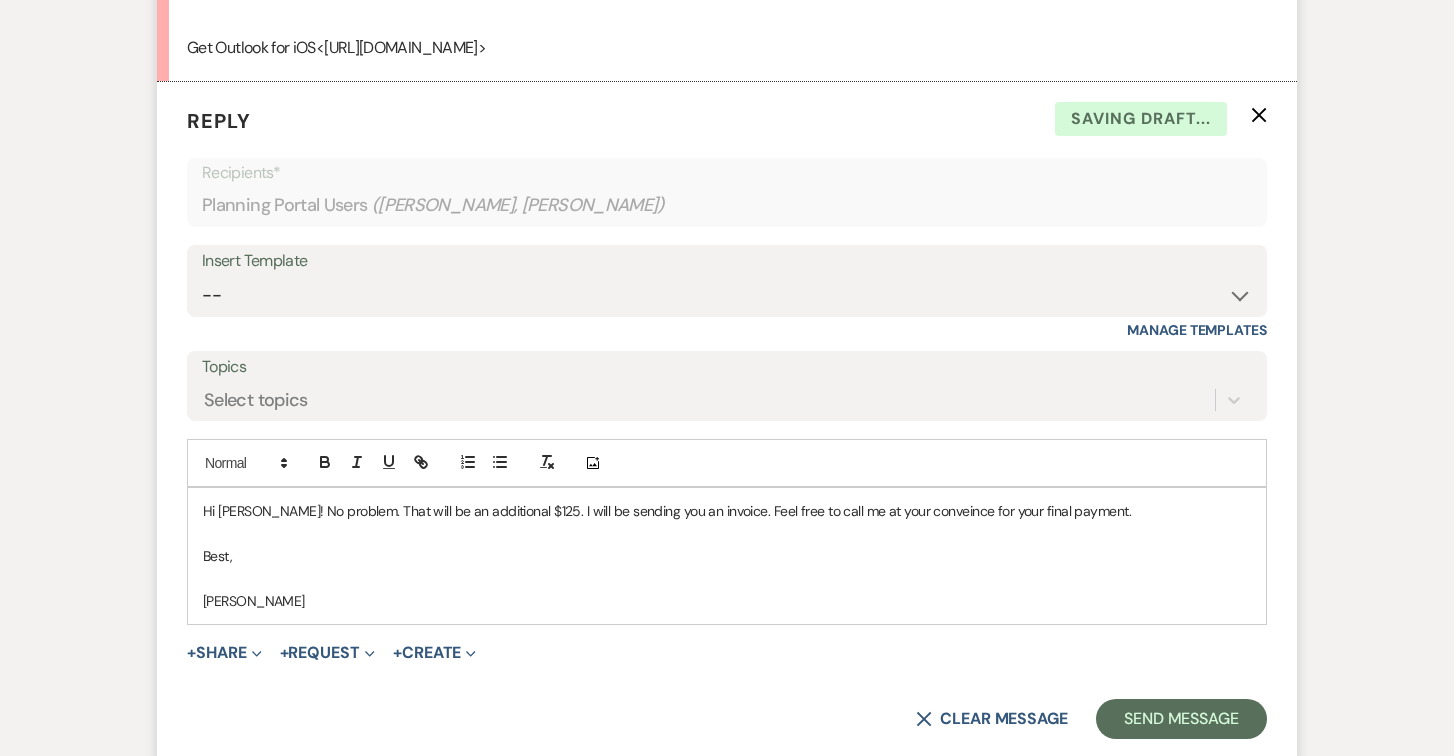 click on "Hi Will! No problem. That will be an additional $125. I will be sending you an invoice. Feel free to call me at your conveince for your final payment." at bounding box center [727, 511] 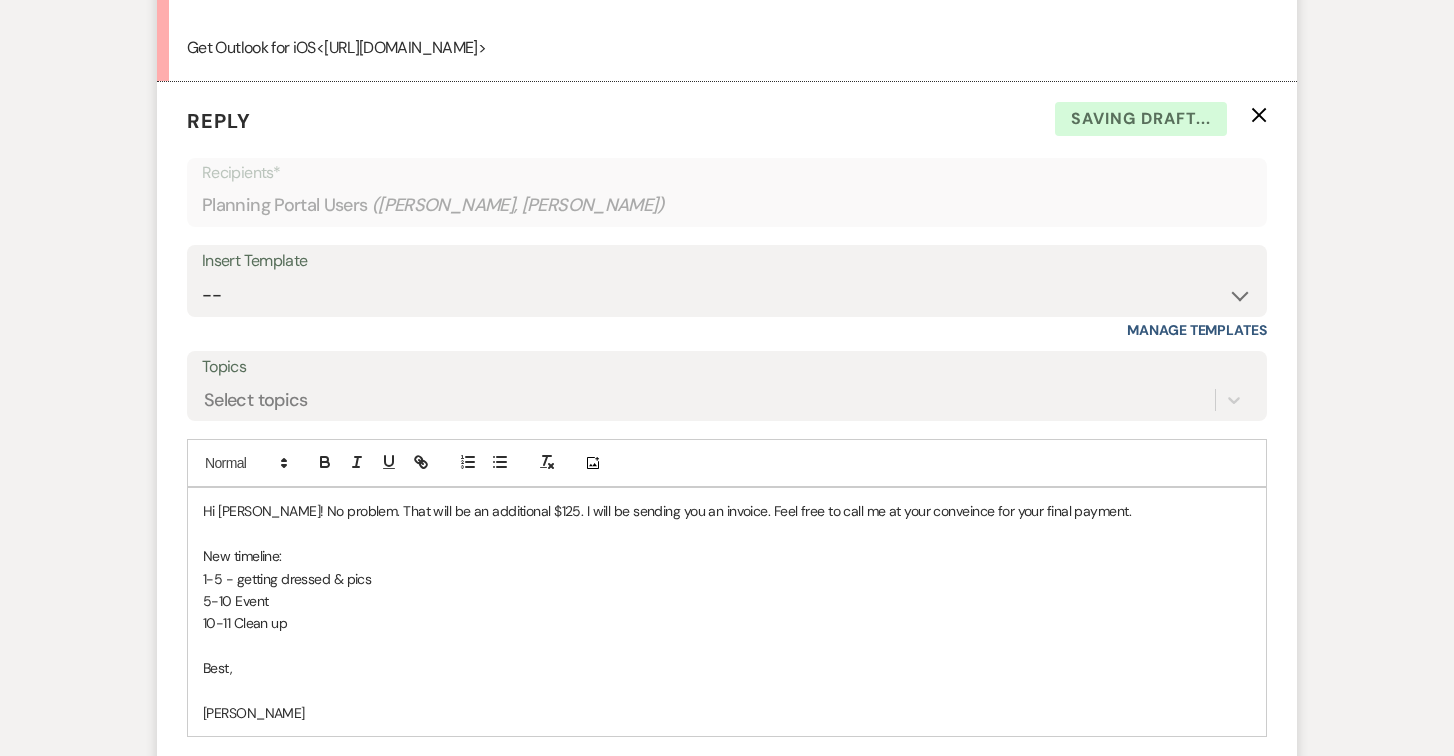 click on "Hi Will! No problem. That will be an additional $125. I will be sending you an invoice. Feel free to call me at your conveince for your final payment.  New timeline: 1-5 - getting dressed & pics 5-10 Event 10-11 Clean up Best,  Alison" at bounding box center [727, 612] 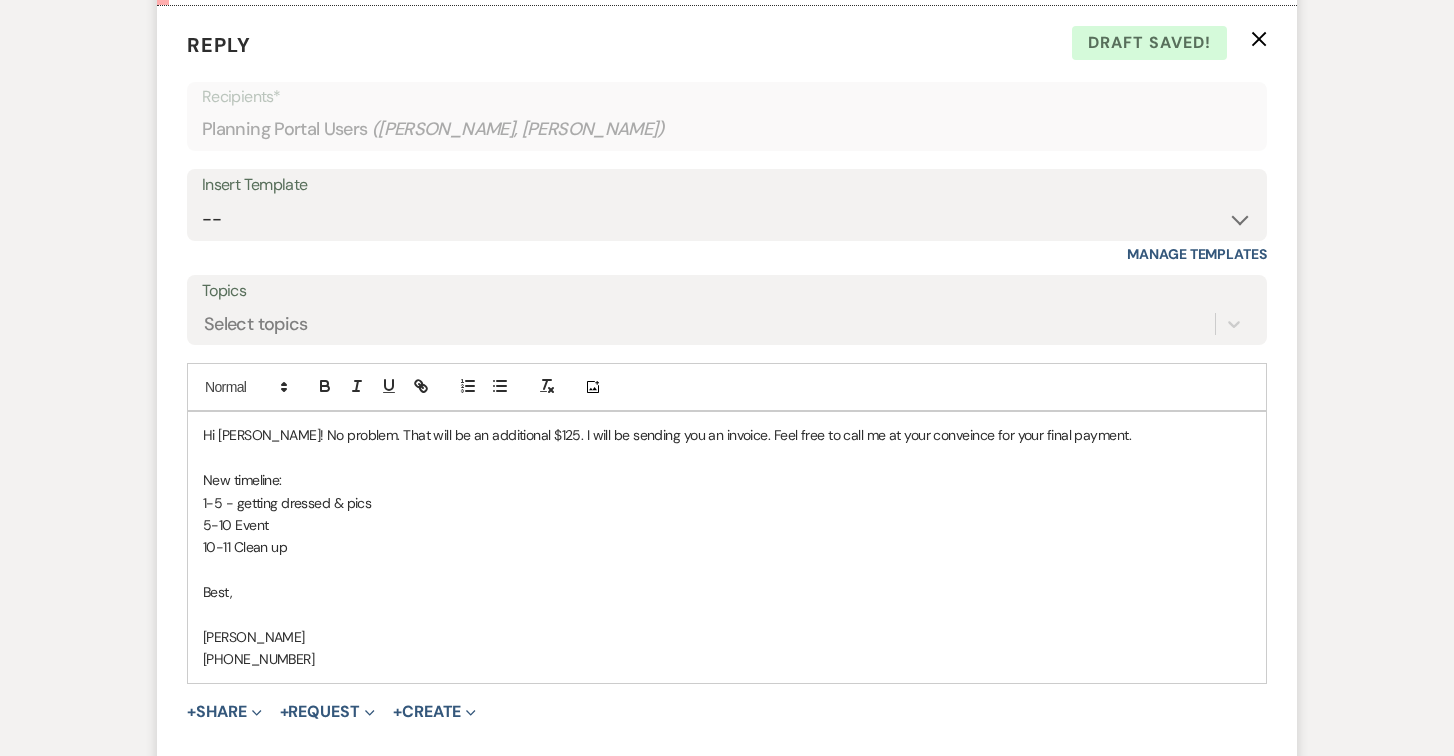 scroll, scrollTop: 4455, scrollLeft: 0, axis: vertical 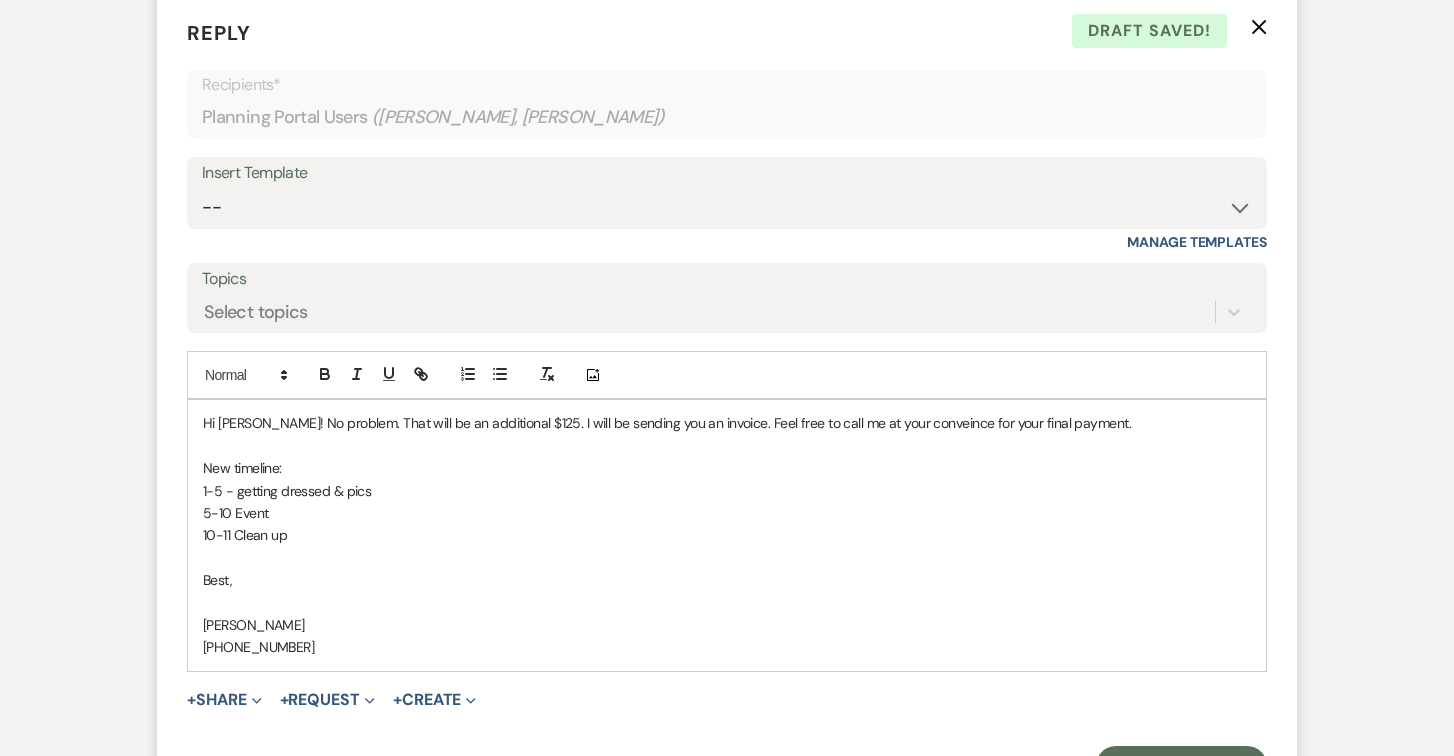 drag, startPoint x: 887, startPoint y: 423, endPoint x: 935, endPoint y: 436, distance: 49.729267 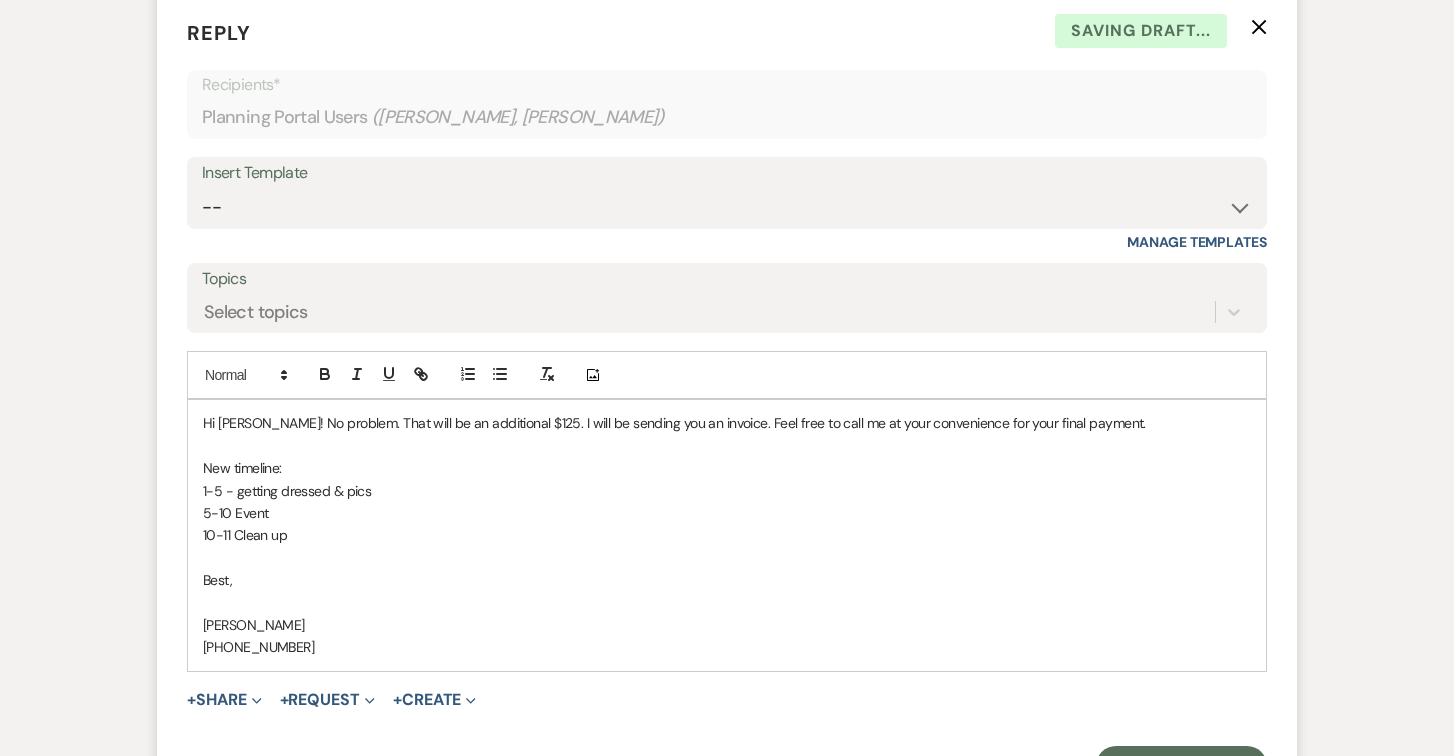 click on "Hi Will! No problem. That will be an additional $125. I will be sending you an invoice. Feel free to call me at your convenience for your final payment." at bounding box center (727, 423) 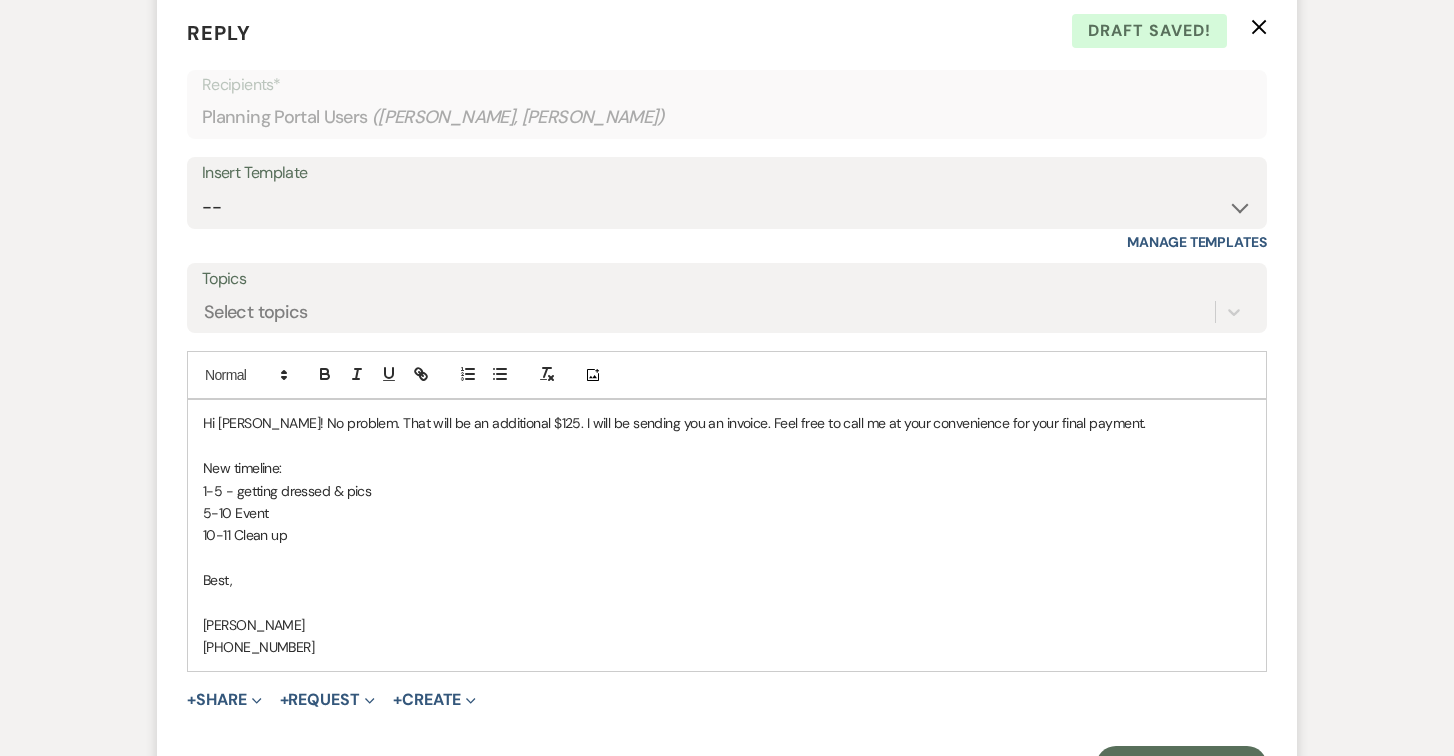 click on "Best," at bounding box center [727, 580] 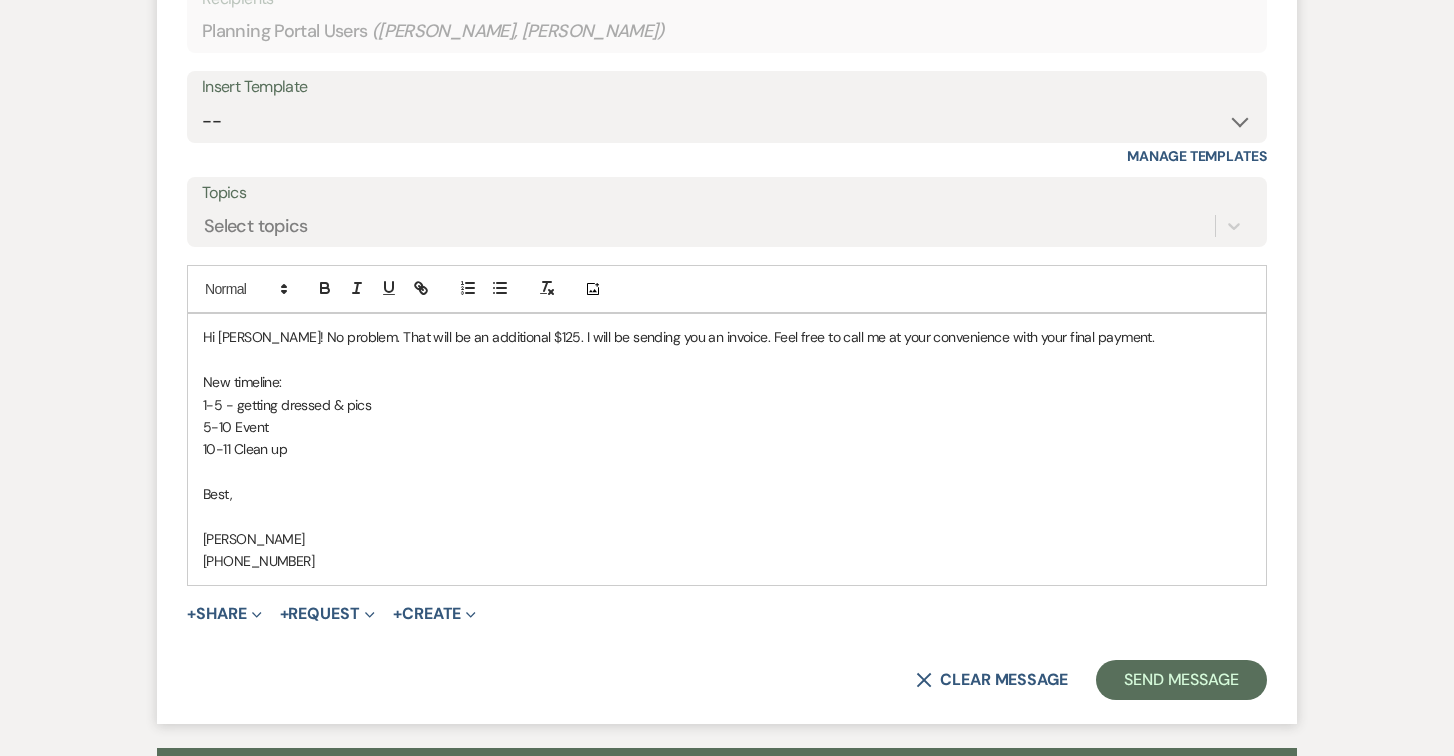 scroll, scrollTop: 4539, scrollLeft: 0, axis: vertical 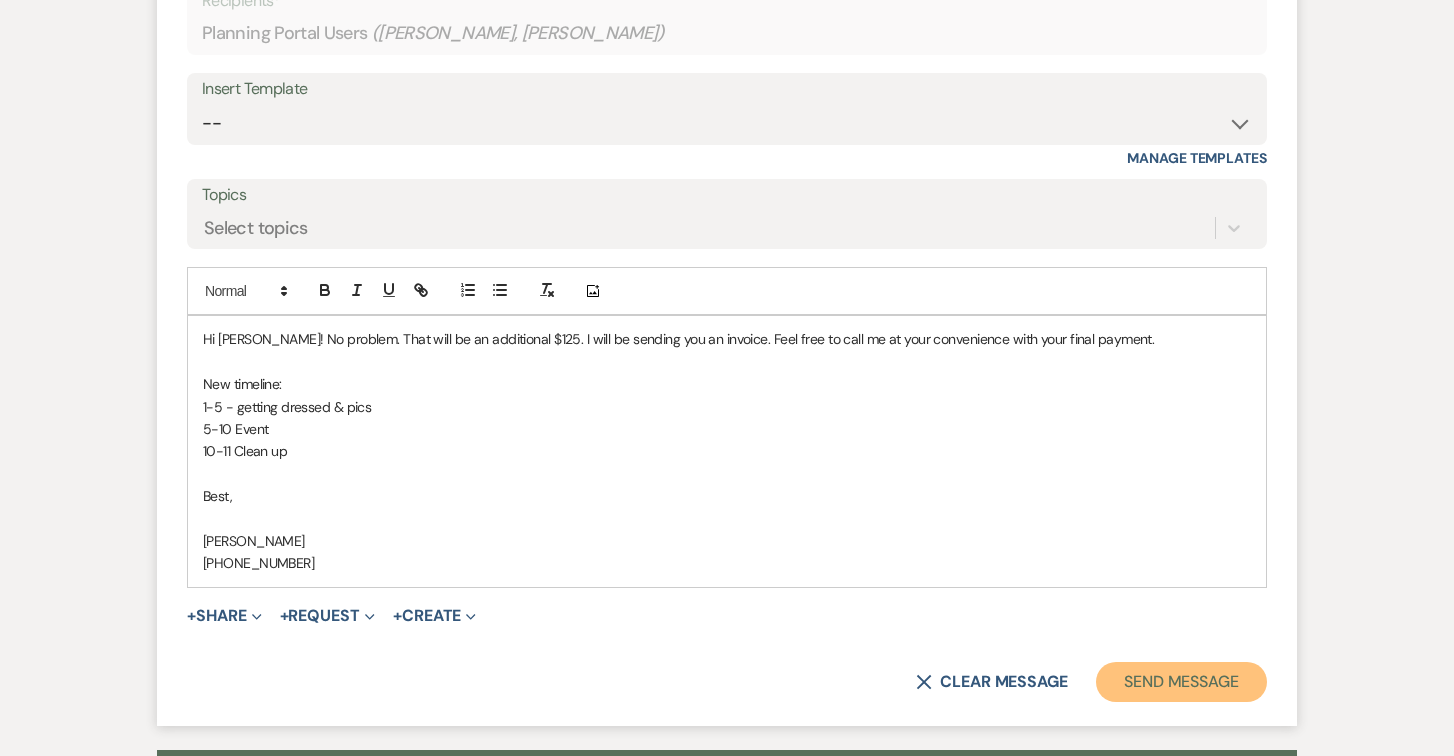 click on "Send Message" at bounding box center (1181, 682) 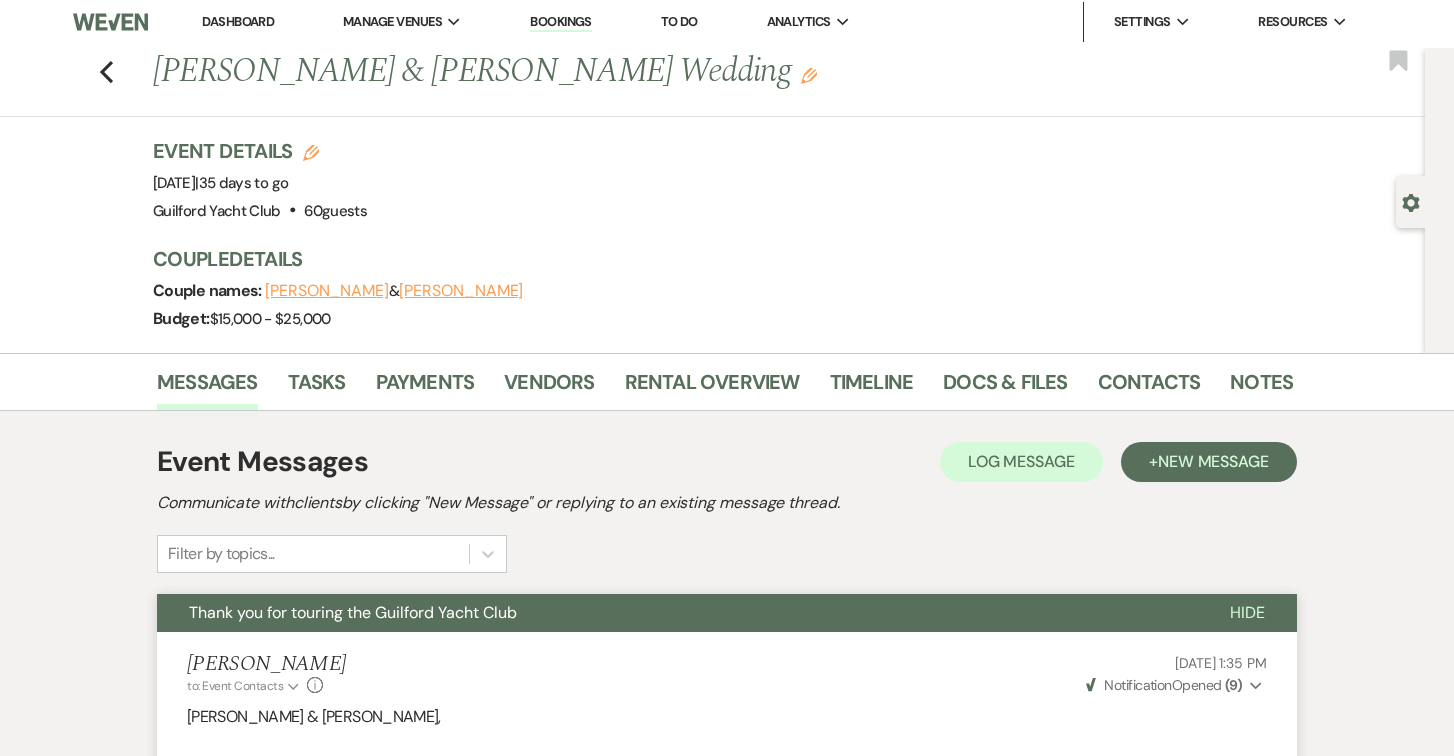 scroll, scrollTop: 0, scrollLeft: 0, axis: both 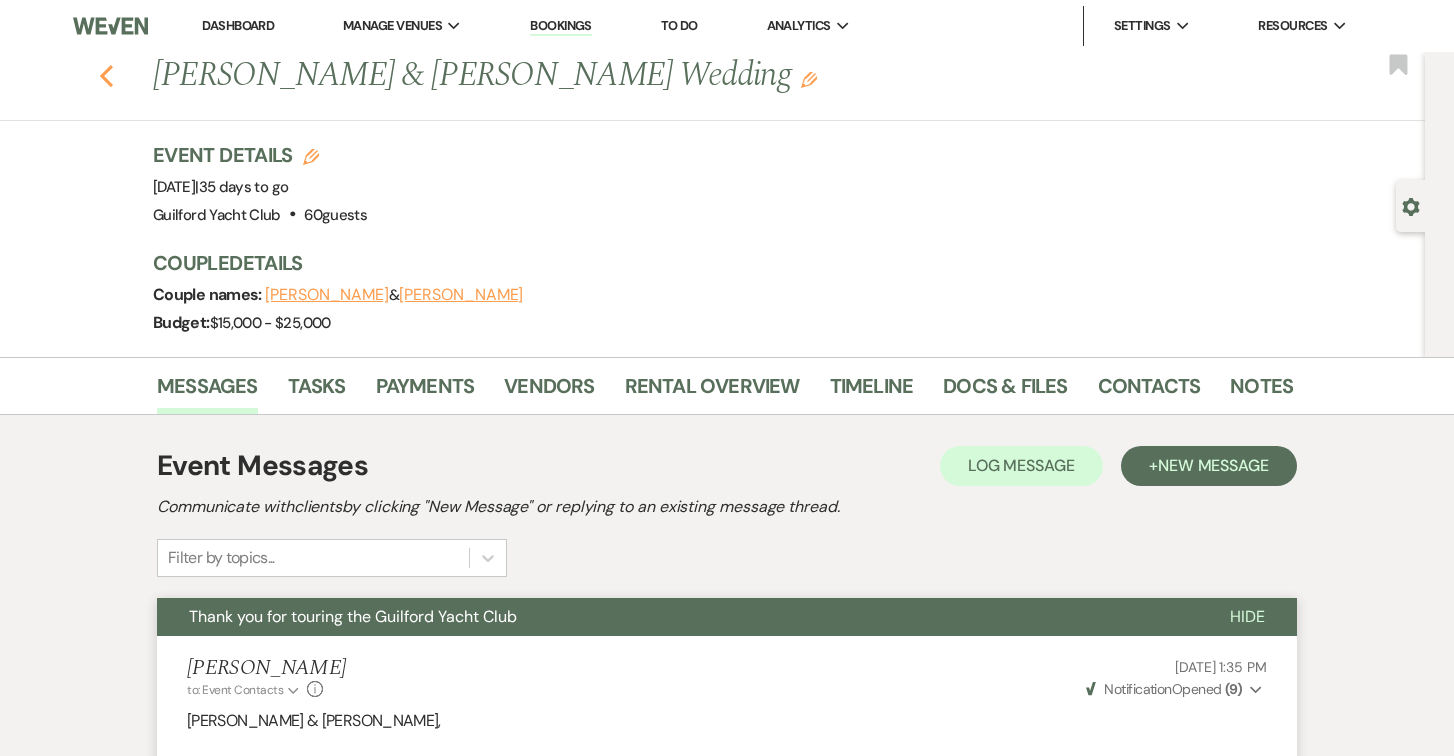 click on "Previous" 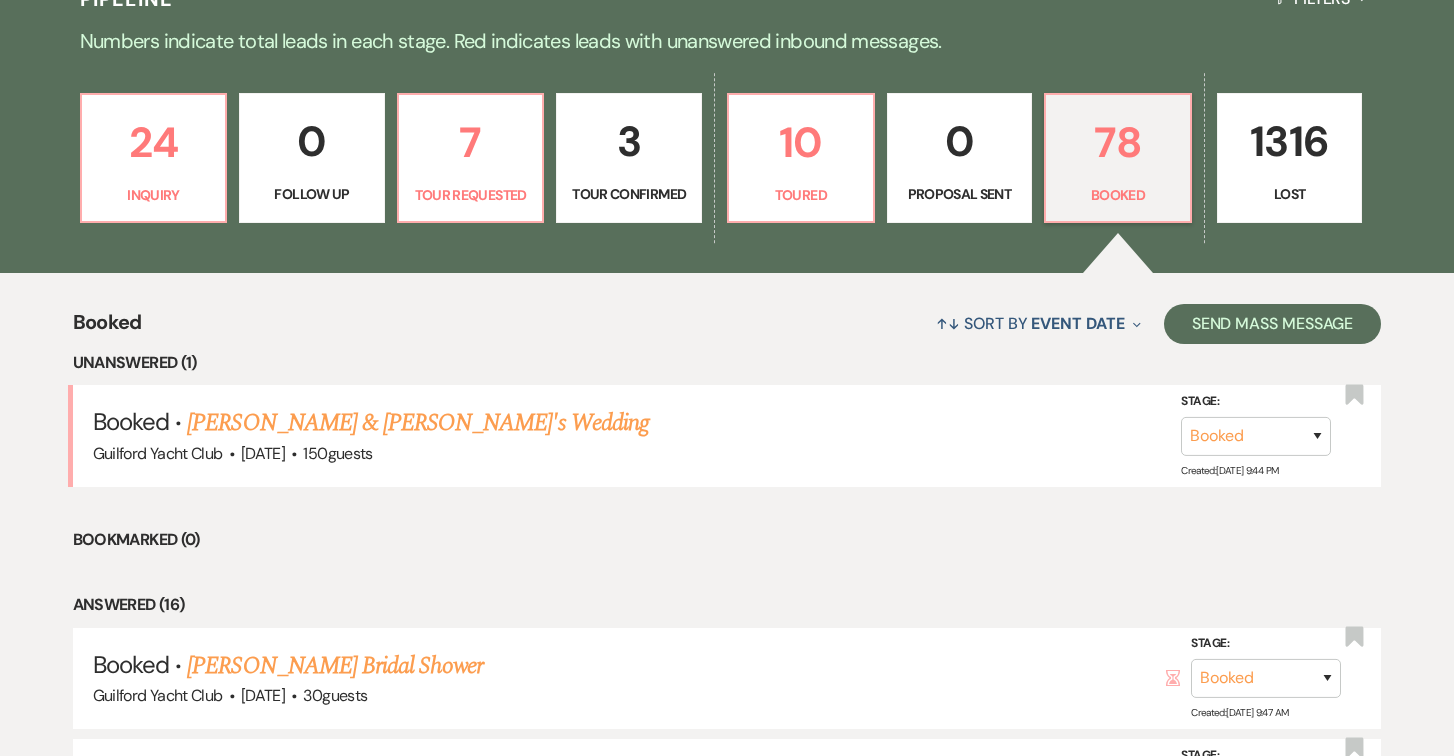 scroll, scrollTop: 0, scrollLeft: 0, axis: both 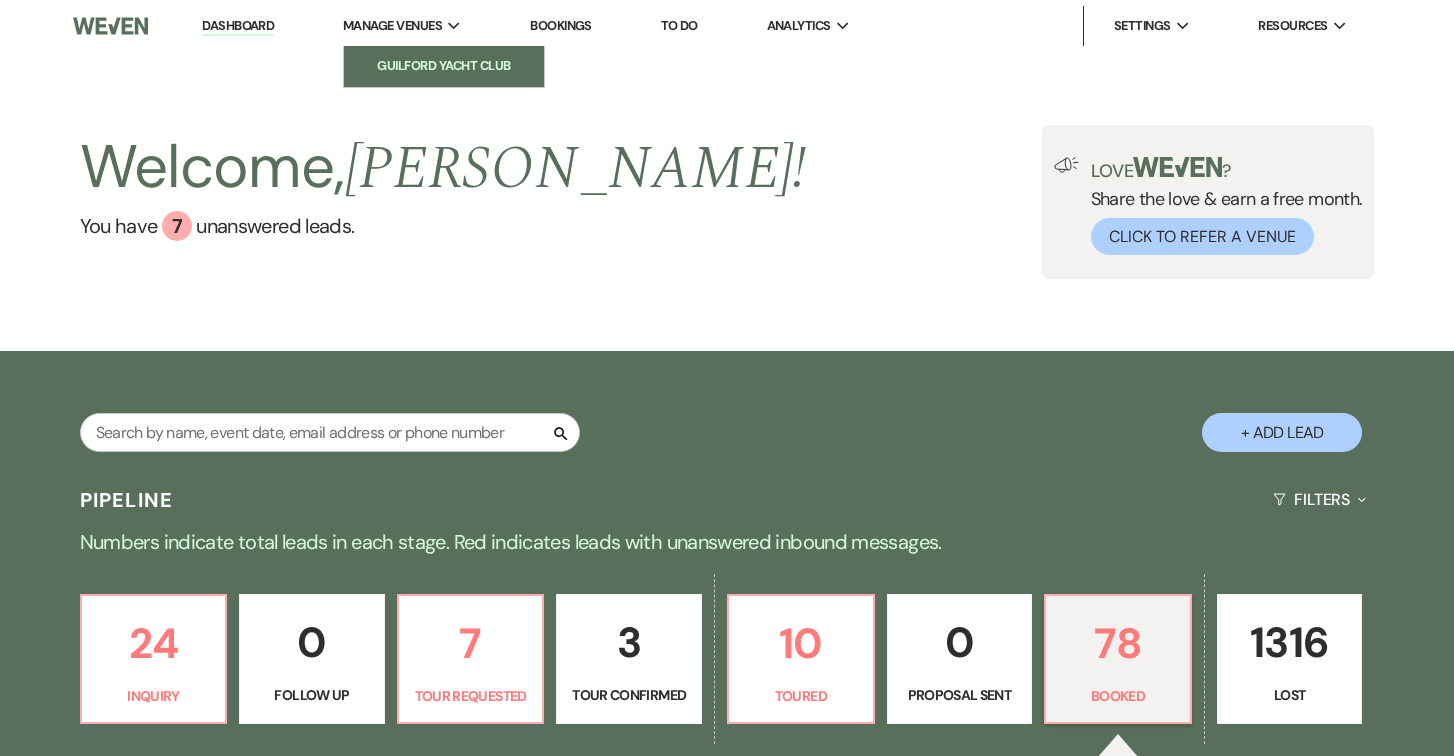 click on "Guilford Yacht Club" at bounding box center [444, 66] 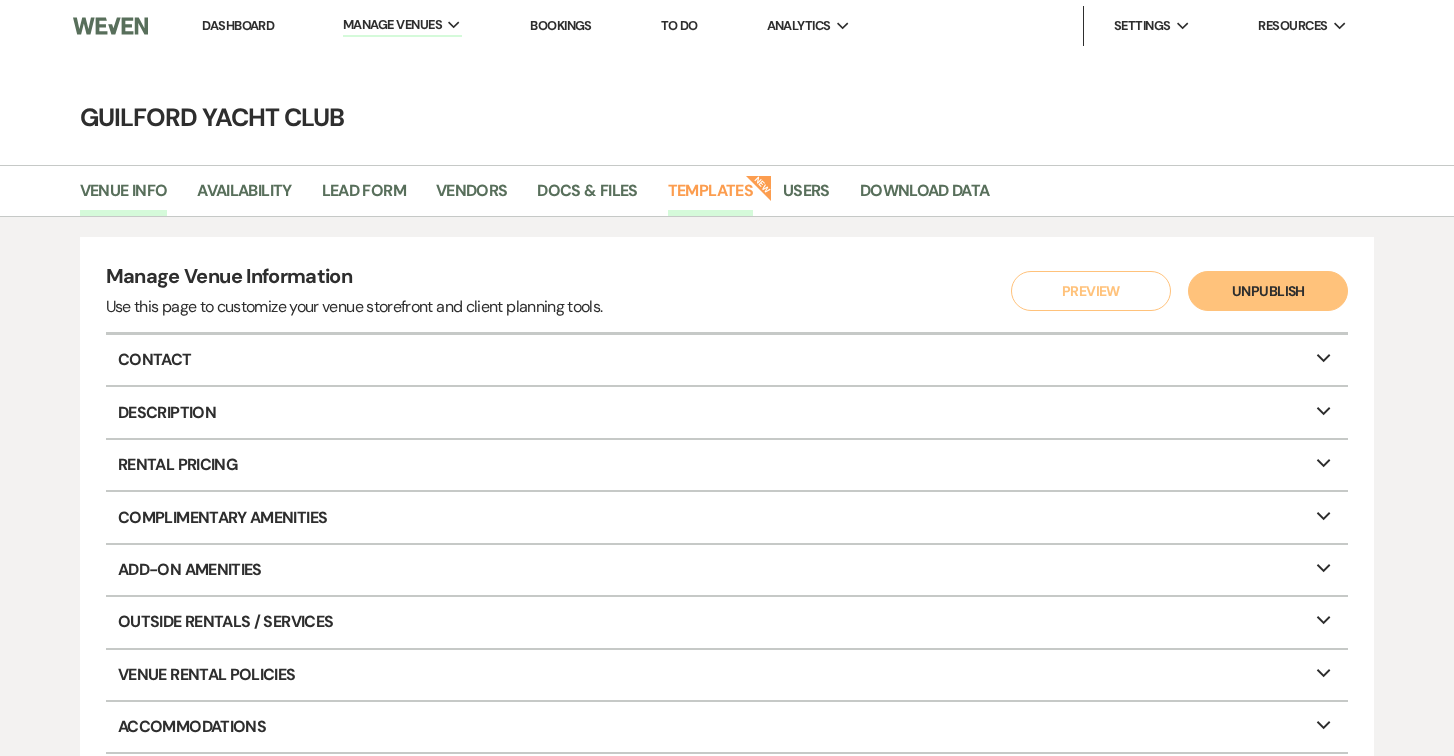 click on "Templates" at bounding box center (710, 197) 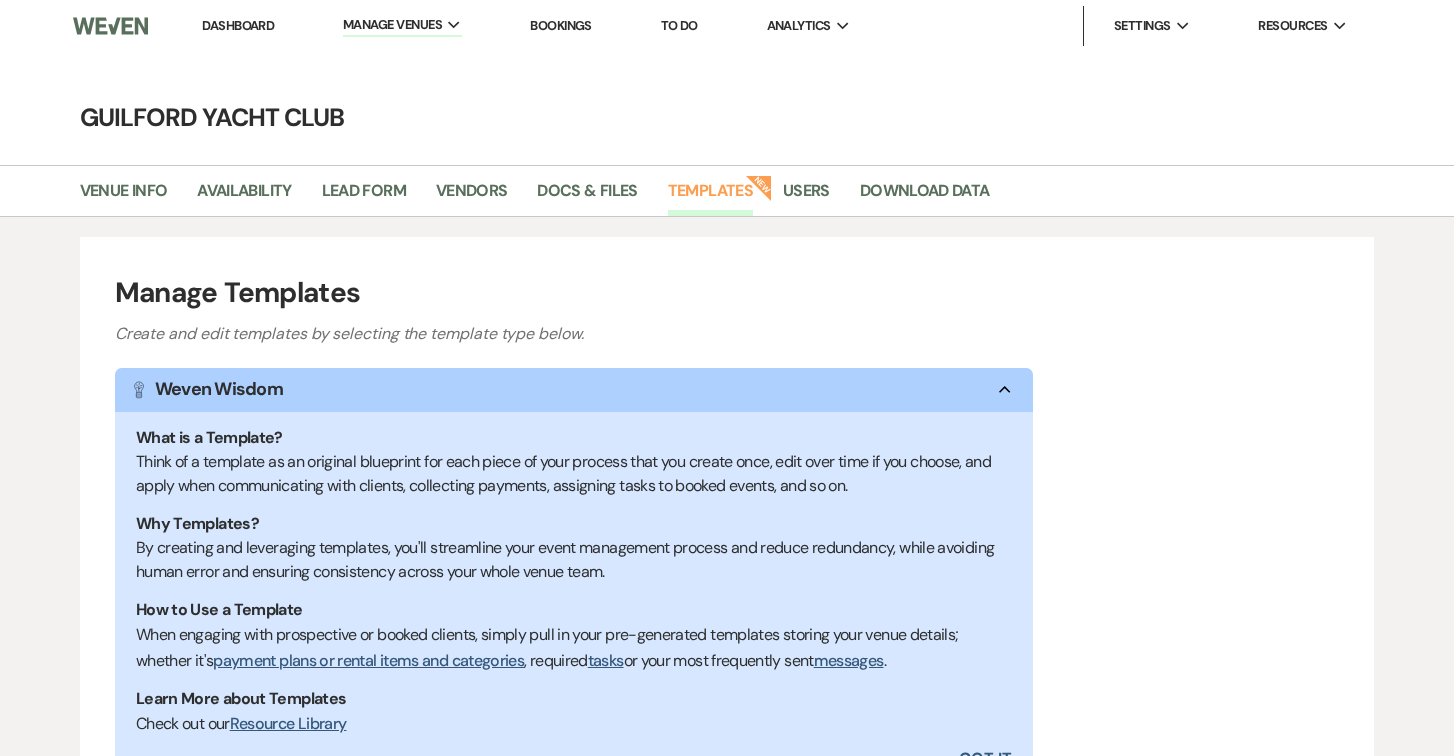 scroll, scrollTop: 9, scrollLeft: 0, axis: vertical 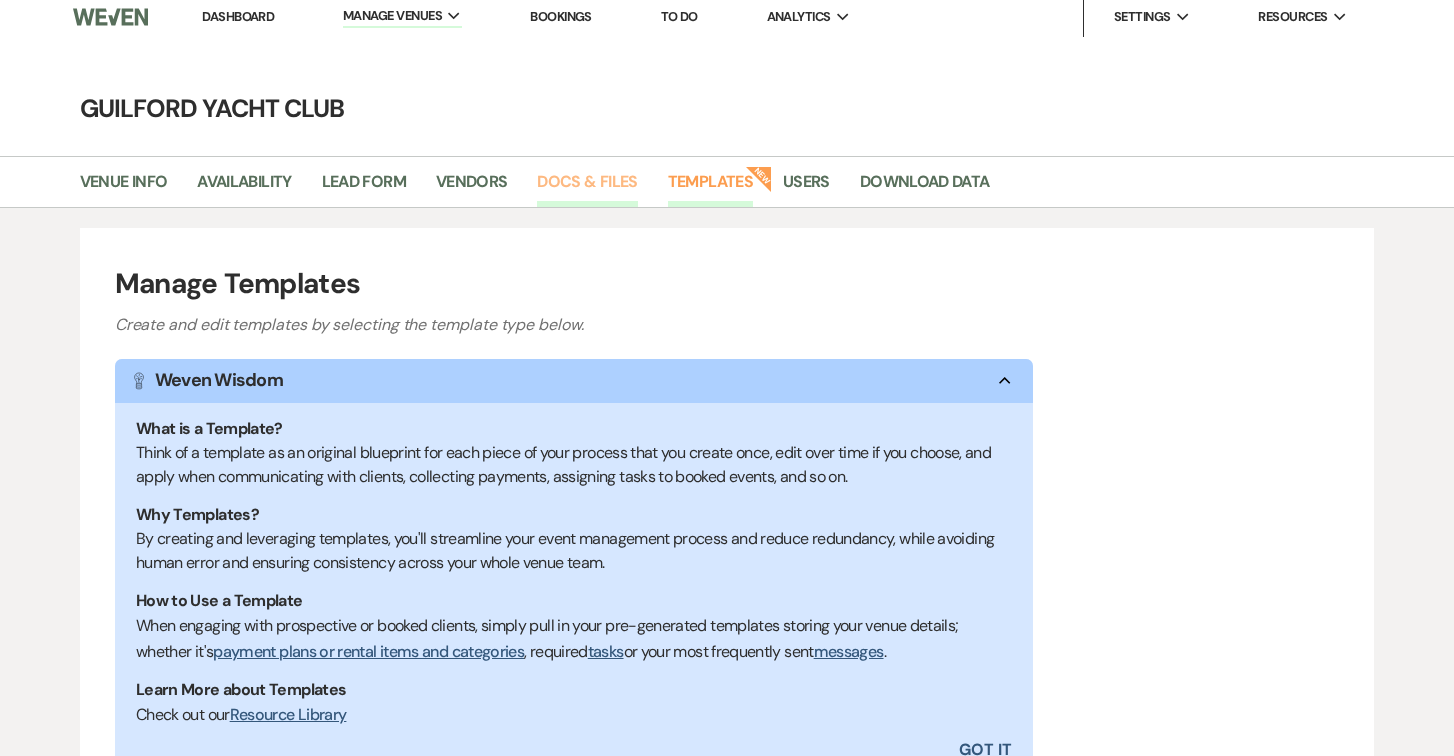 click on "Docs & Files" at bounding box center (587, 188) 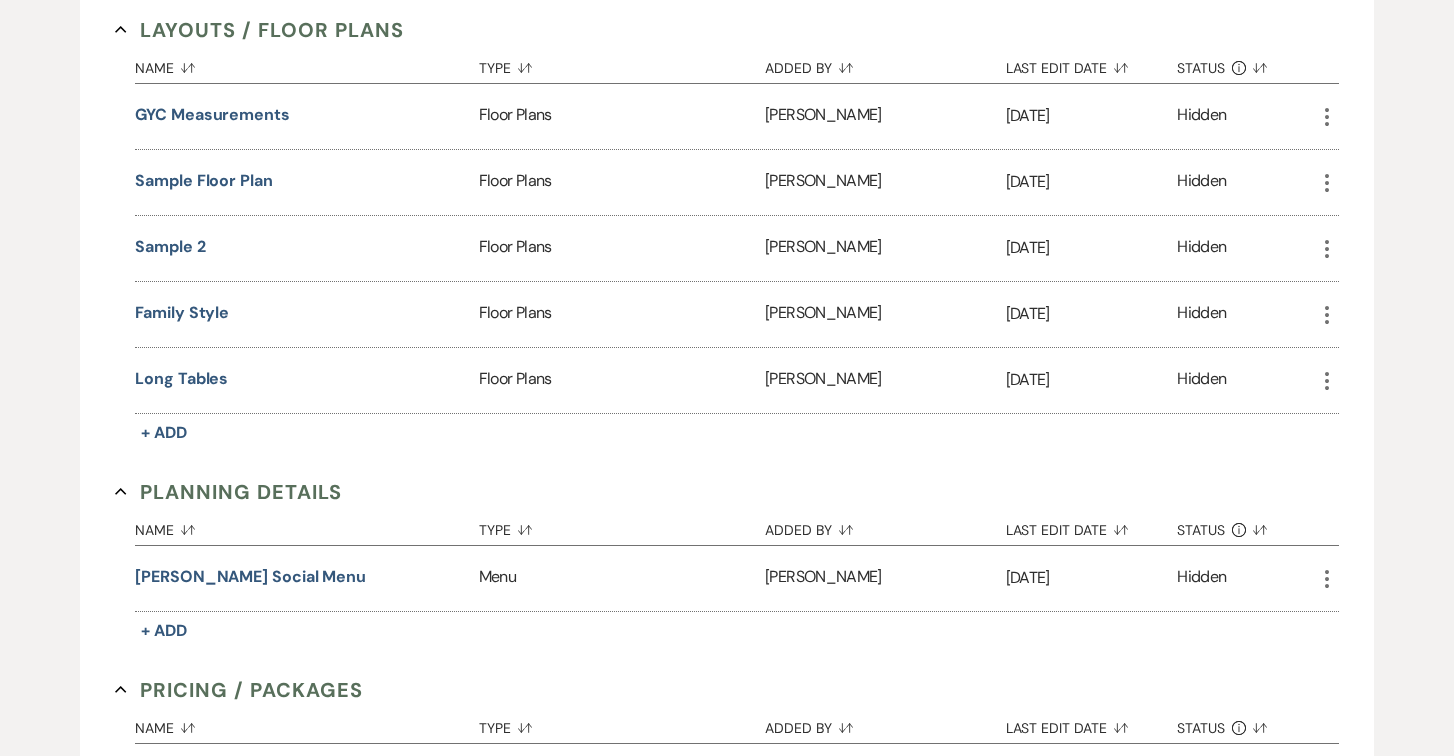 scroll, scrollTop: 886, scrollLeft: 0, axis: vertical 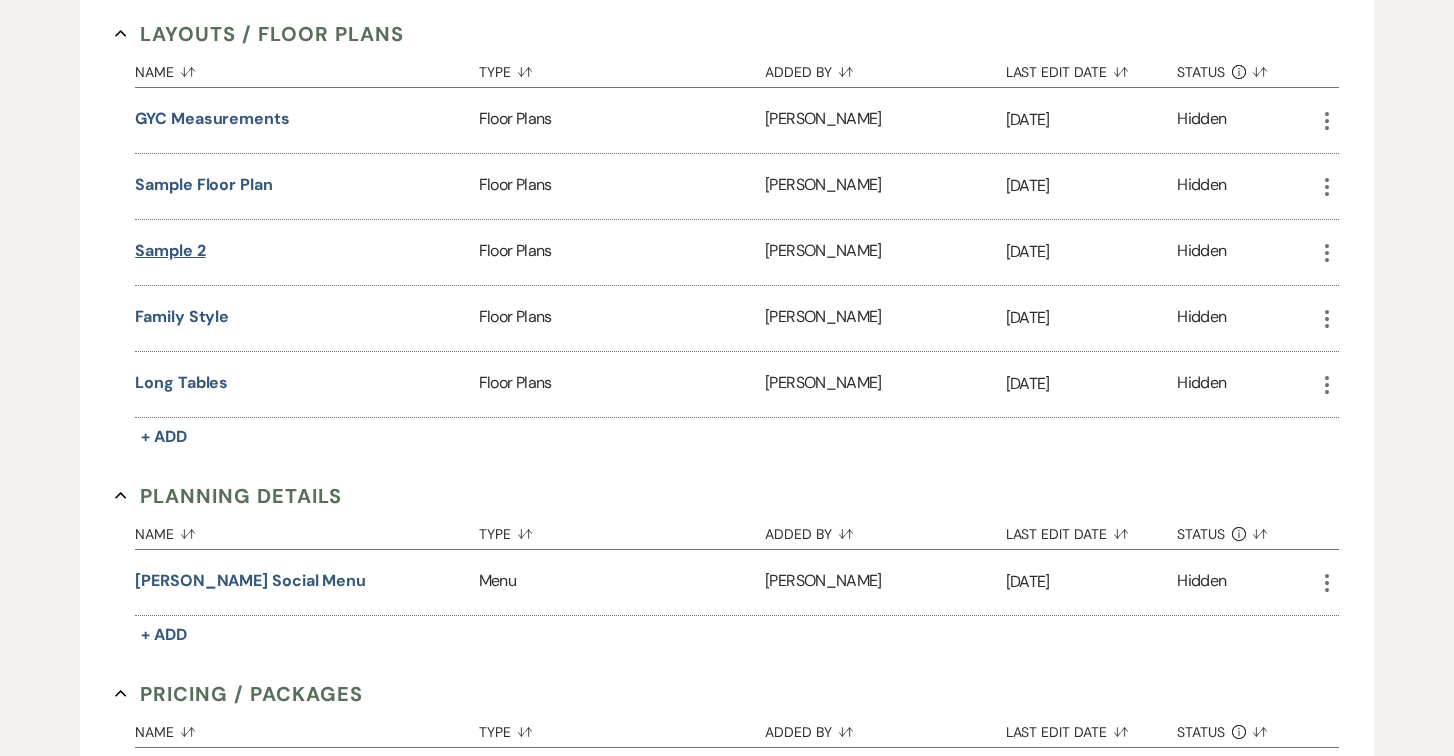 click on "Sample 2" at bounding box center [170, 251] 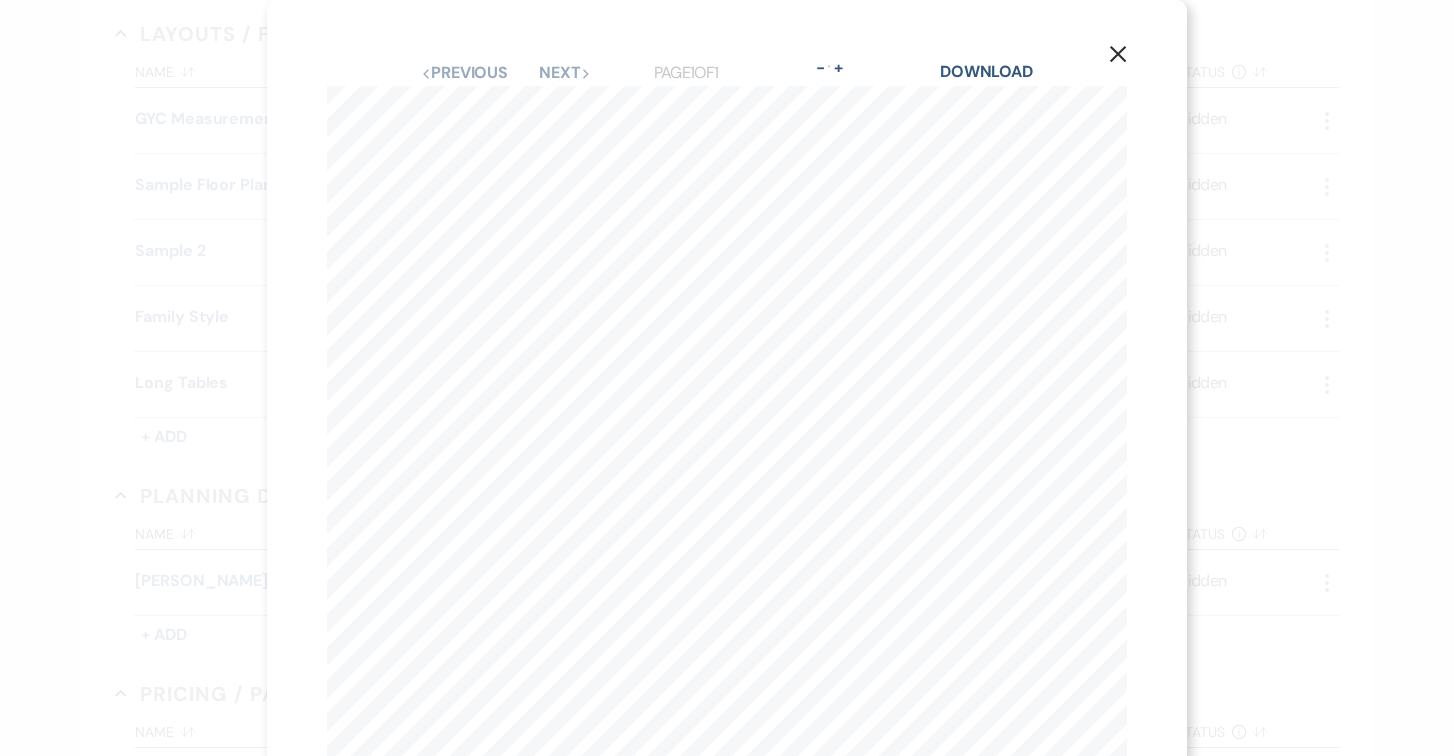 click on "X" 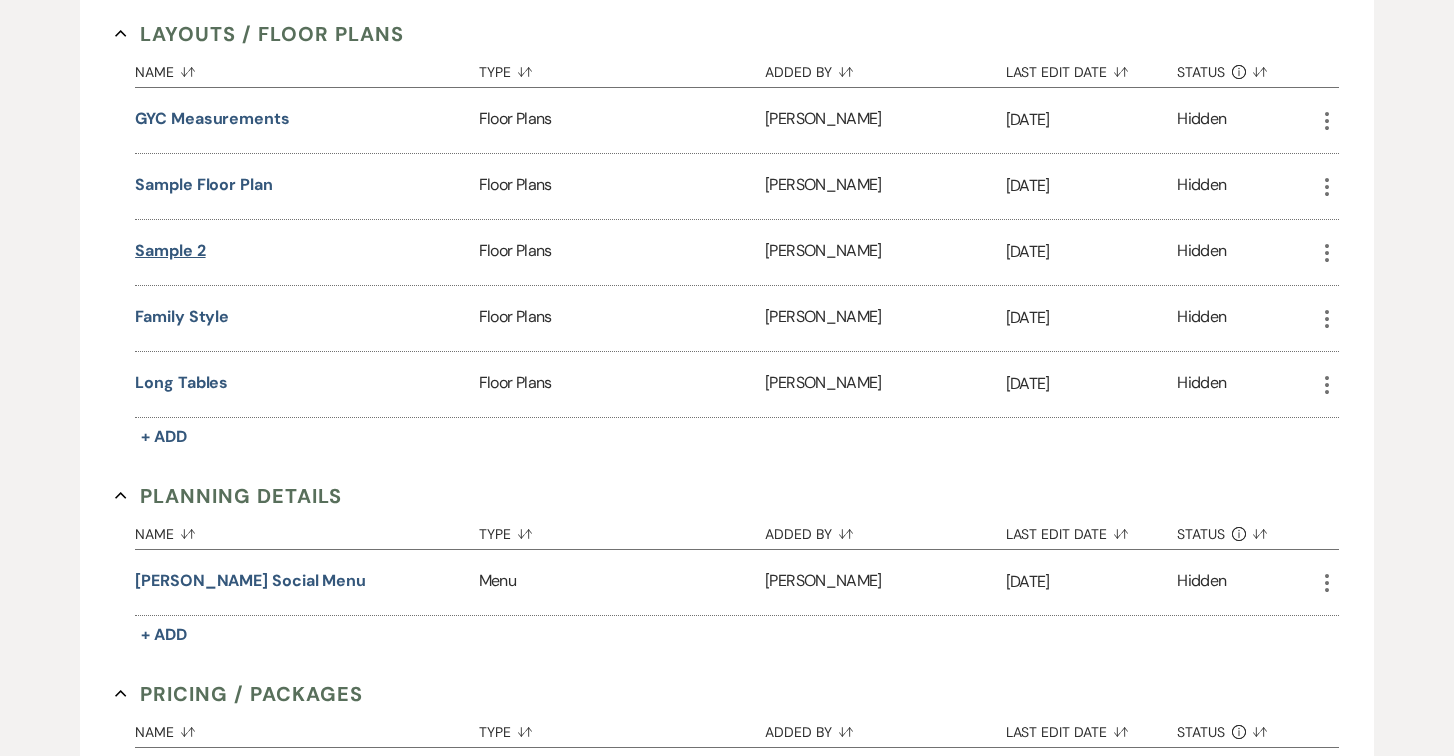 click on "Sample 2" at bounding box center (170, 251) 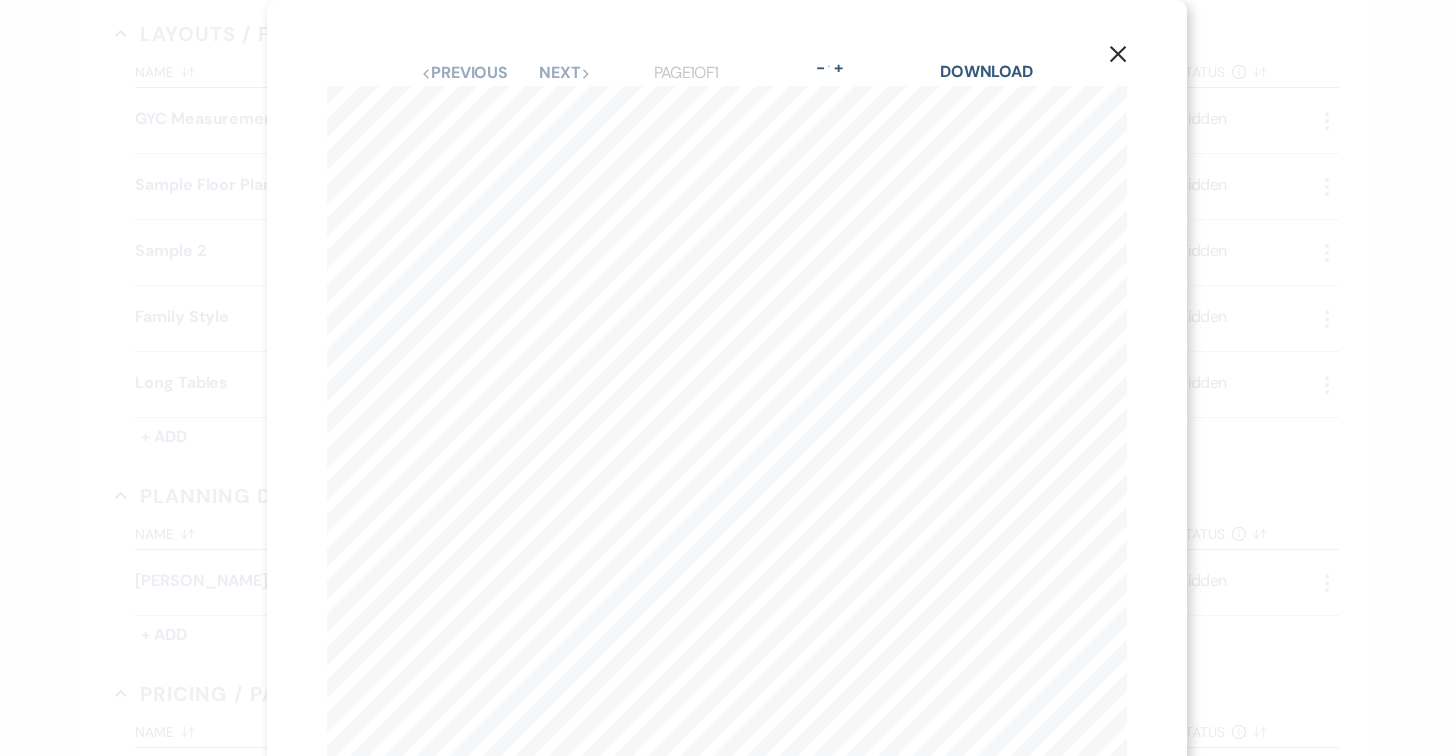 click 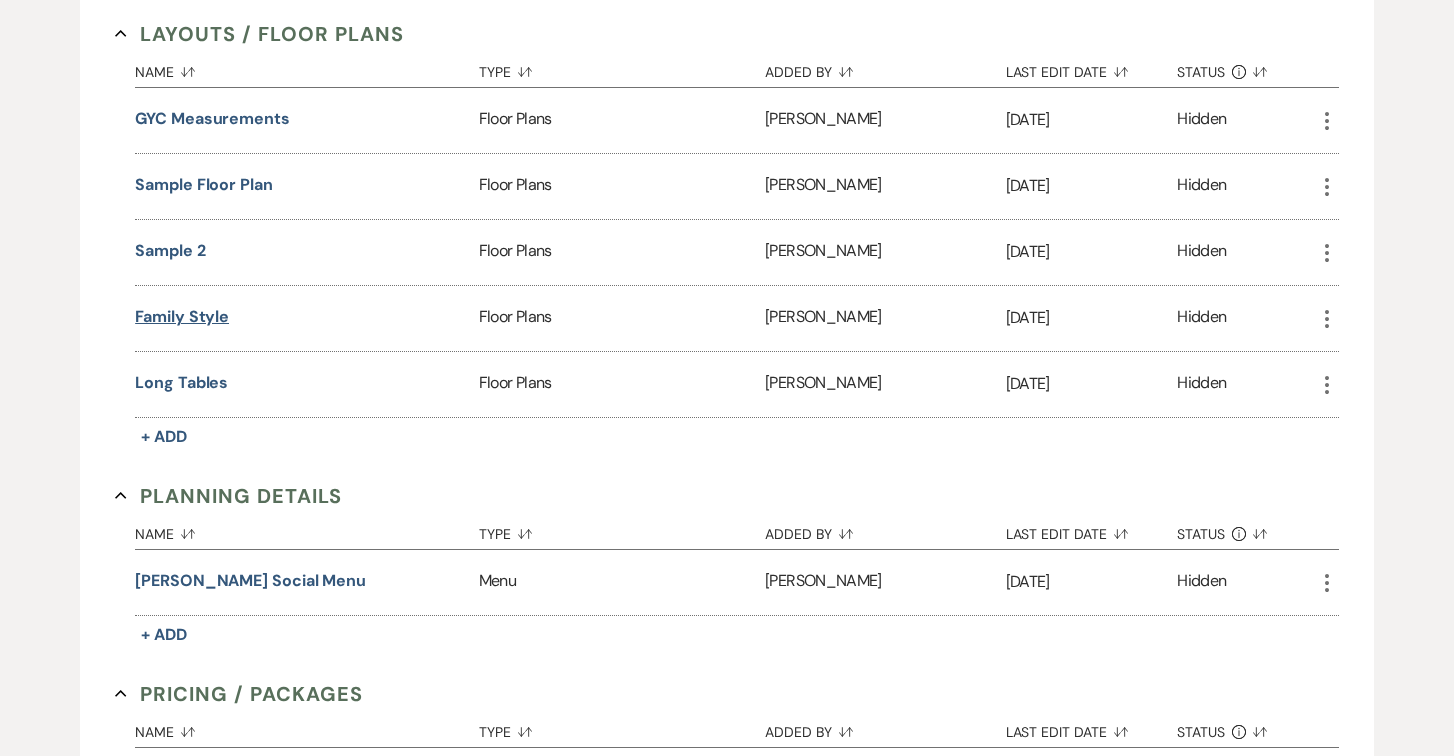 click on "Family Style" at bounding box center (182, 317) 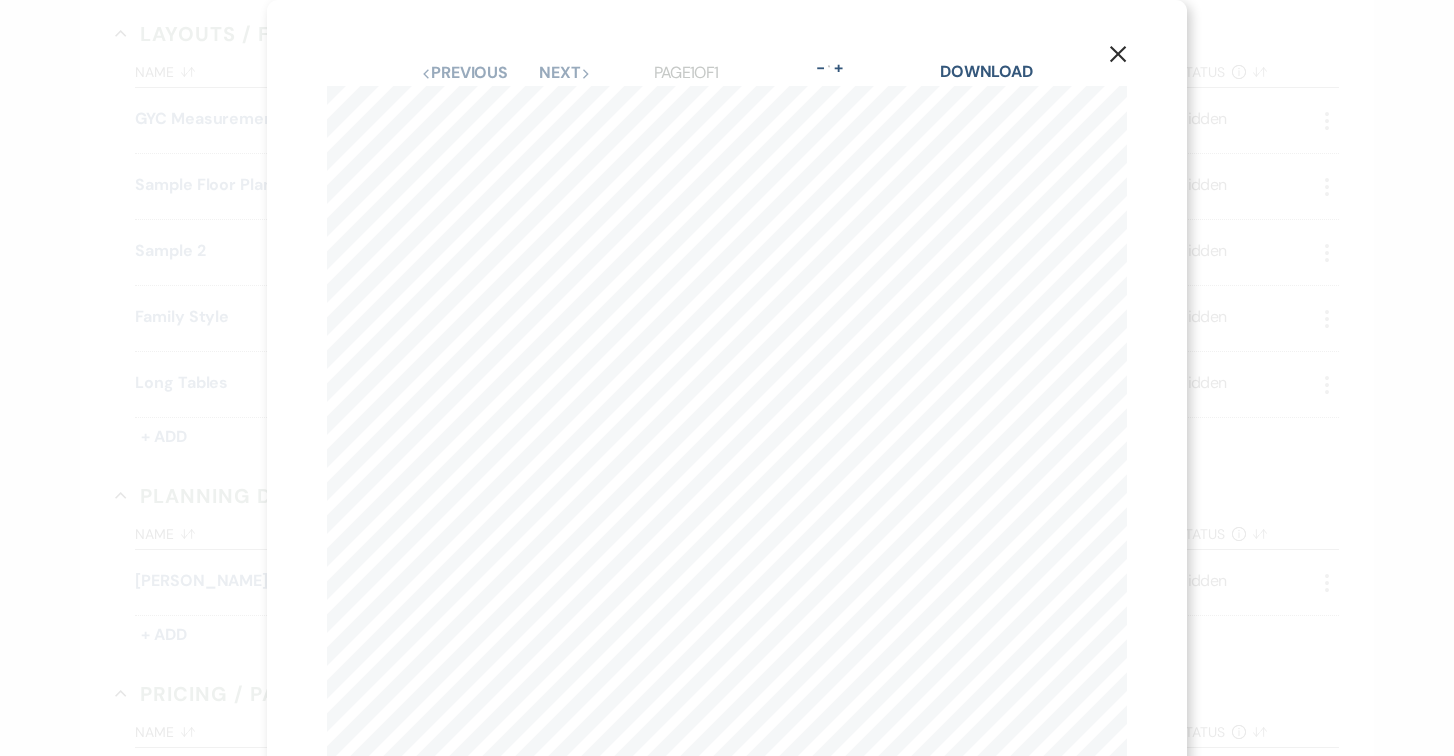 click 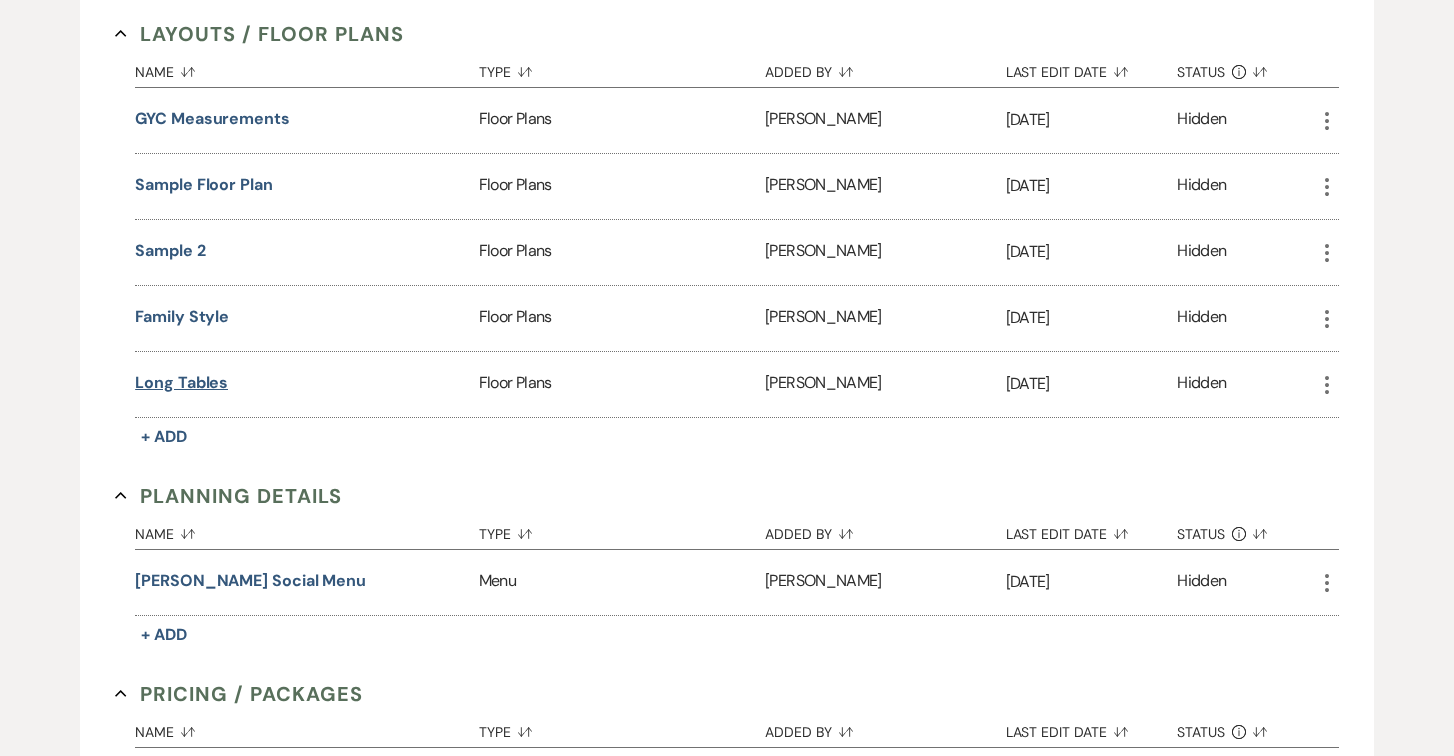 click on "Long Tables" at bounding box center [181, 383] 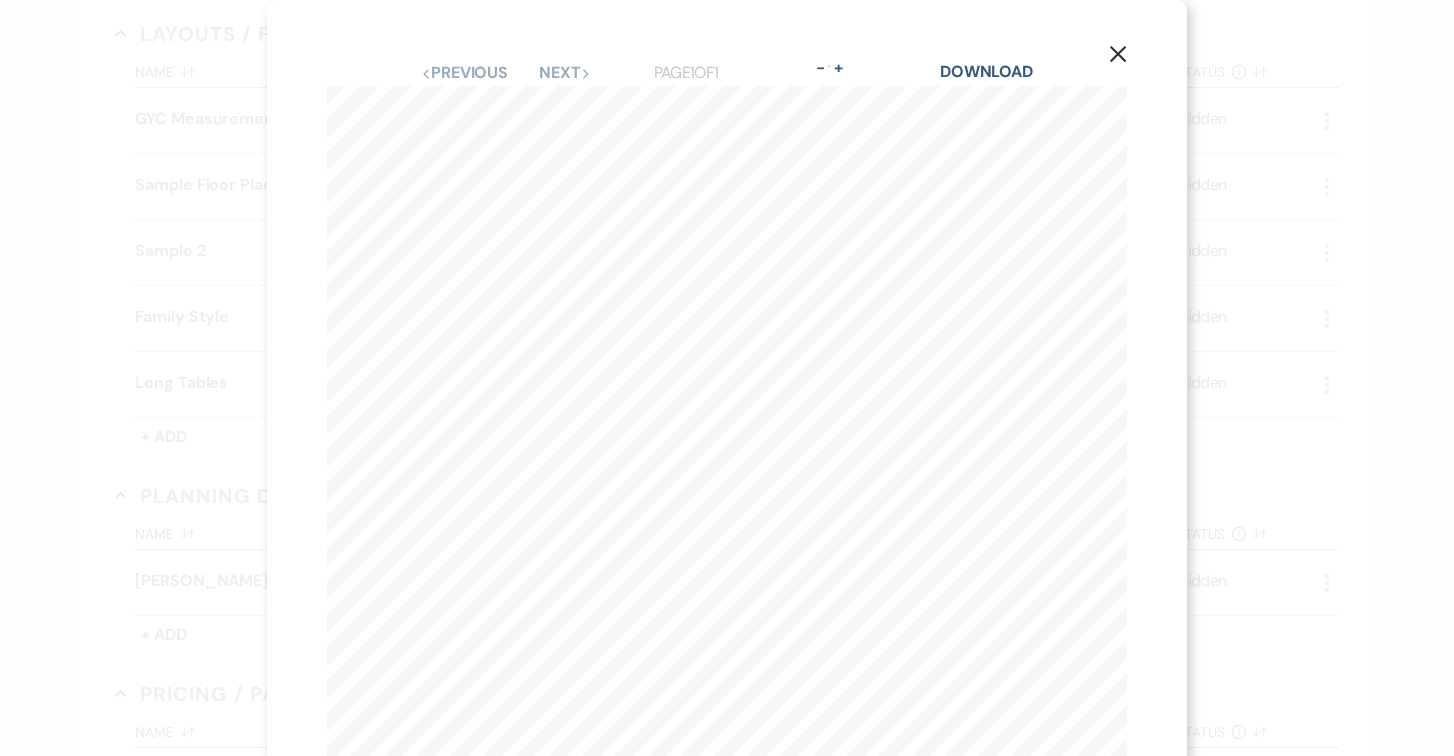 click on "X" 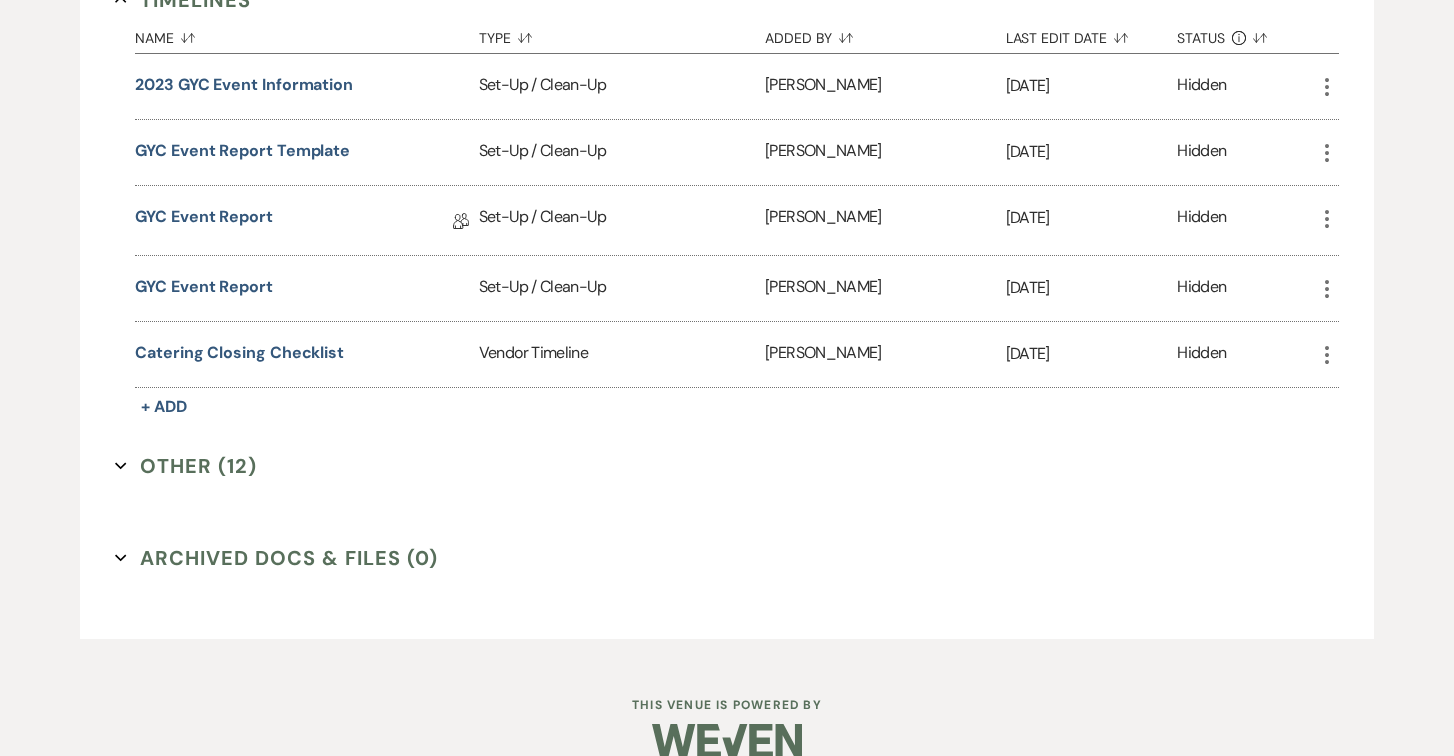scroll, scrollTop: 2172, scrollLeft: 0, axis: vertical 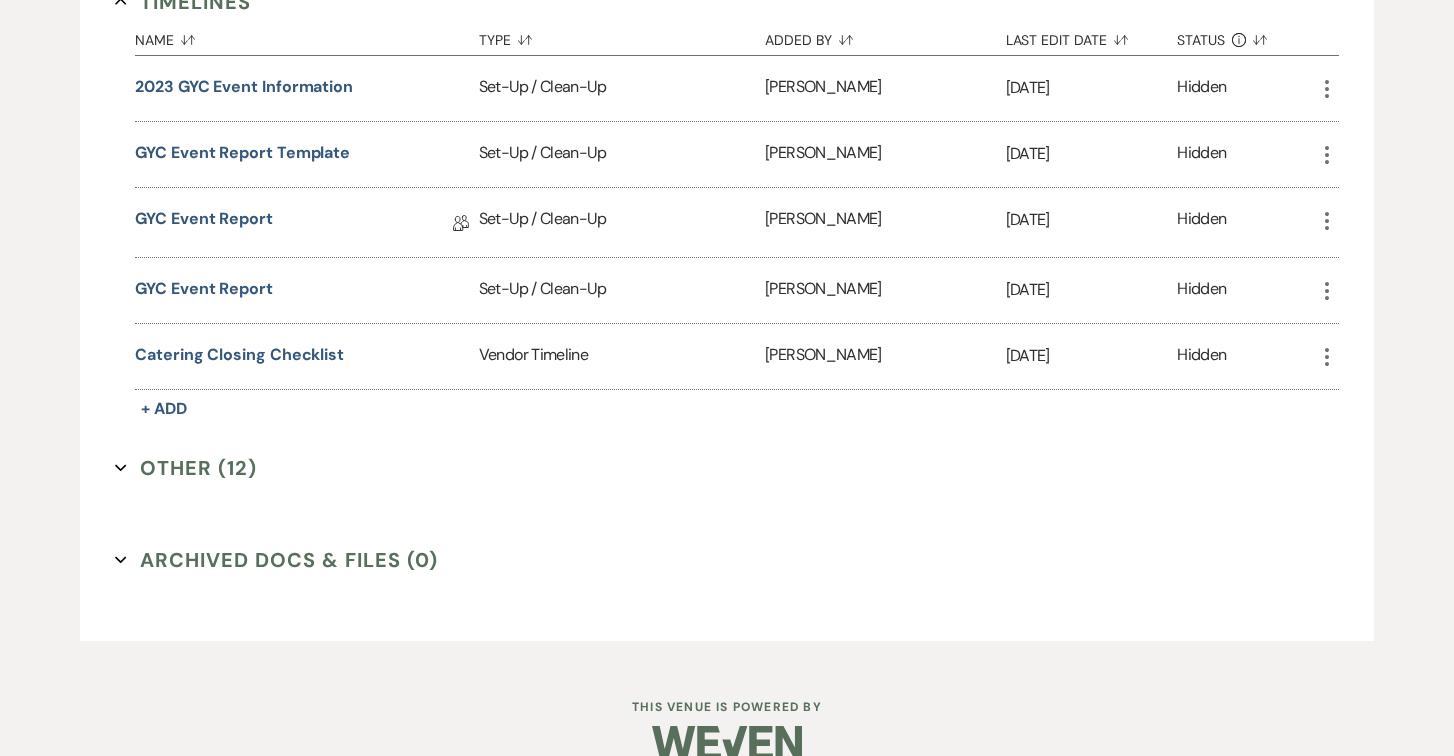 click on "Other (12) Expand" at bounding box center (186, 468) 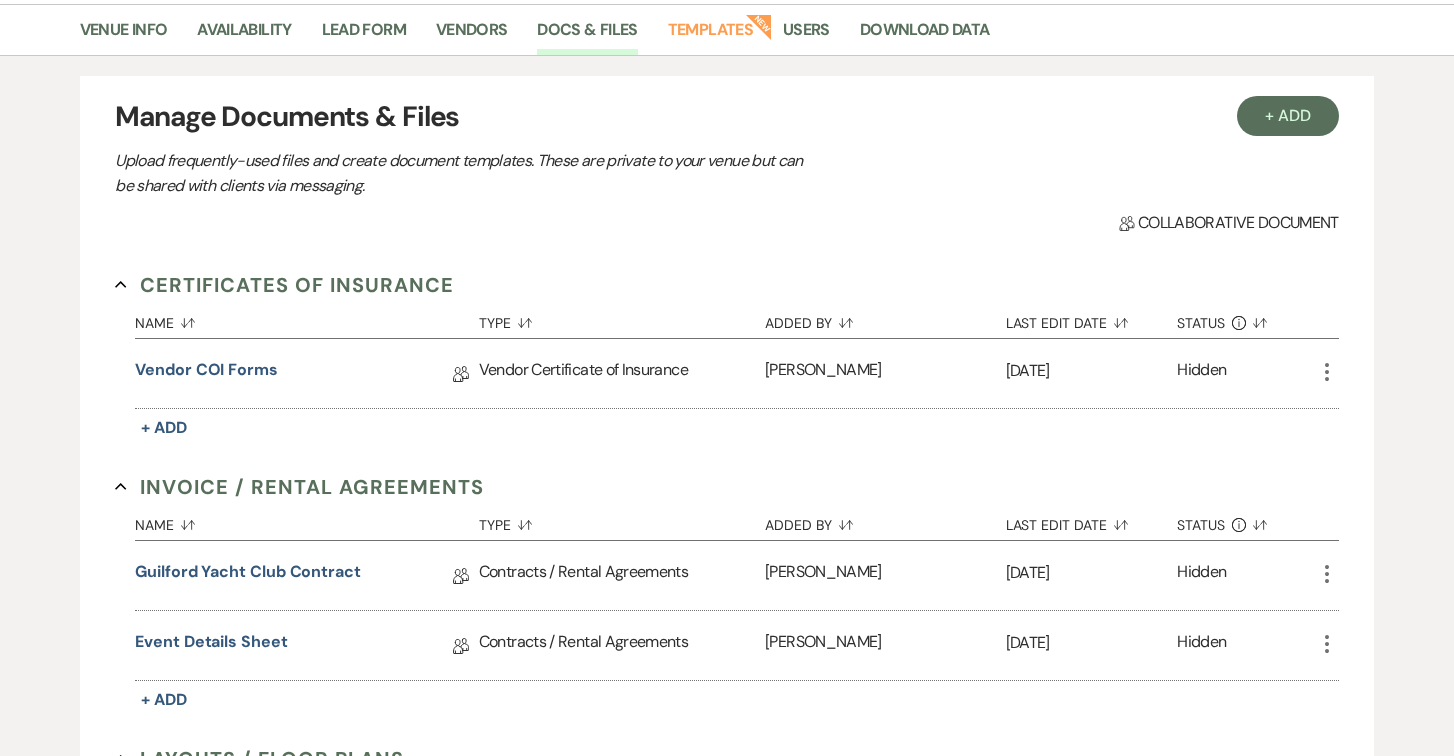 scroll, scrollTop: 0, scrollLeft: 0, axis: both 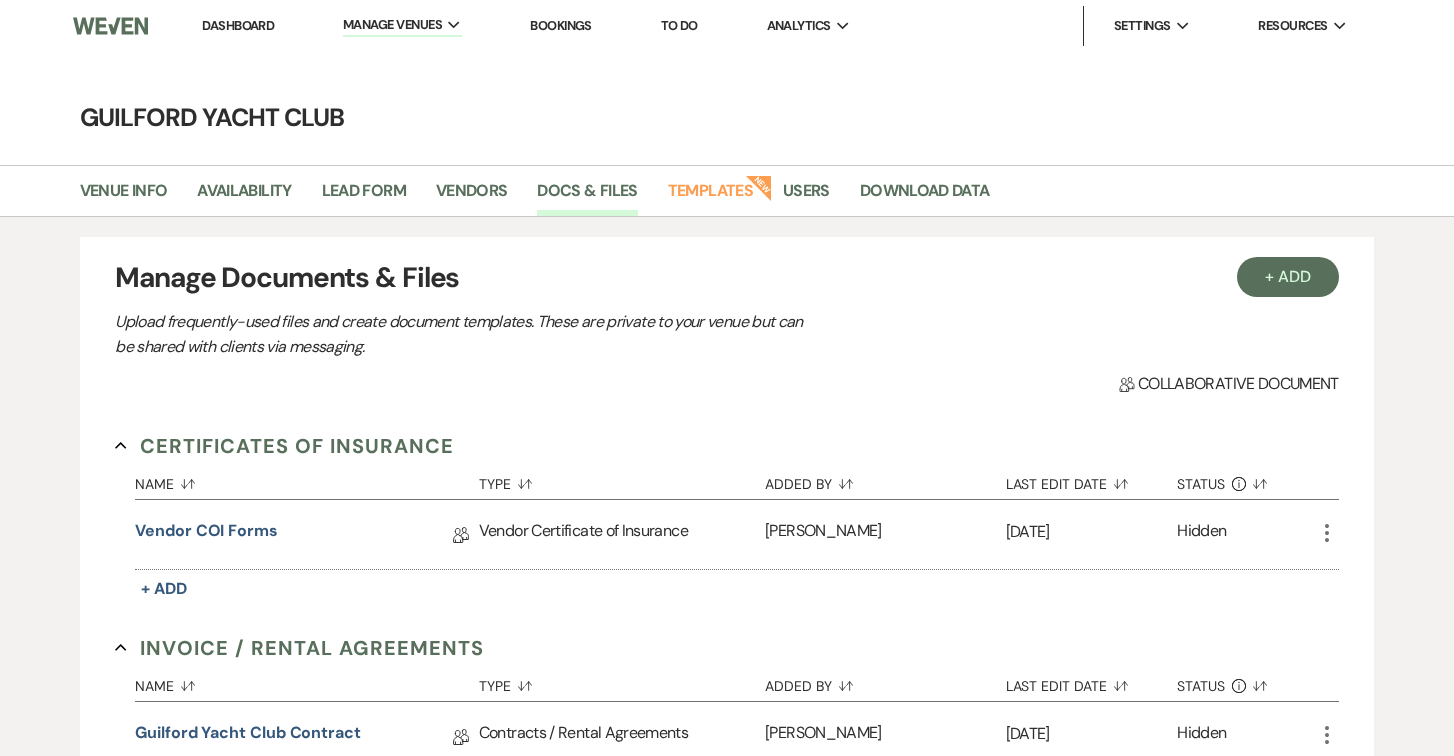 click on "Dashboard" at bounding box center (238, 25) 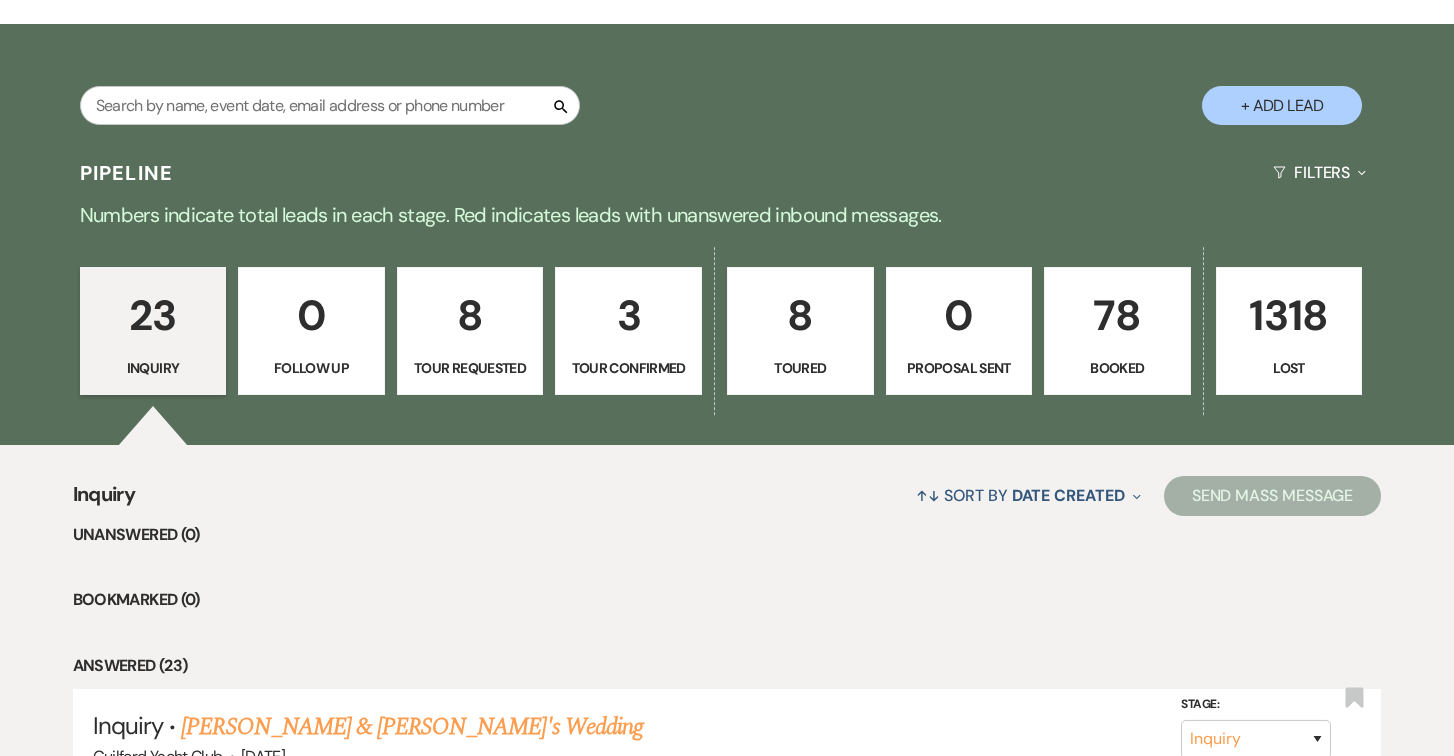 scroll, scrollTop: 321, scrollLeft: 0, axis: vertical 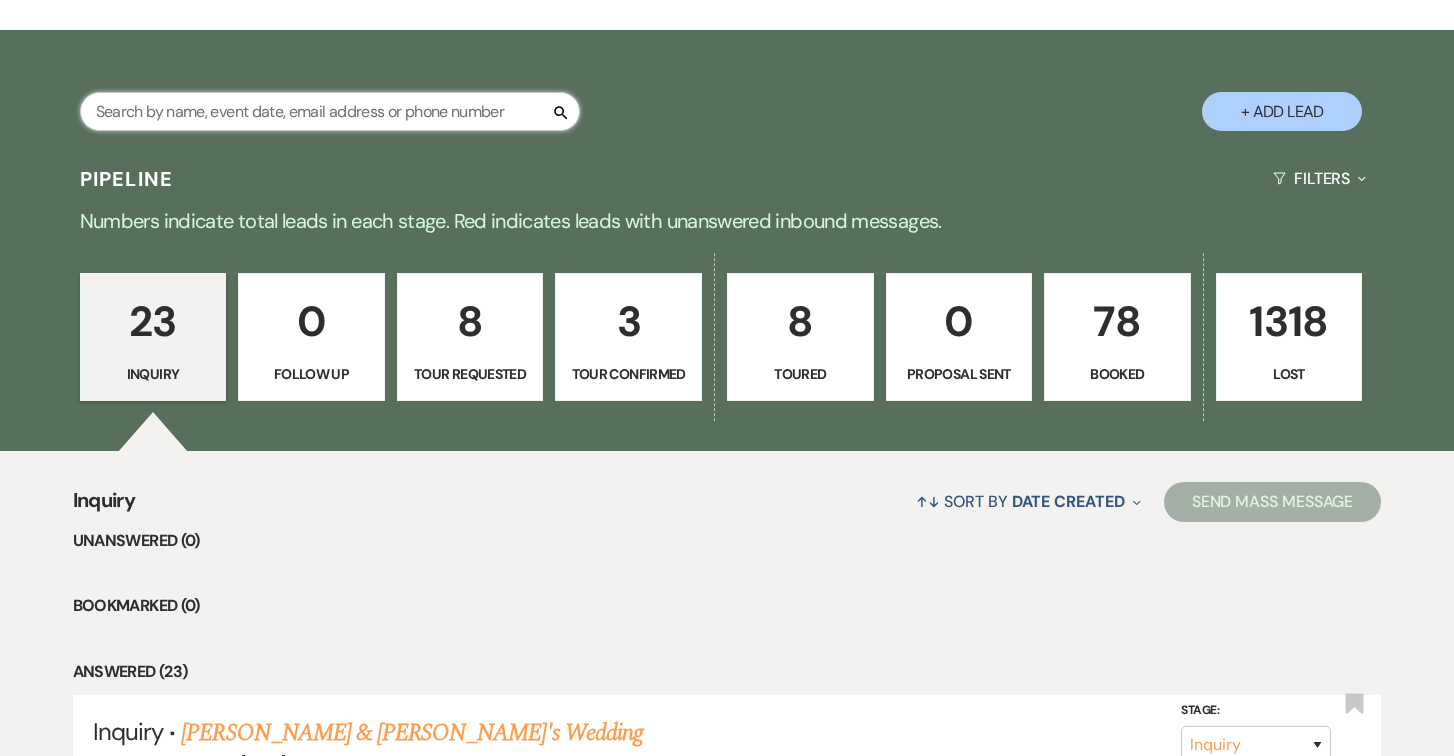 click at bounding box center [330, 111] 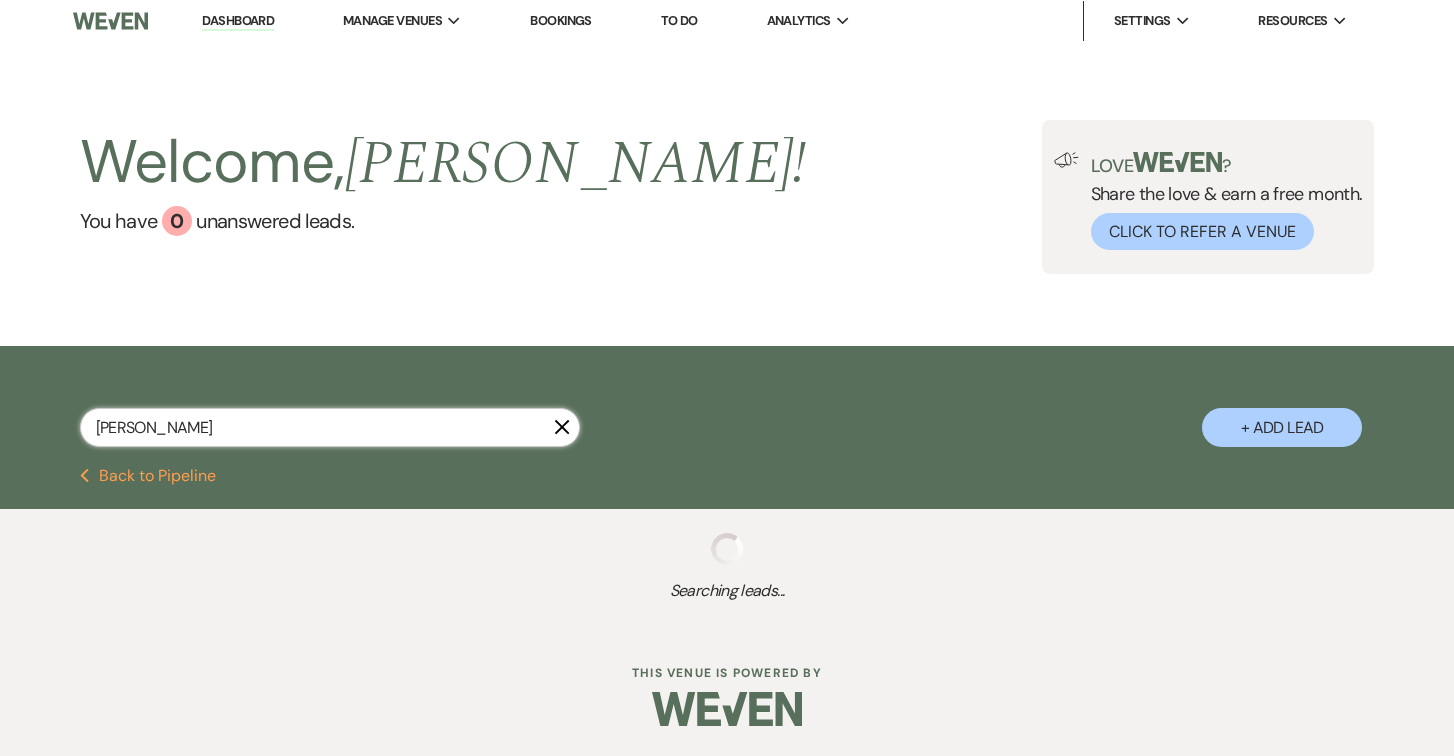 scroll, scrollTop: 165, scrollLeft: 0, axis: vertical 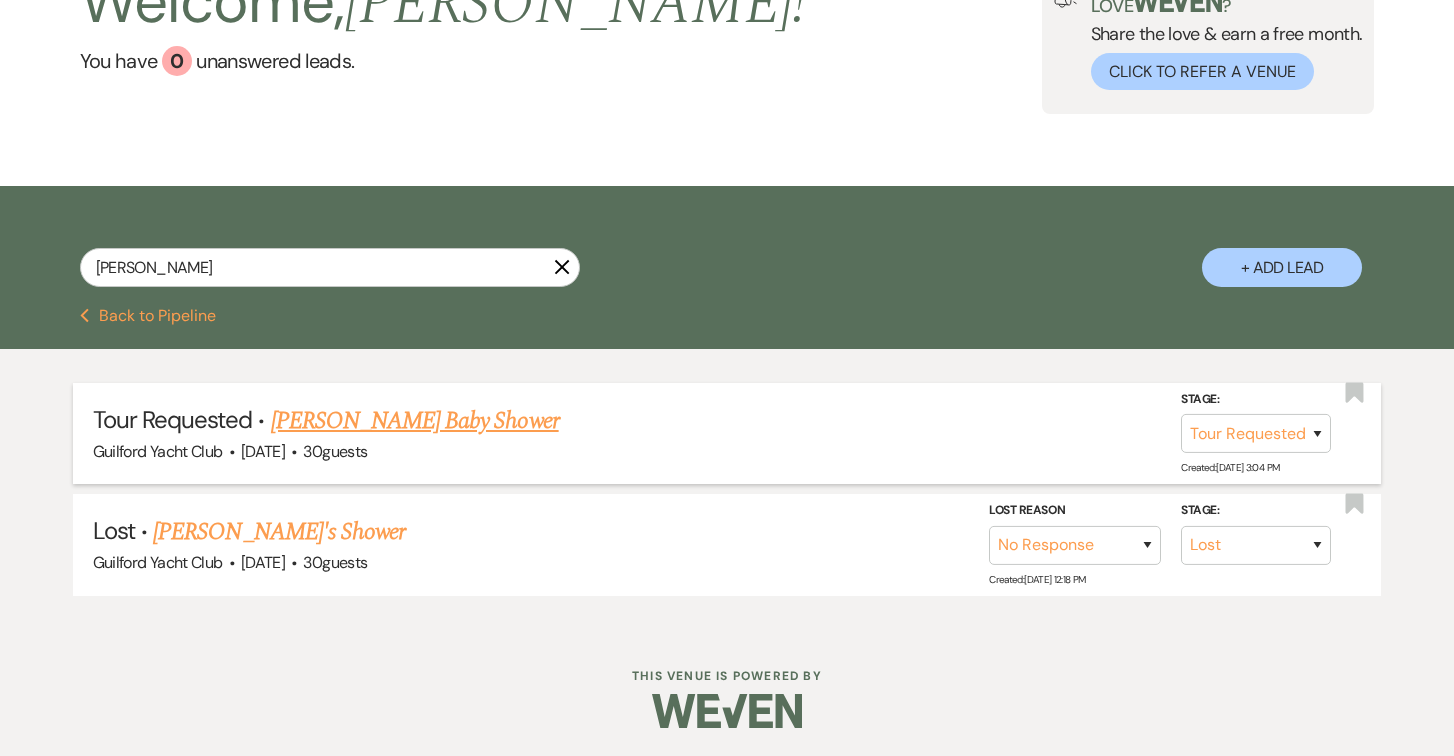 click on "[PERSON_NAME] Baby Shower" at bounding box center (415, 421) 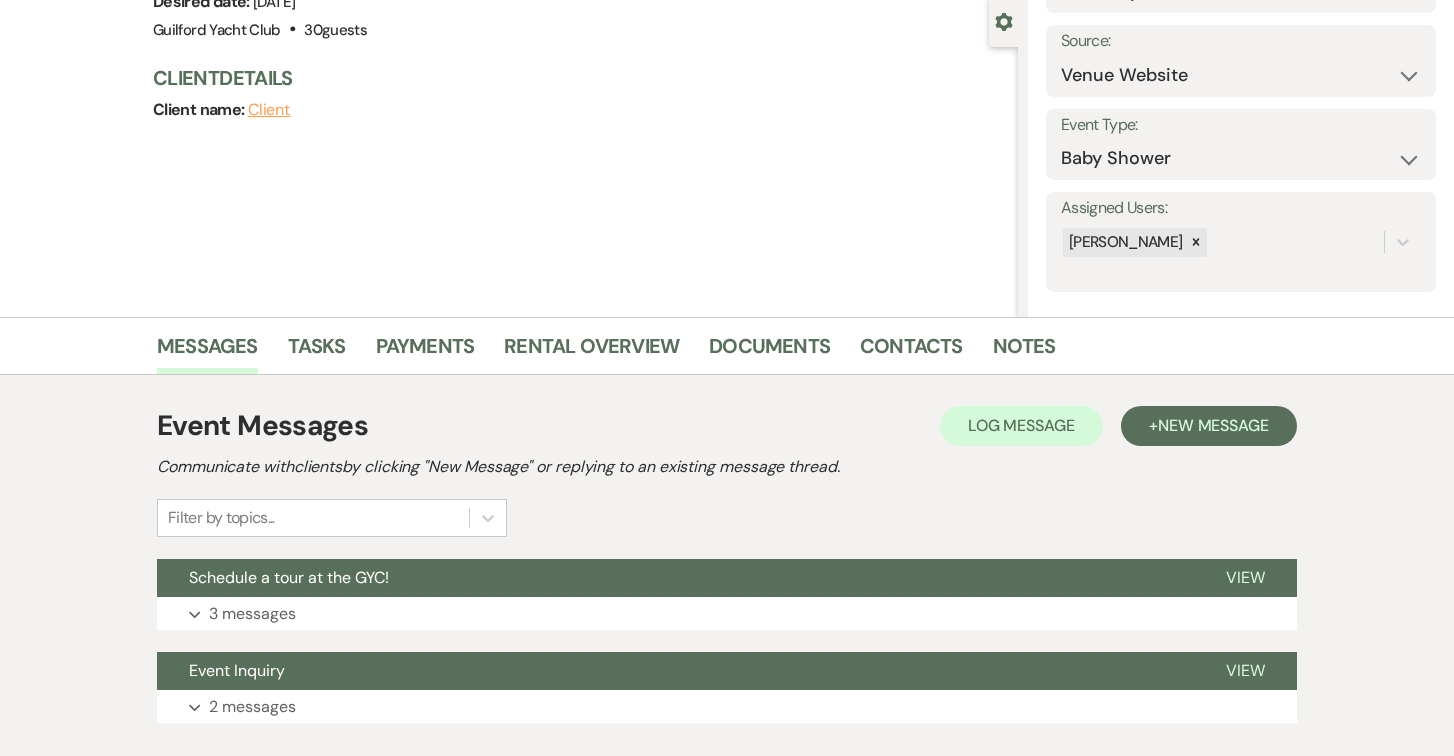 scroll, scrollTop: 311, scrollLeft: 0, axis: vertical 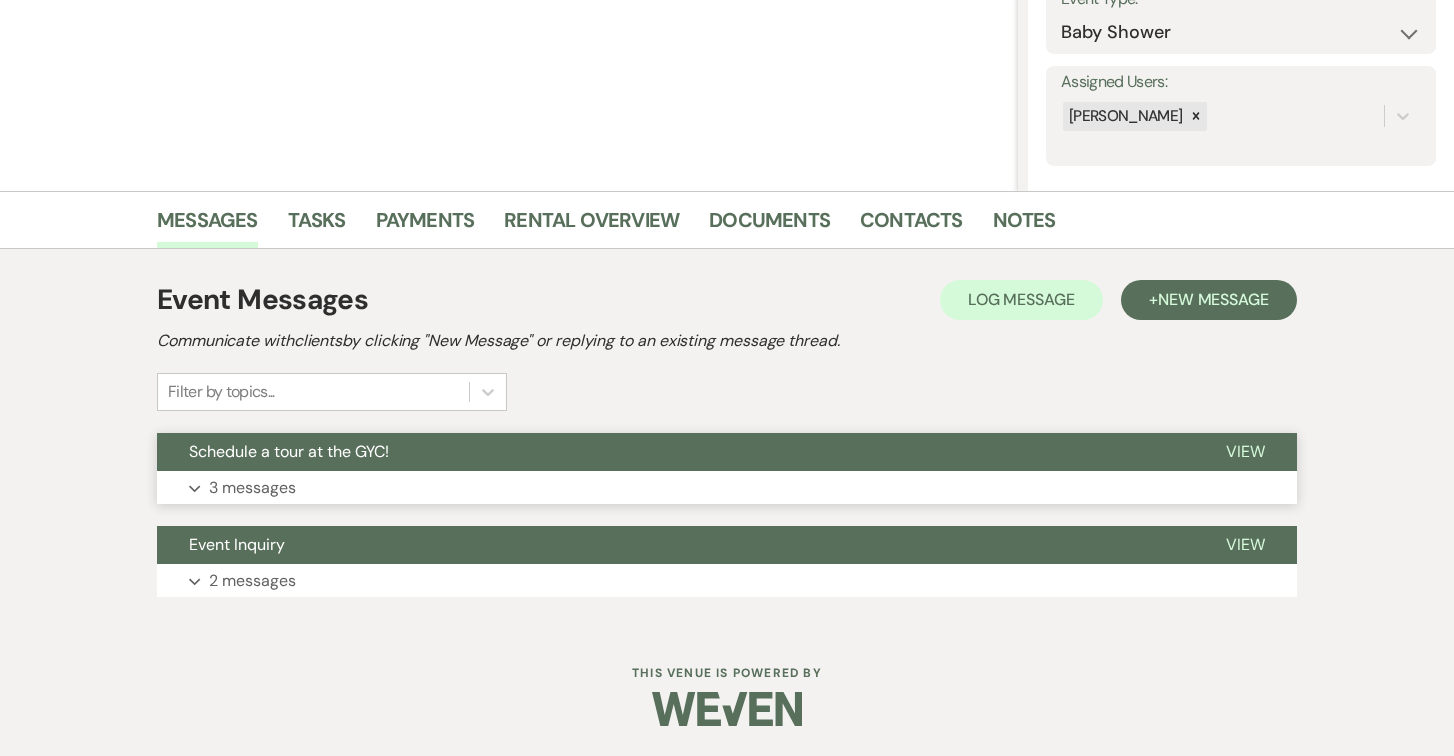 click on "View" at bounding box center [1245, 451] 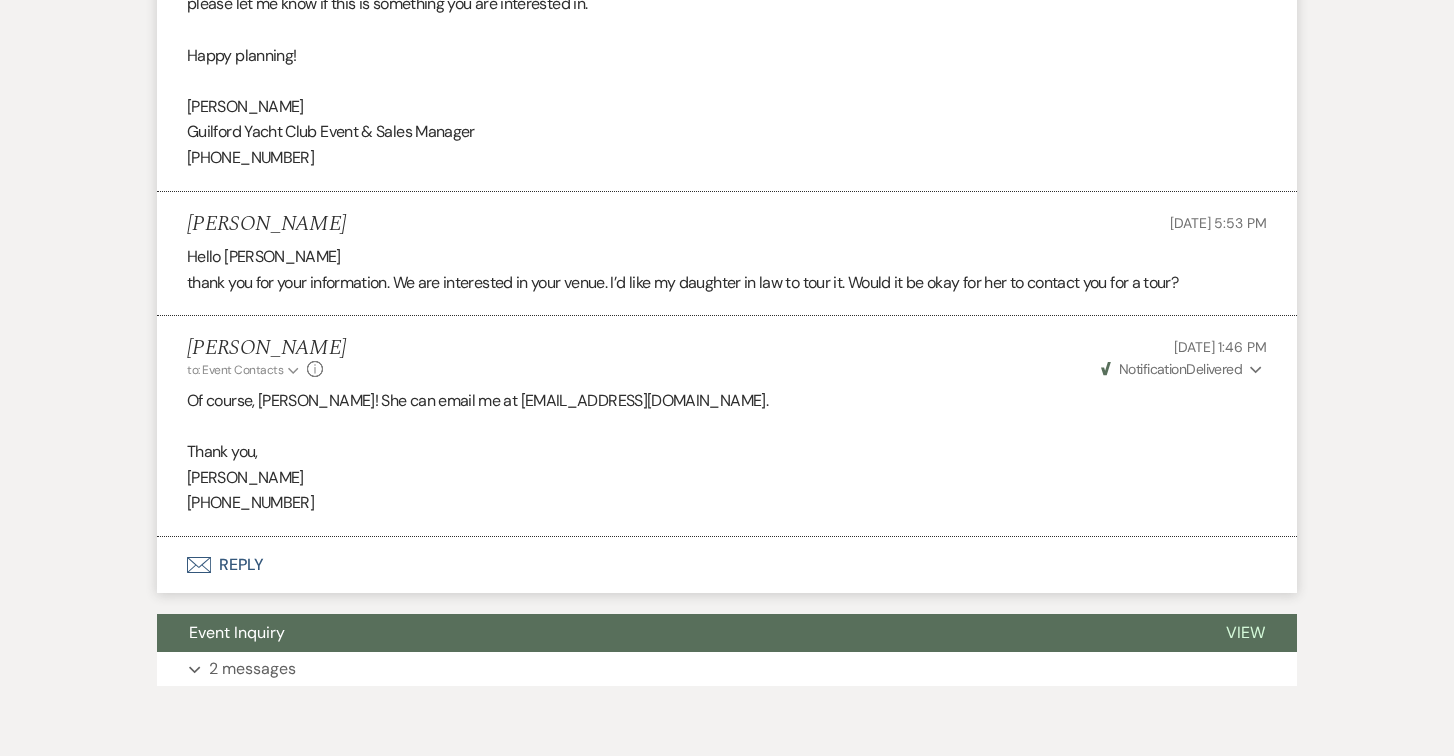 scroll, scrollTop: 1053, scrollLeft: 0, axis: vertical 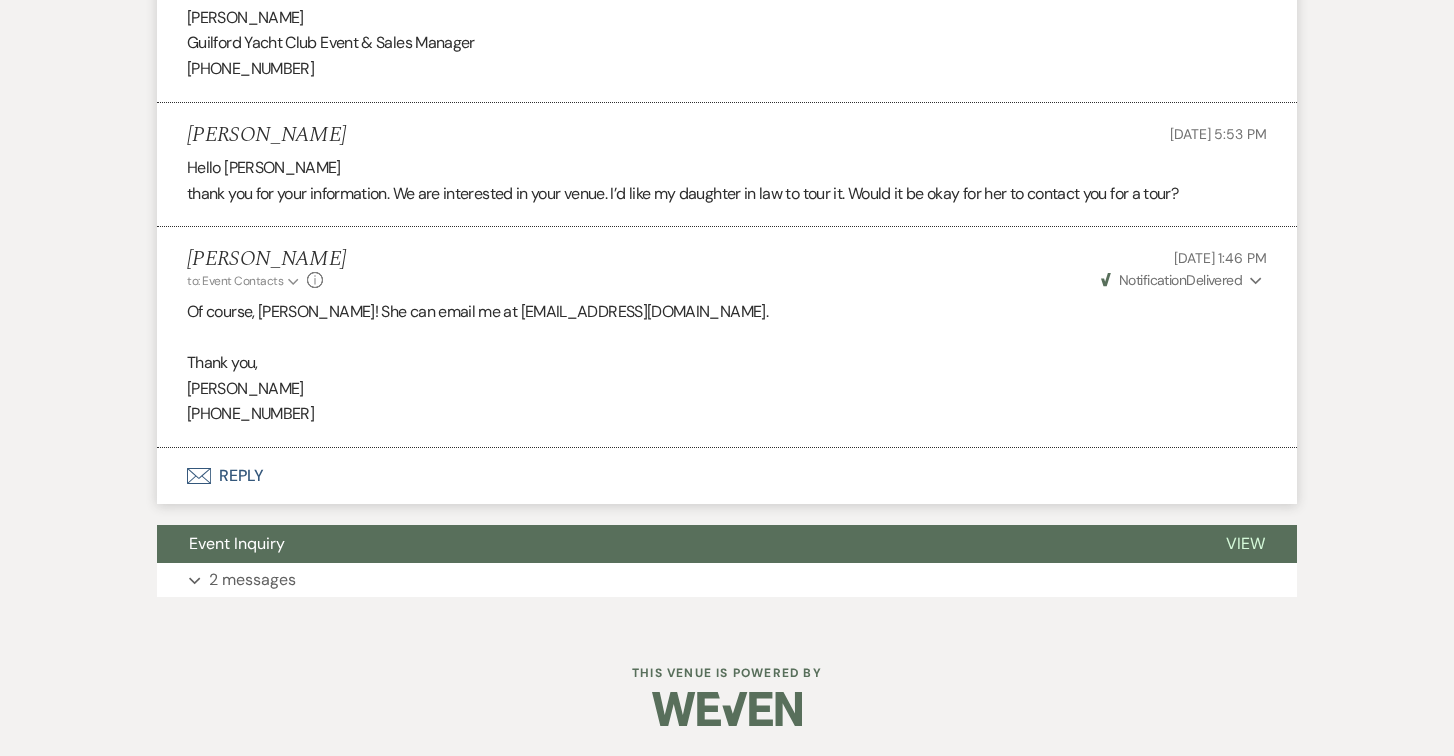 click on "Thank you," at bounding box center [727, 363] 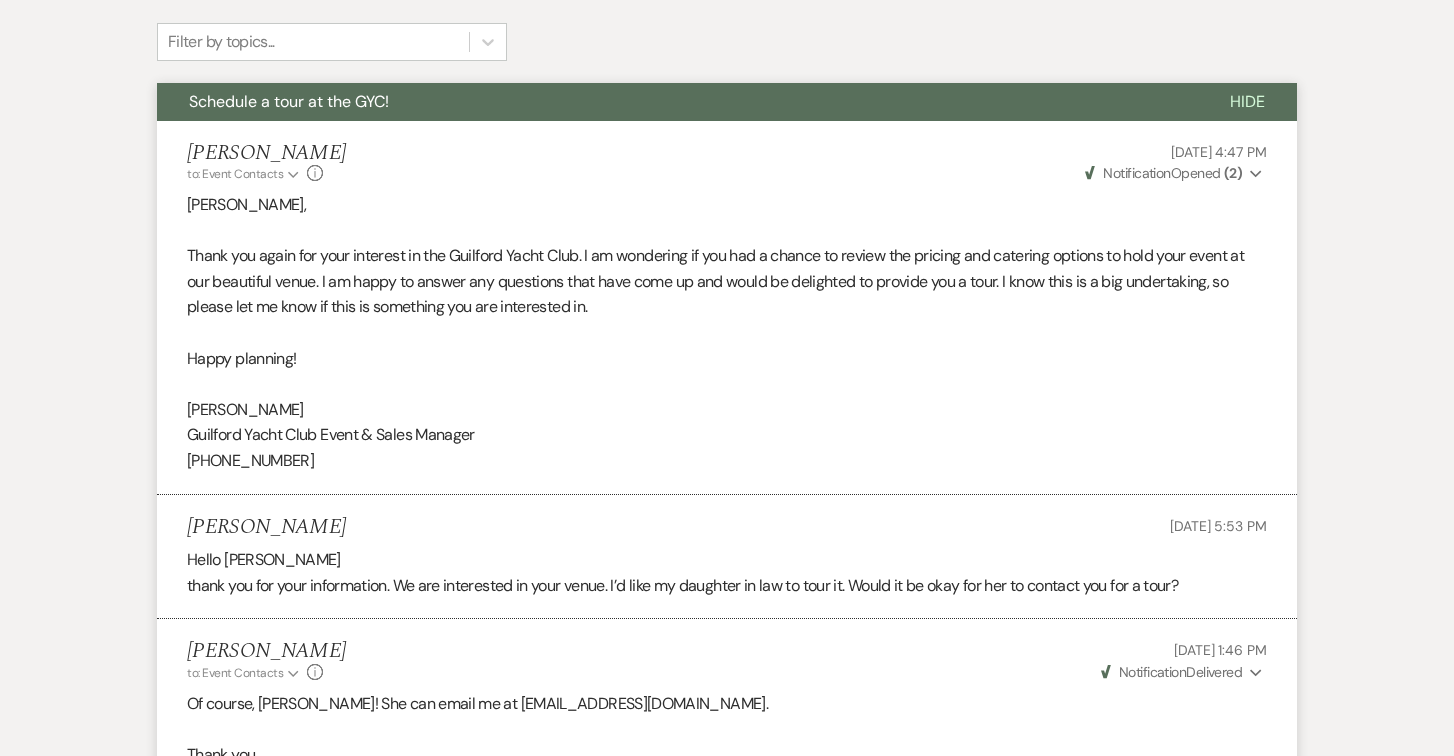 scroll, scrollTop: 0, scrollLeft: 0, axis: both 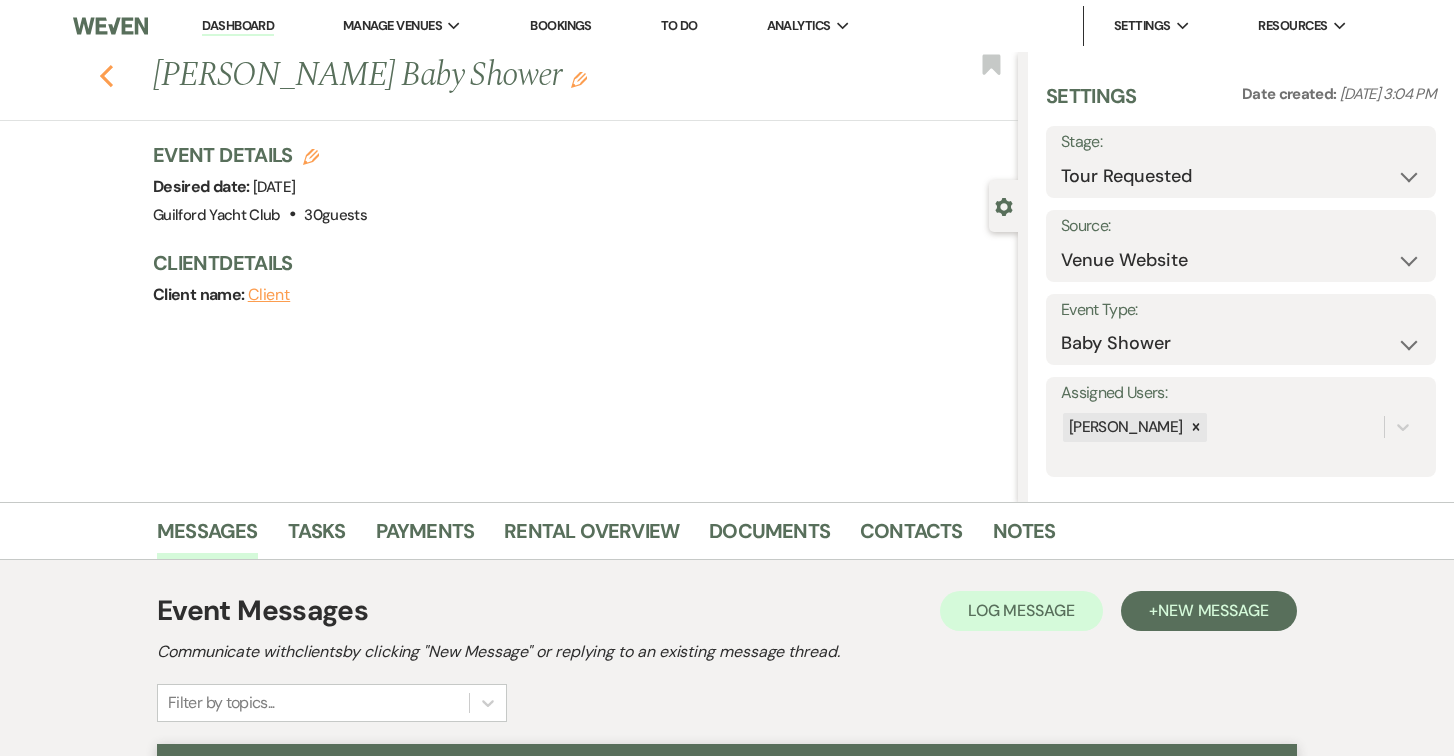click 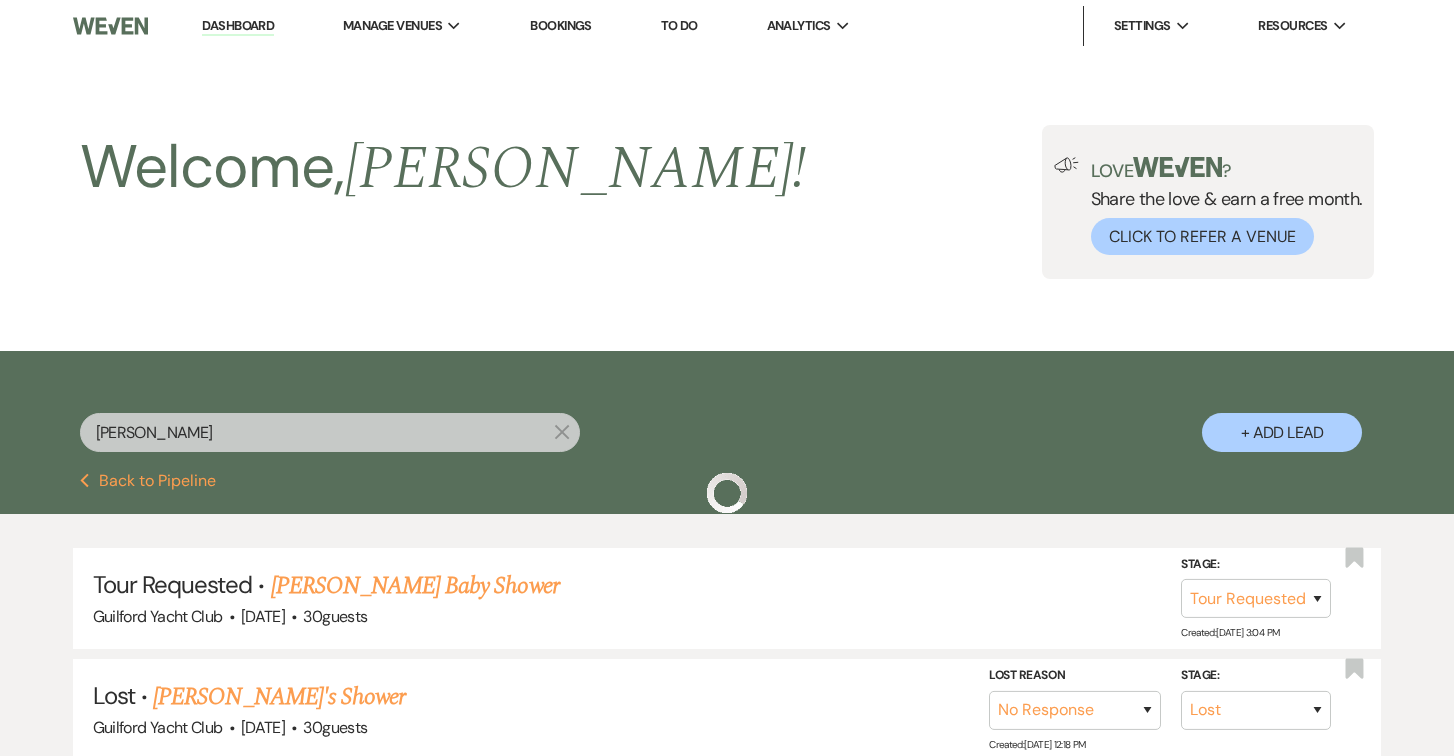 scroll, scrollTop: 165, scrollLeft: 0, axis: vertical 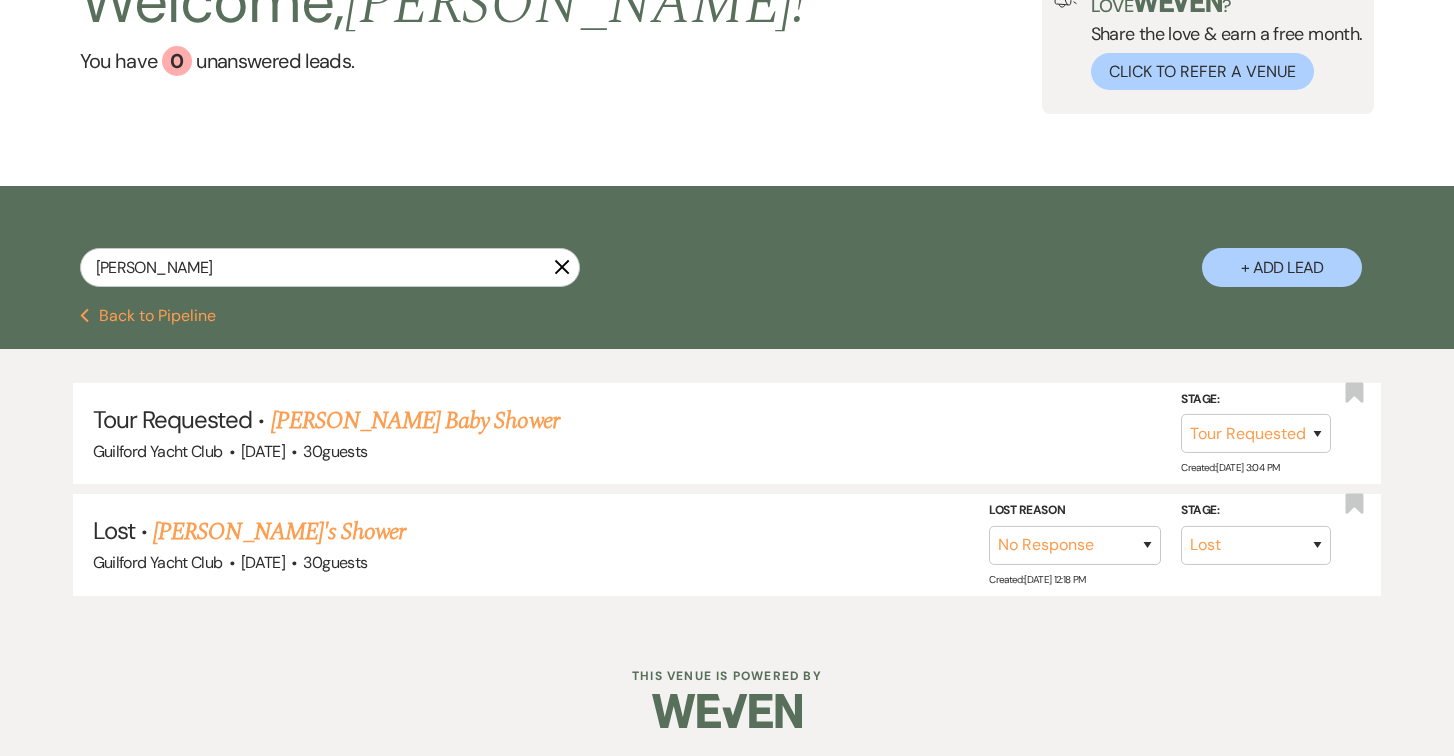 click on "Previous  Back to Pipeline" at bounding box center [148, 316] 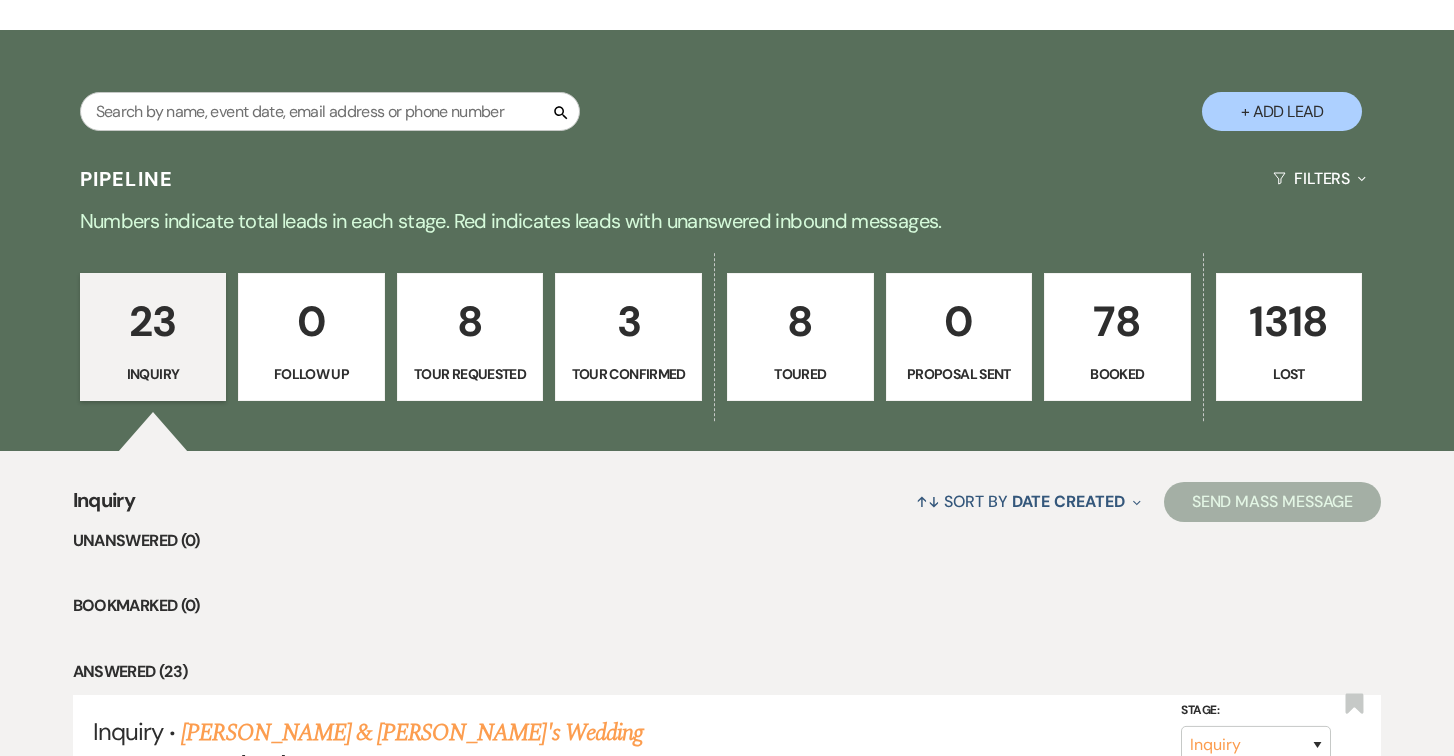scroll, scrollTop: 0, scrollLeft: 0, axis: both 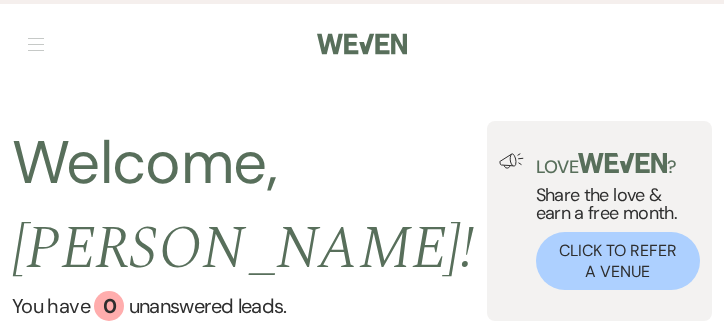 click on "Dashboard Manage Venues   Expand Guilford Yacht Club Bookings To Do Analytics   Expand Guilford Yacht Club Settings   Expand Host Profile Payment Settings Change Password Log Out Resources   Expand Lead Form/Badge Resource Library     Contact Weven" at bounding box center (362, 42) 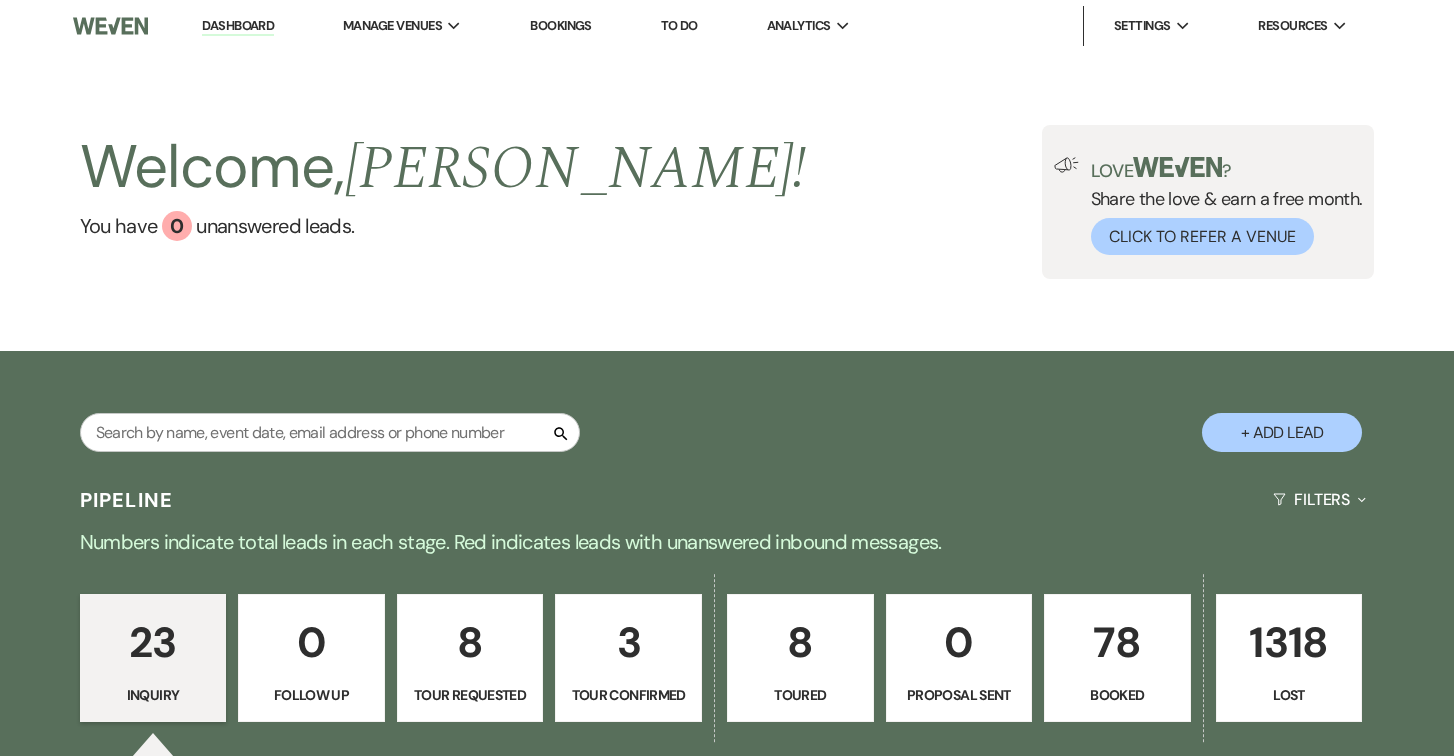 click on "Welcome,  Alison ! You have   0   unanswered lead s . Love   ?
Share the love & earn a free month.     Click to Refer a Venue" at bounding box center [727, 202] 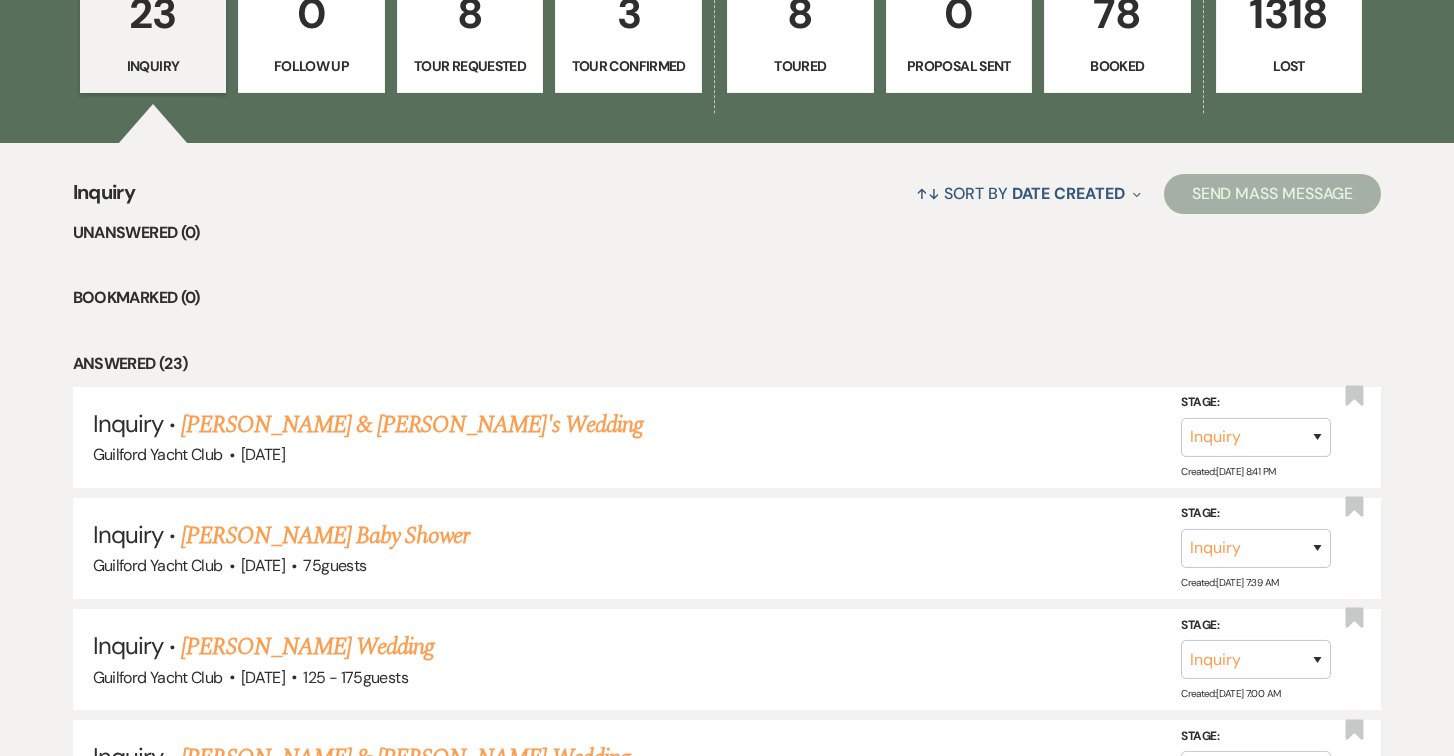 scroll, scrollTop: 634, scrollLeft: 0, axis: vertical 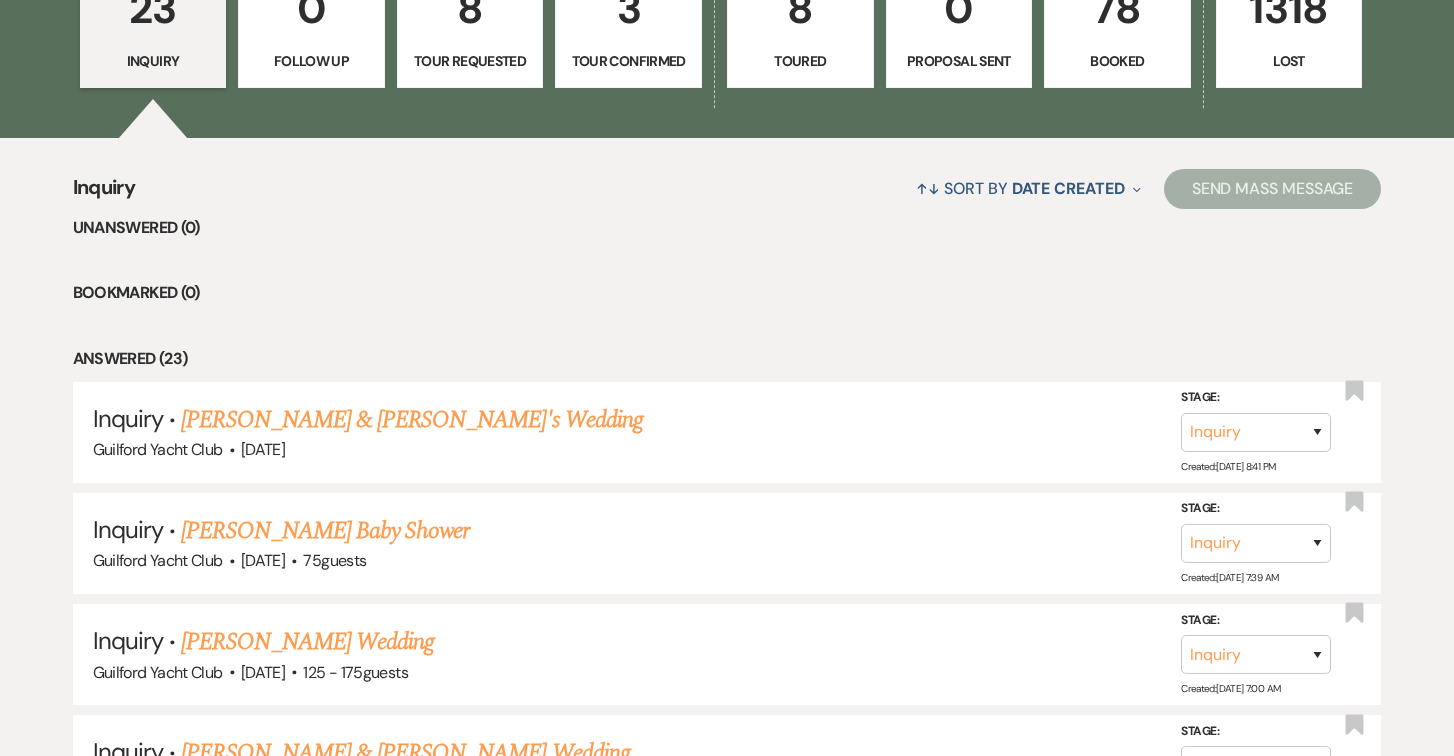 click on "Inquiry" at bounding box center [153, 61] 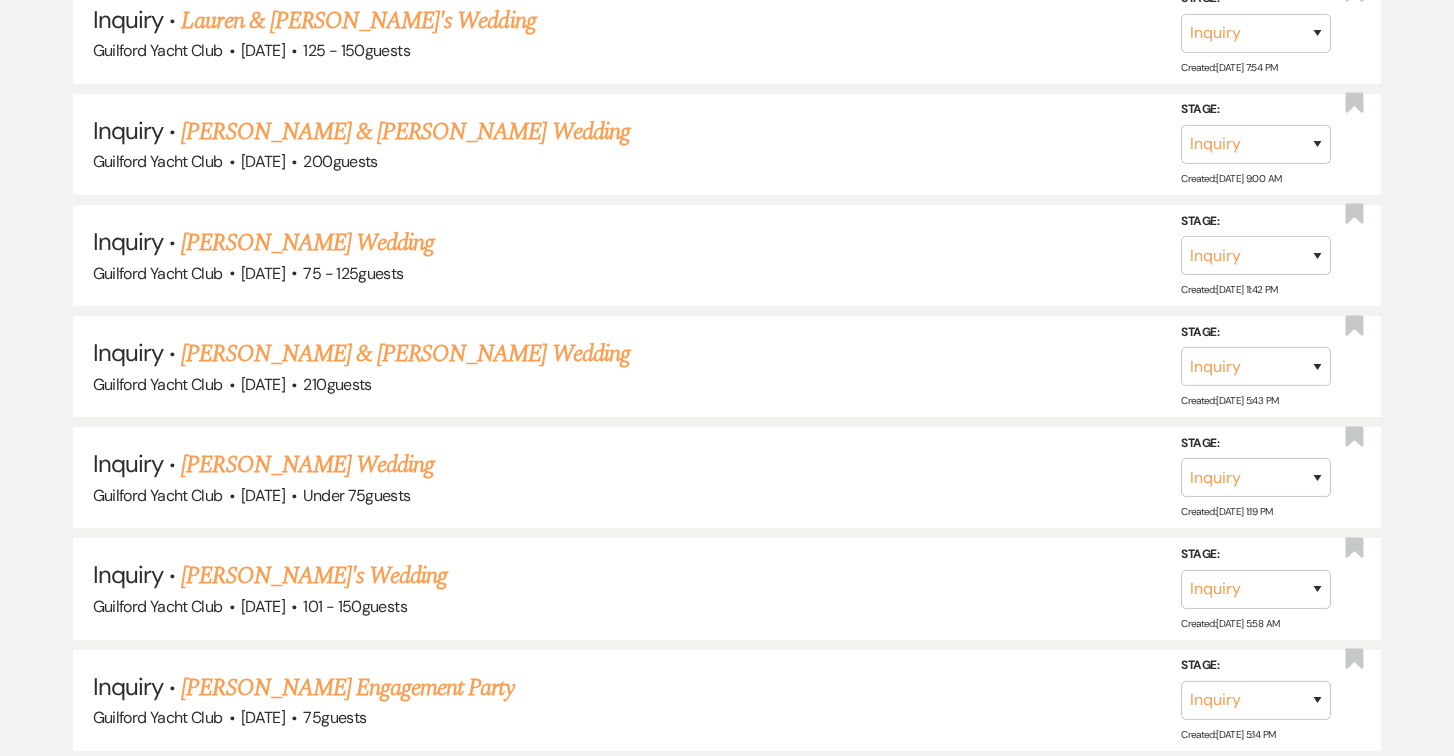 scroll, scrollTop: 2947, scrollLeft: 0, axis: vertical 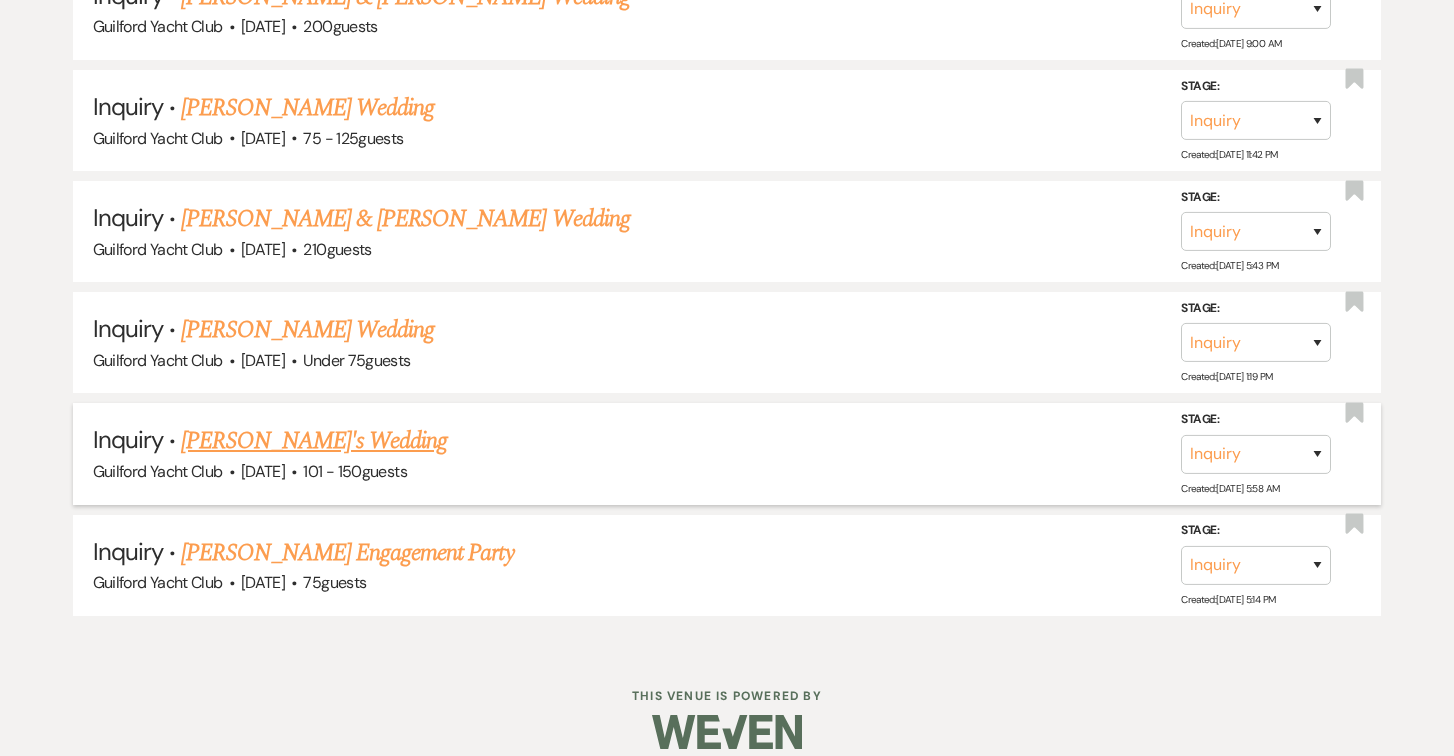 click on "[PERSON_NAME]'s Wedding" at bounding box center [314, 441] 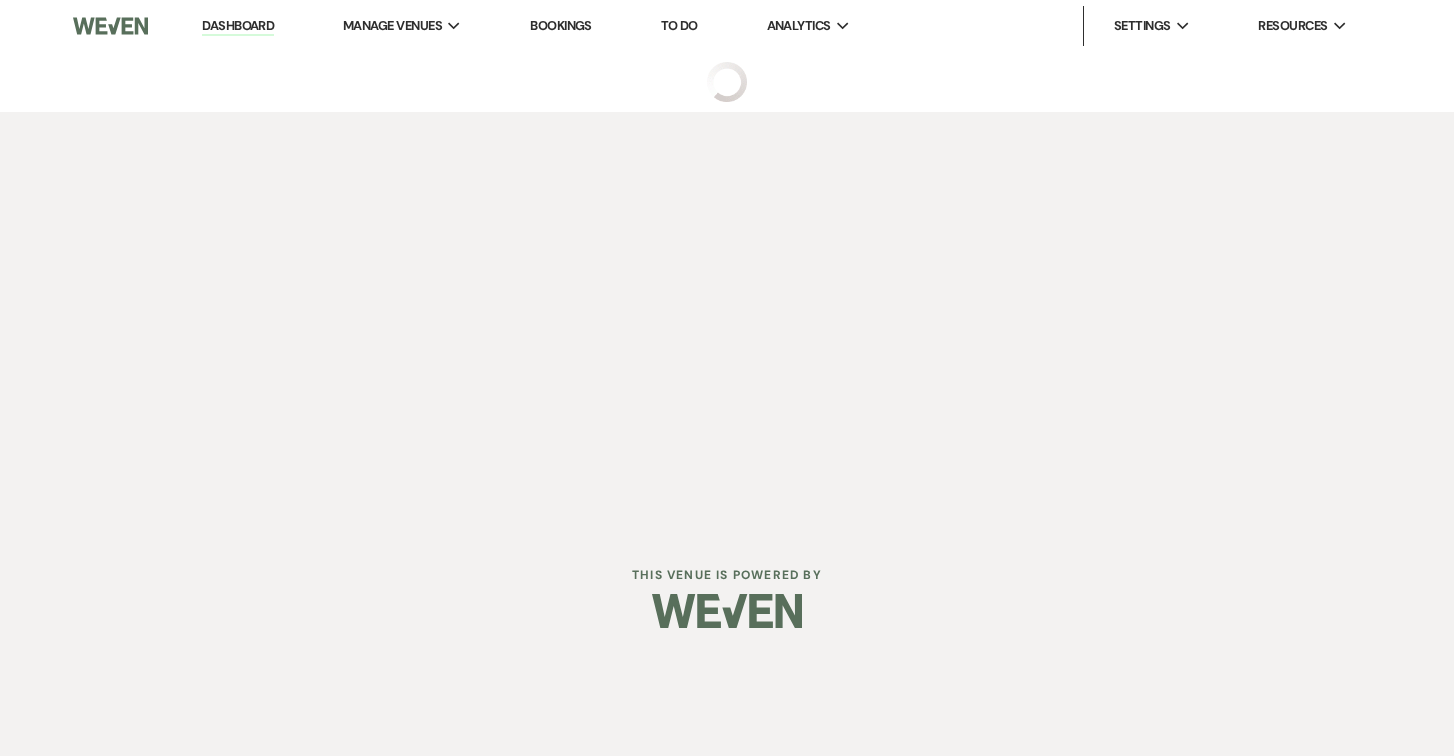 scroll, scrollTop: 0, scrollLeft: 0, axis: both 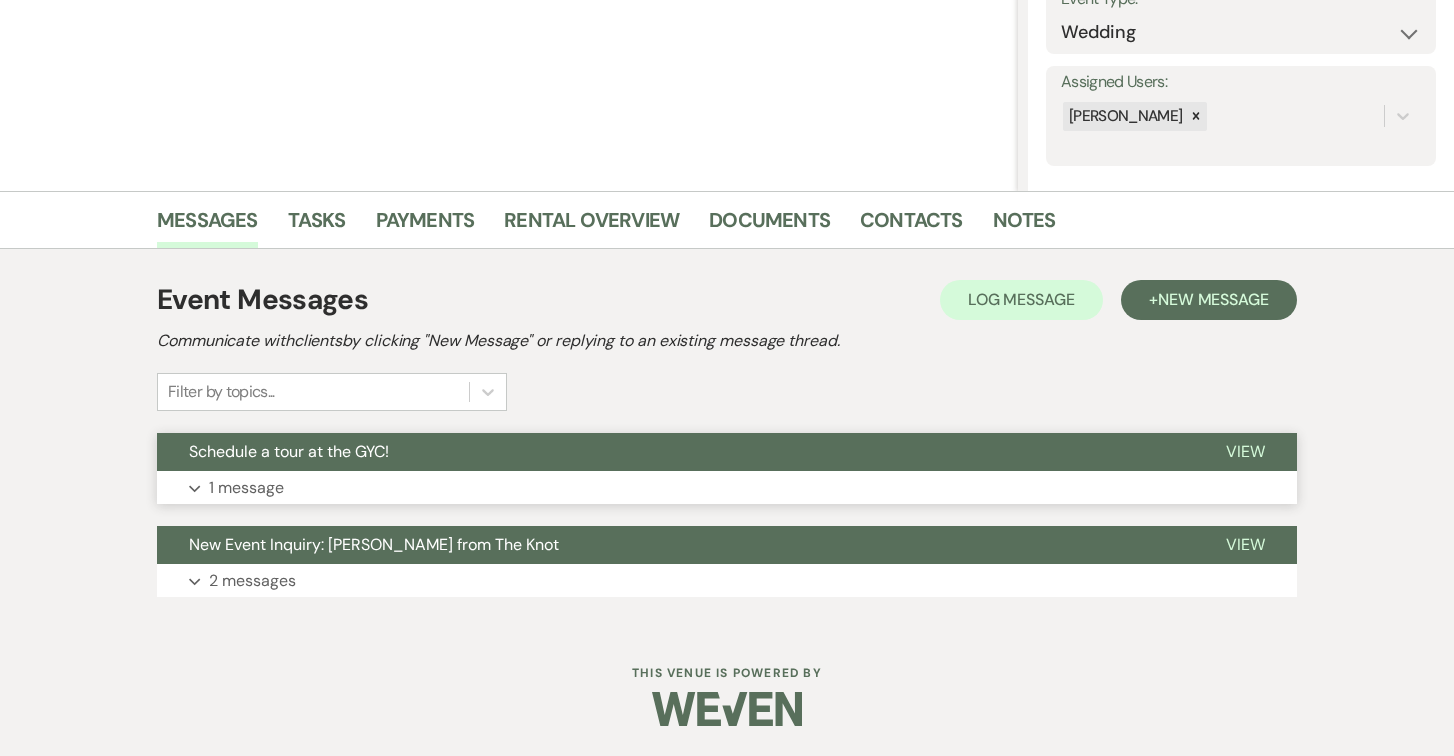 click on "View" at bounding box center [1245, 451] 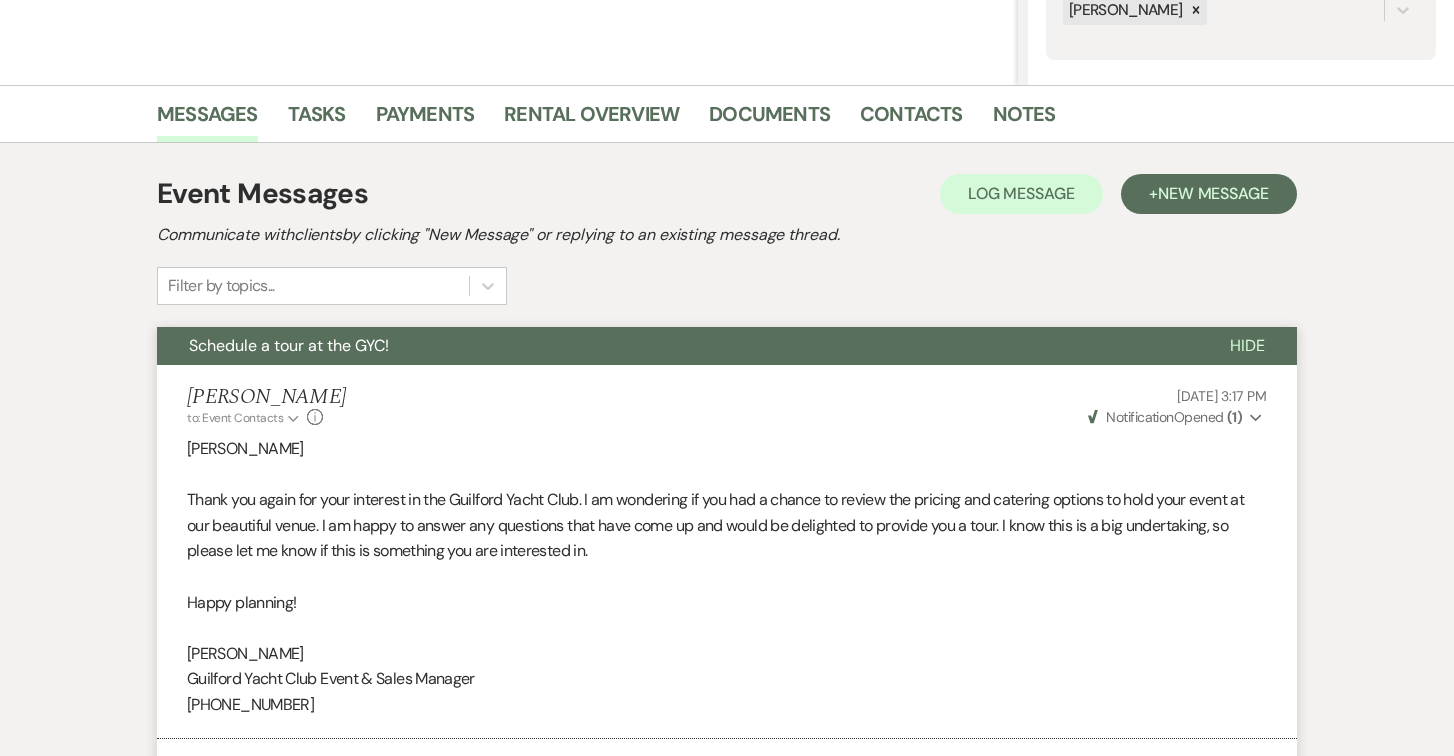 scroll, scrollTop: 0, scrollLeft: 0, axis: both 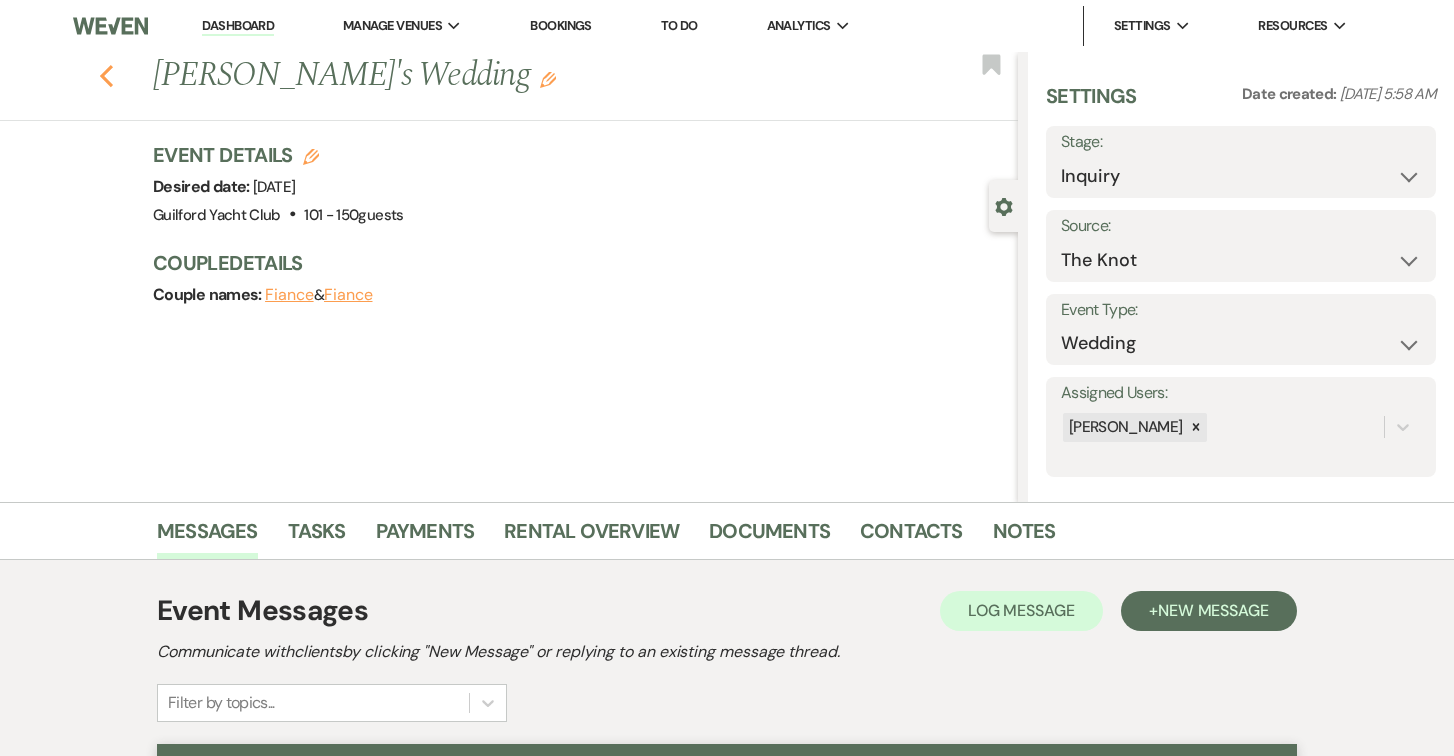 click 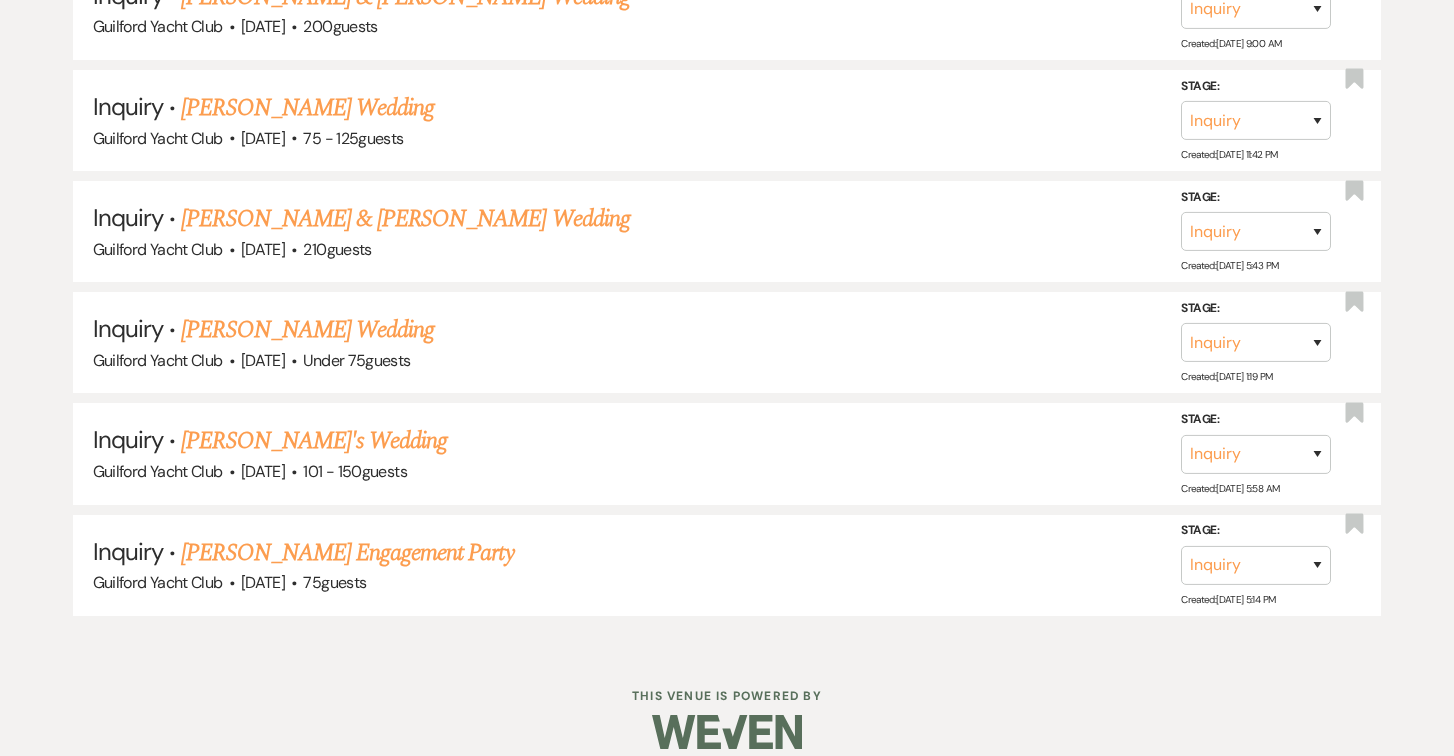 scroll, scrollTop: 2949, scrollLeft: 0, axis: vertical 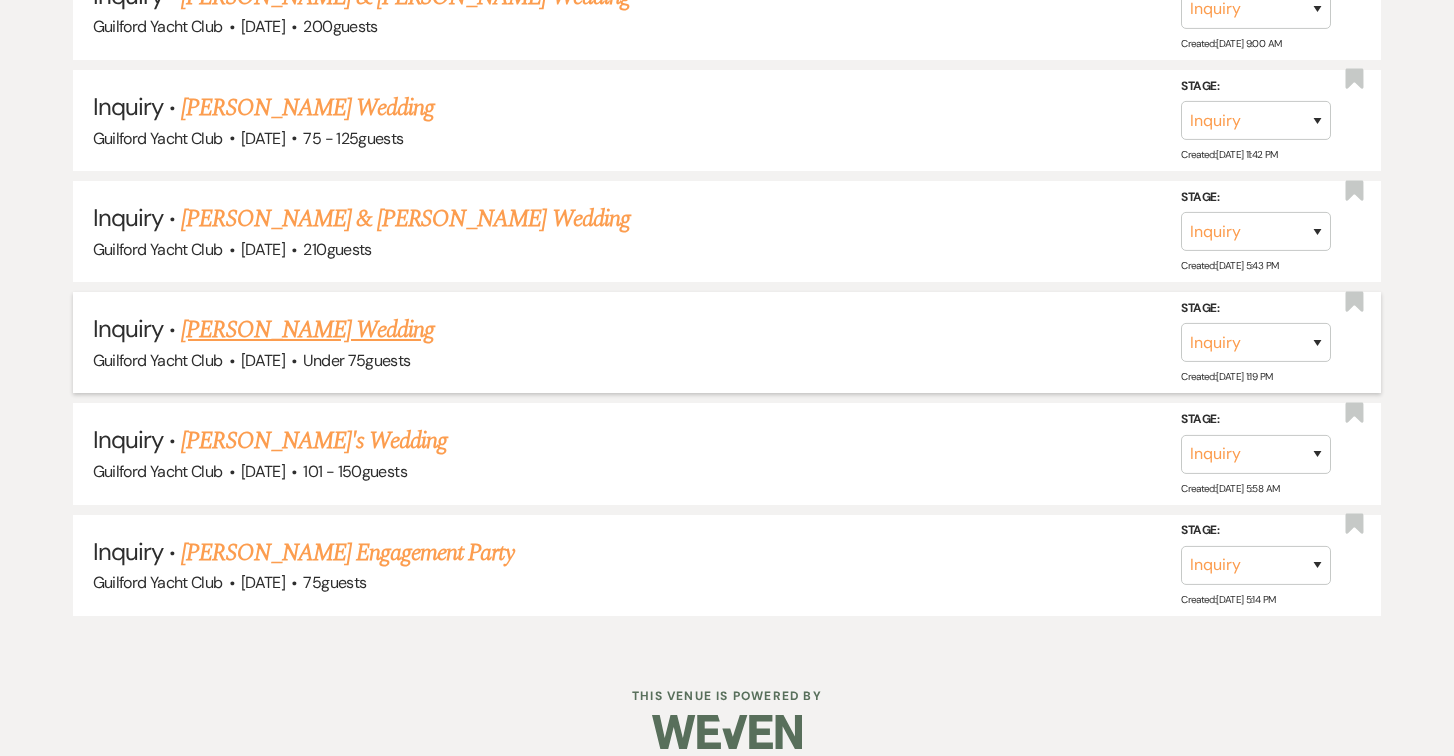 click on "[PERSON_NAME] Wedding" at bounding box center [307, 330] 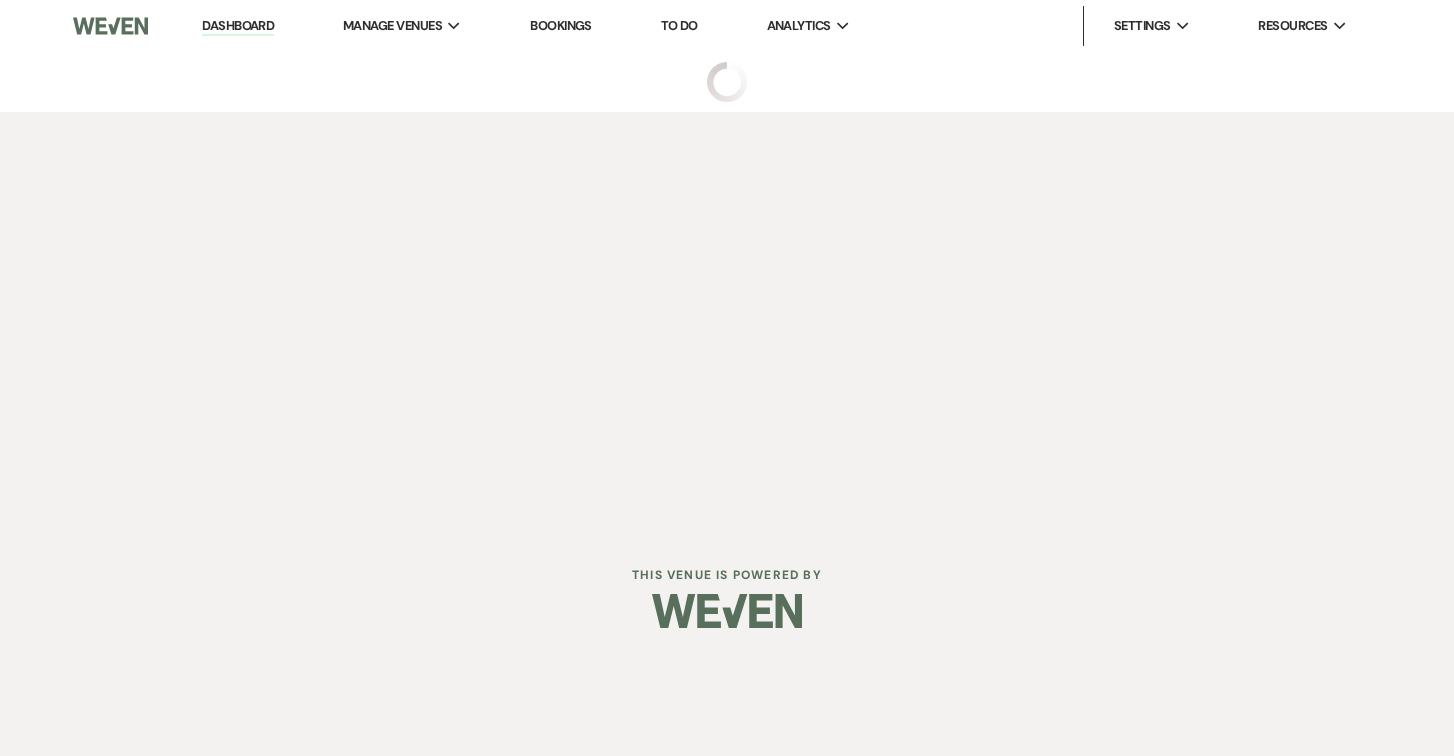 scroll, scrollTop: 0, scrollLeft: 0, axis: both 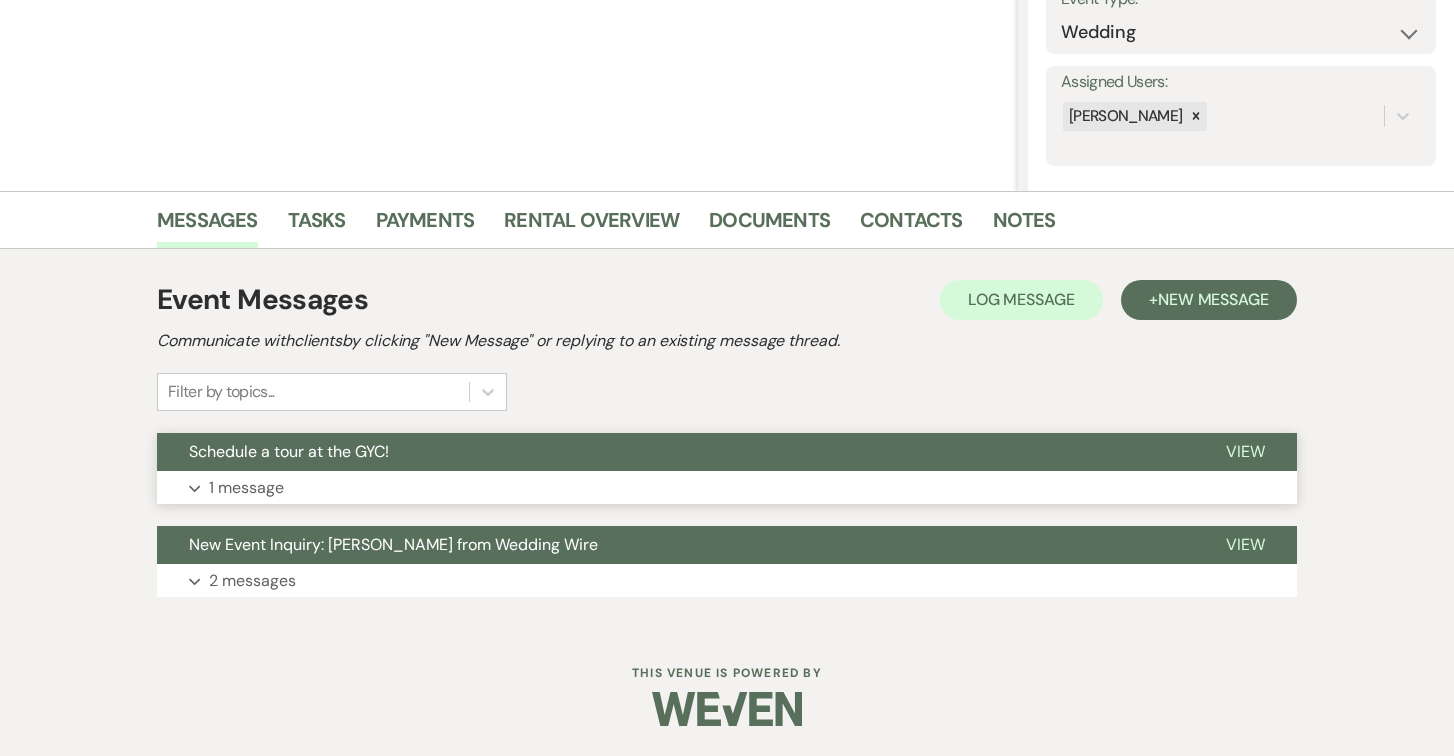 click on "View" at bounding box center (1245, 452) 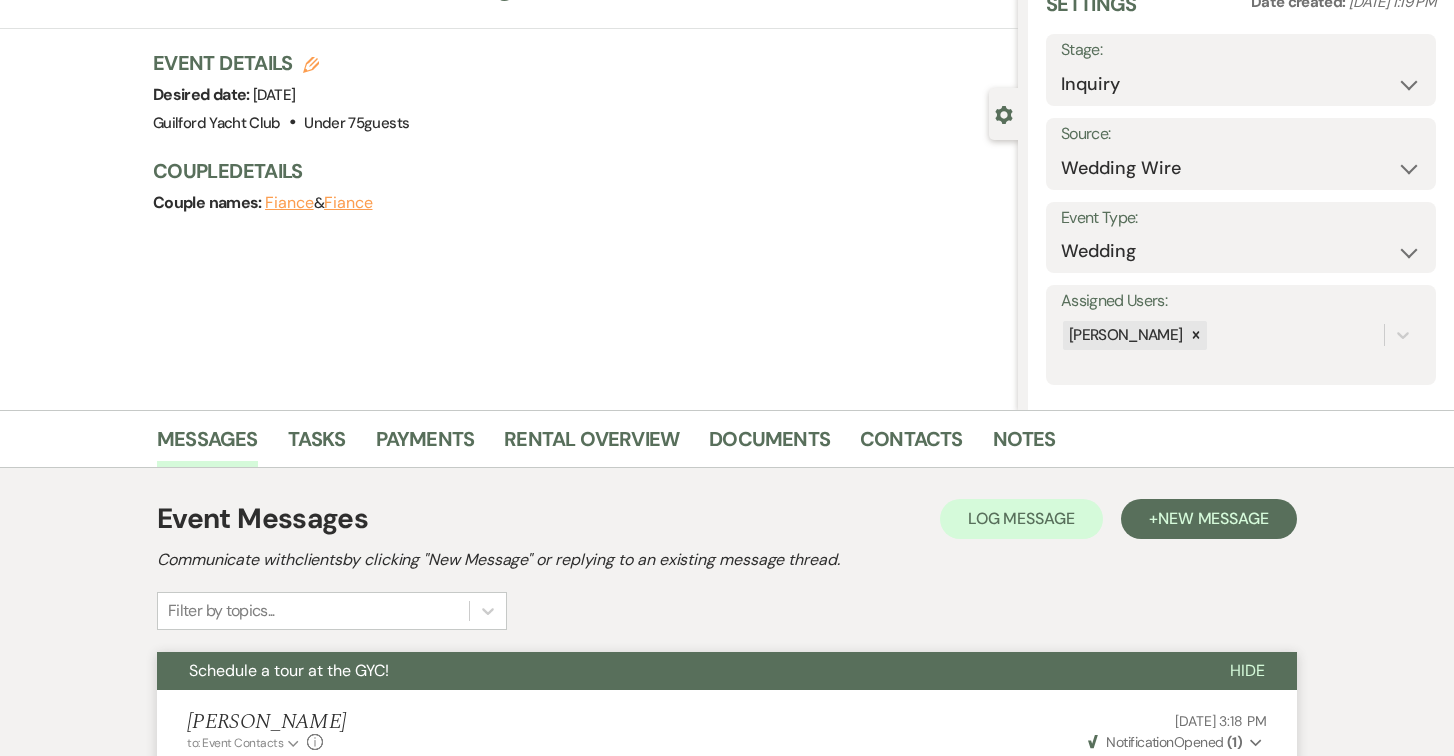 scroll, scrollTop: 0, scrollLeft: 0, axis: both 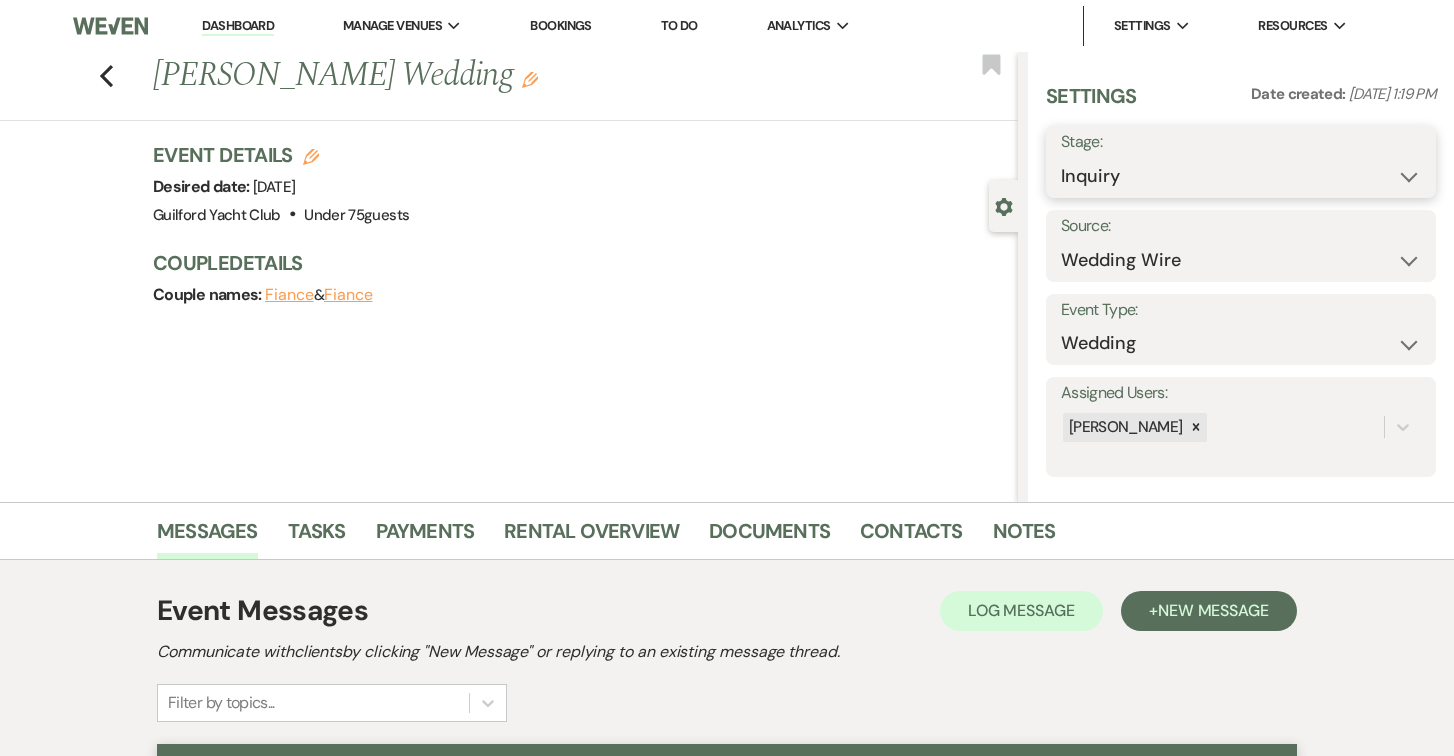click on "Inquiry Follow Up Tour Requested Tour Confirmed Toured Proposal Sent Booked Lost" at bounding box center (1241, 176) 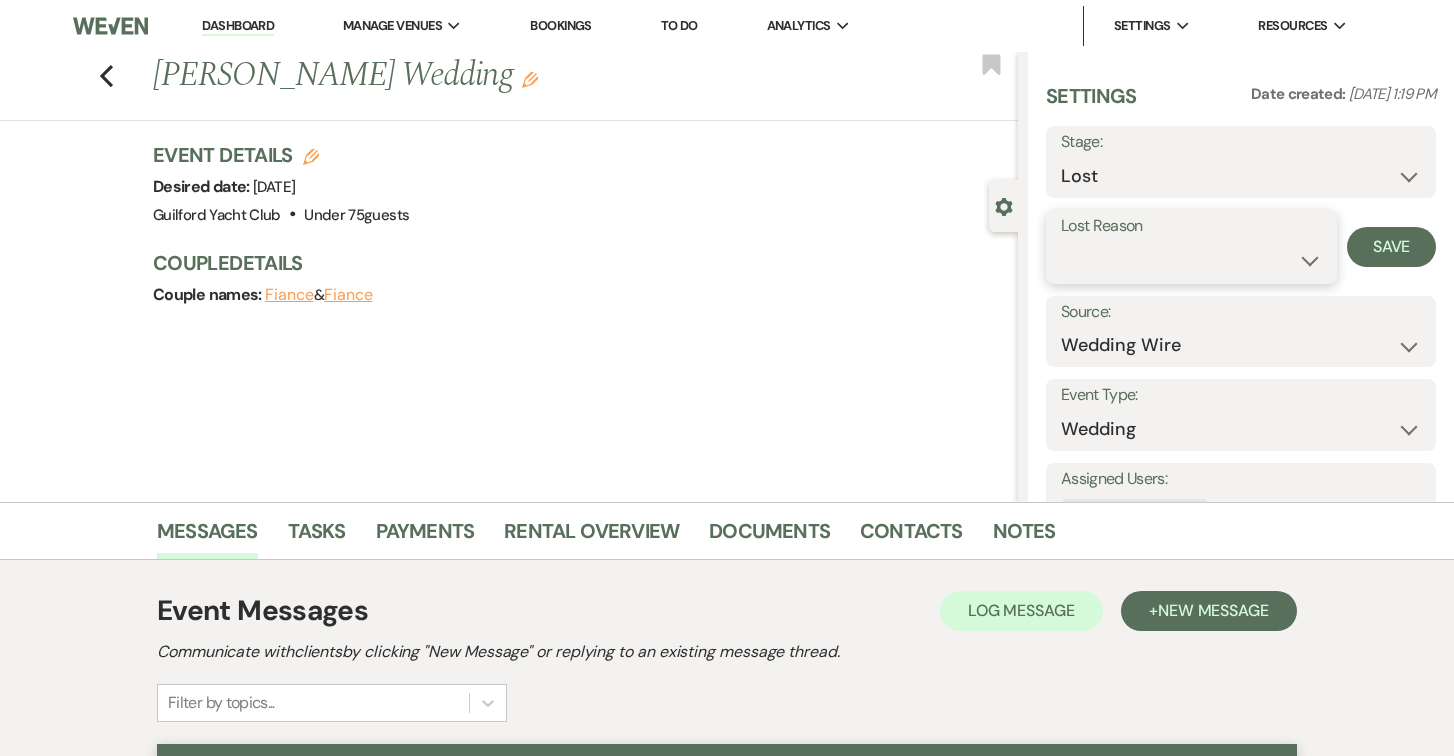 click on "Booked Elsewhere Budget Date Unavailable No Response Not a Good Match Capacity Cancelled Duplicate (hidden) Spam (hidden) Other (hidden) Other" at bounding box center [1191, 260] 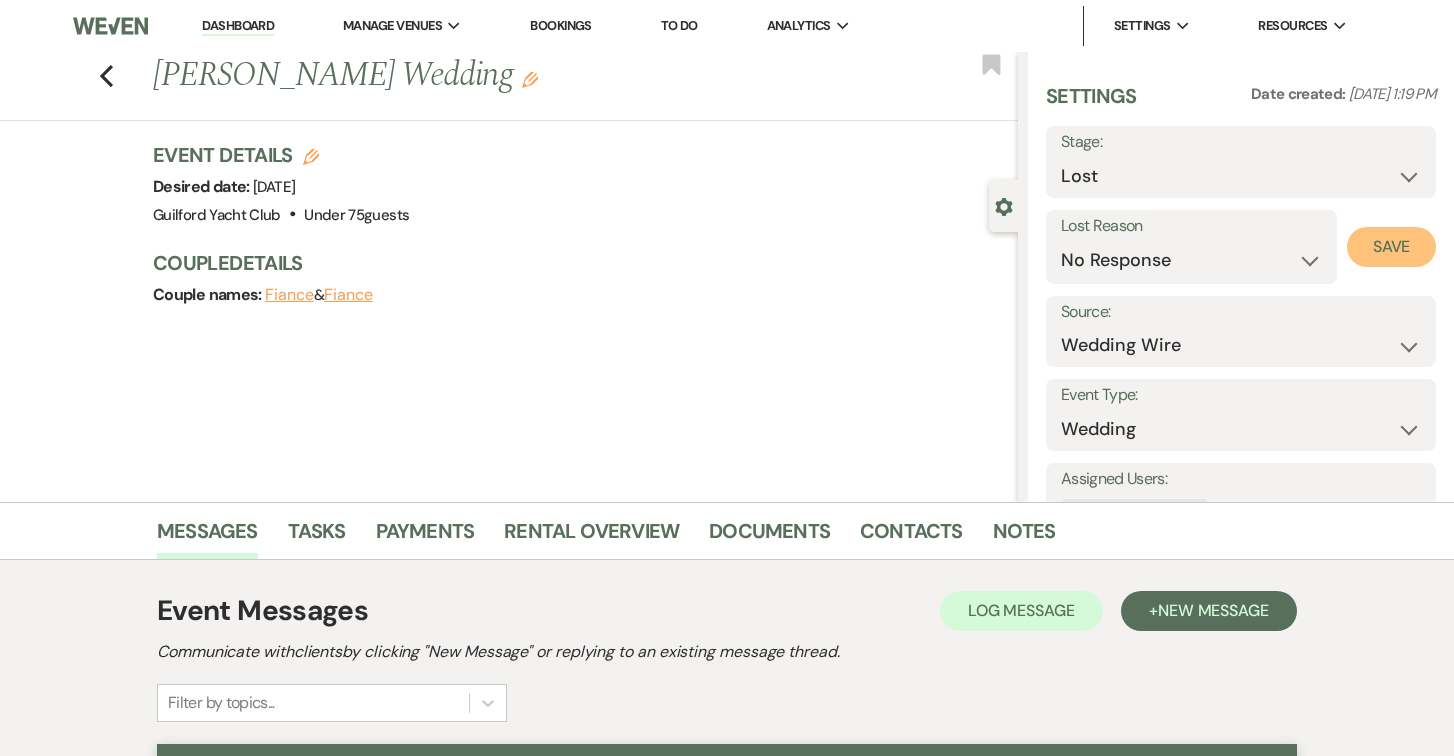 click on "Save" at bounding box center [1391, 247] 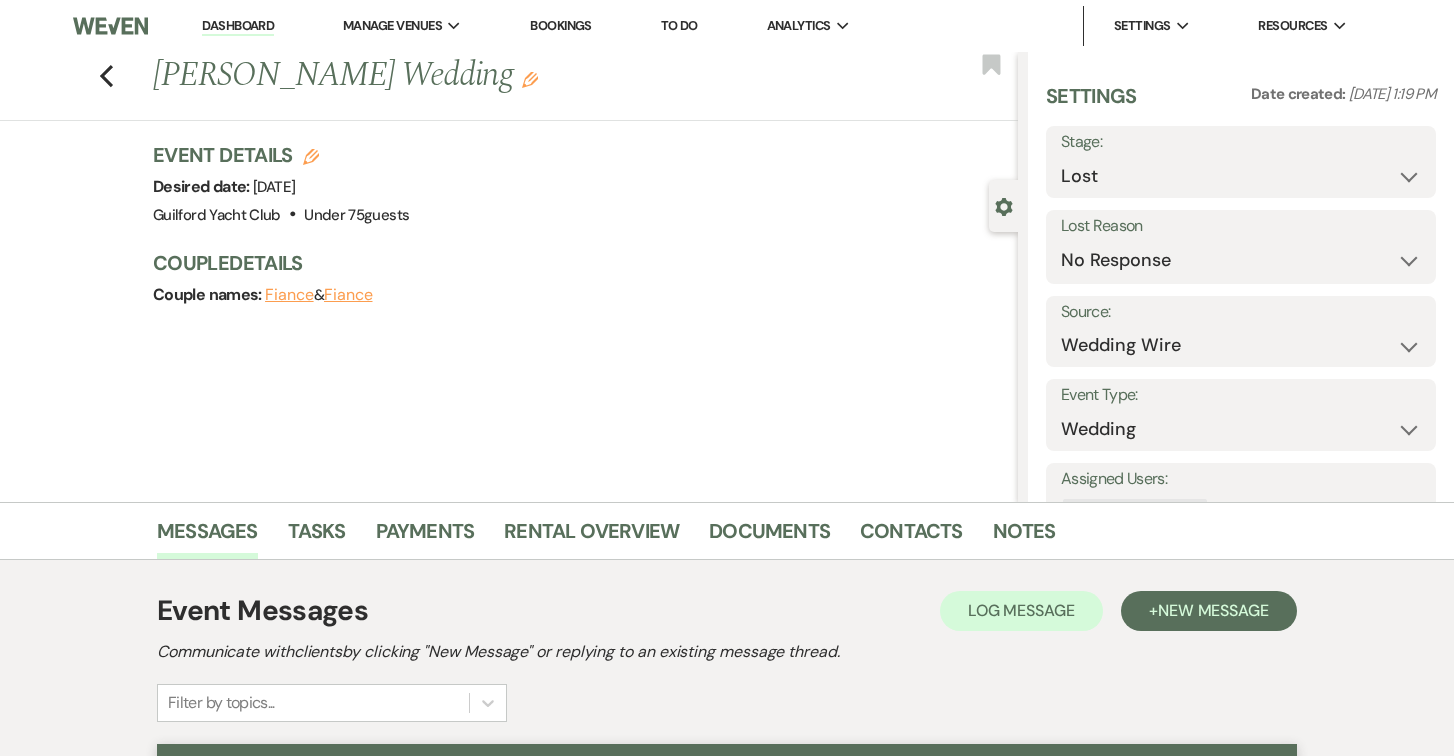click on "Previous Philip Landino's Wedding Edit Bookmark" at bounding box center (504, 86) 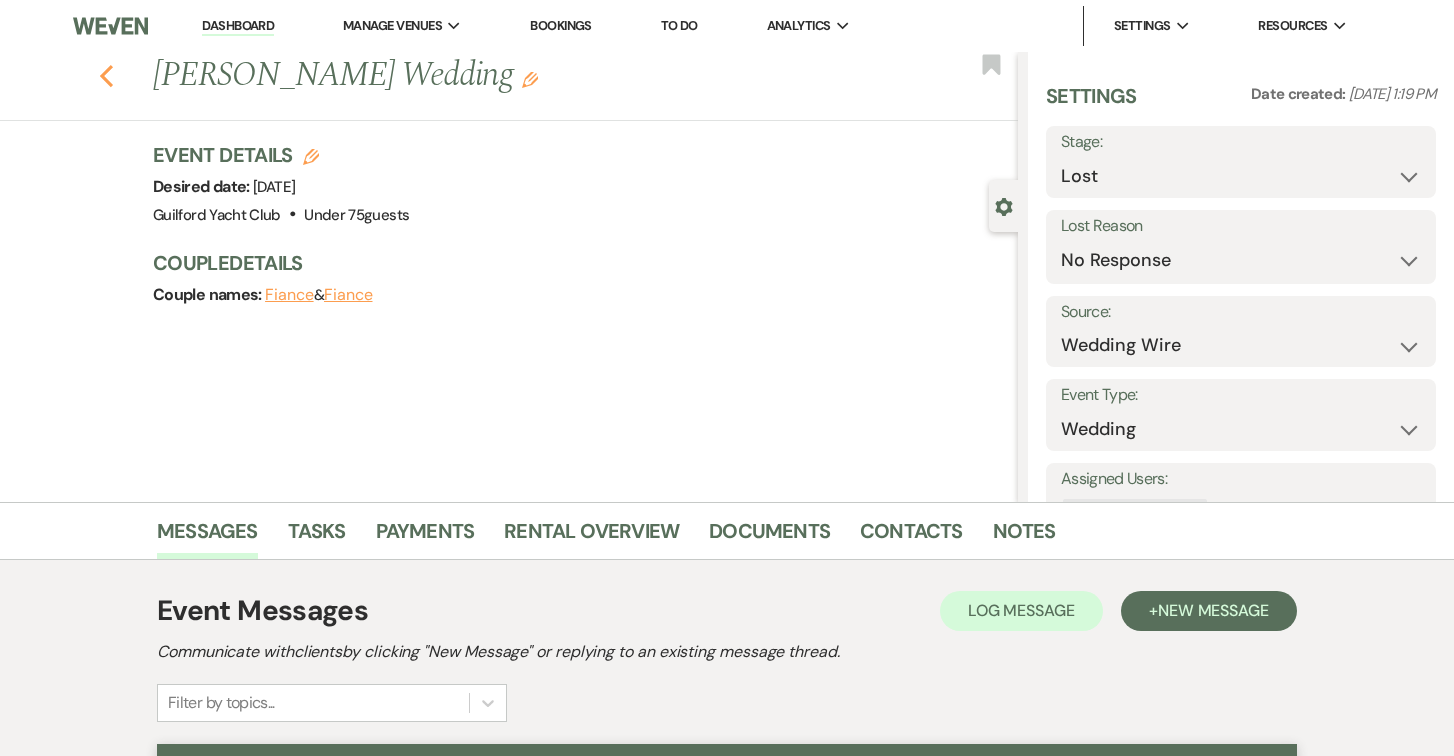 click 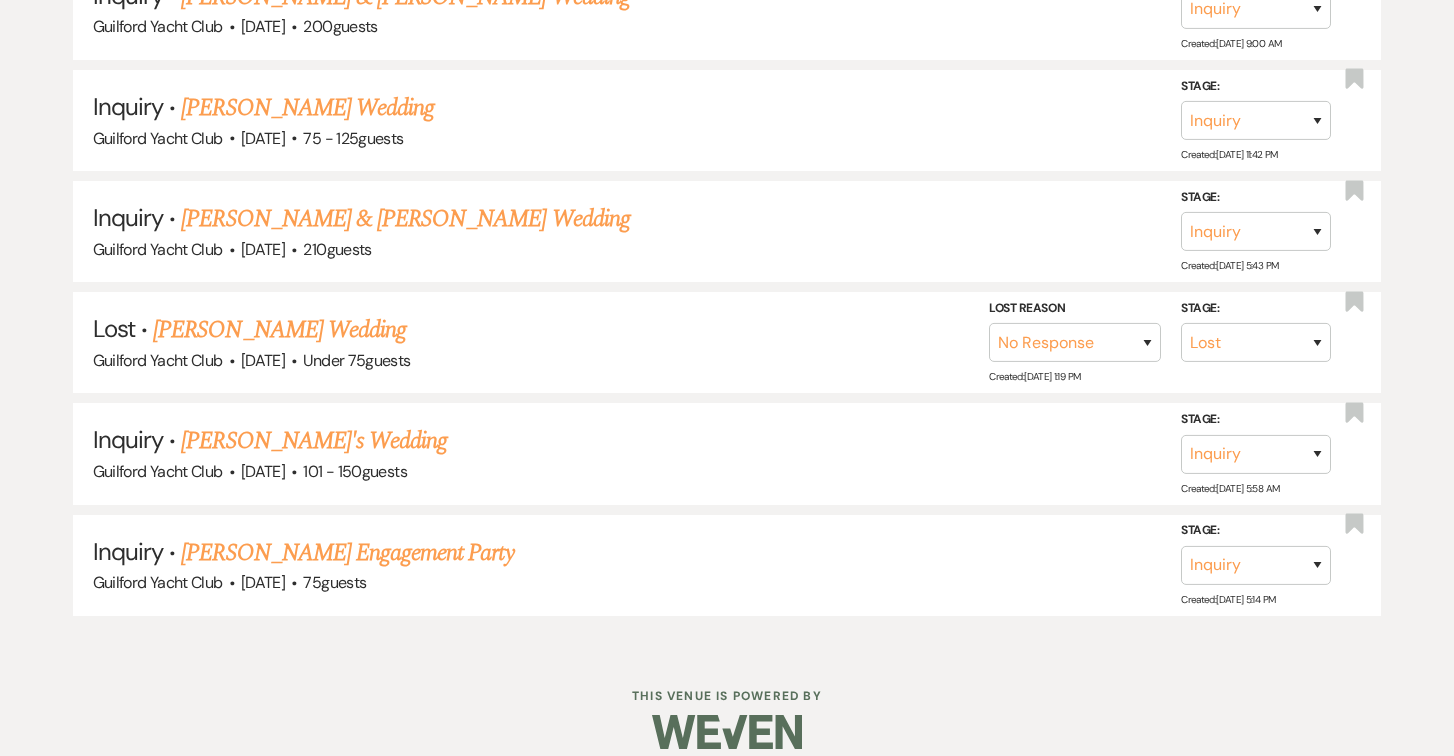 scroll, scrollTop: 2839, scrollLeft: 0, axis: vertical 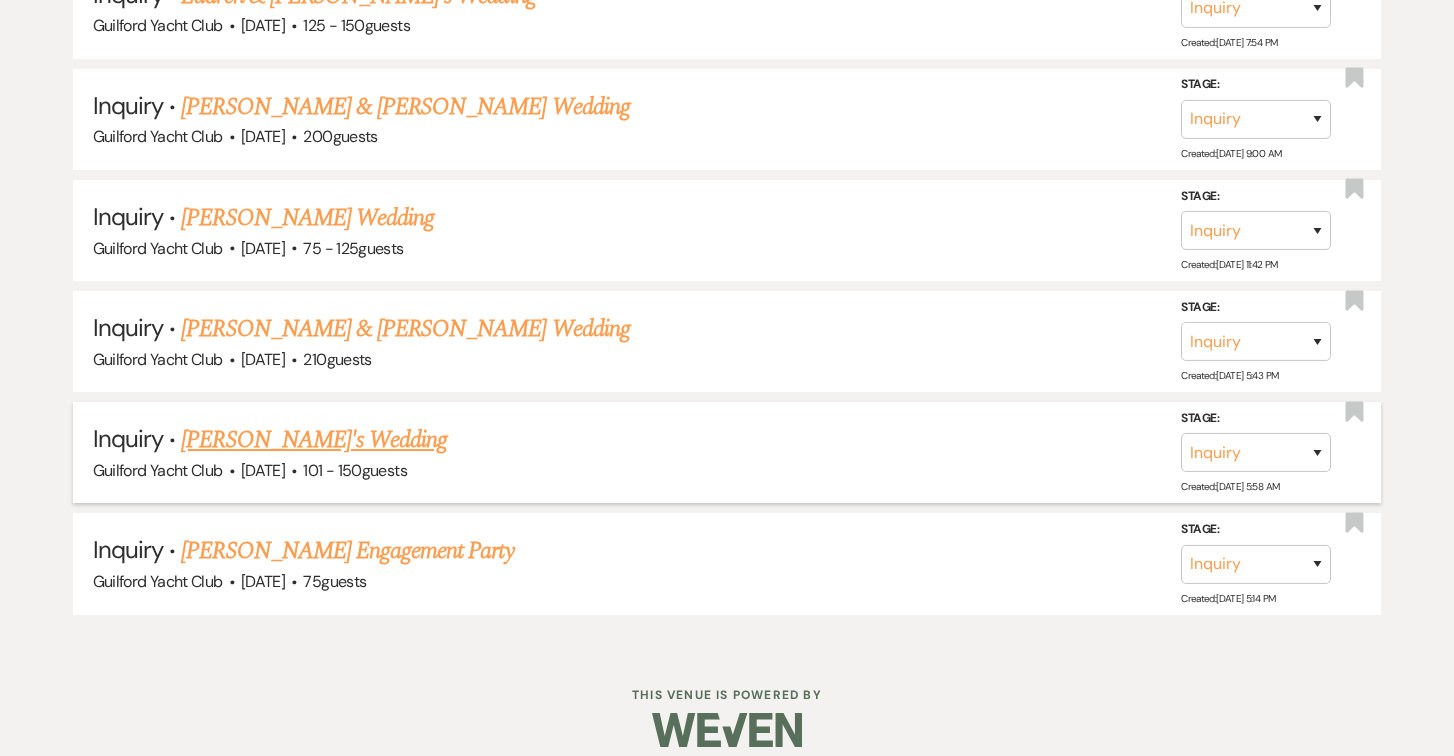 click on "[PERSON_NAME]'s Wedding" at bounding box center [314, 440] 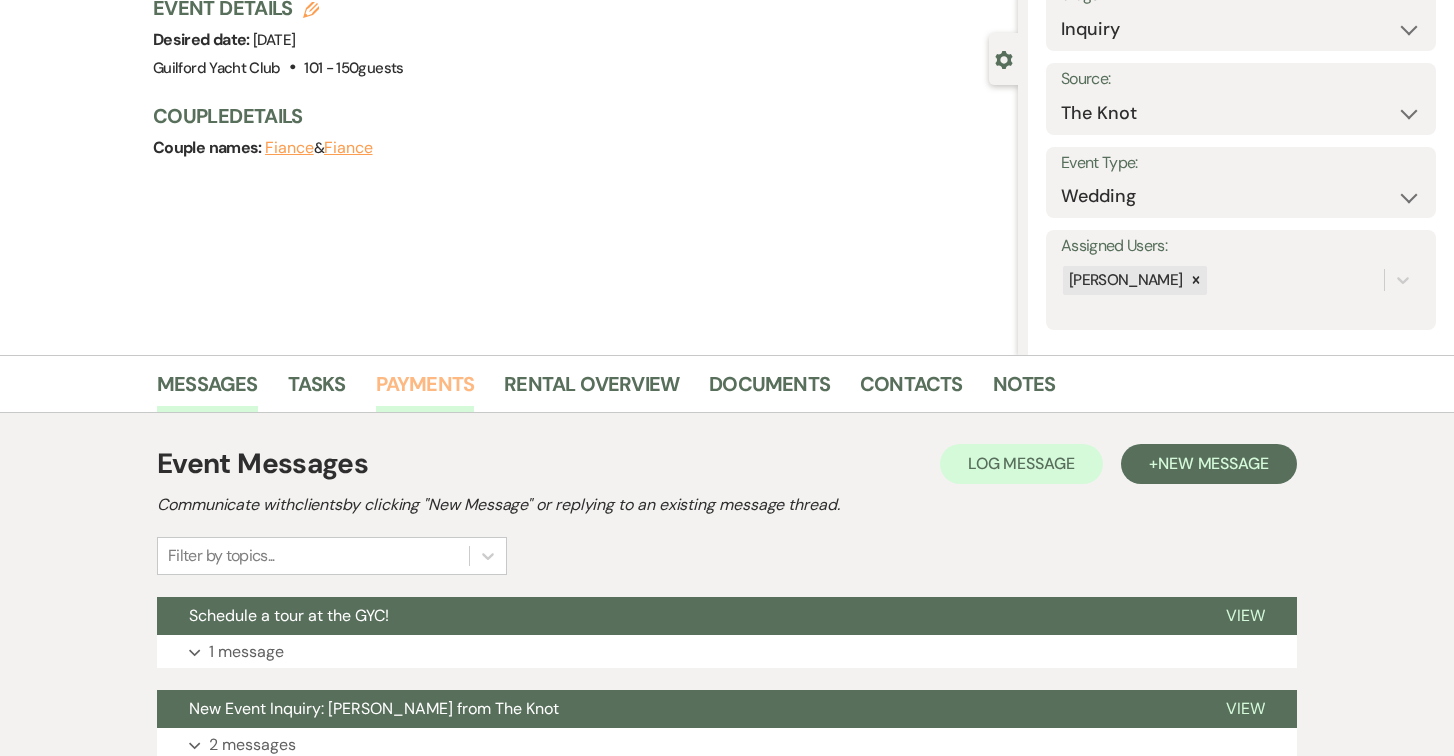 scroll, scrollTop: 311, scrollLeft: 0, axis: vertical 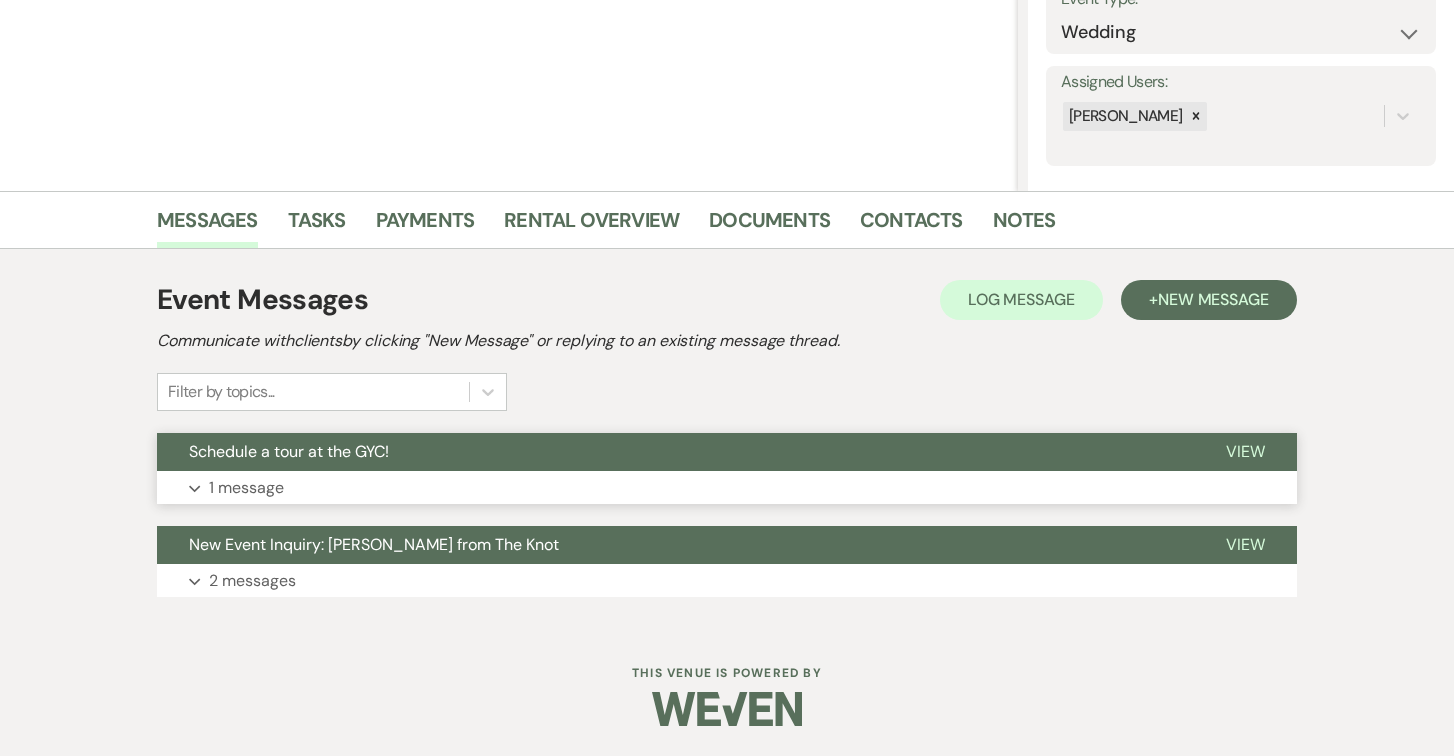 click on "View" at bounding box center (1245, 451) 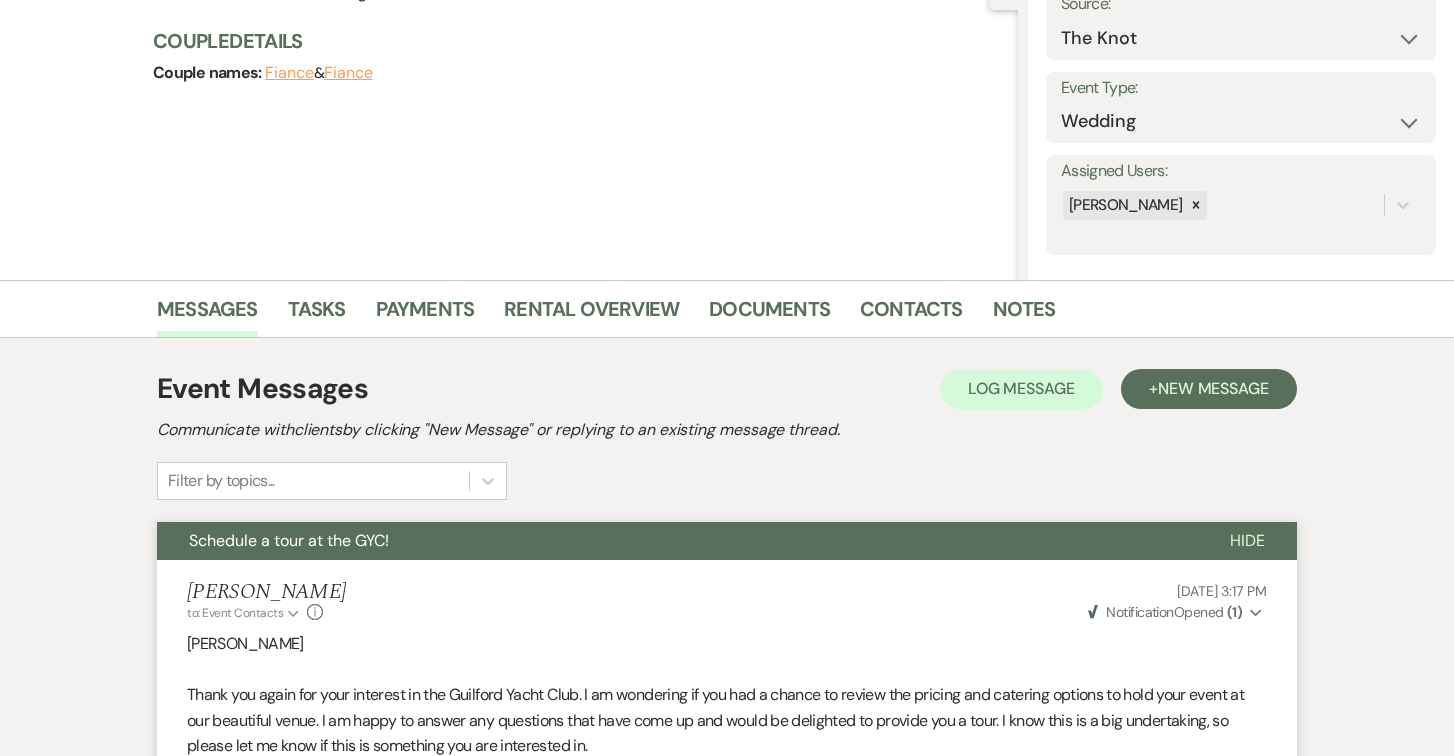 scroll, scrollTop: 0, scrollLeft: 0, axis: both 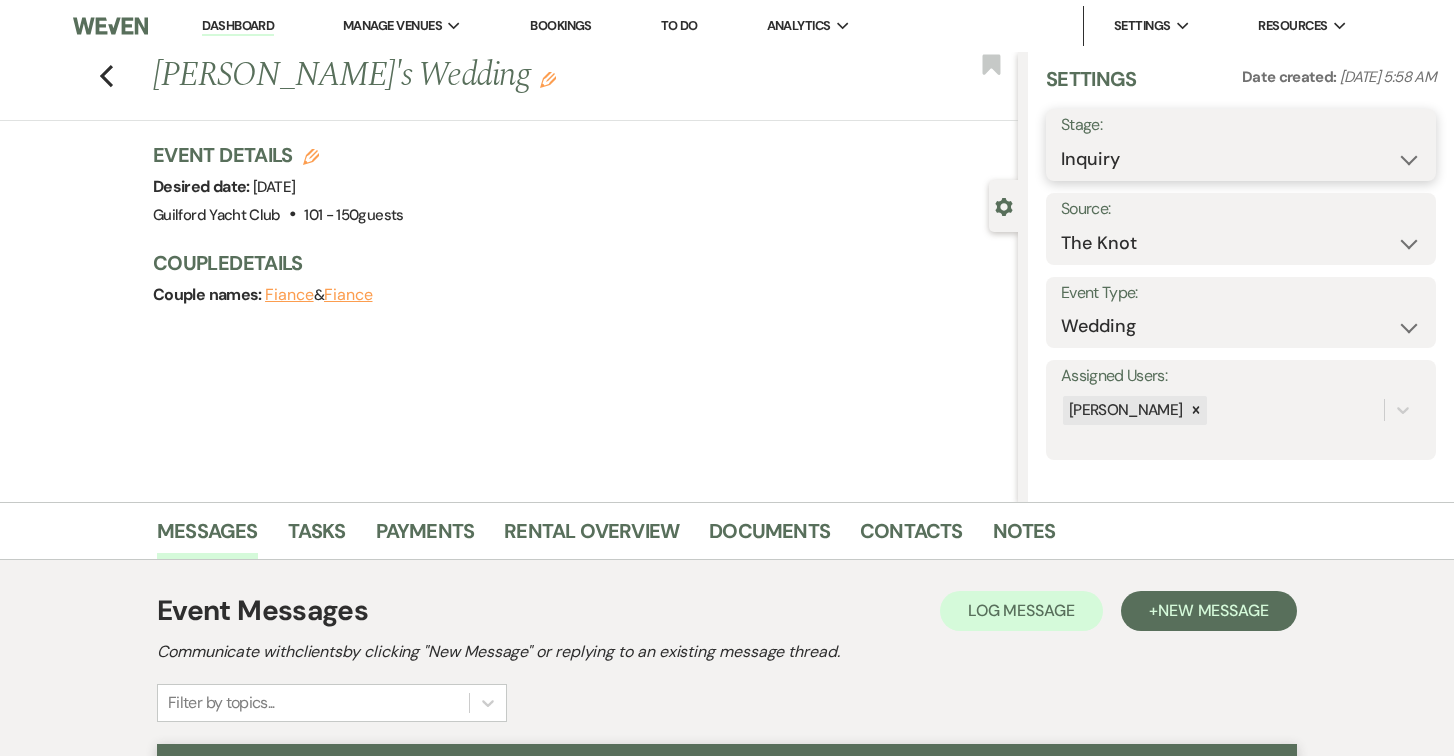 click on "Inquiry Follow Up Tour Requested Tour Confirmed Toured Proposal Sent Booked Lost" at bounding box center [1241, 159] 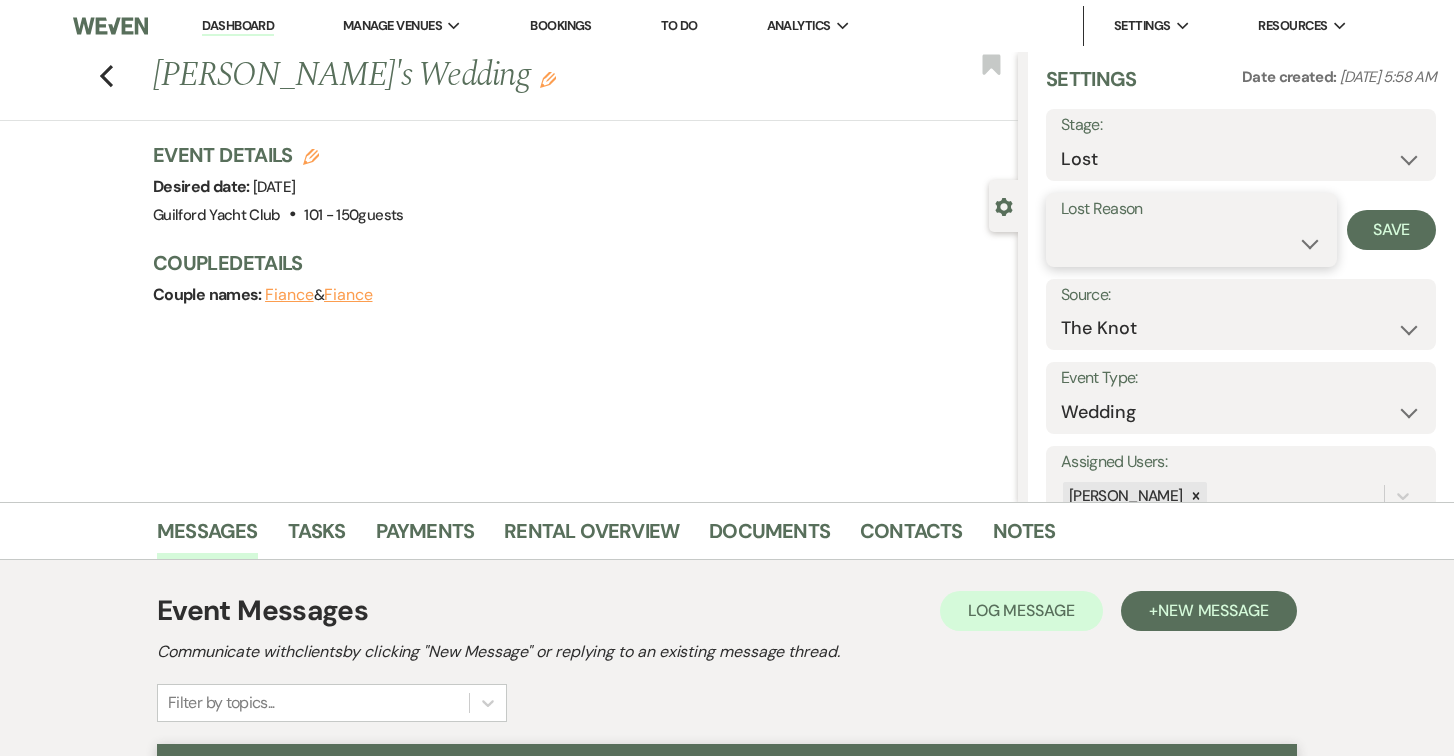 click on "Booked Elsewhere Budget Date Unavailable No Response Not a Good Match Capacity Cancelled Duplicate (hidden) Spam (hidden) Other (hidden) Other" at bounding box center (1191, 243) 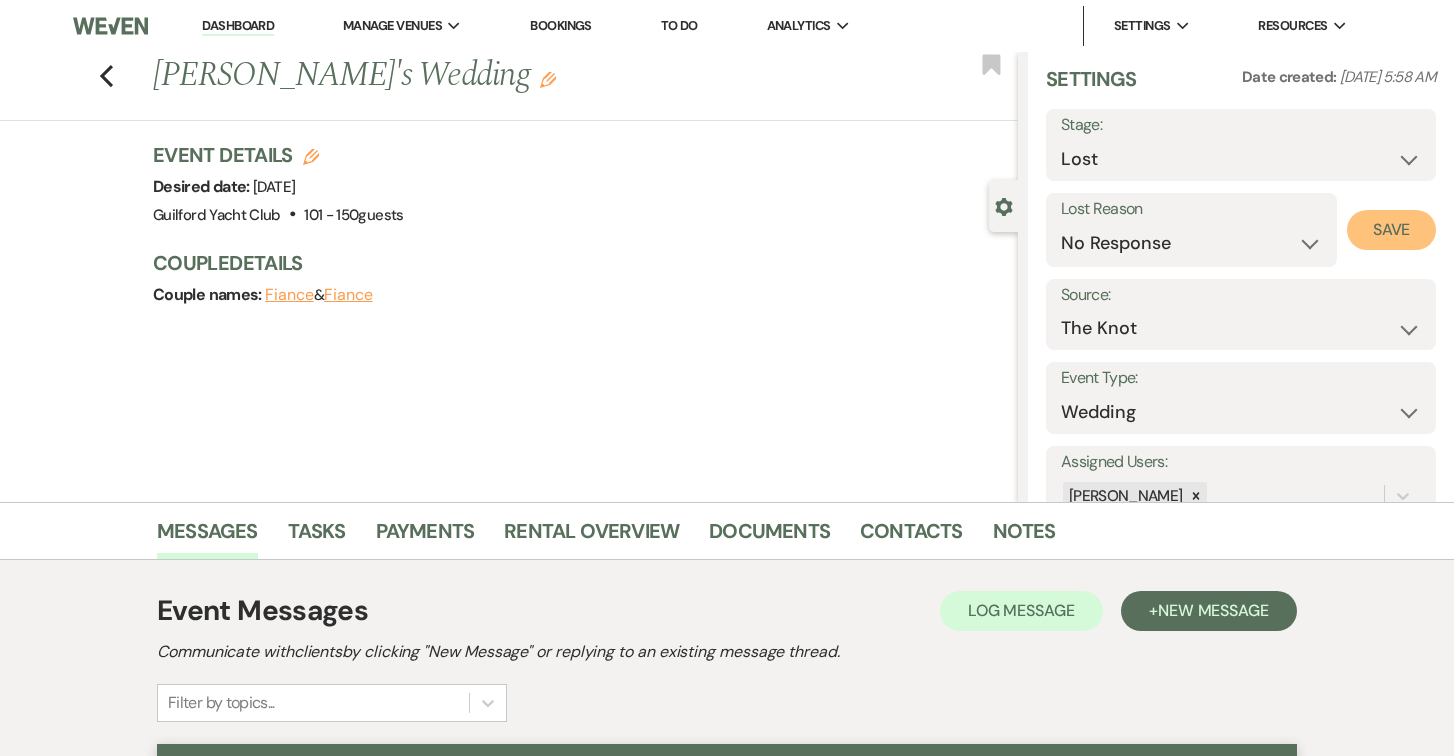 click on "Save" at bounding box center (1391, 230) 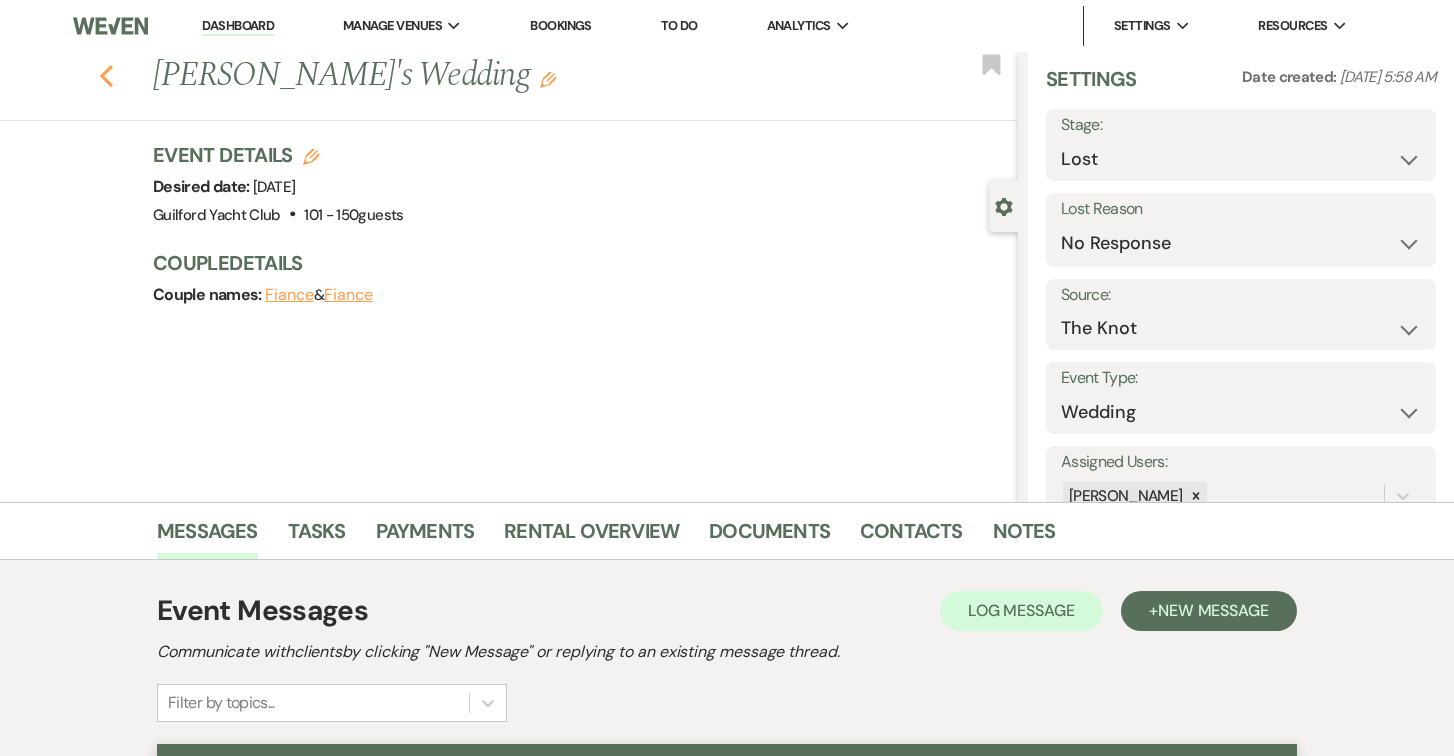 click 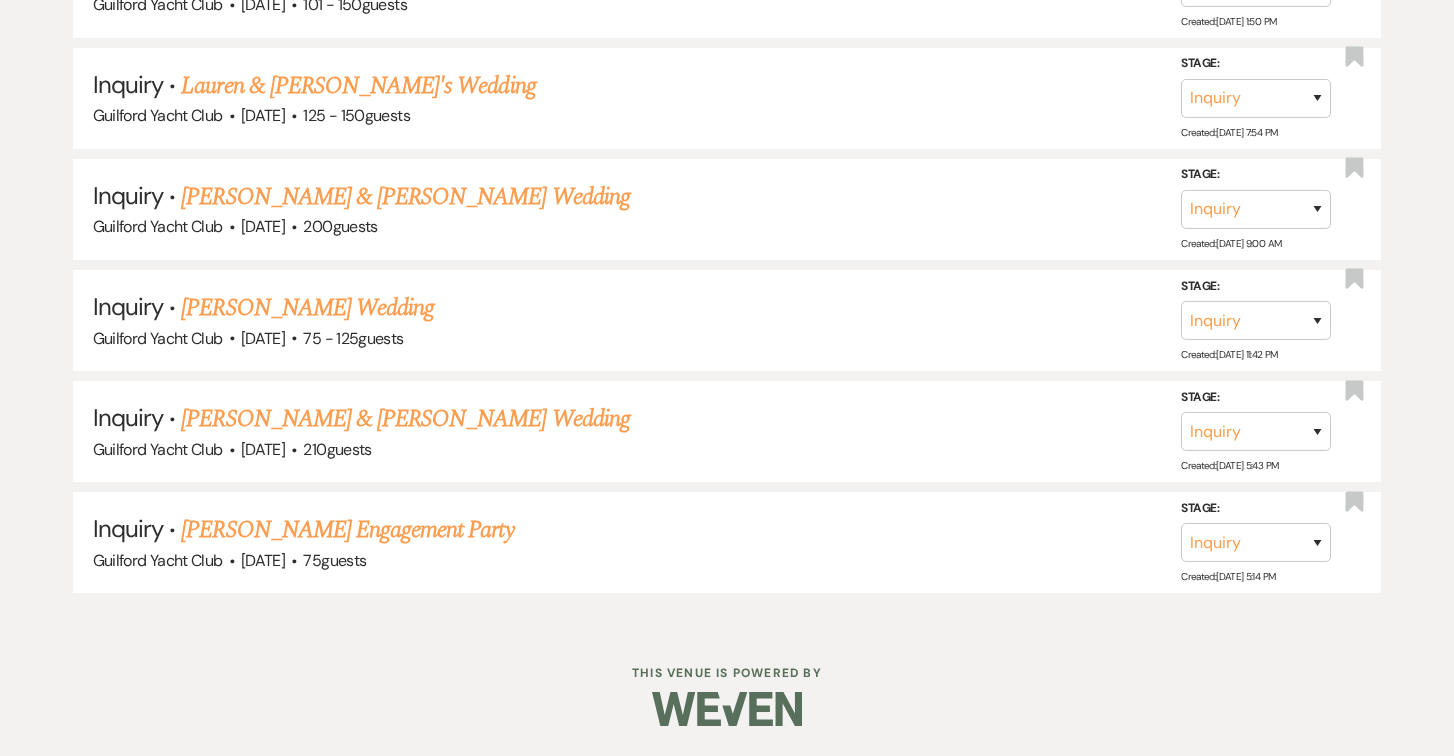 scroll, scrollTop: 2729, scrollLeft: 0, axis: vertical 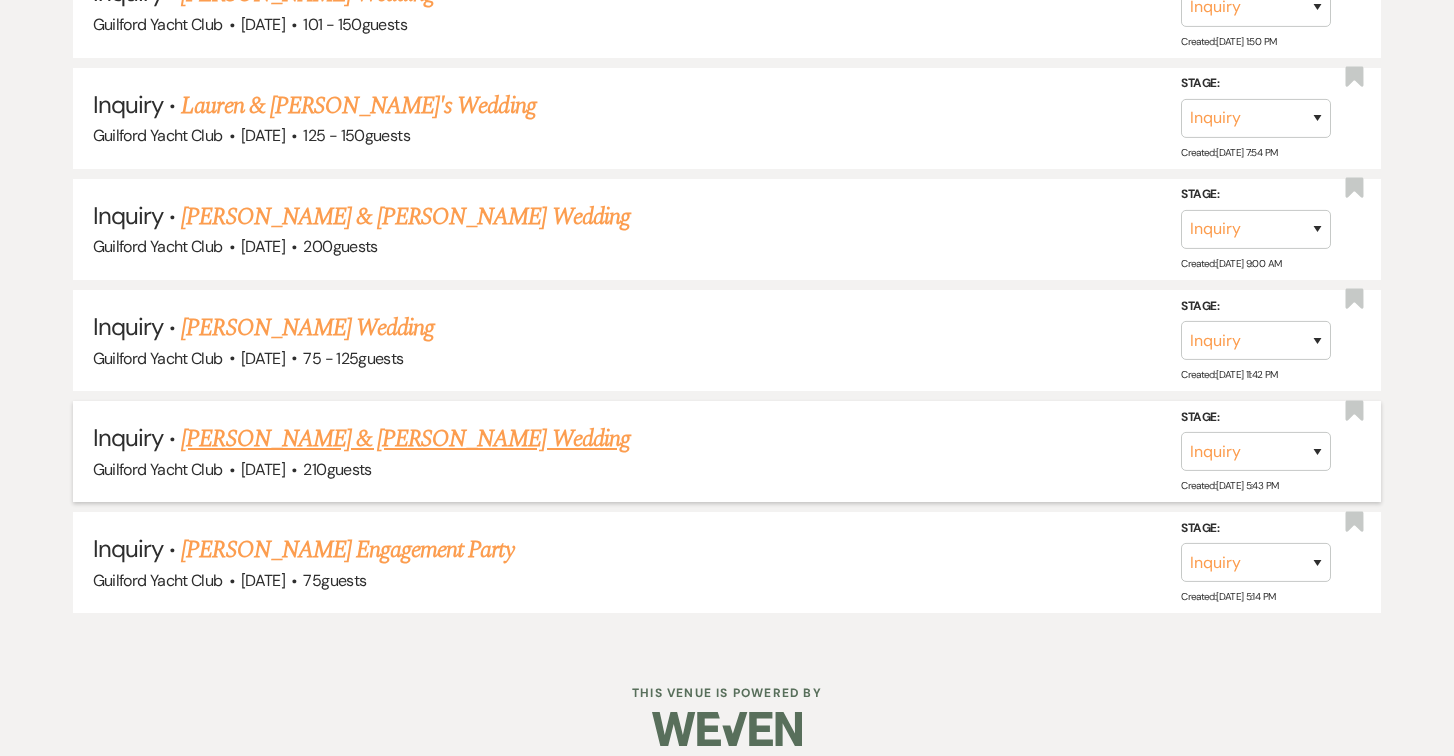 click on "[PERSON_NAME] & [PERSON_NAME] Wedding" at bounding box center [405, 439] 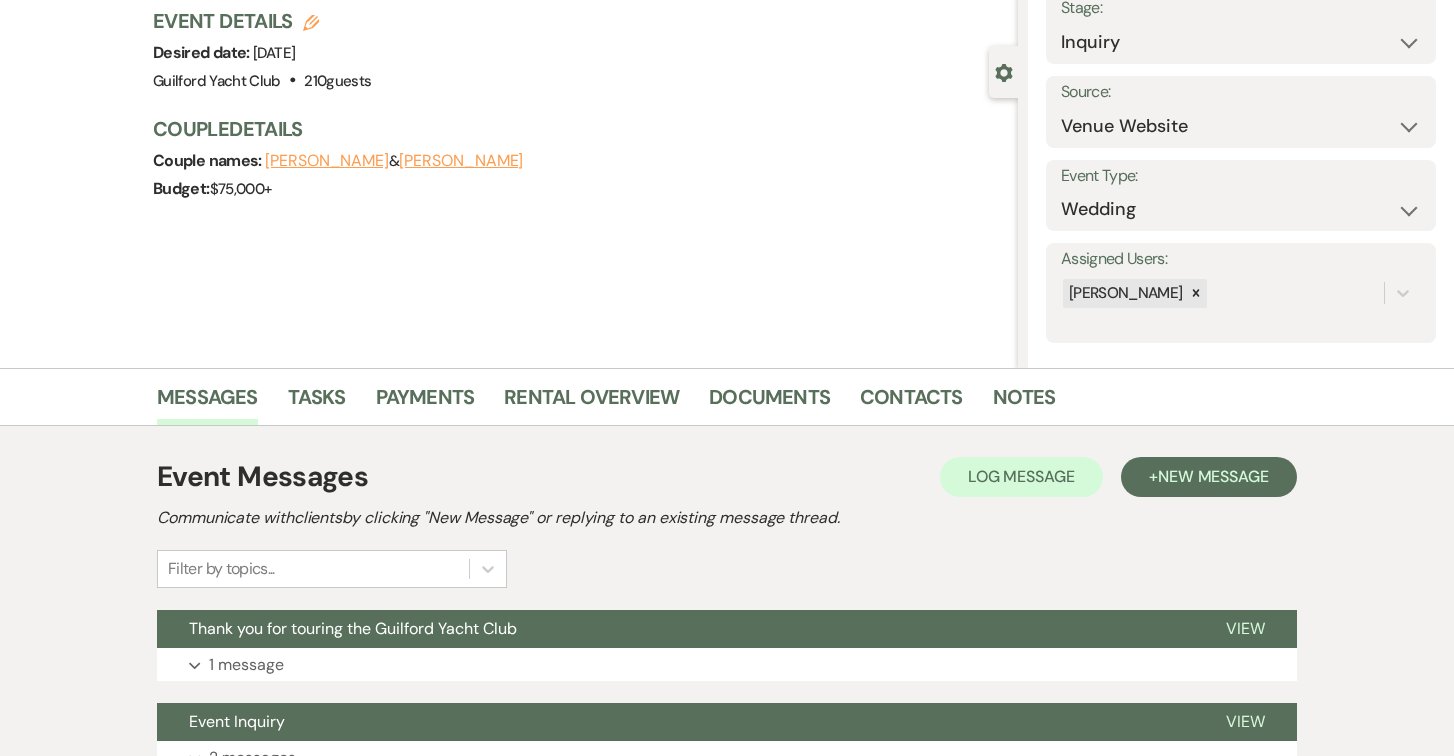 scroll, scrollTop: 311, scrollLeft: 0, axis: vertical 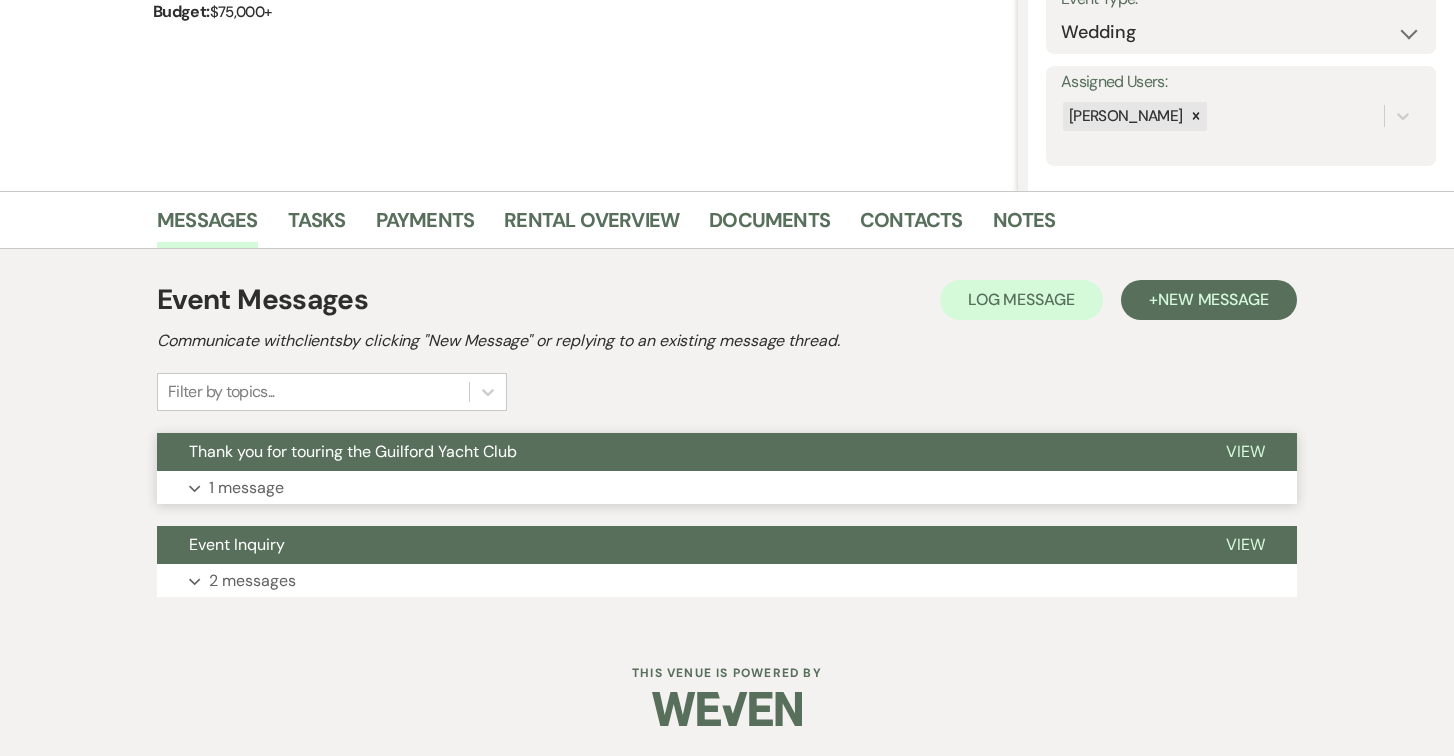 click on "View" at bounding box center [1245, 451] 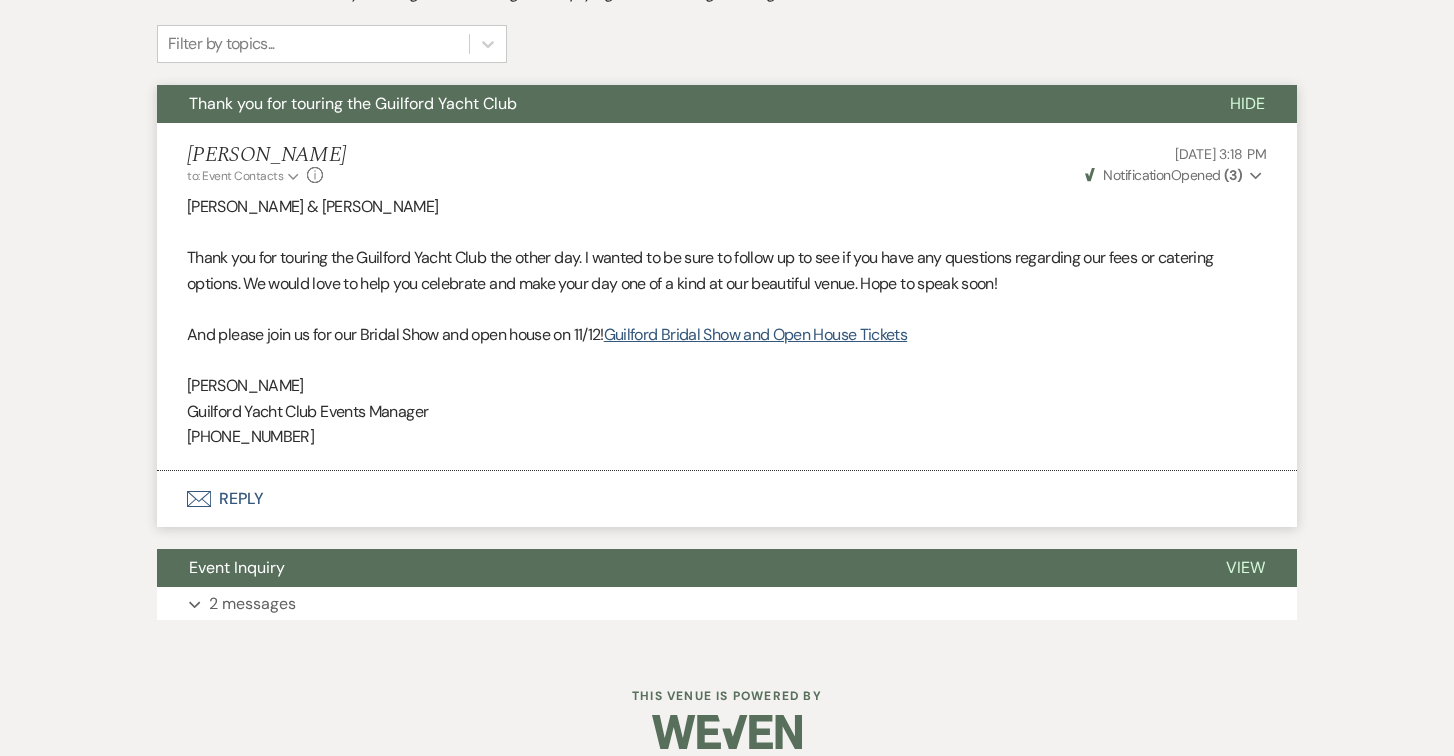 scroll, scrollTop: 682, scrollLeft: 0, axis: vertical 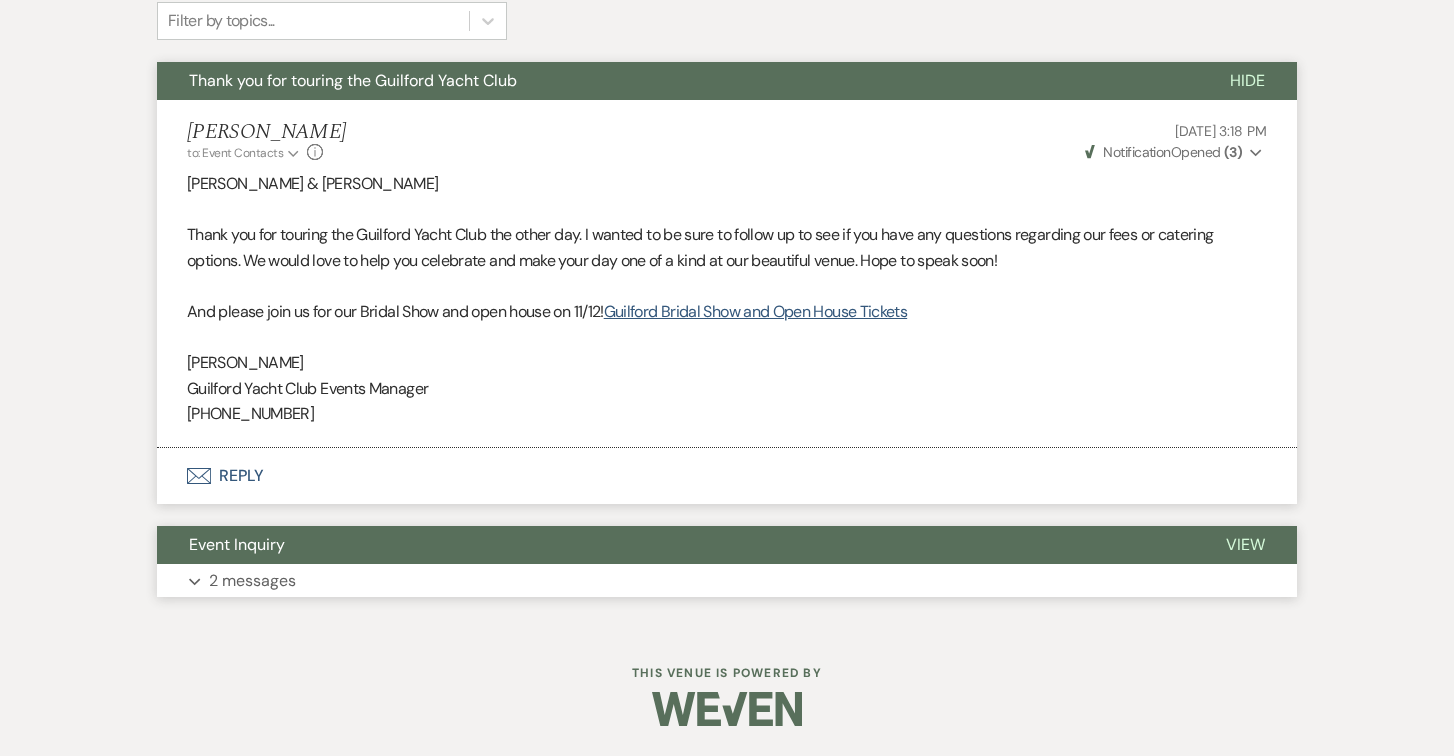 click on "View" at bounding box center [1245, 544] 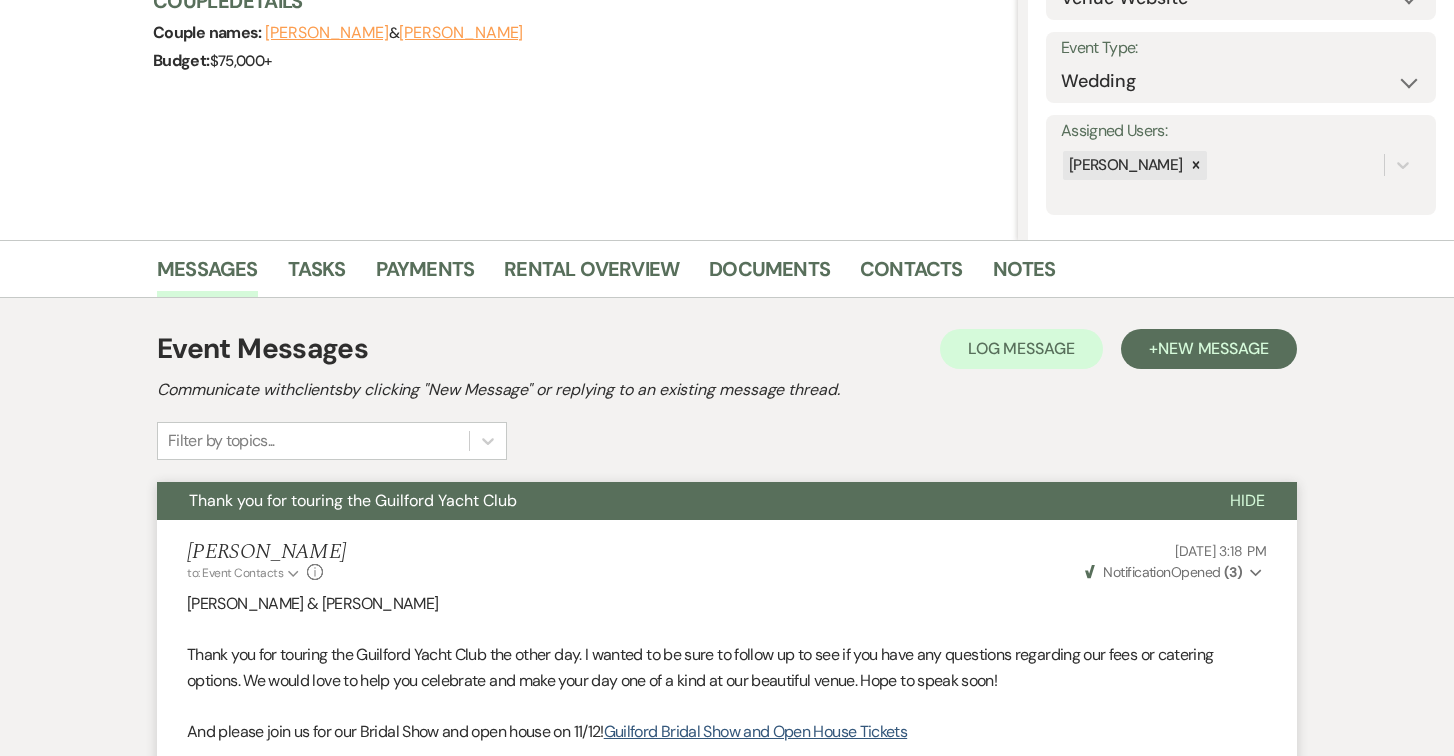 scroll, scrollTop: 292, scrollLeft: 0, axis: vertical 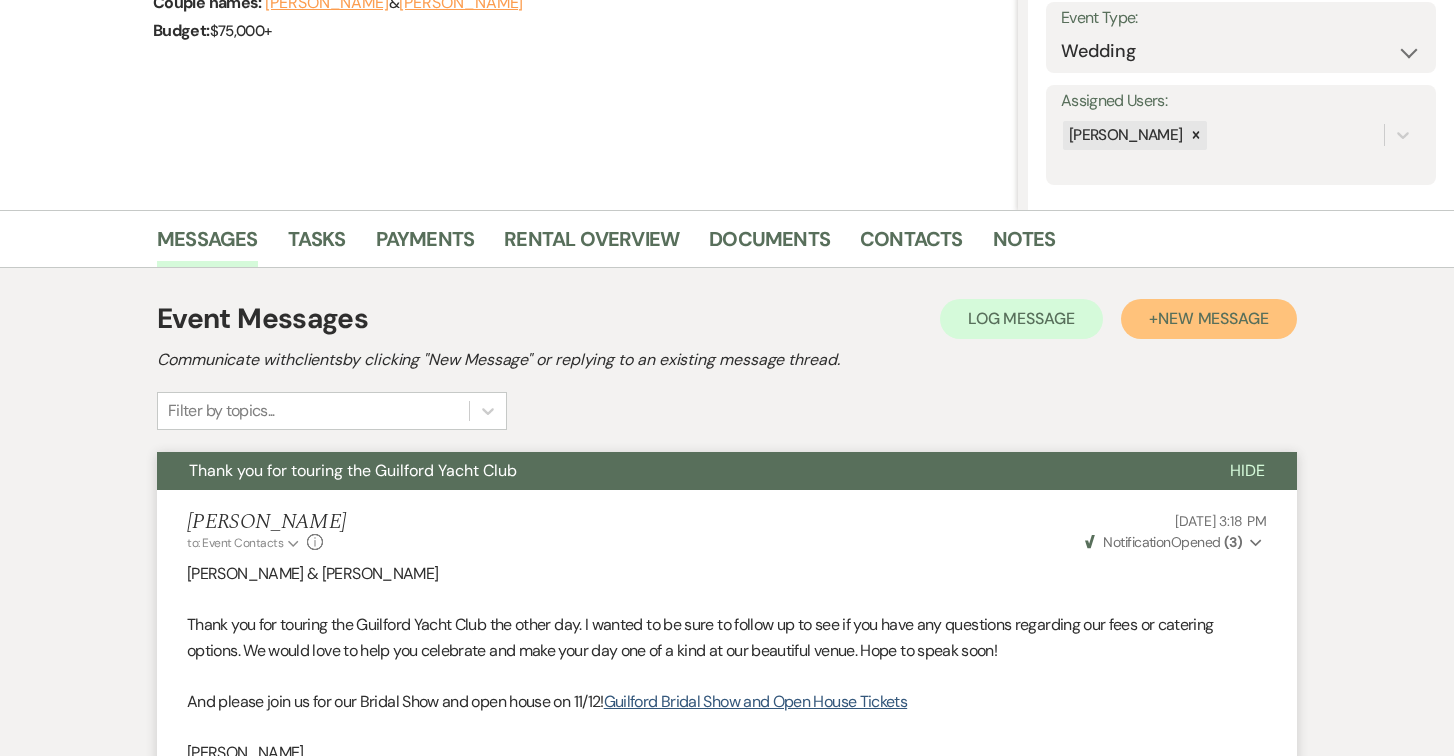 click on "New Message" at bounding box center [1213, 318] 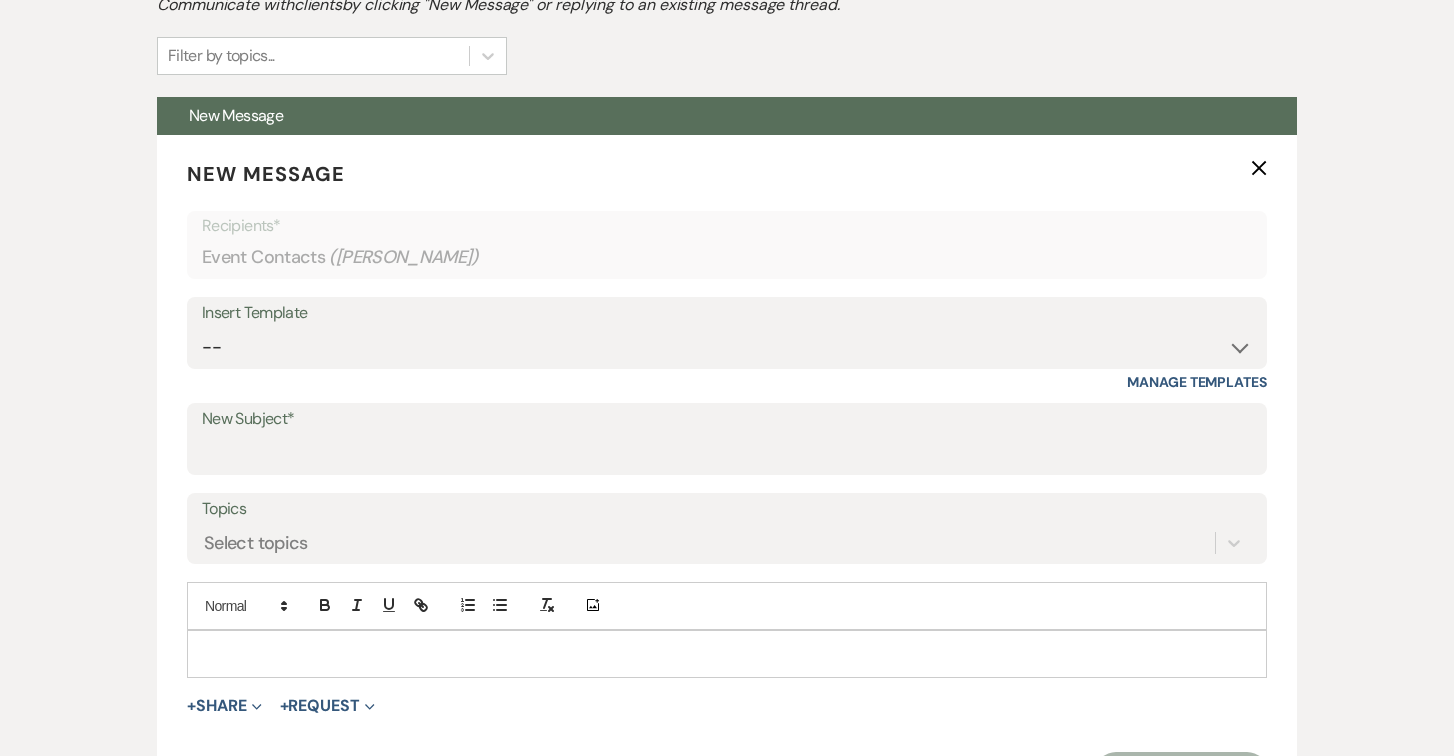 scroll, scrollTop: 868, scrollLeft: 0, axis: vertical 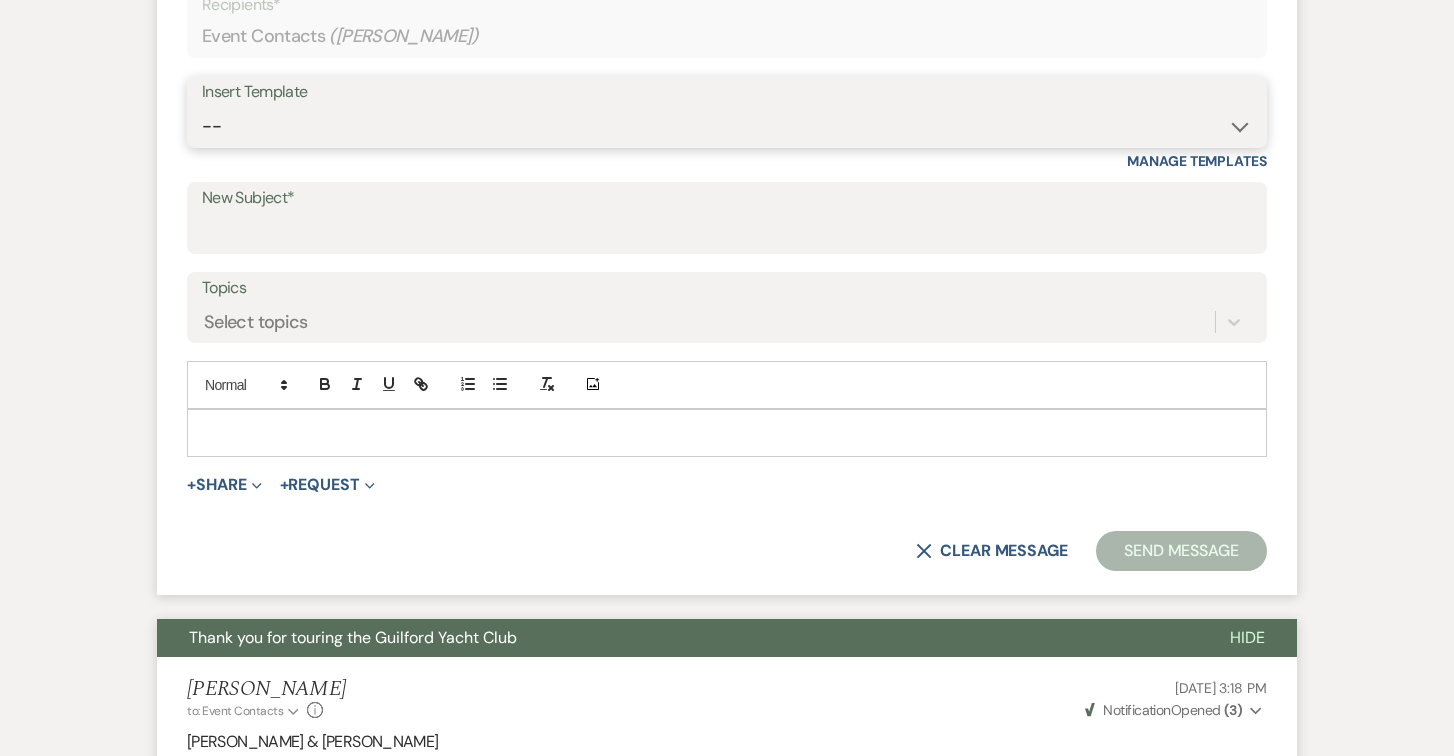 click on "-- Weven Planning Portal Introduction (Booked Events) Initial Inquiry Response Tour Request Response Follow Up Contract (Pre-Booked Leads) Initial Inquiry Response- unknown date  Initial Inquiry Response- High Season Initial Inquiry Response- Shoulder Season Initial Inquiry Response- Low Season Initial Inquiry Response- Member Unknown Date Initial Inquiry Response- Member High Season Copy of Initial Inquiry Response- Member Shoulder Season Initial Inquiry Response- Member Low Season Thank you for touring the Guilford Yacht Club Schedule Tour for GYC Bridal Shower End of Life Celebration  Copy of Weven Planning Portal Introduction (Booked Events) Copy of Weven Planning Portal Introduction (Booked Events) Copy of Weven Planning Portal Introduction (Booked Events) Lost- Why? Knot review 5 Stars Copy of Follow Up Out of Office Vendor COI forms" at bounding box center (727, 126) 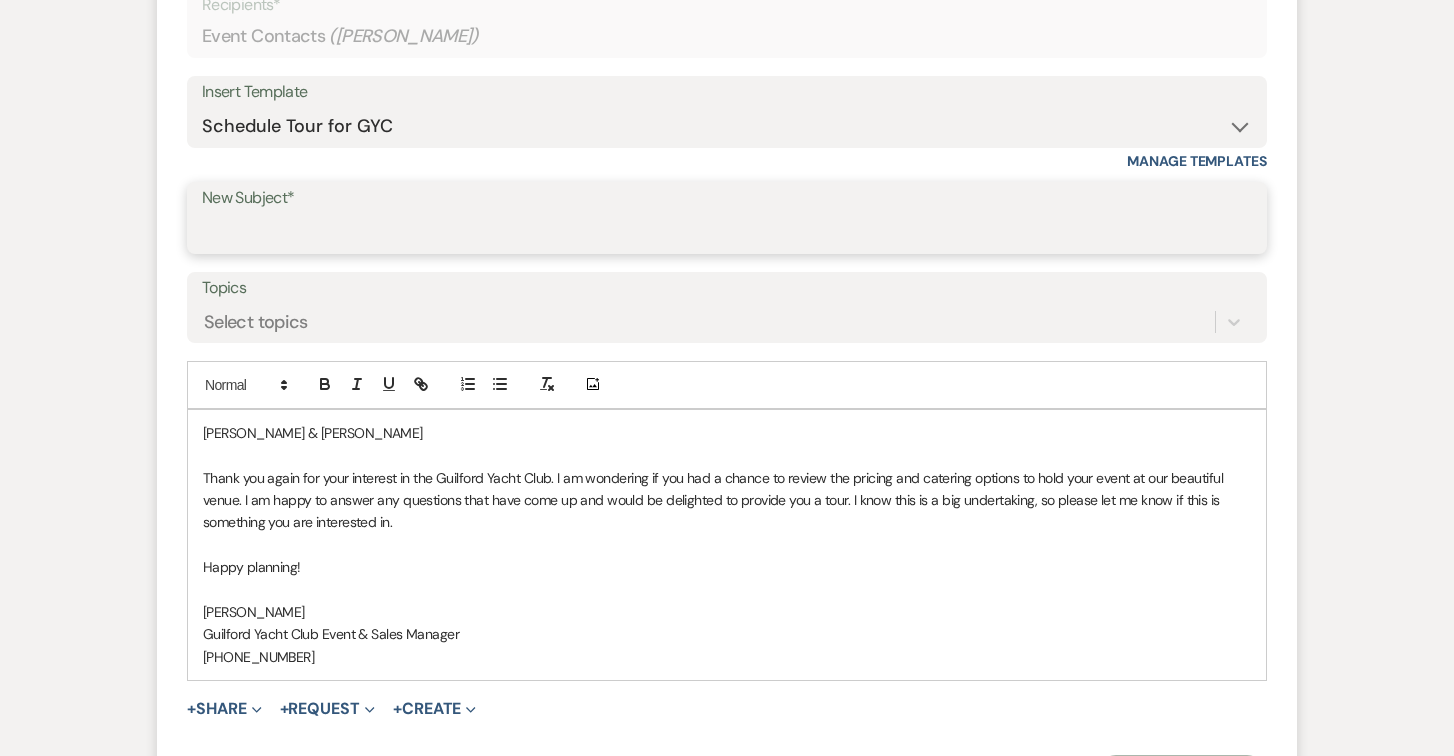 click on "New Subject*" at bounding box center [727, 232] 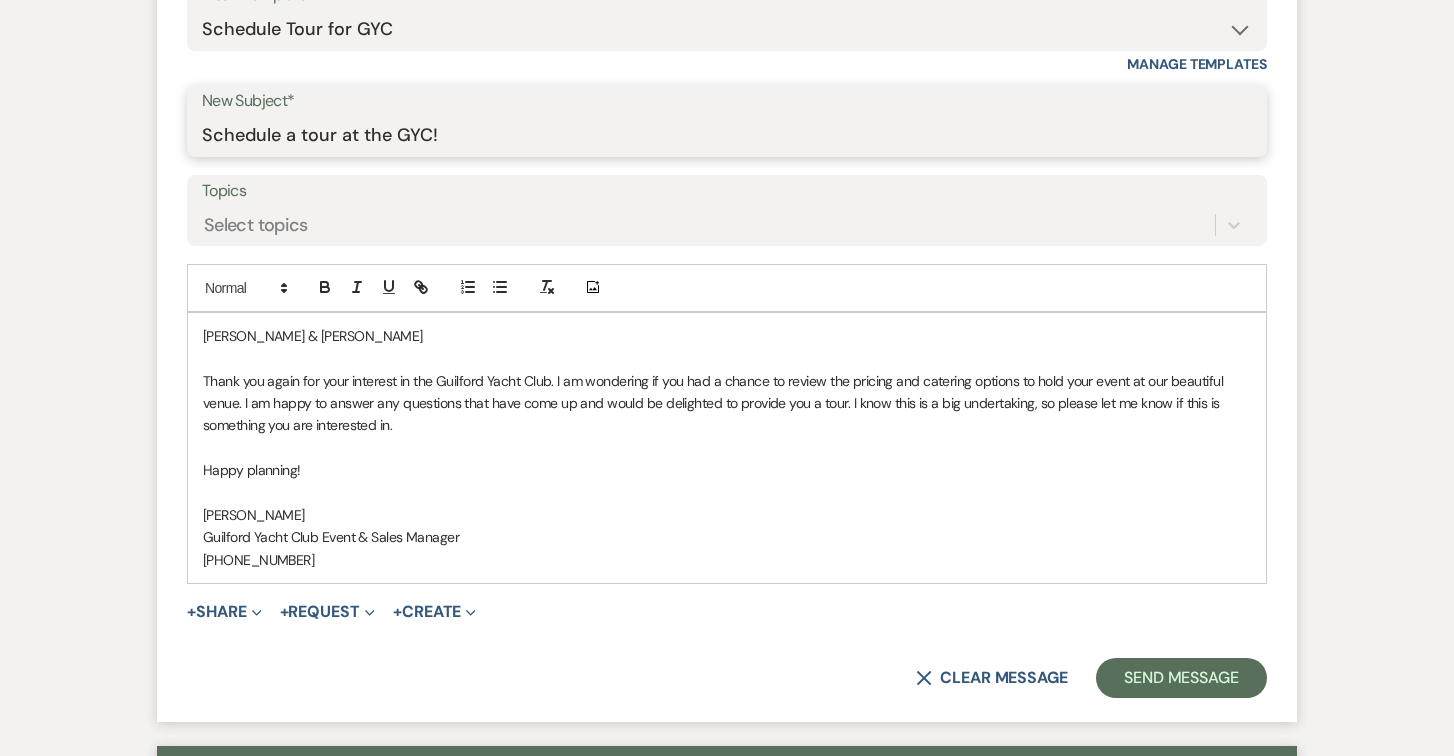 scroll, scrollTop: 969, scrollLeft: 0, axis: vertical 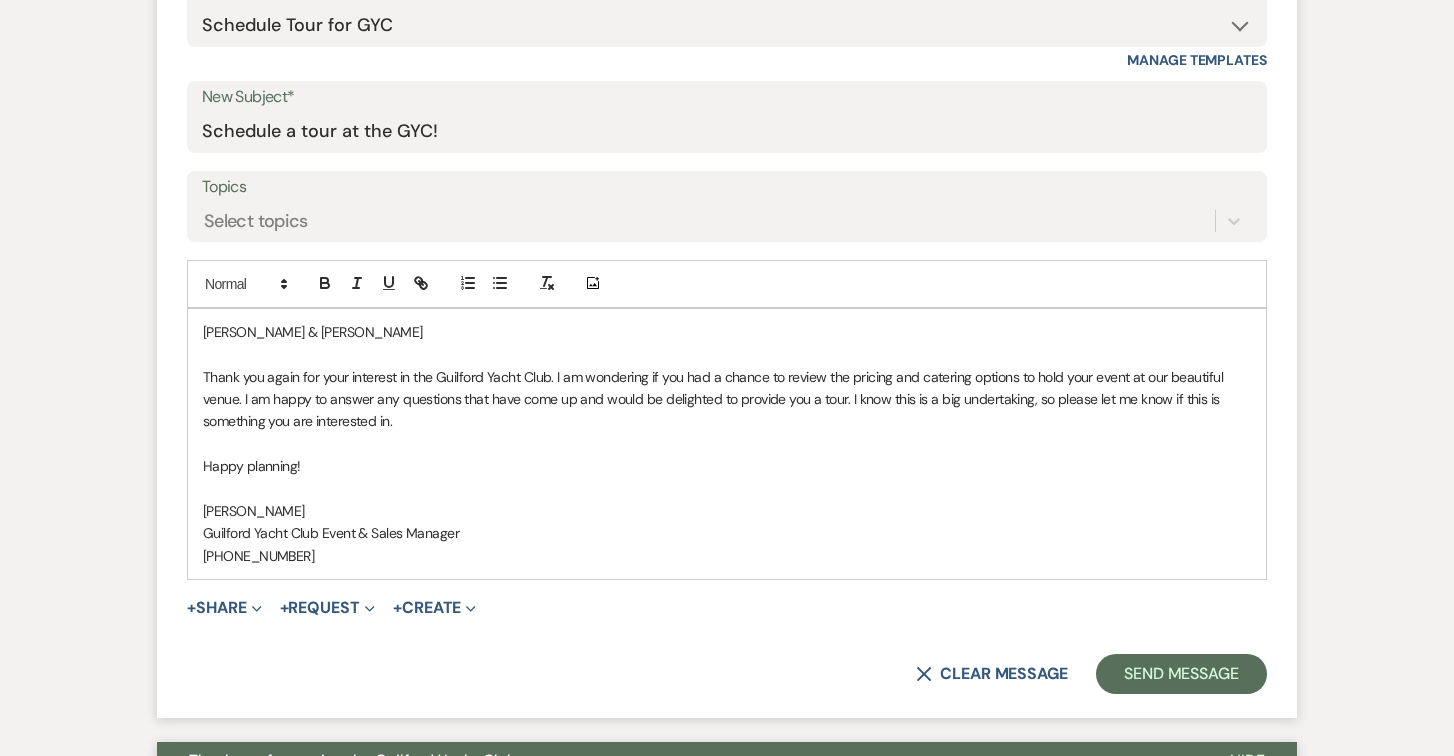 click on "Matthew & Nell" at bounding box center (727, 332) 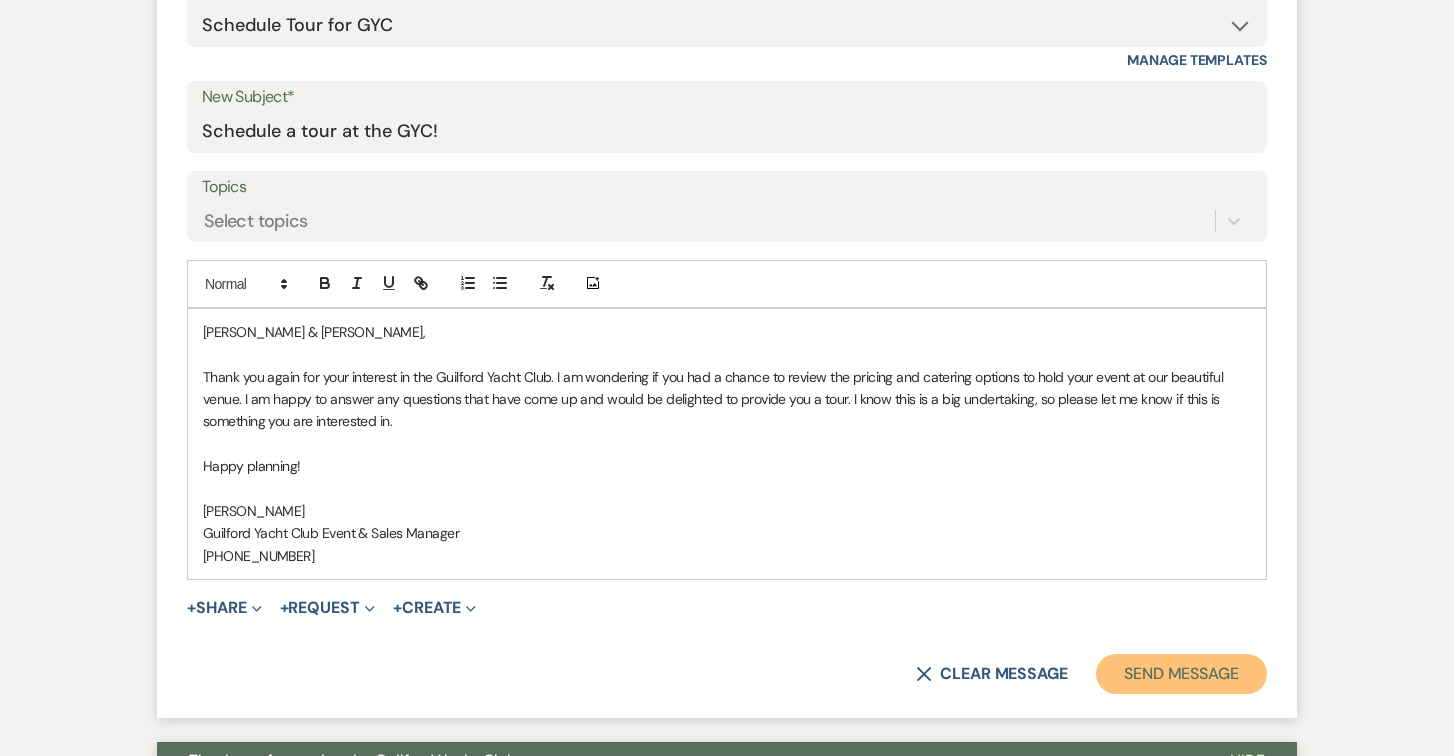 click on "Send Message" at bounding box center [1181, 674] 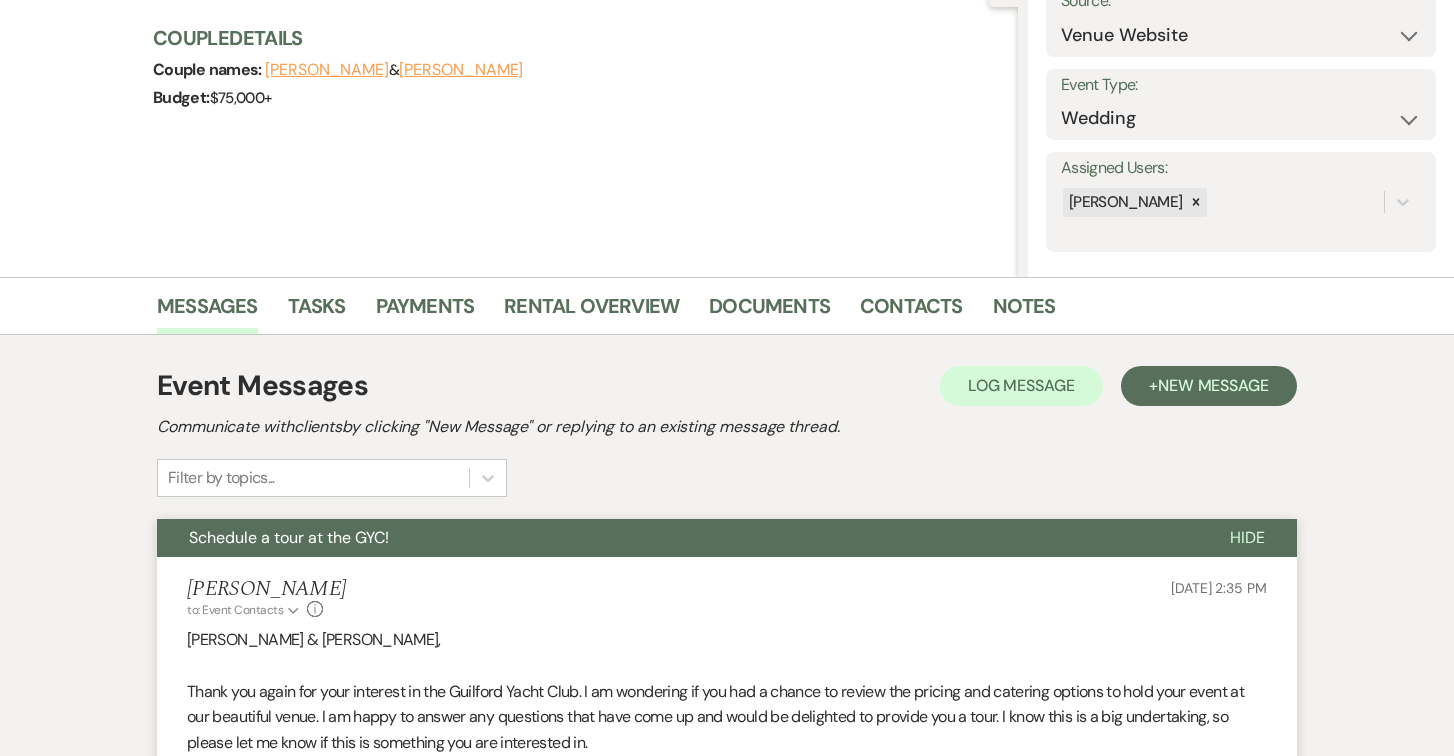 scroll, scrollTop: 0, scrollLeft: 0, axis: both 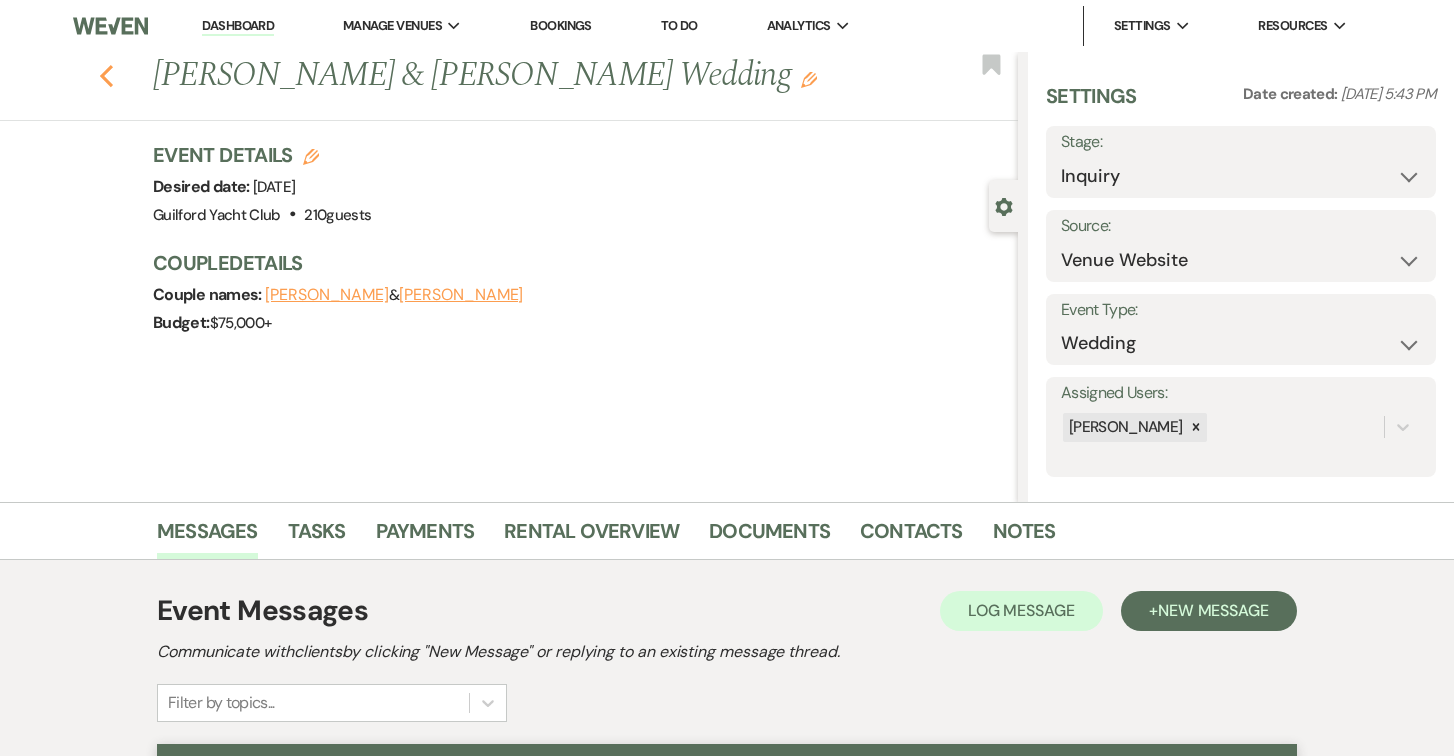 click 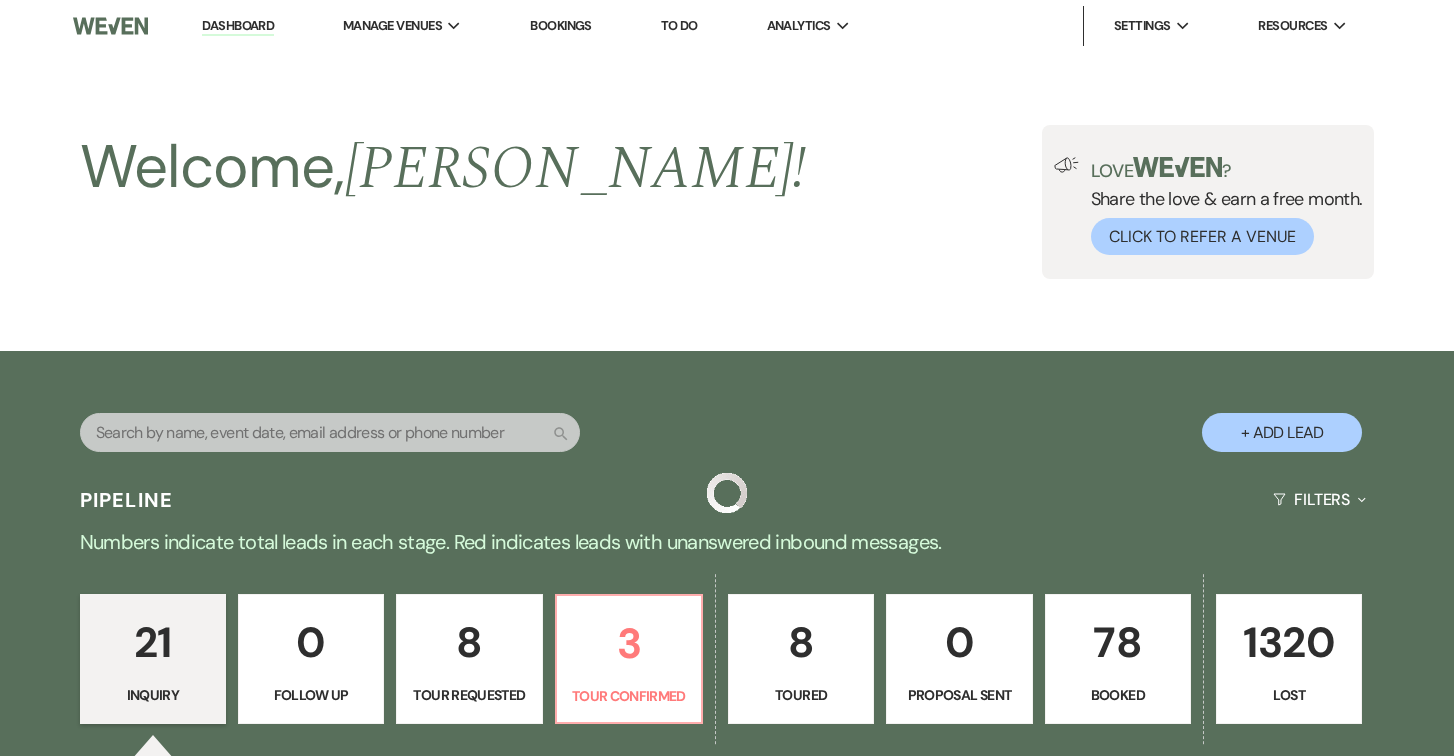 scroll, scrollTop: 2729, scrollLeft: 0, axis: vertical 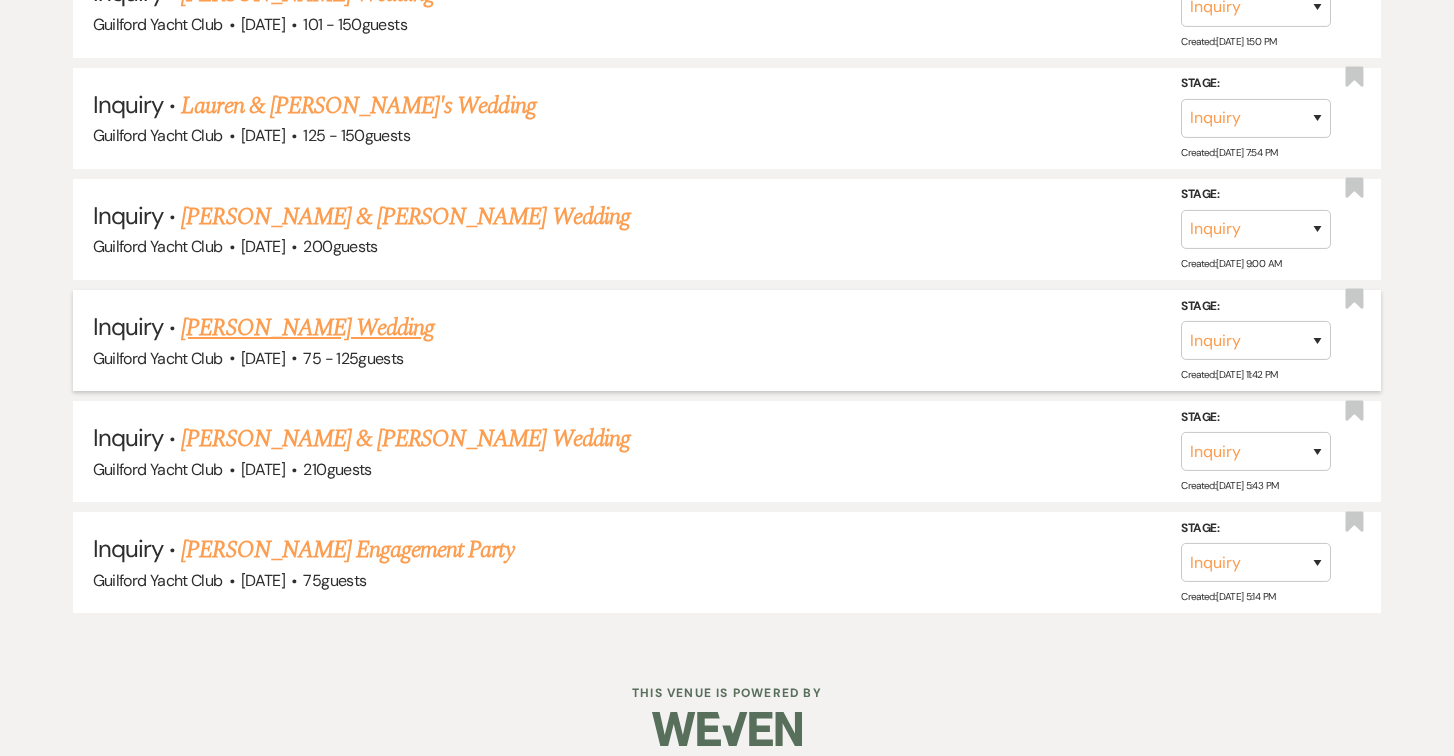 click on "[PERSON_NAME] Wedding" at bounding box center (307, 328) 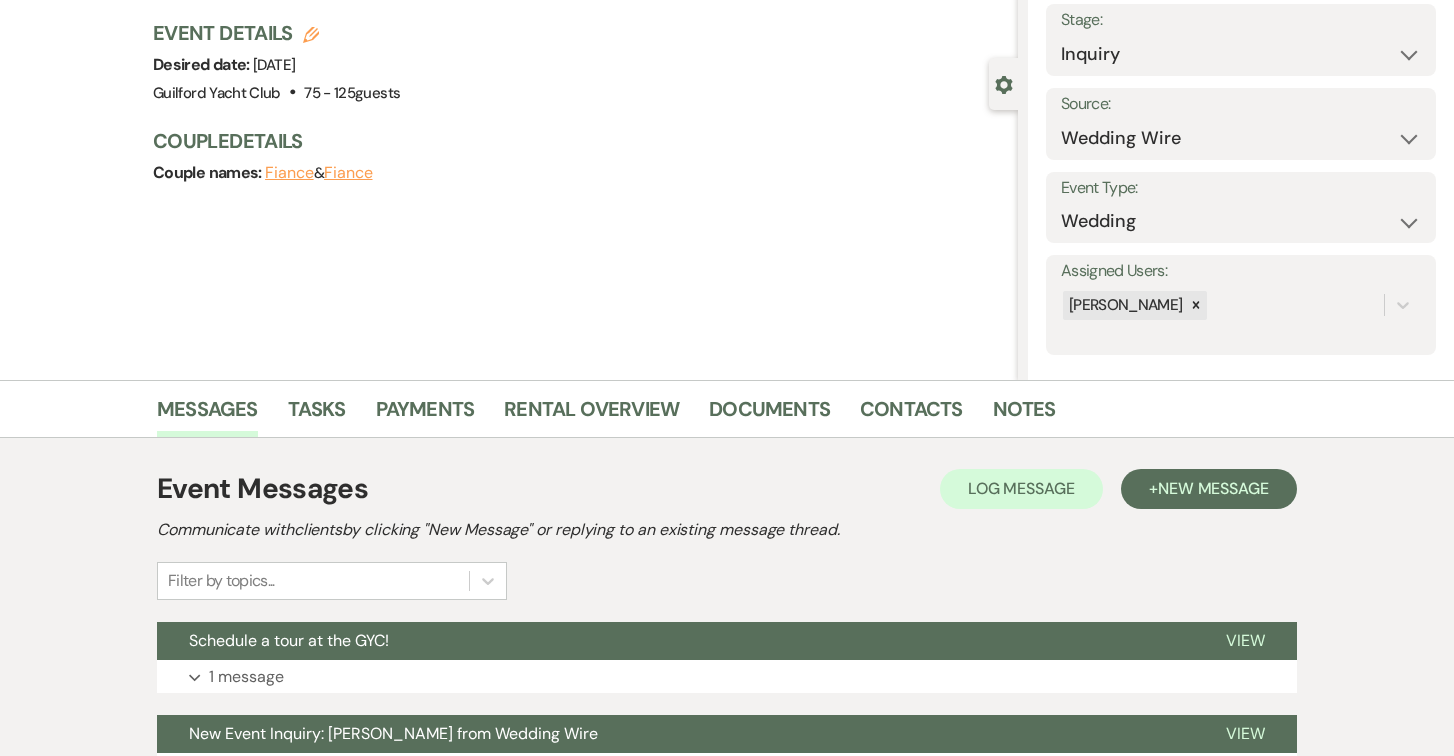 scroll, scrollTop: 311, scrollLeft: 0, axis: vertical 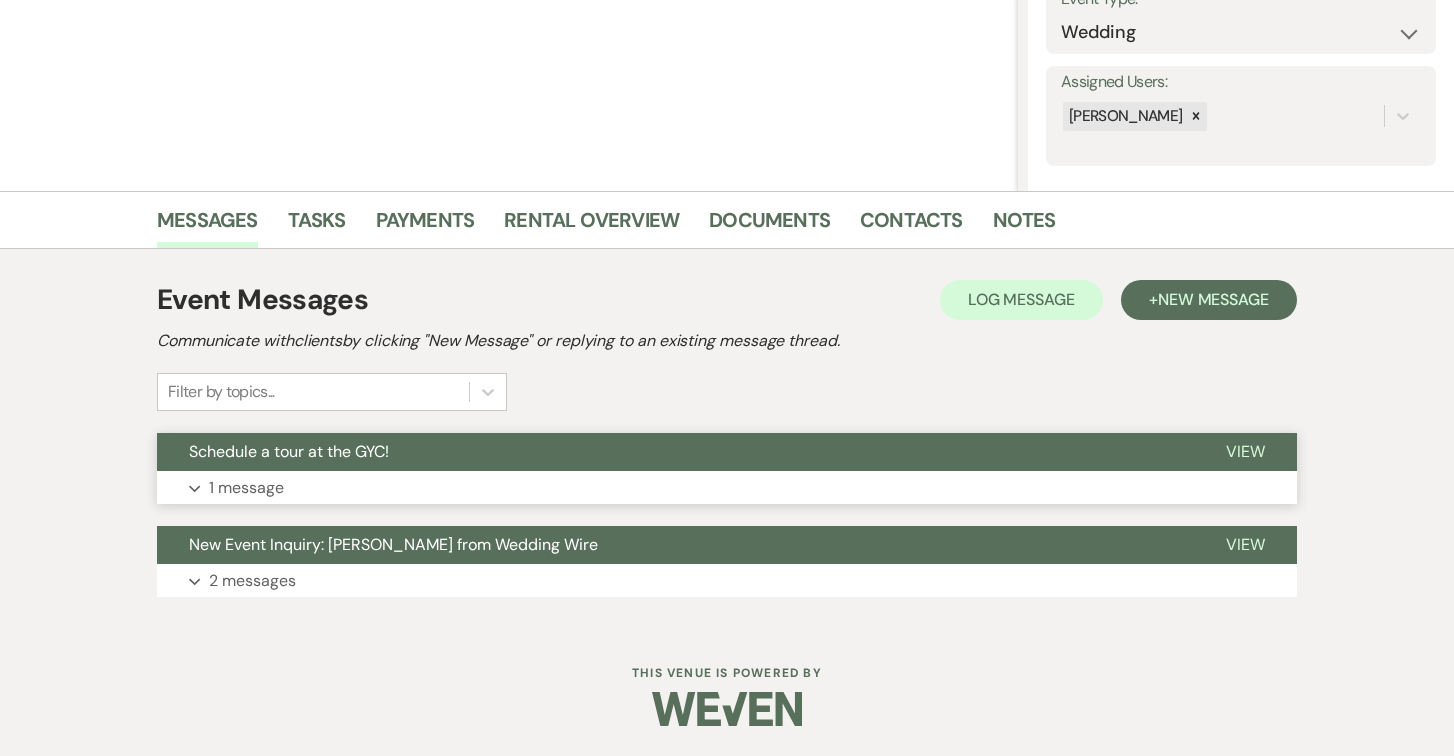 click on "View" at bounding box center (1245, 451) 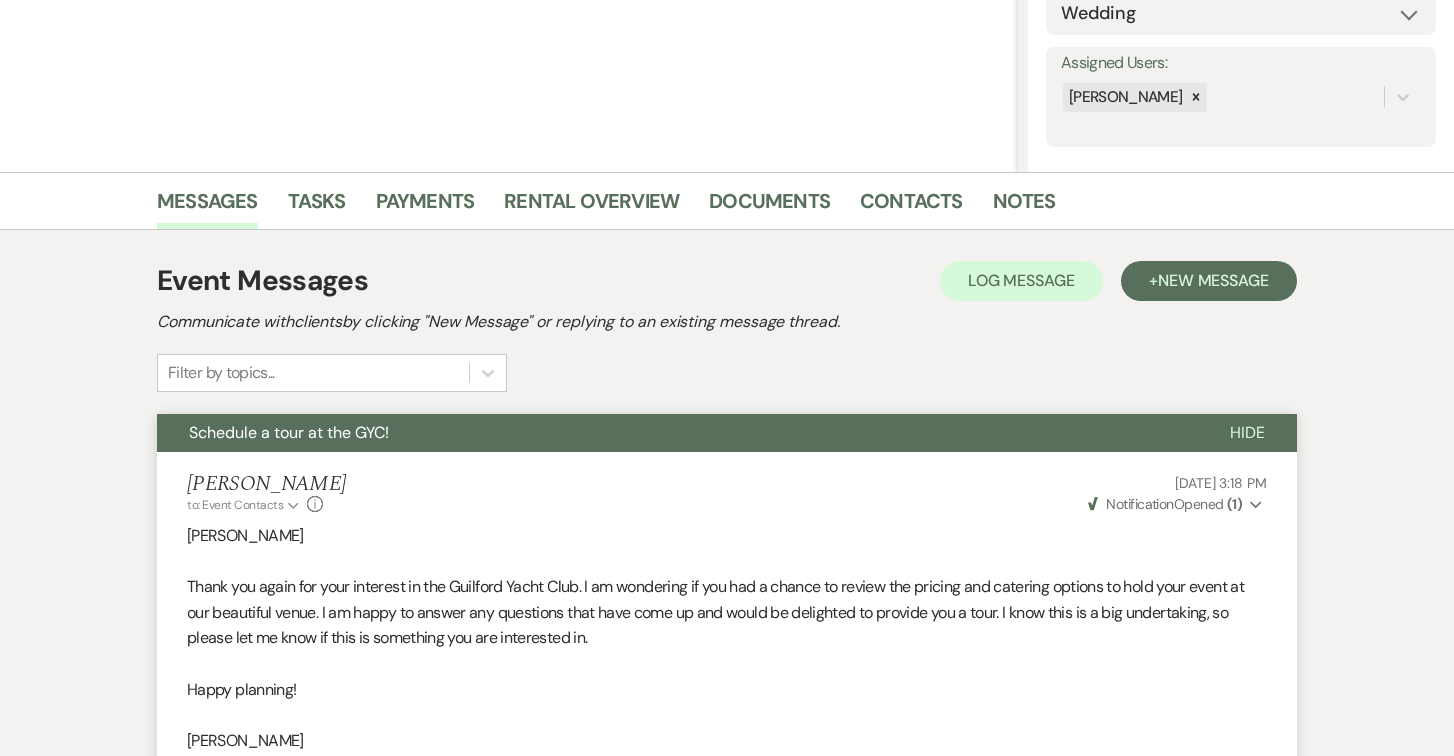 scroll, scrollTop: 0, scrollLeft: 0, axis: both 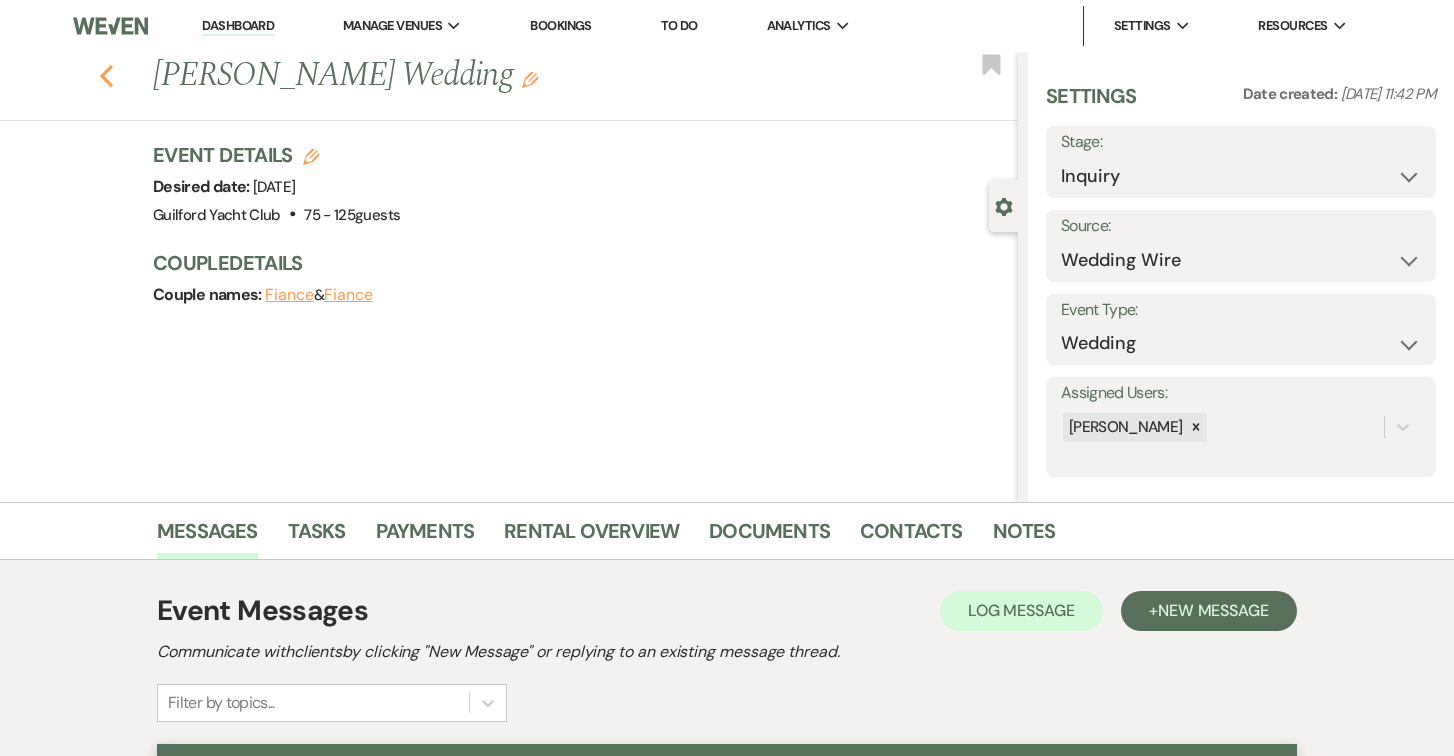 click on "Previous" 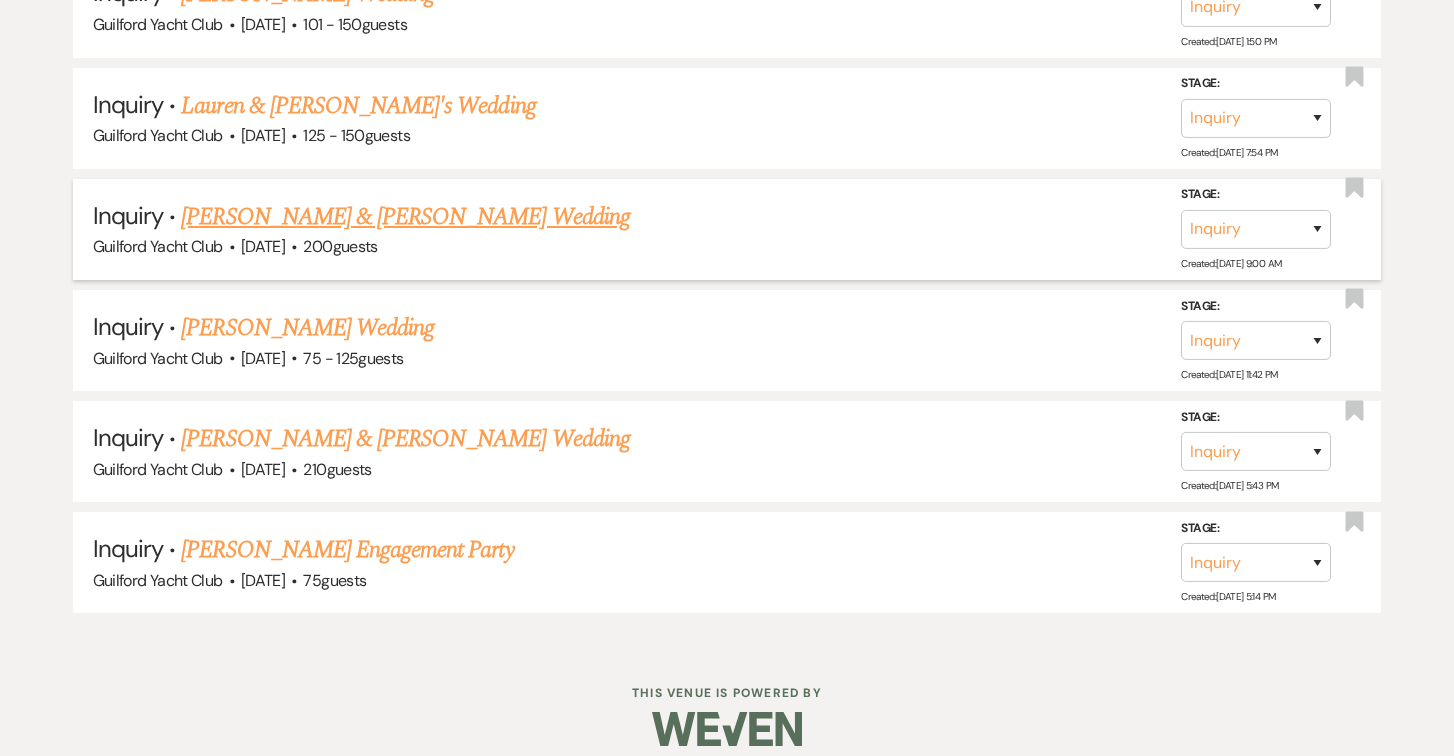 click on "[PERSON_NAME] & [PERSON_NAME] Wedding" at bounding box center (405, 217) 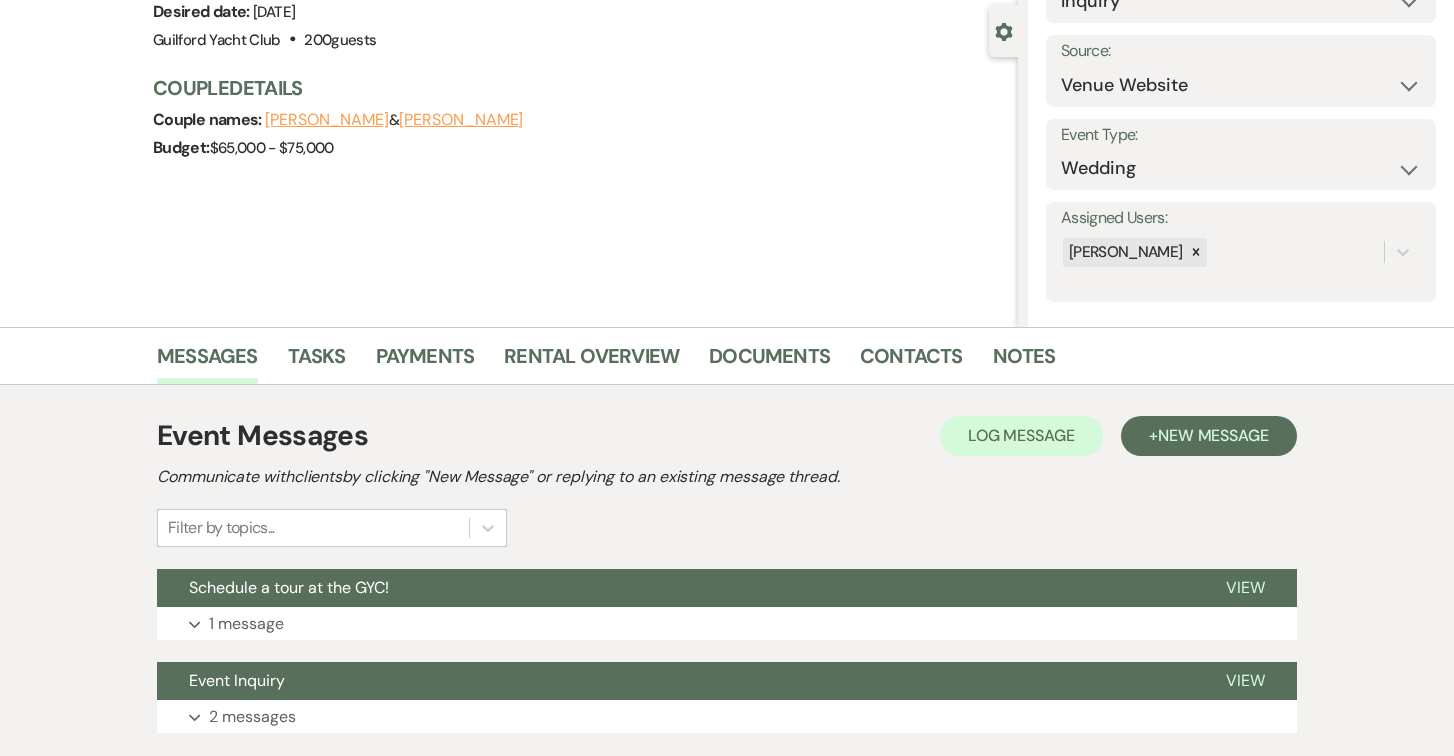 scroll, scrollTop: 311, scrollLeft: 0, axis: vertical 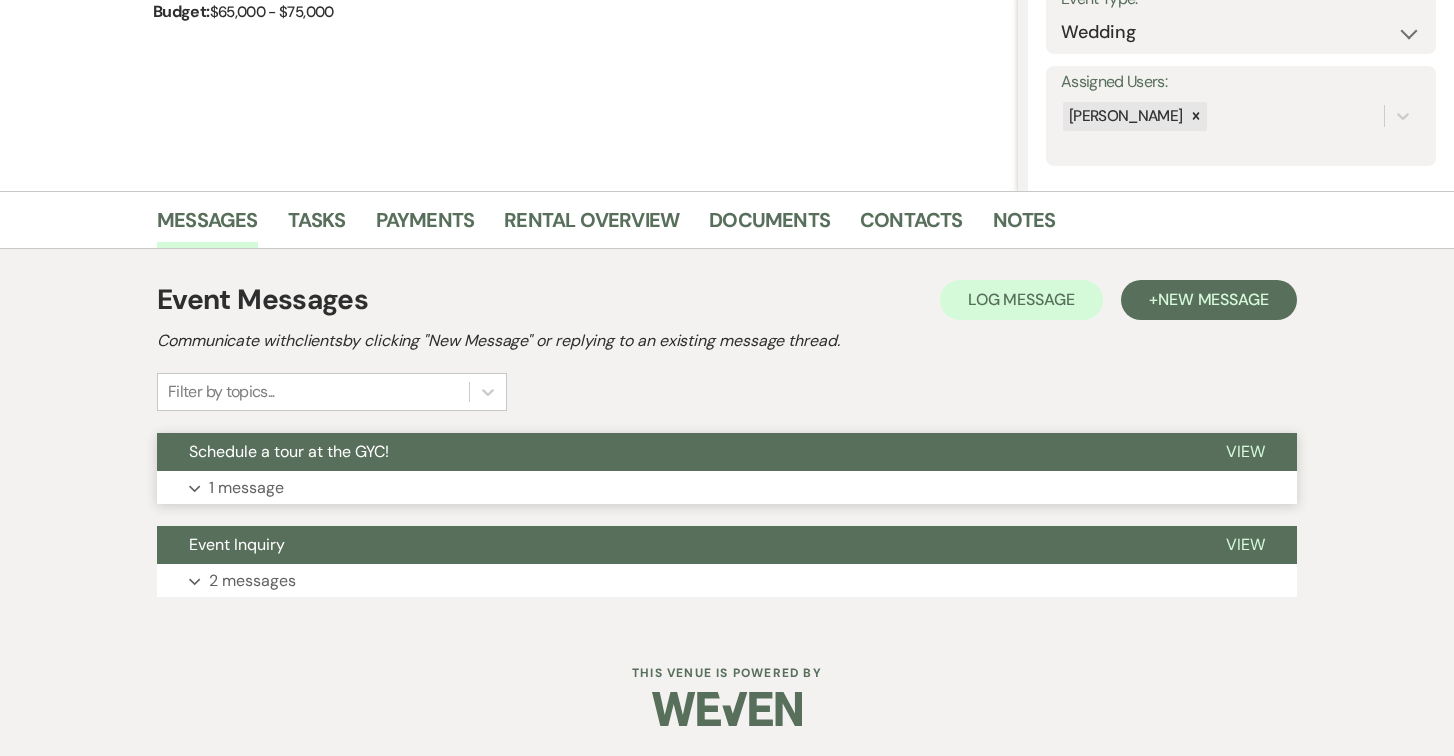 click on "View" at bounding box center (1245, 451) 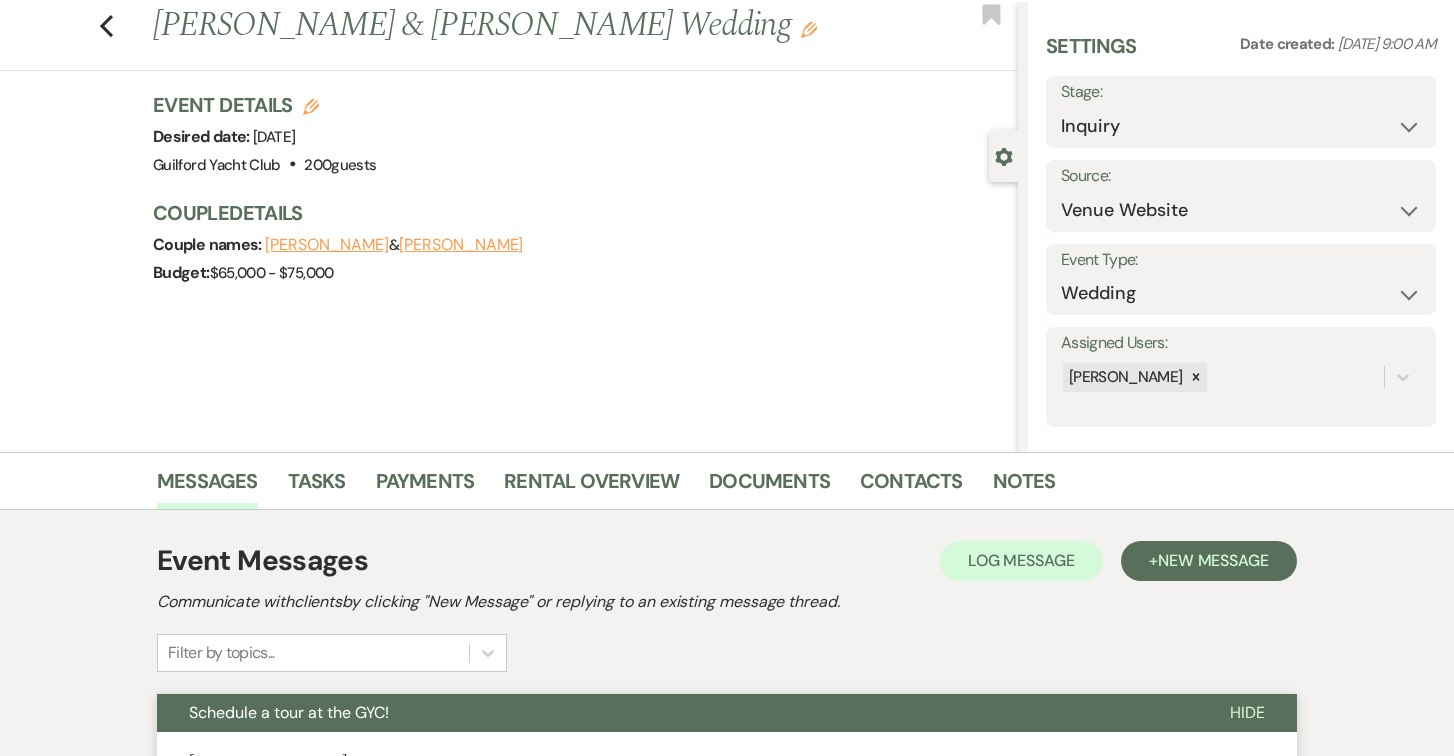 scroll, scrollTop: 0, scrollLeft: 0, axis: both 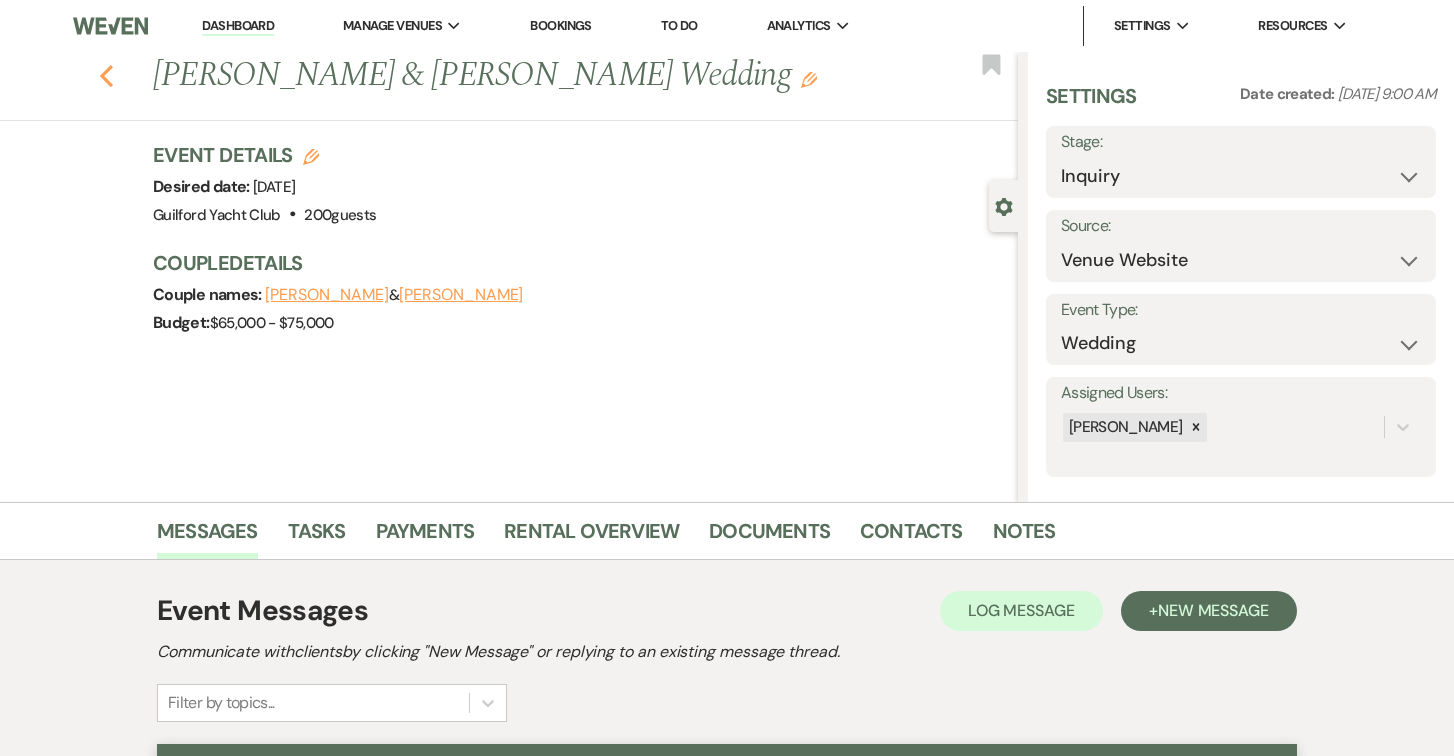click on "Previous" 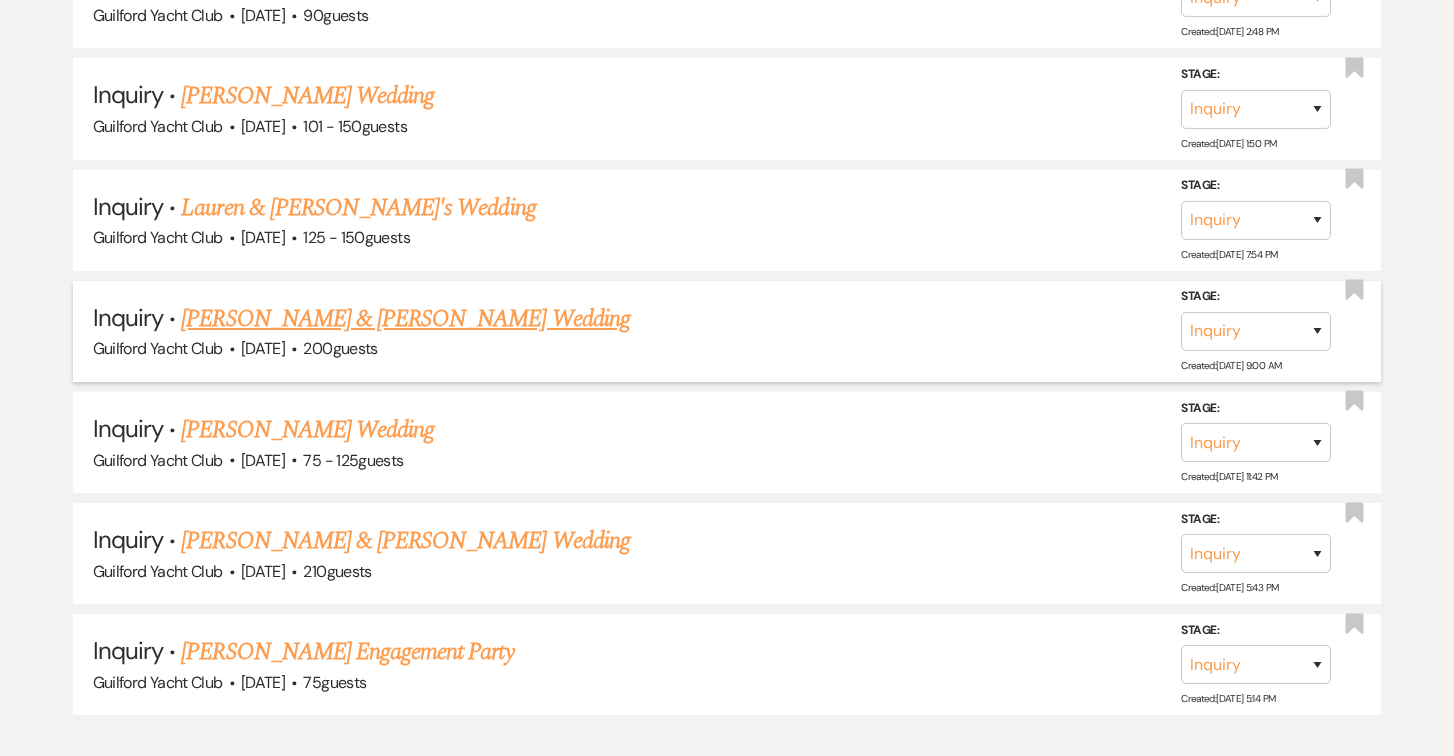 scroll, scrollTop: 2603, scrollLeft: 0, axis: vertical 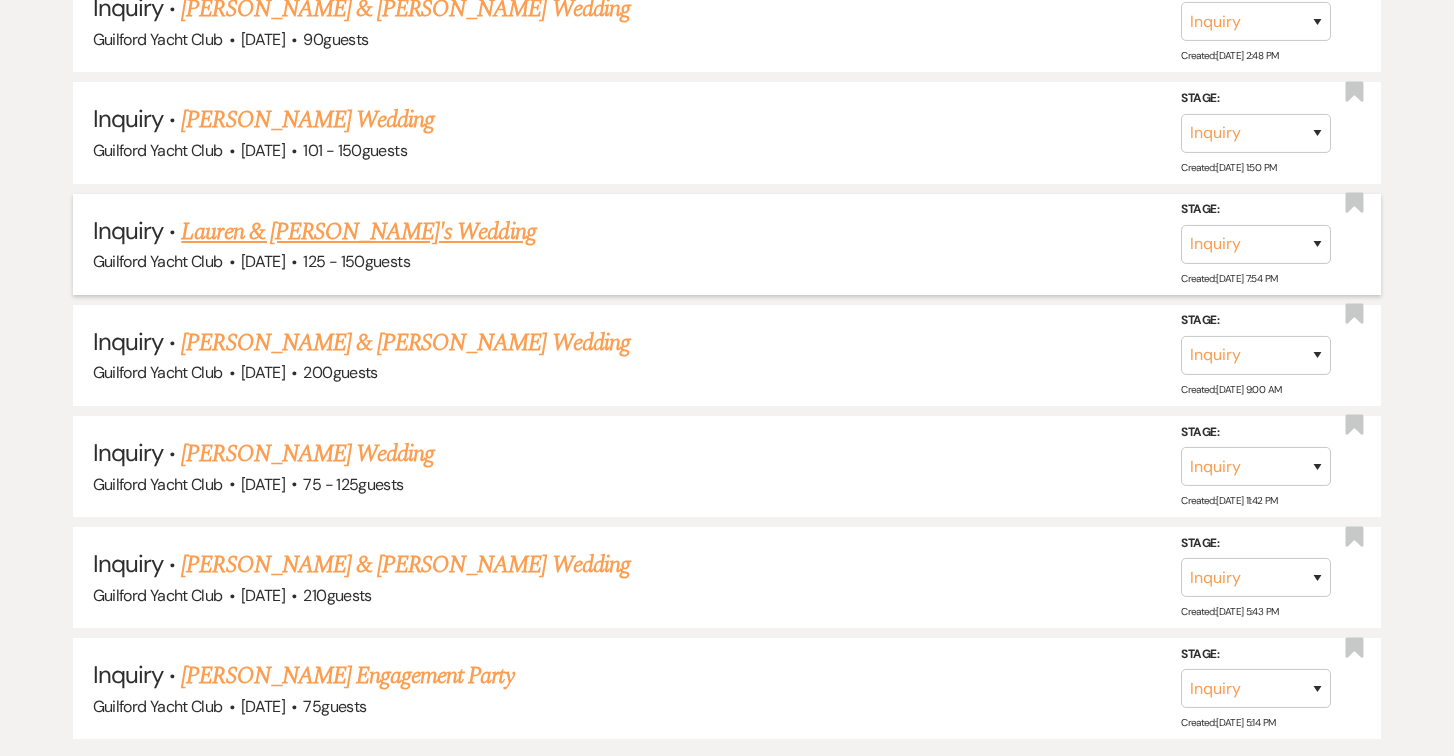 click on "Lauren & [PERSON_NAME]'s Wedding" at bounding box center (358, 232) 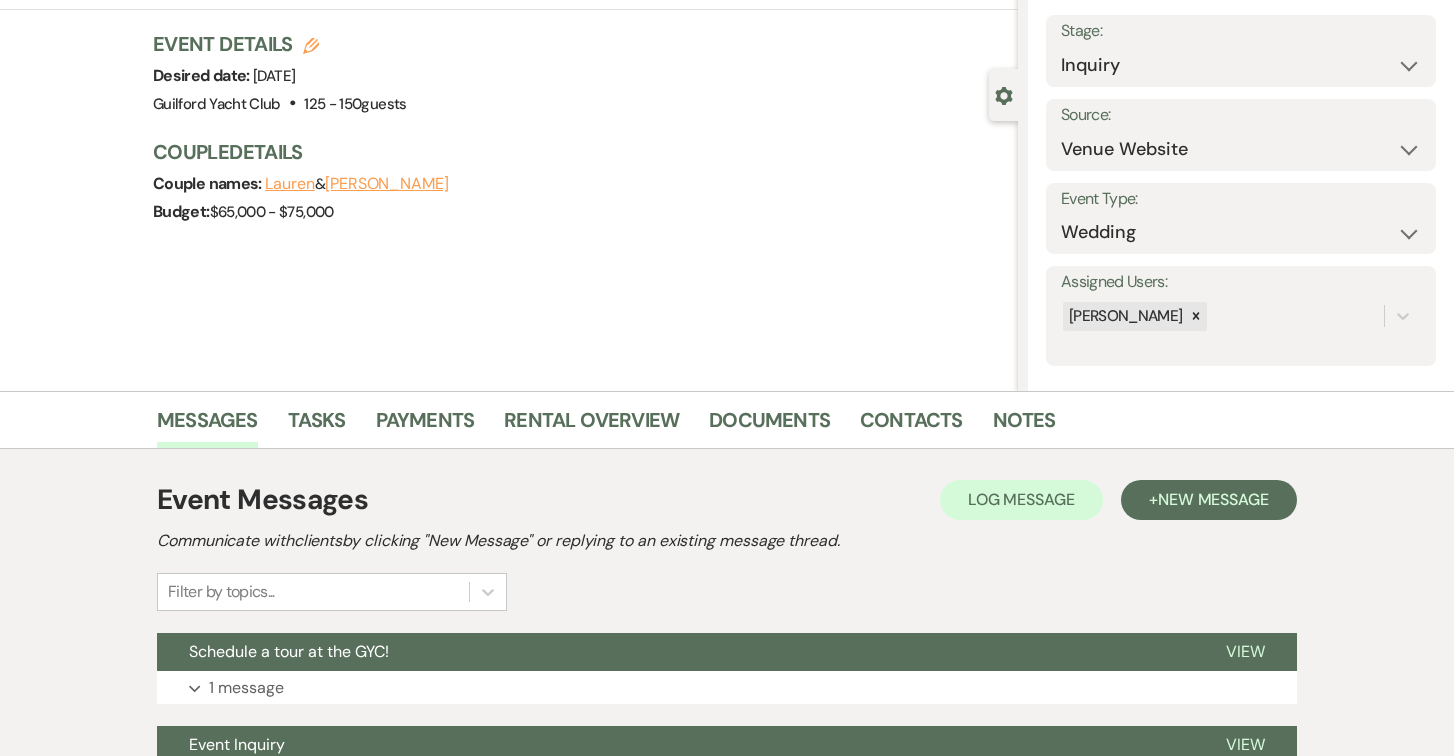 scroll, scrollTop: 311, scrollLeft: 0, axis: vertical 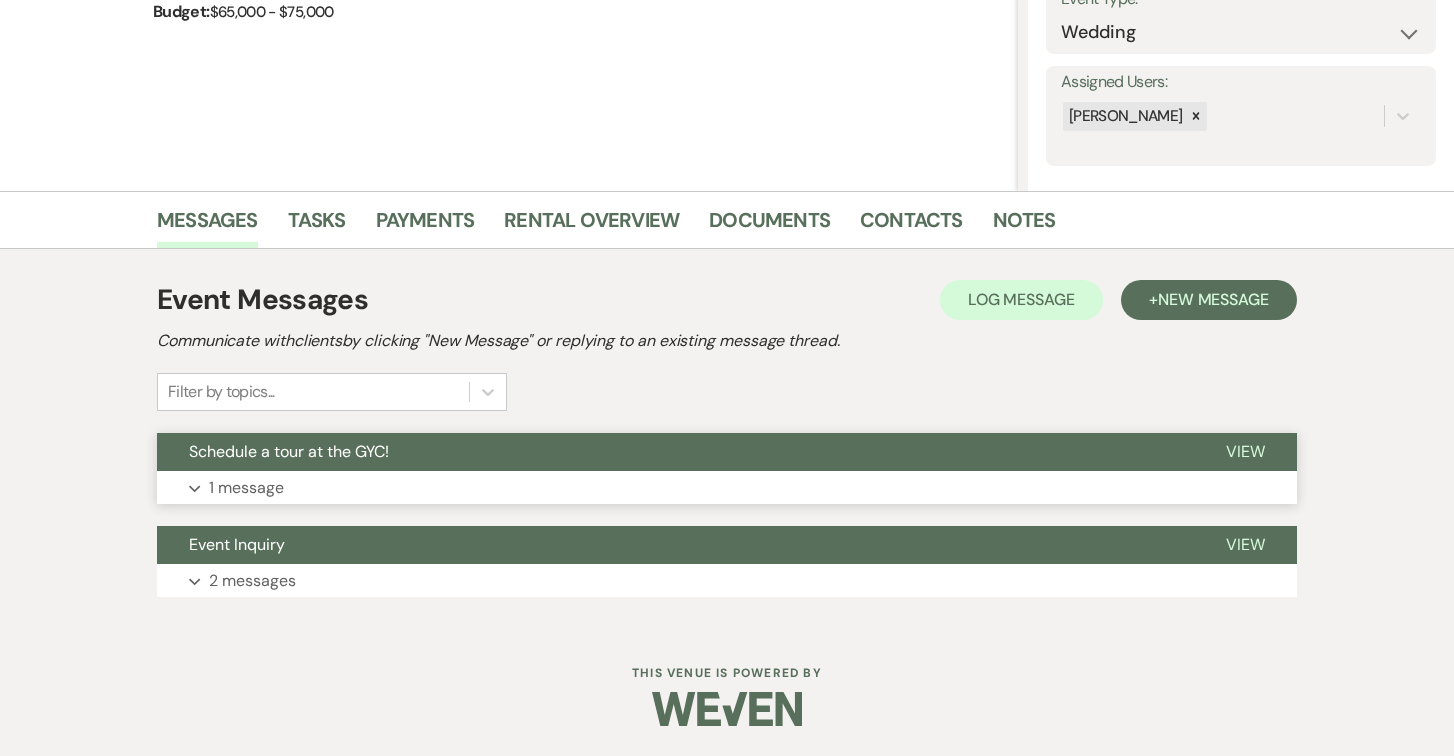 click on "View" at bounding box center [1245, 451] 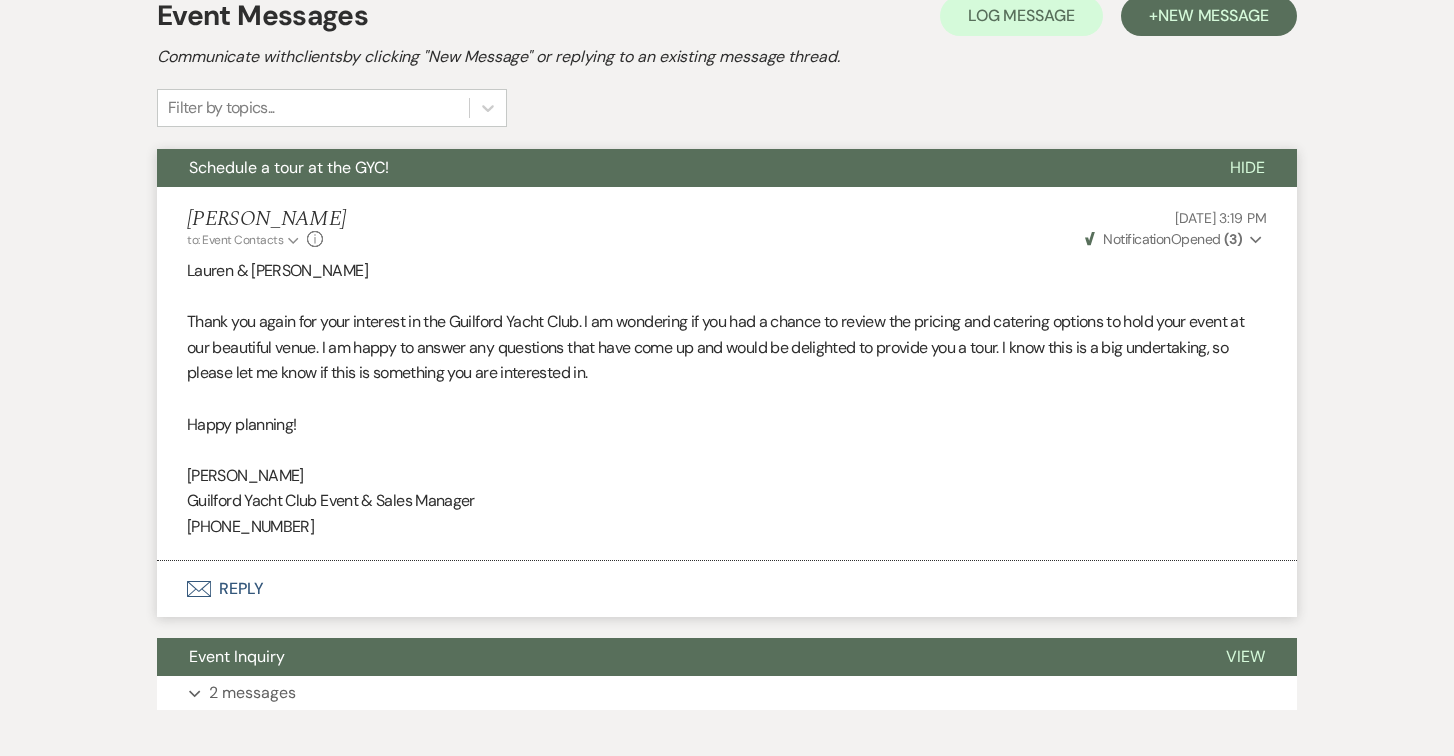 scroll, scrollTop: 0, scrollLeft: 0, axis: both 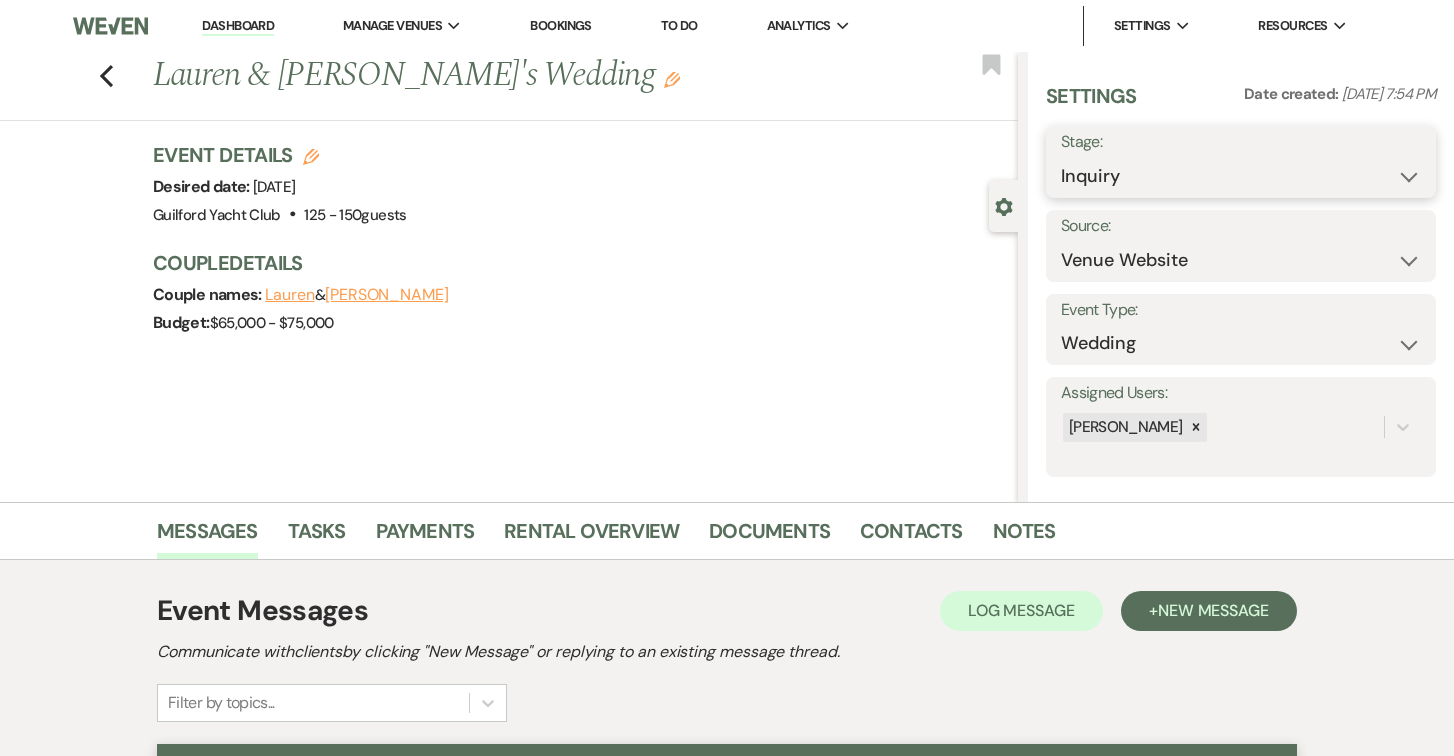 click on "Inquiry Follow Up Tour Requested Tour Confirmed Toured Proposal Sent Booked Lost" at bounding box center (1241, 176) 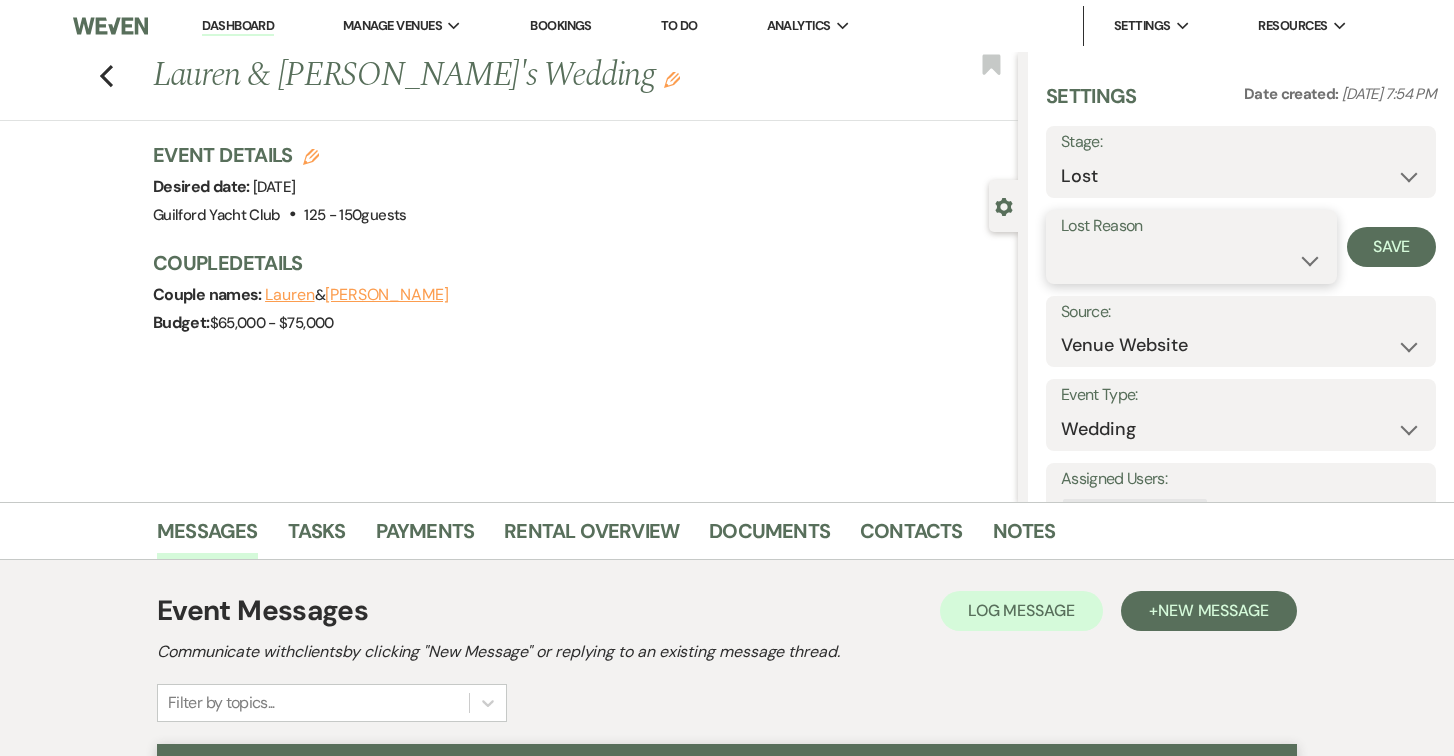 click on "Booked Elsewhere Budget Date Unavailable No Response Not a Good Match Capacity Cancelled Duplicate (hidden) Spam (hidden) Other (hidden) Other" at bounding box center [1191, 260] 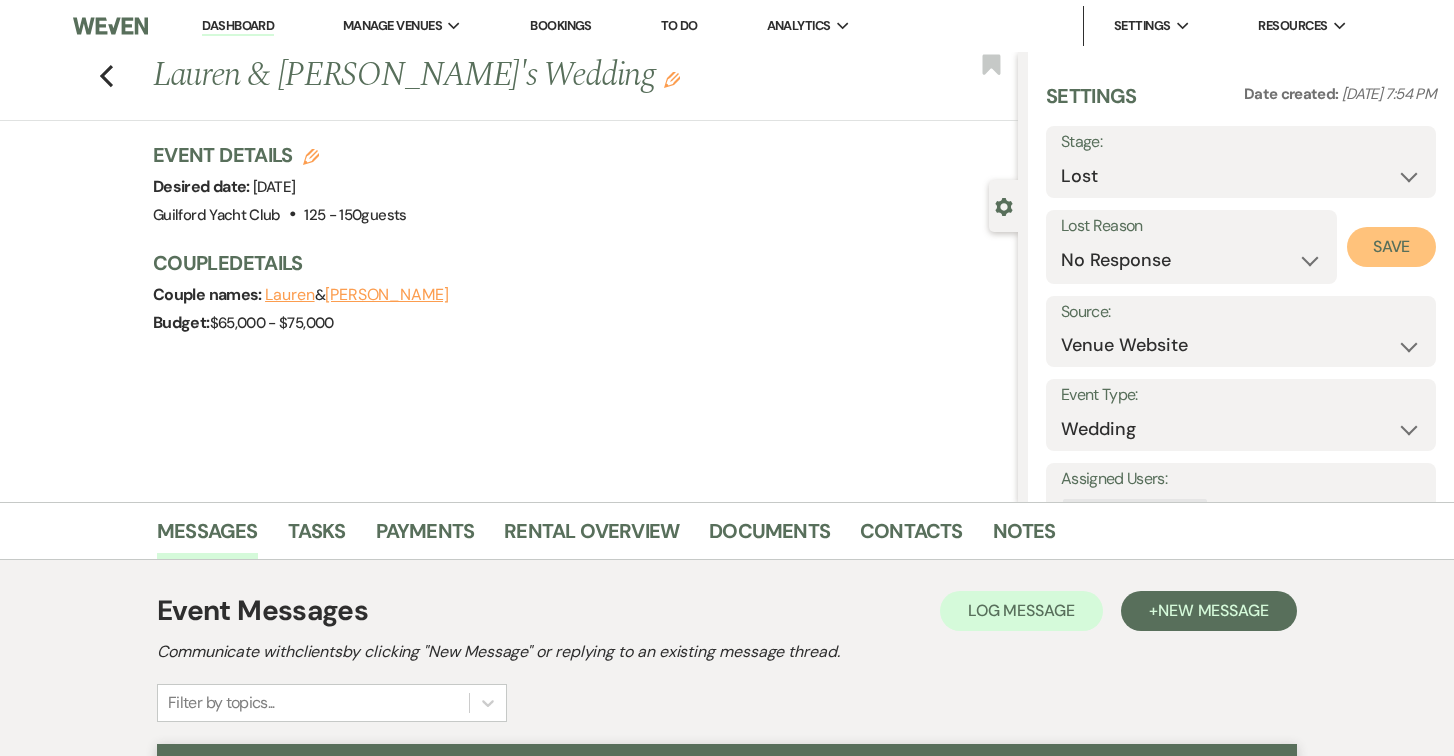 click on "Save" at bounding box center [1391, 247] 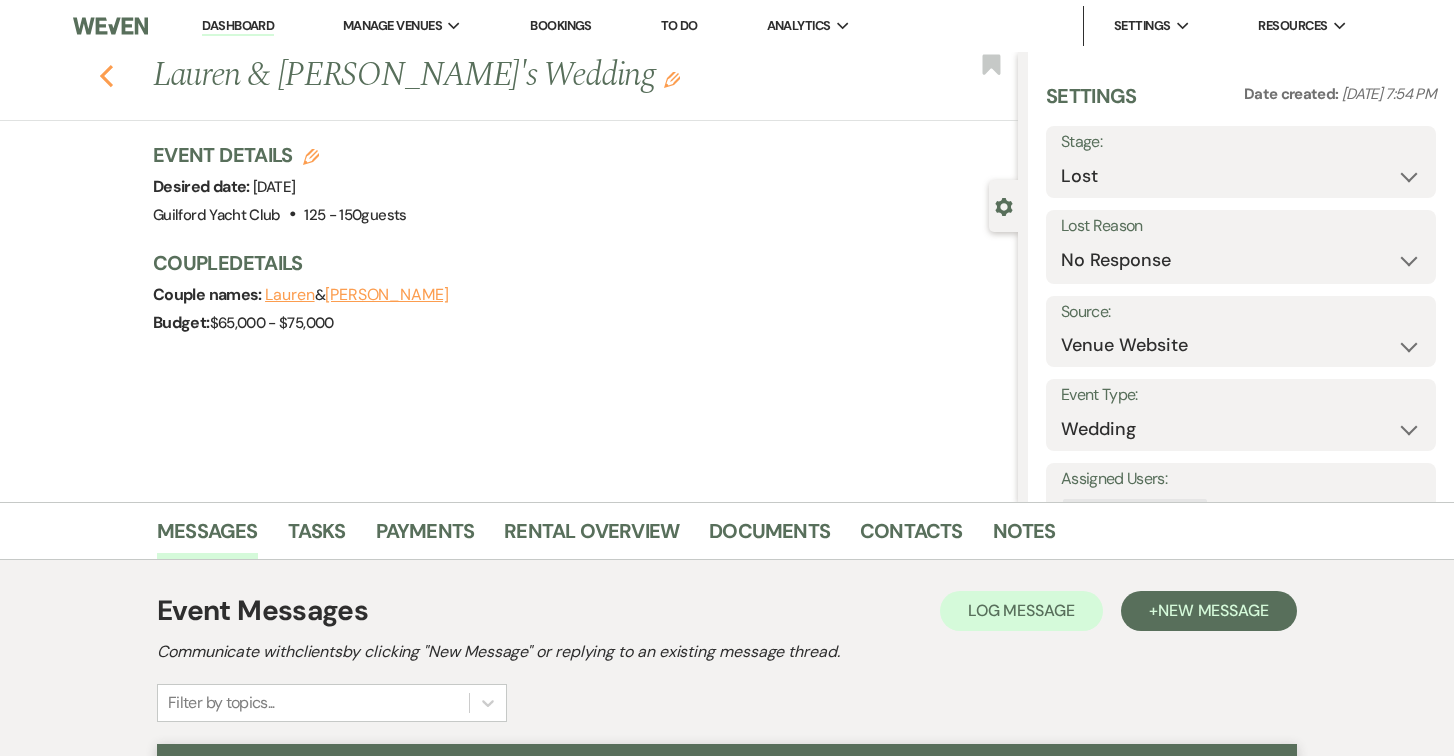 click 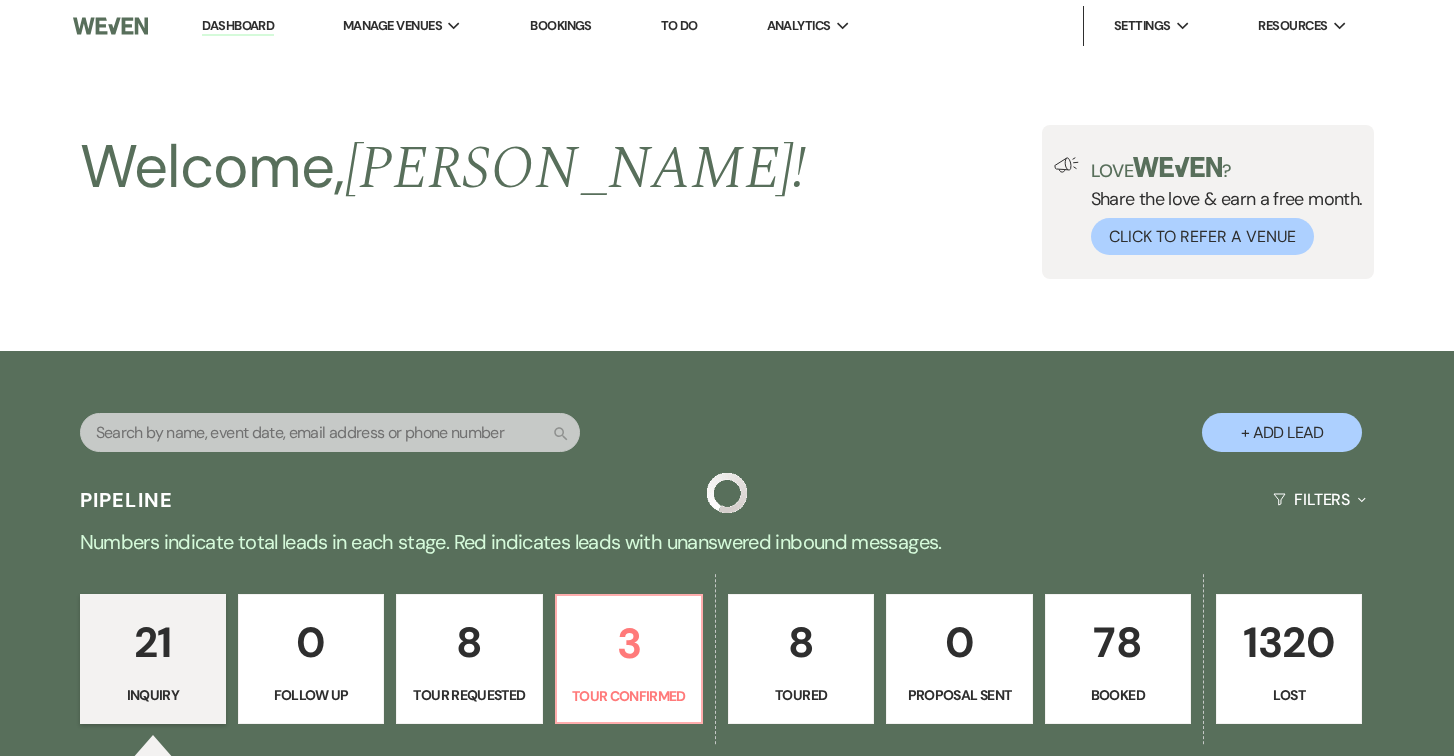 scroll, scrollTop: 2603, scrollLeft: 0, axis: vertical 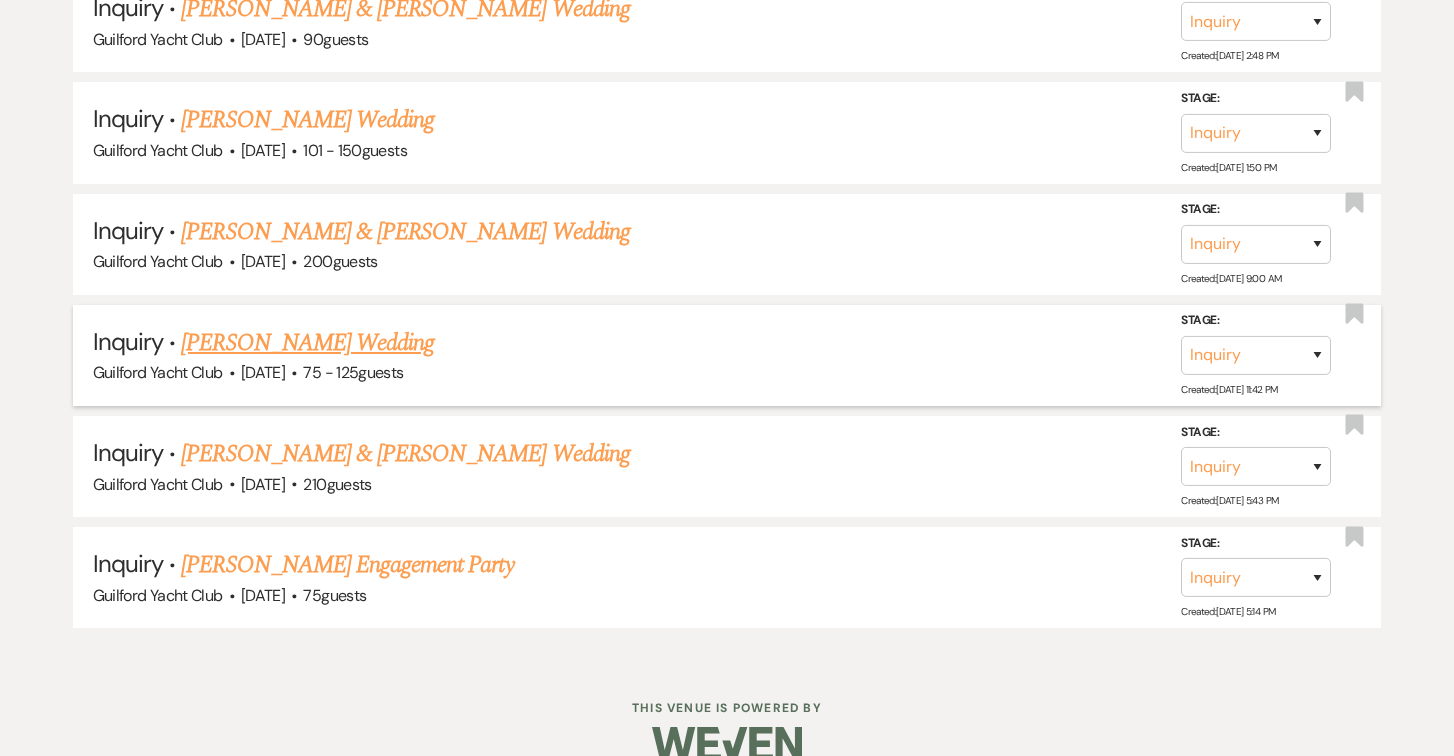 click on "[PERSON_NAME] Wedding" at bounding box center [307, 343] 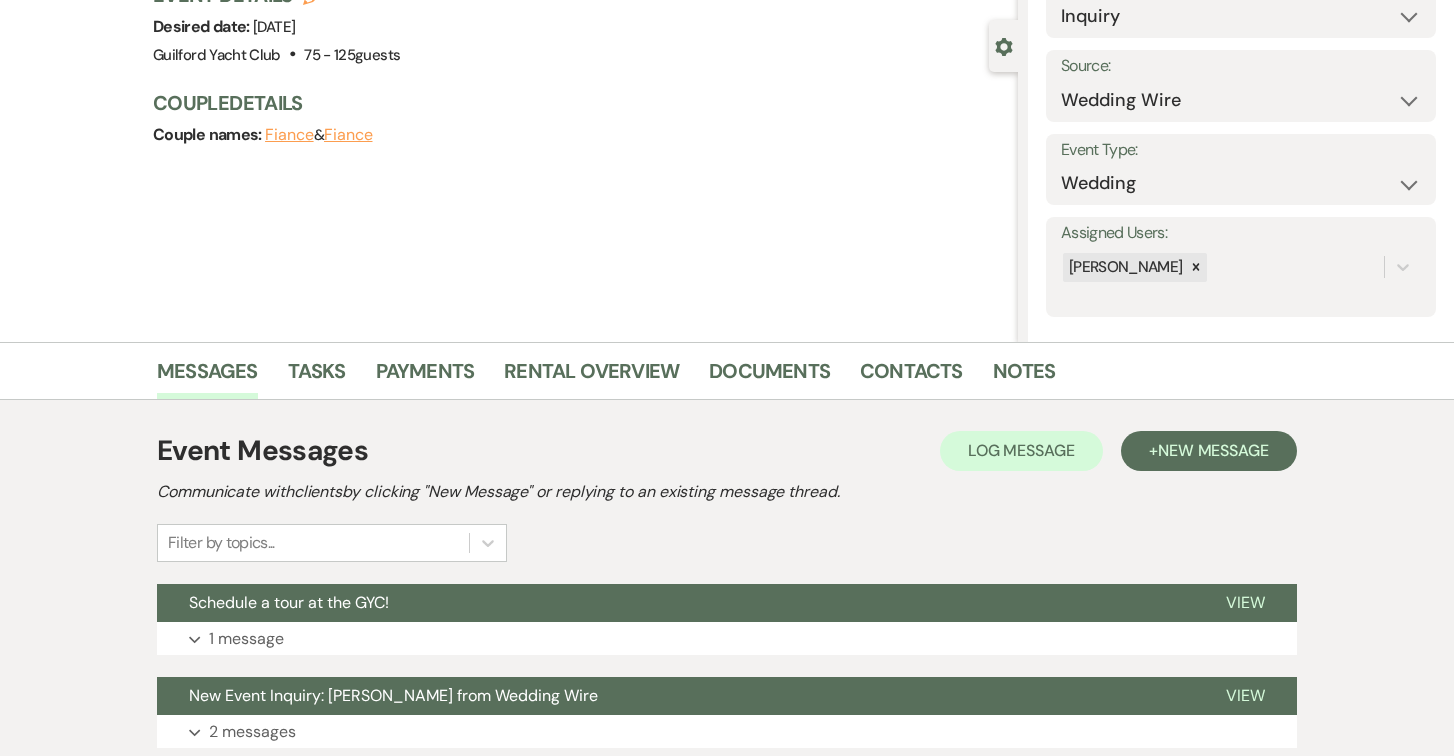 scroll, scrollTop: 311, scrollLeft: 0, axis: vertical 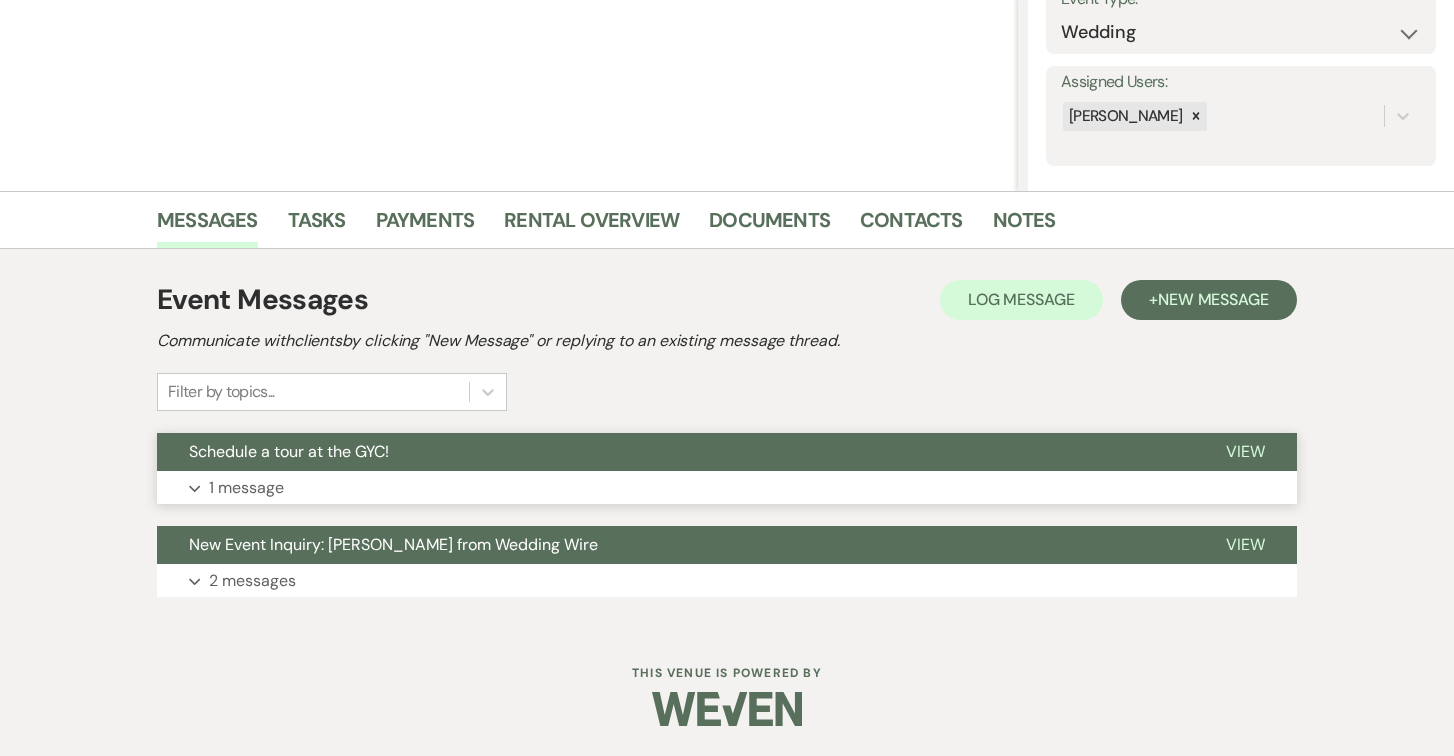 click on "View" at bounding box center (1245, 451) 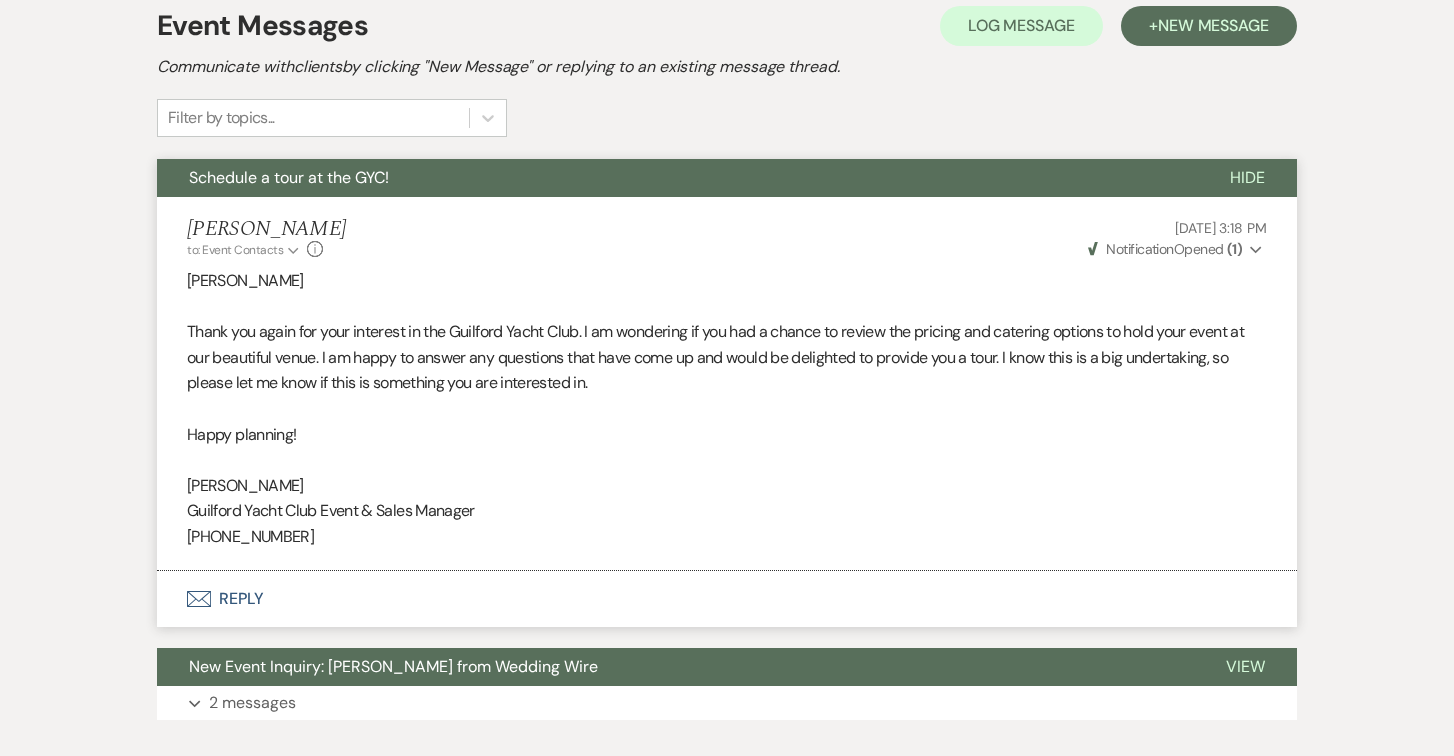 scroll, scrollTop: 532, scrollLeft: 0, axis: vertical 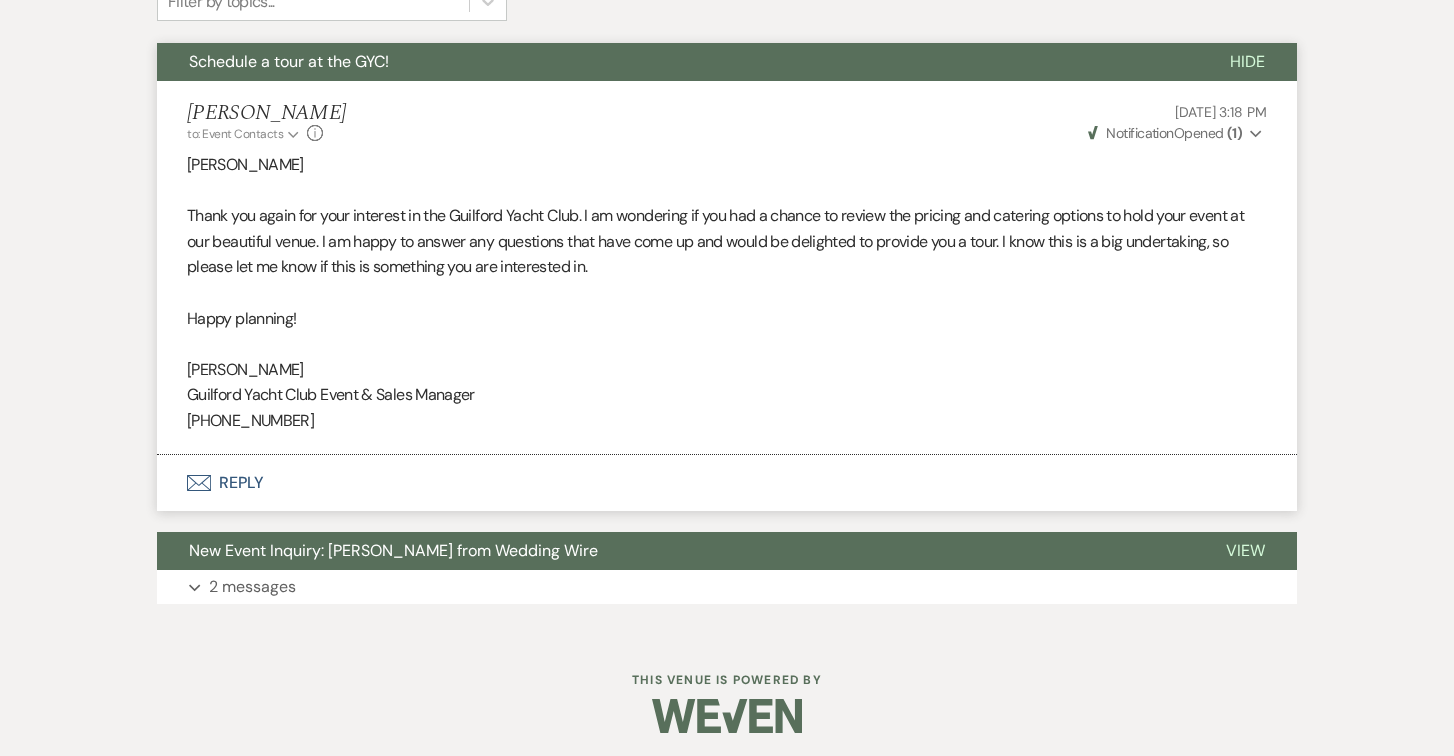 click on "[PERSON_NAME]" at bounding box center (727, 370) 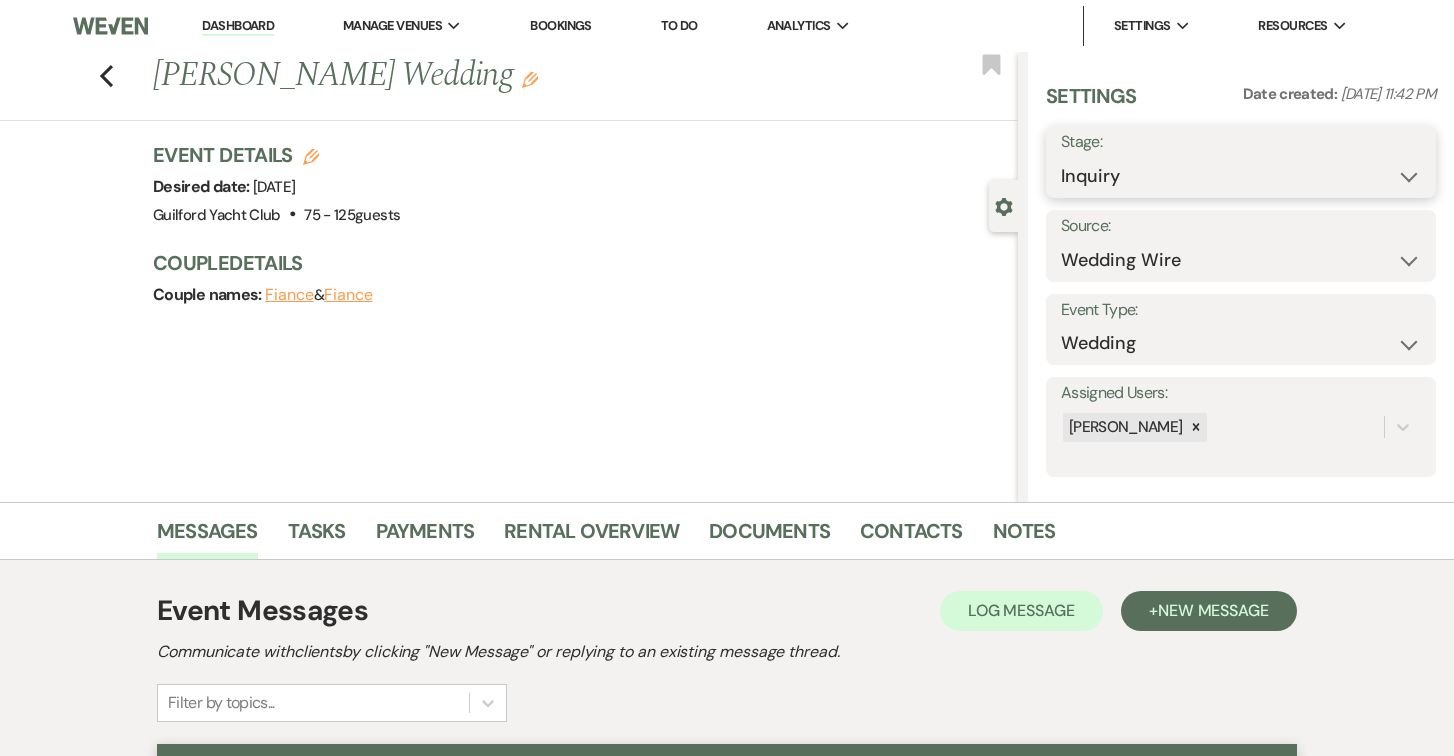 click on "Inquiry Follow Up Tour Requested Tour Confirmed Toured Proposal Sent Booked Lost" at bounding box center [1241, 176] 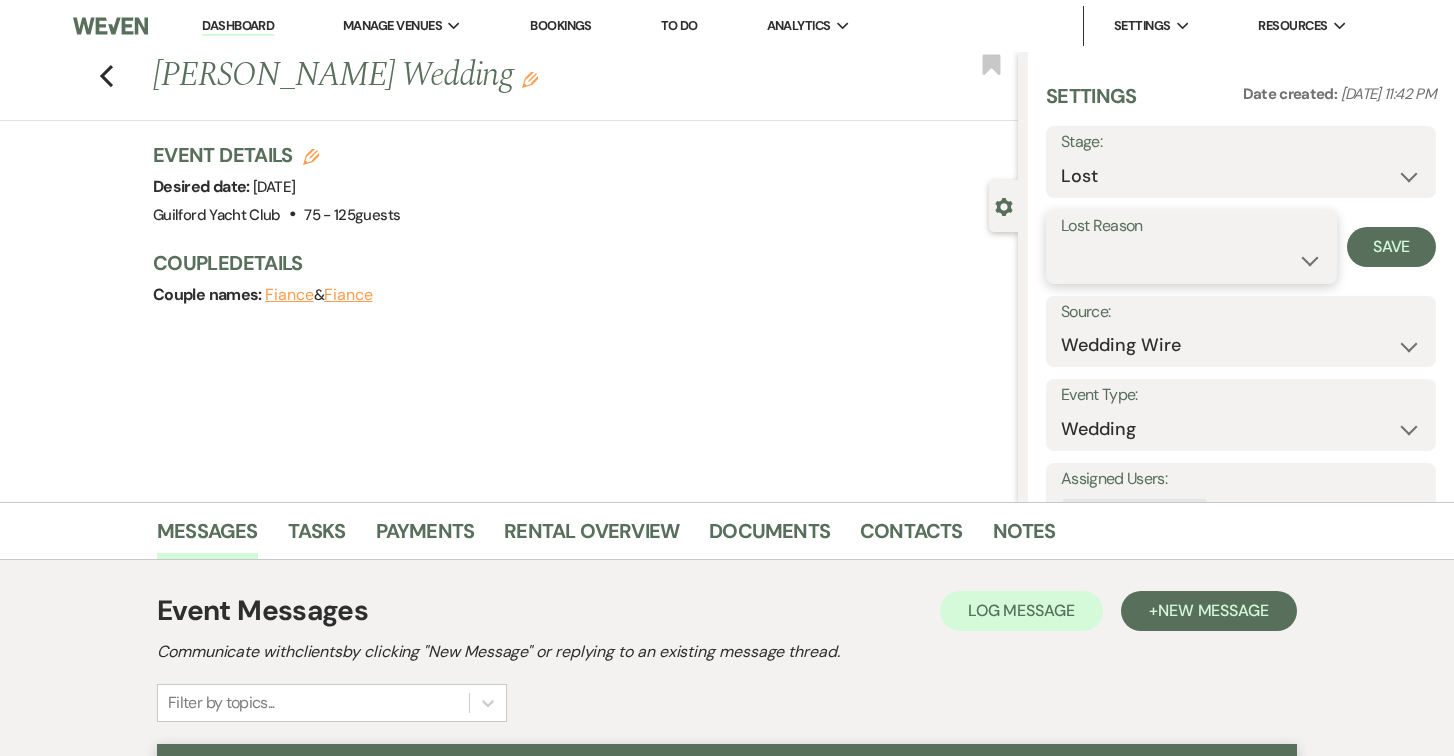click on "Booked Elsewhere Budget Date Unavailable No Response Not a Good Match Capacity Cancelled Duplicate (hidden) Spam (hidden) Other (hidden) Other" at bounding box center [1191, 260] 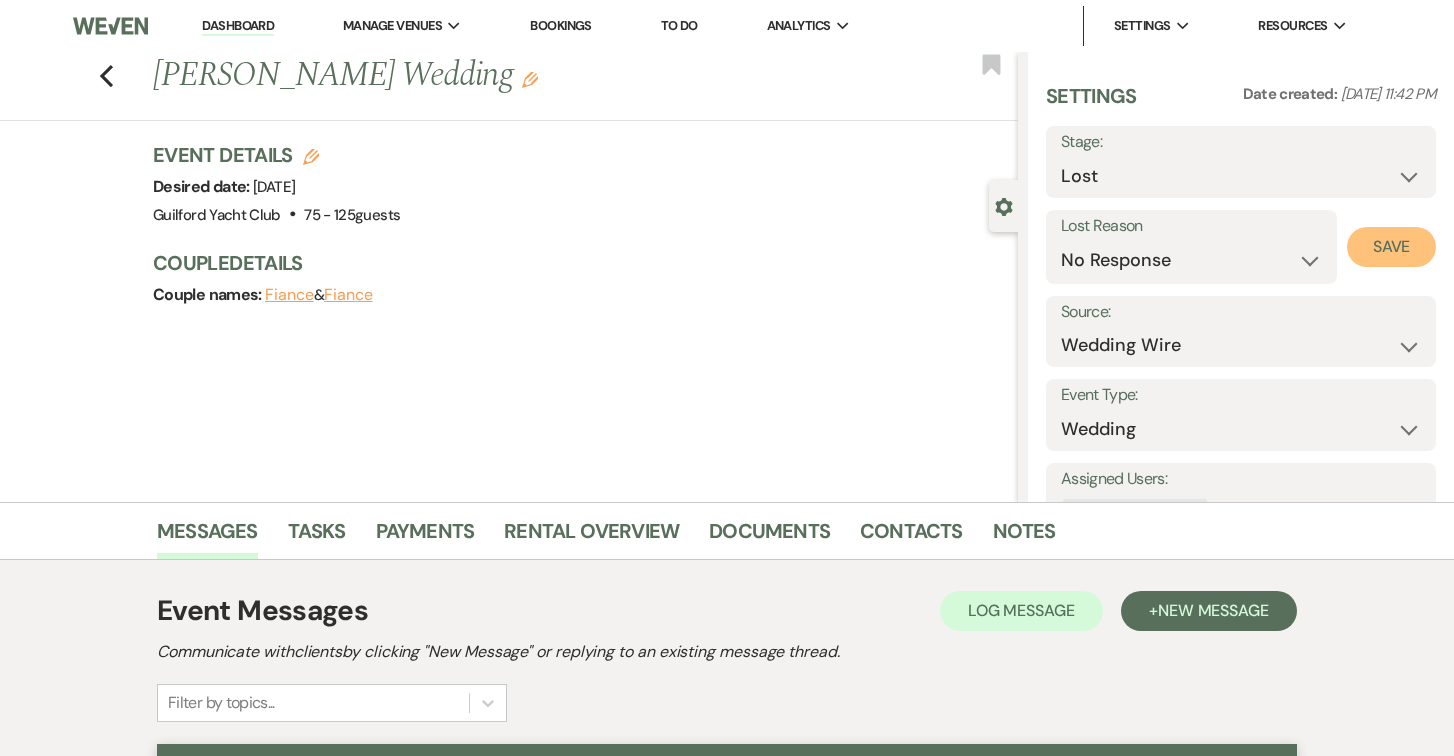 click on "Save" at bounding box center (1391, 247) 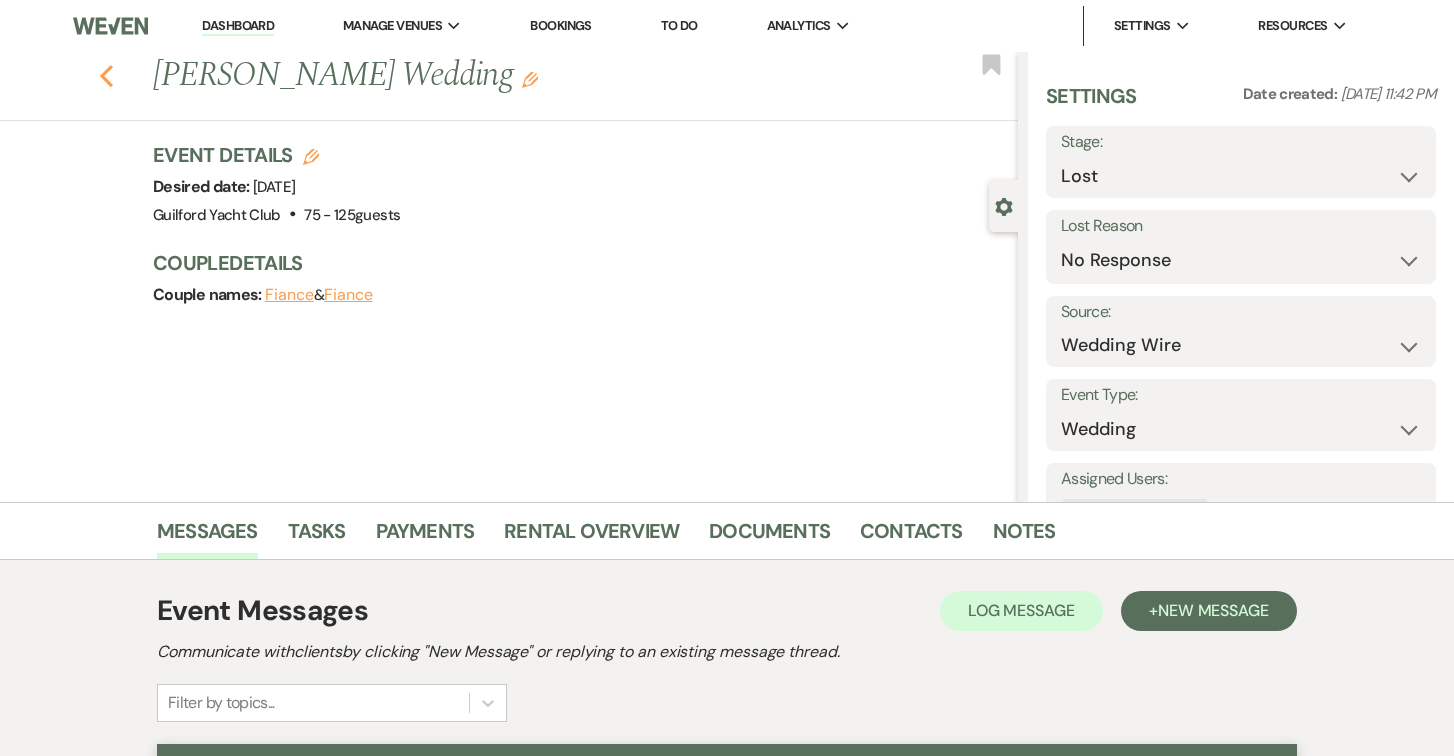 click 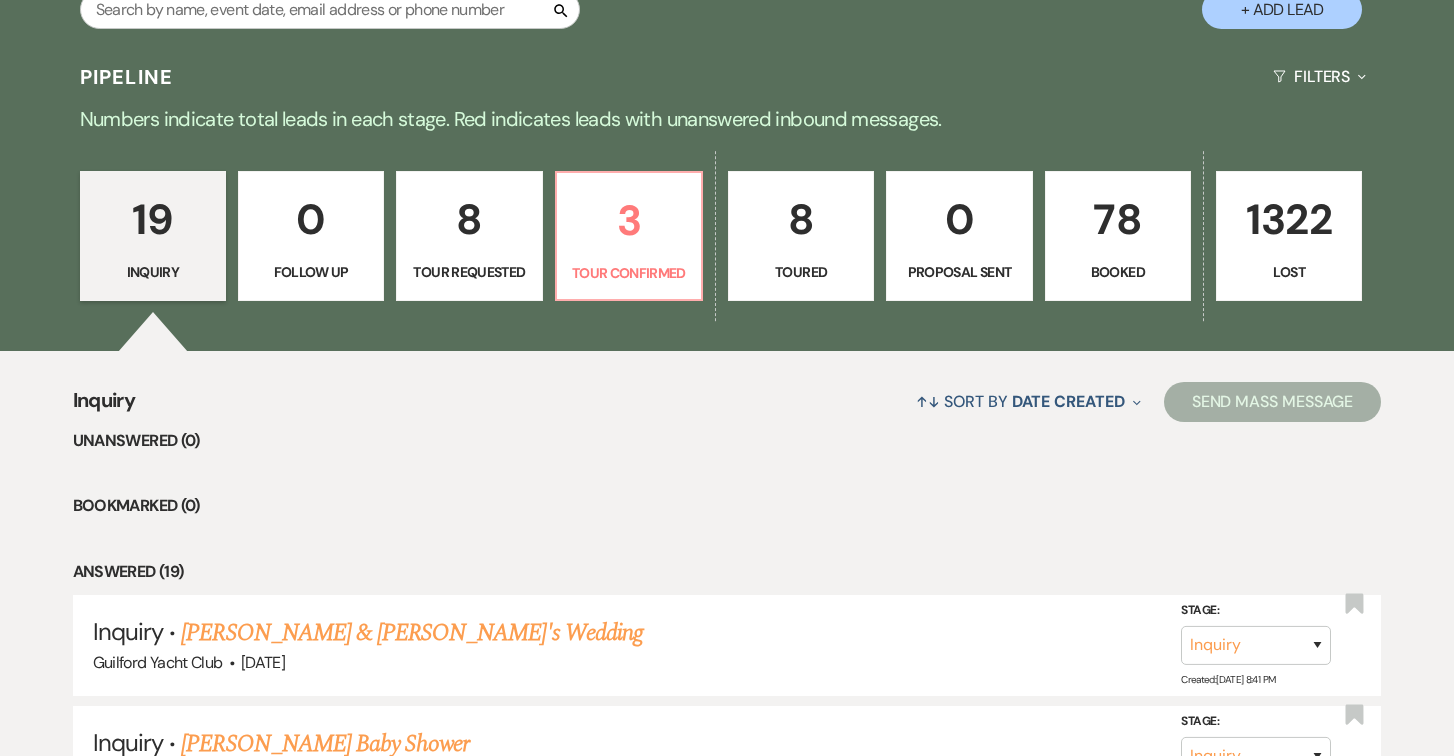 scroll, scrollTop: 452, scrollLeft: 0, axis: vertical 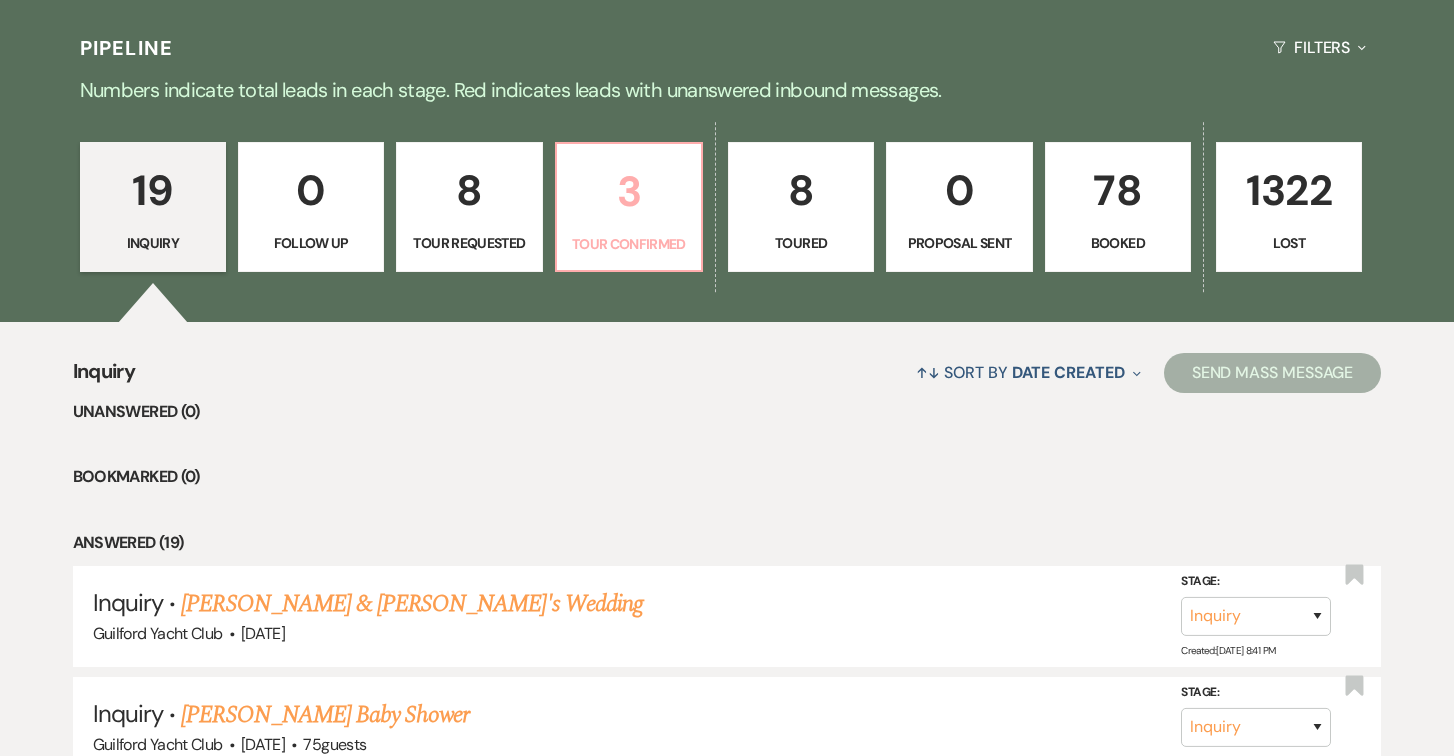 click on "3" at bounding box center [629, 191] 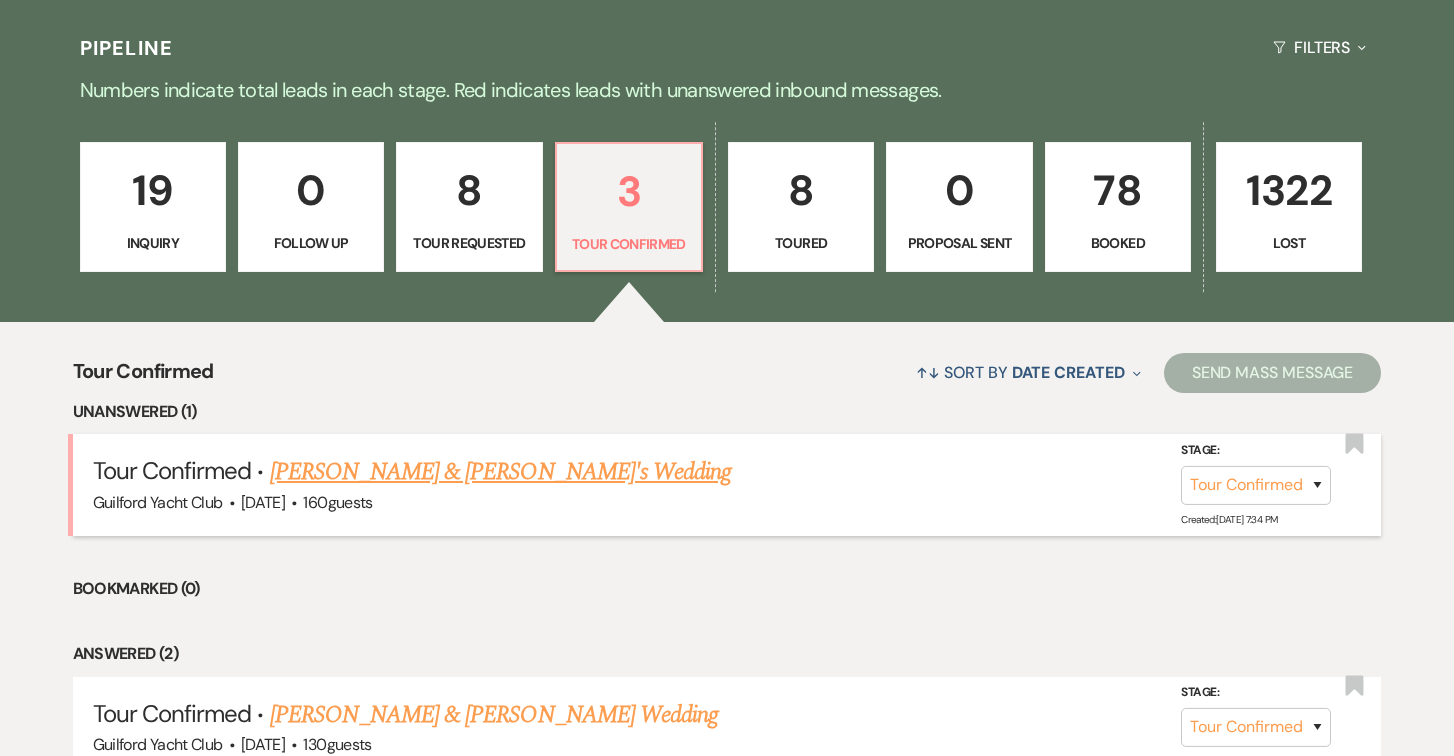 click on "[PERSON_NAME] & [PERSON_NAME]'s Wedding" at bounding box center (501, 472) 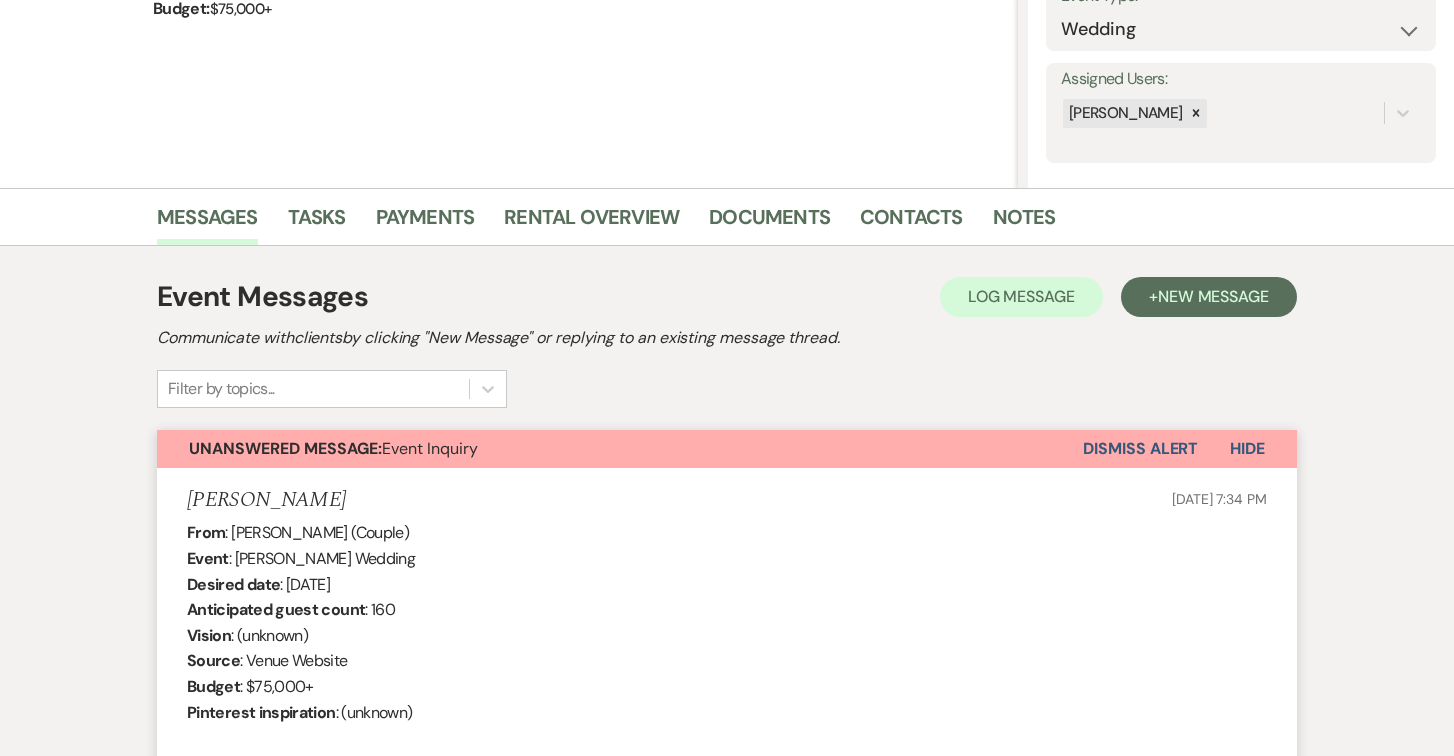 scroll, scrollTop: 311, scrollLeft: 0, axis: vertical 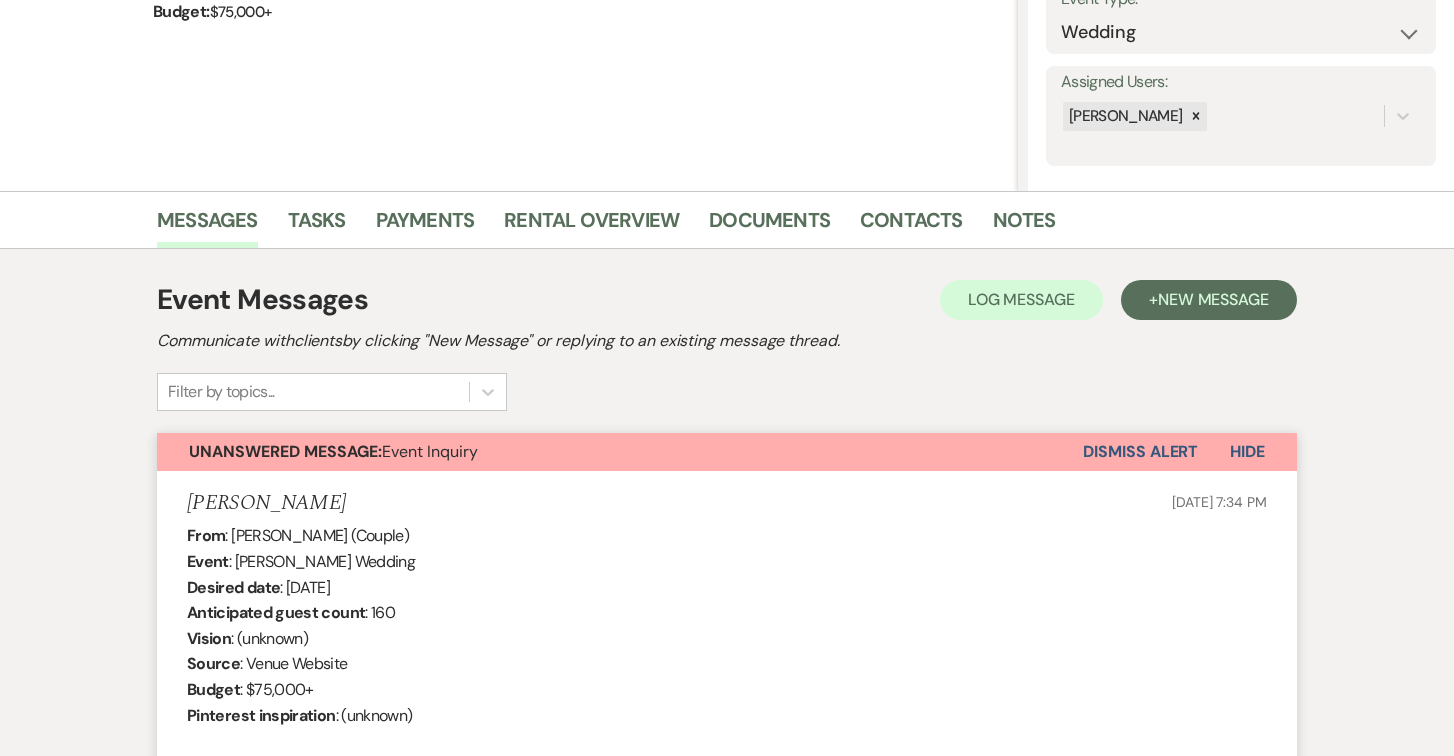 click on "Dismiss Alert" at bounding box center [1140, 452] 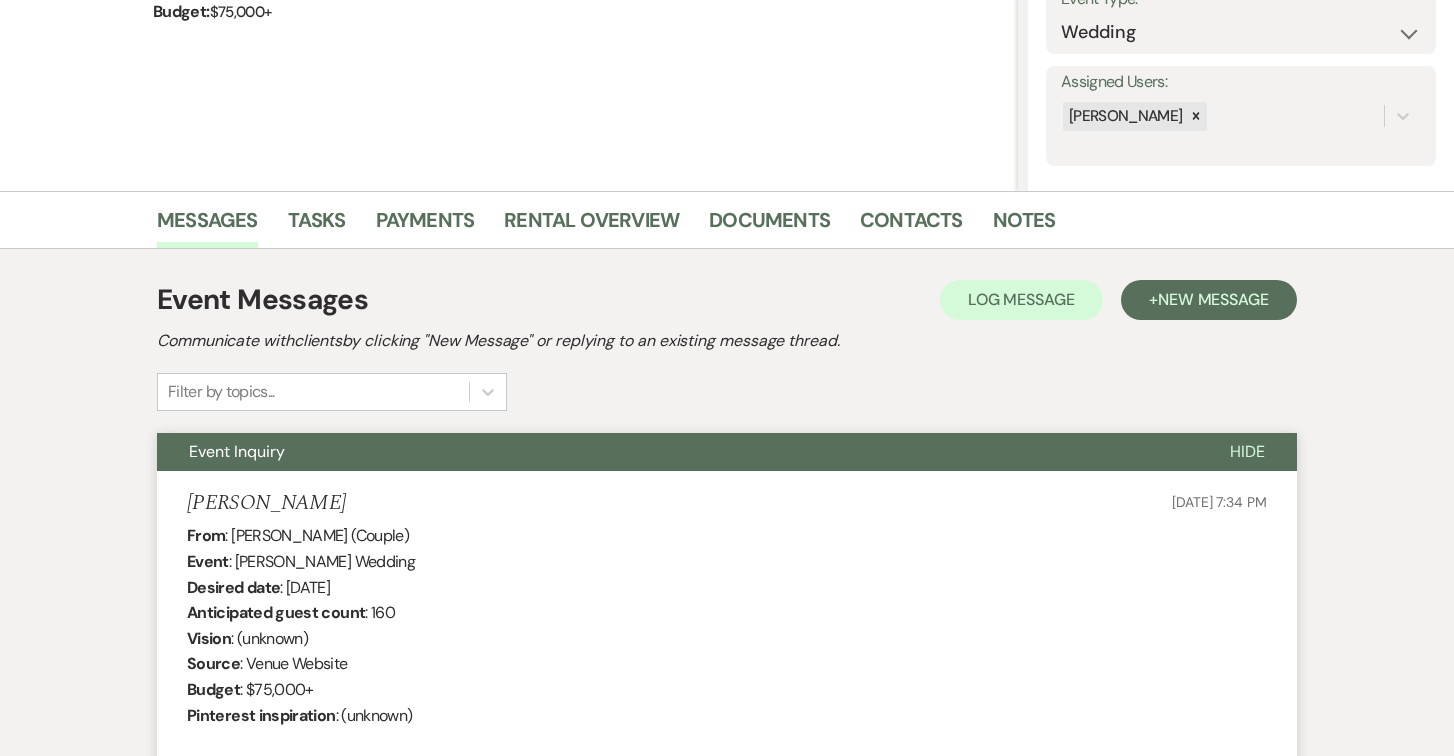 scroll, scrollTop: 0, scrollLeft: 0, axis: both 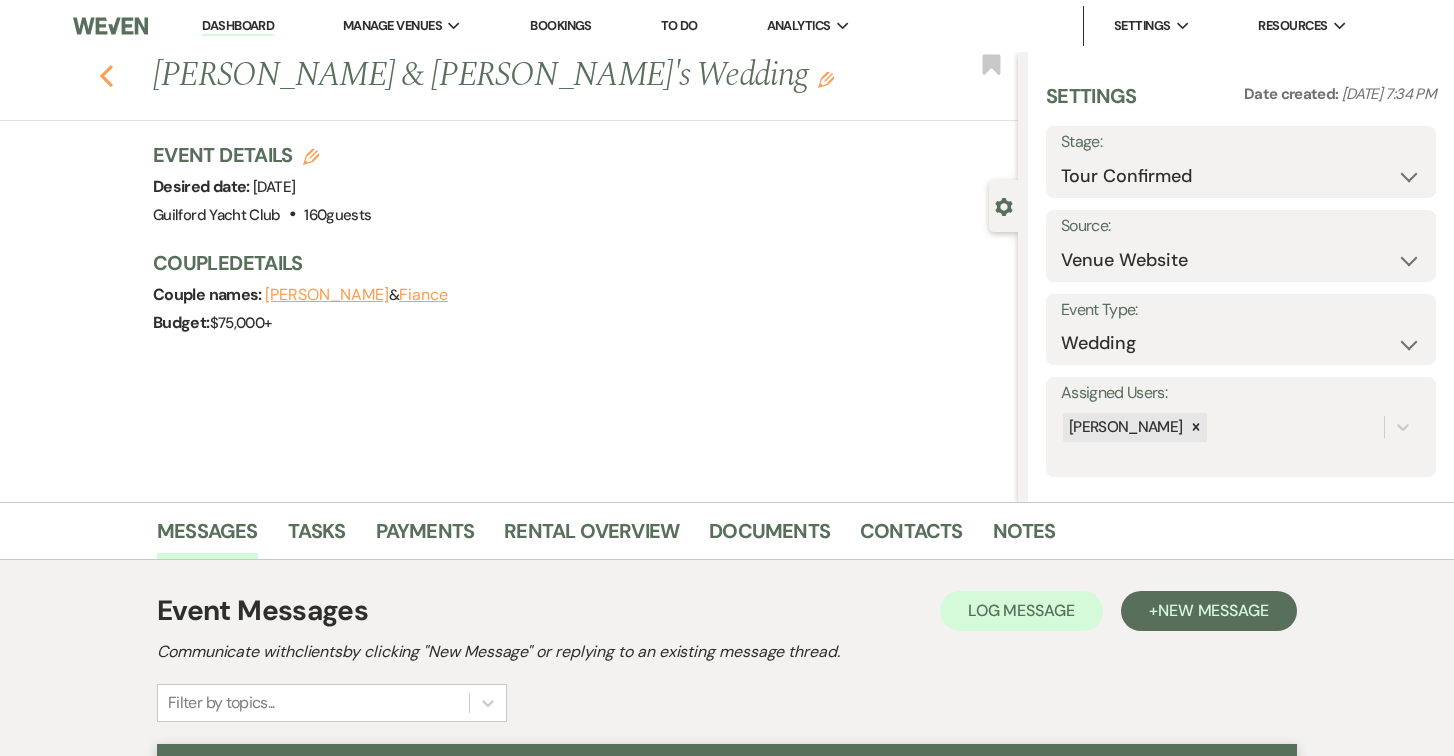 click on "Previous" 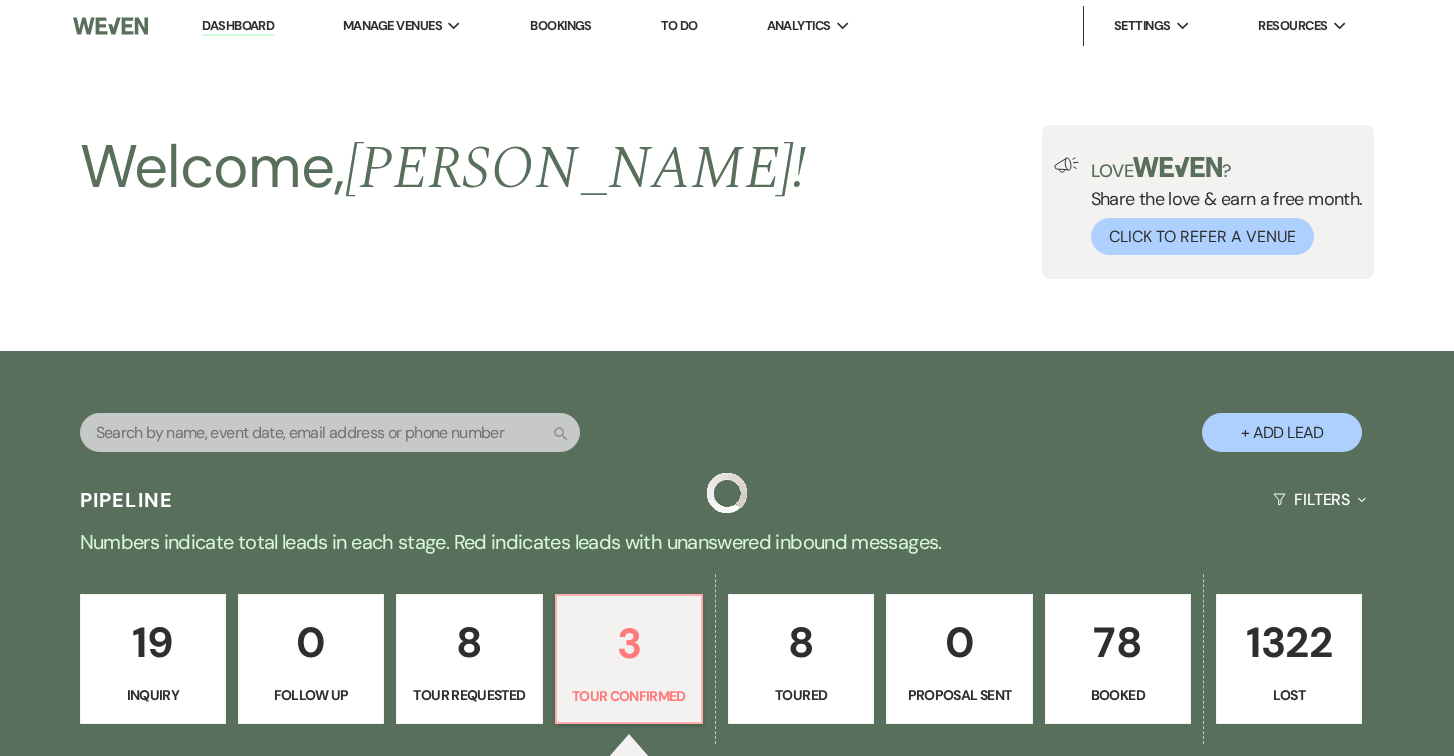 scroll, scrollTop: 452, scrollLeft: 0, axis: vertical 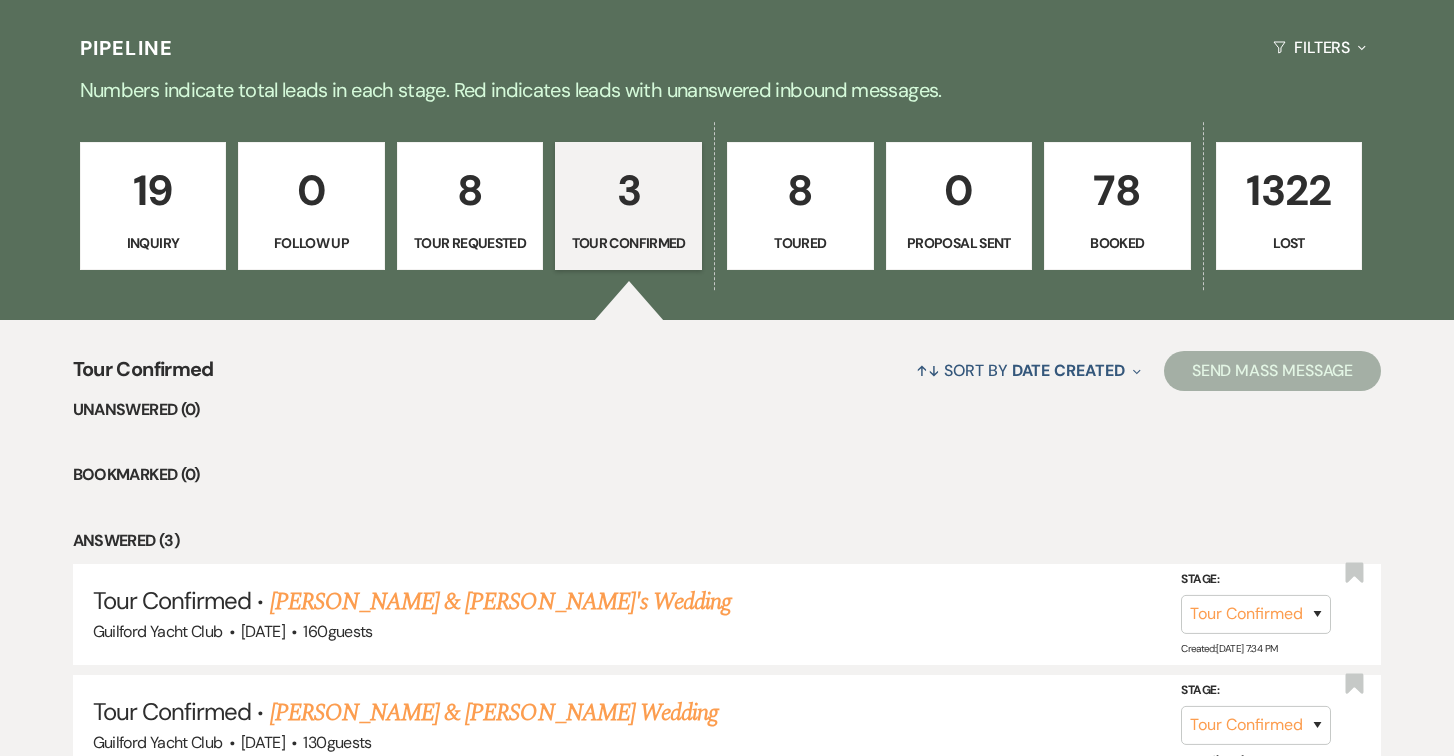 click on "↑↓ Sort By   Date Created Expand Send Mass Message" at bounding box center (798, 370) 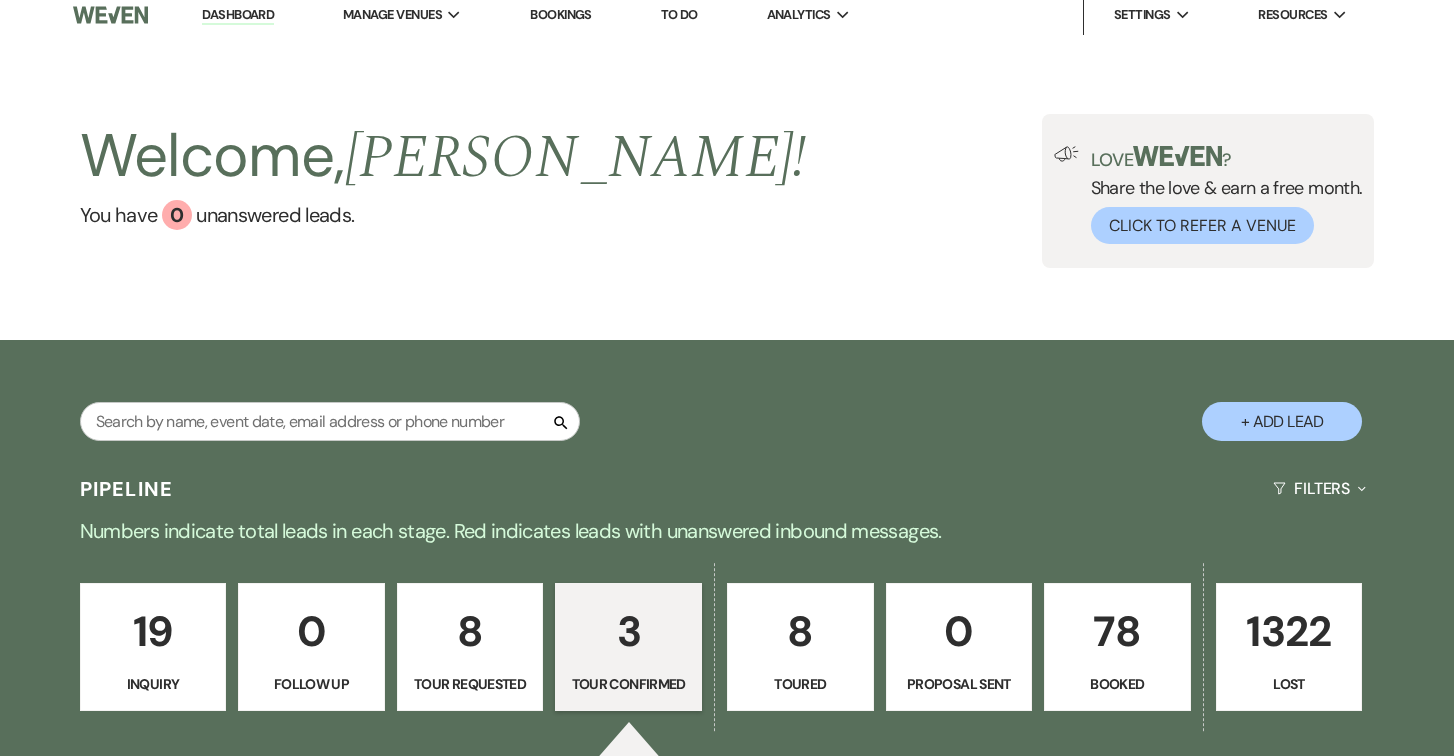 scroll, scrollTop: 0, scrollLeft: 0, axis: both 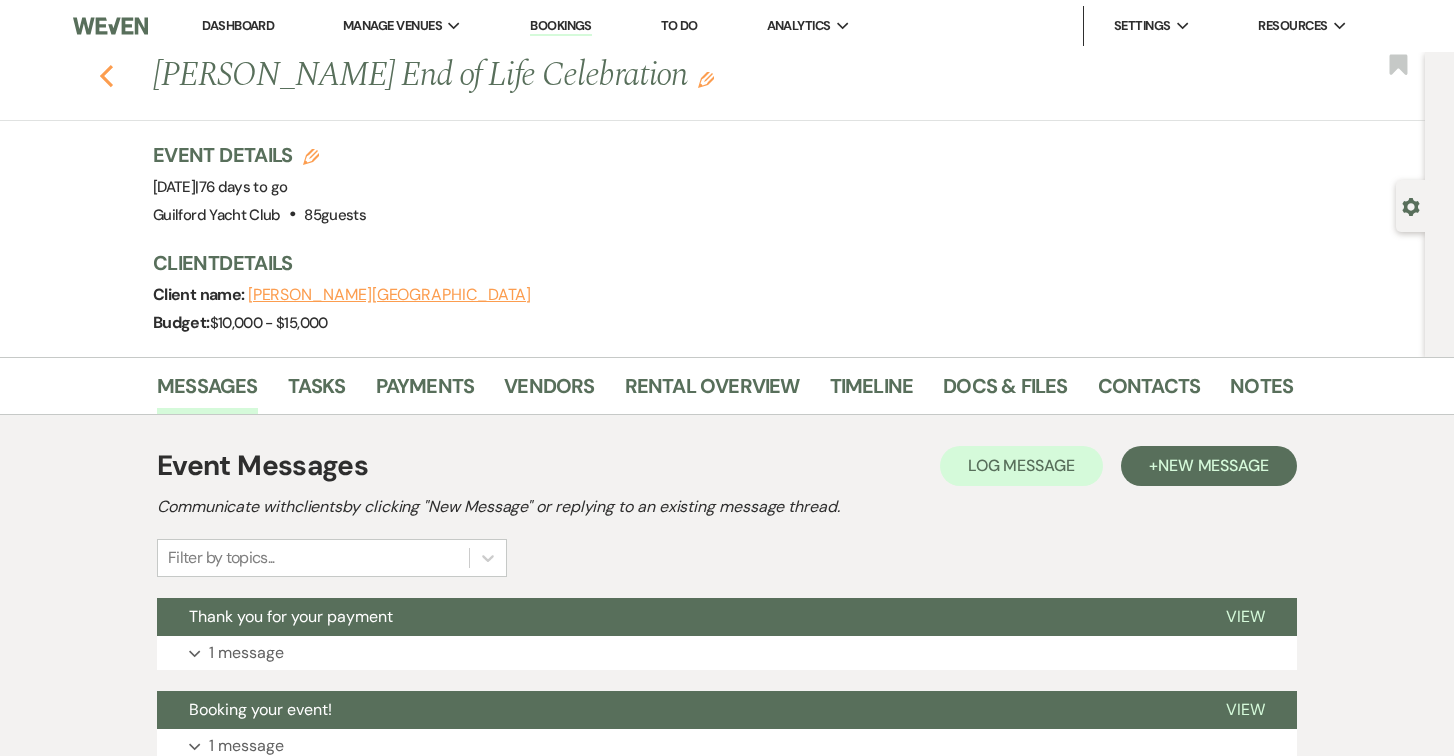 click on "Previous" 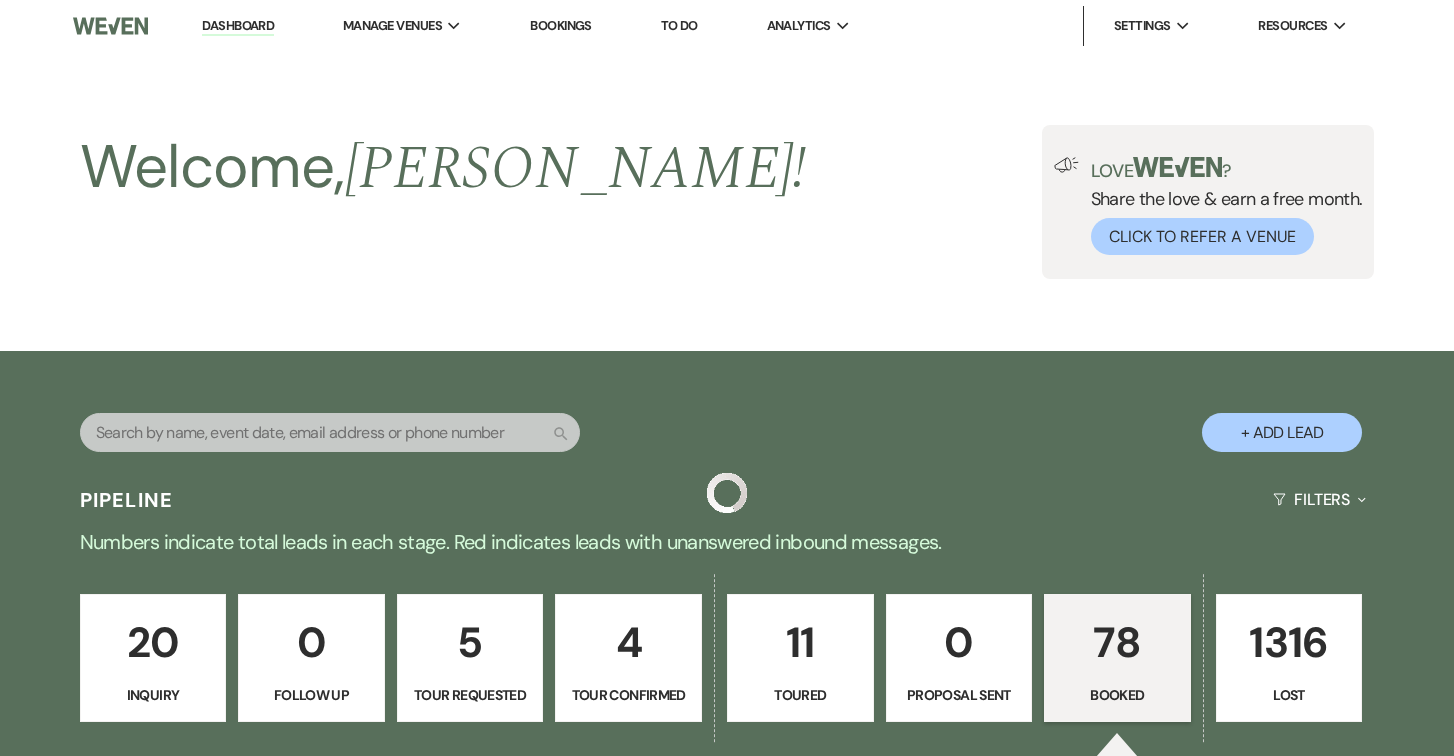 scroll, scrollTop: 447, scrollLeft: 0, axis: vertical 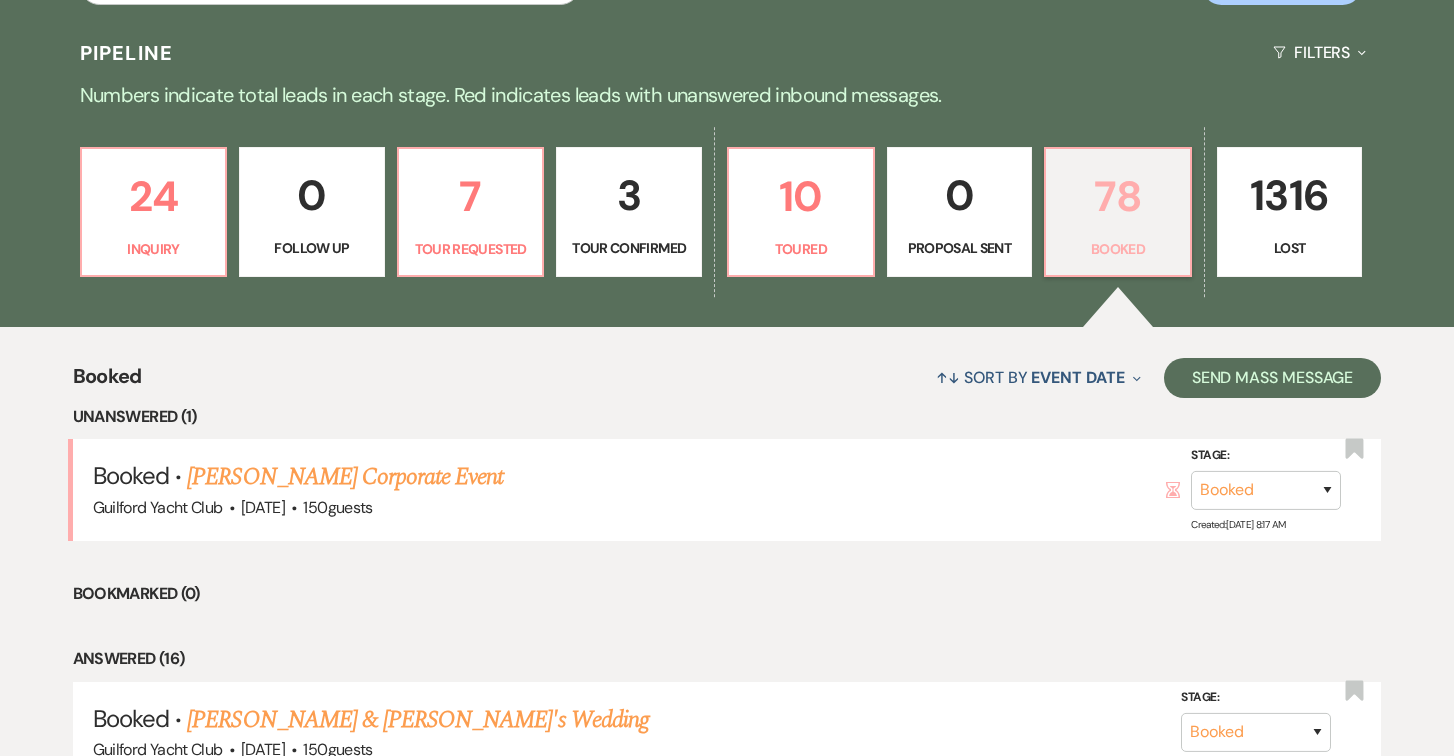 click on "78" at bounding box center [1118, 196] 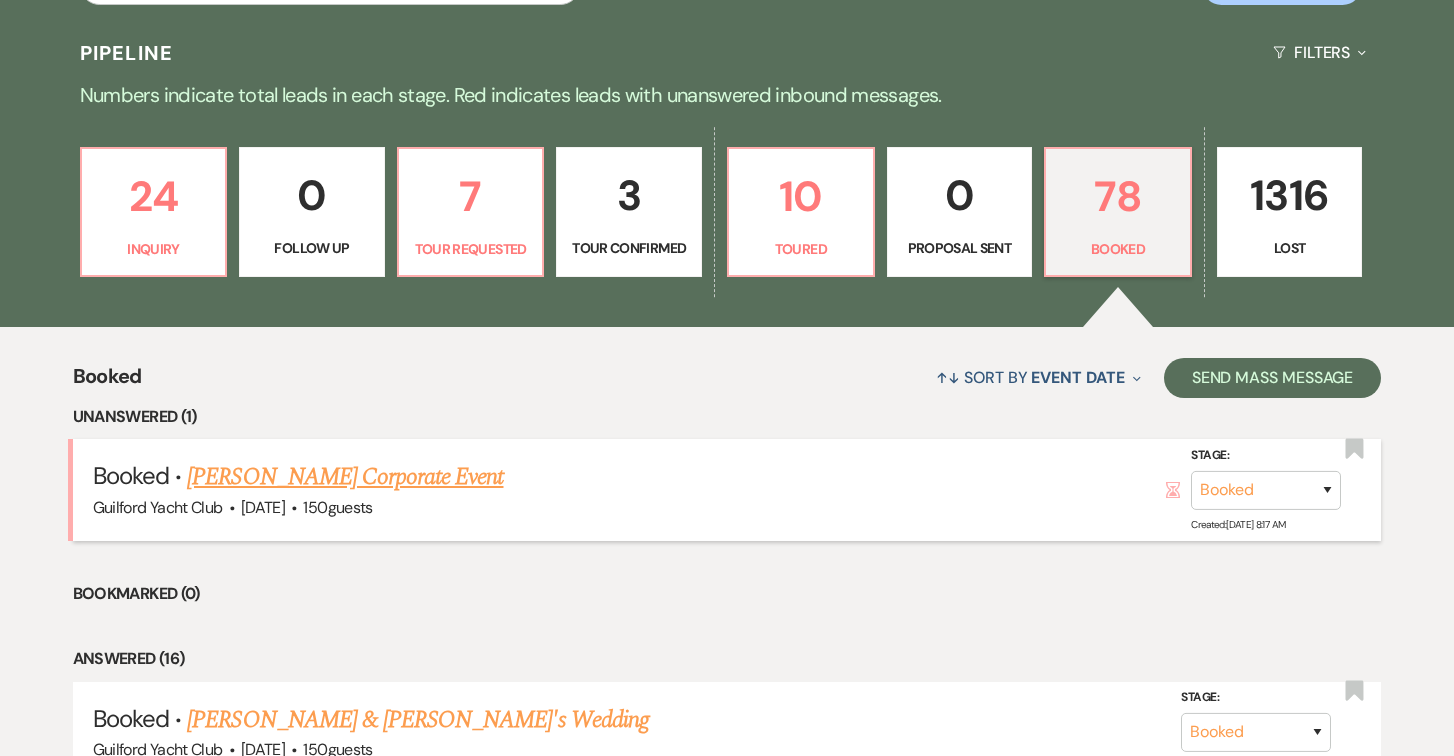 click on "[PERSON_NAME] Corporate Event" at bounding box center [345, 477] 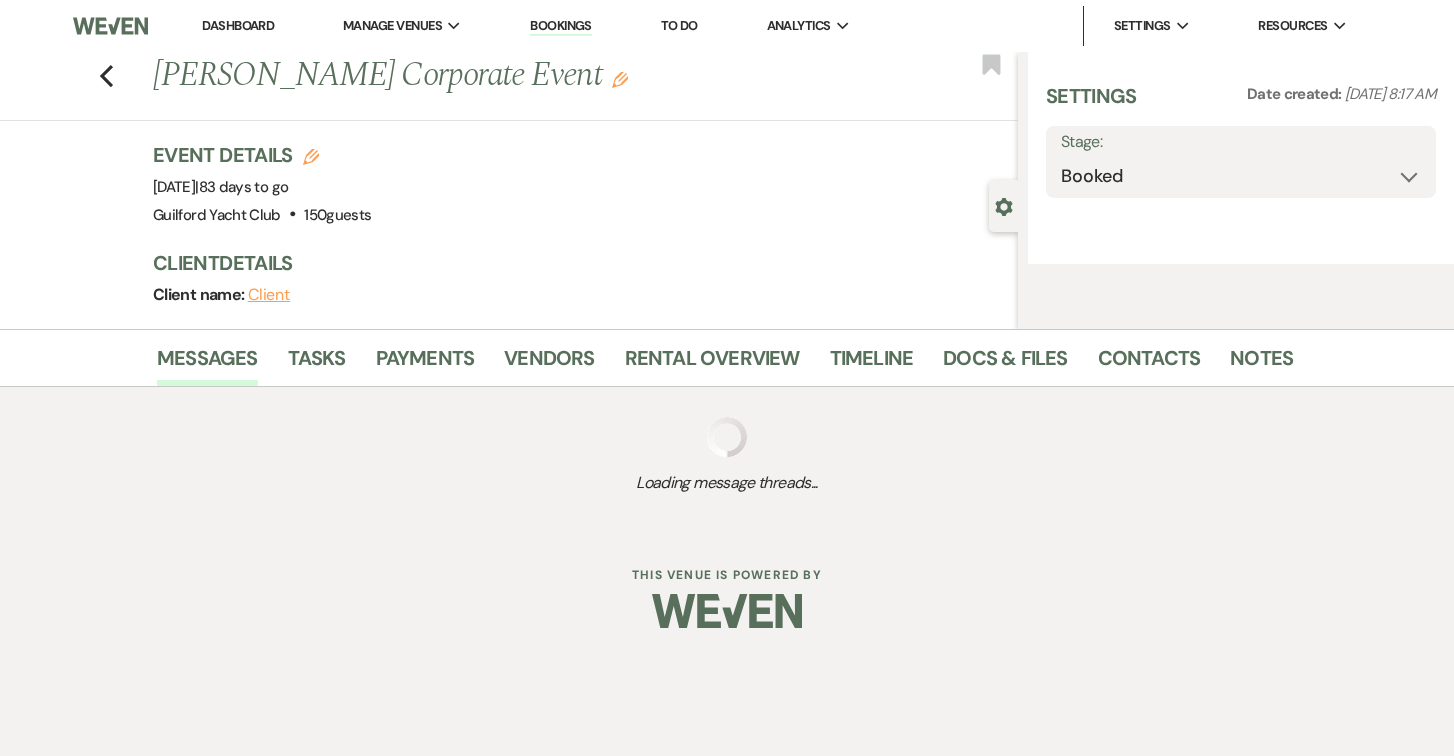 select on "20" 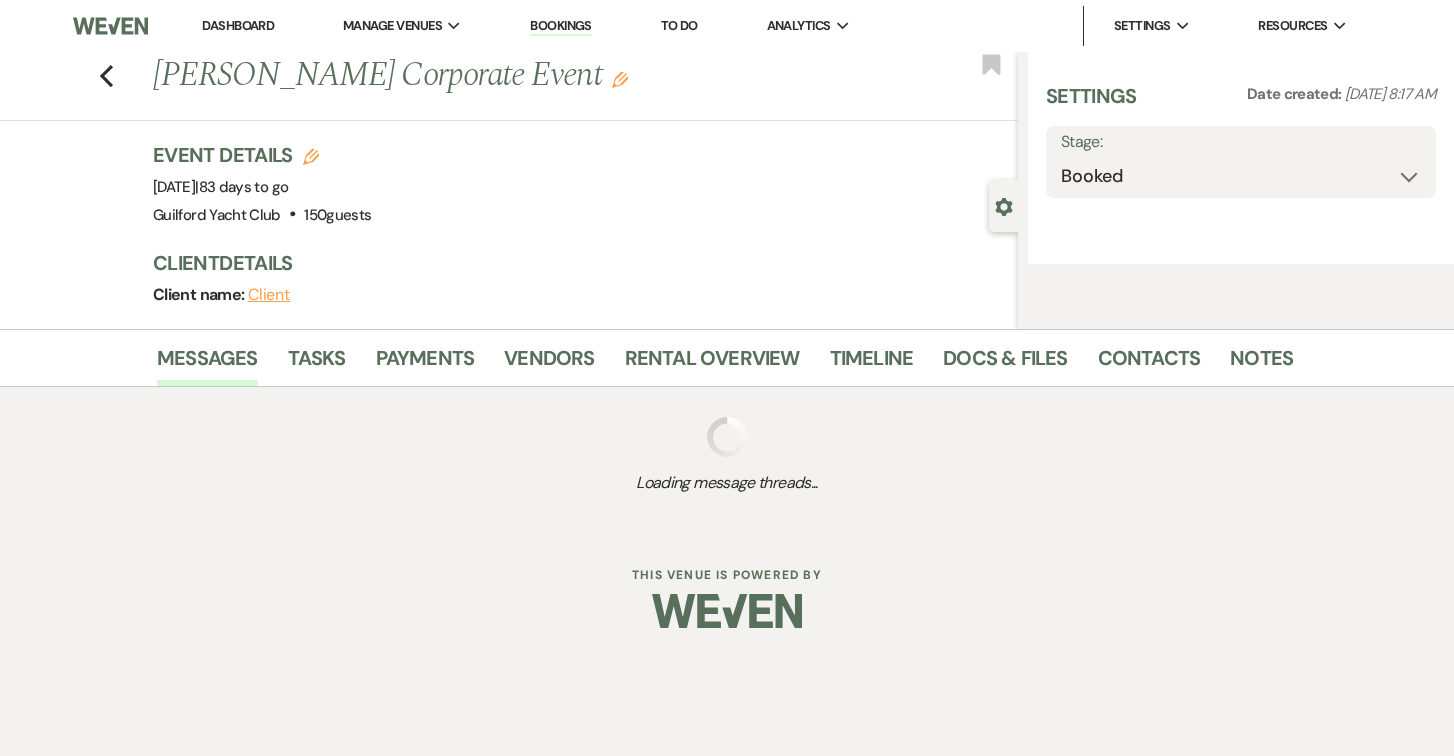 select on "9" 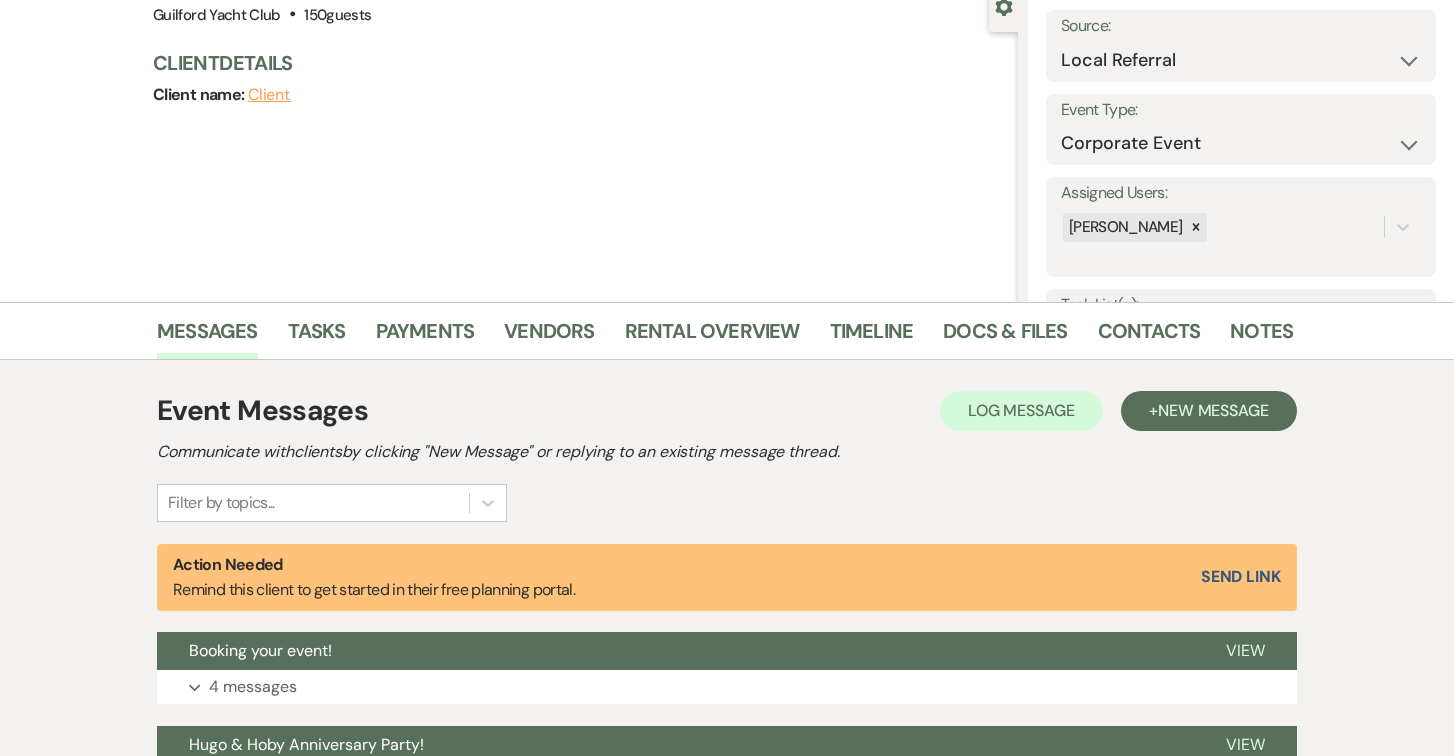 scroll, scrollTop: 0, scrollLeft: 0, axis: both 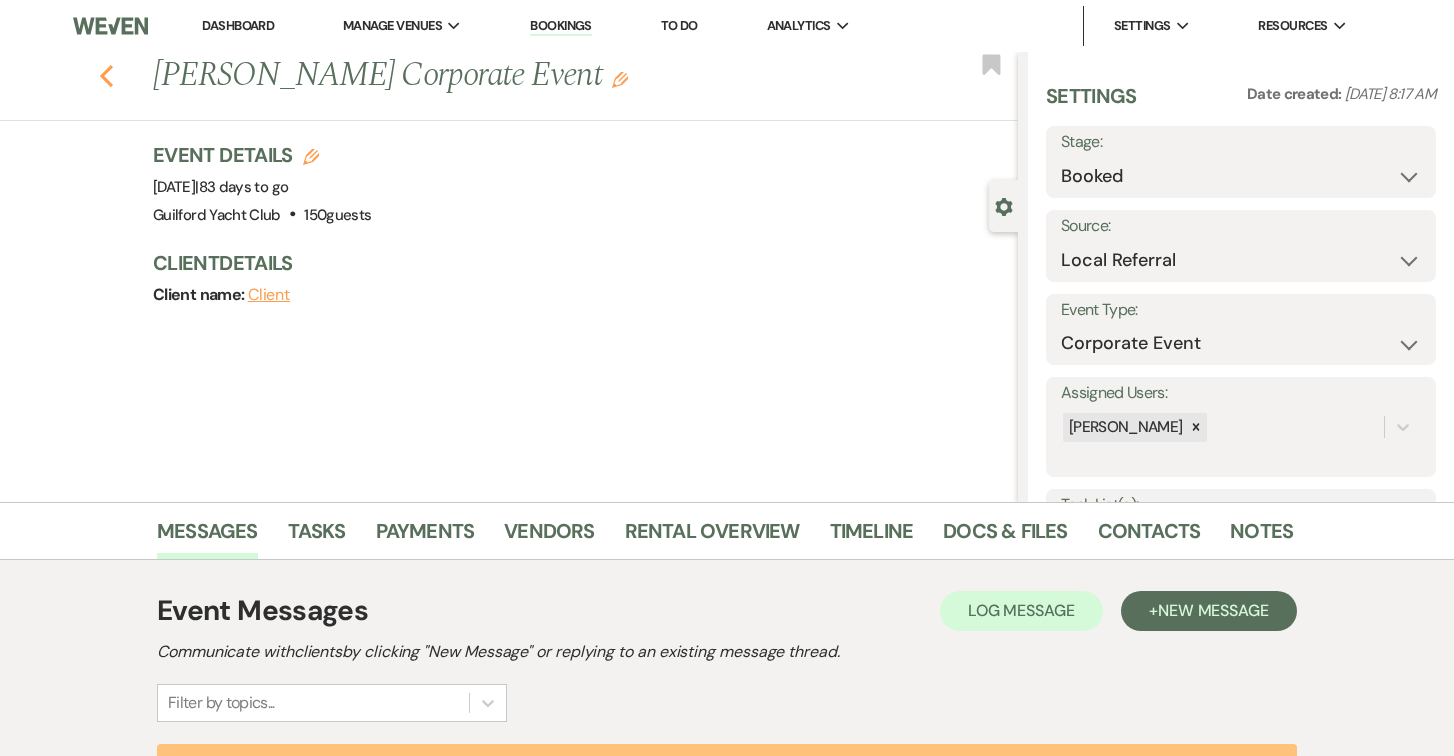 click 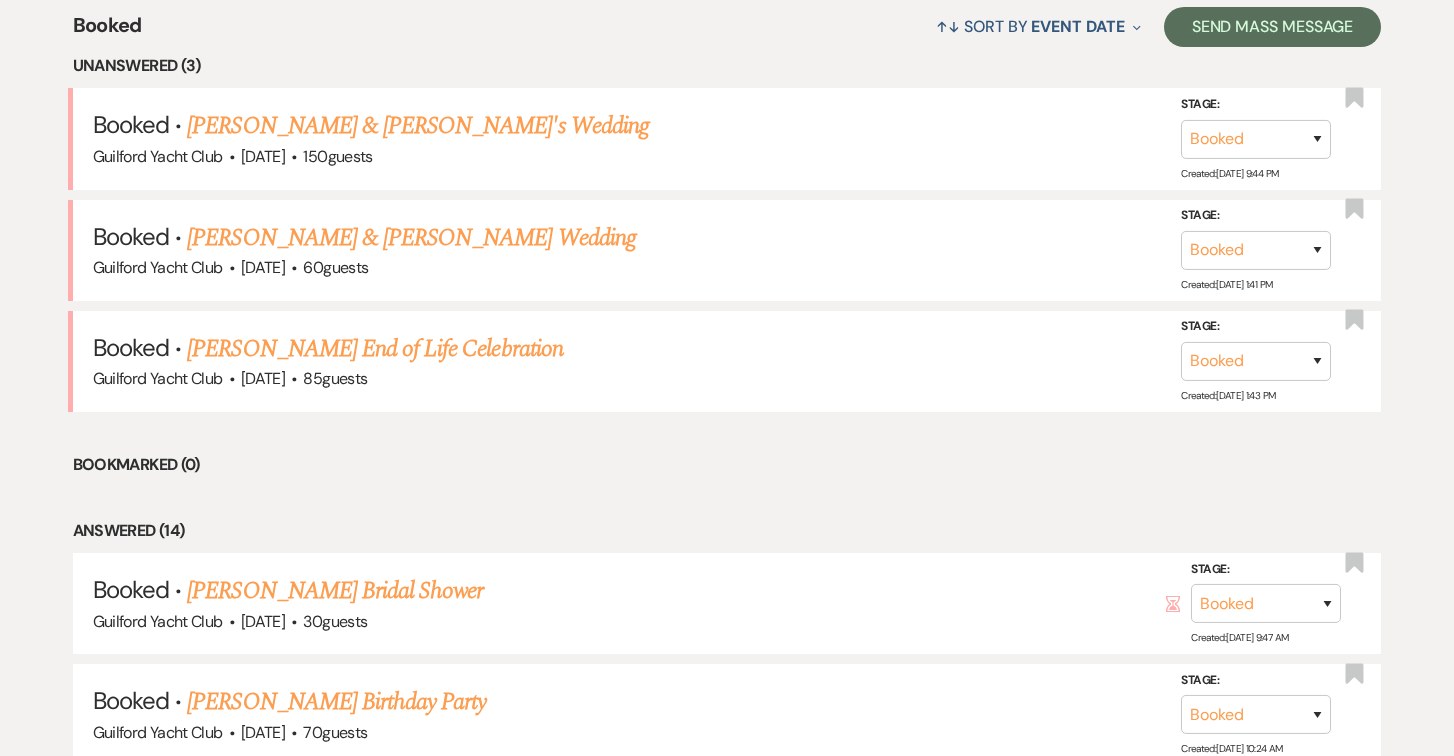 scroll, scrollTop: 766, scrollLeft: 0, axis: vertical 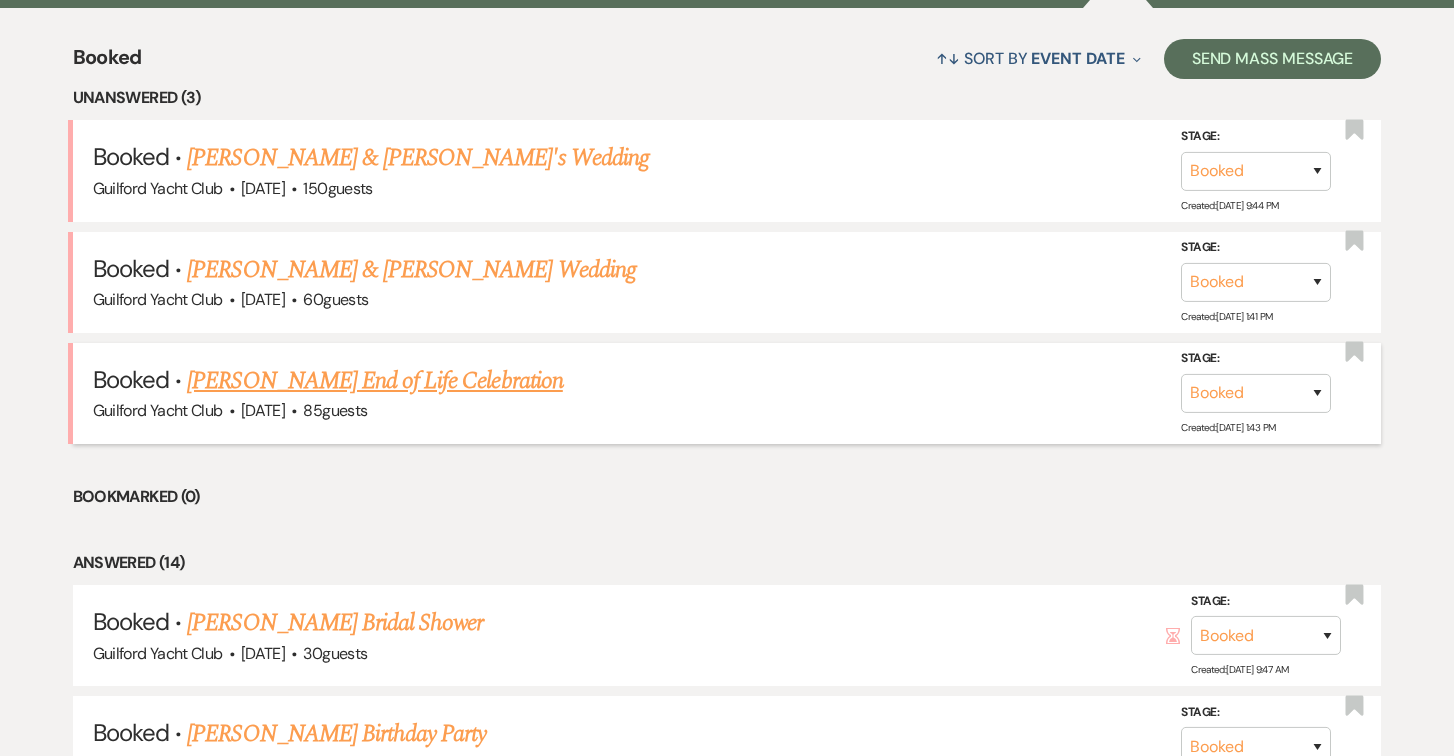 click on "[PERSON_NAME] End of Life Celebration" at bounding box center (374, 381) 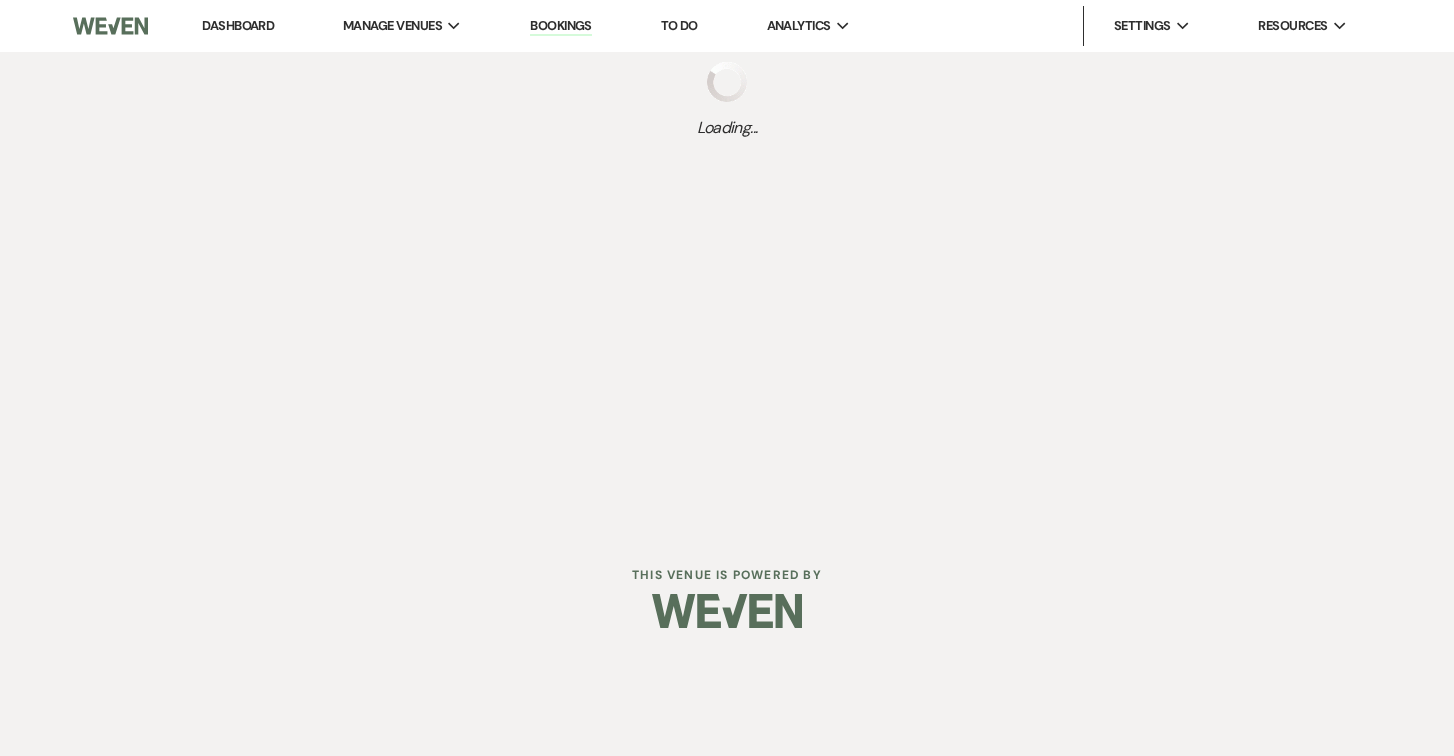 scroll, scrollTop: 0, scrollLeft: 0, axis: both 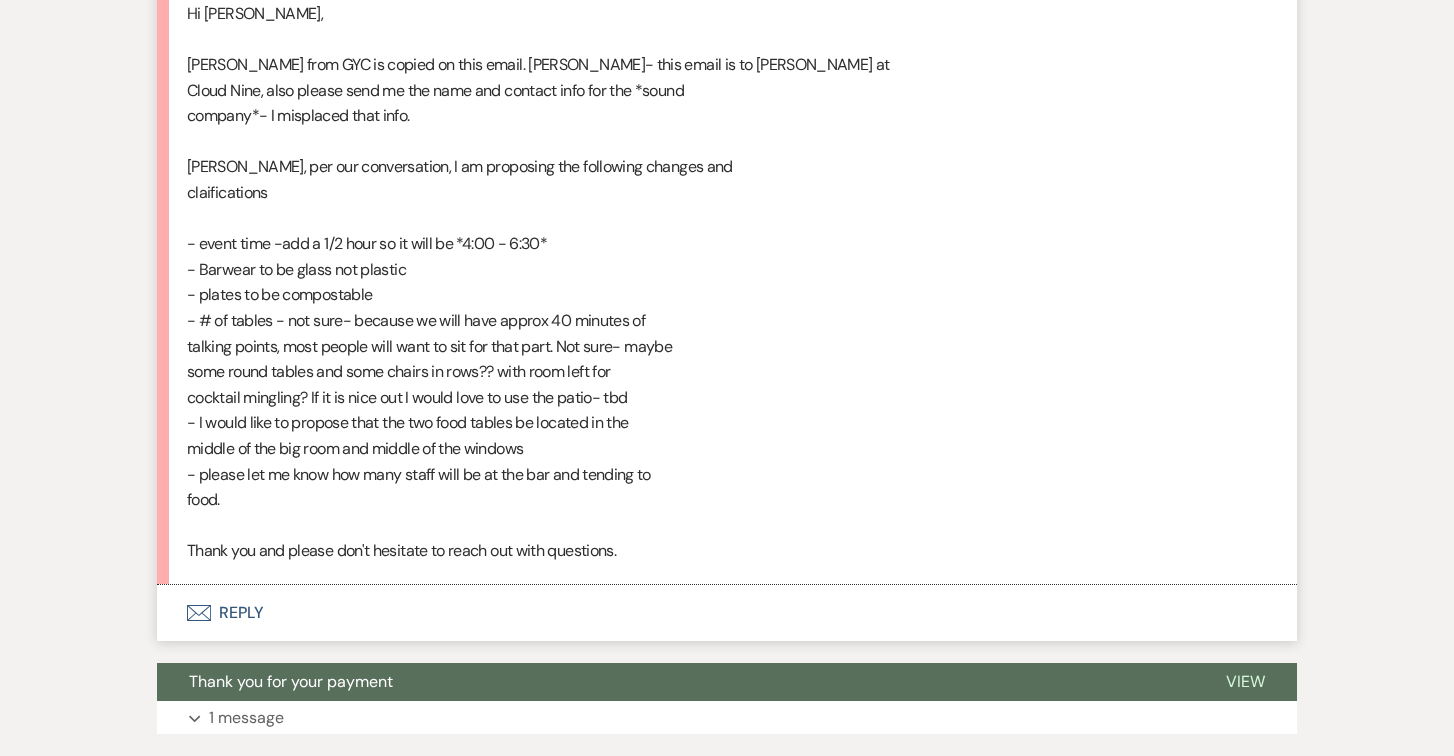 click on "Envelope Reply" at bounding box center [727, 613] 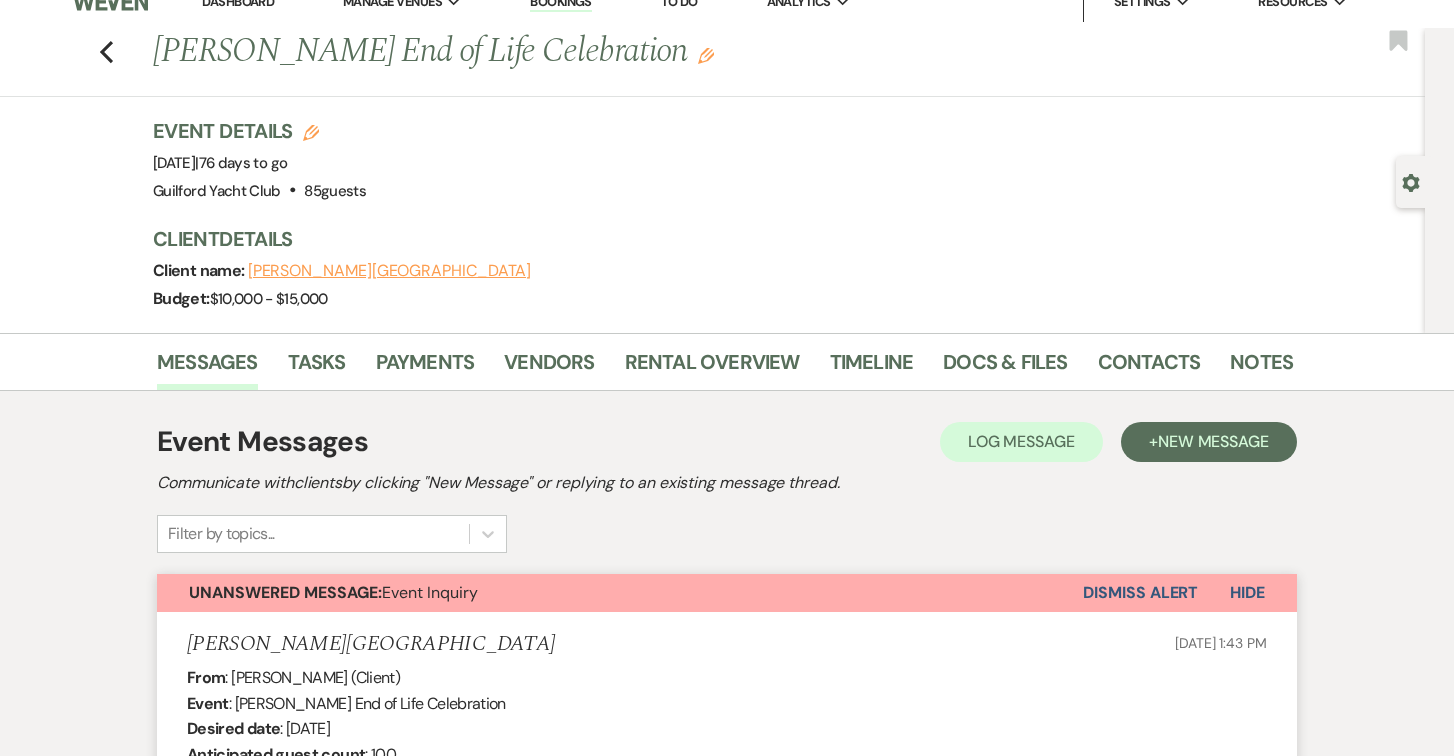 scroll, scrollTop: 0, scrollLeft: 0, axis: both 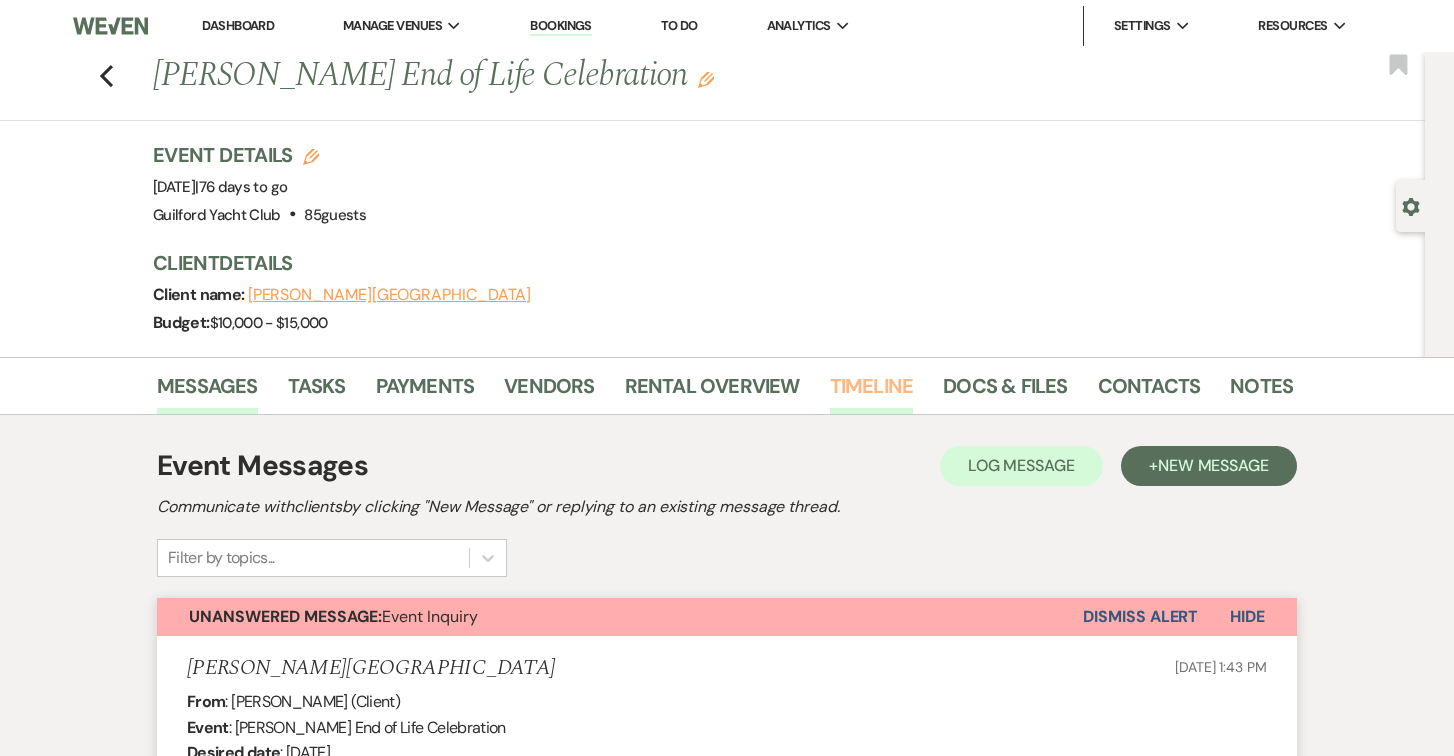 click on "Timeline" at bounding box center [872, 392] 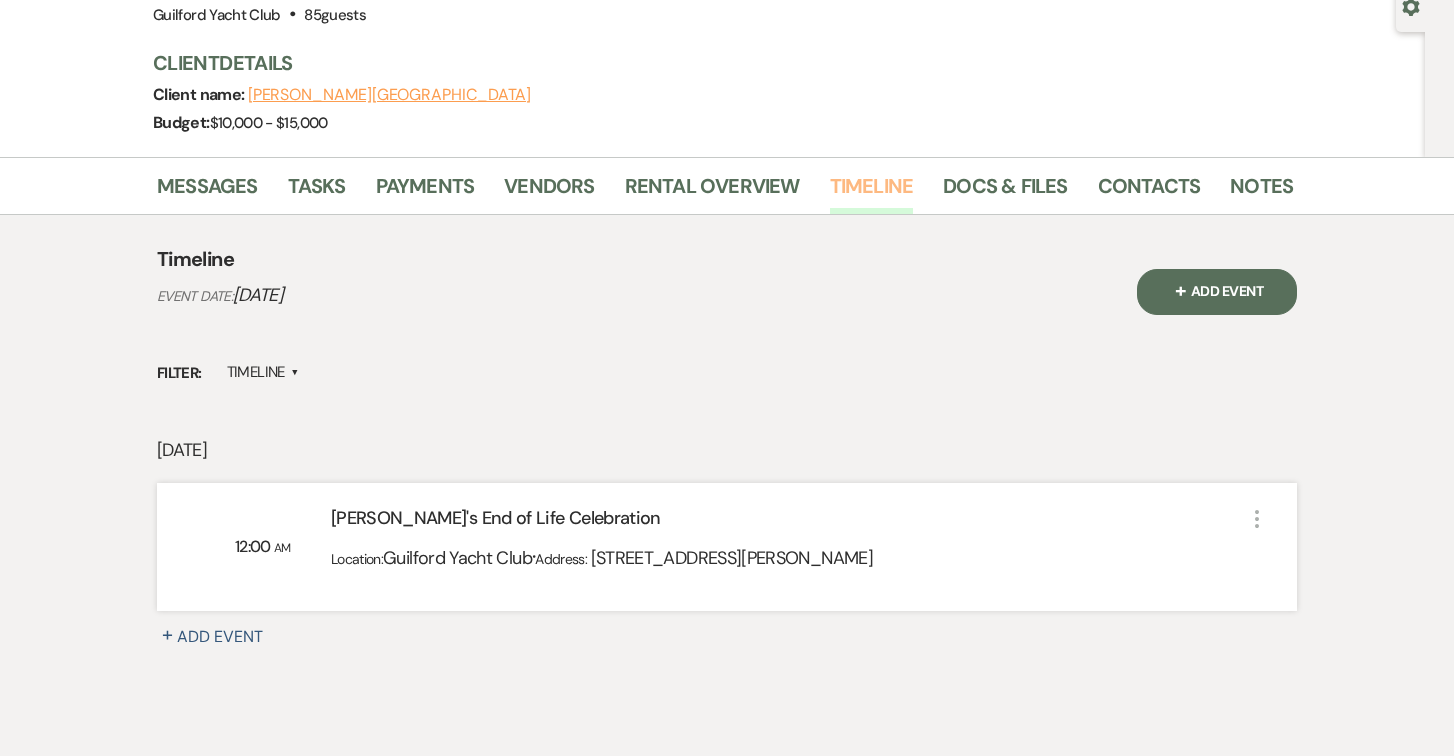 scroll, scrollTop: 300, scrollLeft: 0, axis: vertical 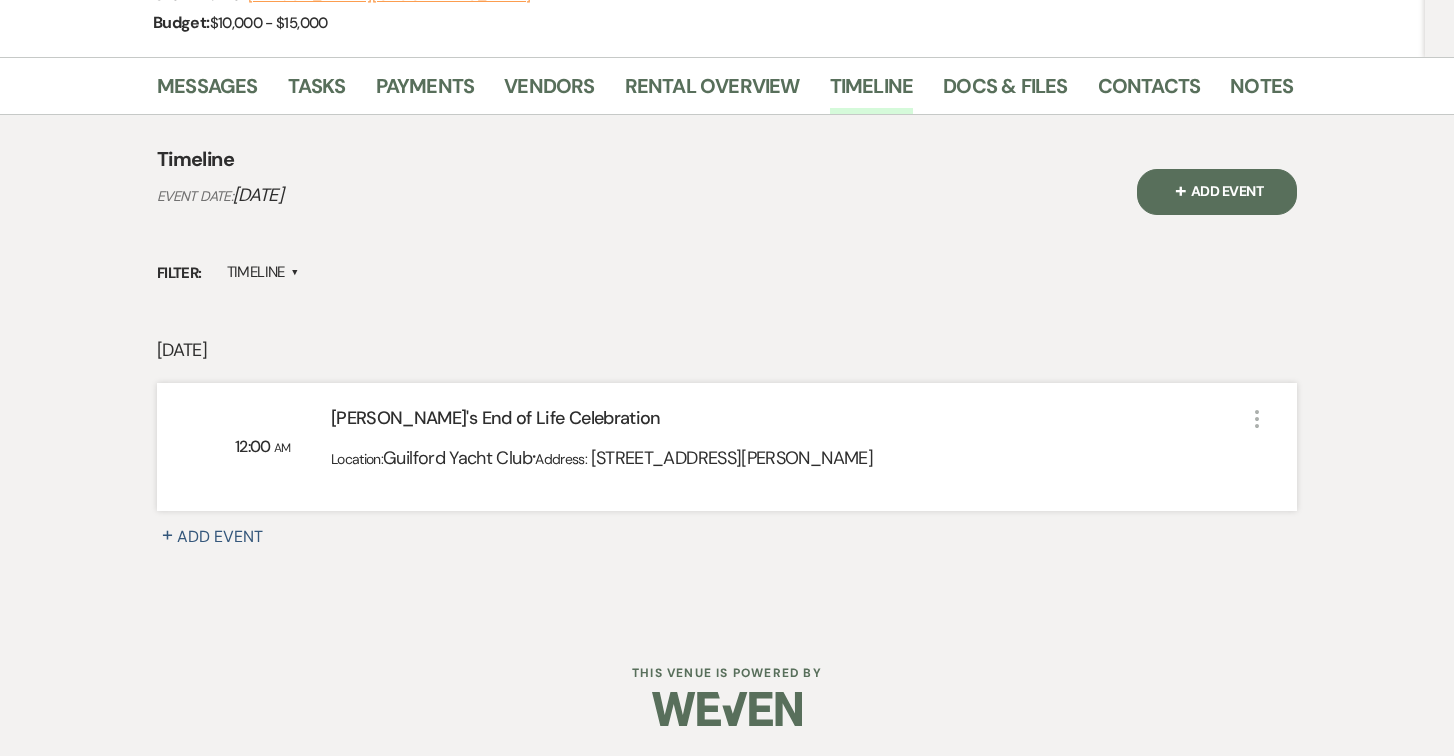 click 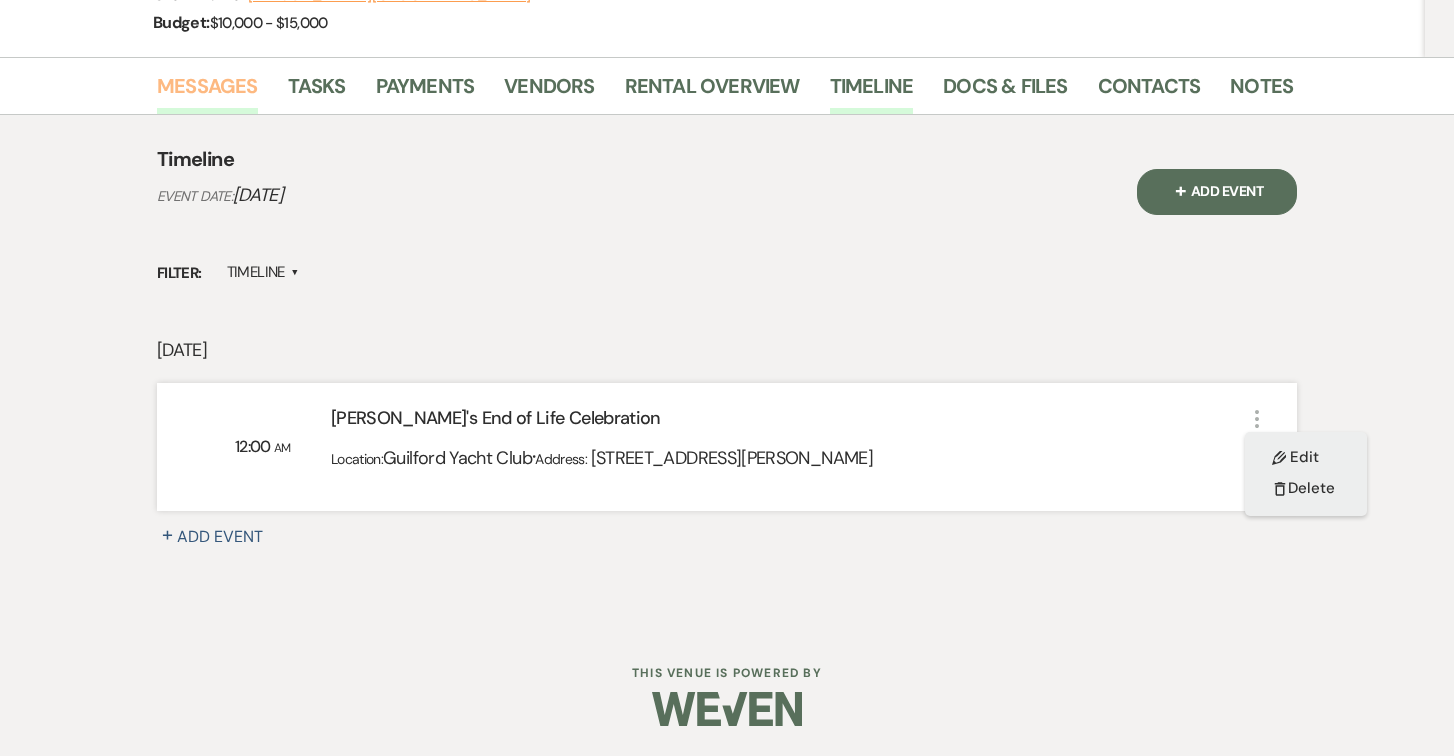 click on "Messages" at bounding box center (207, 92) 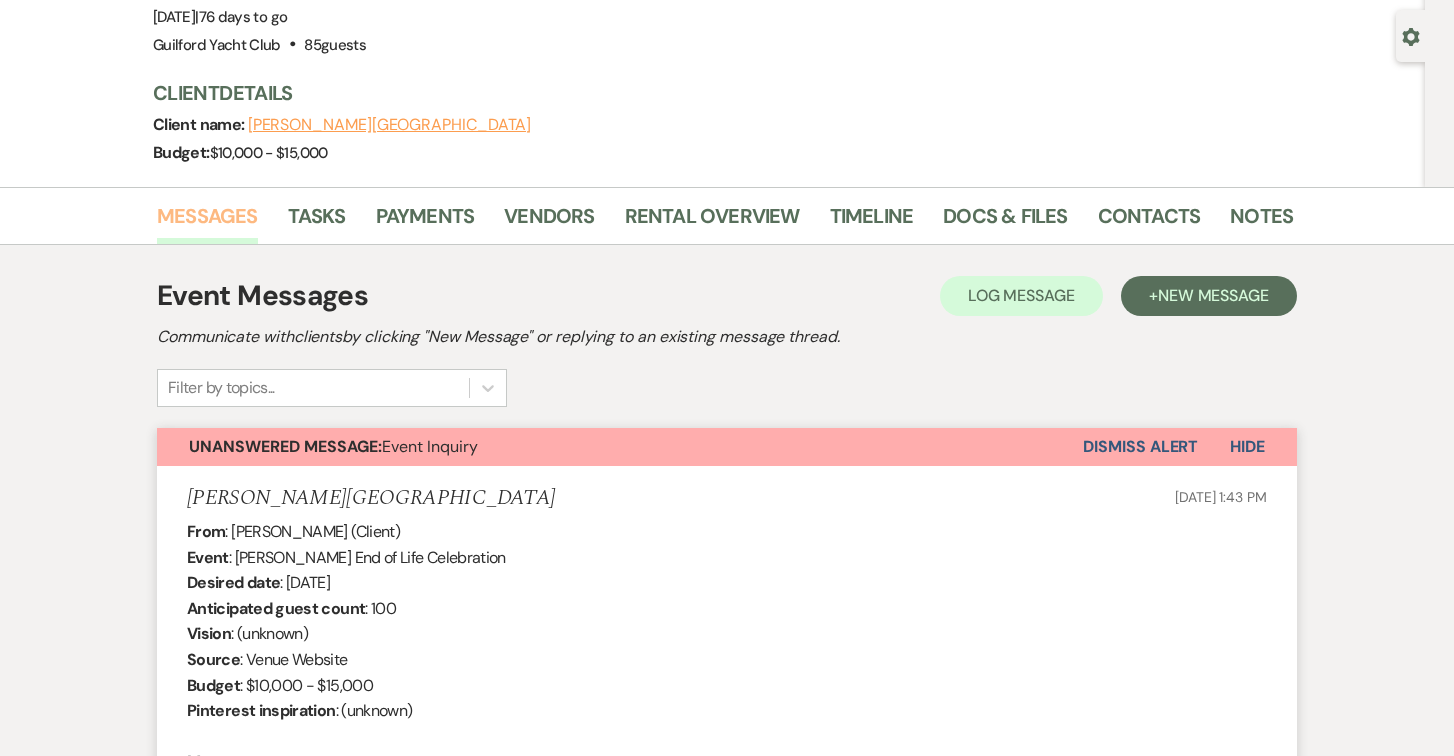 scroll, scrollTop: 0, scrollLeft: 0, axis: both 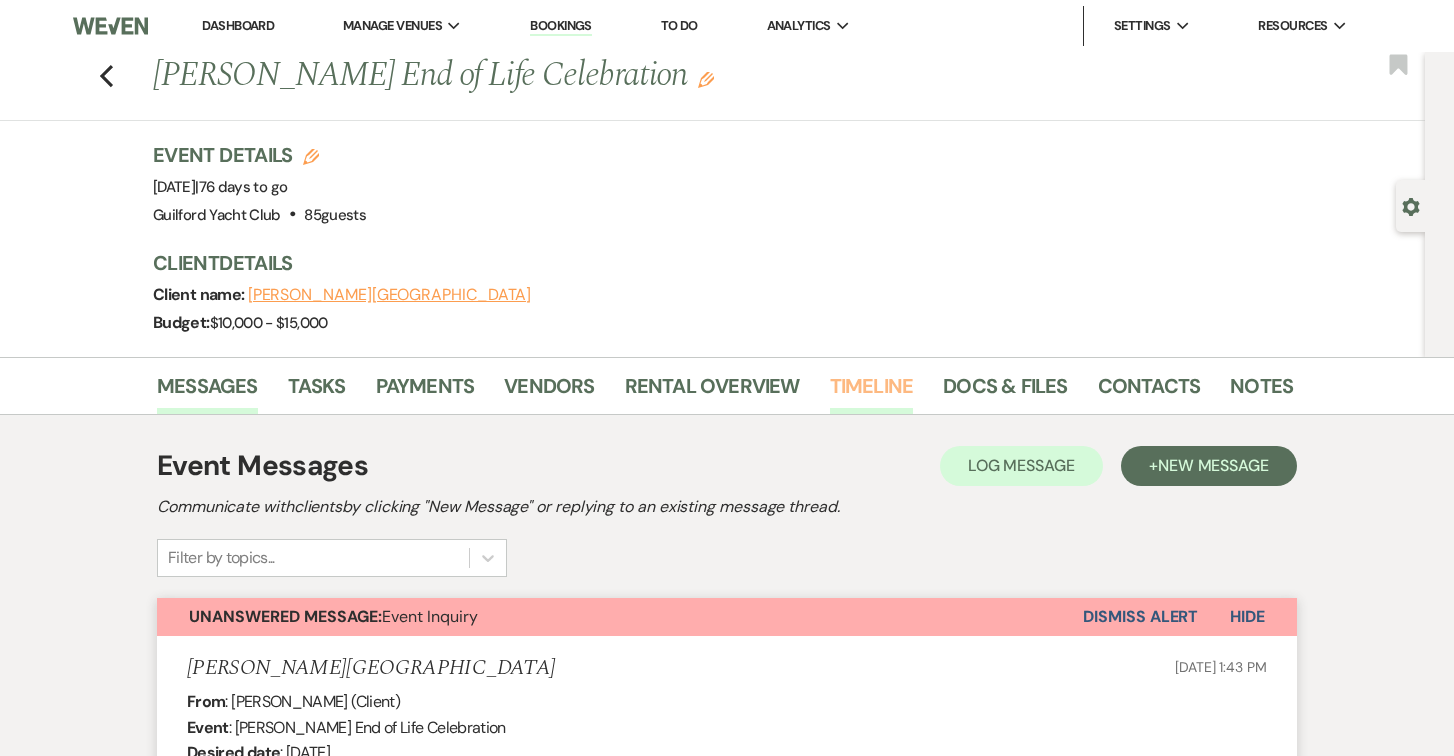 click on "Timeline" at bounding box center [872, 392] 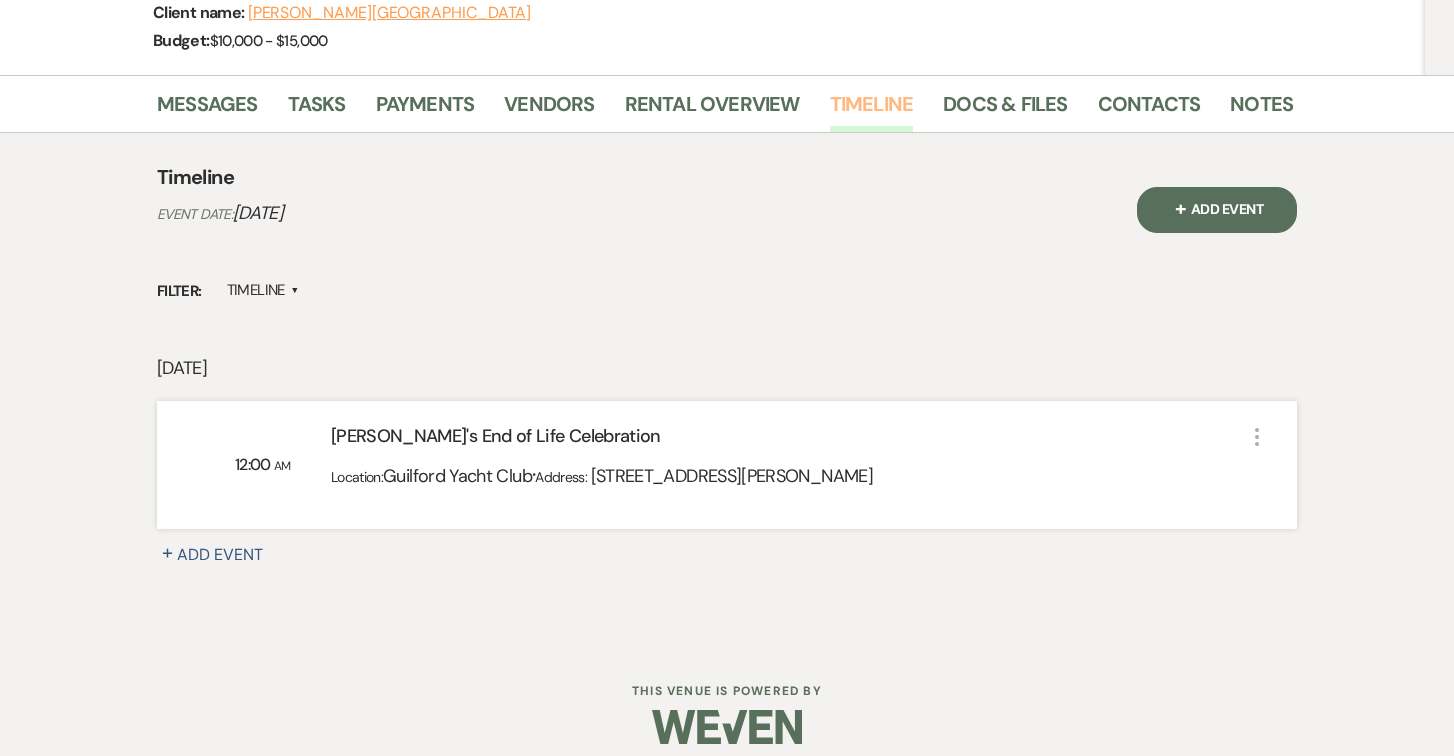 scroll, scrollTop: 300, scrollLeft: 0, axis: vertical 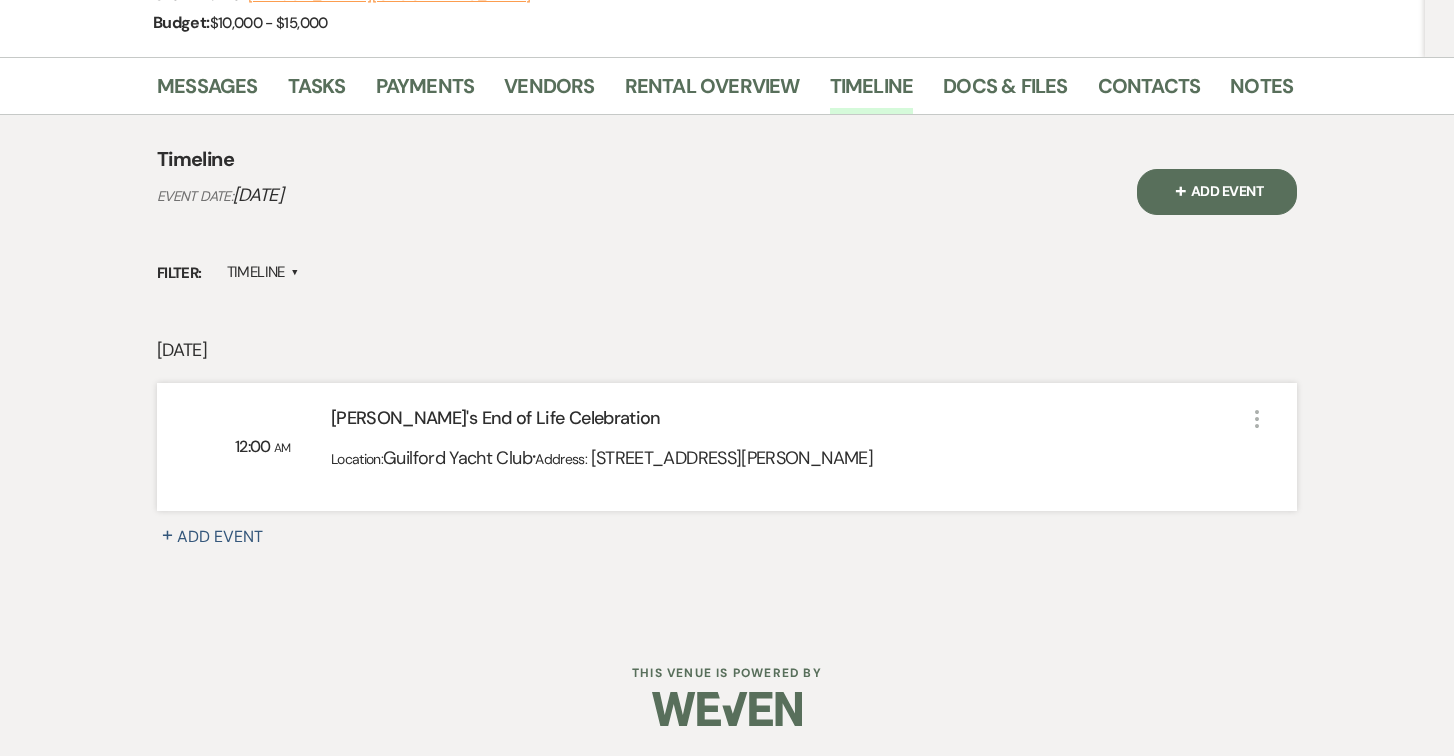 click 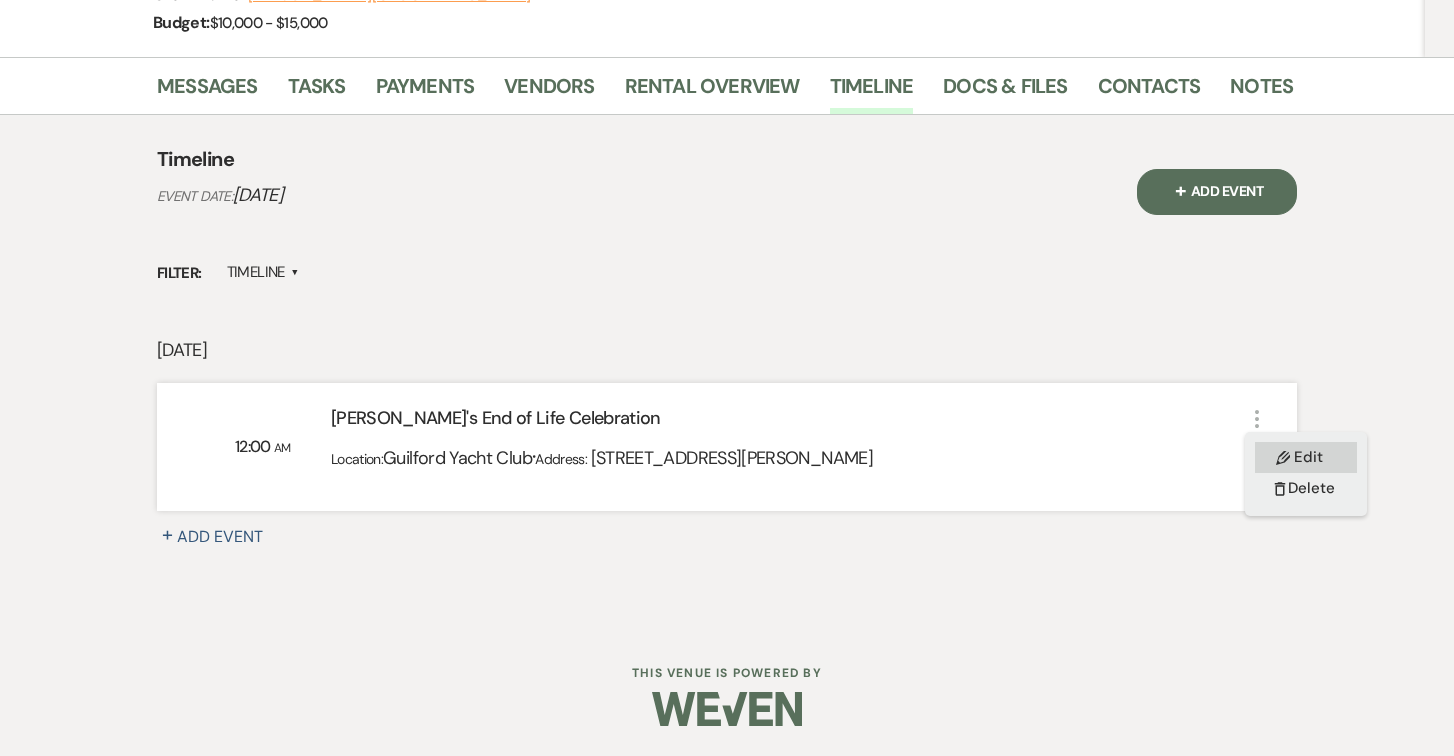 click on "Pencil  Edit" at bounding box center [1306, 457] 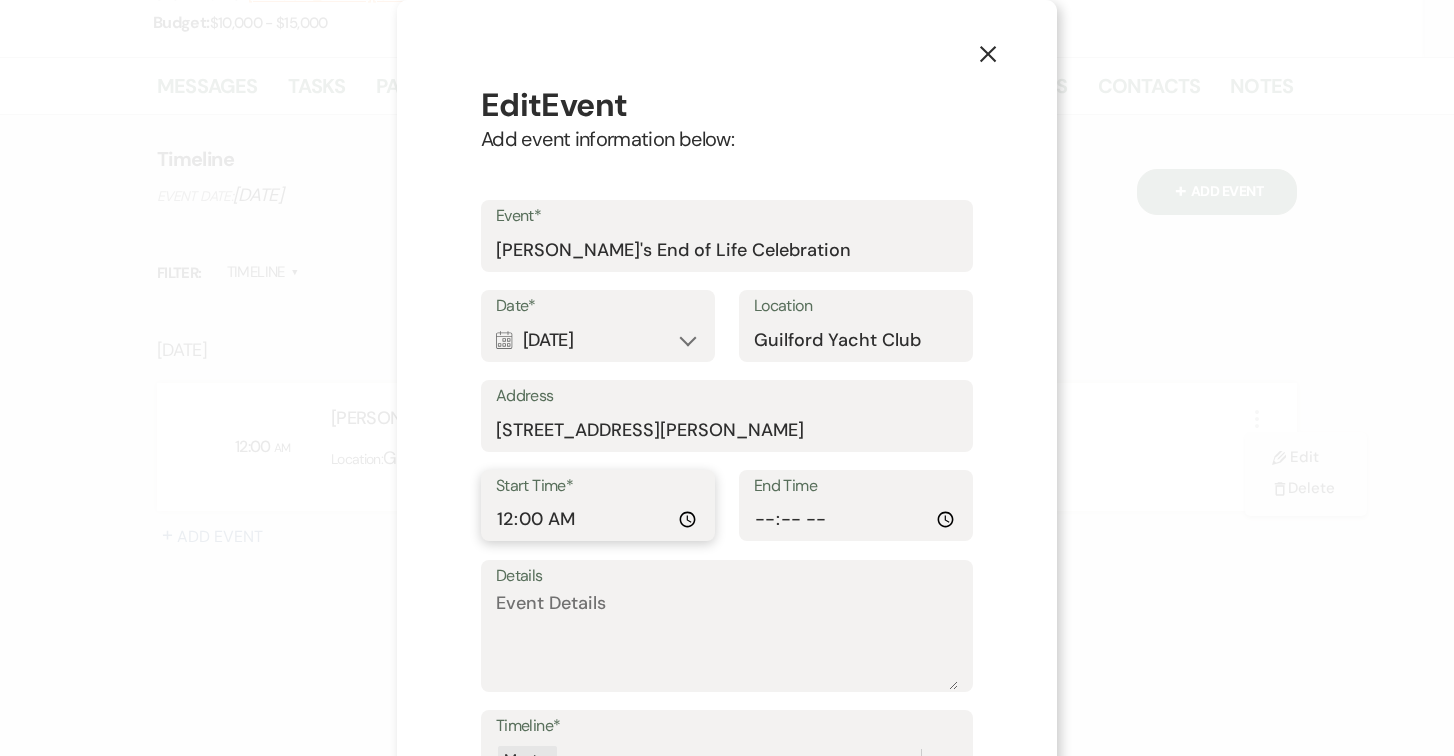 click on "00:00:00" at bounding box center (598, 519) 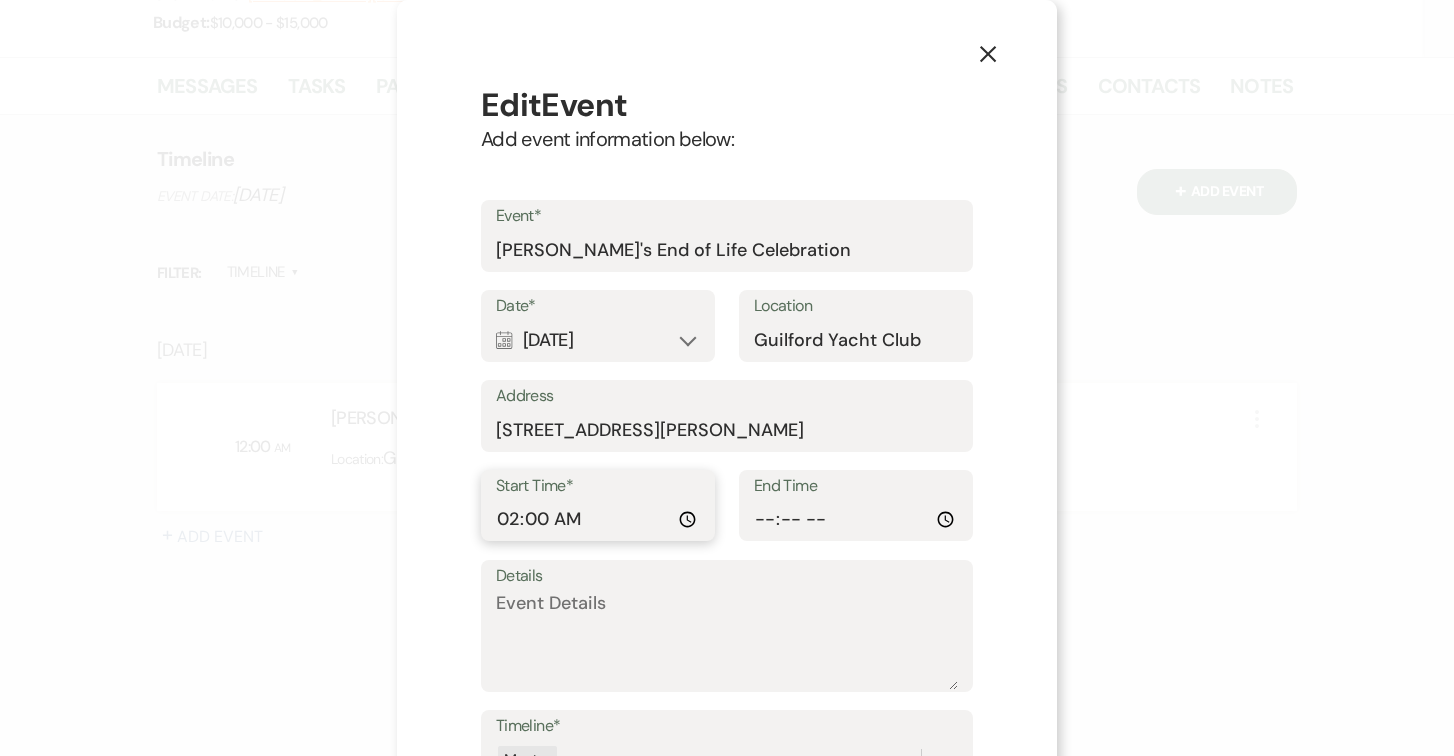 click on "02:00" at bounding box center [598, 519] 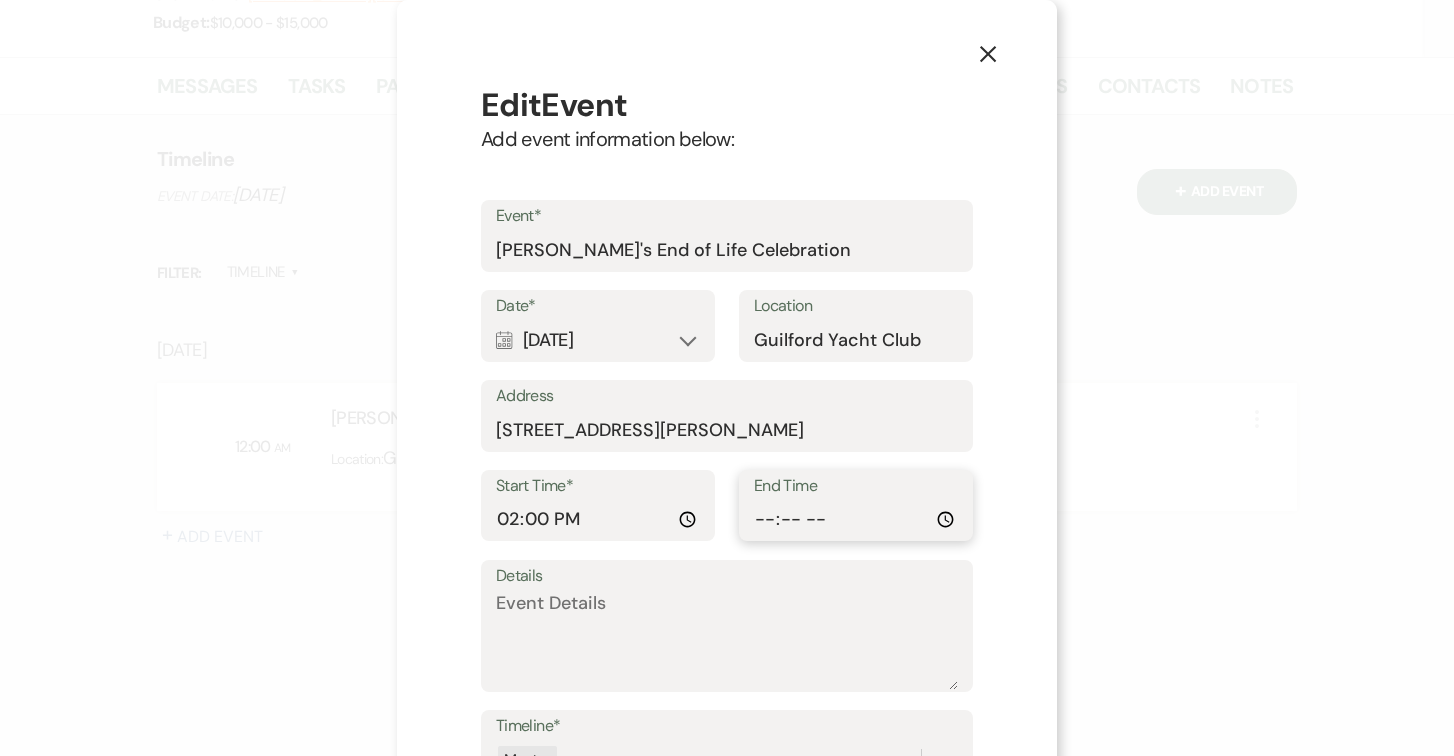 click on "End Time" at bounding box center (856, 519) 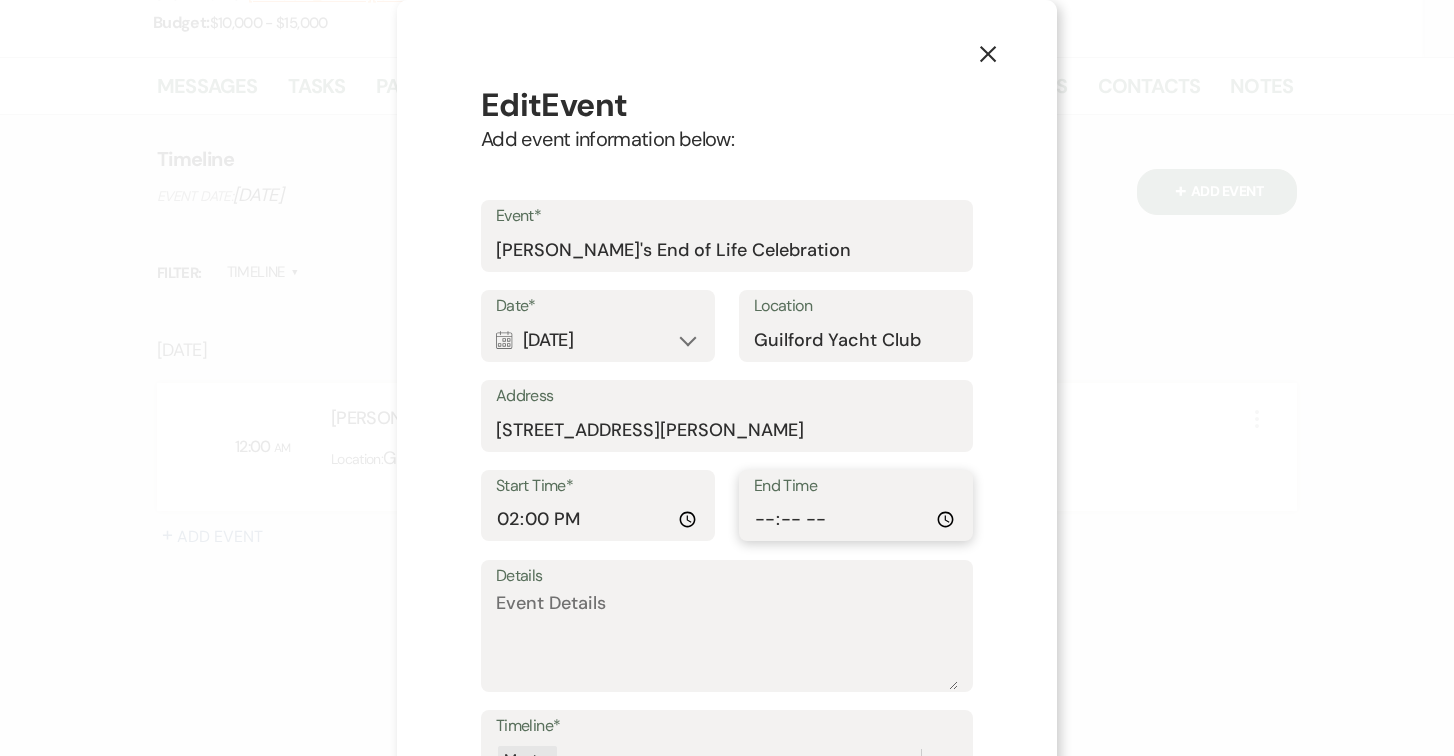type on "20:00" 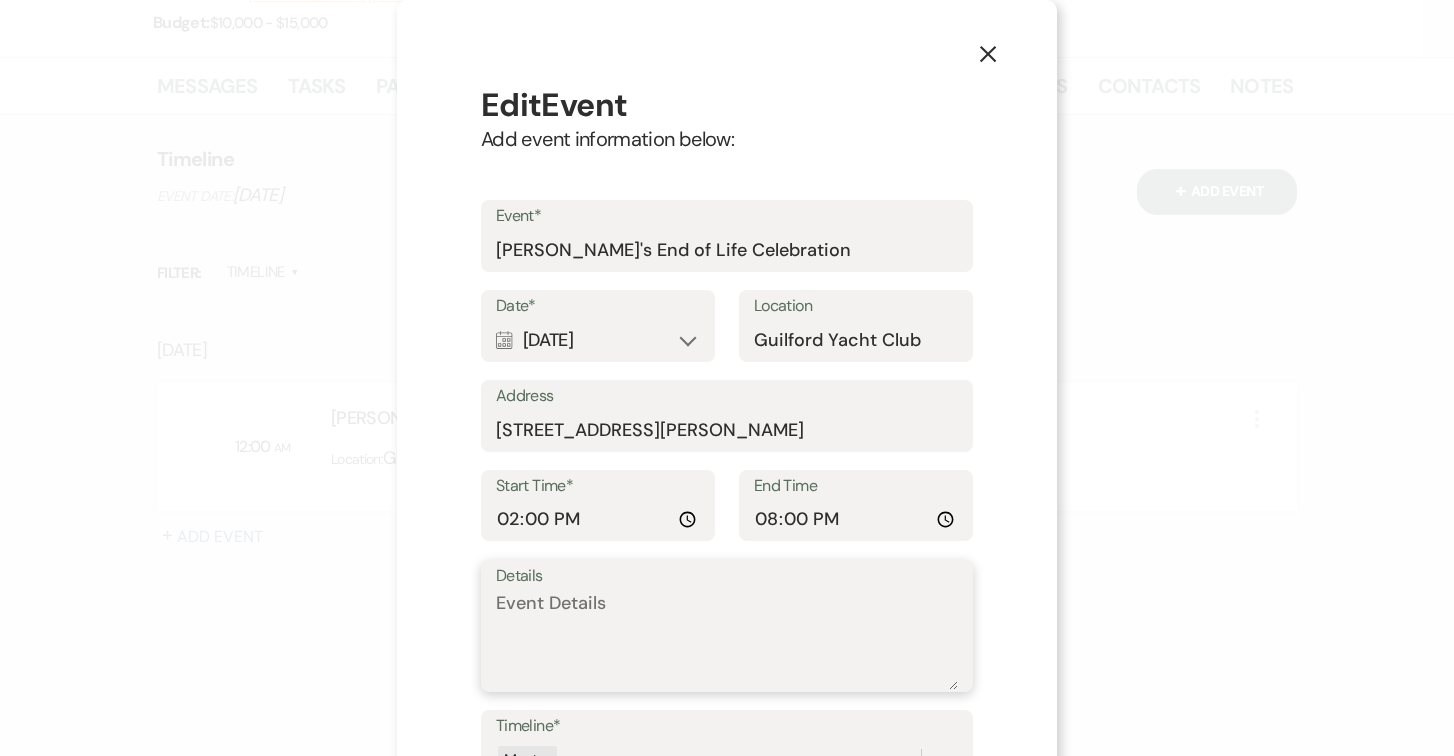 click on "Details" at bounding box center (727, 640) 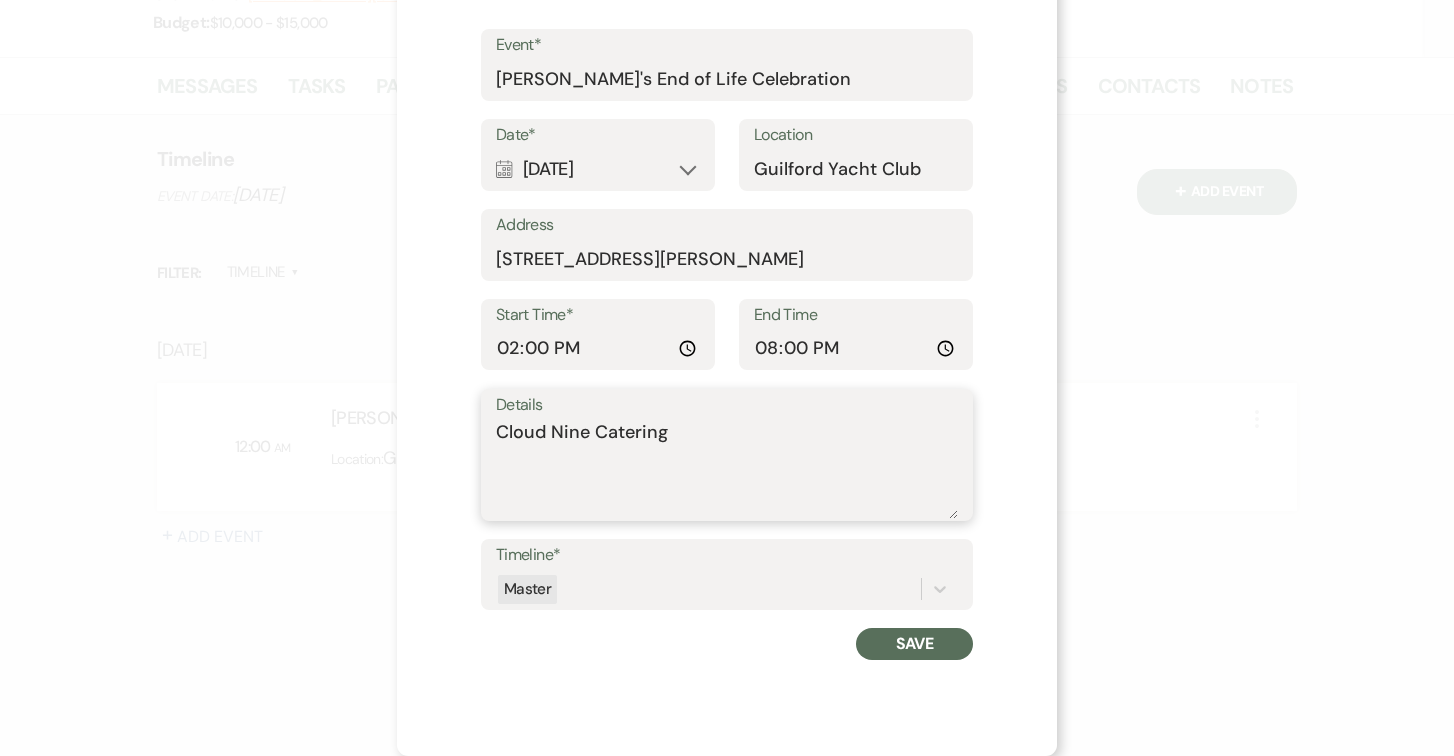 type on "Cloud Nine Catering" 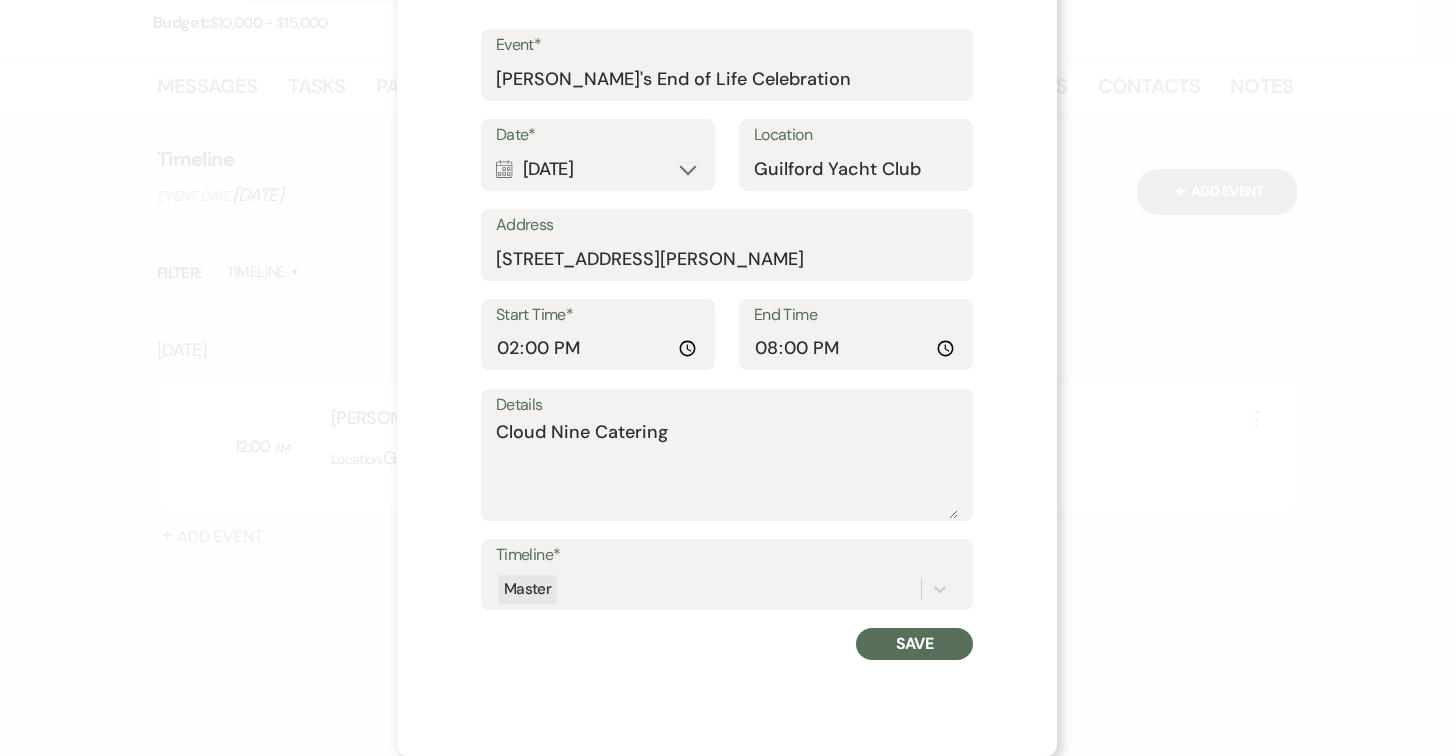 click on "Save" at bounding box center (914, 644) 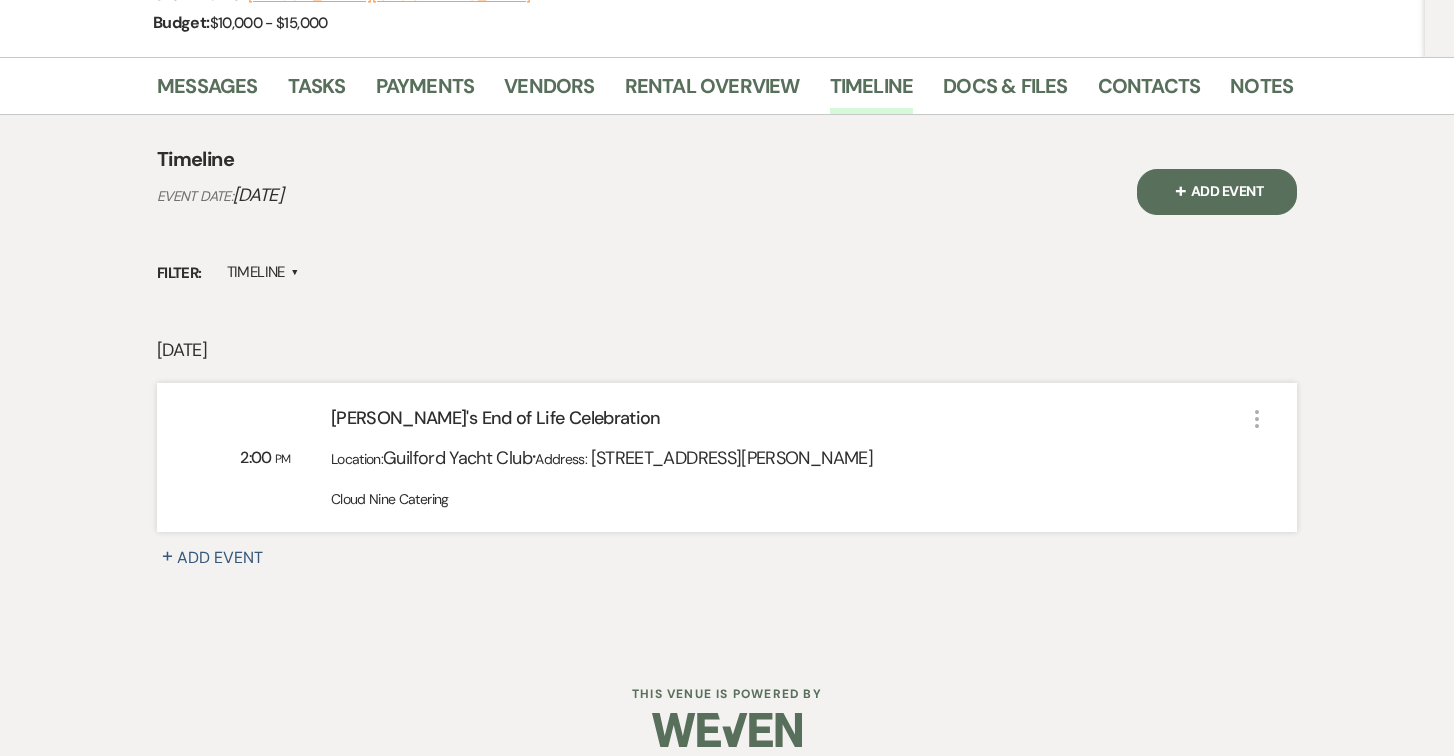 scroll, scrollTop: 0, scrollLeft: 0, axis: both 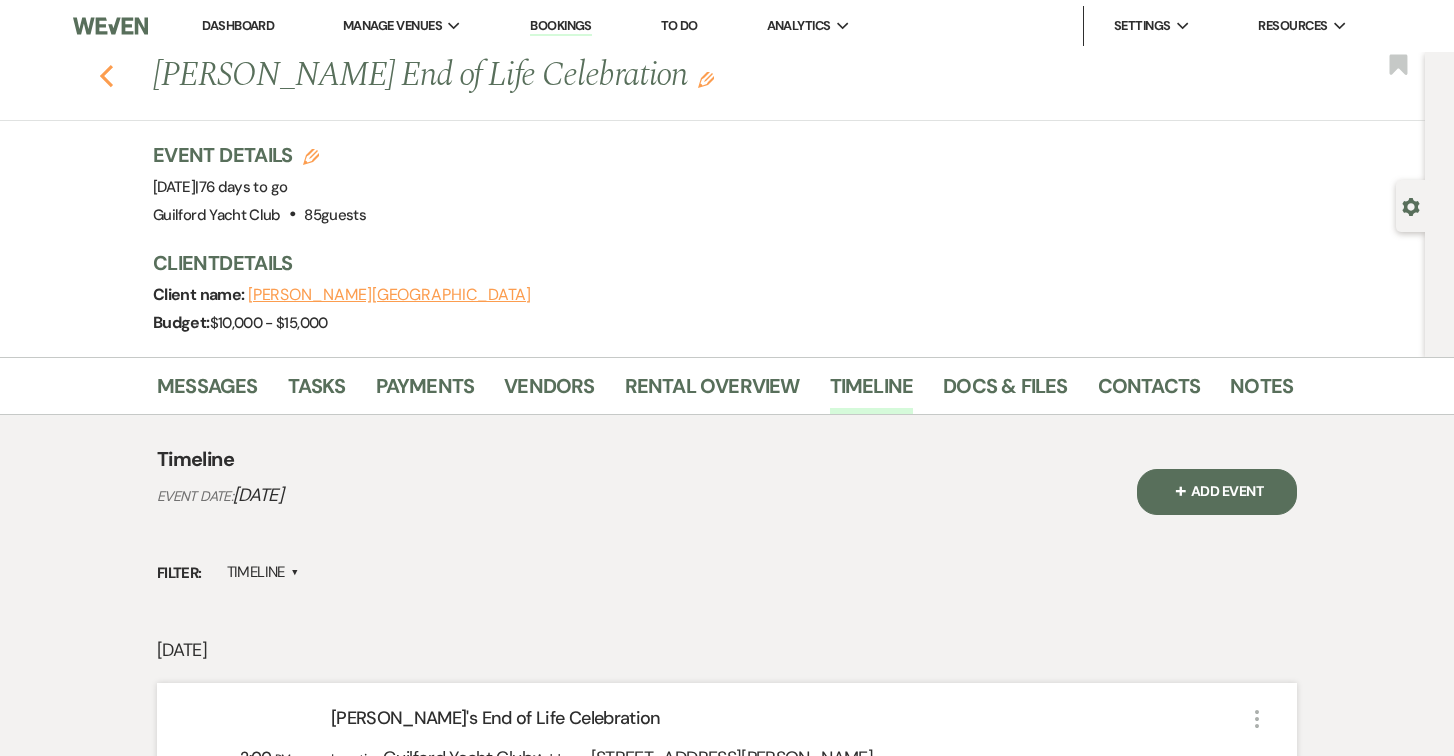 click on "Previous" 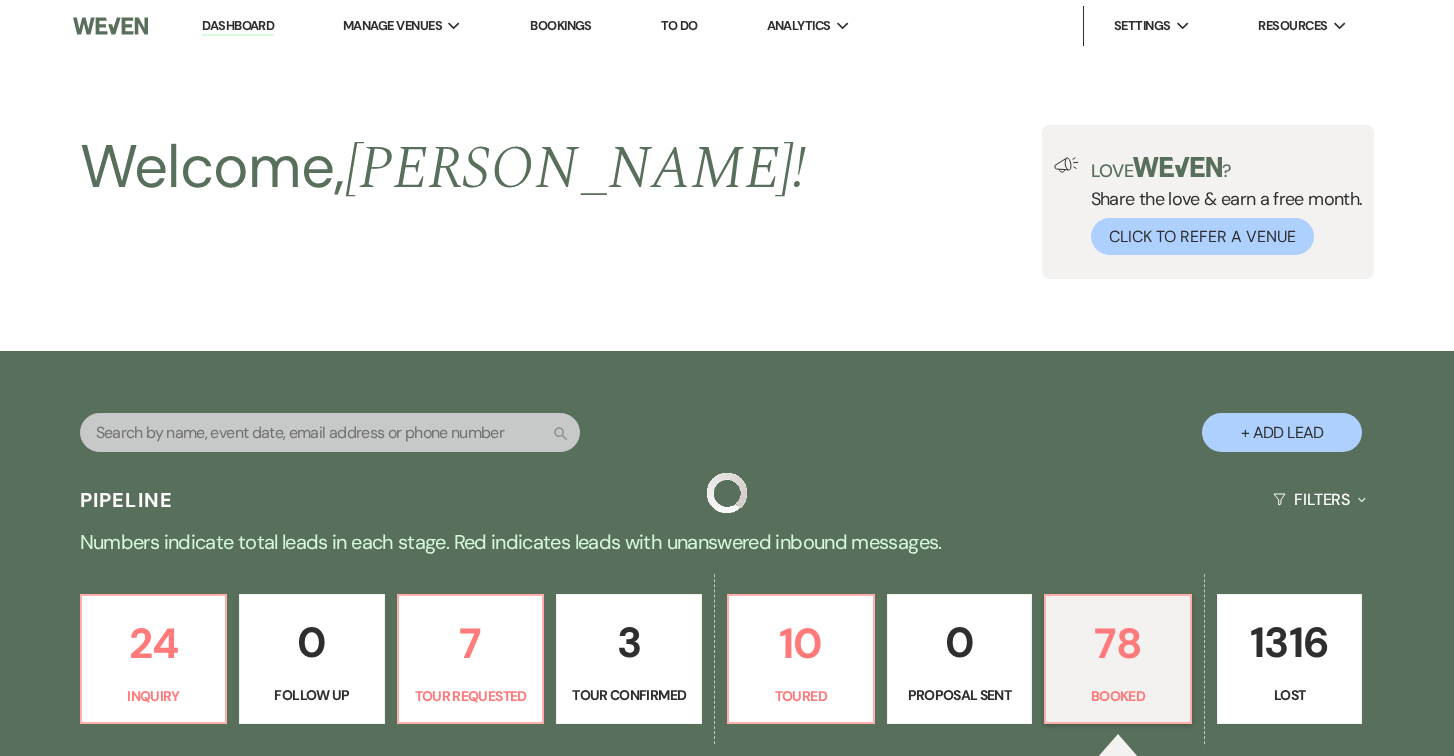 scroll, scrollTop: 766, scrollLeft: 0, axis: vertical 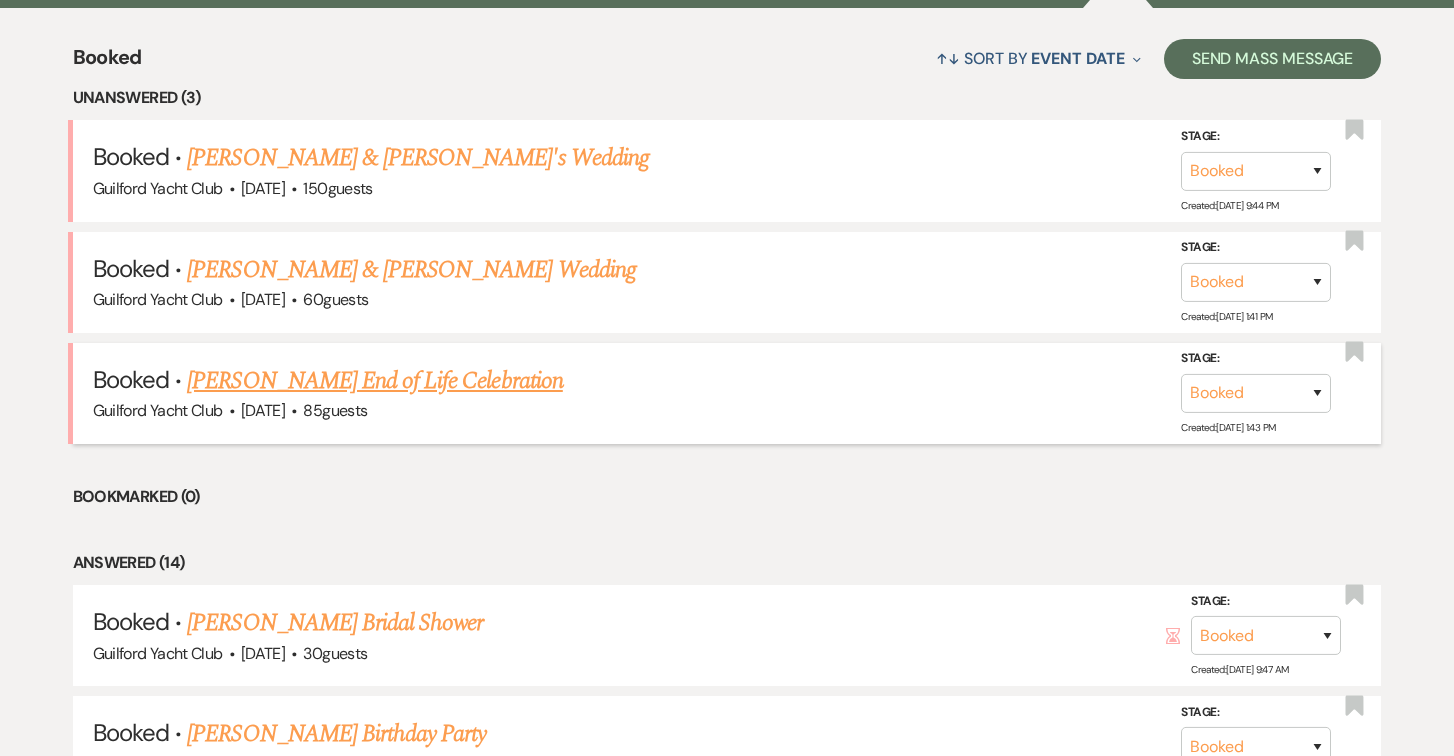 click on "[PERSON_NAME] End of Life Celebration" at bounding box center (374, 381) 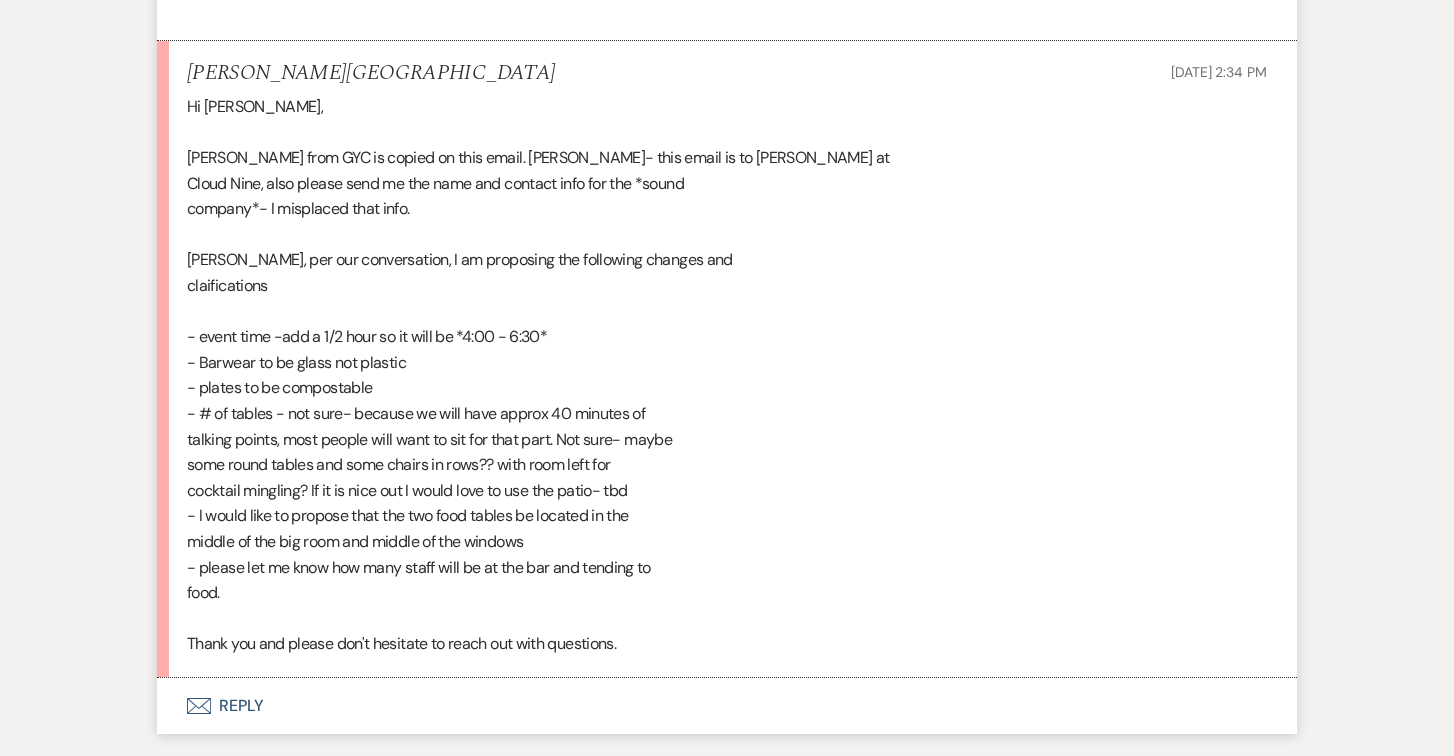 scroll, scrollTop: 4645, scrollLeft: 0, axis: vertical 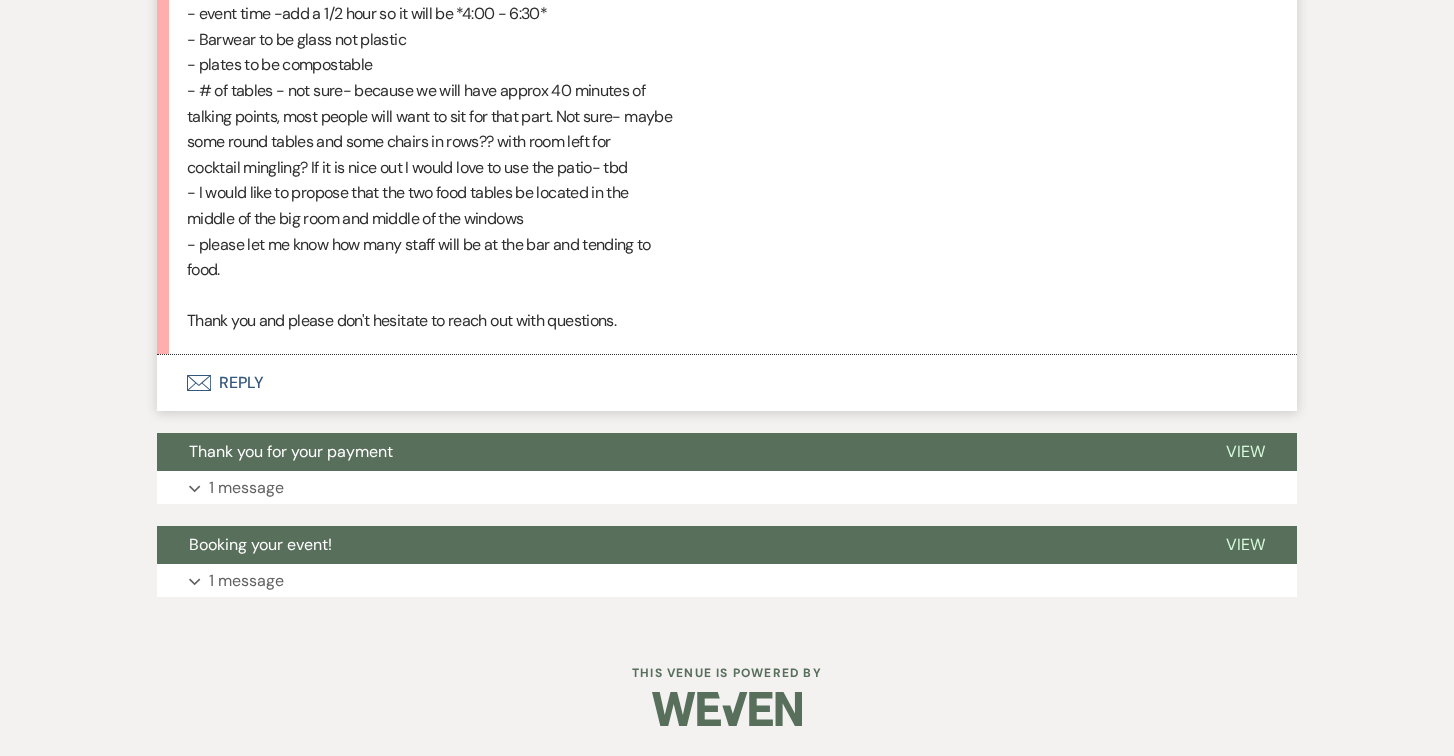 click on "Envelope Reply" at bounding box center [727, 383] 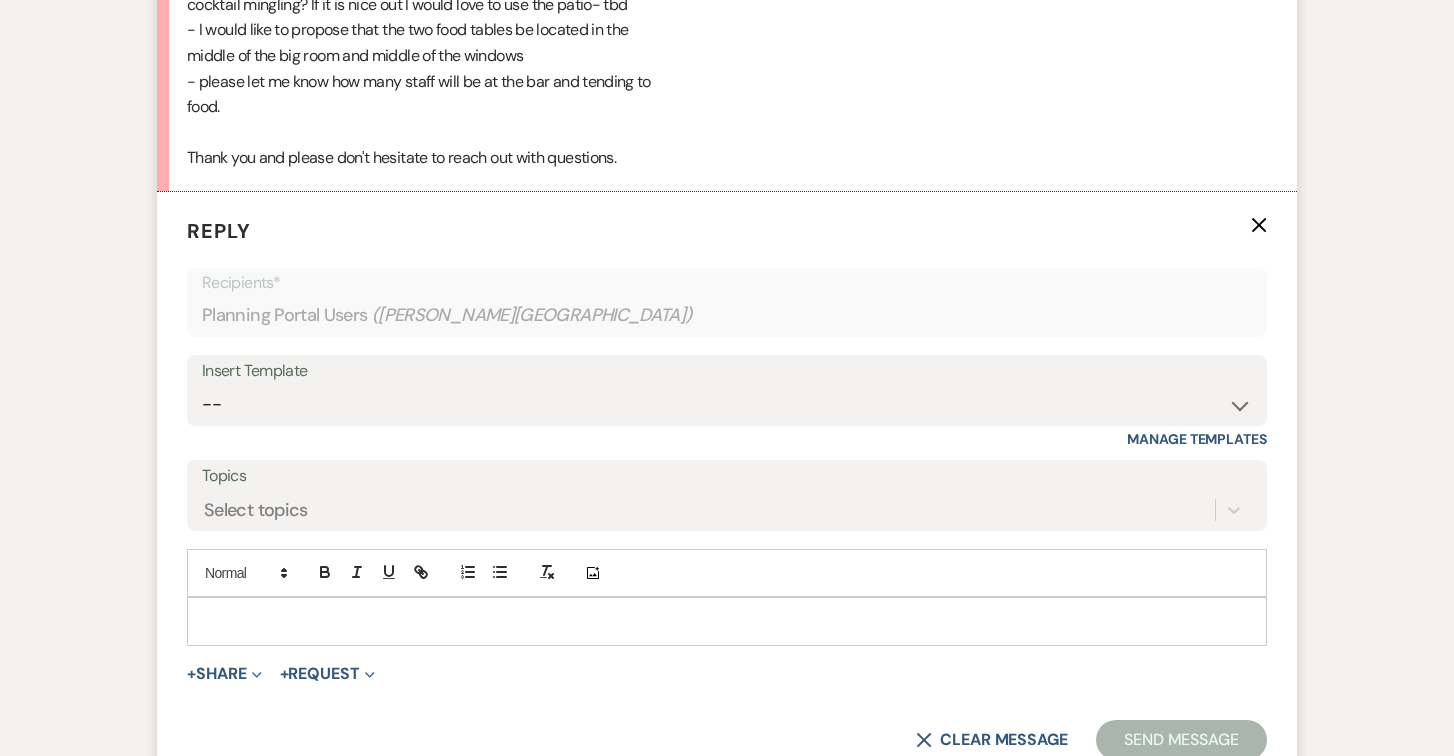 scroll, scrollTop: 4918, scrollLeft: 0, axis: vertical 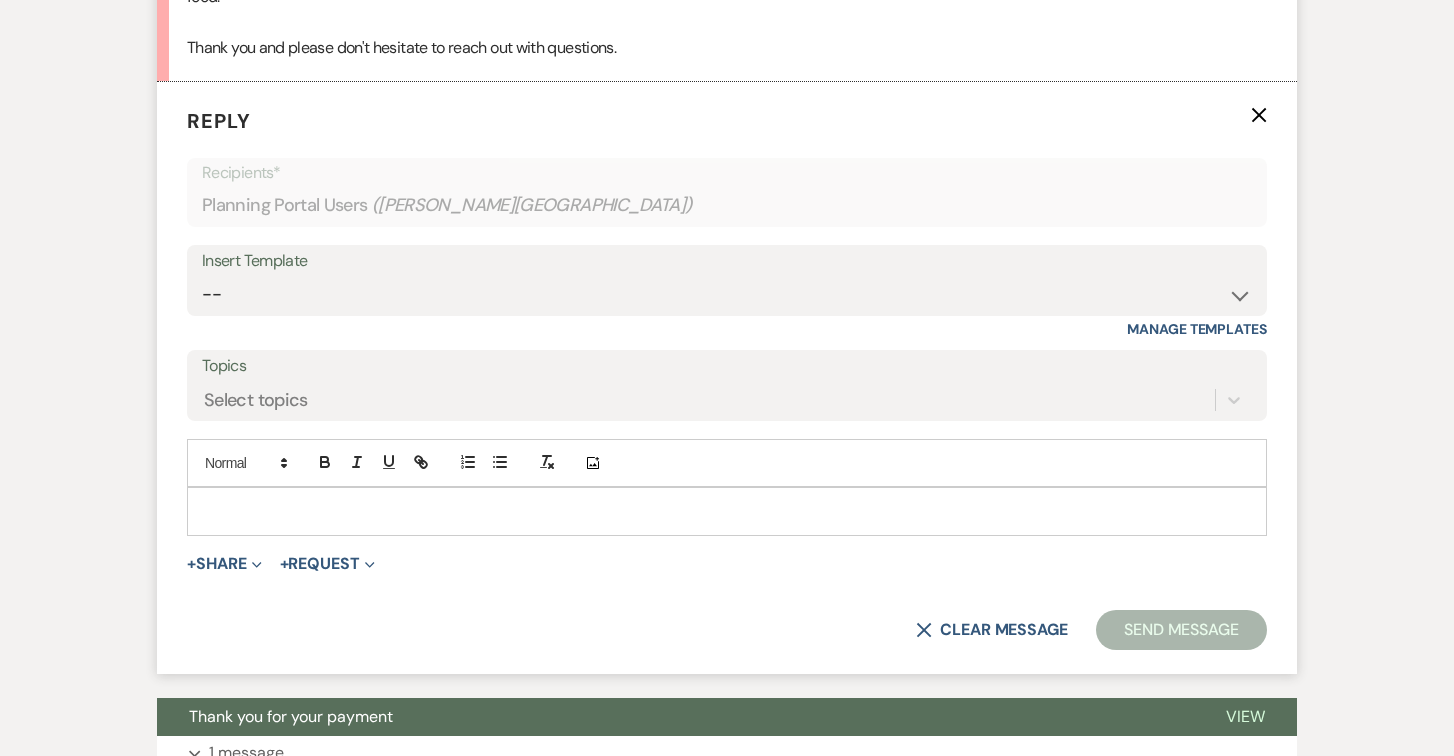 click at bounding box center [727, 511] 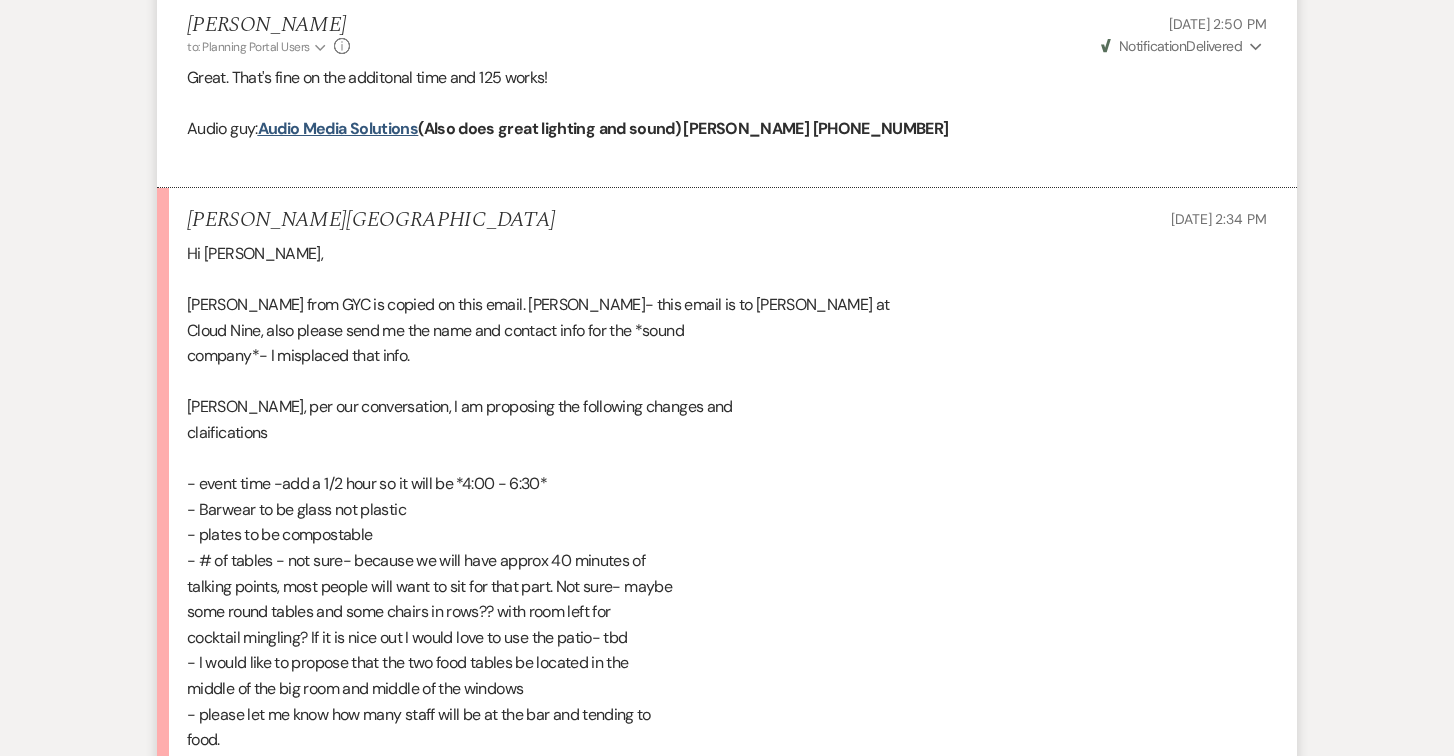 scroll, scrollTop: 4116, scrollLeft: 0, axis: vertical 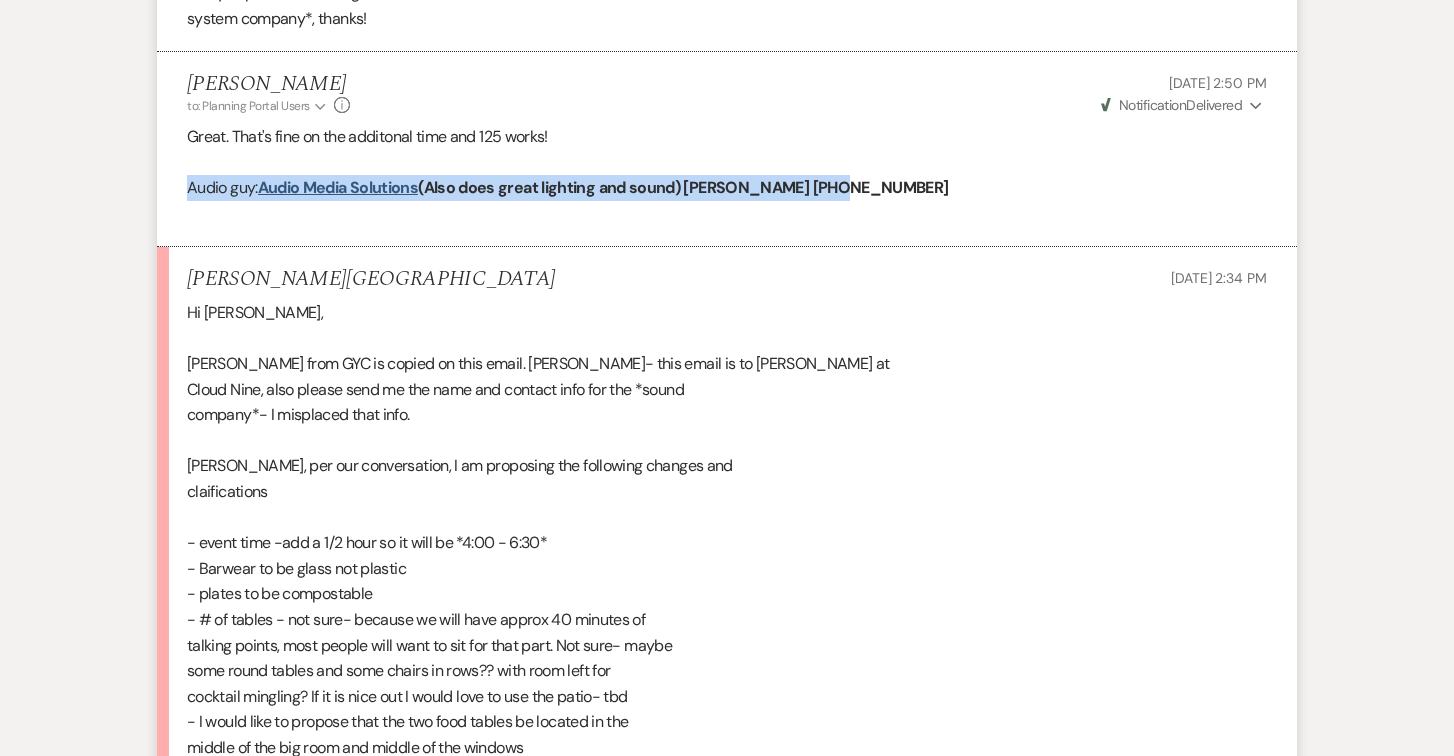 drag, startPoint x: 891, startPoint y: 188, endPoint x: 175, endPoint y: 187, distance: 716.0007 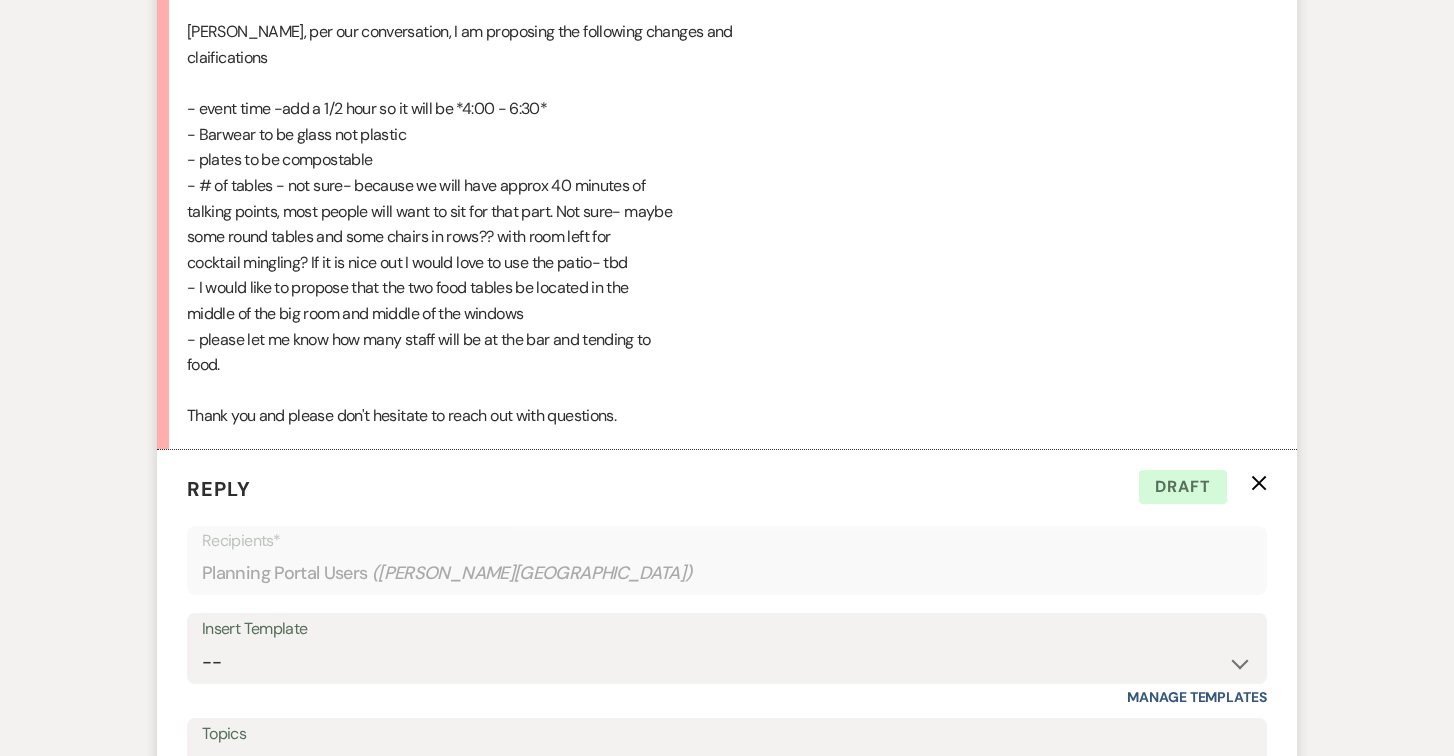 scroll, scrollTop: 5183, scrollLeft: 0, axis: vertical 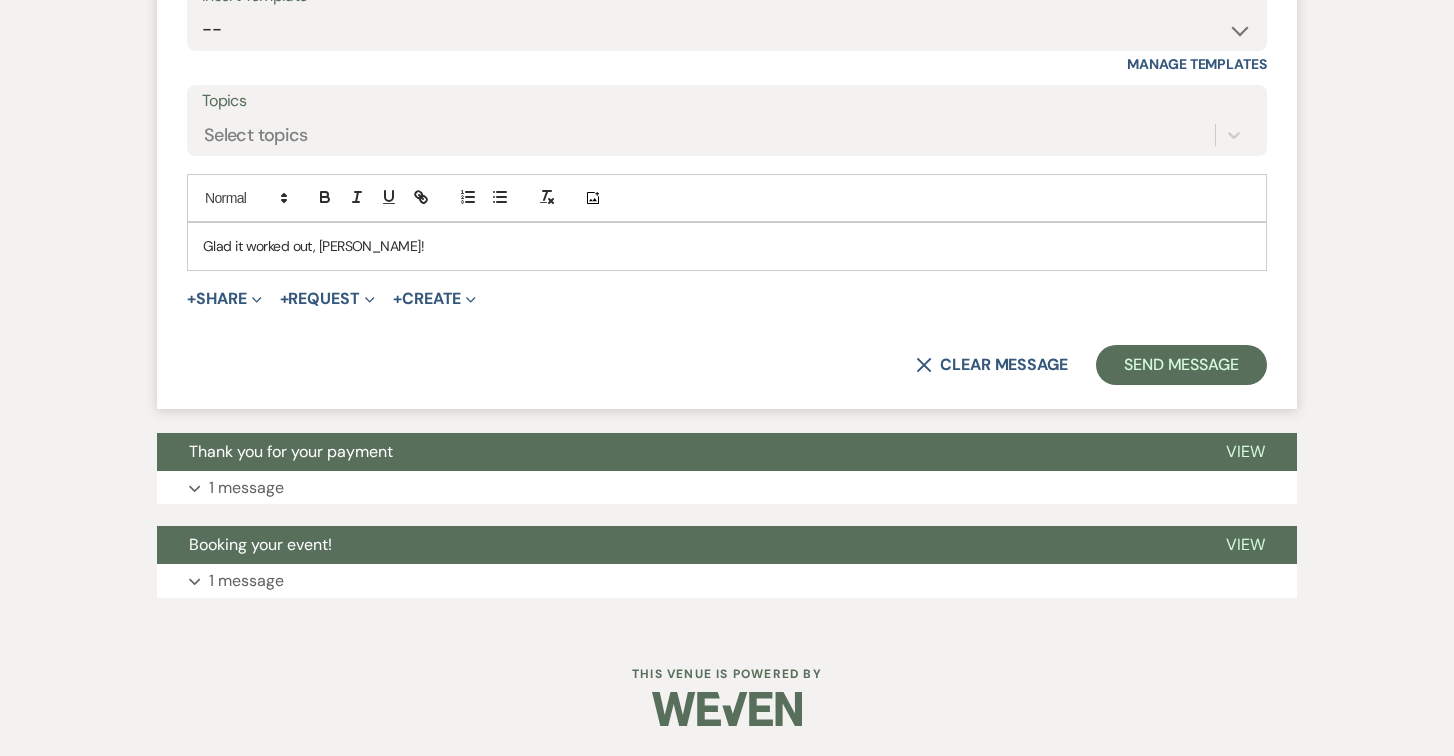 click on "Glad it worked out, [PERSON_NAME]!" at bounding box center [727, 246] 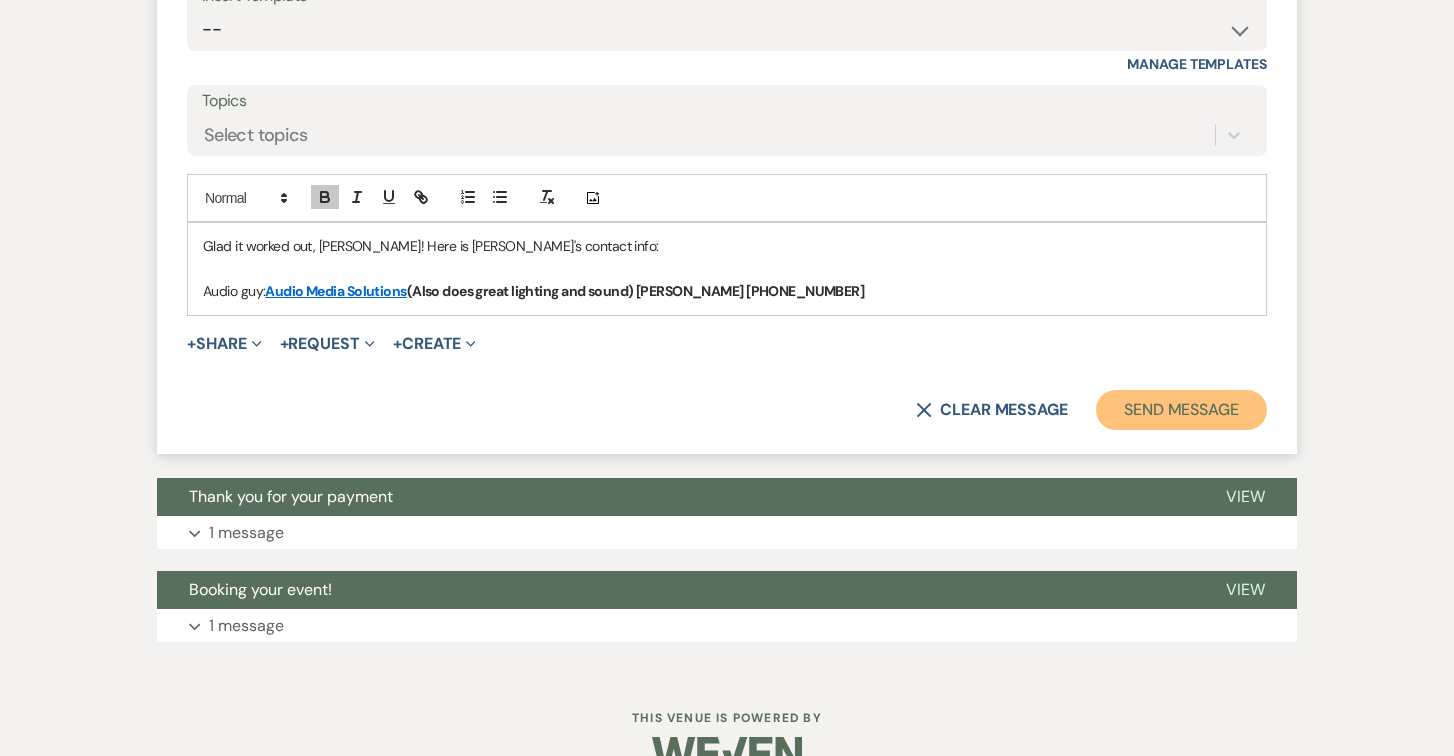 click on "Send Message" at bounding box center (1181, 410) 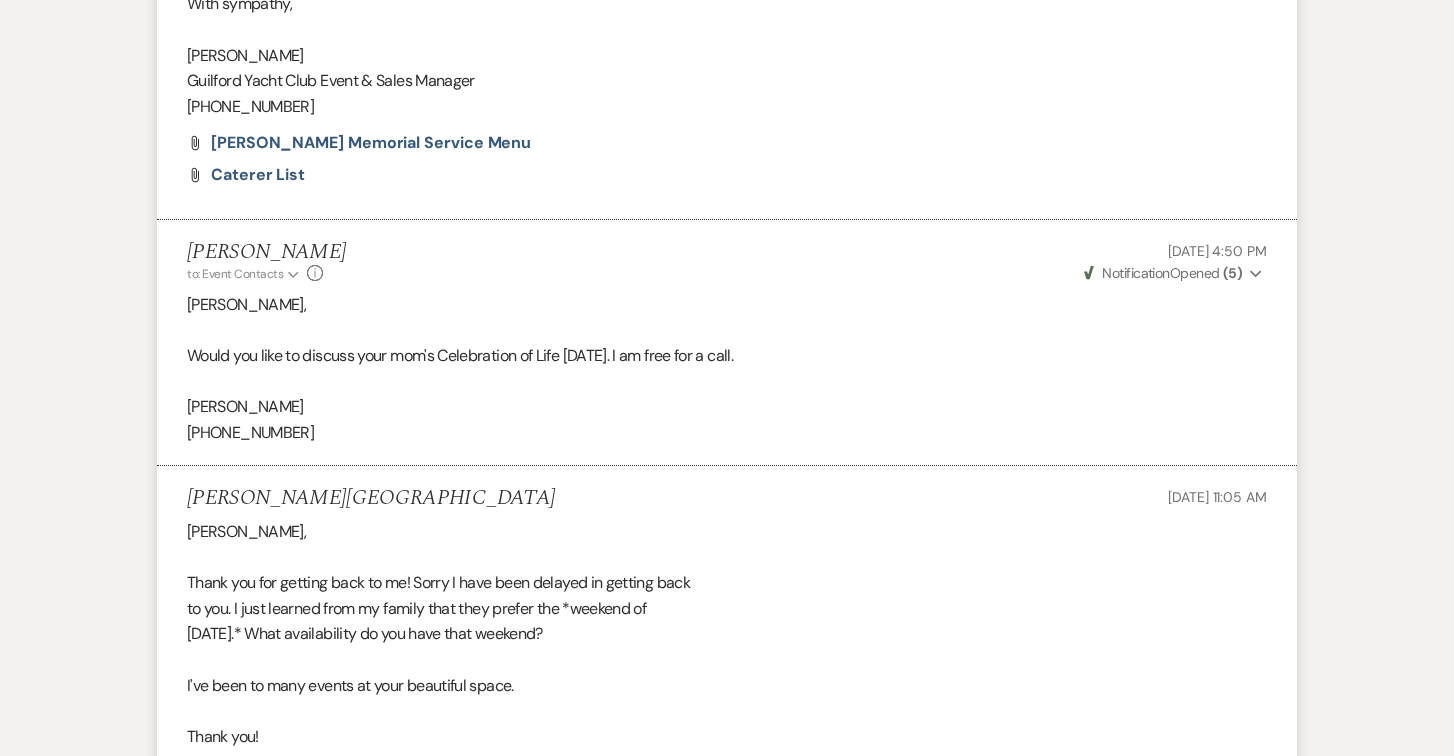 scroll, scrollTop: 0, scrollLeft: 0, axis: both 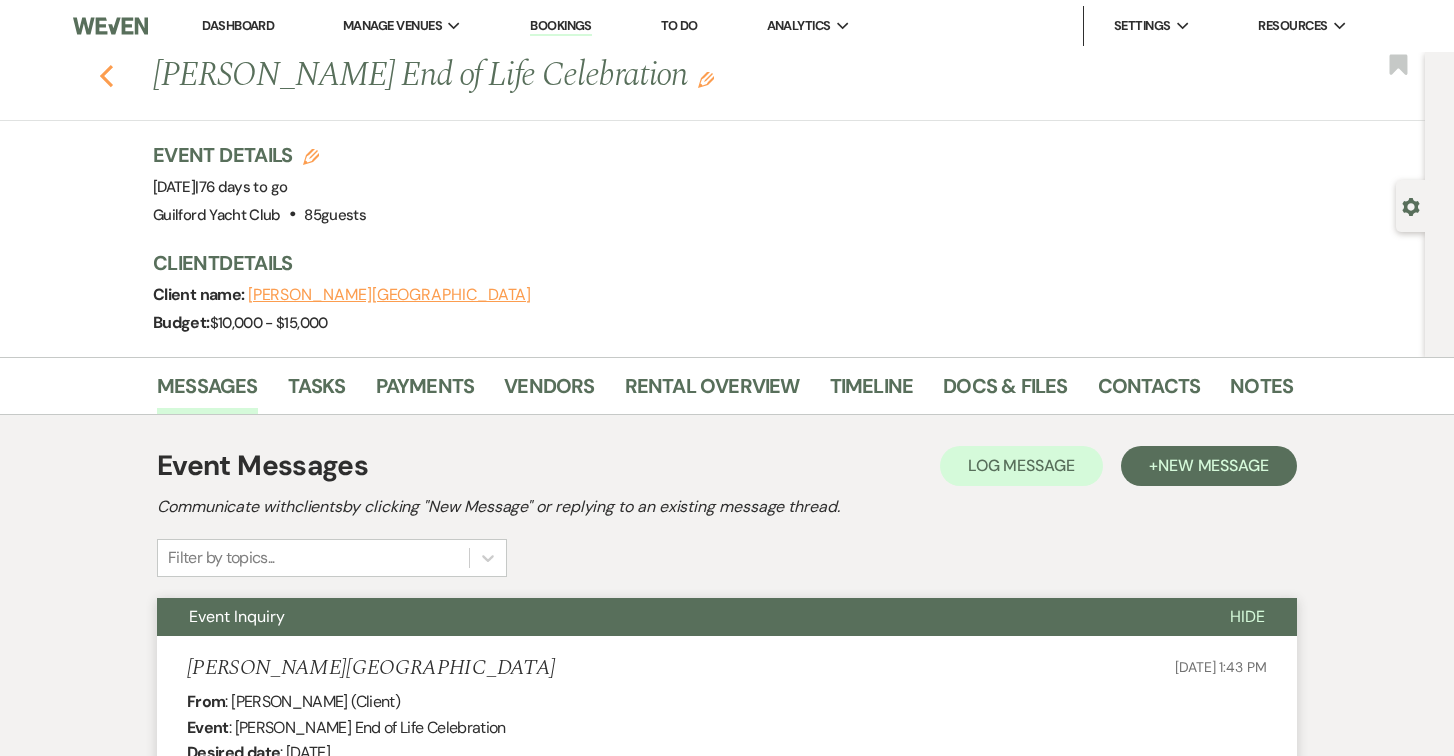 click 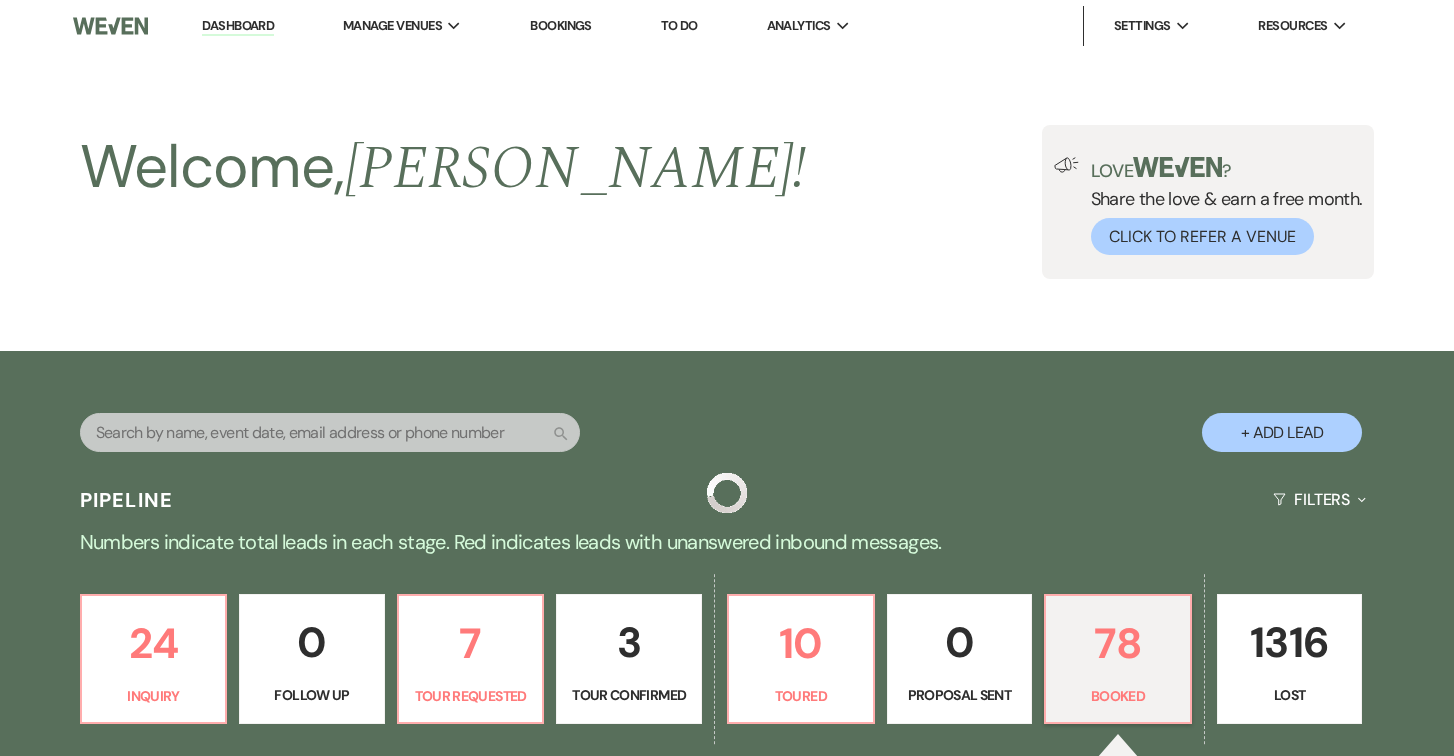 scroll, scrollTop: 766, scrollLeft: 0, axis: vertical 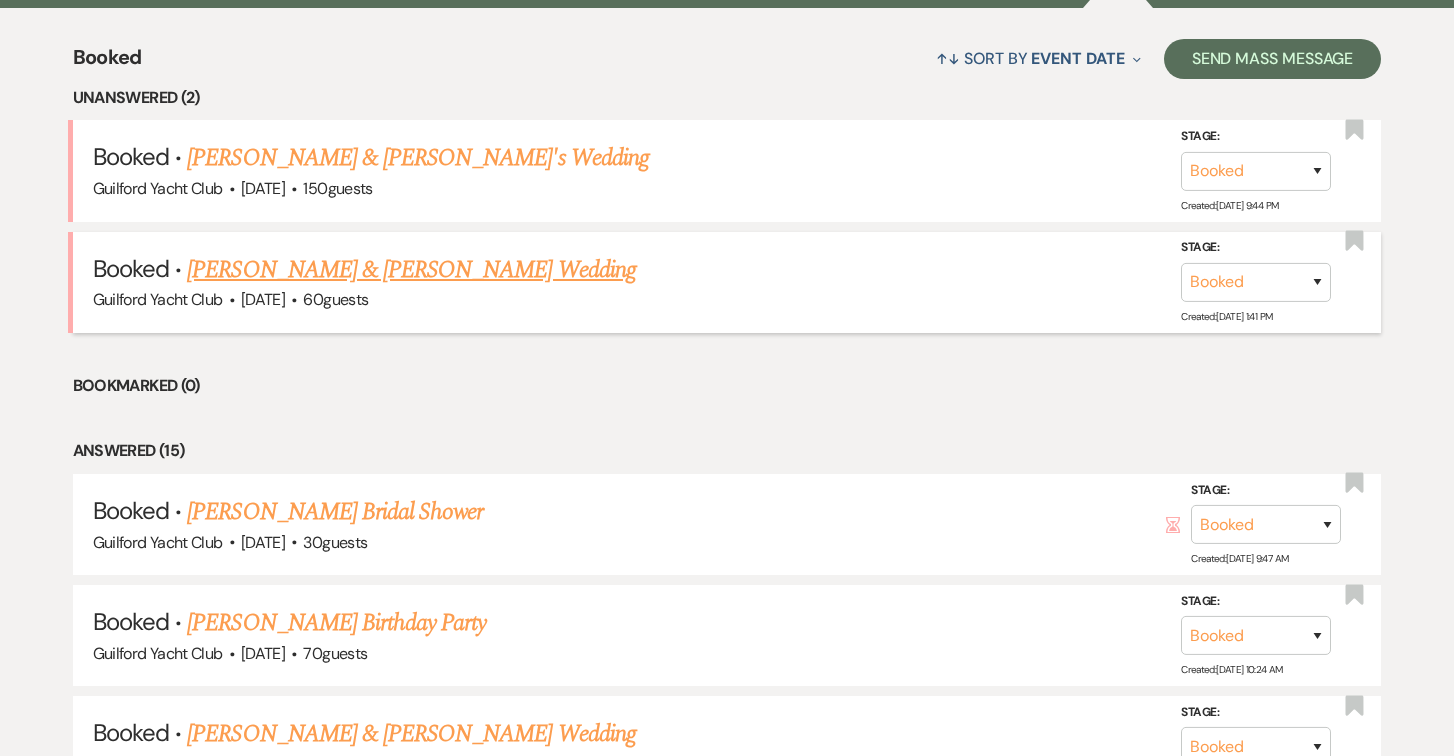 click on "[PERSON_NAME] & [PERSON_NAME] Wedding" at bounding box center [411, 270] 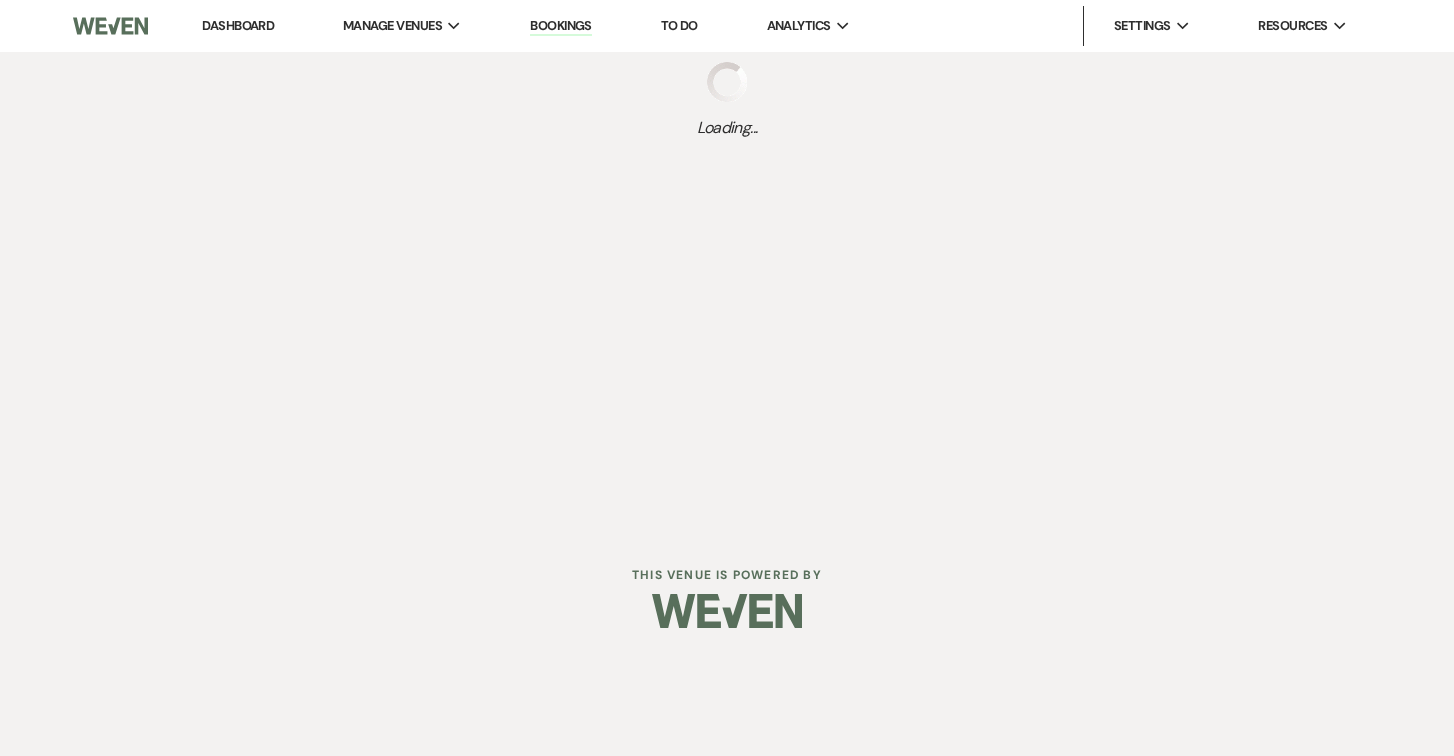scroll, scrollTop: 0, scrollLeft: 0, axis: both 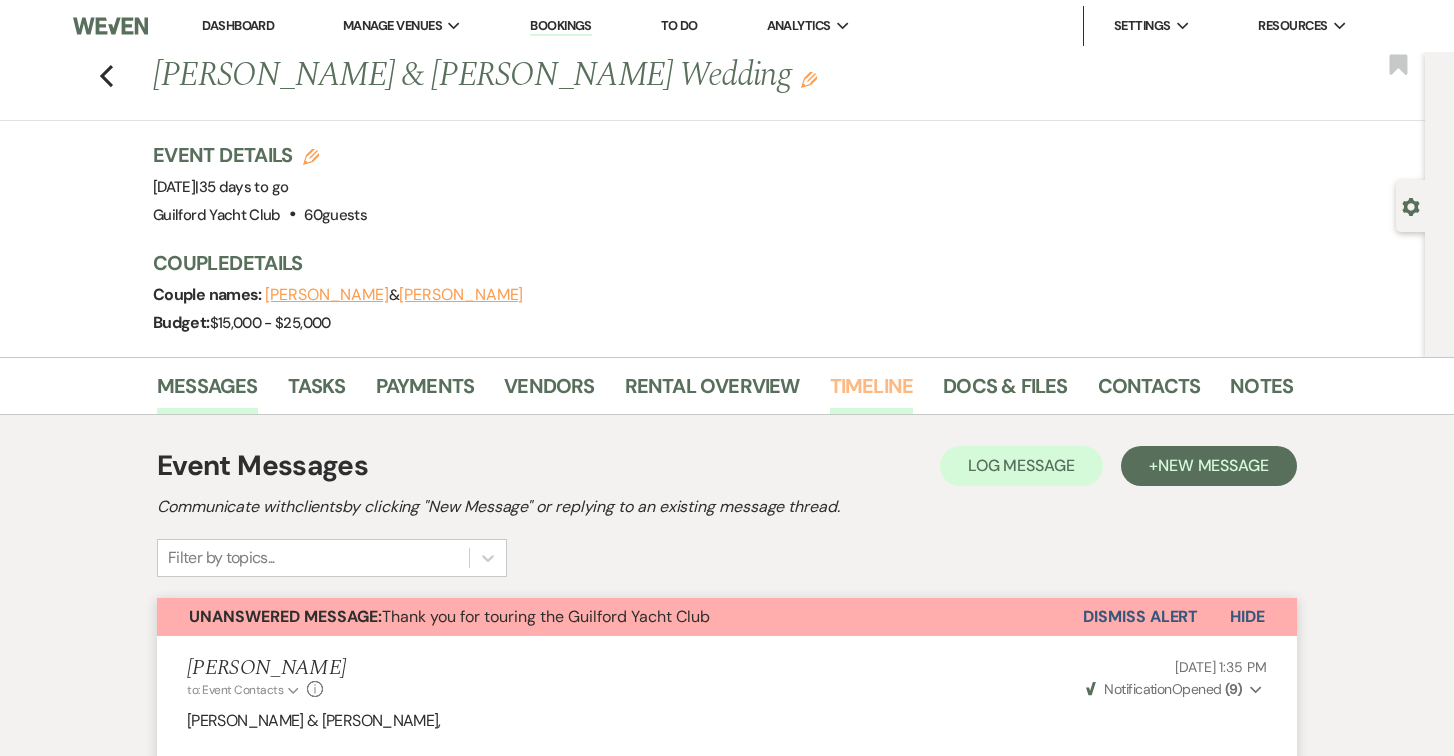 click on "Timeline" at bounding box center [872, 392] 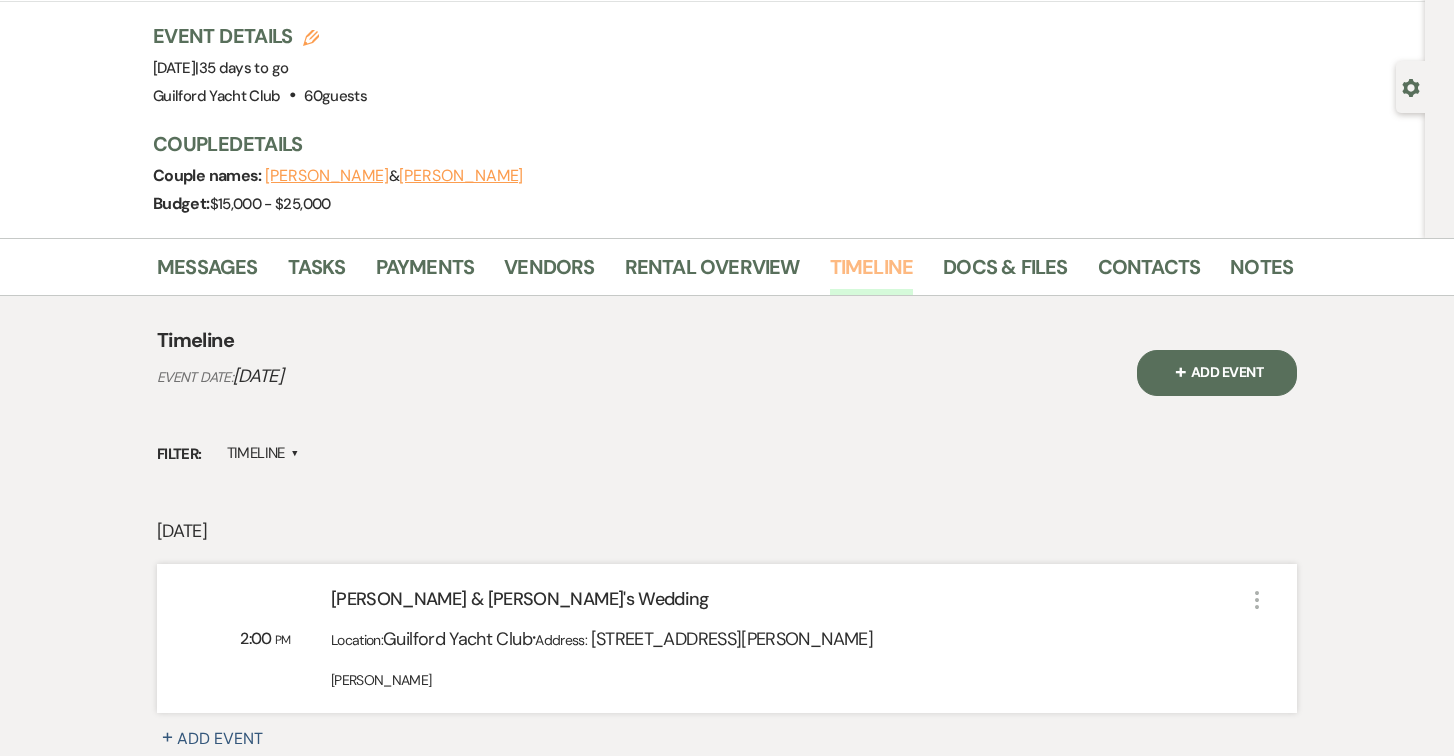 scroll, scrollTop: 321, scrollLeft: 0, axis: vertical 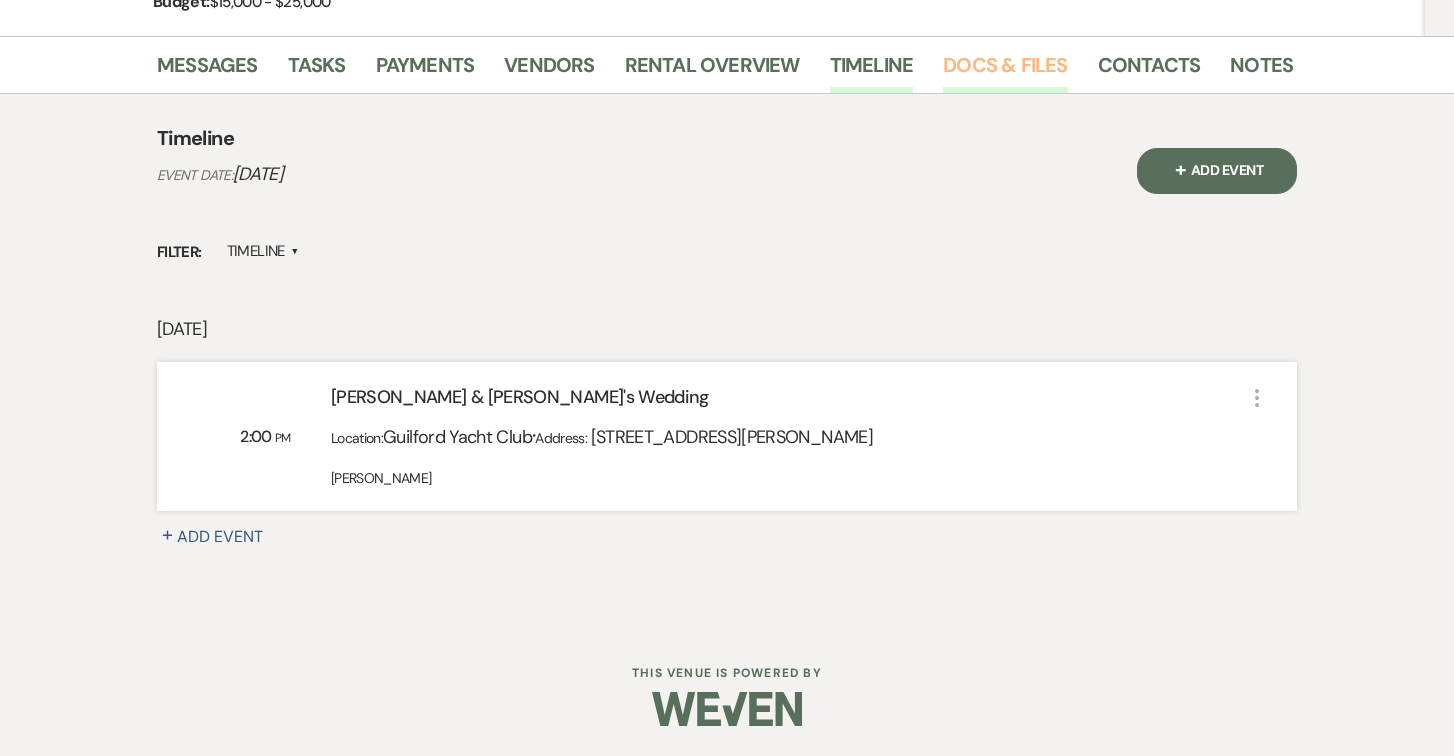 click on "Docs & Files" at bounding box center [1005, 71] 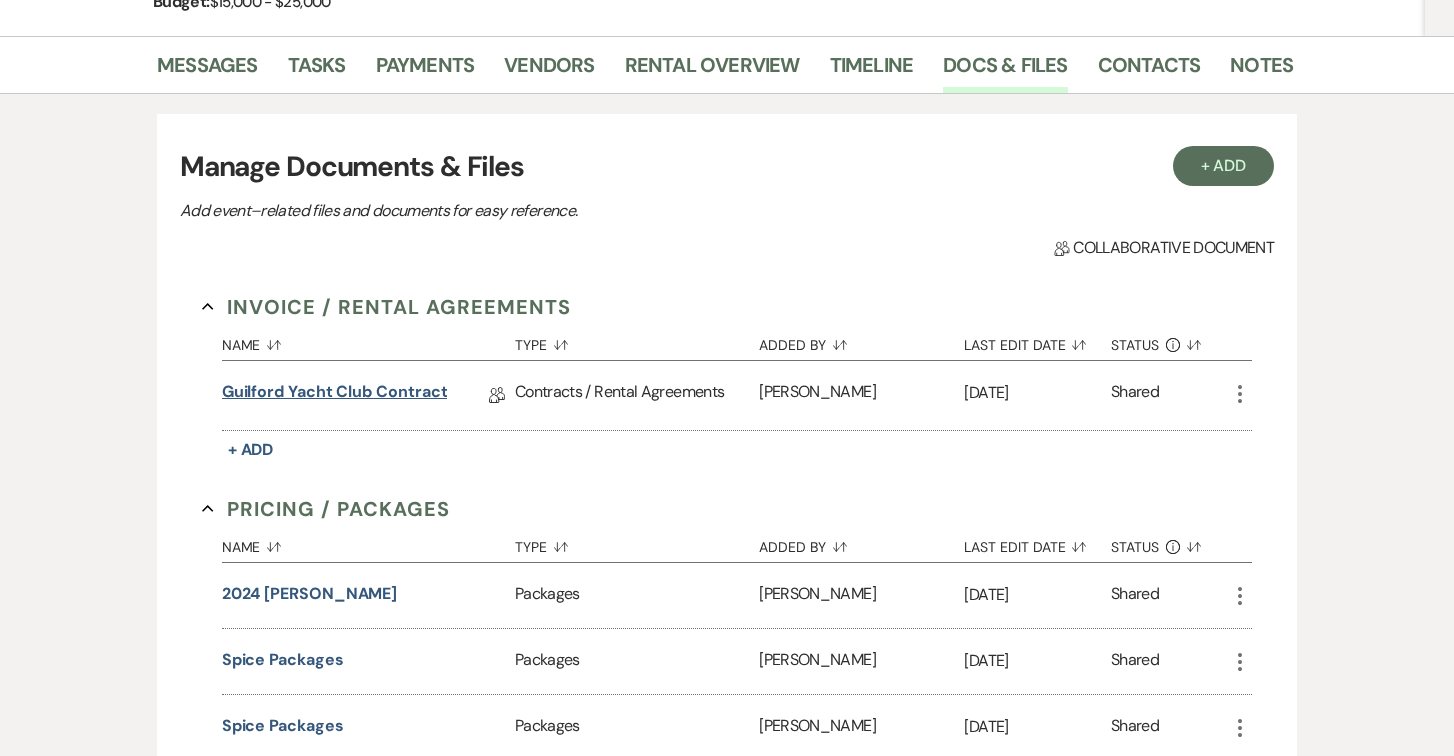click on "Guilford Yacht Club Contract" at bounding box center (335, 395) 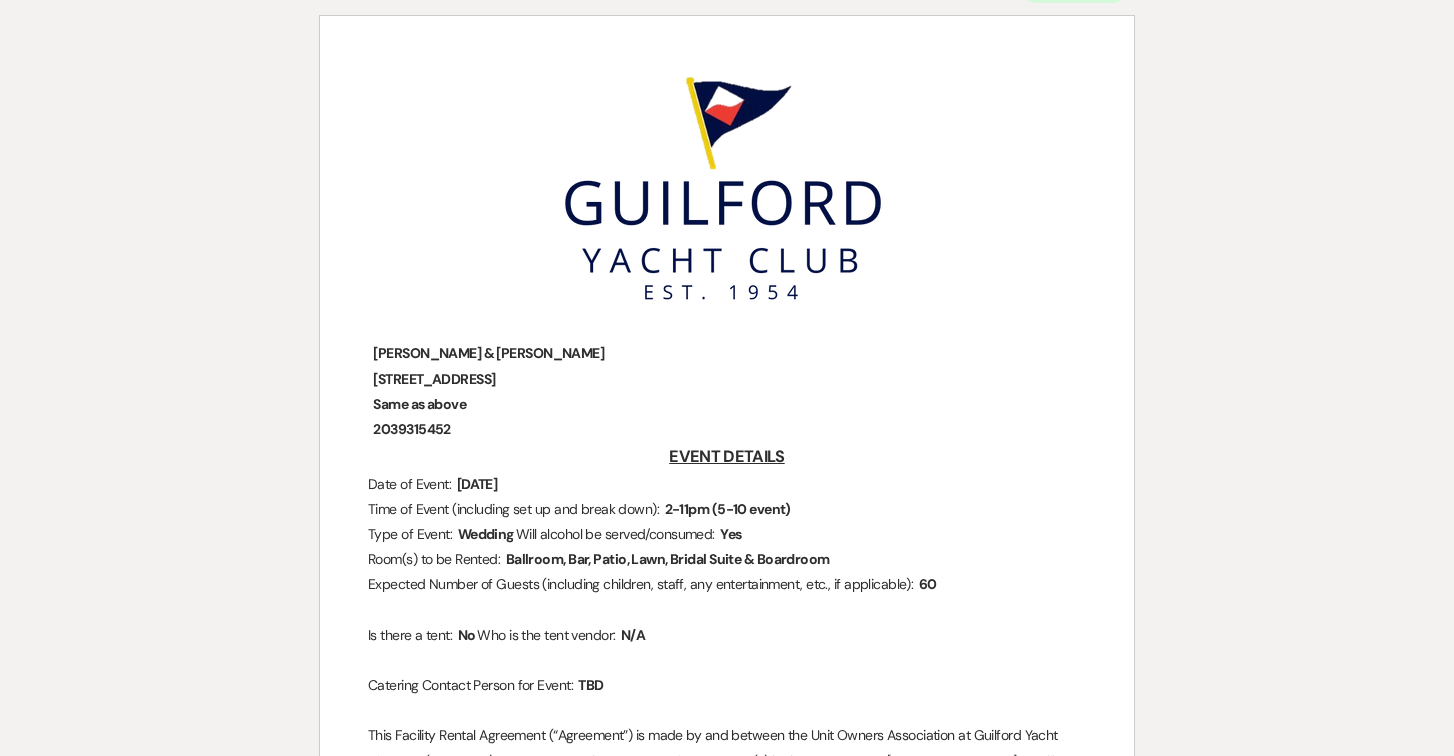 scroll, scrollTop: 0, scrollLeft: 0, axis: both 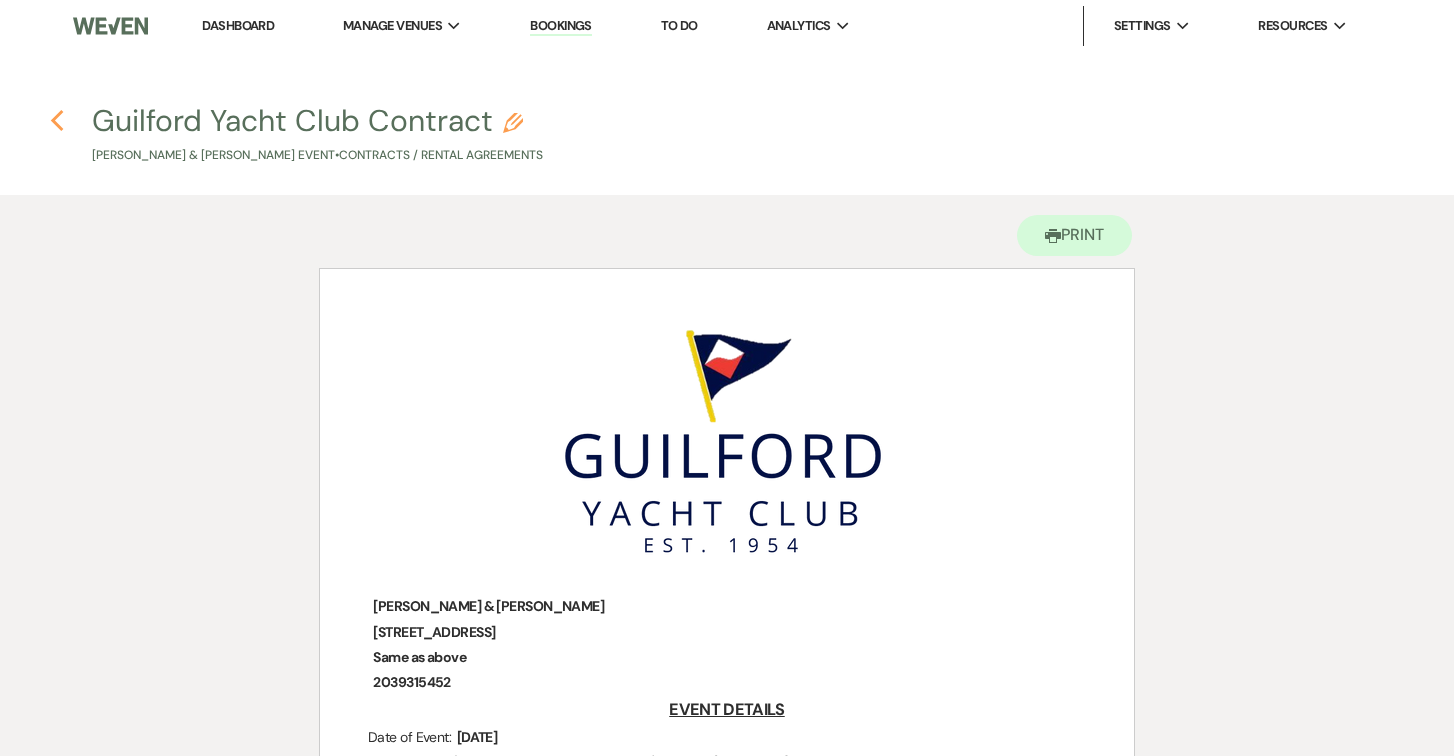 click 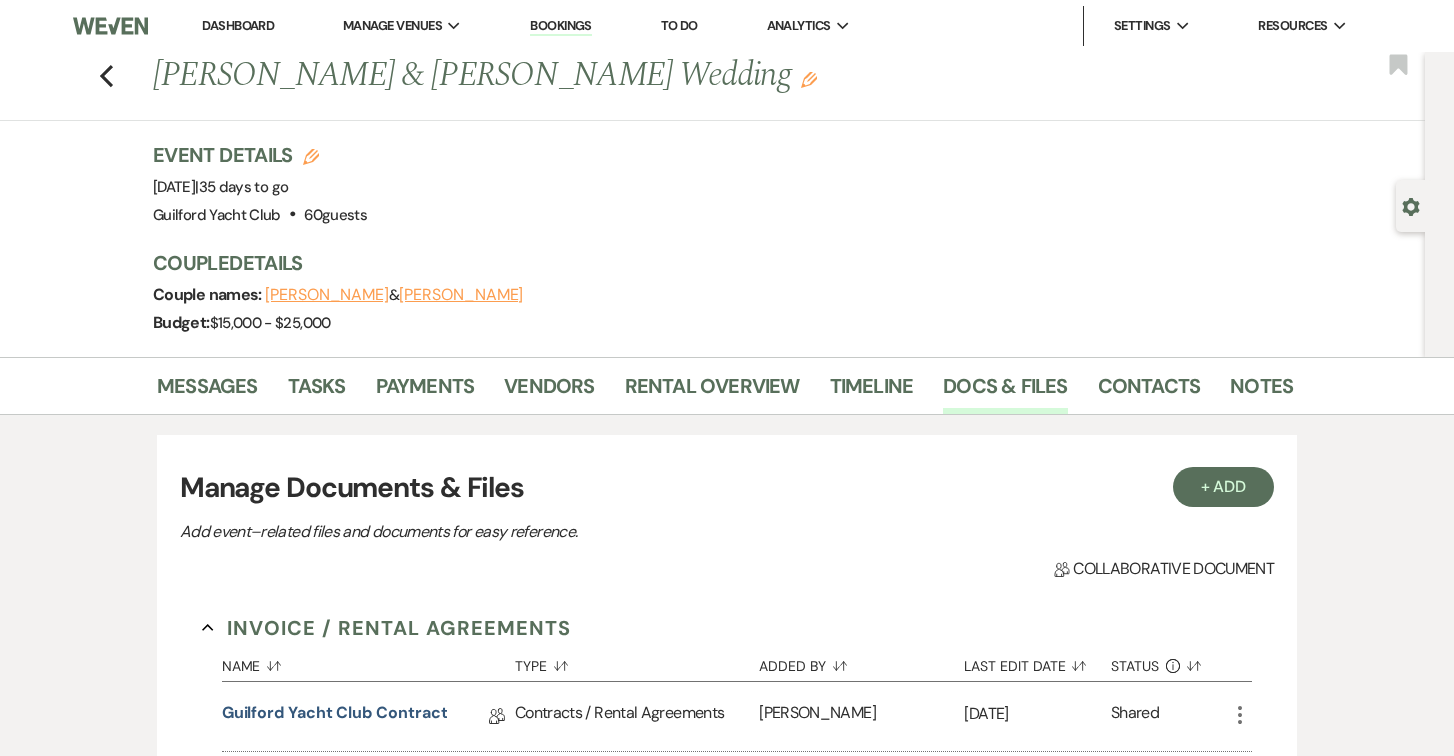 scroll, scrollTop: 321, scrollLeft: 0, axis: vertical 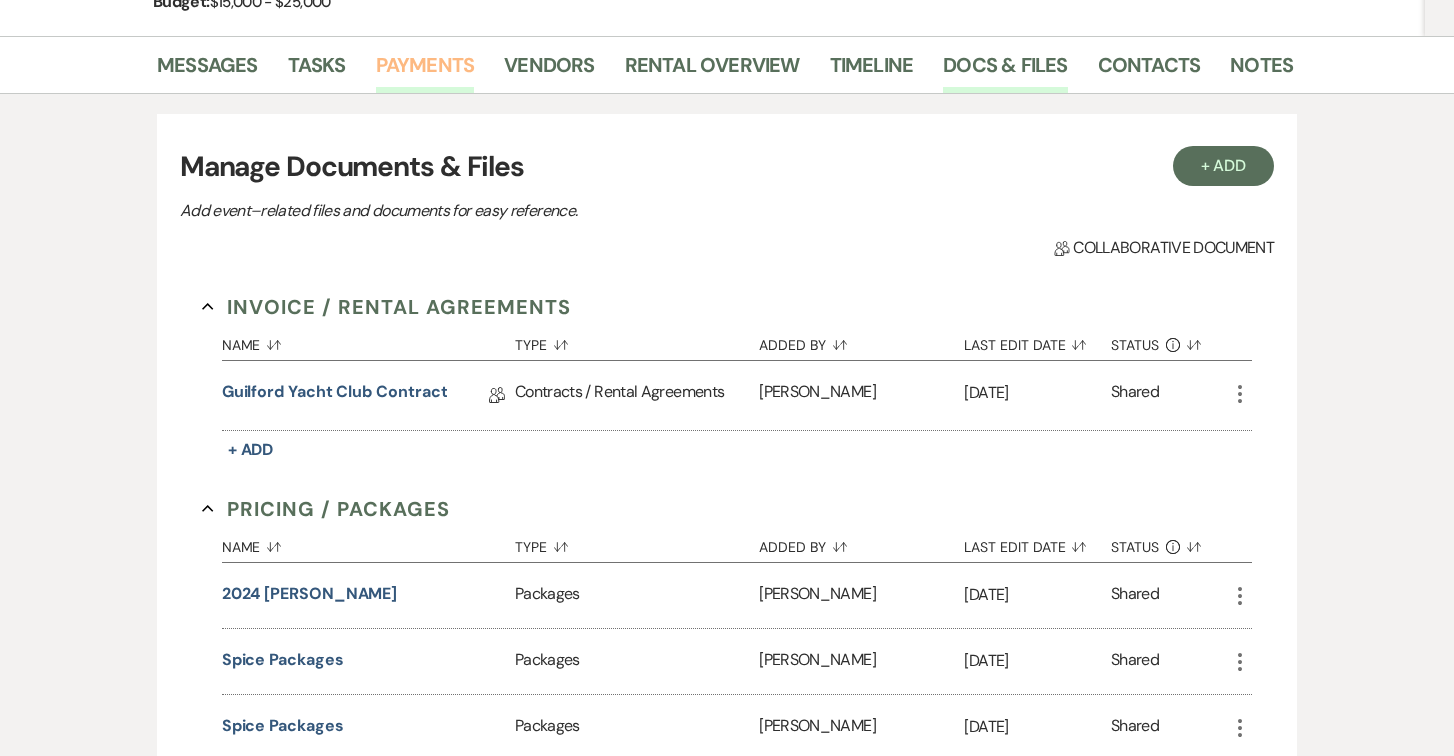 click on "Payments" at bounding box center [425, 71] 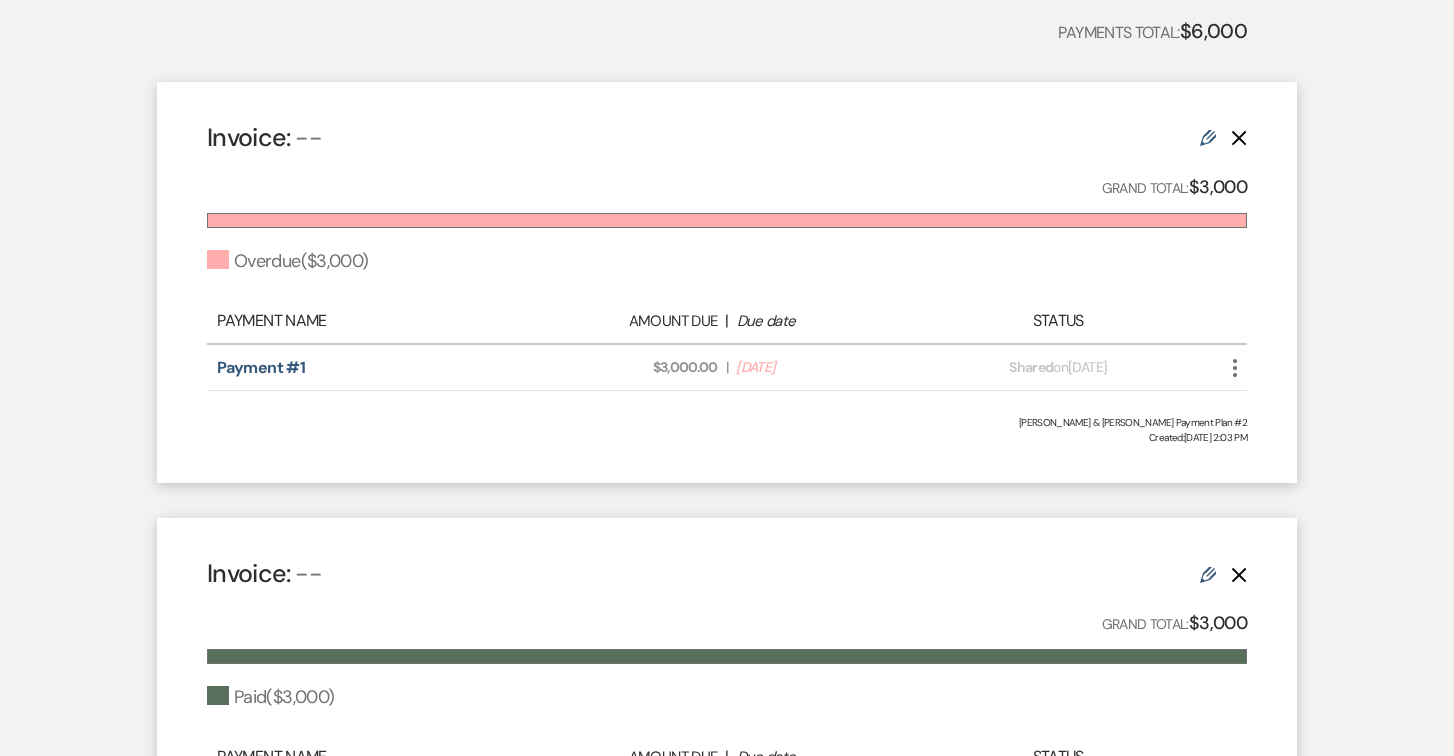 scroll, scrollTop: 619, scrollLeft: 0, axis: vertical 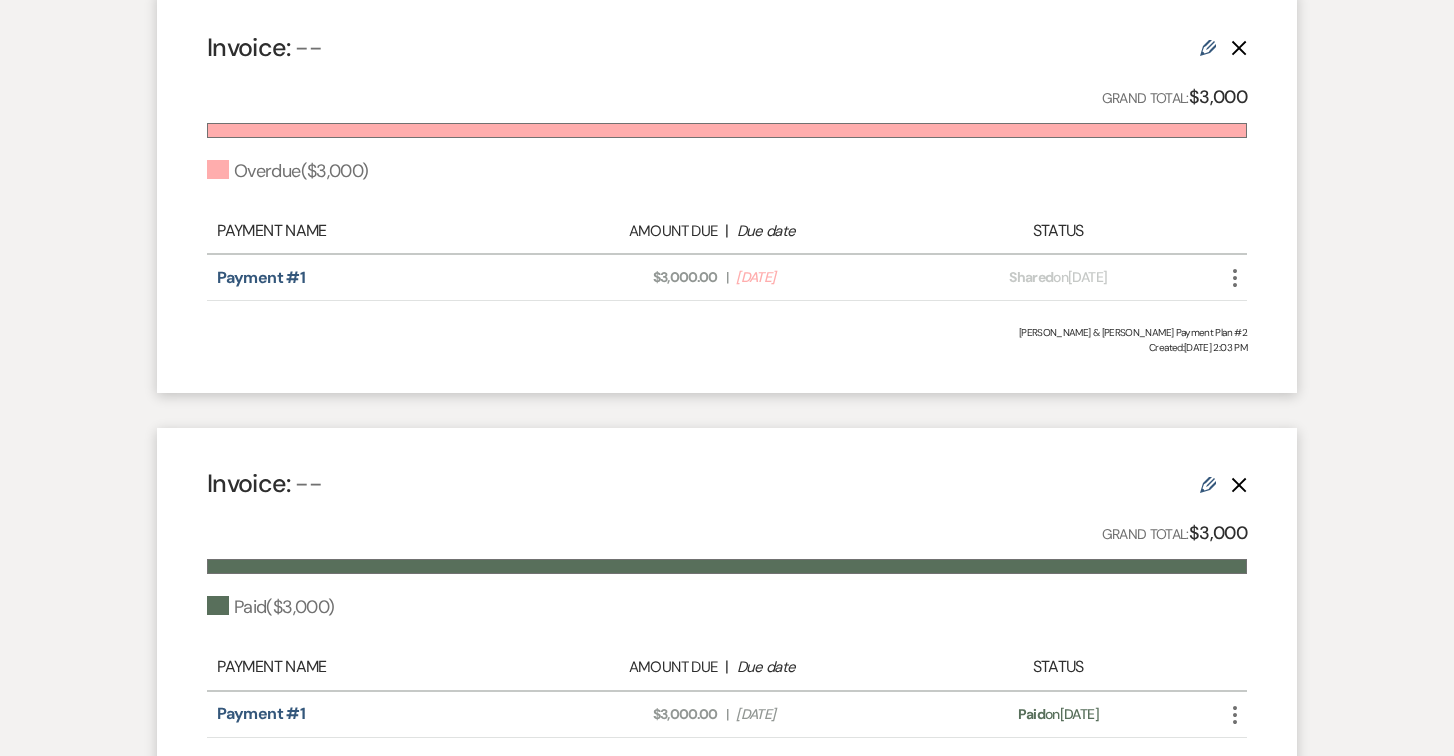 click on "More" 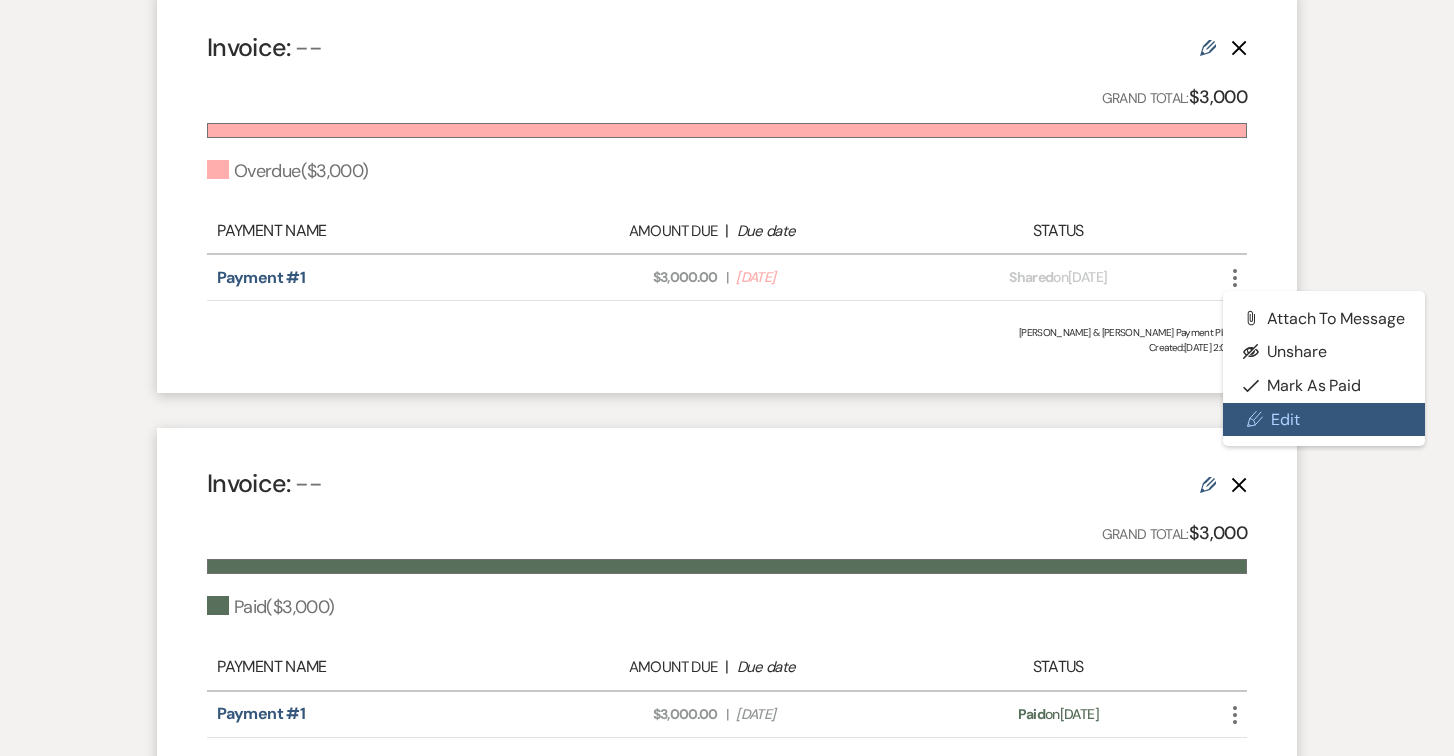 click on "Pencil Edit" at bounding box center (1324, 420) 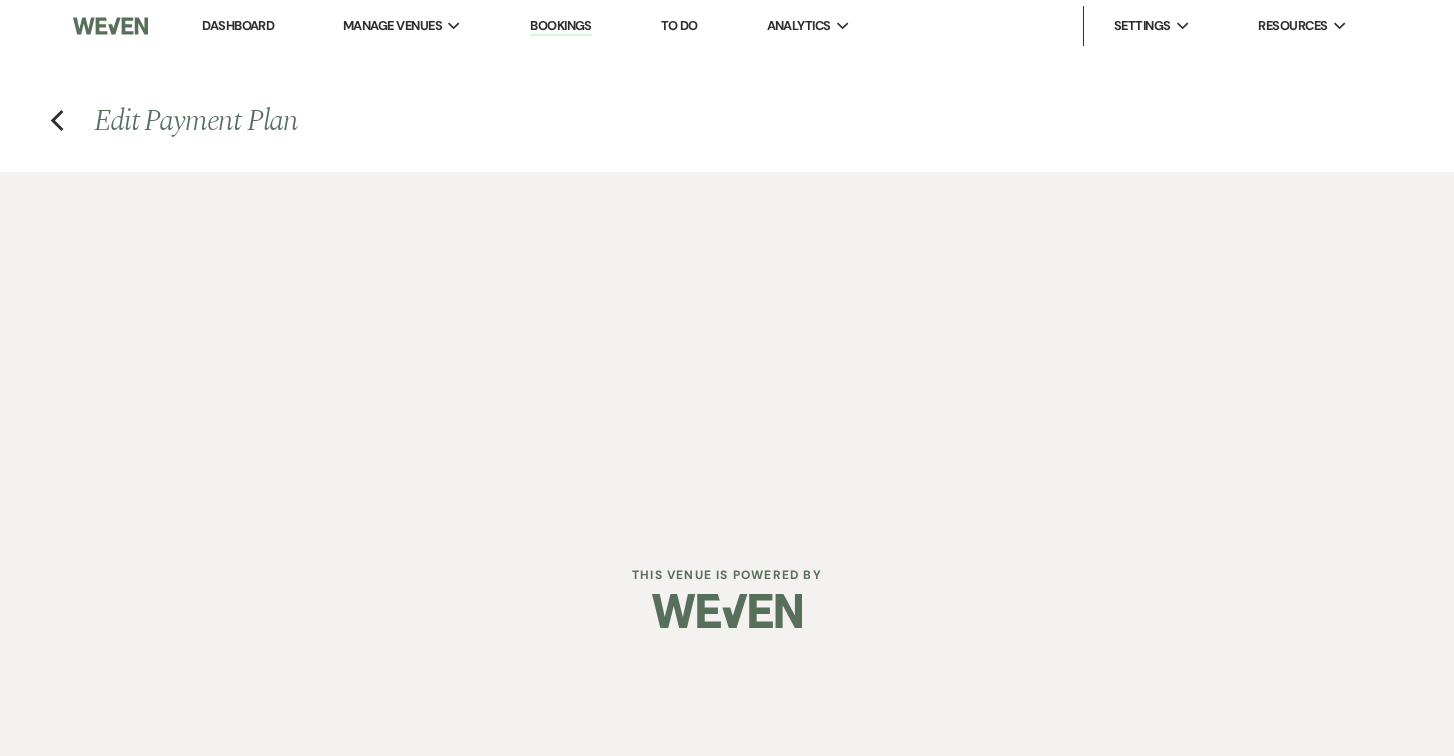scroll, scrollTop: 0, scrollLeft: 0, axis: both 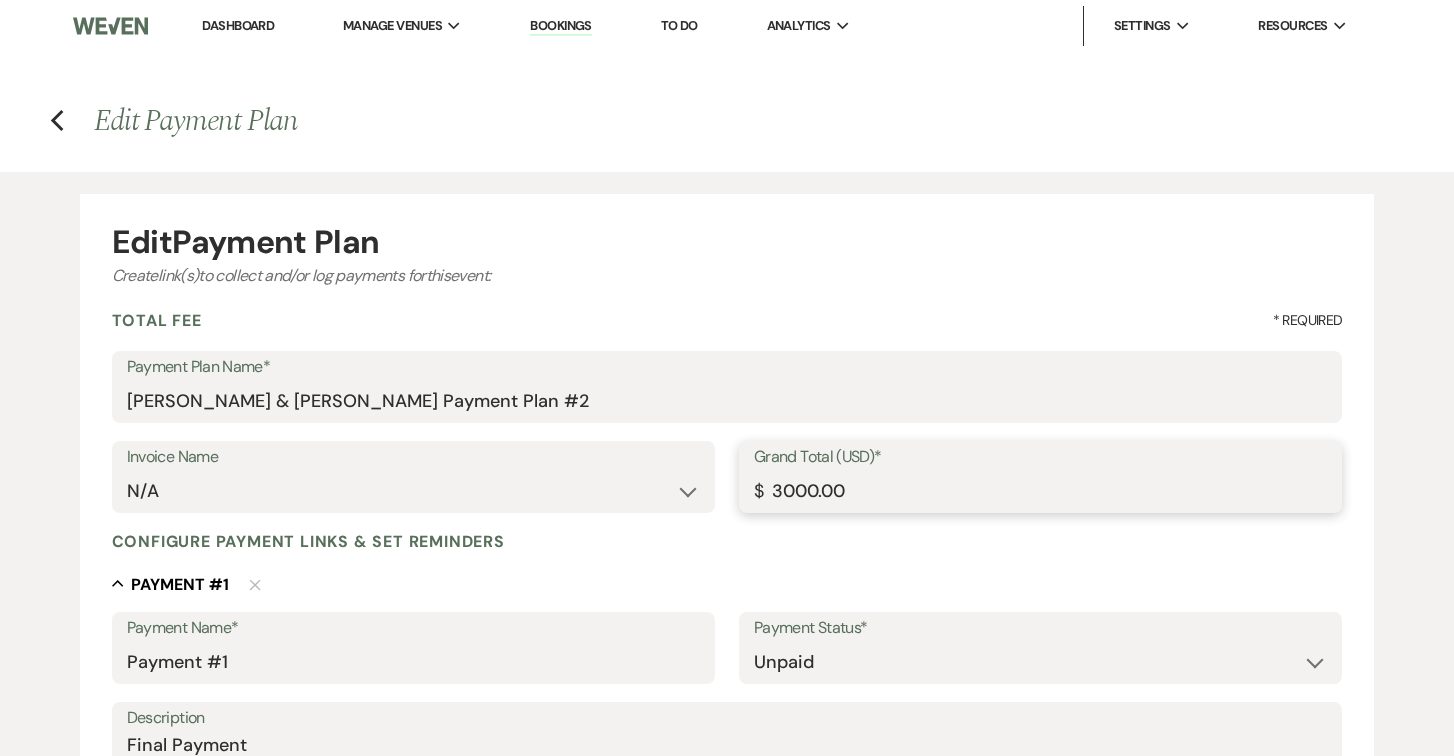 click on "3000.00" at bounding box center (1040, 491) 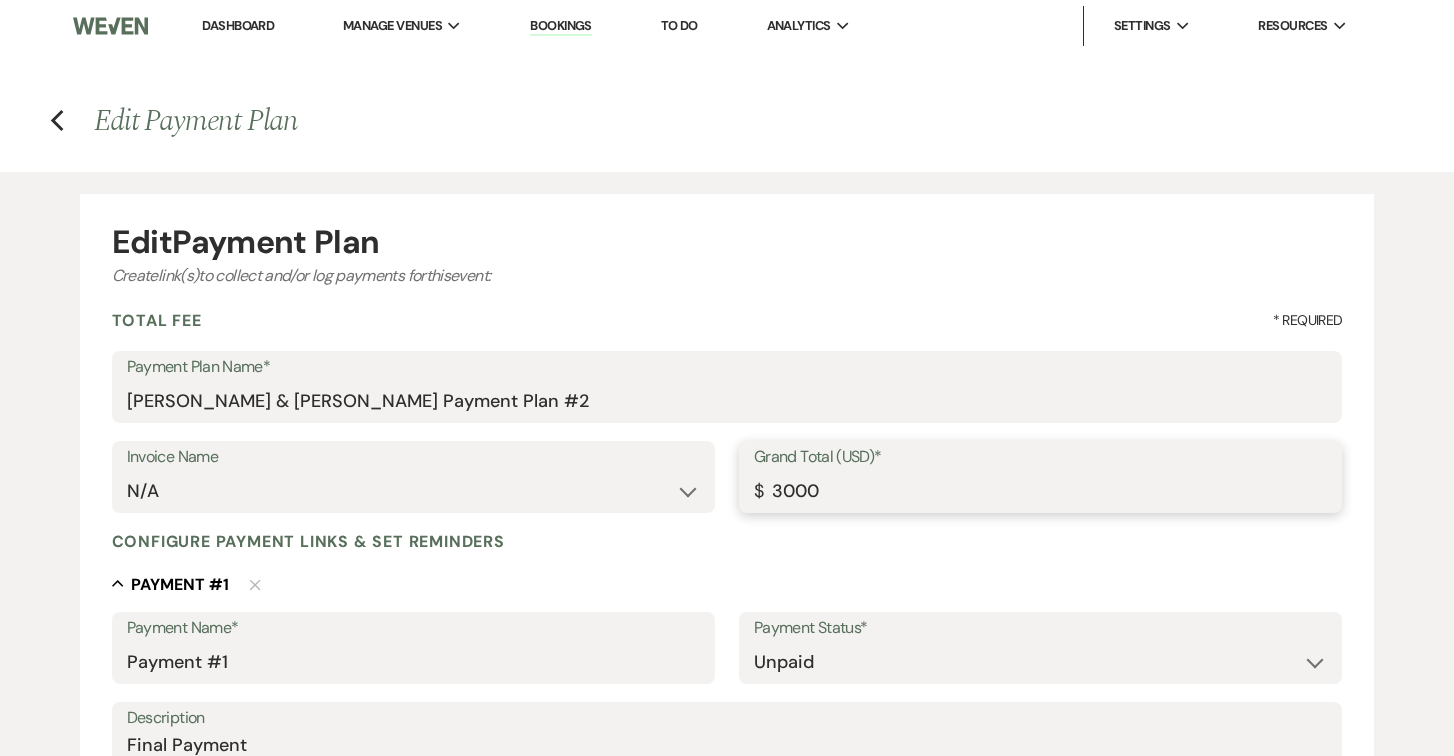 type on "300" 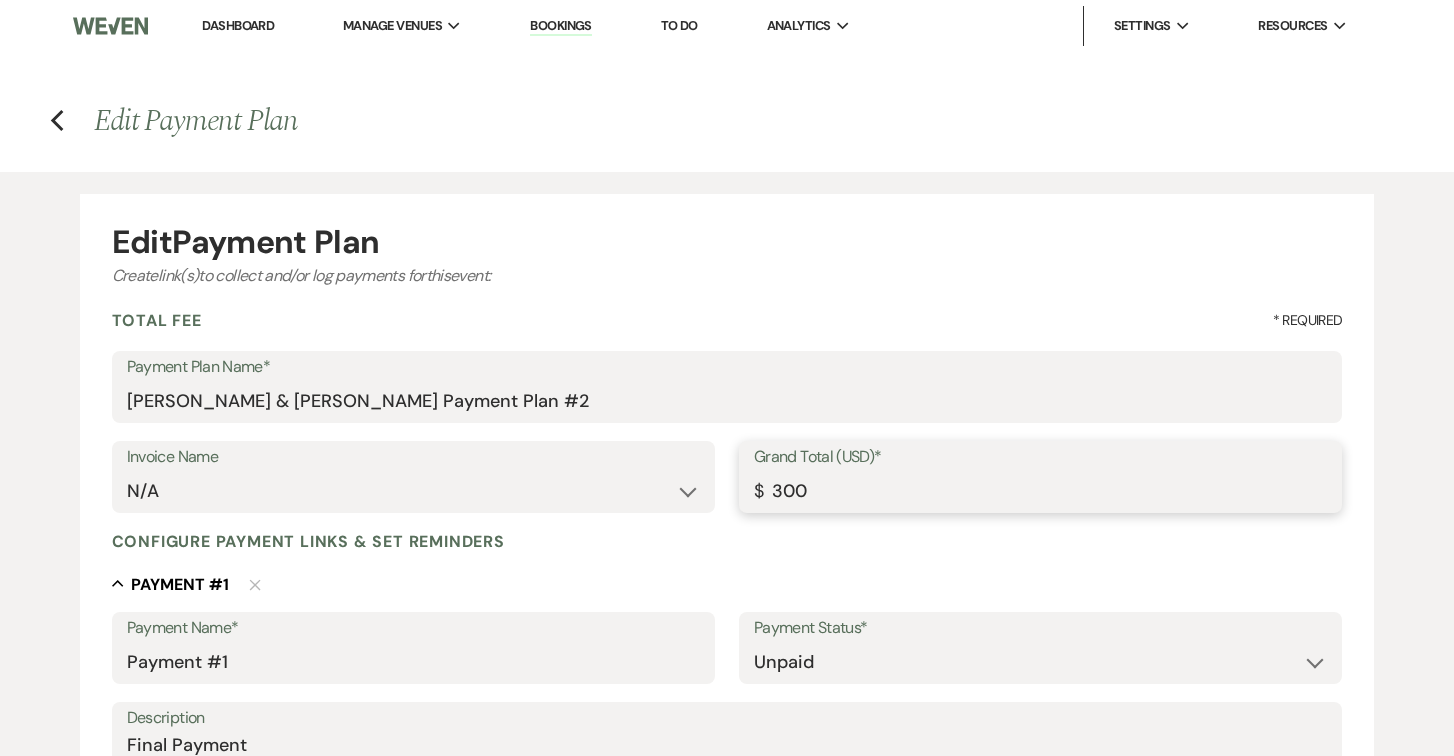 type on "30" 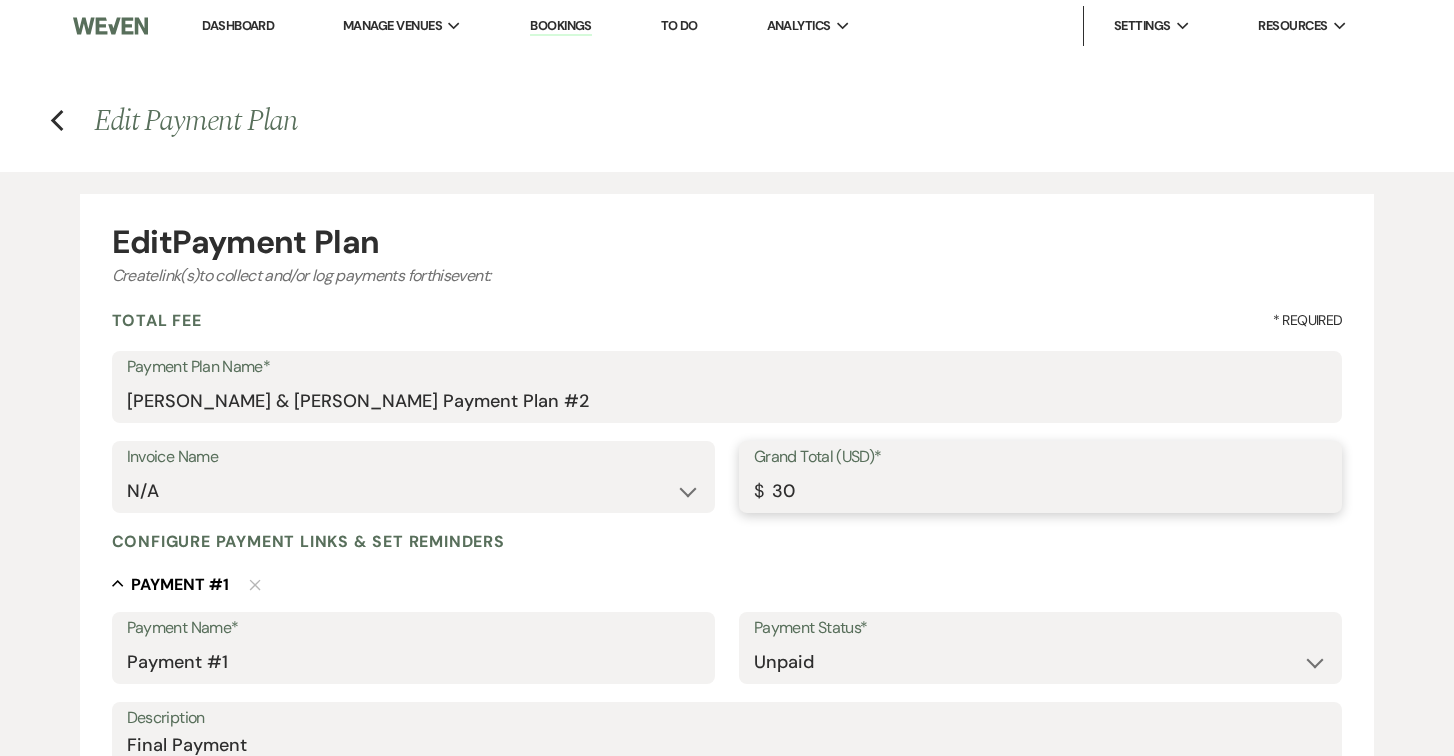 type on "3" 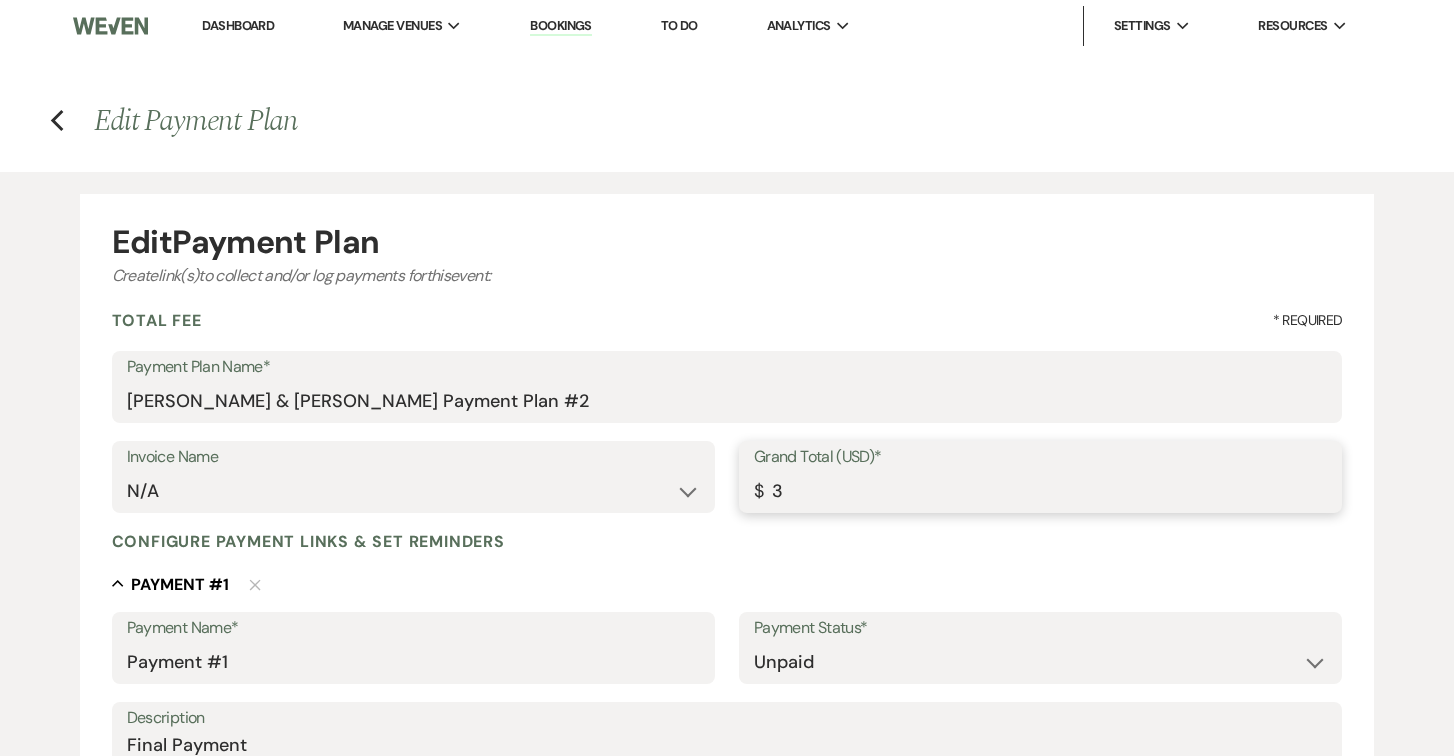 type on "31" 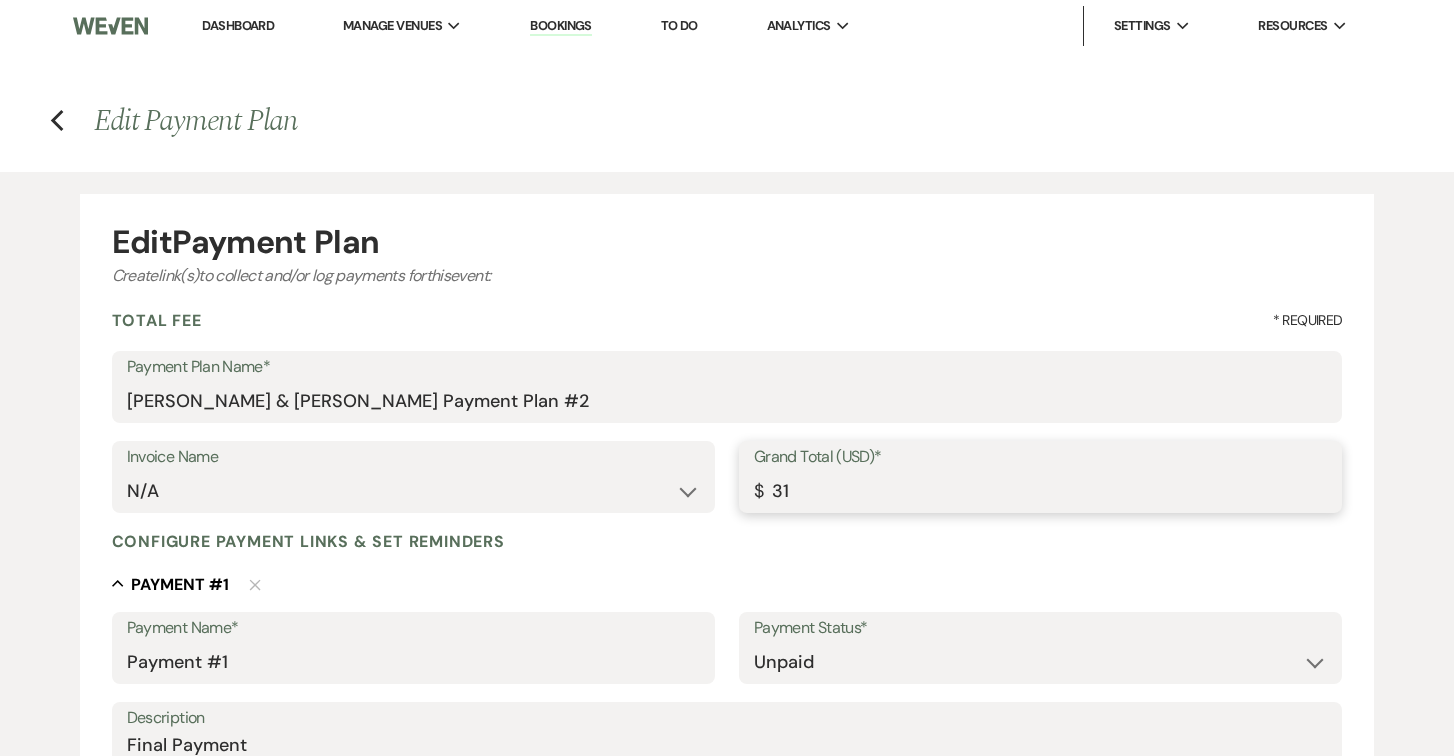 type on "312" 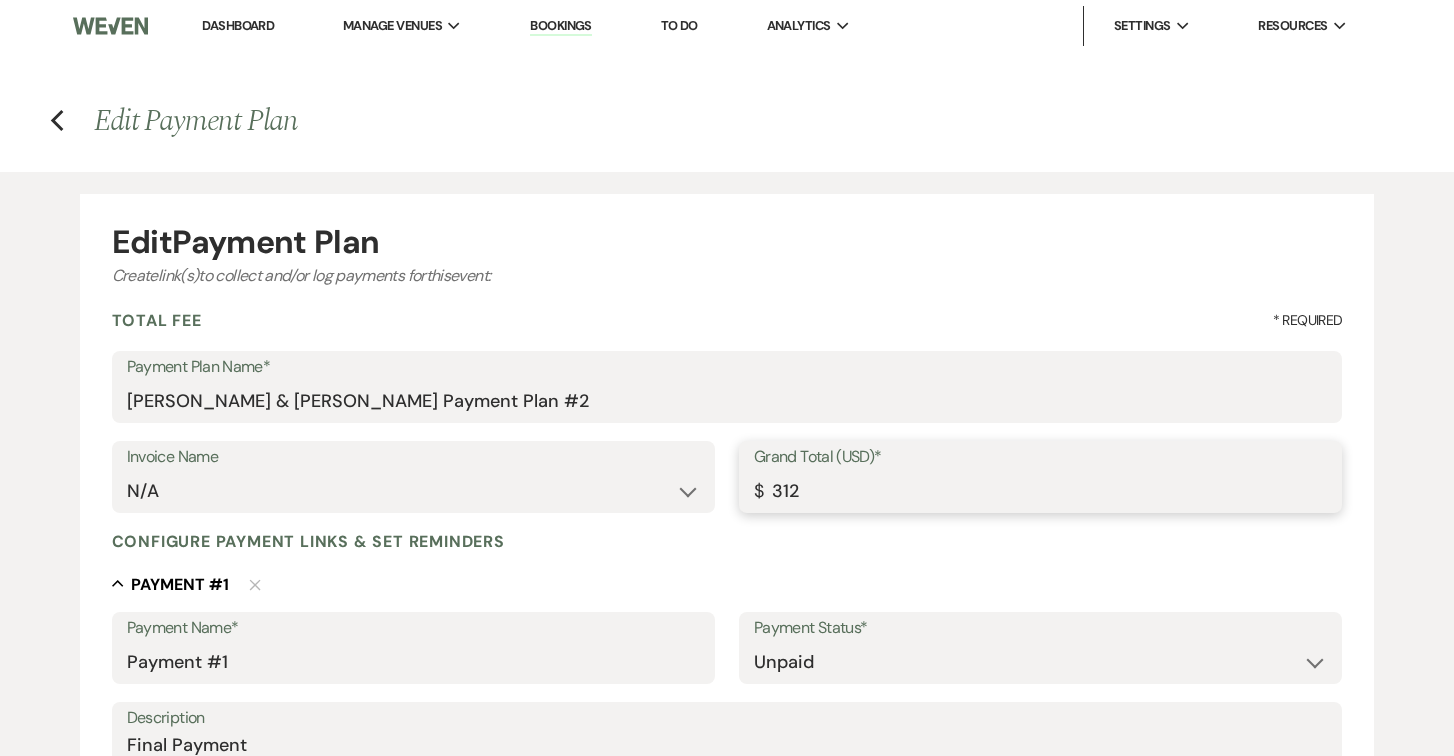 type on "3125" 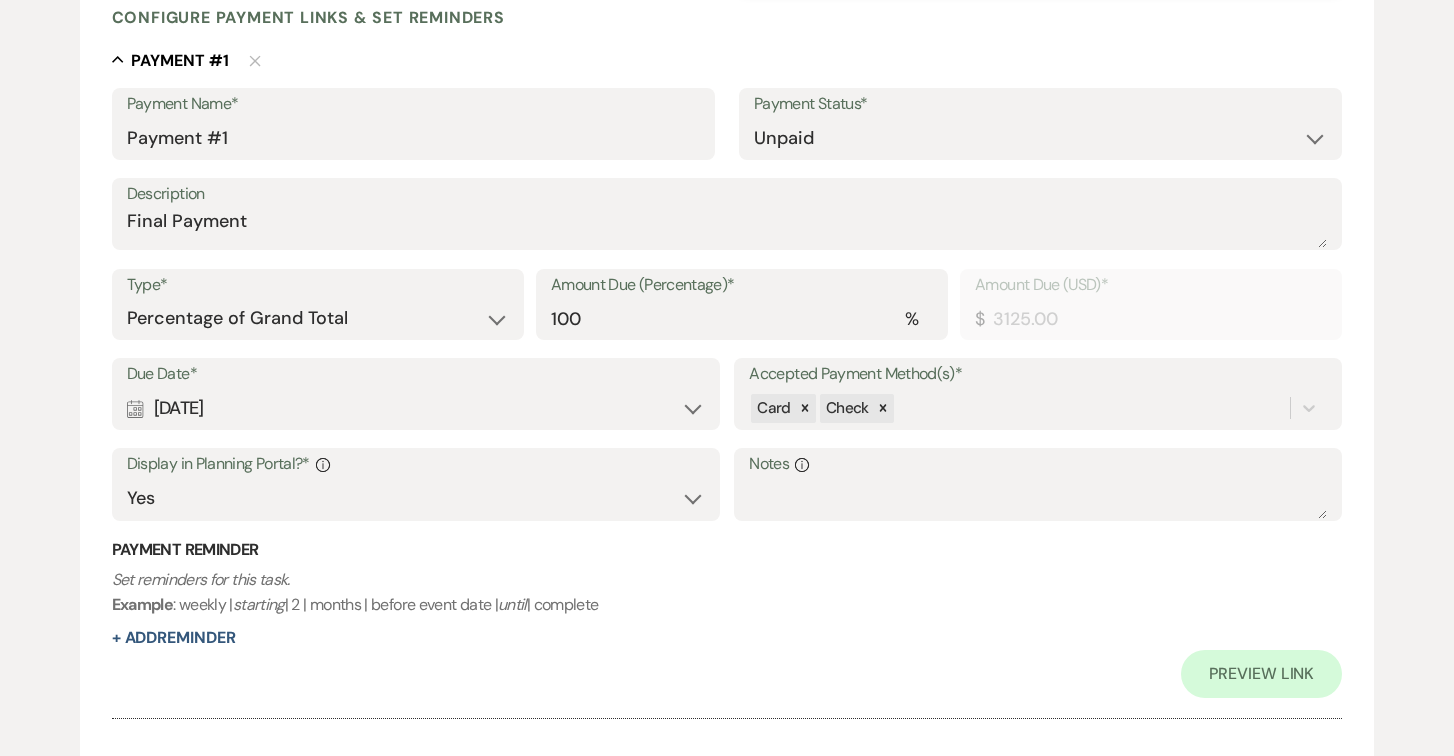 scroll, scrollTop: 530, scrollLeft: 0, axis: vertical 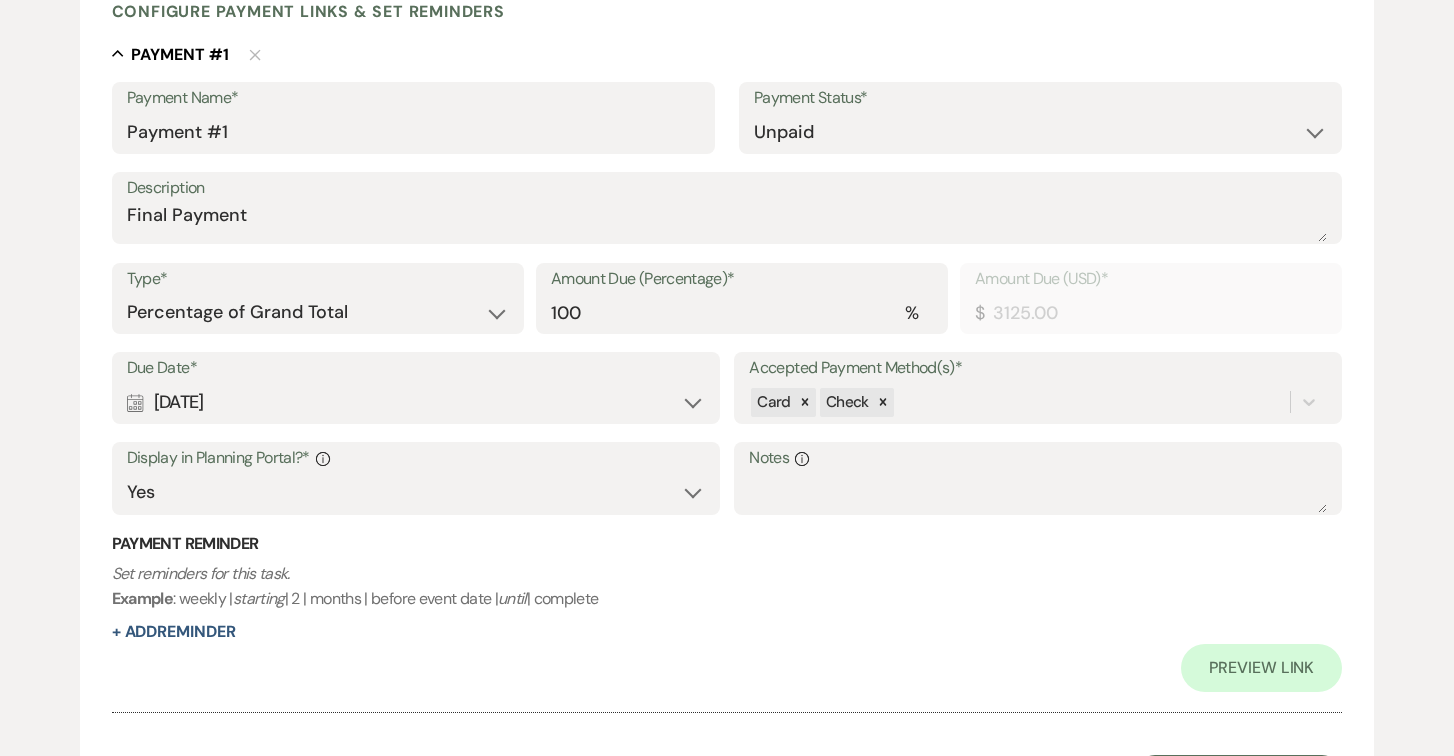 type on "3125.00" 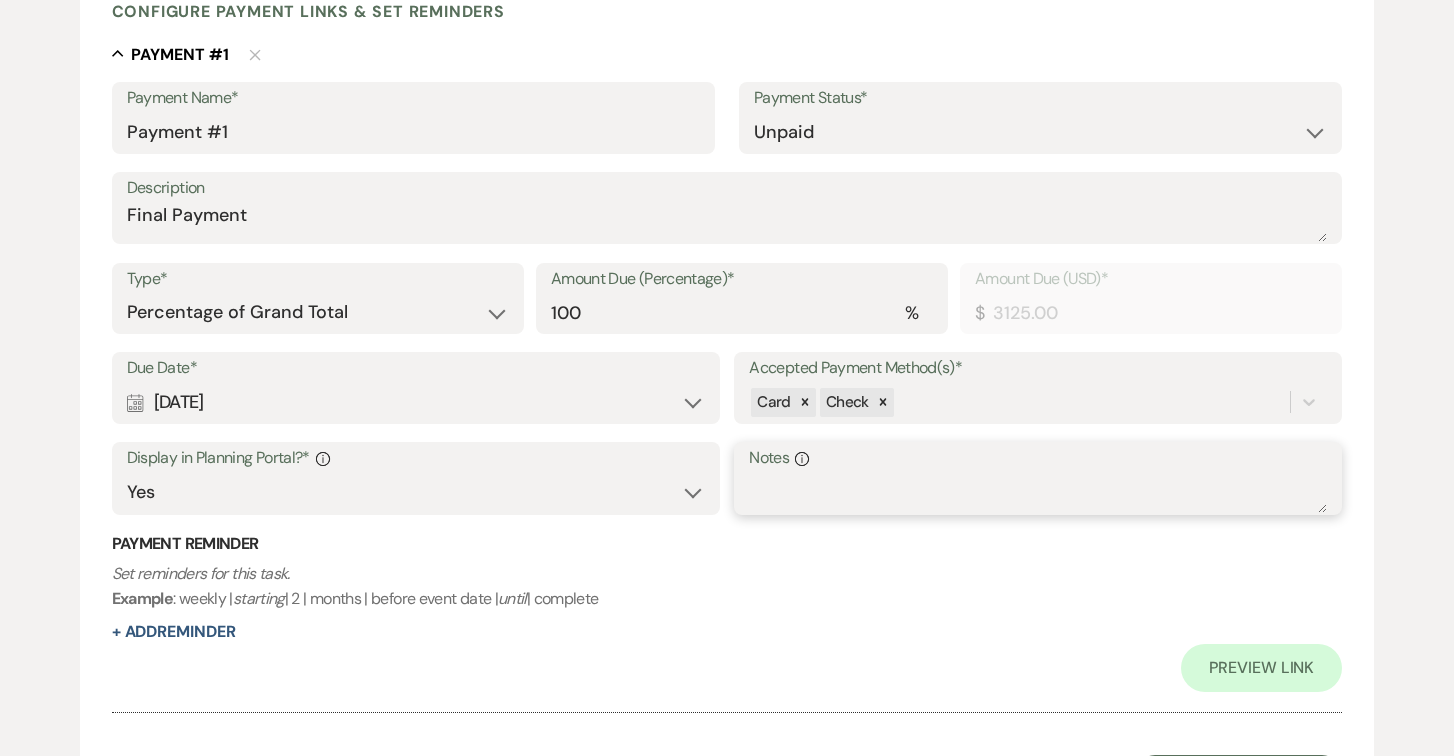 click on "Notes Info" at bounding box center (1038, 493) 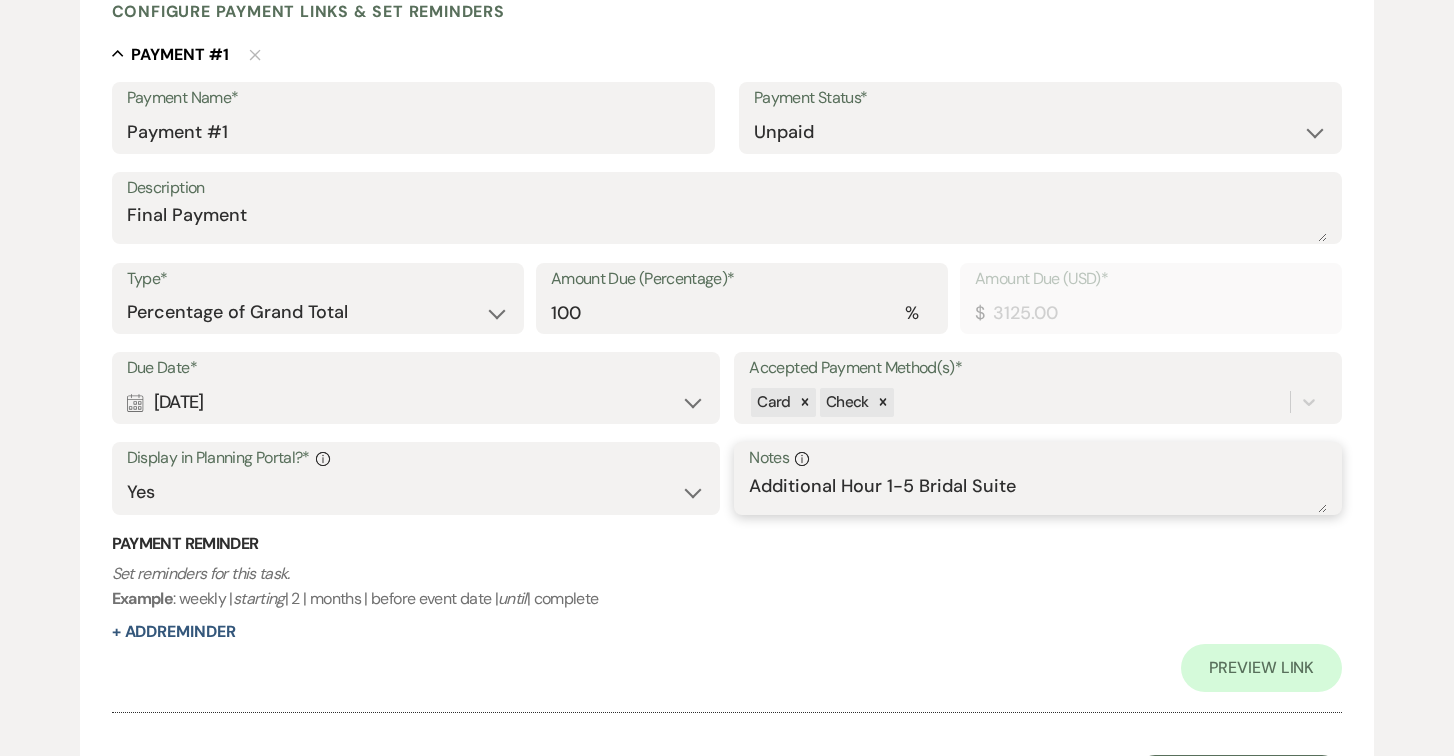 scroll, scrollTop: 729, scrollLeft: 0, axis: vertical 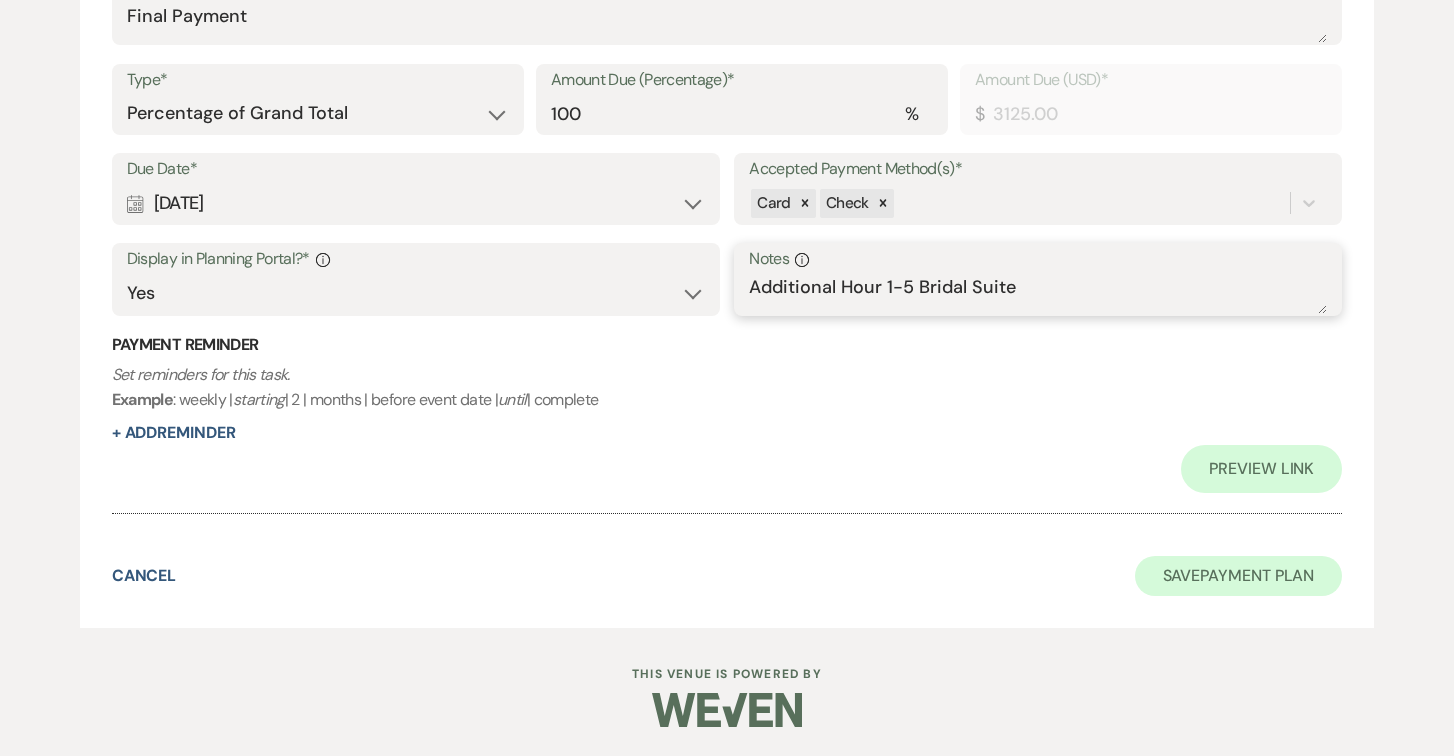 type on "Additional Hour 1-5 Bridal Suite" 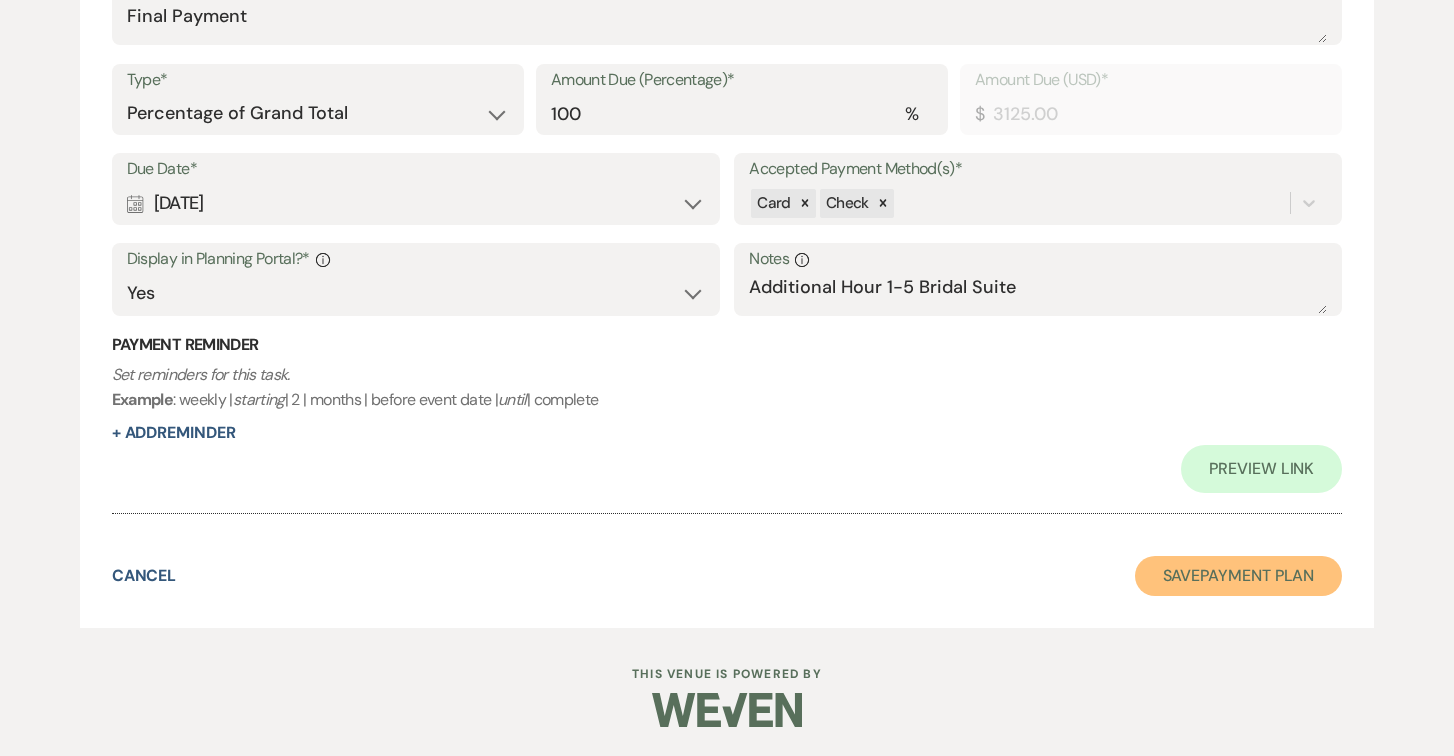 click on "Save  Payment Plan" at bounding box center [1239, 576] 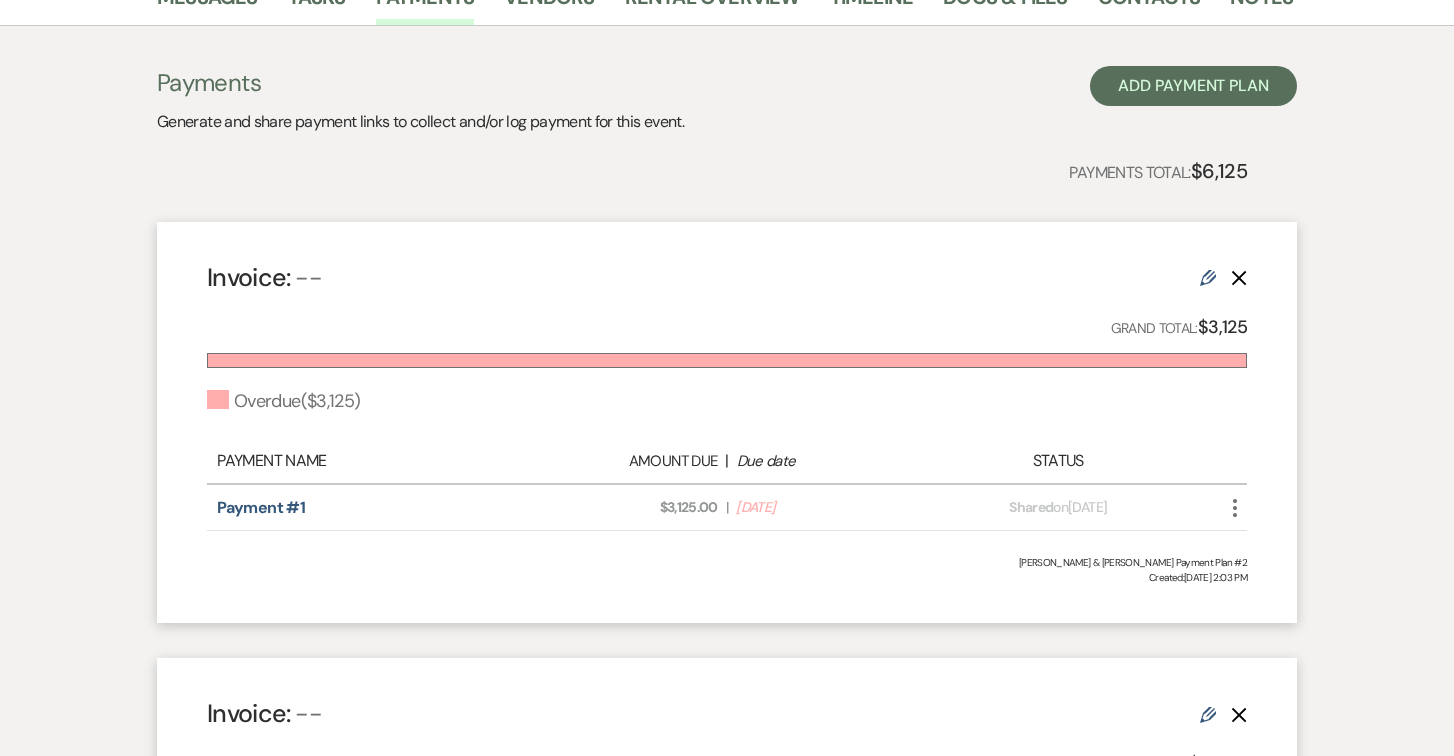 scroll, scrollTop: 390, scrollLeft: 0, axis: vertical 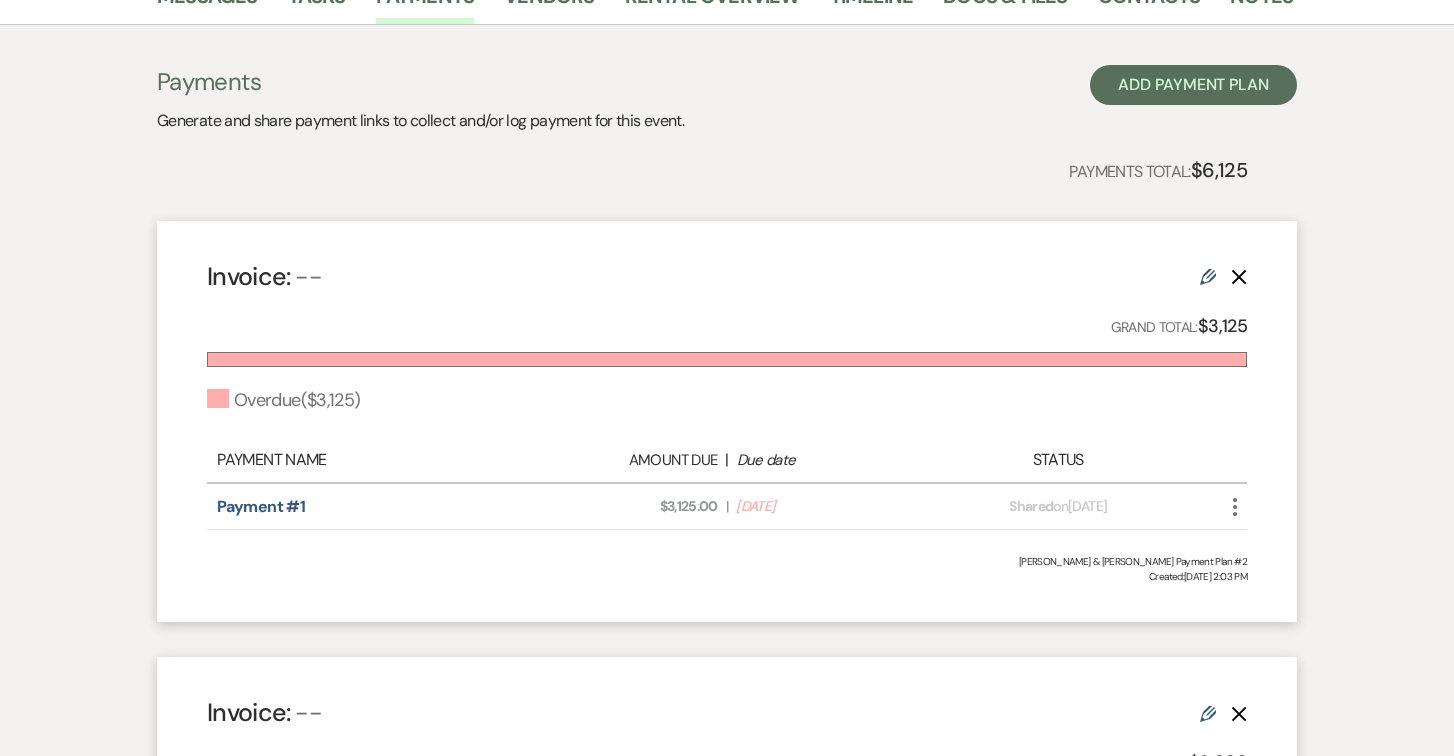 click on "More" 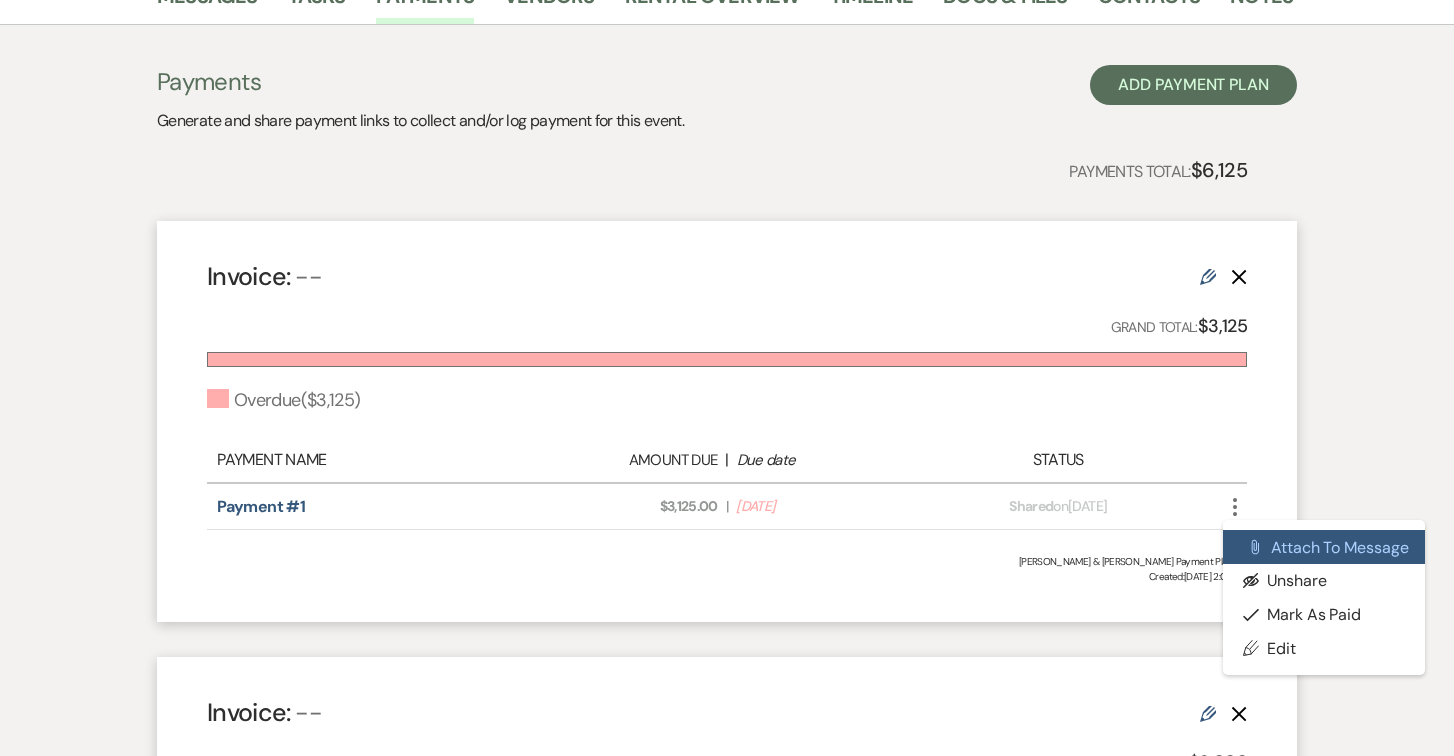 click on "Attach File Attach to Message" at bounding box center [1324, 547] 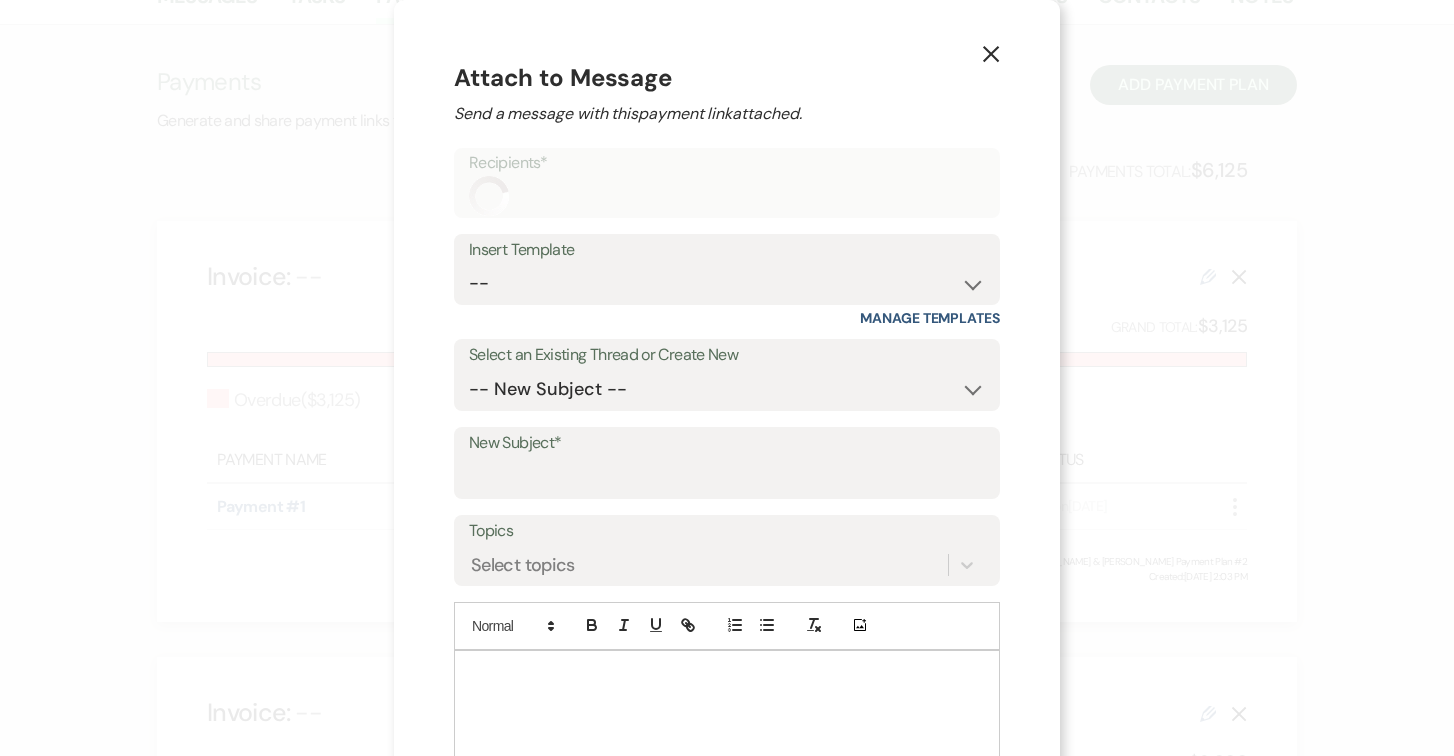 scroll, scrollTop: 107, scrollLeft: 0, axis: vertical 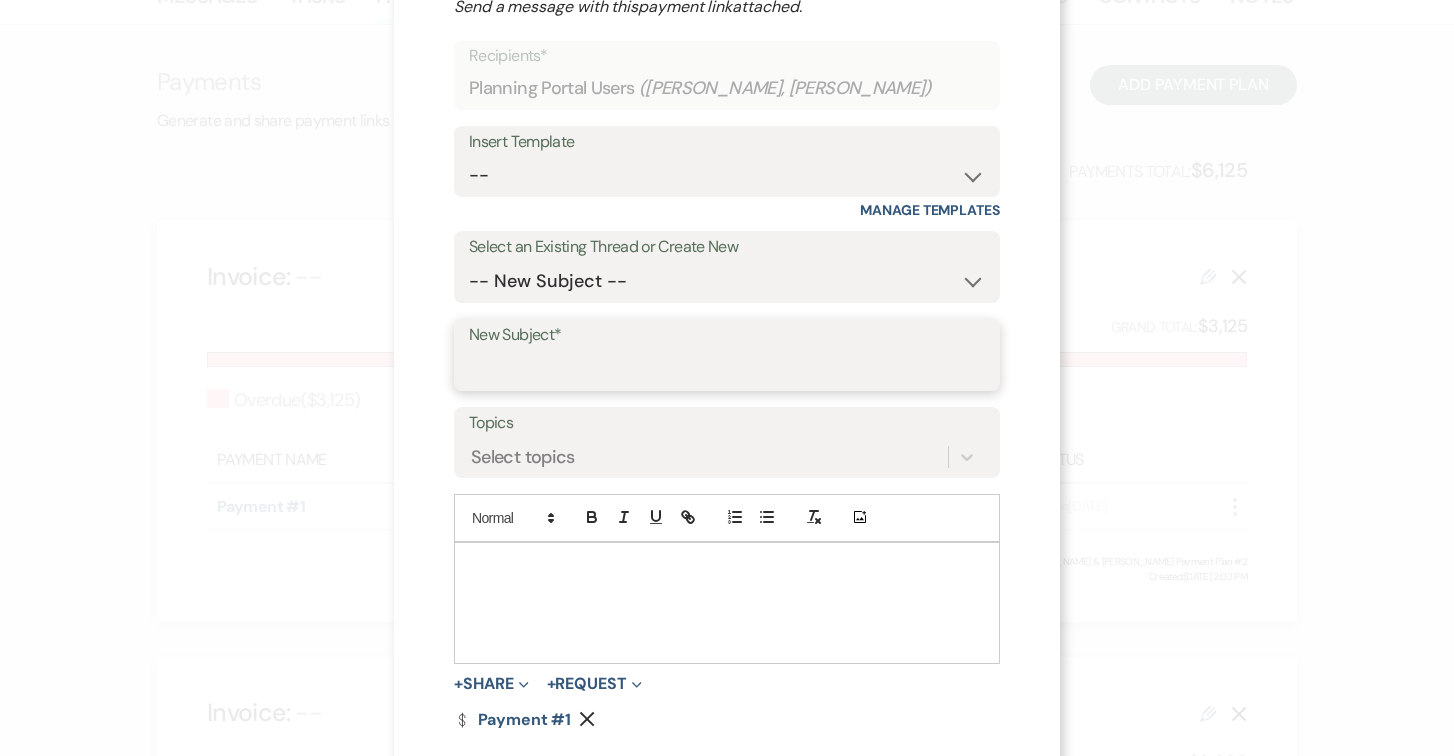 click on "New Subject*" at bounding box center (727, 369) 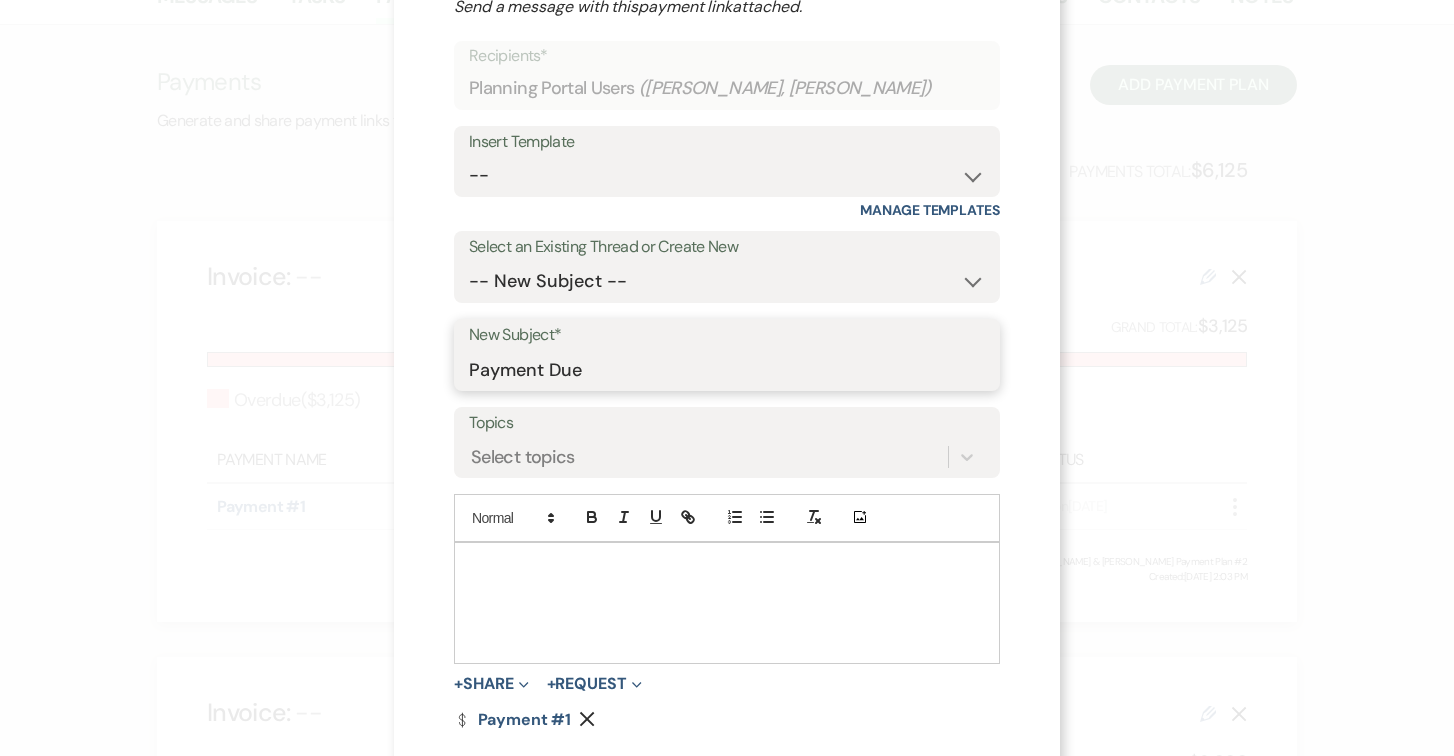 type on "Payment Due" 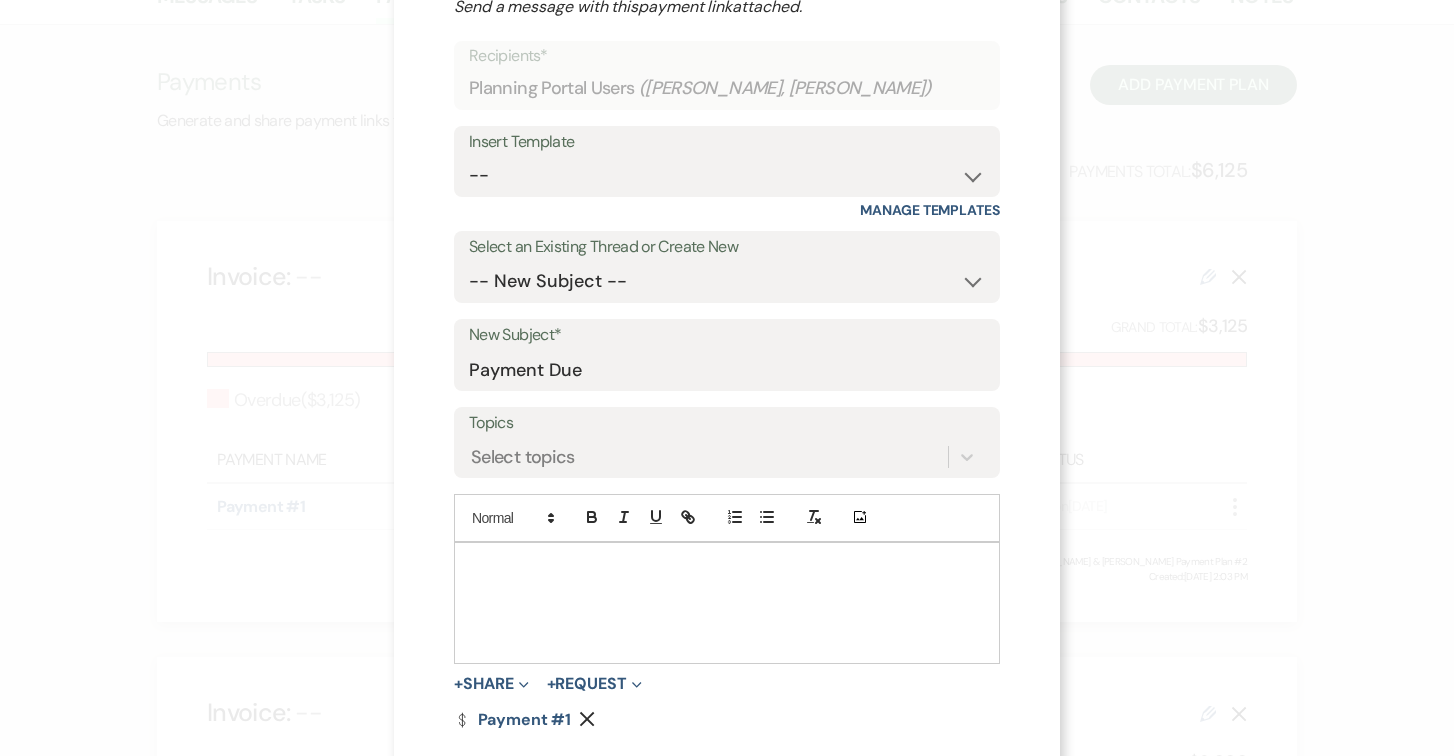 click at bounding box center (727, 566) 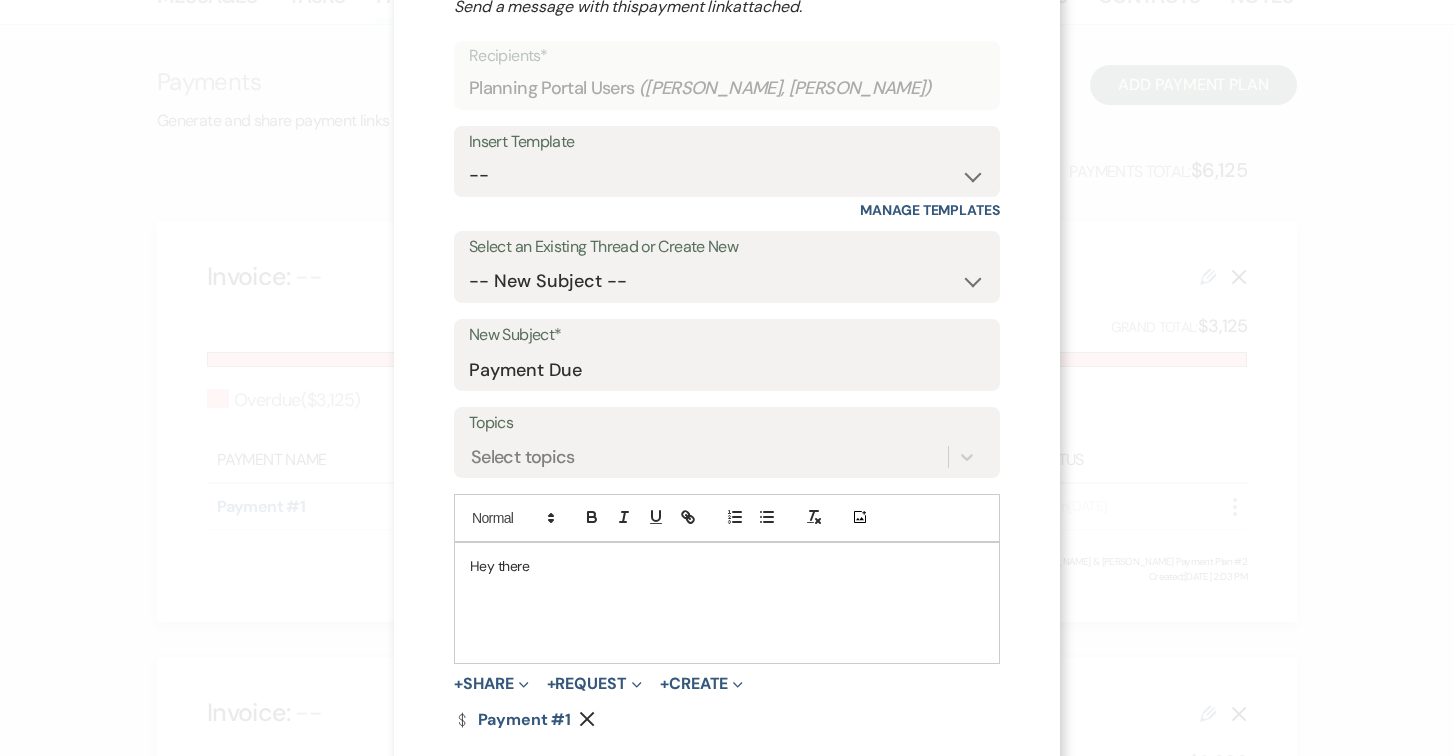 scroll, scrollTop: 0, scrollLeft: 0, axis: both 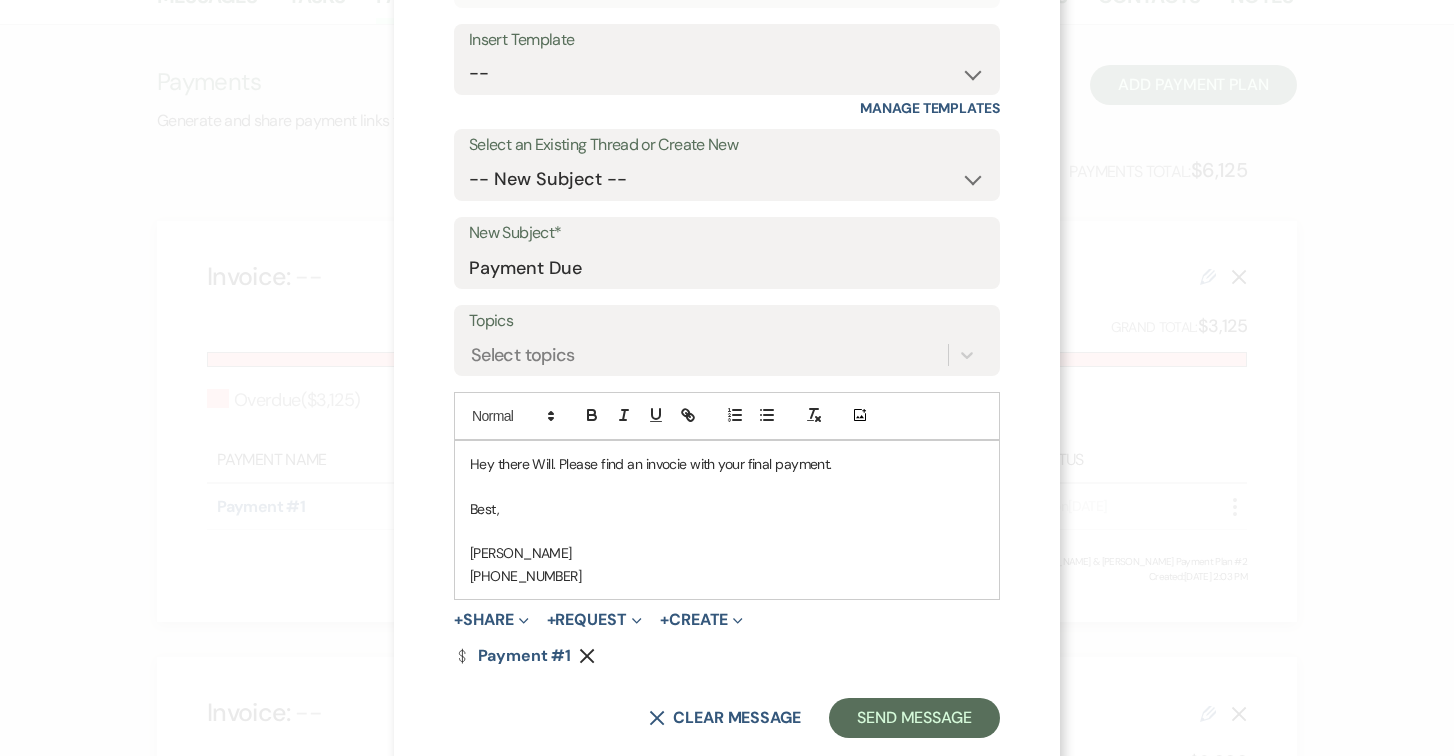 click on "Hey there Will. Please find an invocie with your final payment." at bounding box center [727, 464] 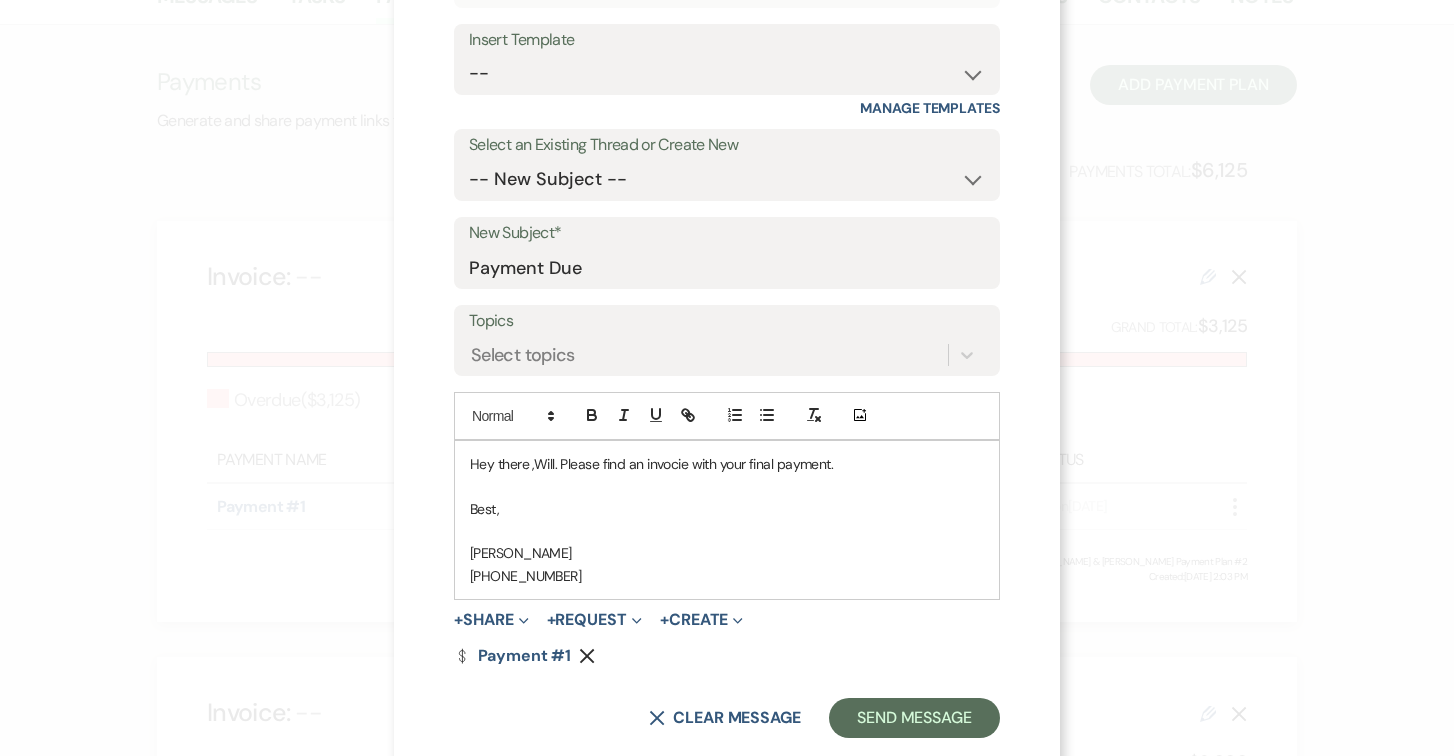 click on "Hey there ,Will. Please find an invocie with your final payment." at bounding box center (727, 464) 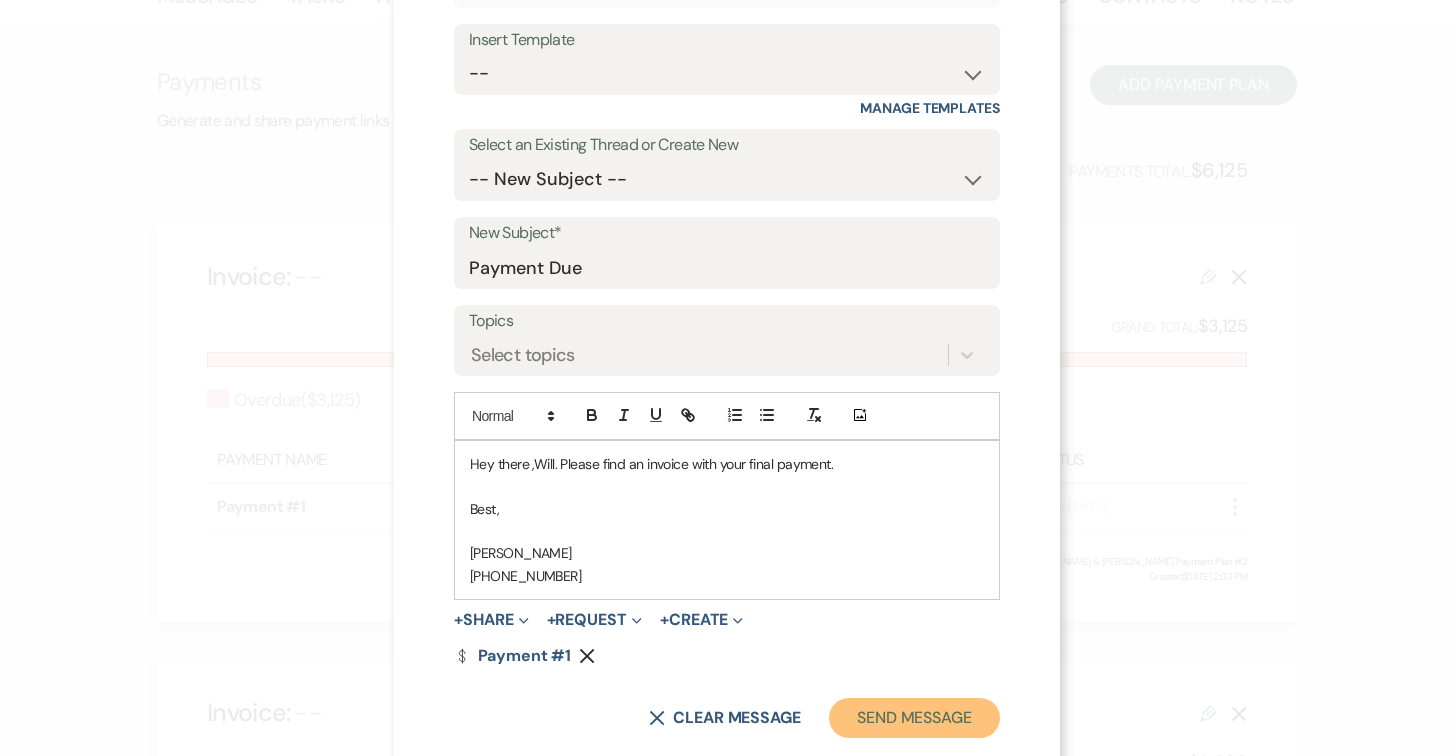 click on "Send Message" at bounding box center [914, 718] 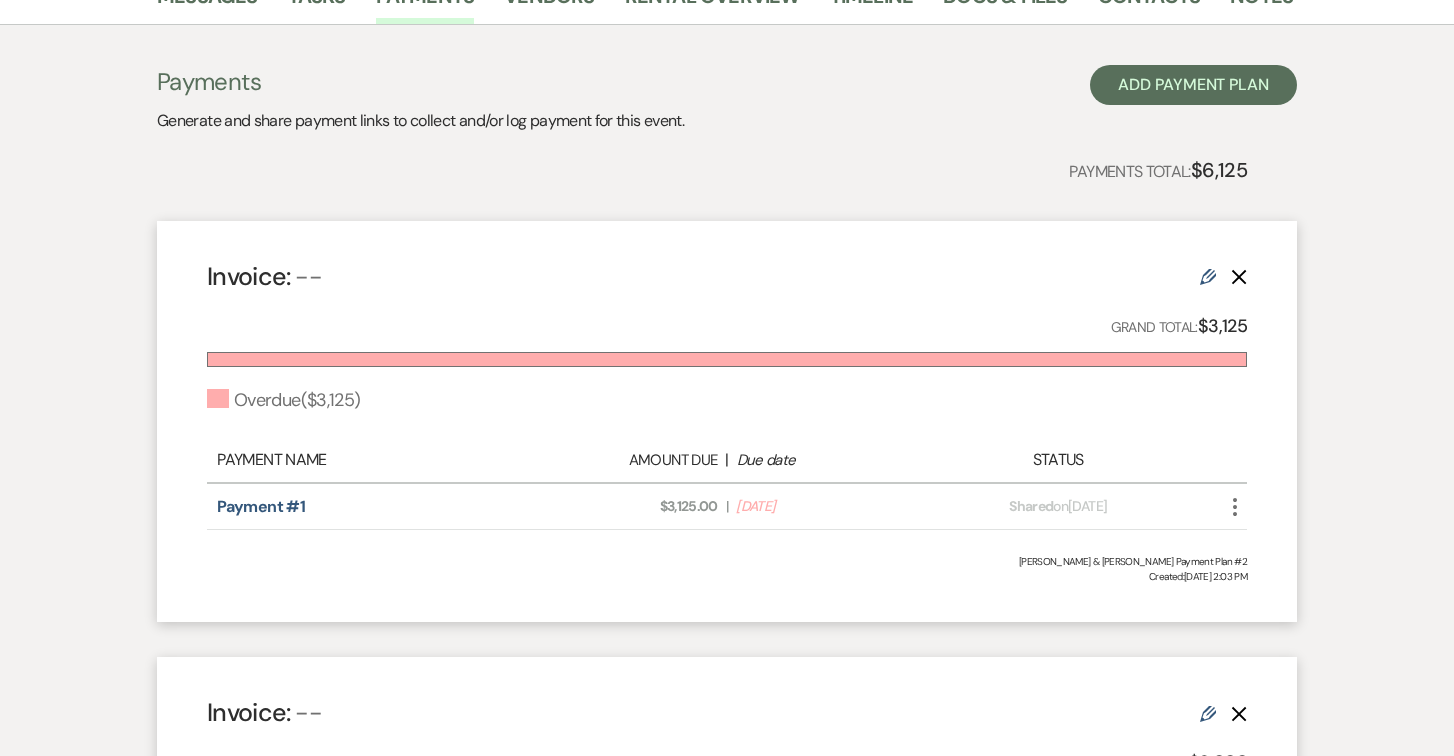 scroll, scrollTop: 0, scrollLeft: 0, axis: both 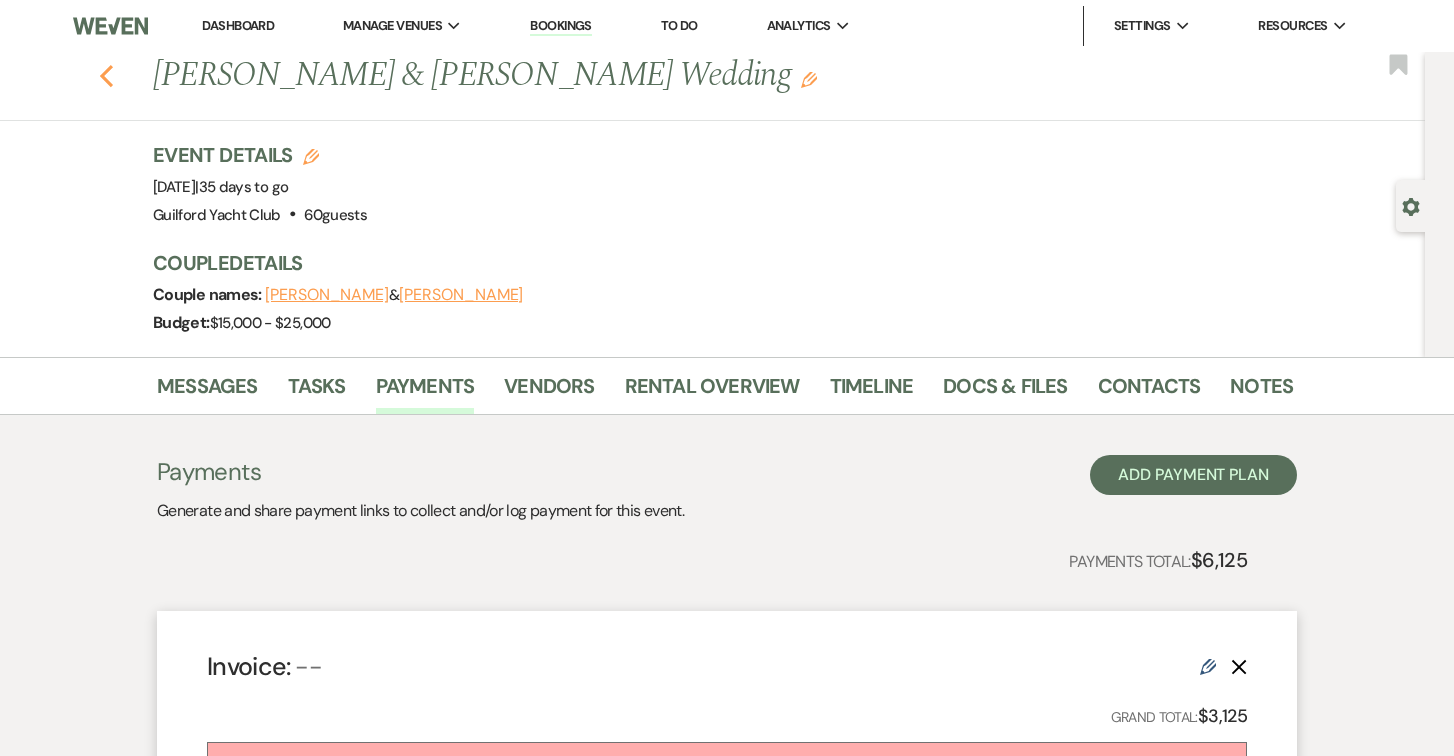 click 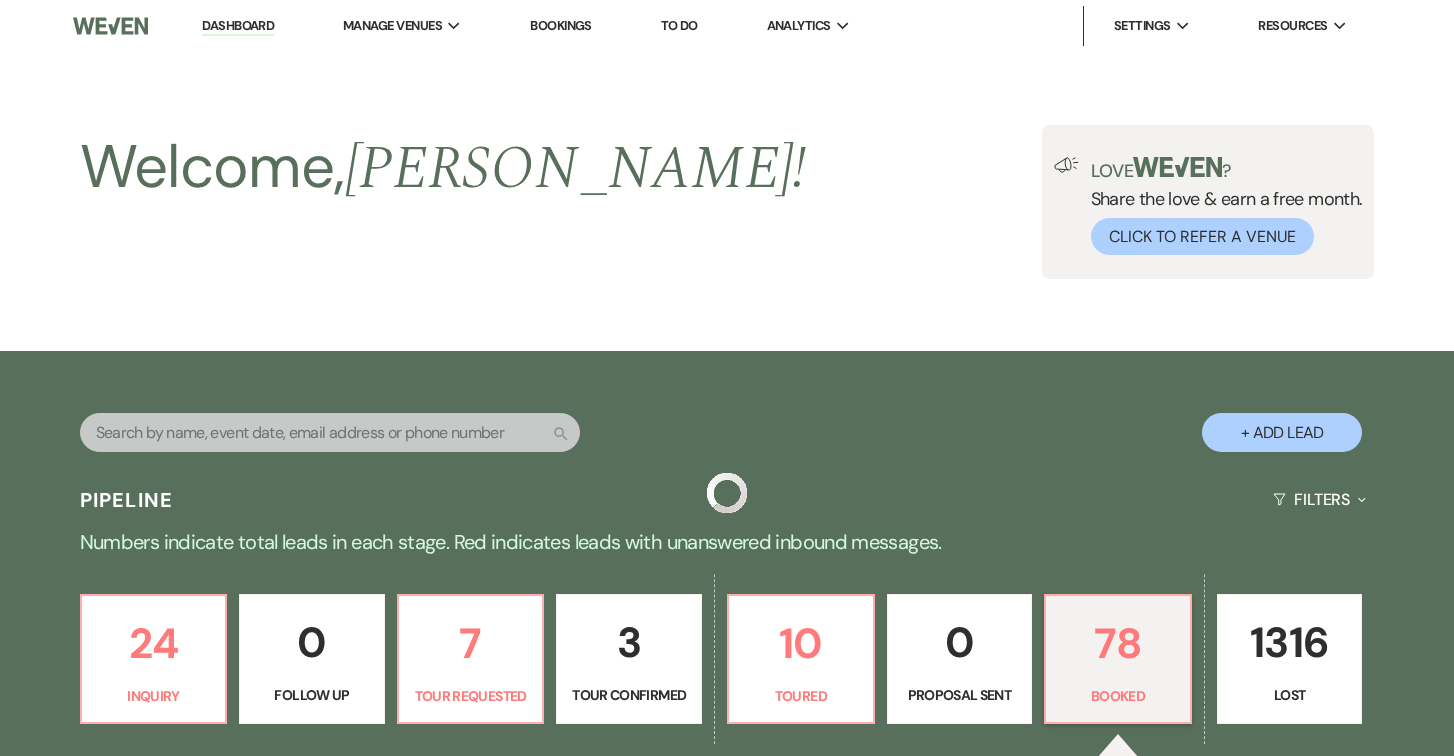 scroll, scrollTop: 766, scrollLeft: 0, axis: vertical 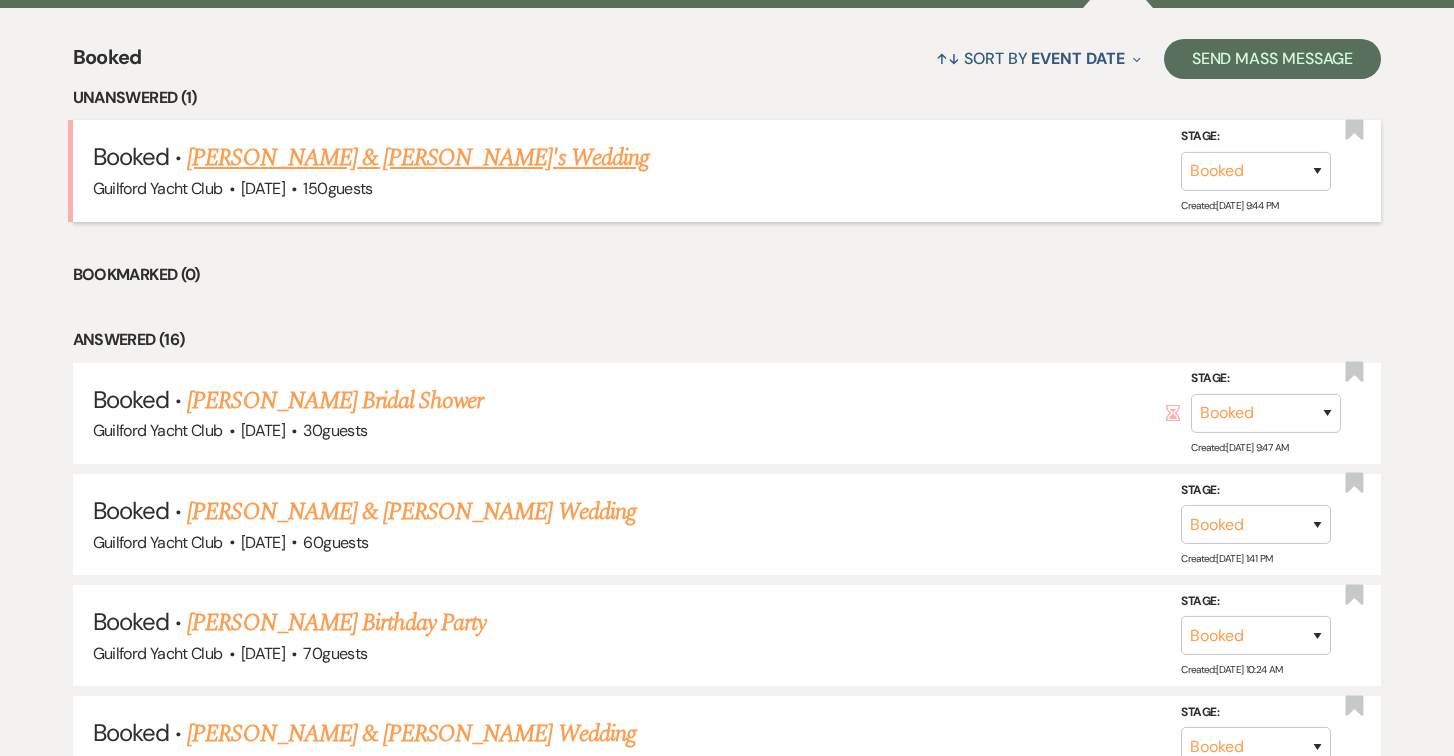 click on "[PERSON_NAME] & [PERSON_NAME]'s Wedding" at bounding box center (418, 158) 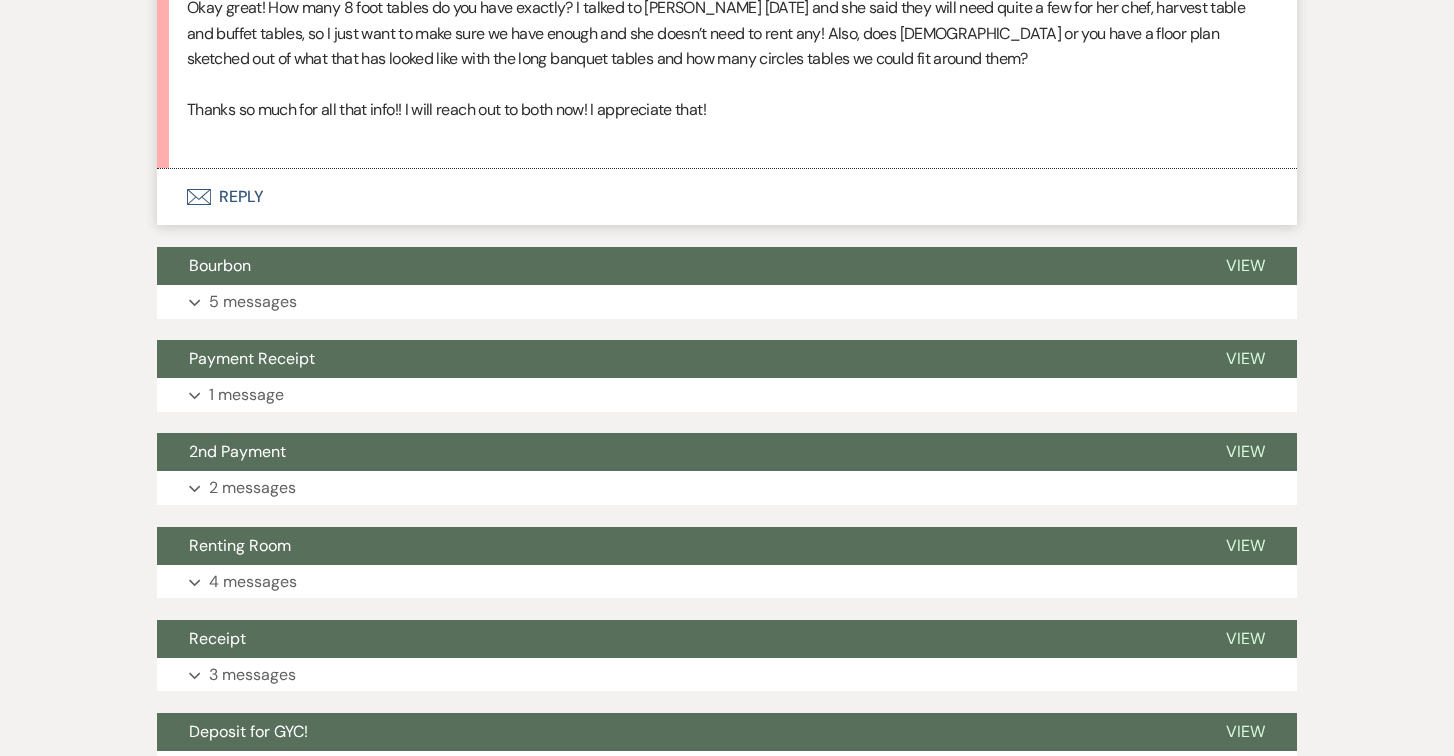 scroll, scrollTop: 1267, scrollLeft: 0, axis: vertical 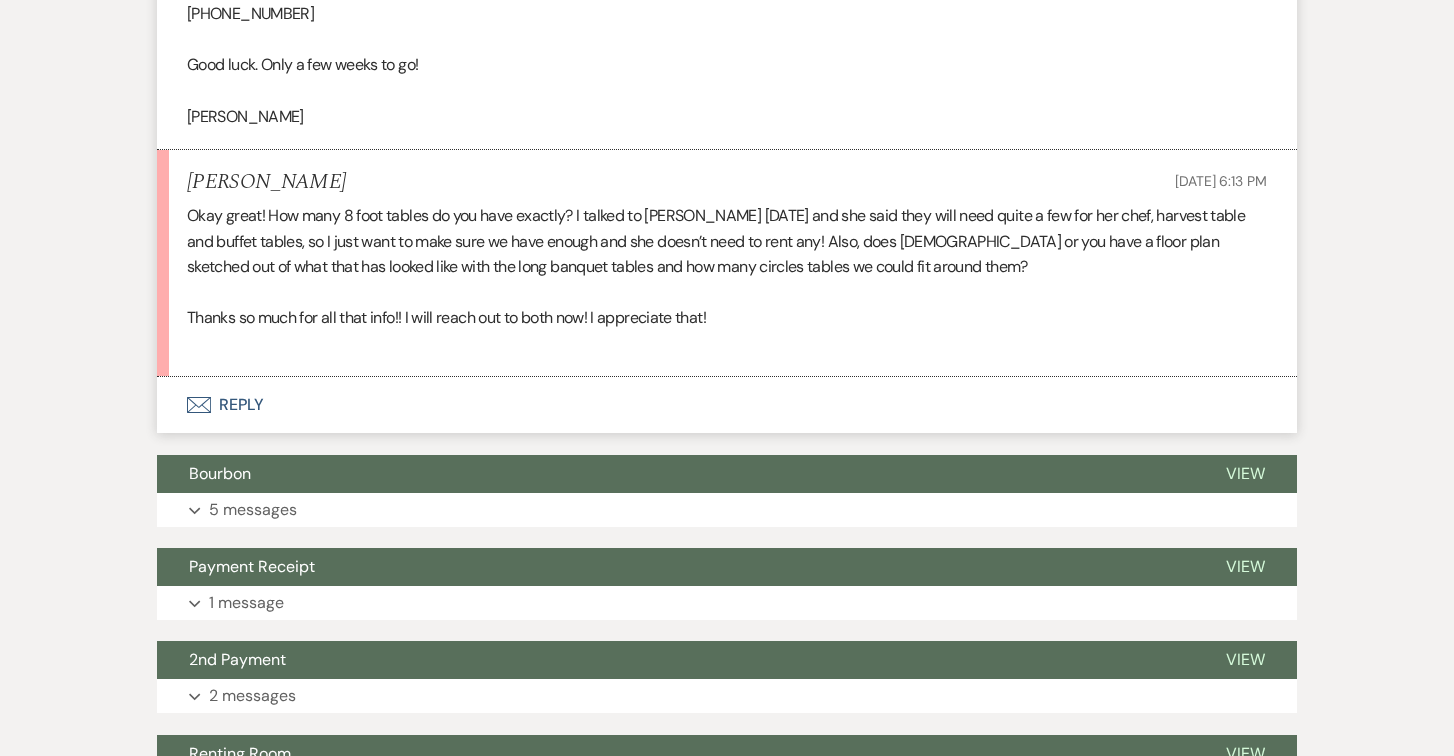 click on "Envelope Reply" at bounding box center (727, 405) 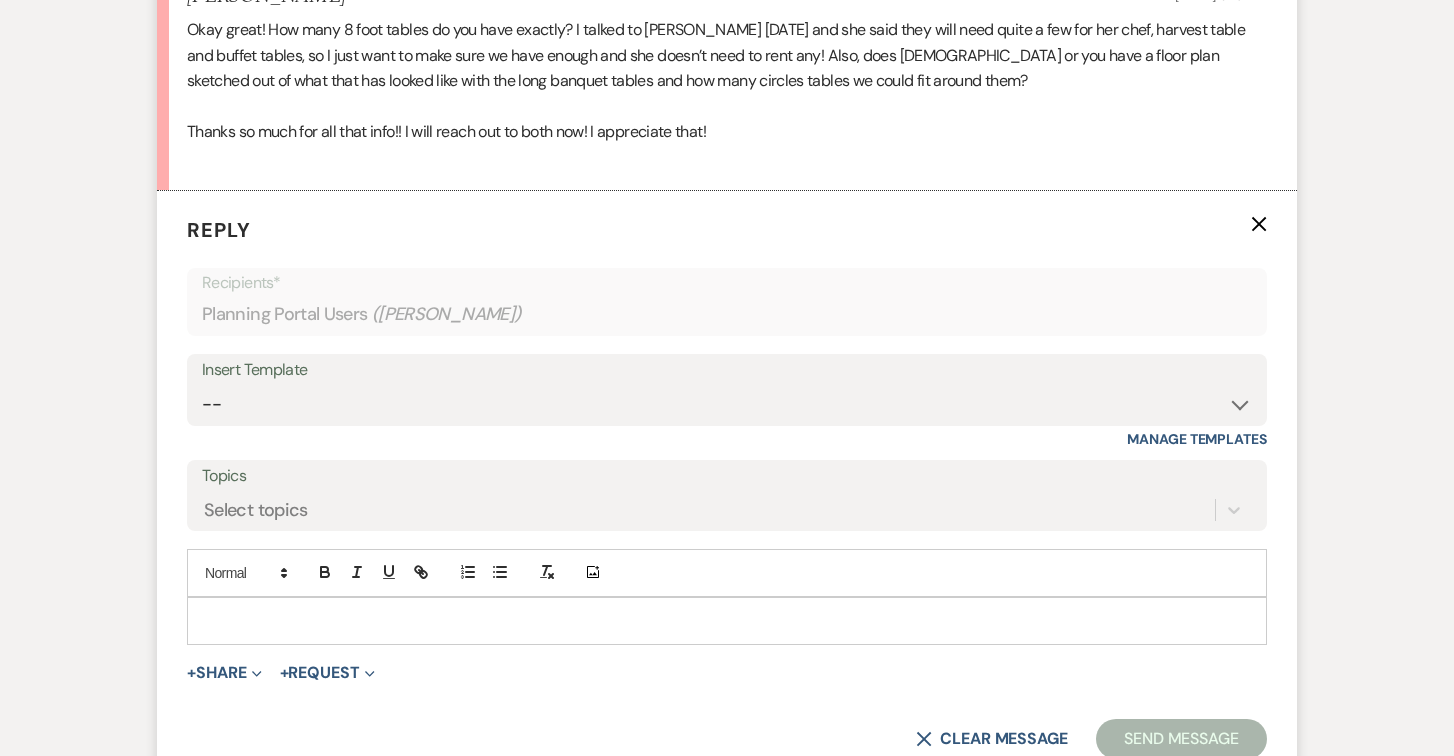 scroll, scrollTop: 1562, scrollLeft: 0, axis: vertical 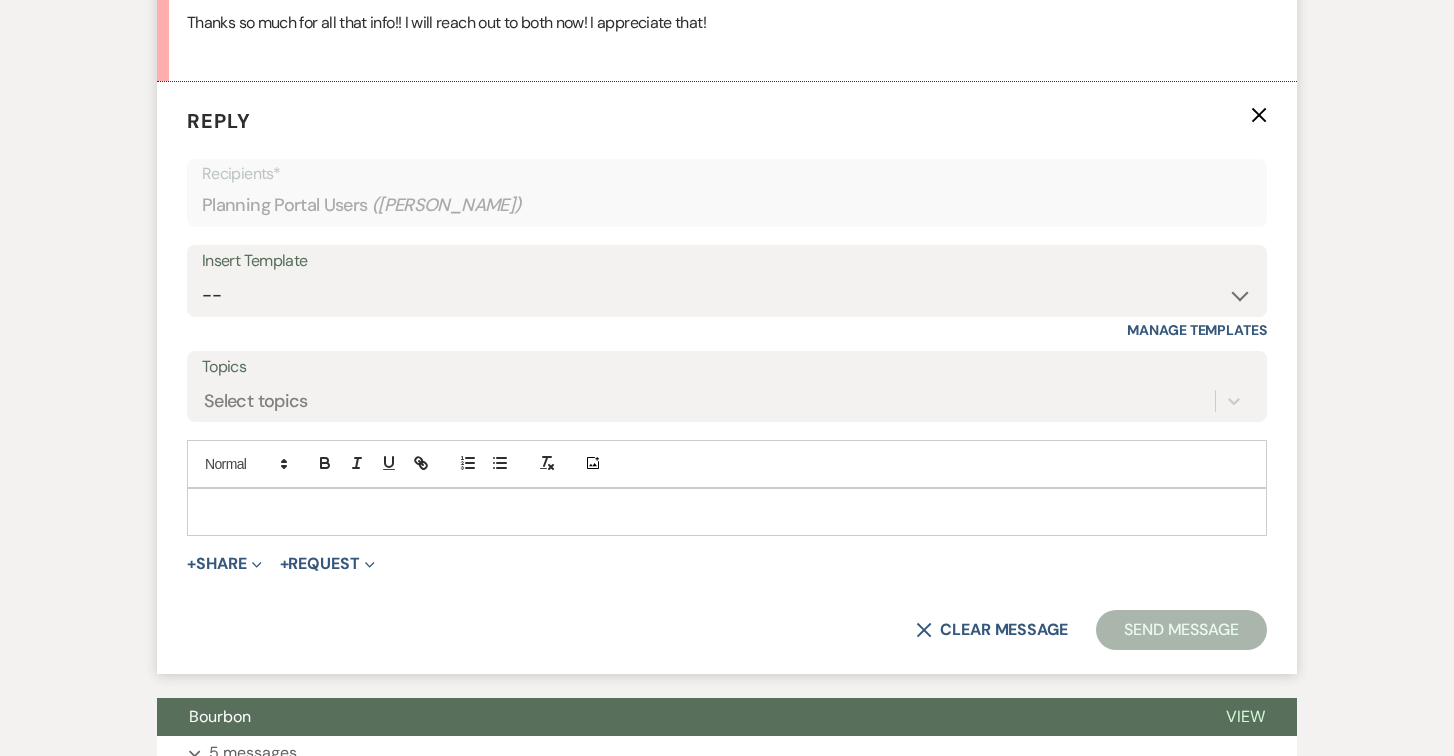 click at bounding box center (727, 512) 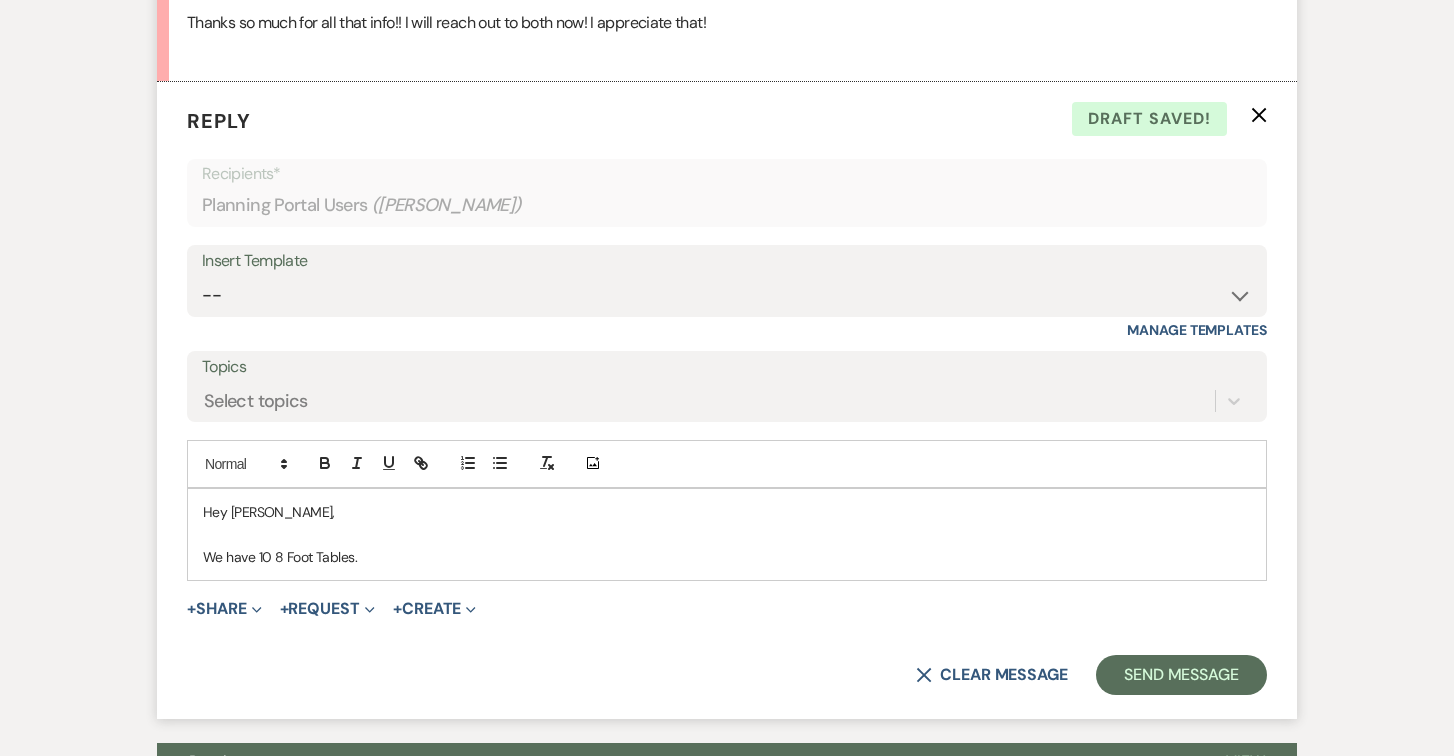 drag, startPoint x: 272, startPoint y: 551, endPoint x: 307, endPoint y: 556, distance: 35.35534 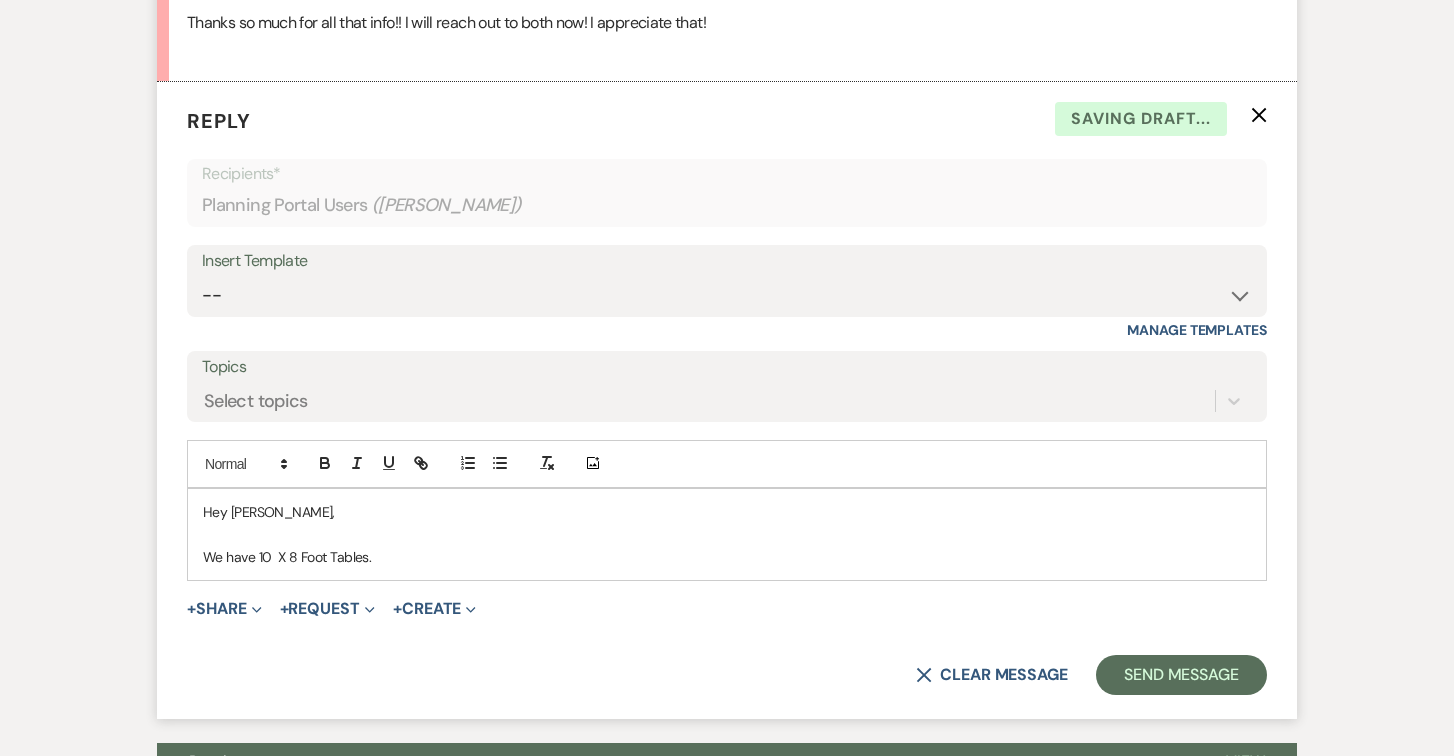 click on "We have 10  X 8 Foot Tables." at bounding box center (727, 557) 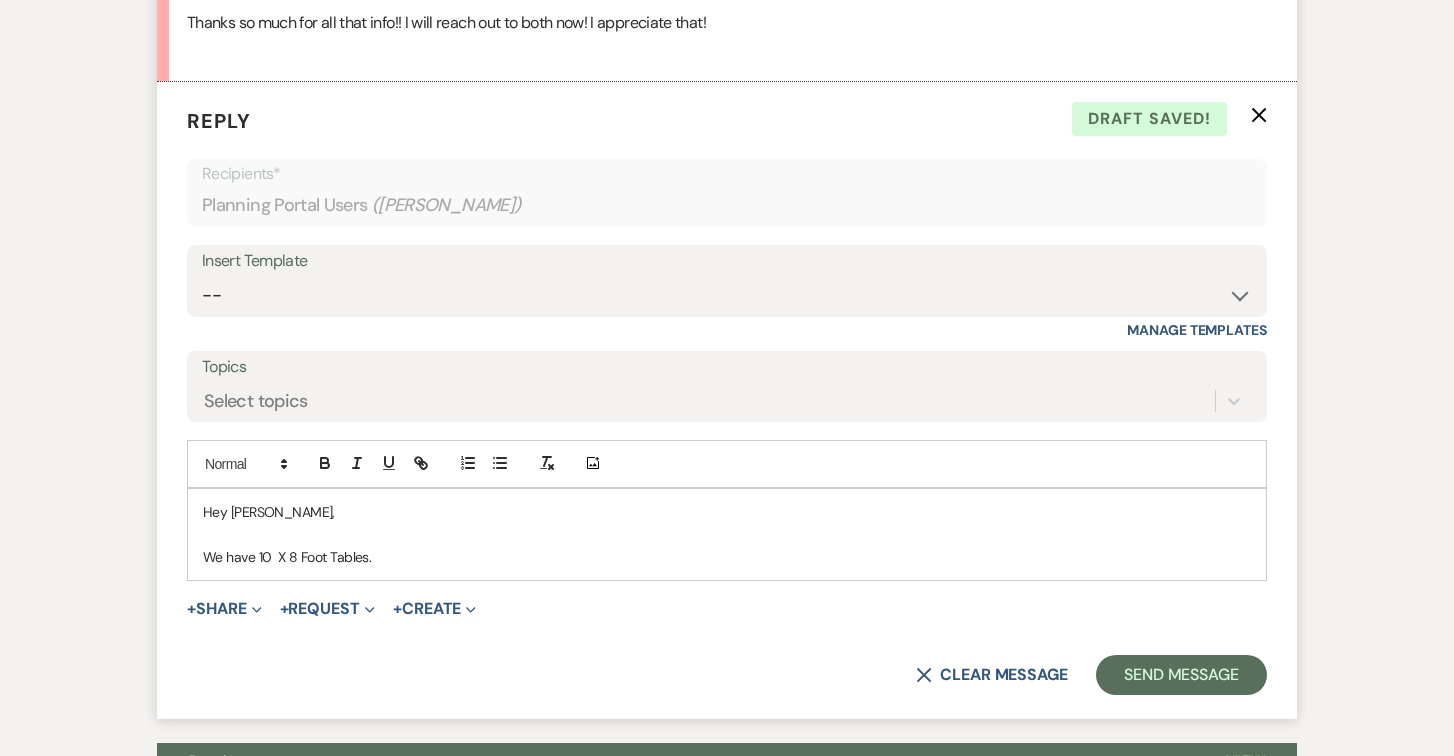 click on "We have 10  X 8 Foot Tables." at bounding box center [727, 557] 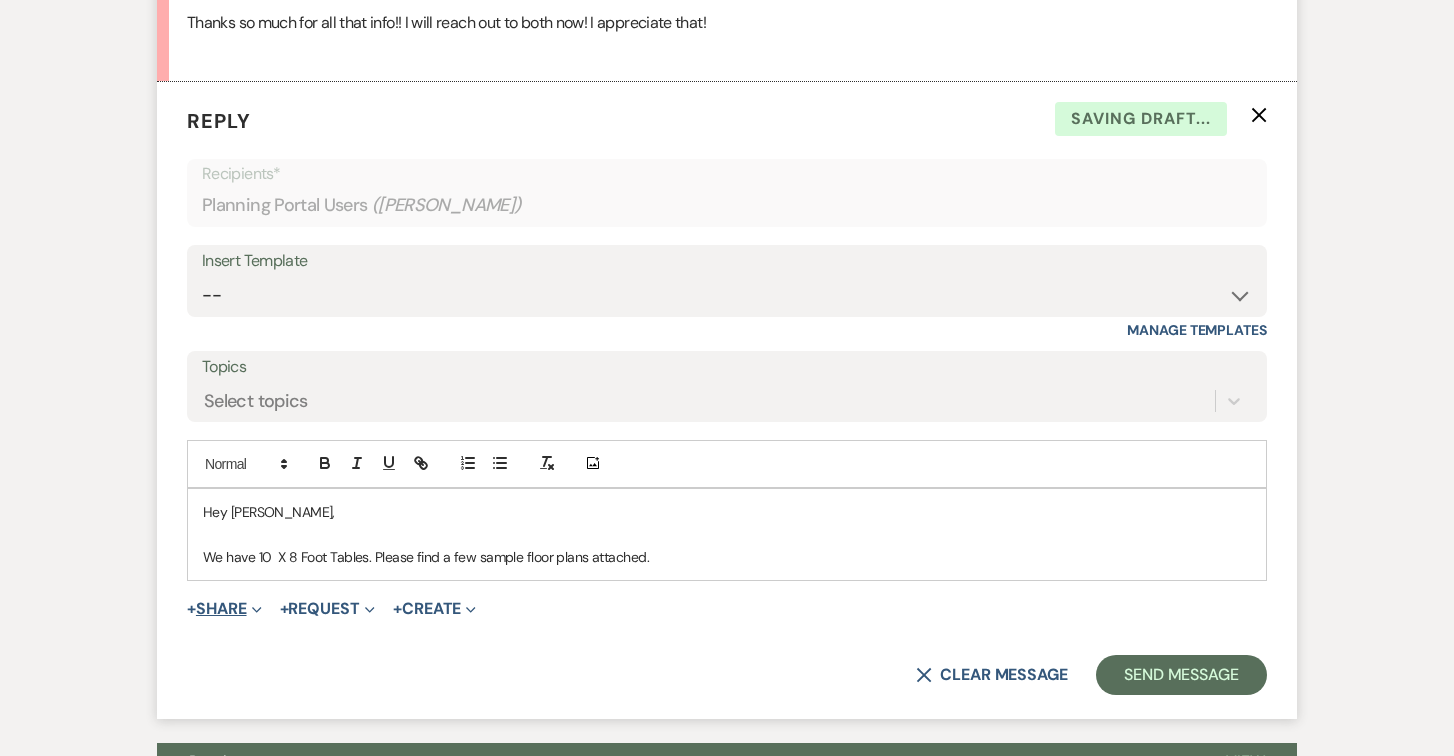 click on "+  Share Expand" at bounding box center (224, 609) 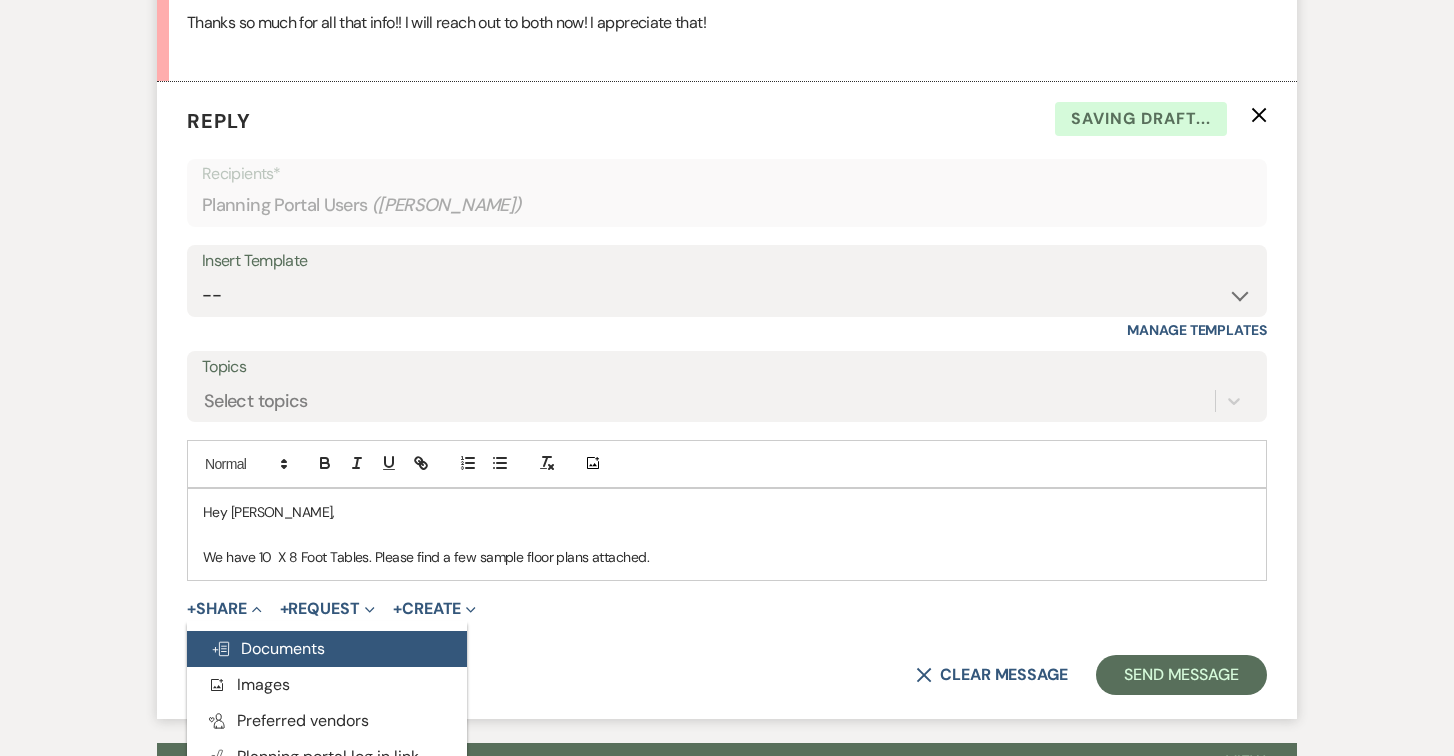 click on "Doc Upload Documents" at bounding box center (268, 648) 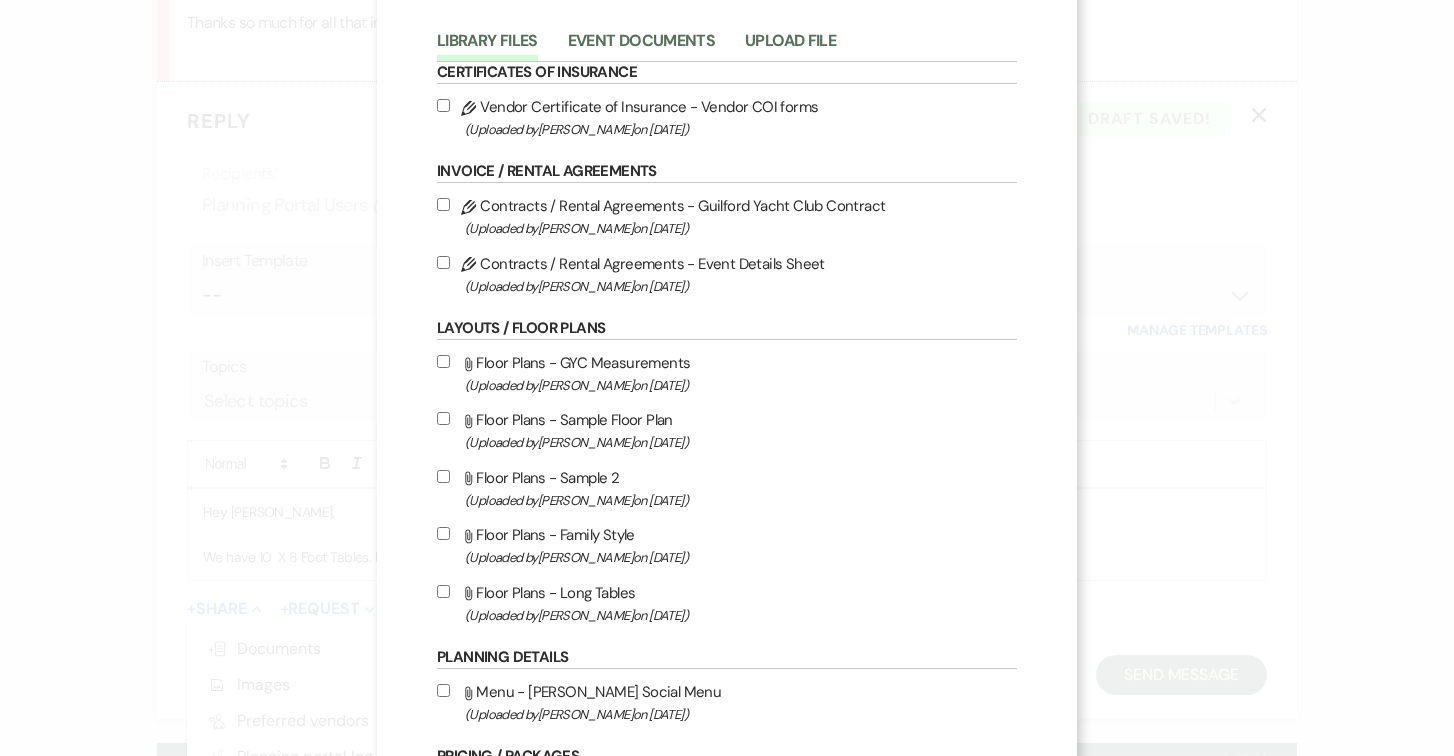 scroll, scrollTop: 103, scrollLeft: 0, axis: vertical 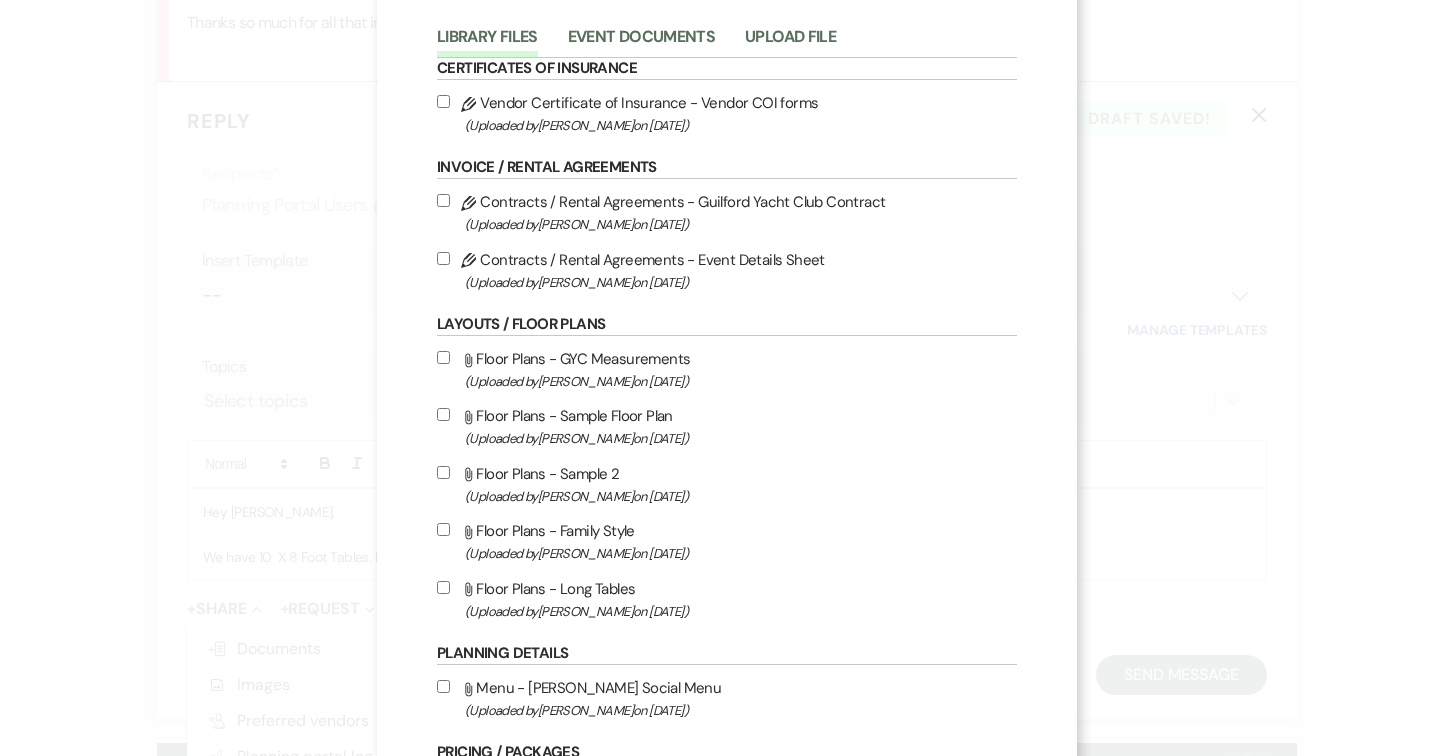 click on "Attach File Floor Plans - Long Tables (Uploaded by  [PERSON_NAME]  on   [DATE] )" at bounding box center [443, 587] 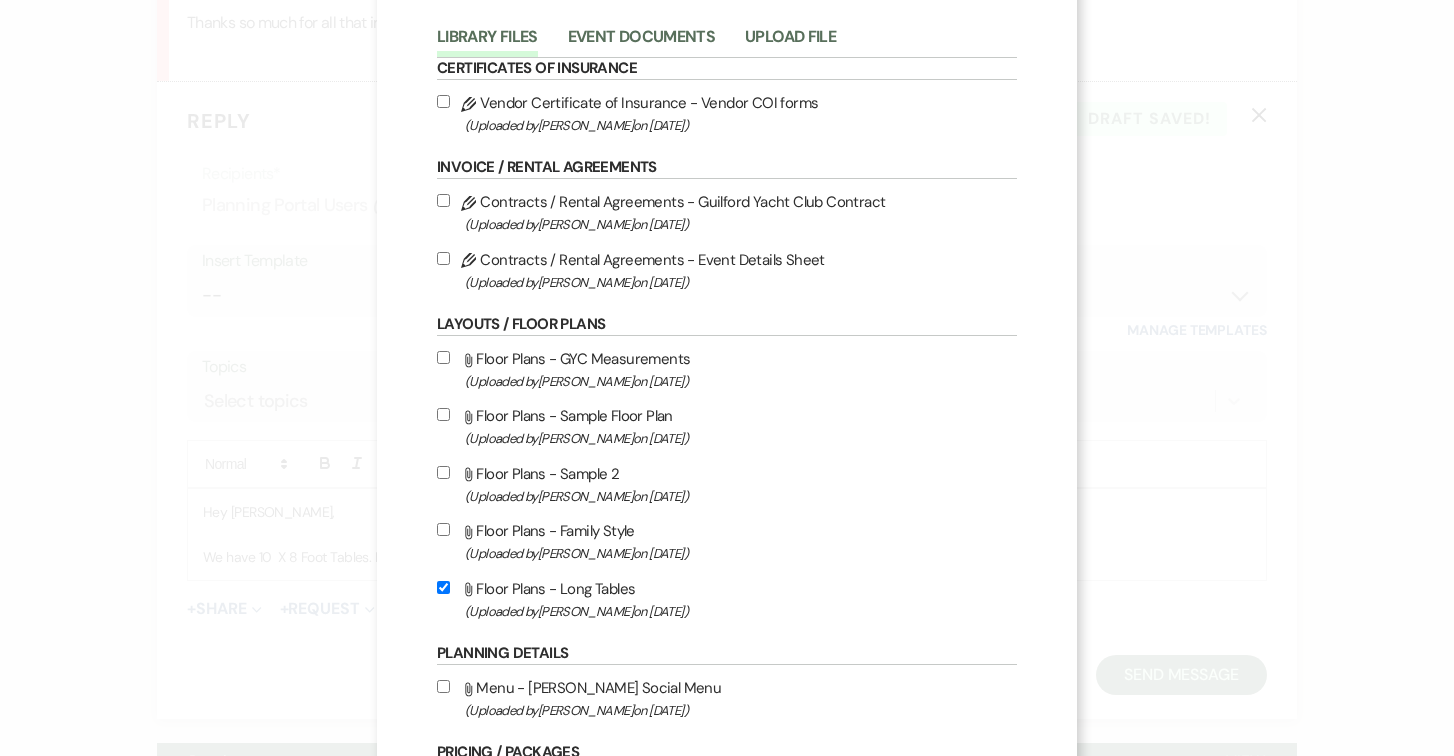 click on "Attach File Floor Plans - Family Style (Uploaded by  [PERSON_NAME]  on   [DATE] )" at bounding box center (443, 529) 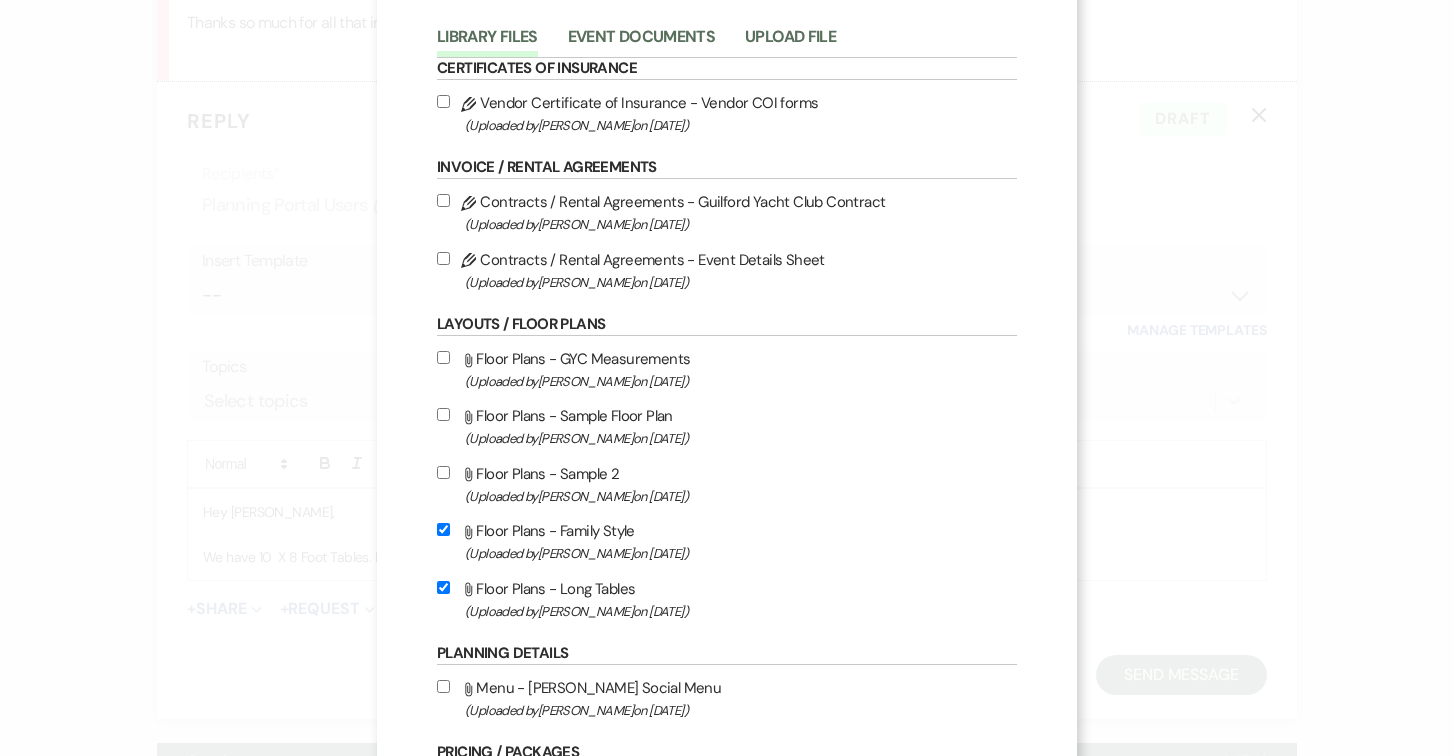 click on "Attach File Floor Plans - Sample 2 (Uploaded by  [PERSON_NAME]  on   [DATE] )" at bounding box center [727, 484] 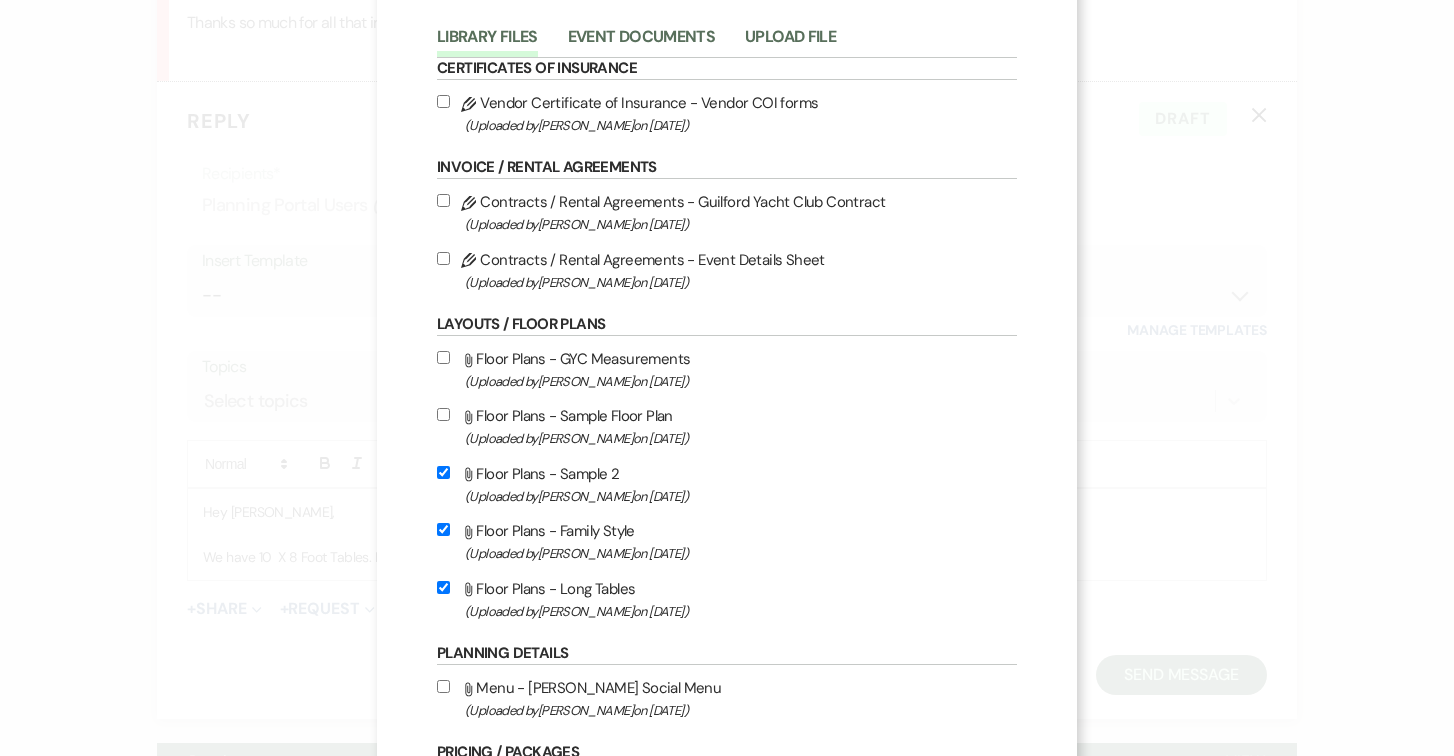 click on "Attach File Floor Plans - Sample Floor Plan (Uploaded by  [PERSON_NAME]  on   [DATE] )" at bounding box center (443, 414) 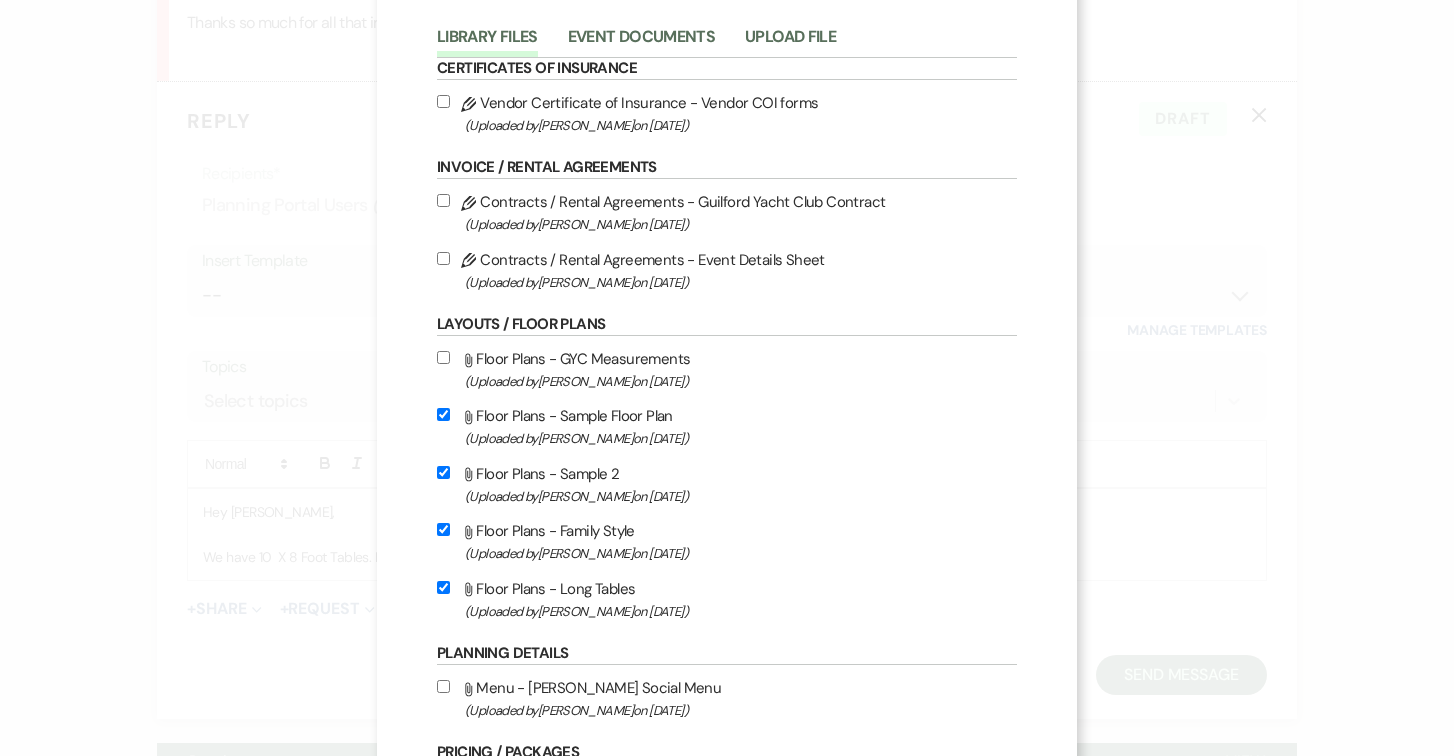 checkbox on "true" 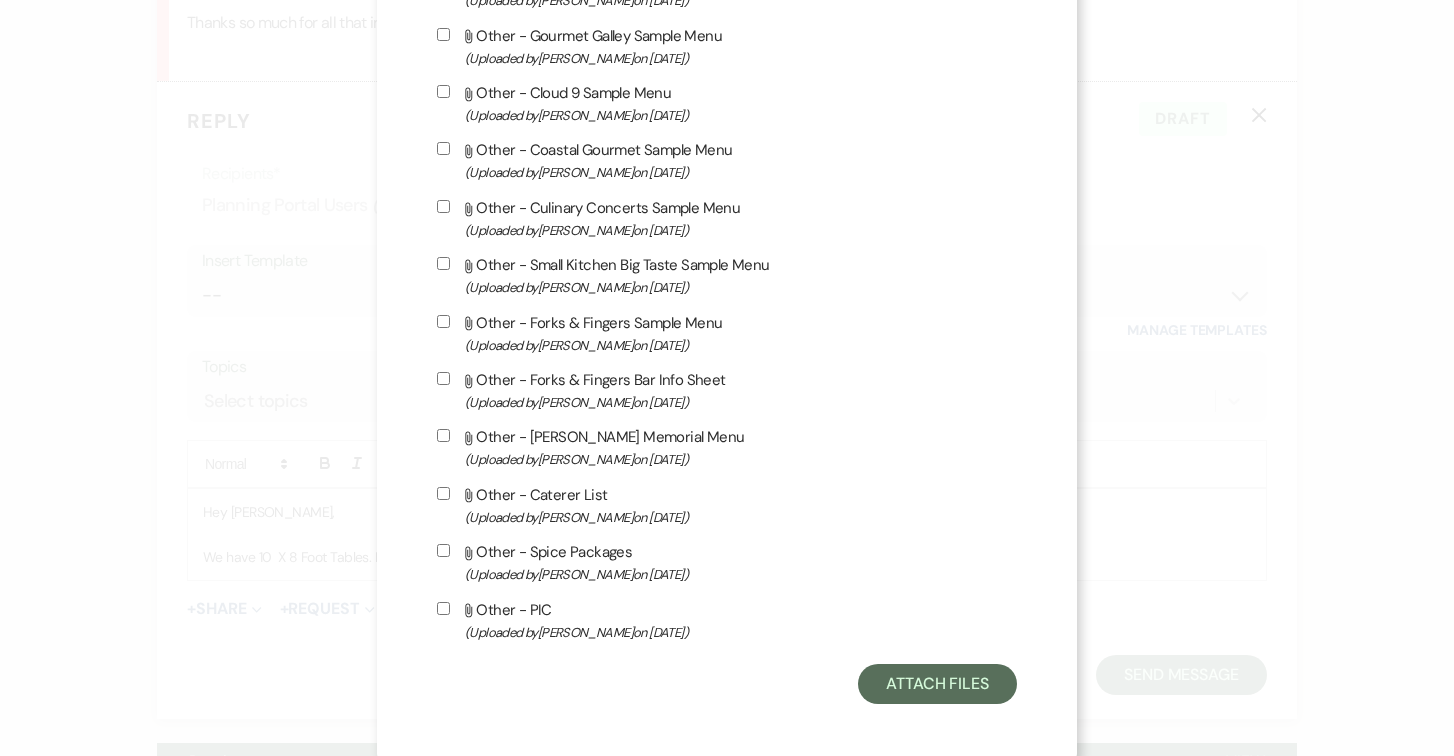 scroll, scrollTop: 1635, scrollLeft: 0, axis: vertical 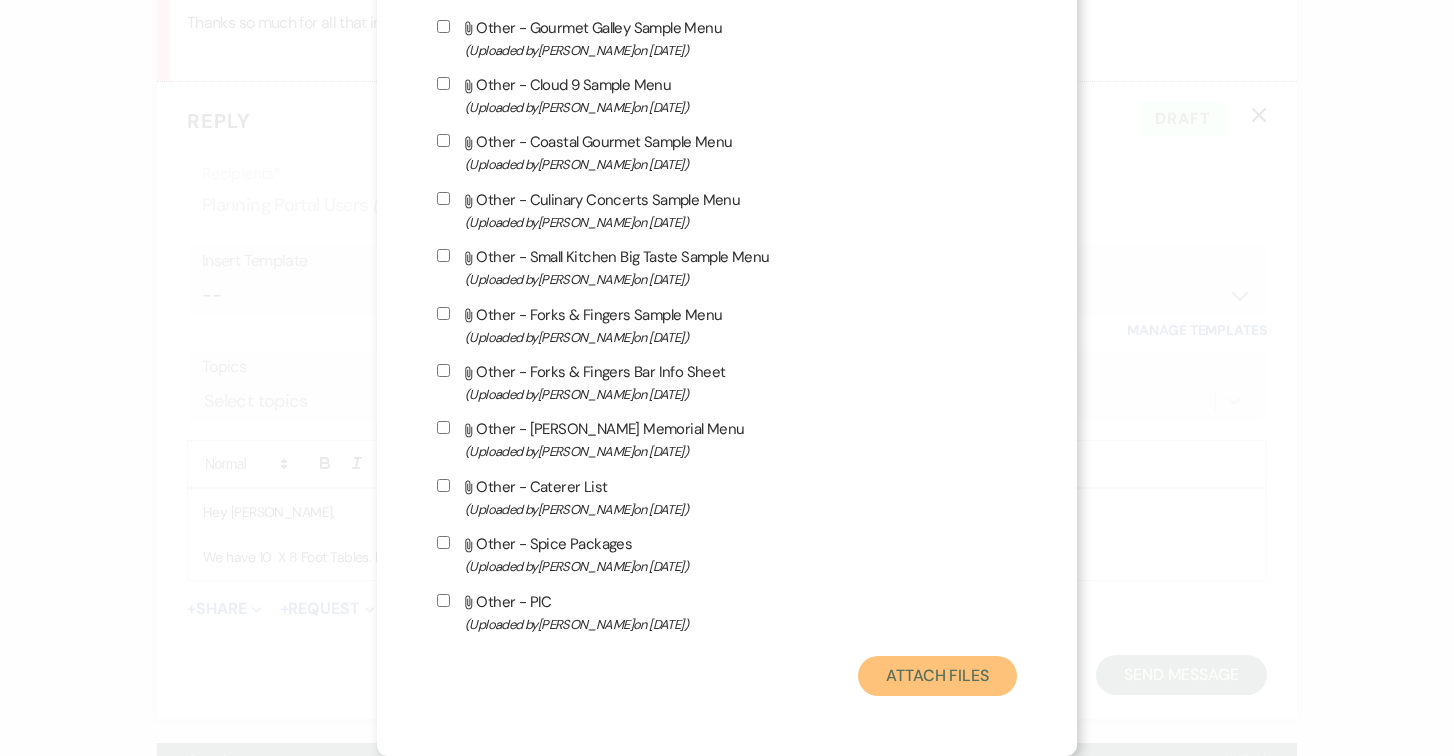 click on "Attach Files" at bounding box center [937, 676] 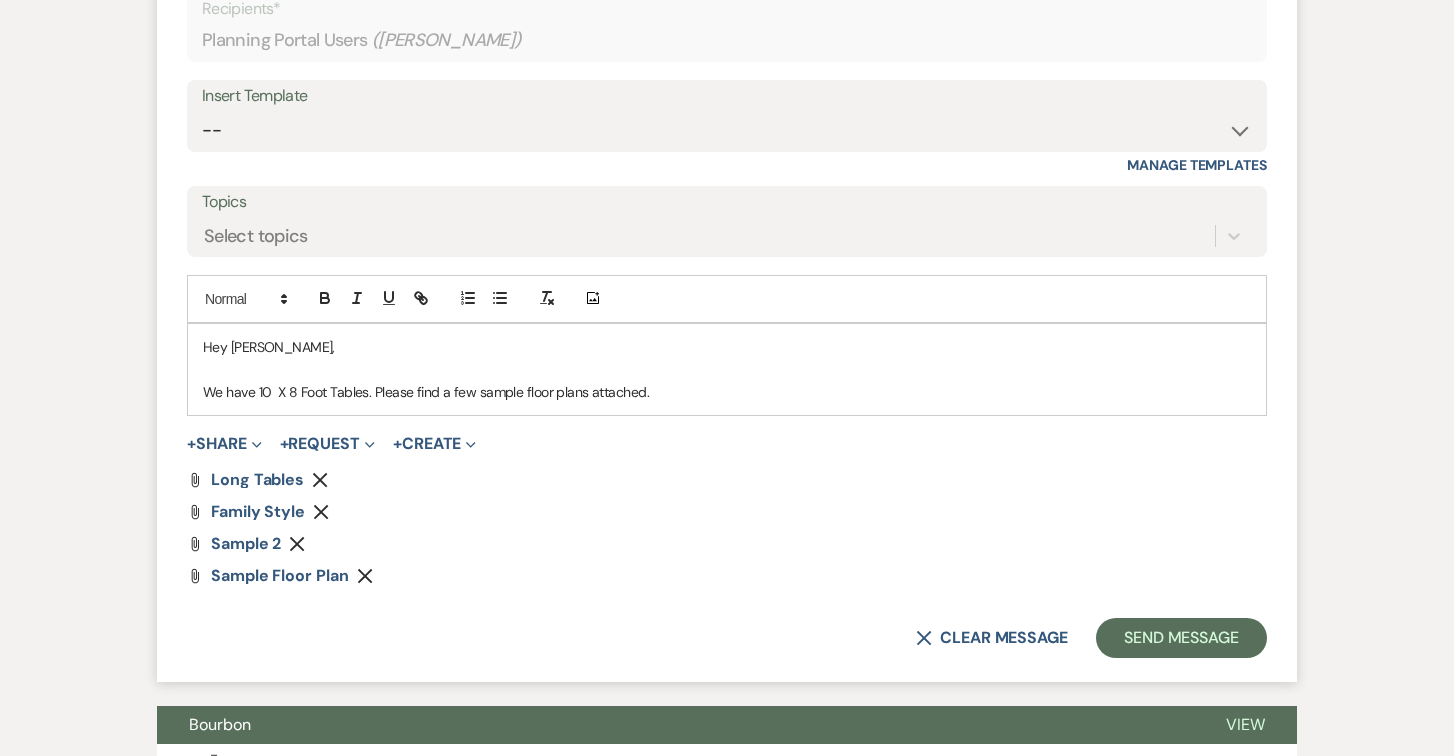 scroll, scrollTop: 1729, scrollLeft: 0, axis: vertical 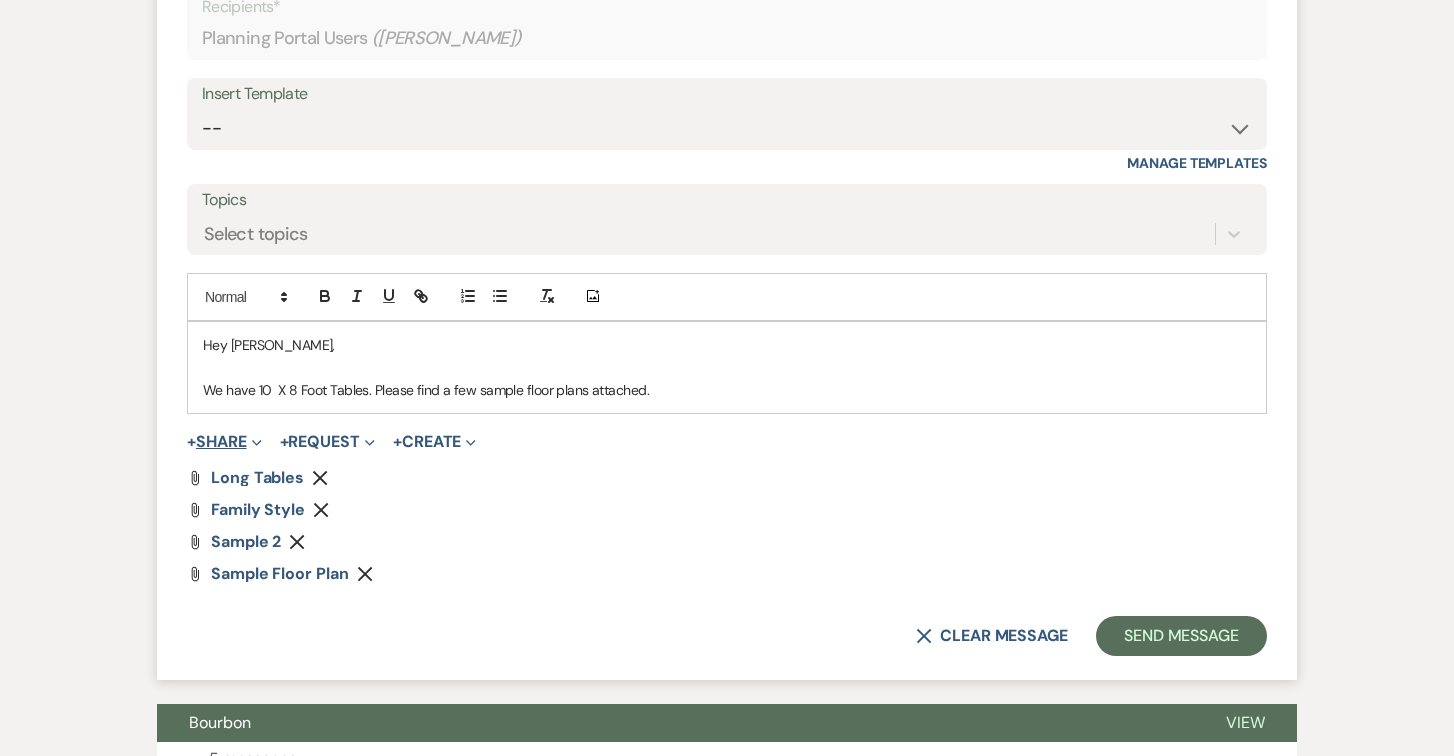 click on "+  Share Expand" at bounding box center [224, 442] 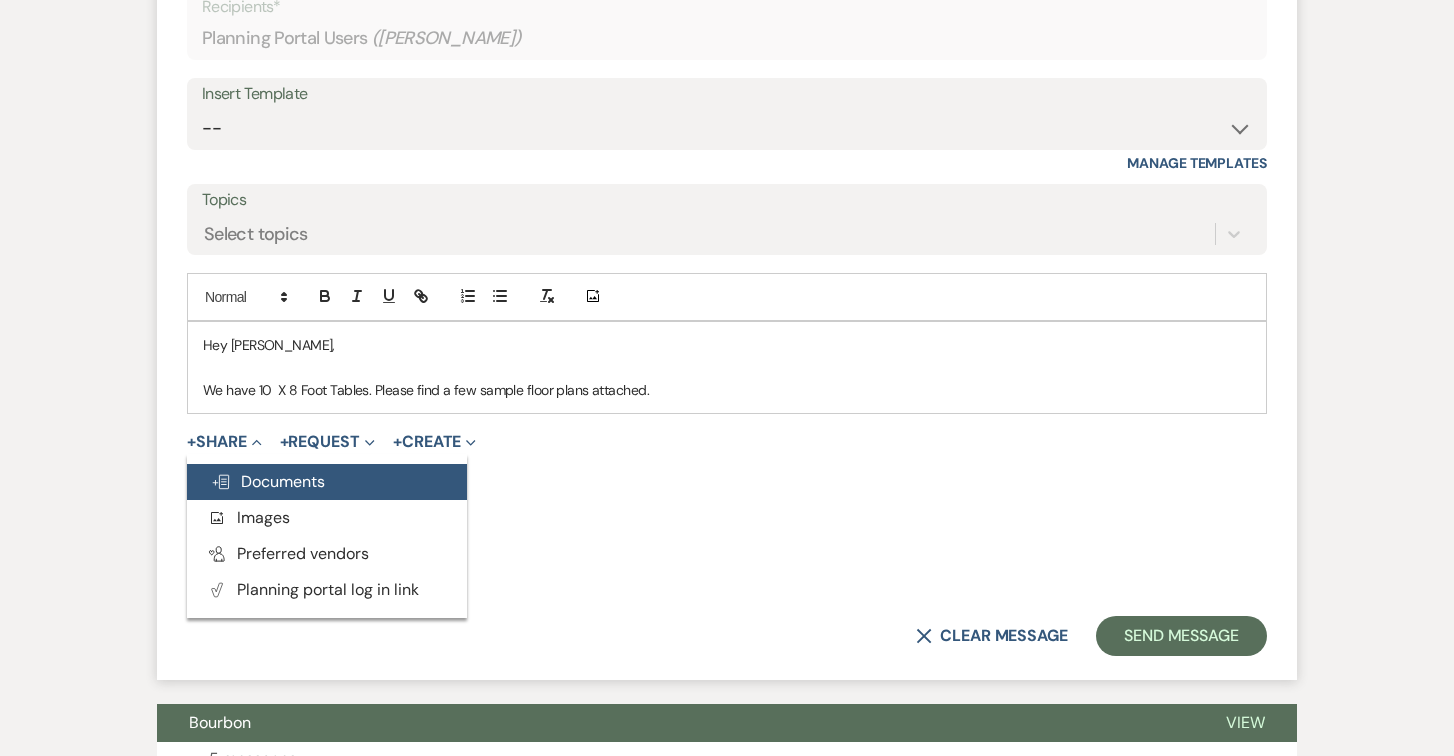 click on "Doc Upload Documents" at bounding box center [268, 481] 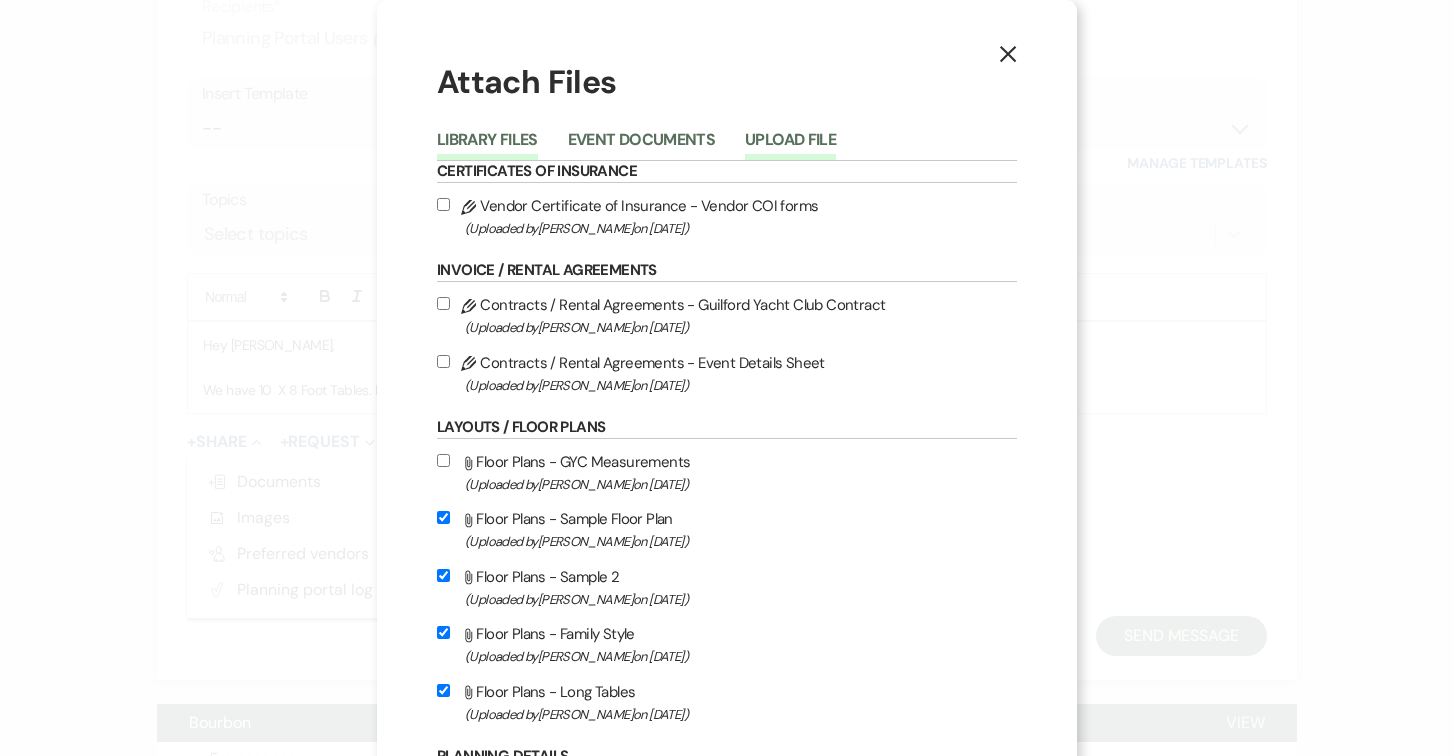 click on "Upload File" at bounding box center [790, 146] 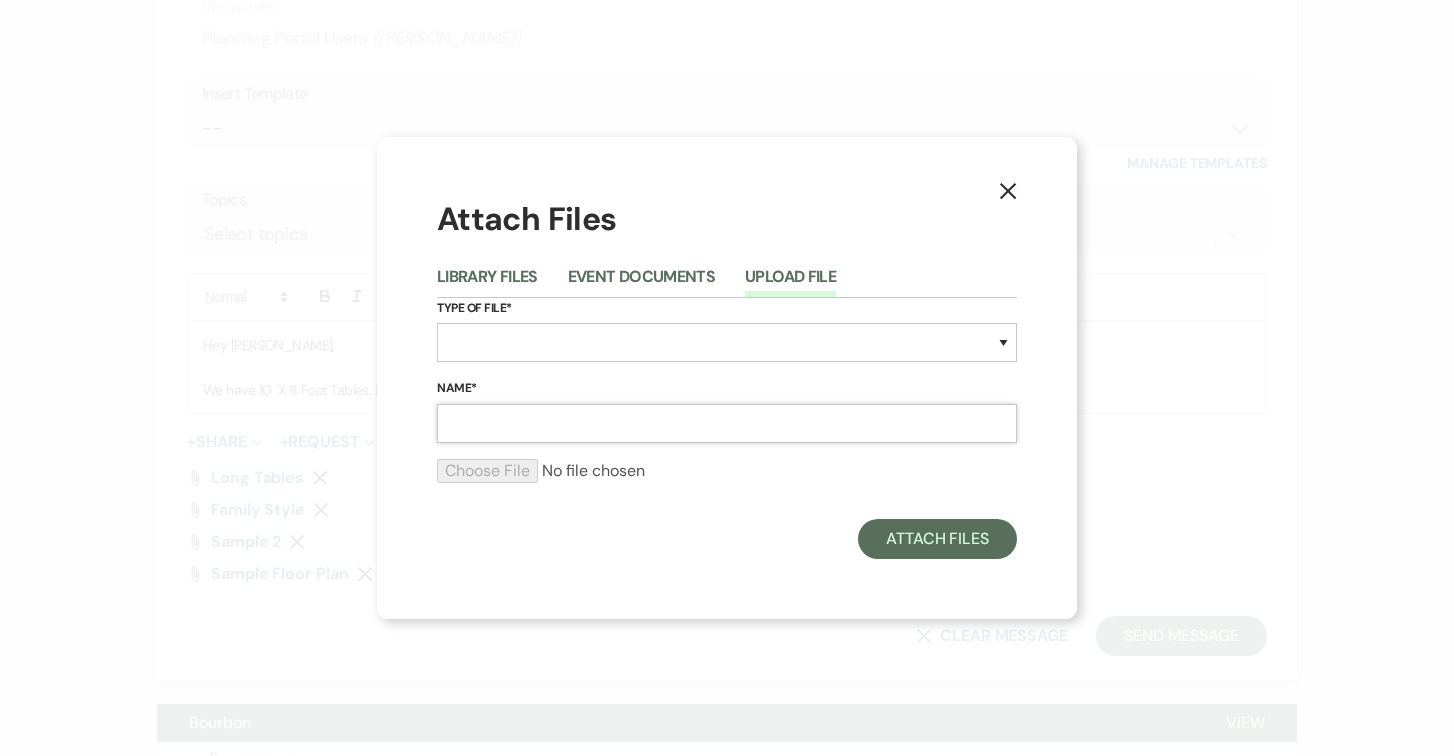 click on "Name*" at bounding box center [727, 423] 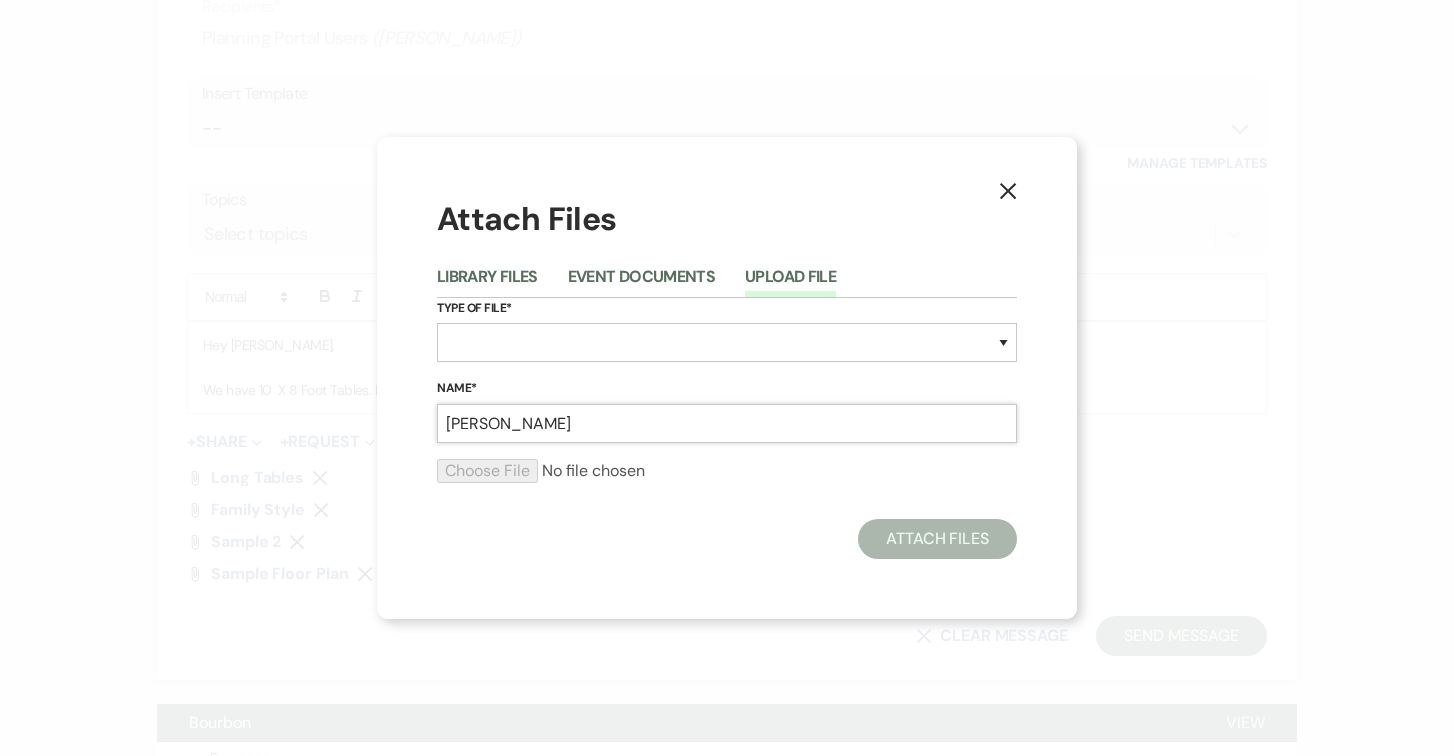 type on "[PERSON_NAME]" 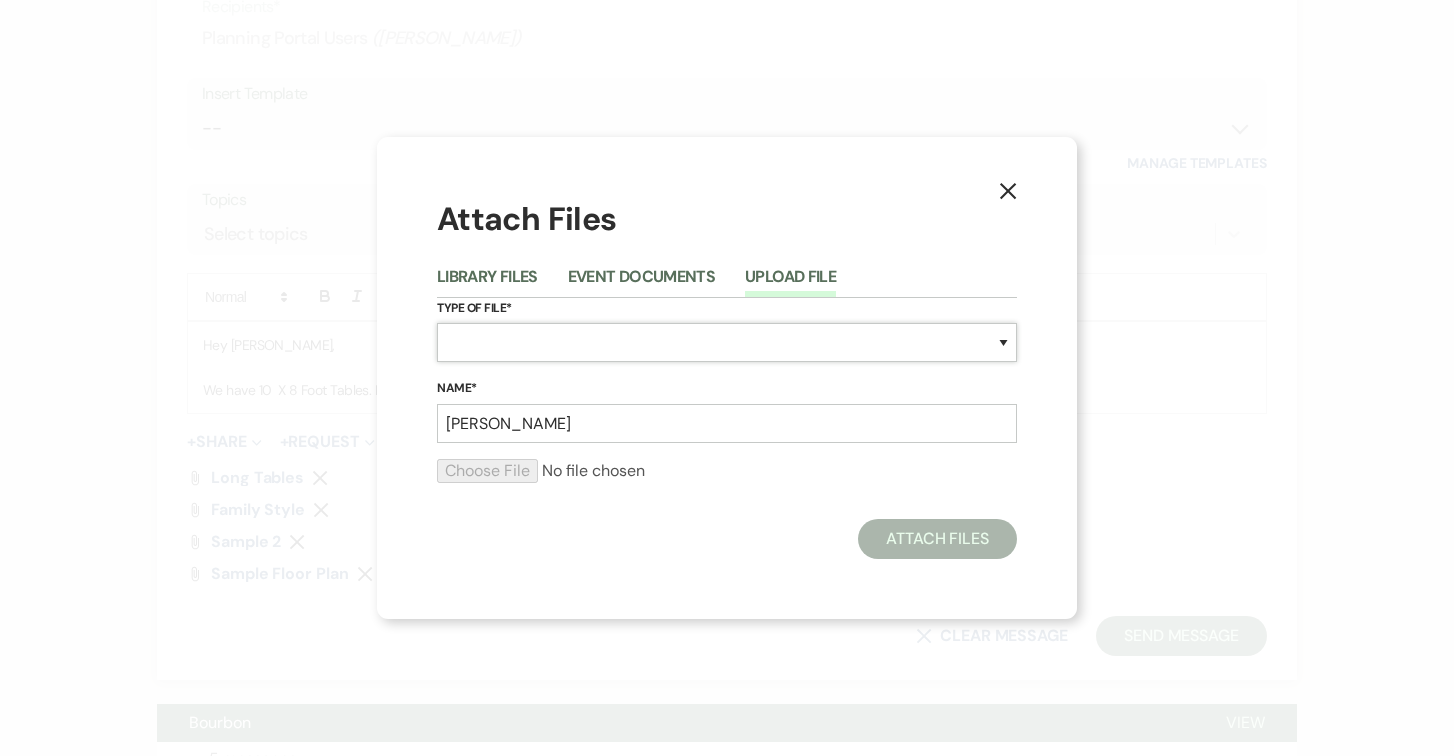 click on "Special Event Insurance Vendor Certificate of Insurance Contracts / Rental Agreements Invoices Receipts Event Maps Floor Plans Rain Plan Seating Charts Venue Layout Catering / Alcohol Permit Event Permit Fire Permit Fuel Permit Generator Permit Tent Permit Venue Permit Other Permit Inventory  Promotional Sample Venue Beverage Ceremony Event Finalize + Share Guests Lodging Menu Vendors Venue Beverage Brochure Menu Packages Product Specifications Quotes Beverage Event and Ceremony Details Finalize & Share Guests Lodging Menu Vendors Venue Event Timeline Family / Wedding Party Timeline Food and Beverage Timeline MC / DJ / Band Timeline Master Timeline Photography Timeline Set-Up / Clean-Up Vendor Timeline Bartender Safe Serve / TiPS Certification Vendor Certification Vendor License Other" at bounding box center [727, 342] 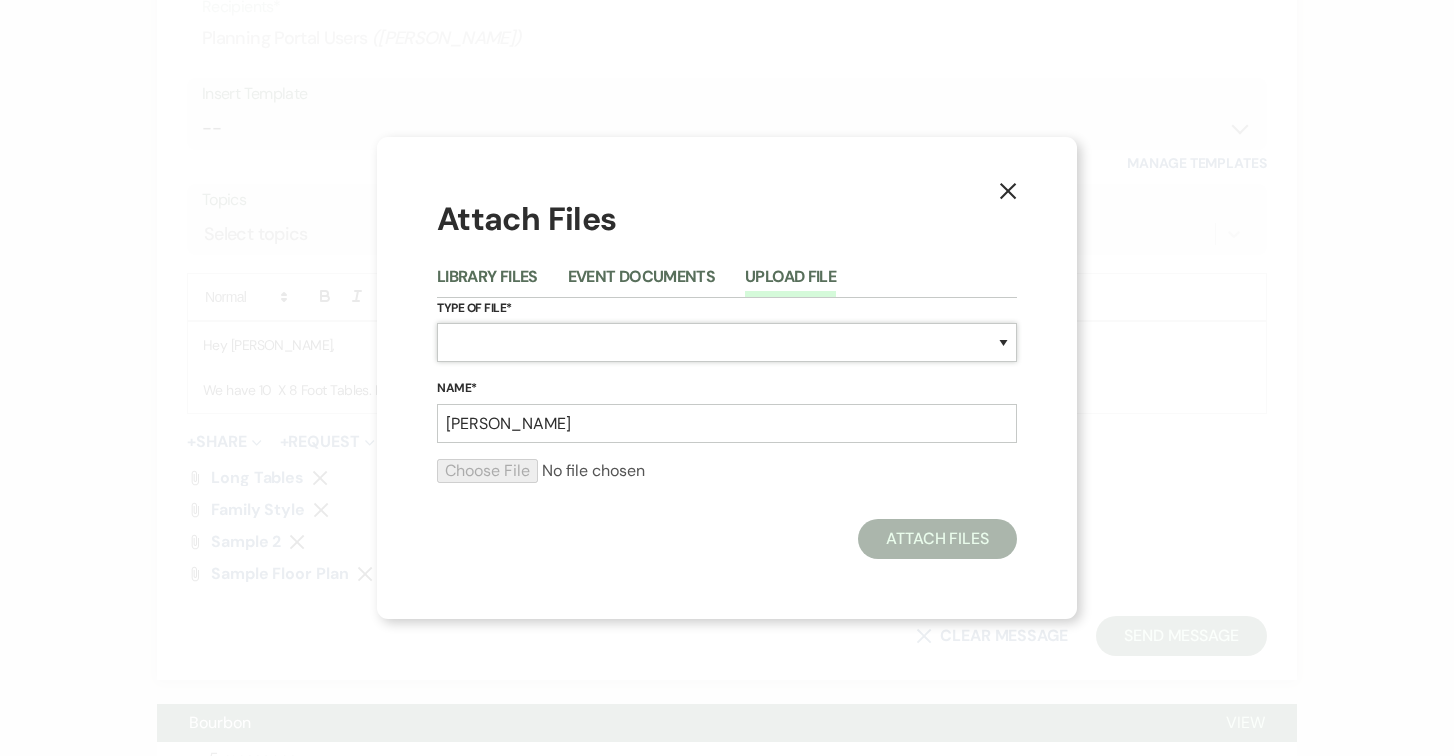 select on "24" 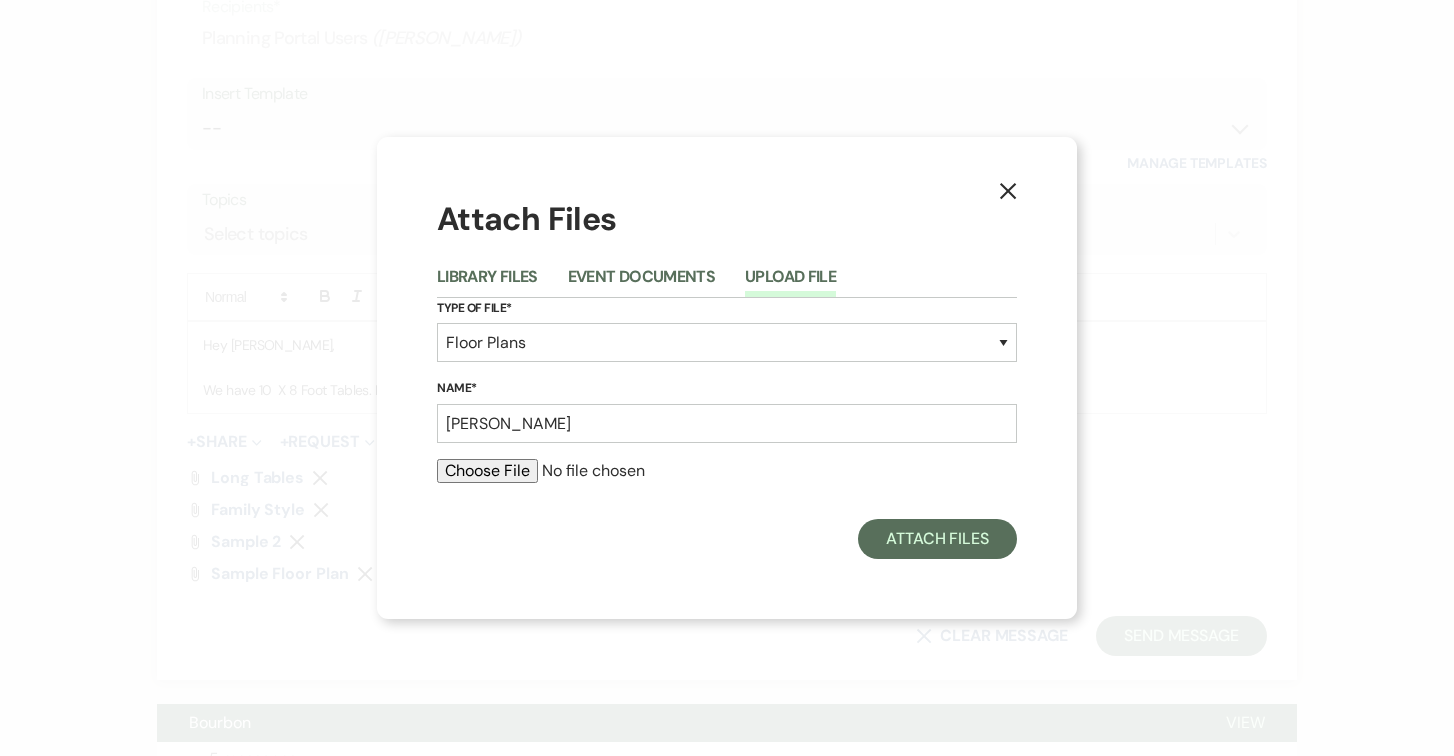 click at bounding box center (727, 471) 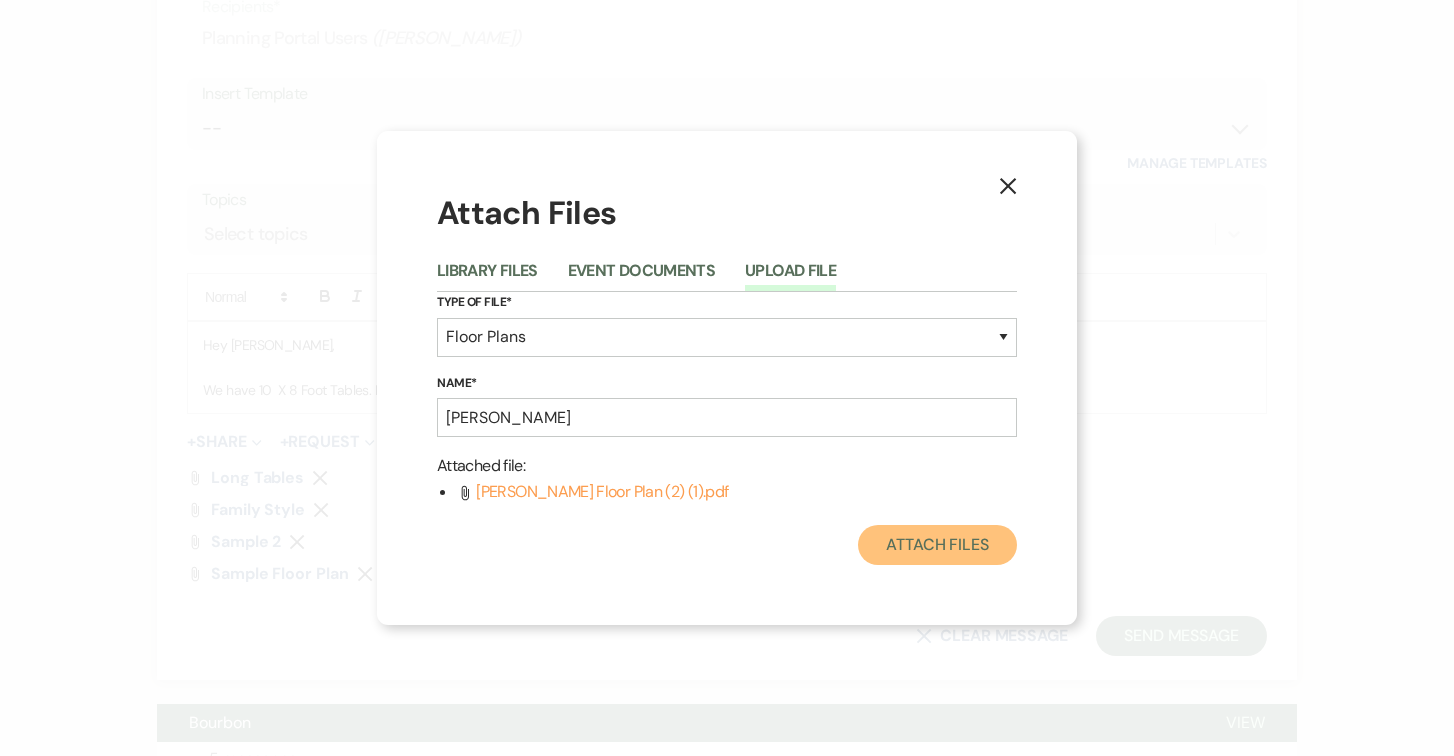 click on "Attach Files" at bounding box center [937, 545] 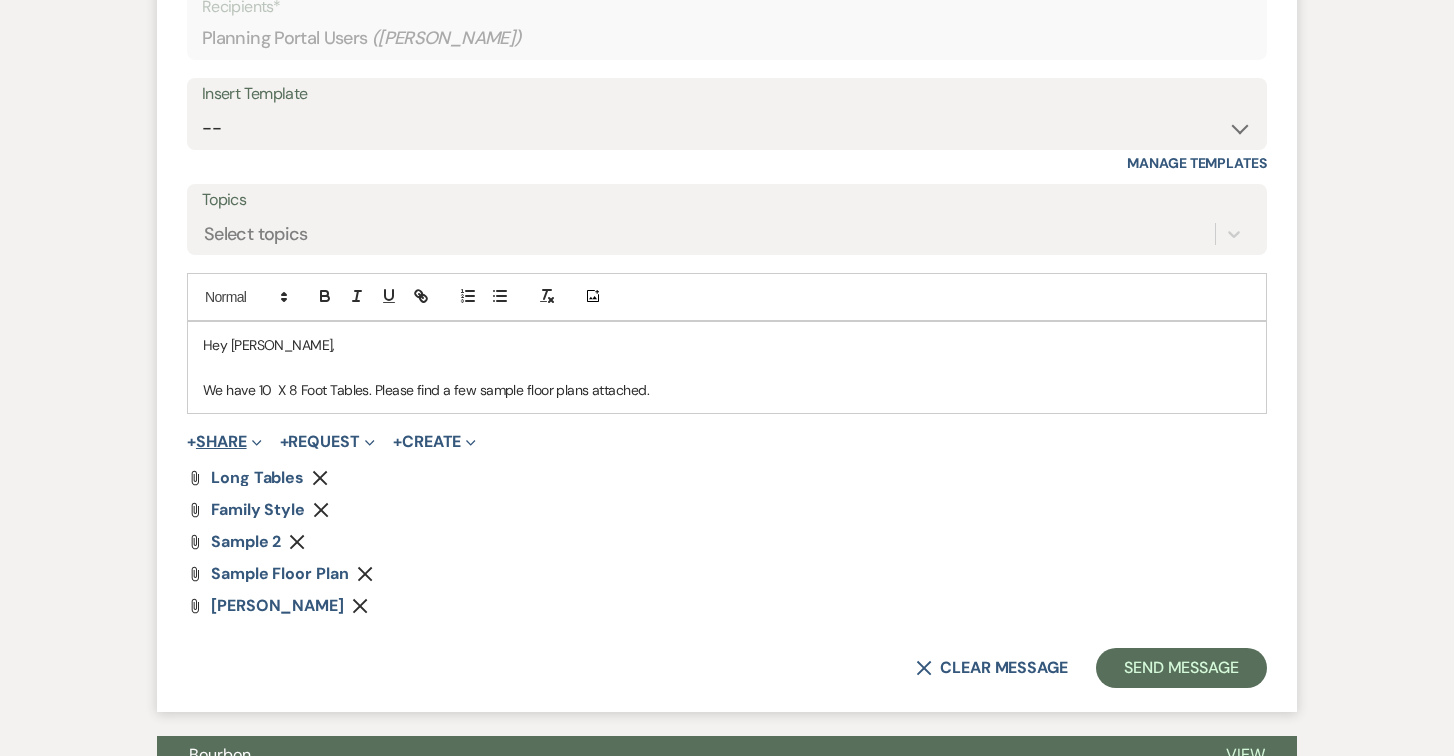 click on "+  Share Expand" at bounding box center [224, 442] 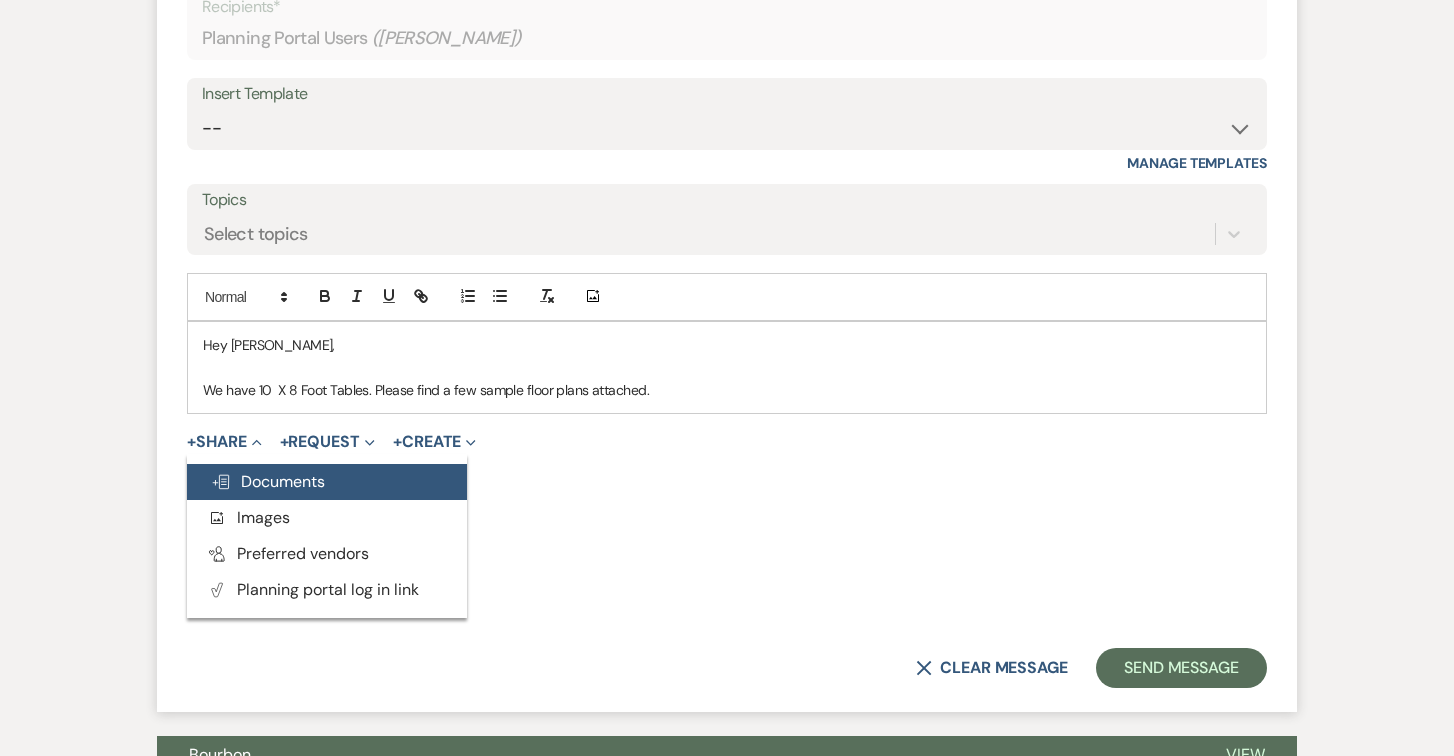 click on "Doc Upload Documents" at bounding box center (268, 481) 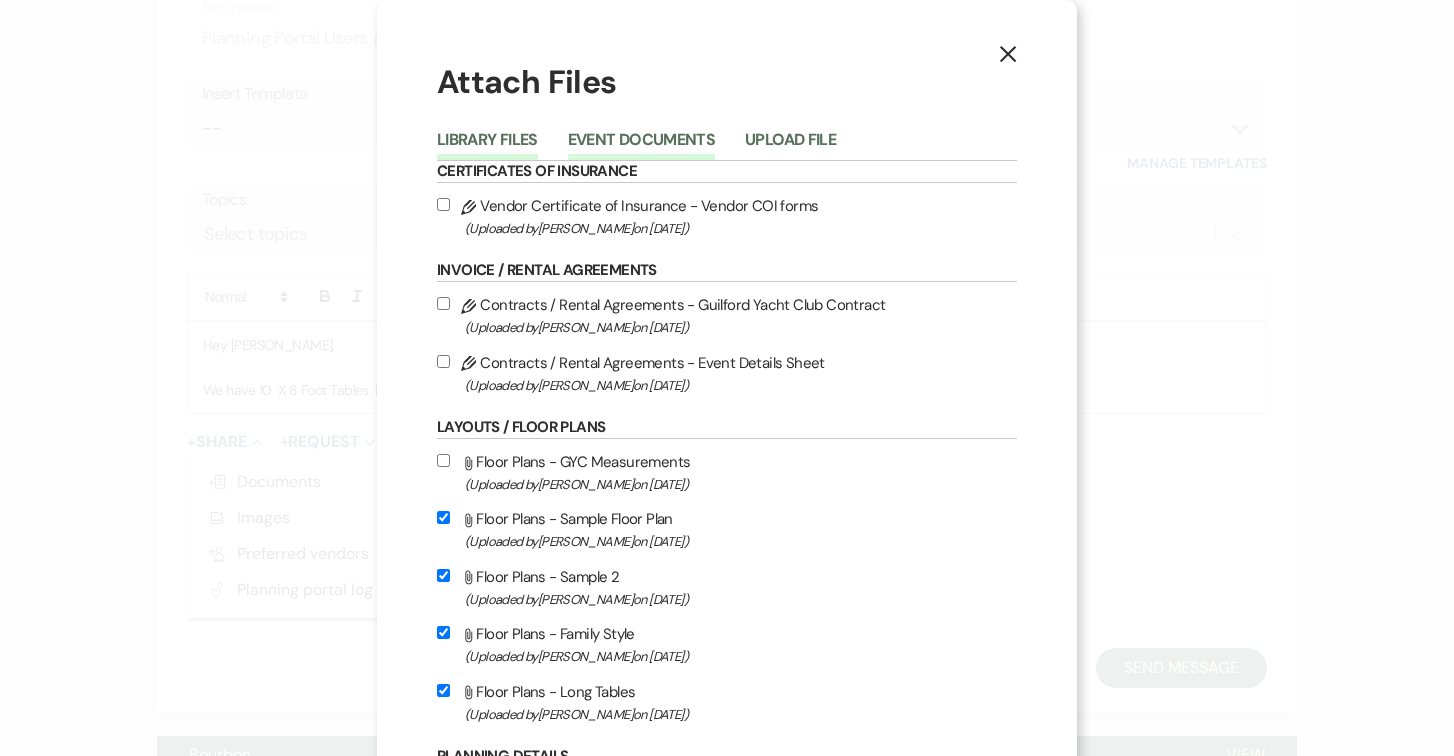 click on "Event Documents" at bounding box center [641, 146] 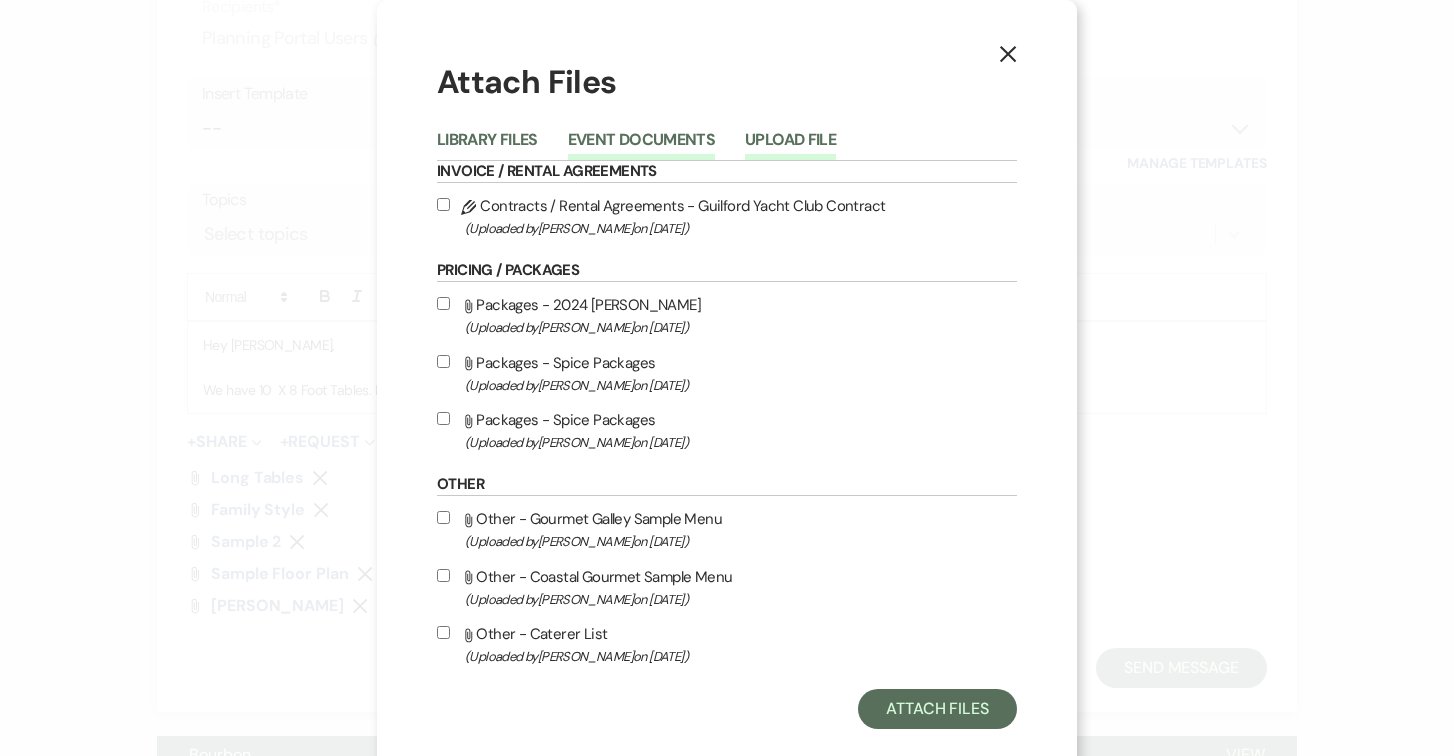 click on "Upload File" at bounding box center [790, 146] 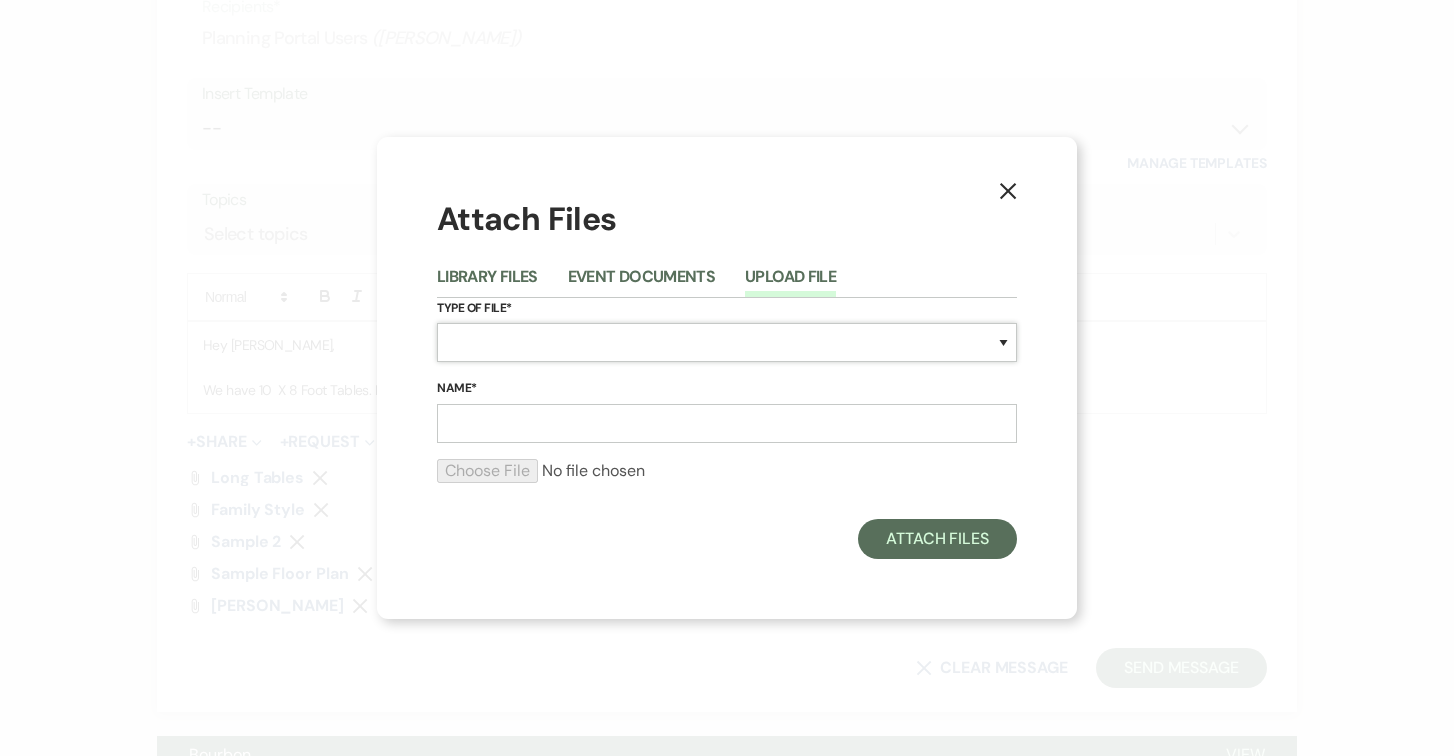 click on "Special Event Insurance Vendor Certificate of Insurance Contracts / Rental Agreements Invoices Receipts Event Maps Floor Plans Rain Plan Seating Charts Venue Layout Catering / Alcohol Permit Event Permit Fire Permit Fuel Permit Generator Permit Tent Permit Venue Permit Other Permit Inventory  Promotional Sample Venue Beverage Ceremony Event Finalize + Share Guests Lodging Menu Vendors Venue Beverage Brochure Menu Packages Product Specifications Quotes Beverage Event and Ceremony Details Finalize & Share Guests Lodging Menu Vendors Venue Event Timeline Family / Wedding Party Timeline Food and Beverage Timeline MC / DJ / Band Timeline Master Timeline Photography Timeline Set-Up / Clean-Up Vendor Timeline Bartender Safe Serve / TiPS Certification Vendor Certification Vendor License Other" at bounding box center (727, 342) 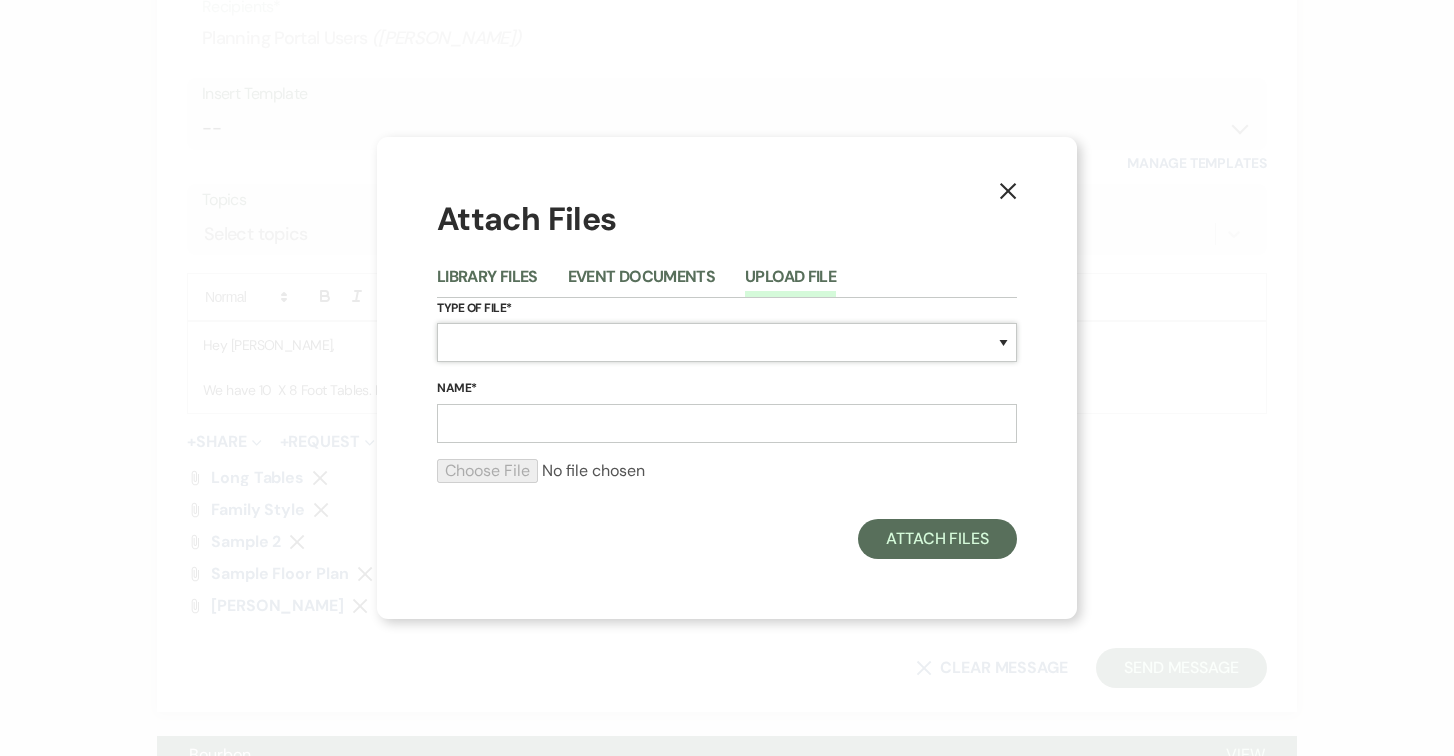 select on "24" 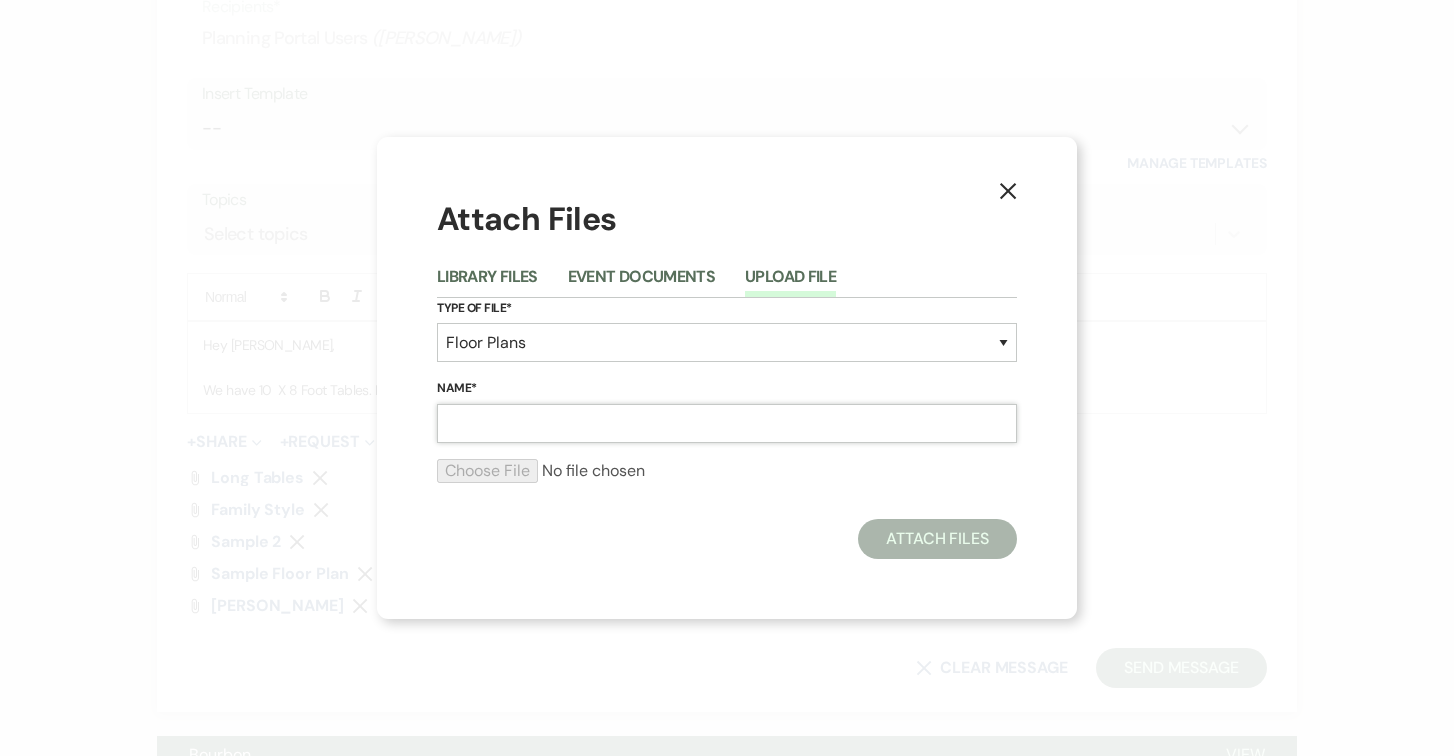 click on "Name*" at bounding box center [727, 423] 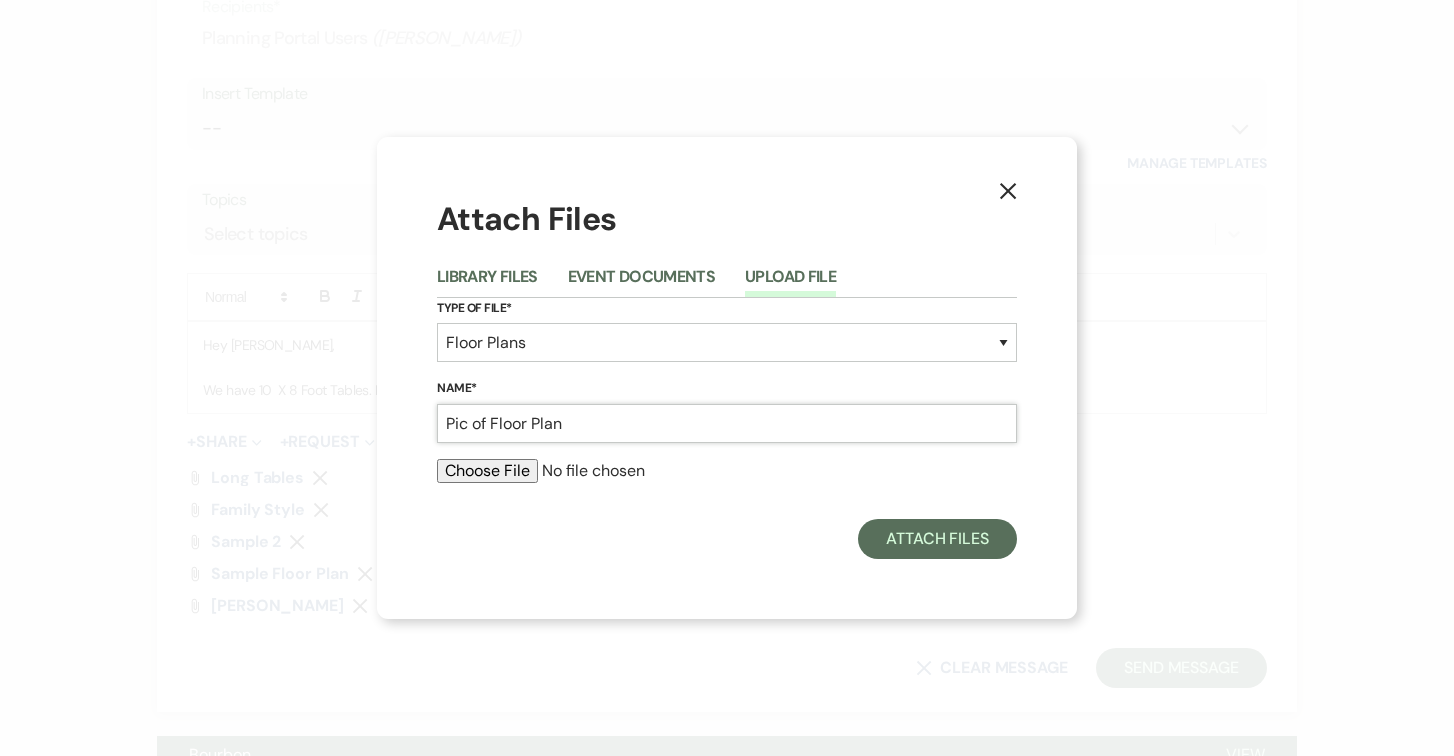 type on "Pic of Floor Plan" 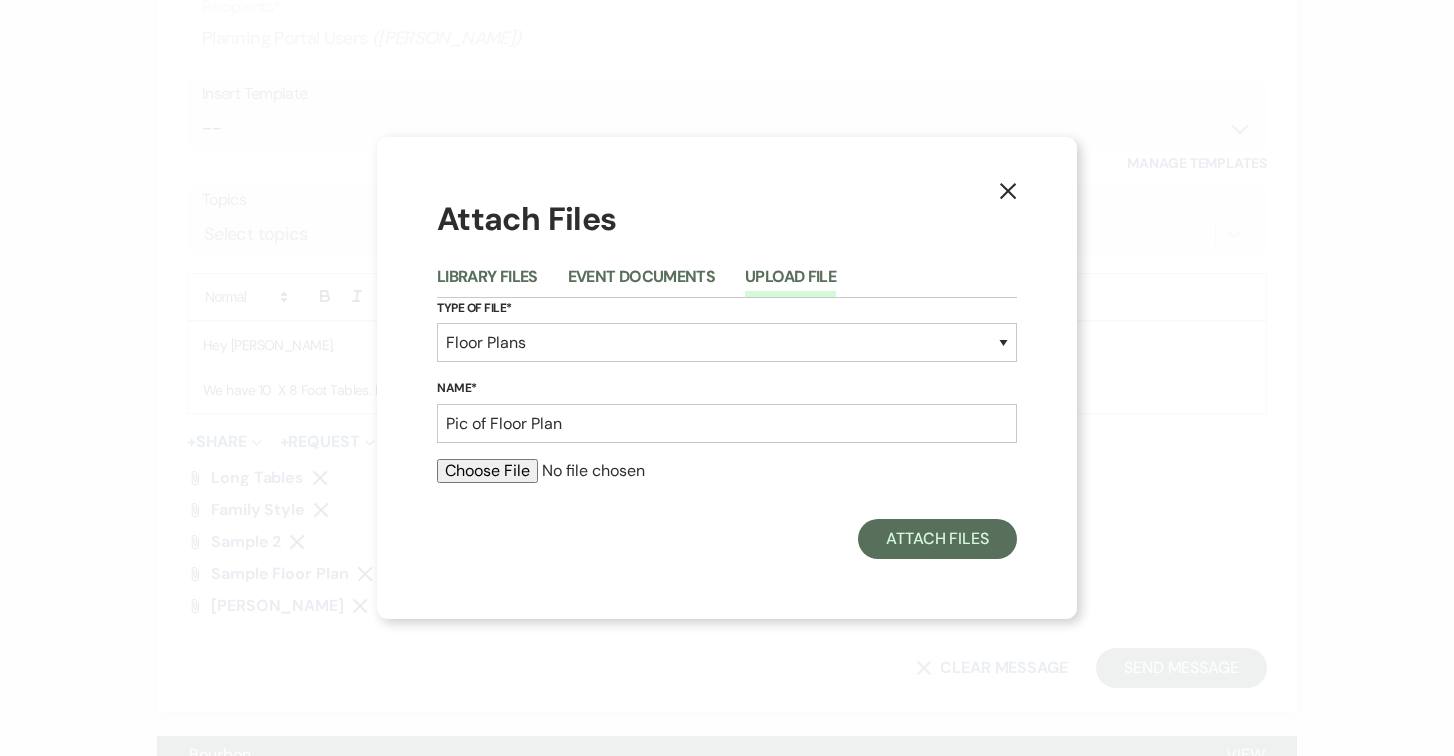 click at bounding box center [727, 471] 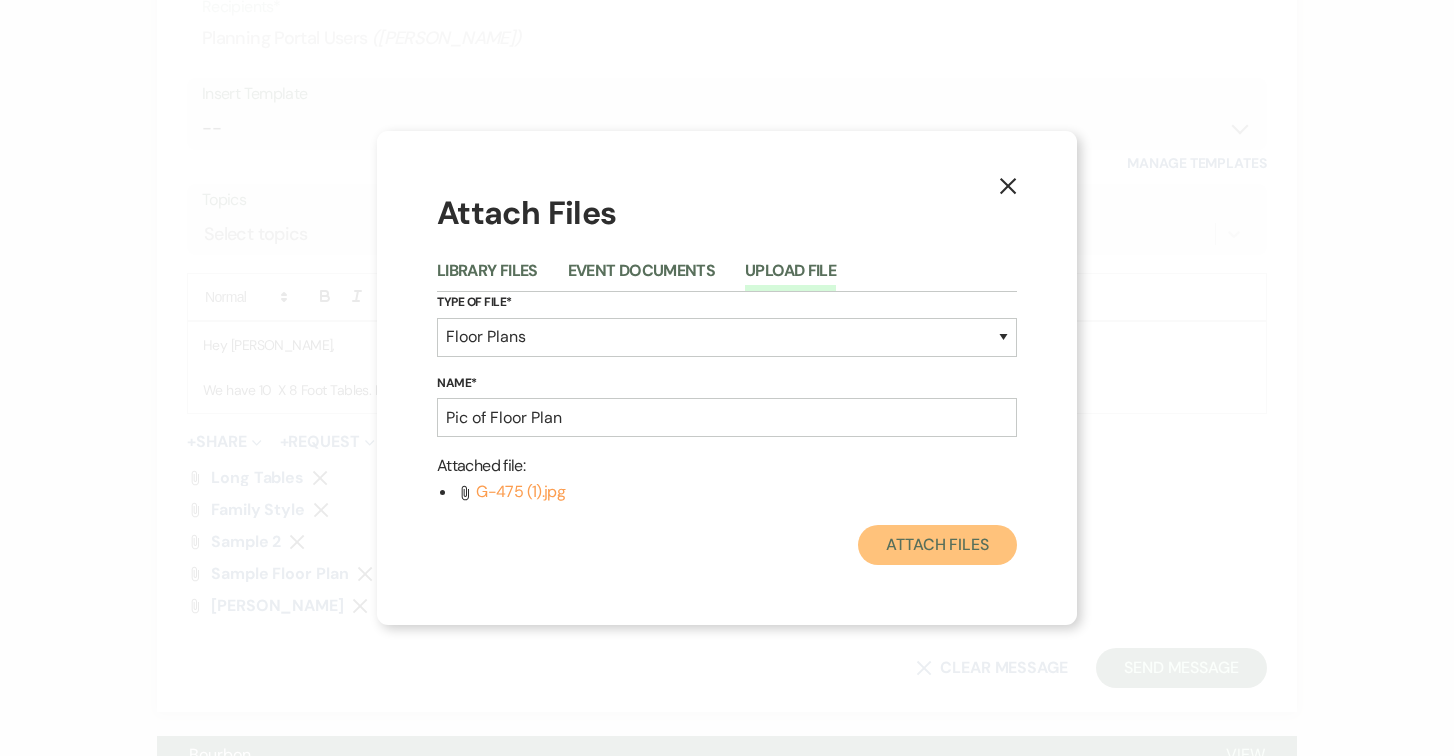 click on "Attach Files" at bounding box center [937, 545] 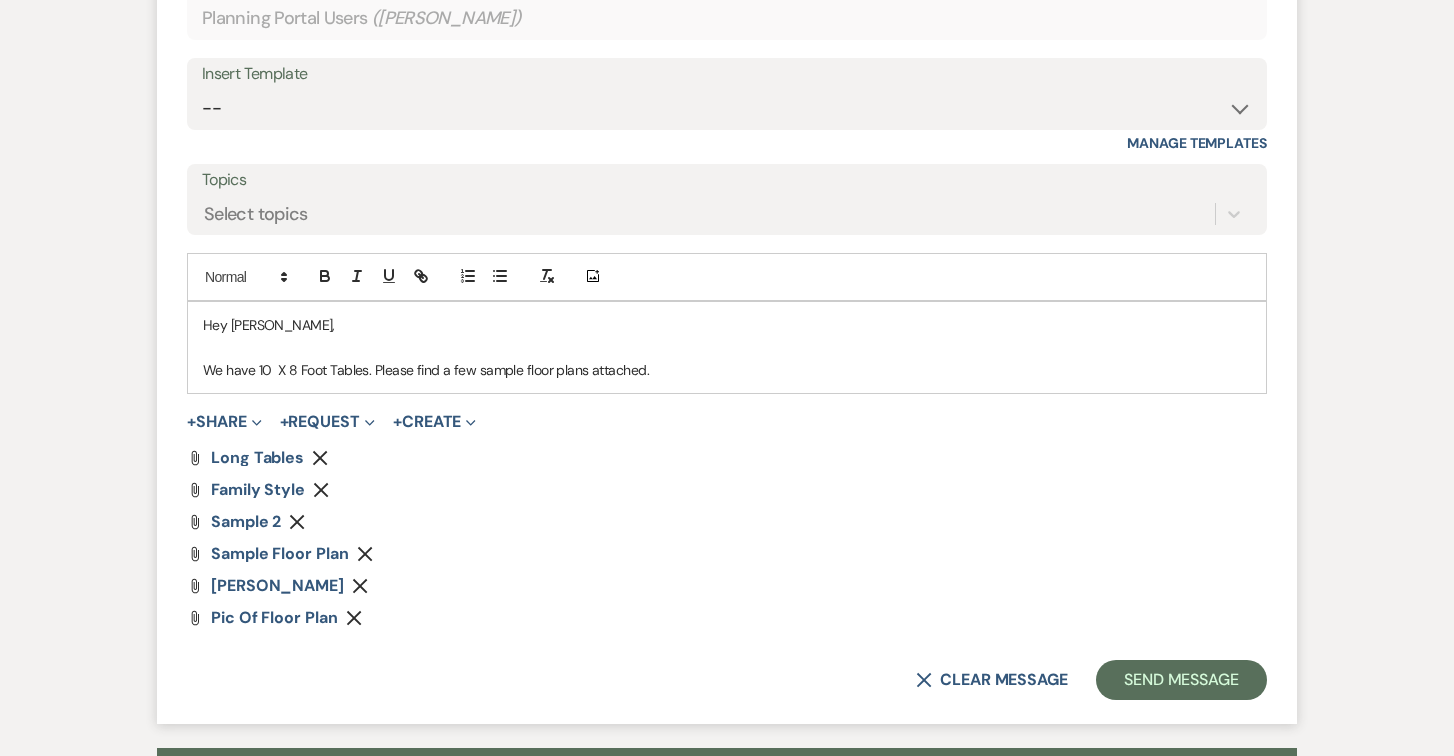 scroll, scrollTop: 1780, scrollLeft: 0, axis: vertical 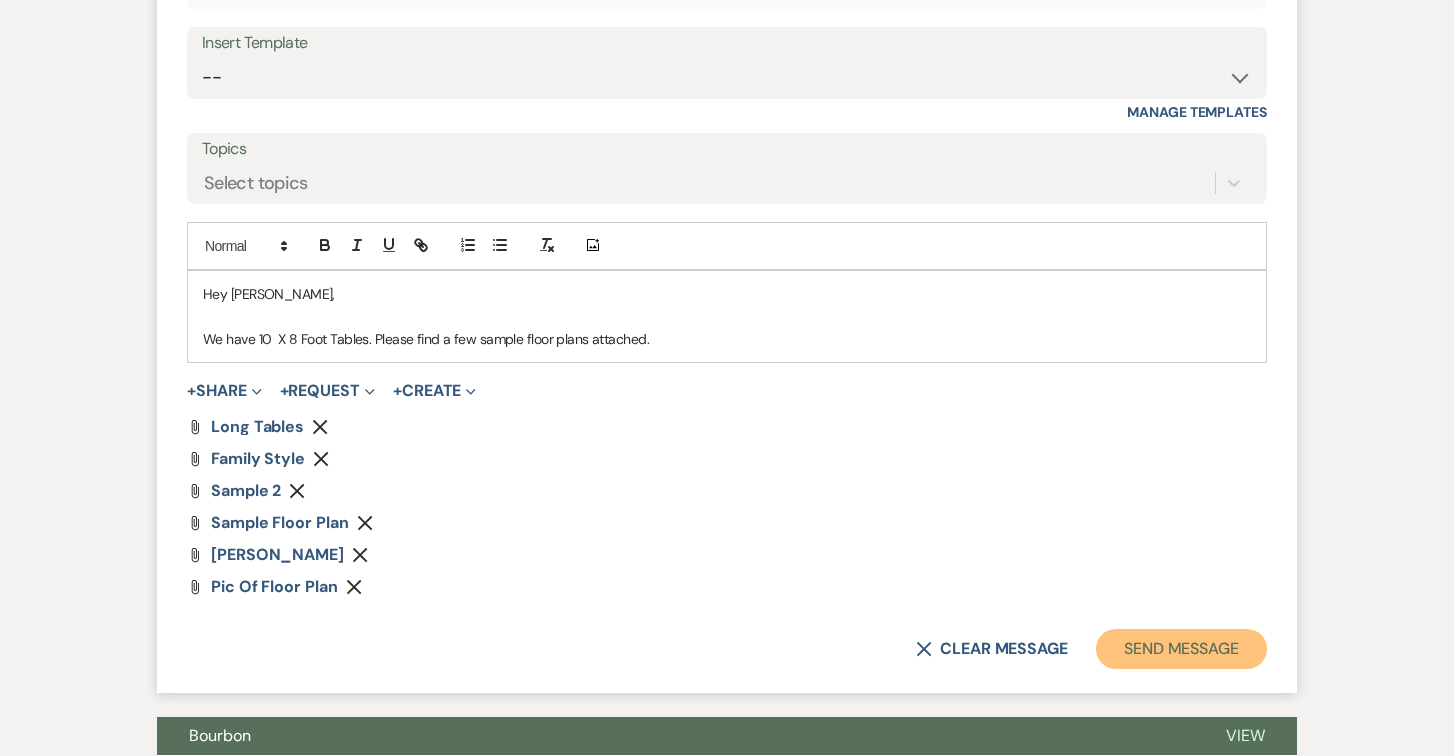 click on "Send Message" at bounding box center [1181, 649] 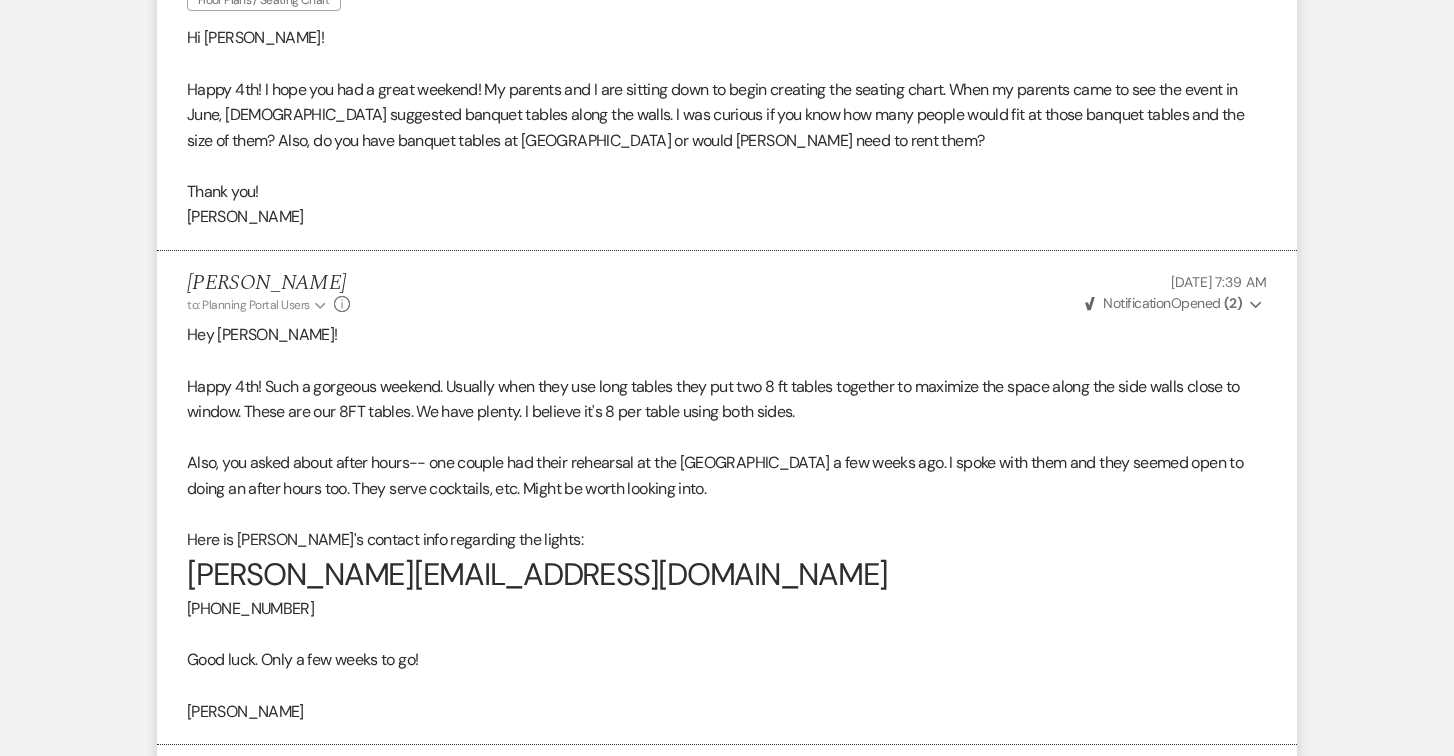 scroll, scrollTop: 0, scrollLeft: 0, axis: both 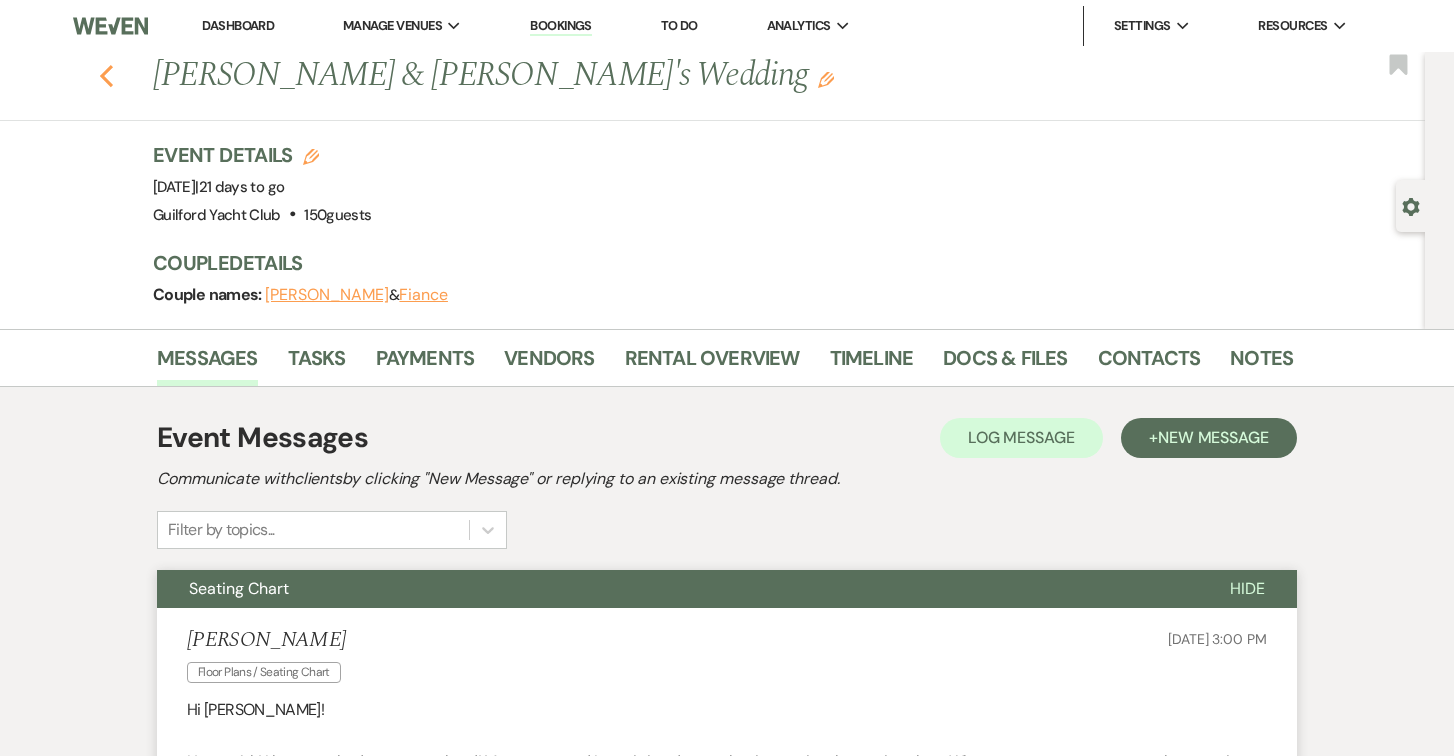 click 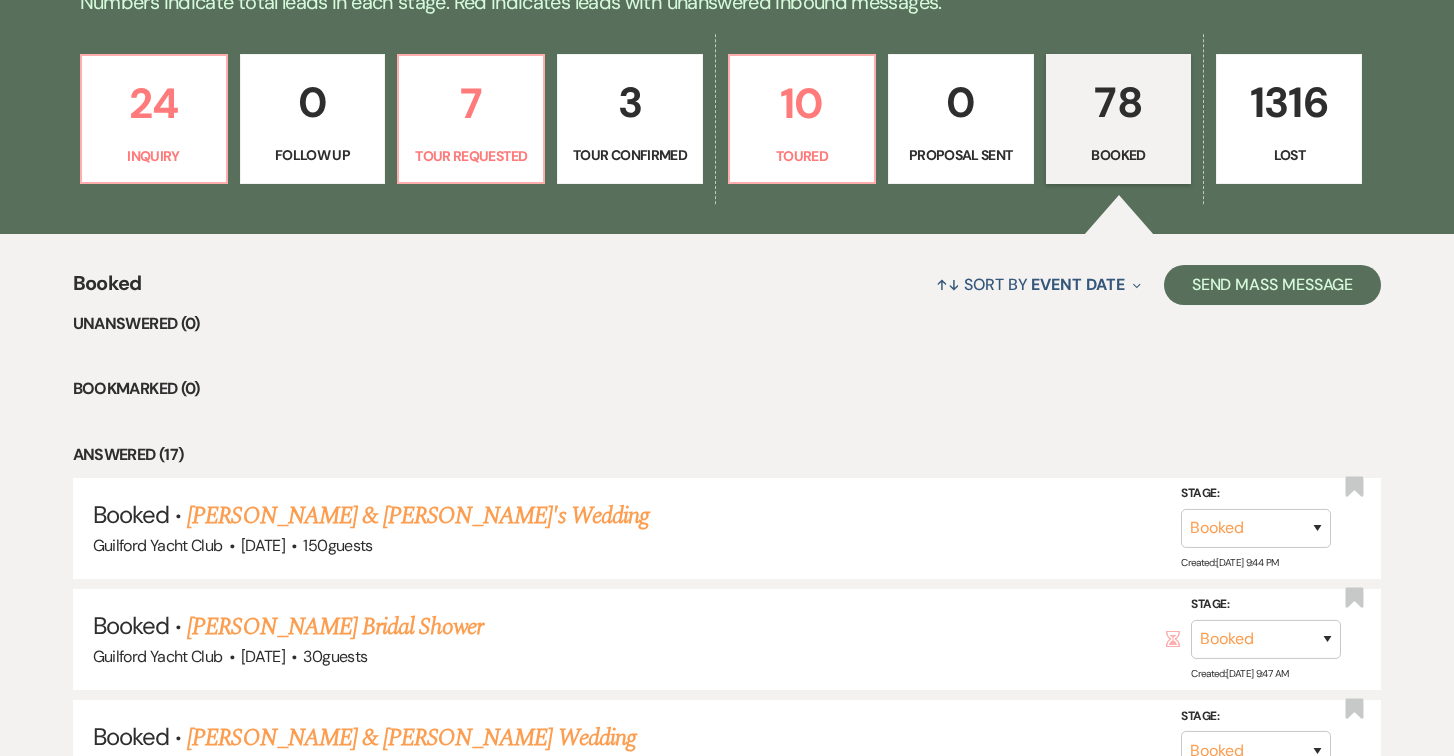 scroll, scrollTop: 438, scrollLeft: 0, axis: vertical 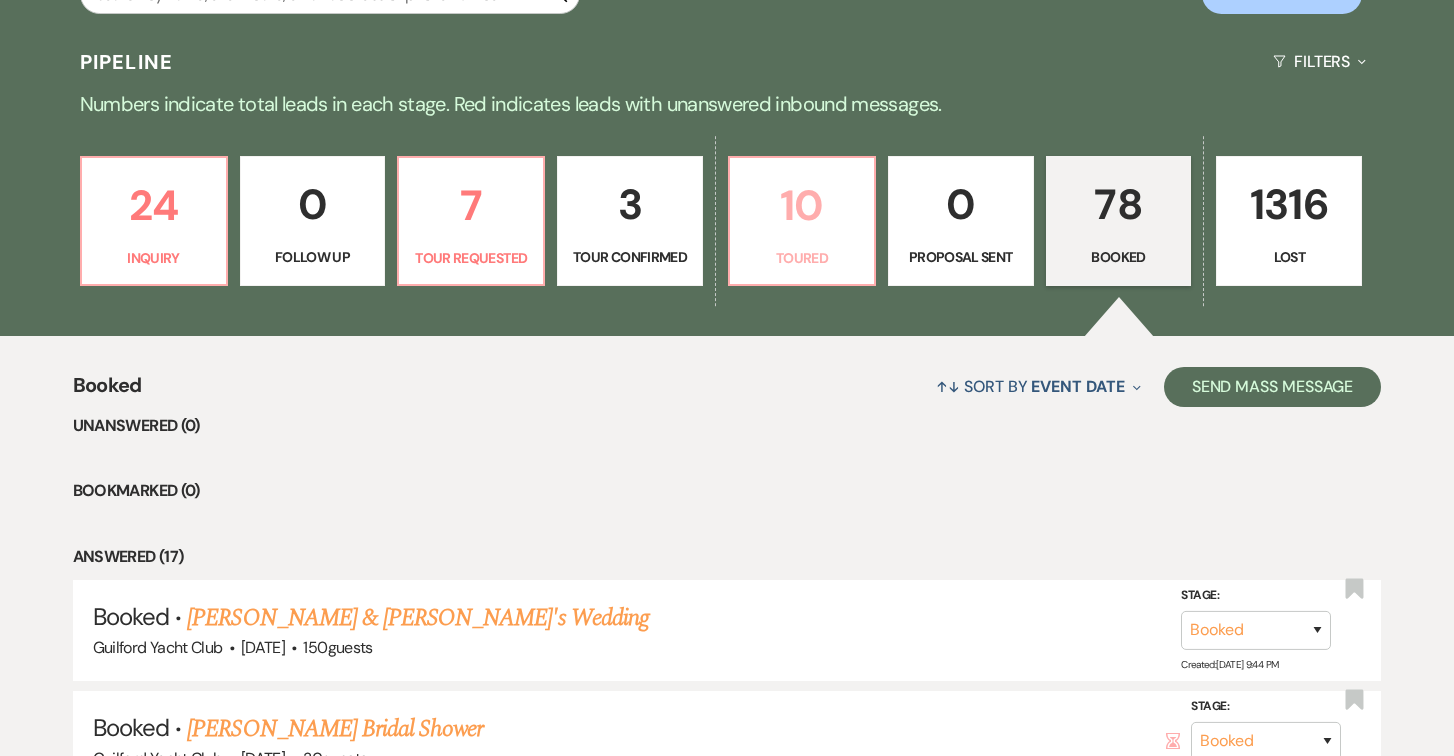 click on "10" at bounding box center (802, 205) 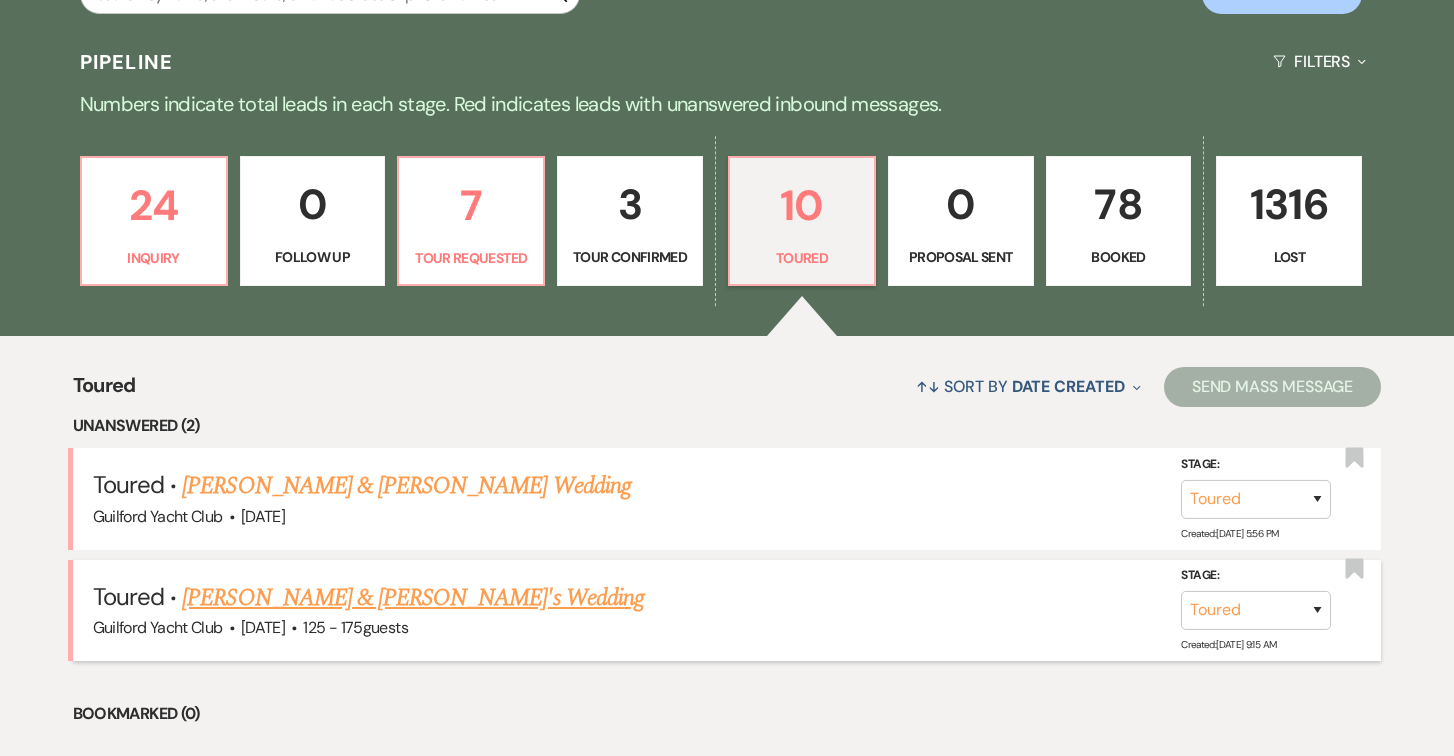 click on "[PERSON_NAME] & [PERSON_NAME]'s Wedding" at bounding box center (413, 598) 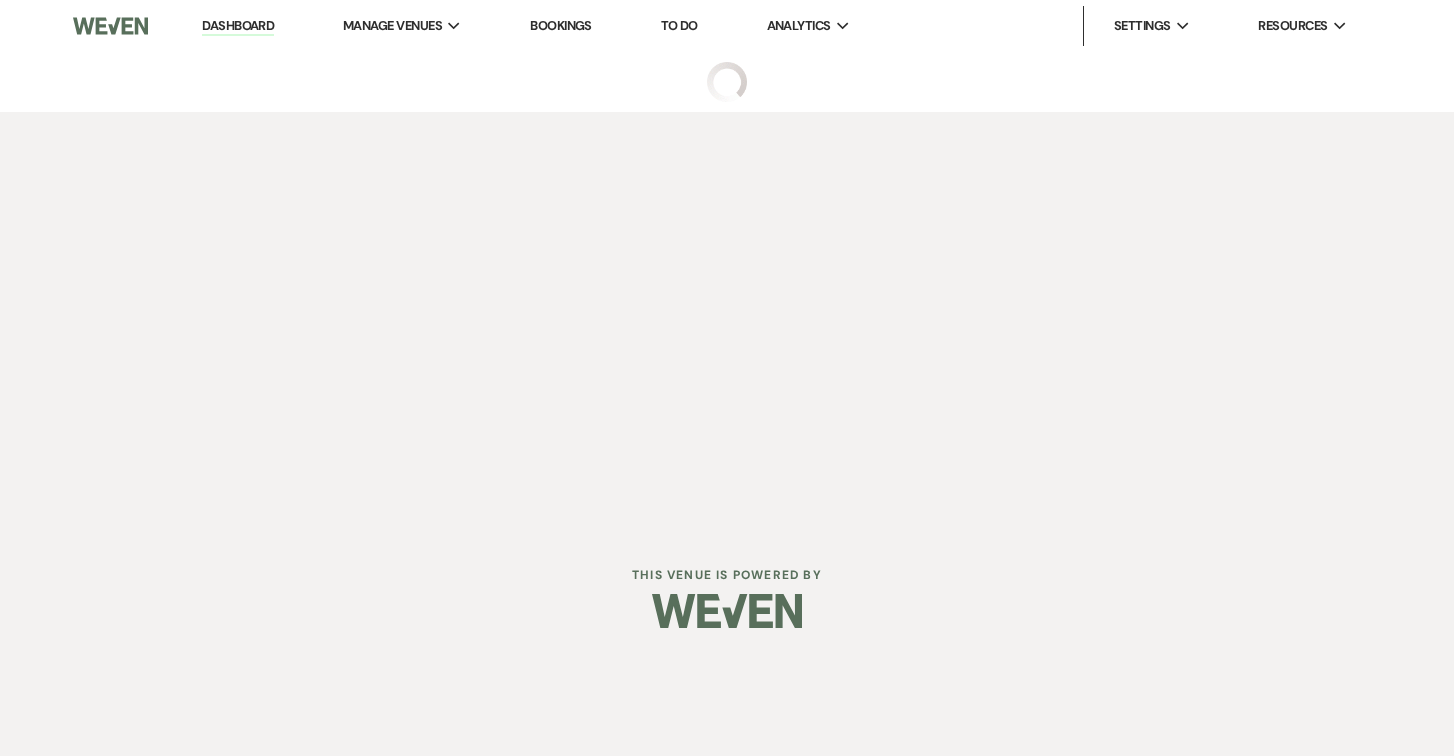 scroll, scrollTop: 0, scrollLeft: 0, axis: both 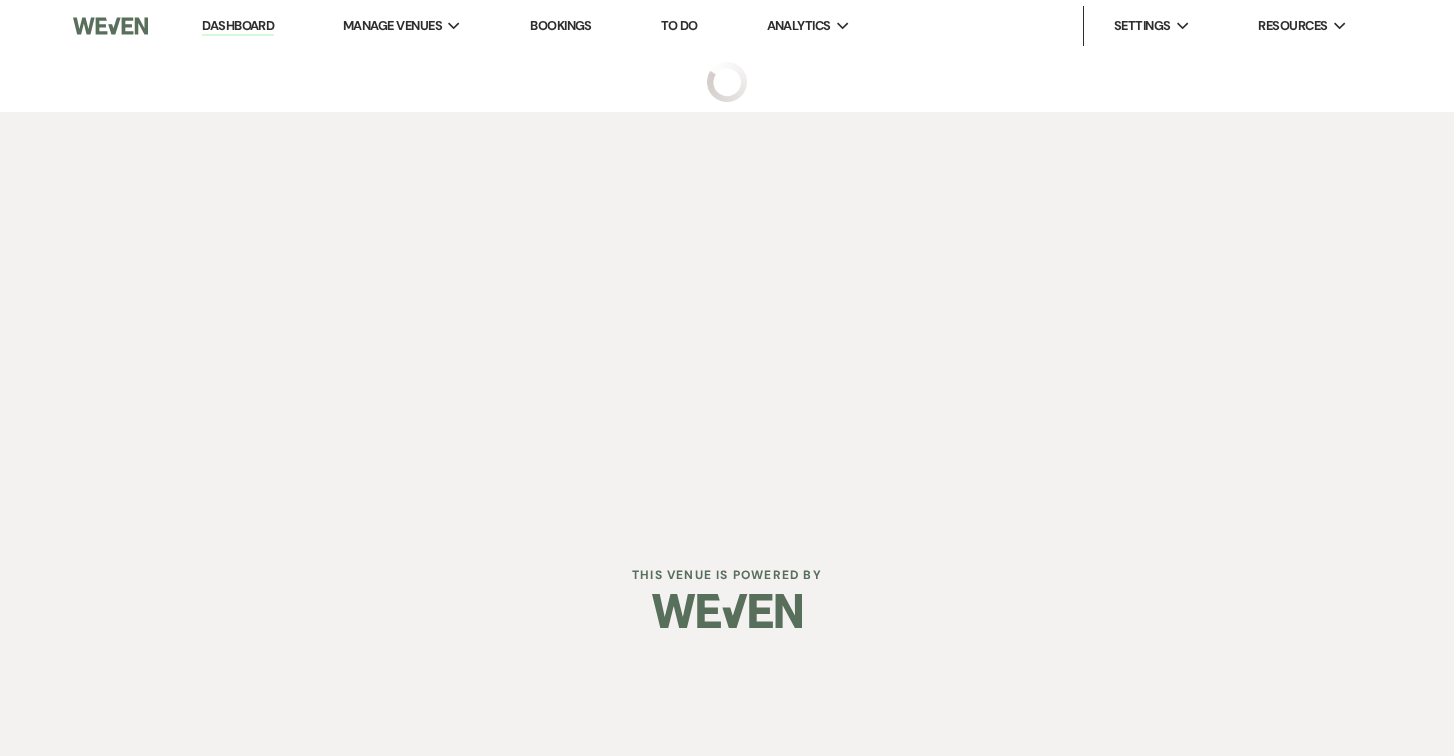 select on "5" 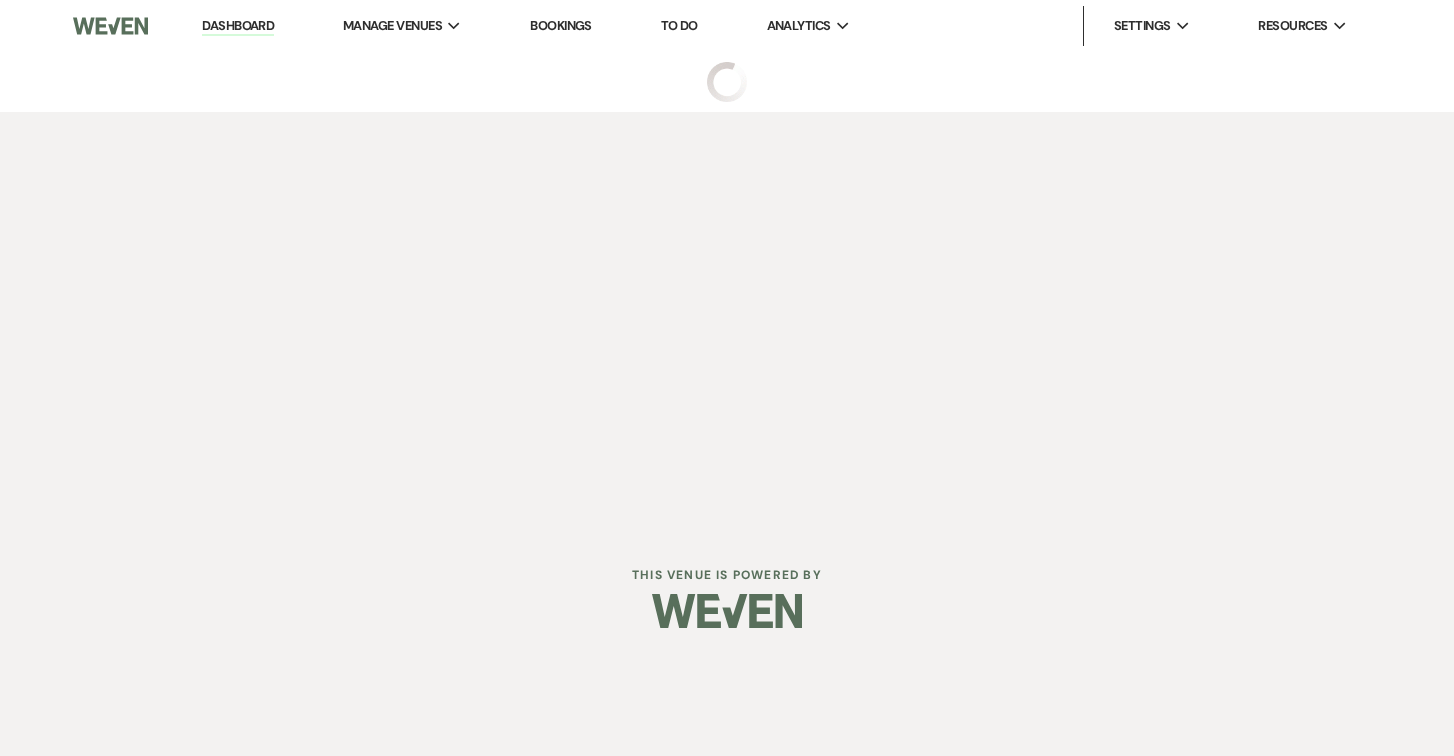 select on "3" 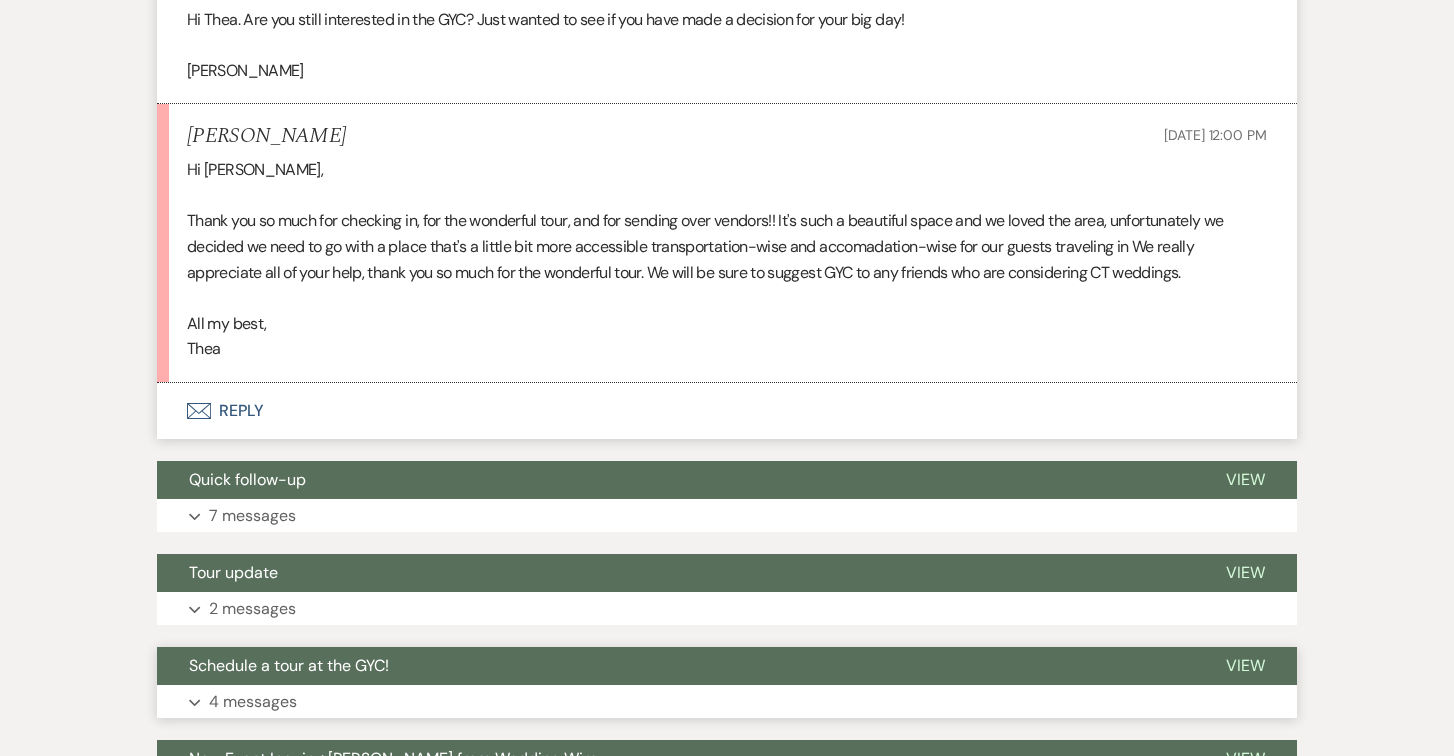 scroll, scrollTop: 1599, scrollLeft: 0, axis: vertical 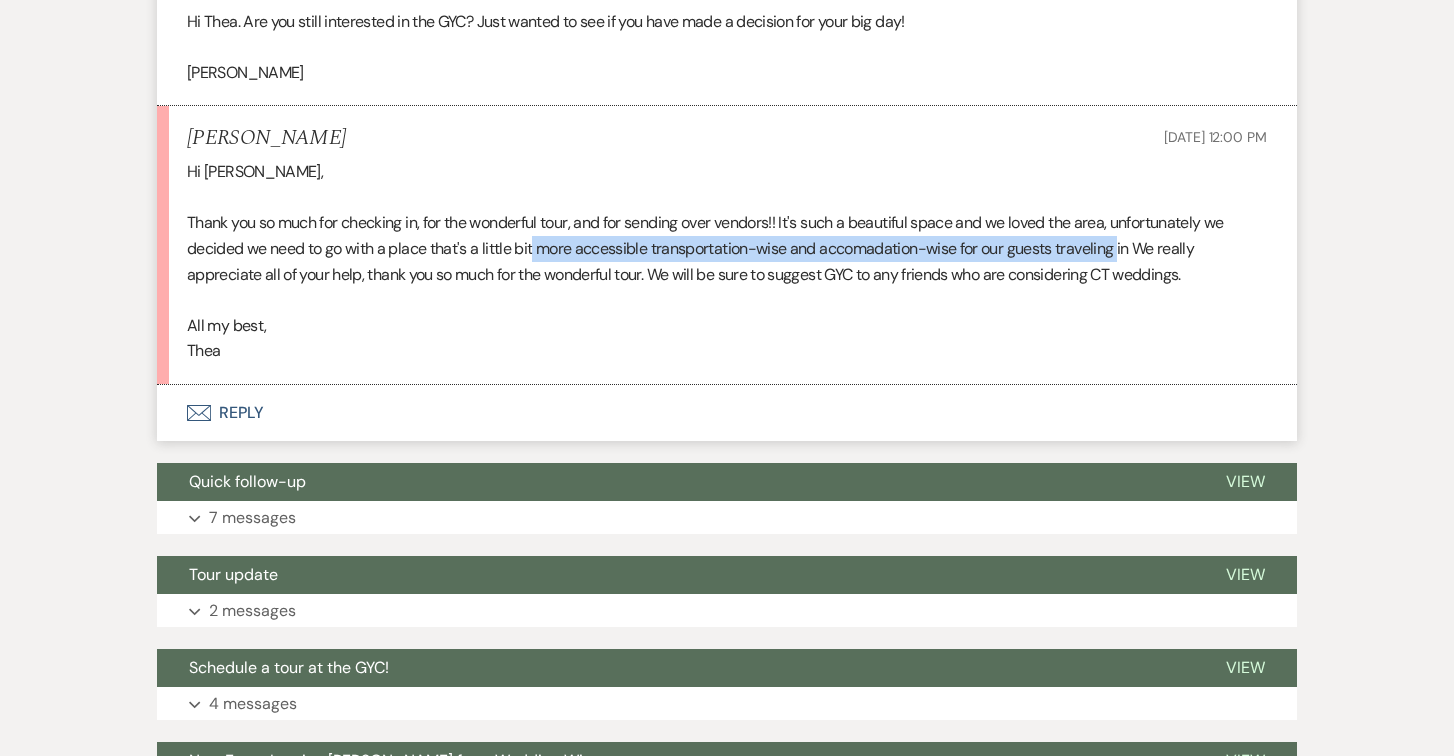 drag, startPoint x: 1124, startPoint y: 247, endPoint x: 535, endPoint y: 257, distance: 589.0849 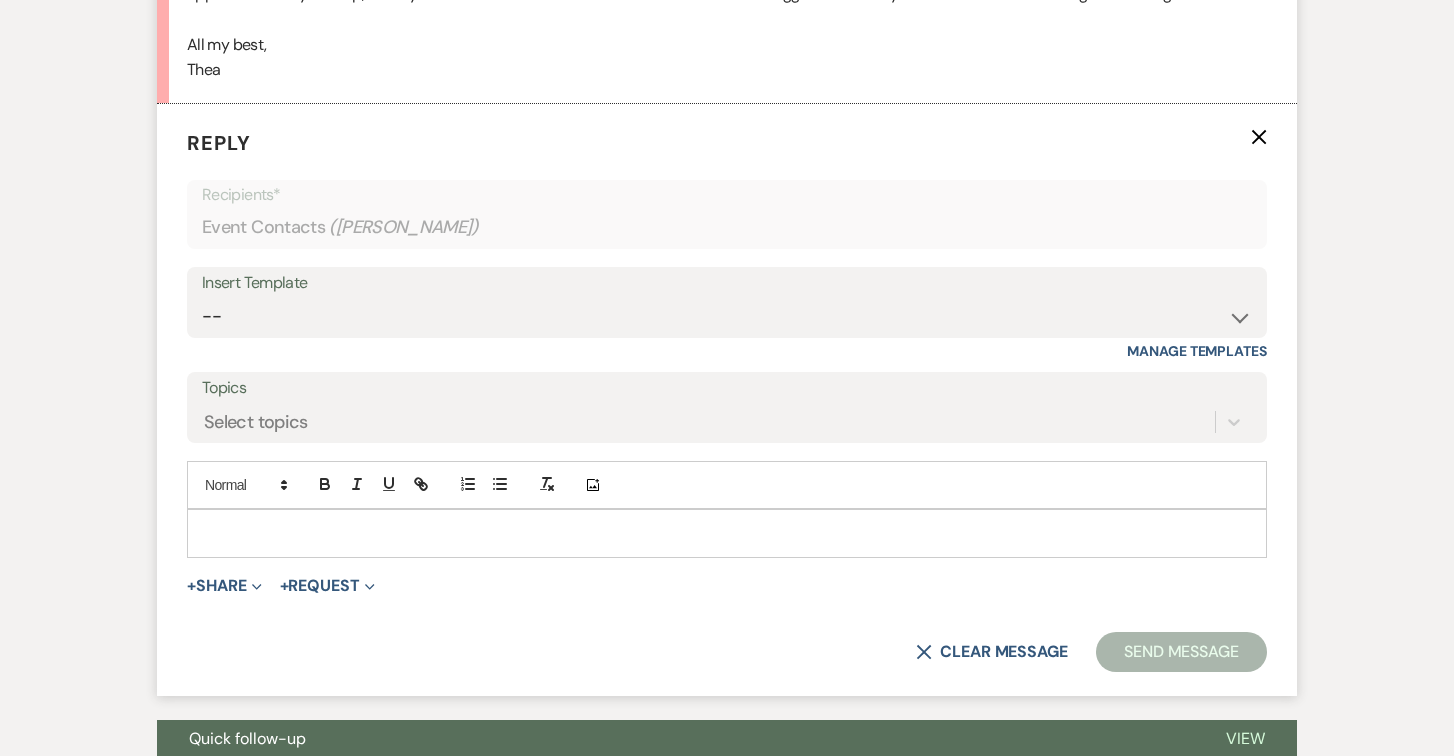 scroll, scrollTop: 1902, scrollLeft: 0, axis: vertical 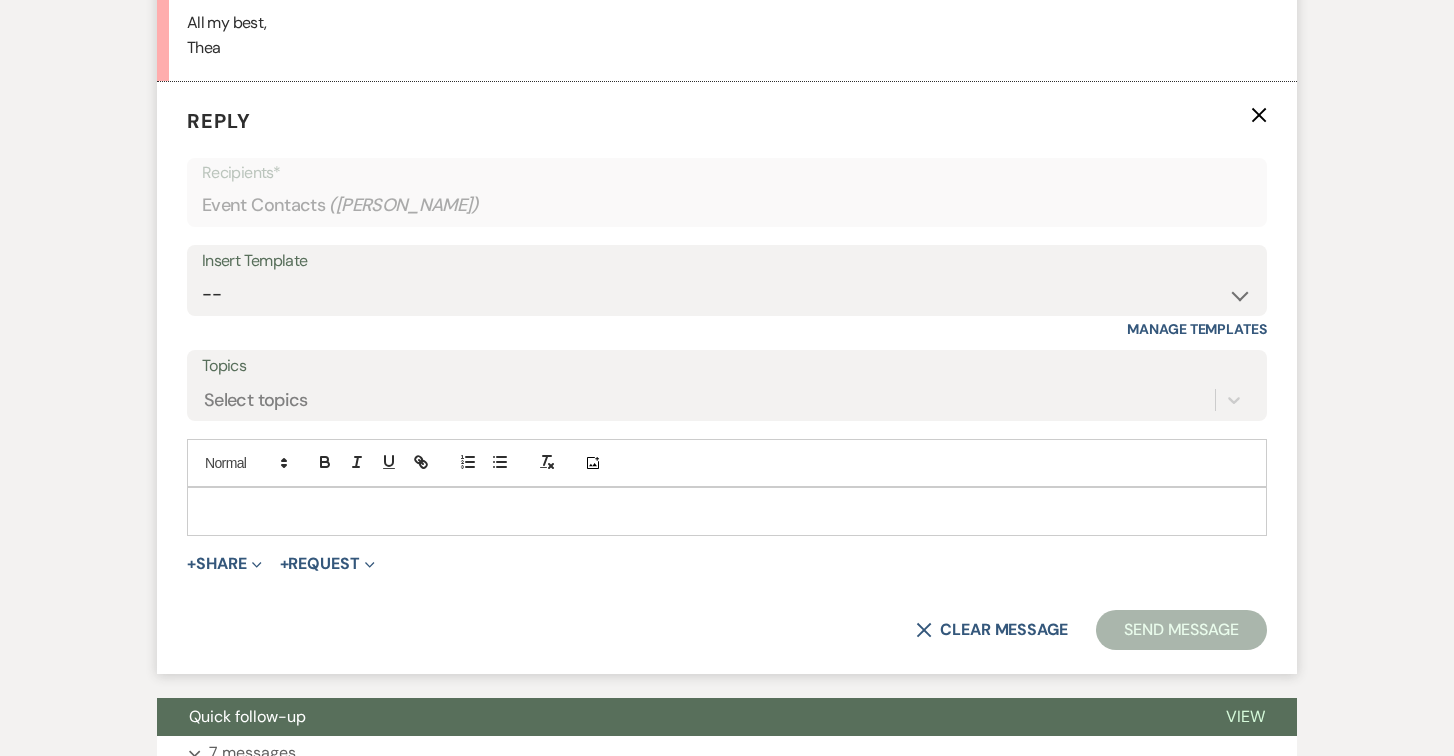 click at bounding box center (727, 511) 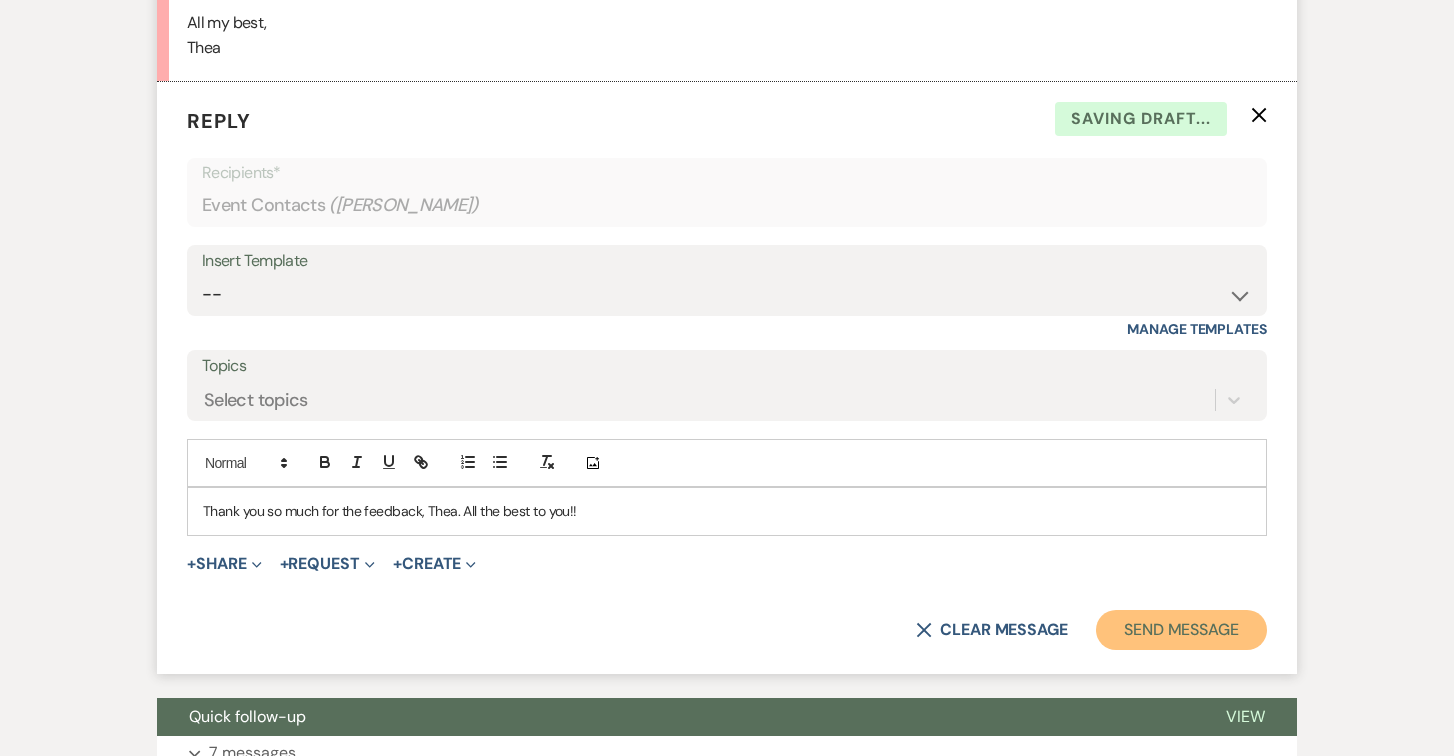 click on "Send Message" at bounding box center [1181, 630] 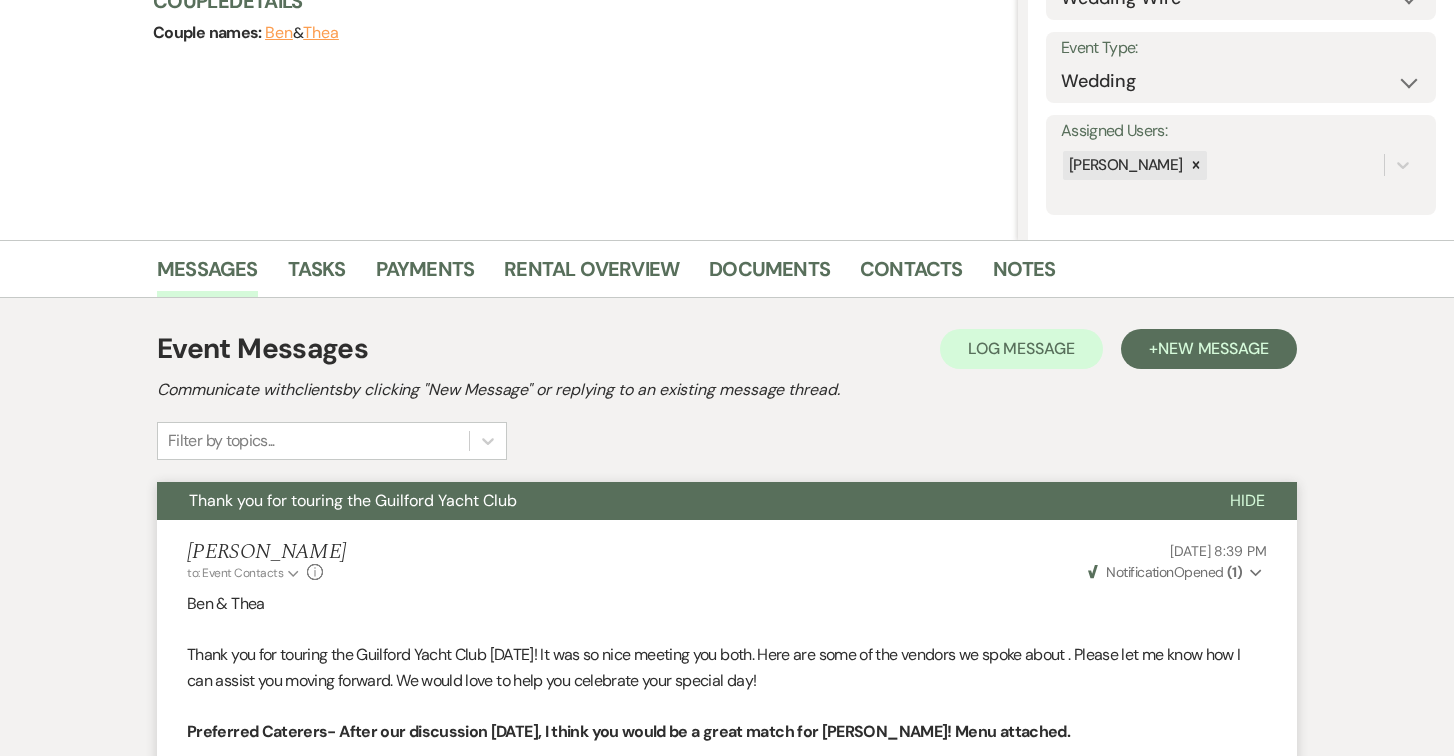 scroll, scrollTop: 0, scrollLeft: 0, axis: both 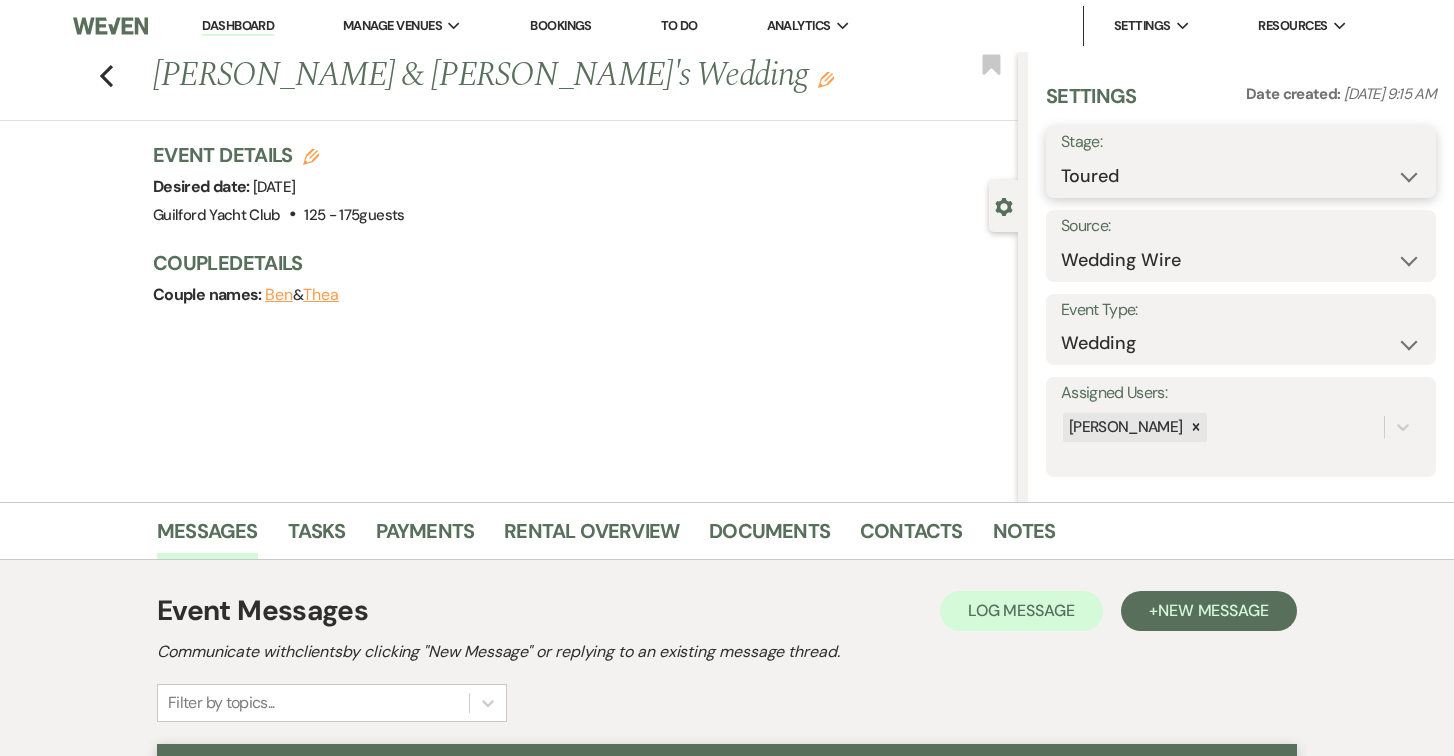 click on "Inquiry Follow Up Tour Requested Tour Confirmed Toured Proposal Sent Booked Lost" at bounding box center [1241, 176] 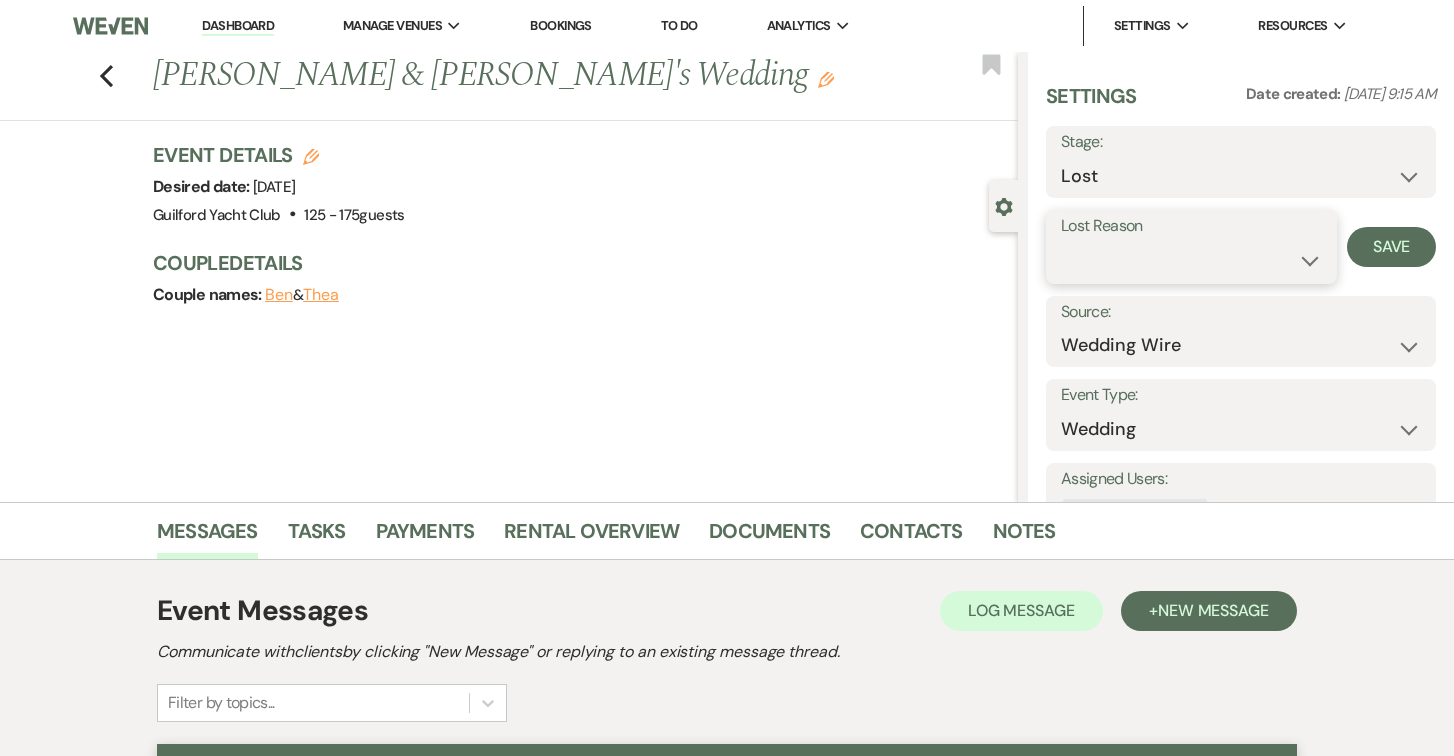 click on "Booked Elsewhere Budget Date Unavailable No Response Not a Good Match Capacity Cancelled Duplicate (hidden) Spam (hidden) Other (hidden) Other" at bounding box center (1191, 260) 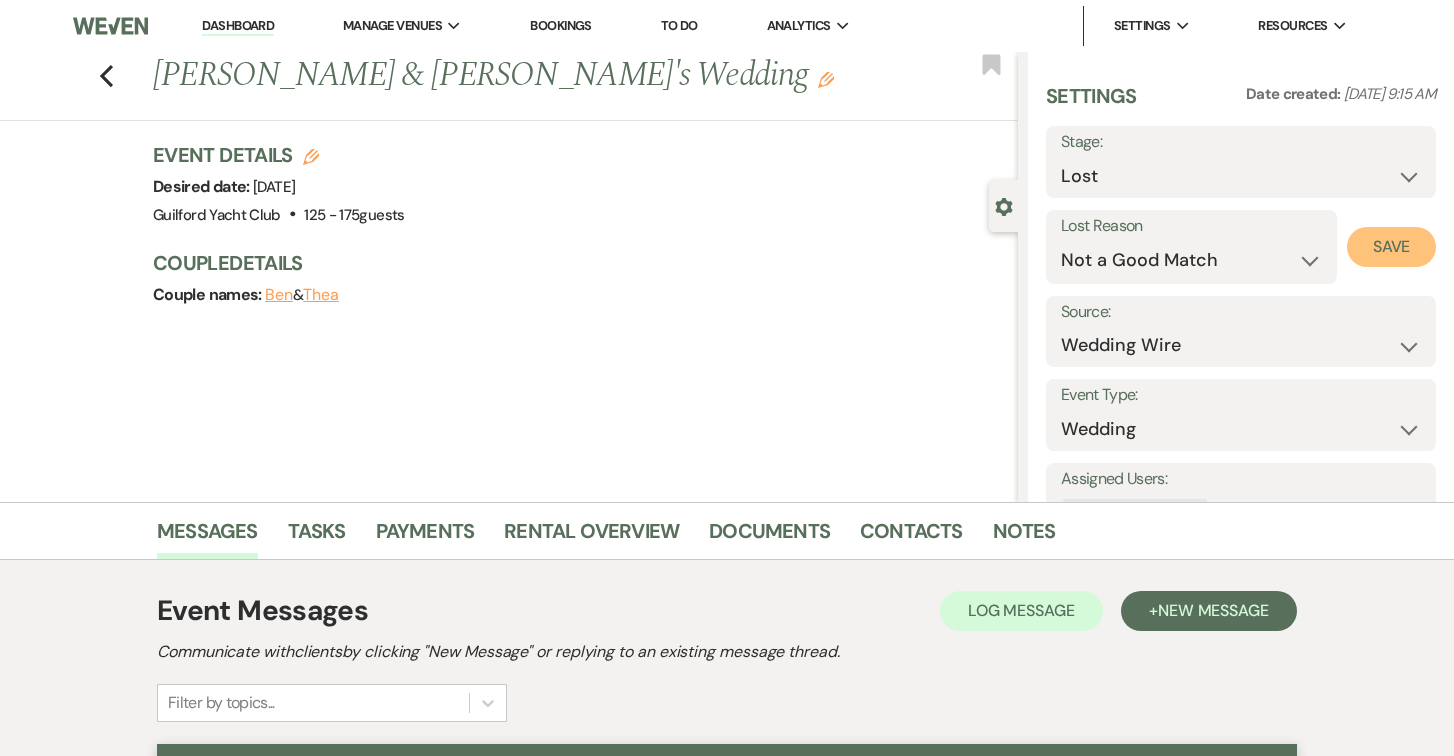 click on "Save" at bounding box center [1391, 247] 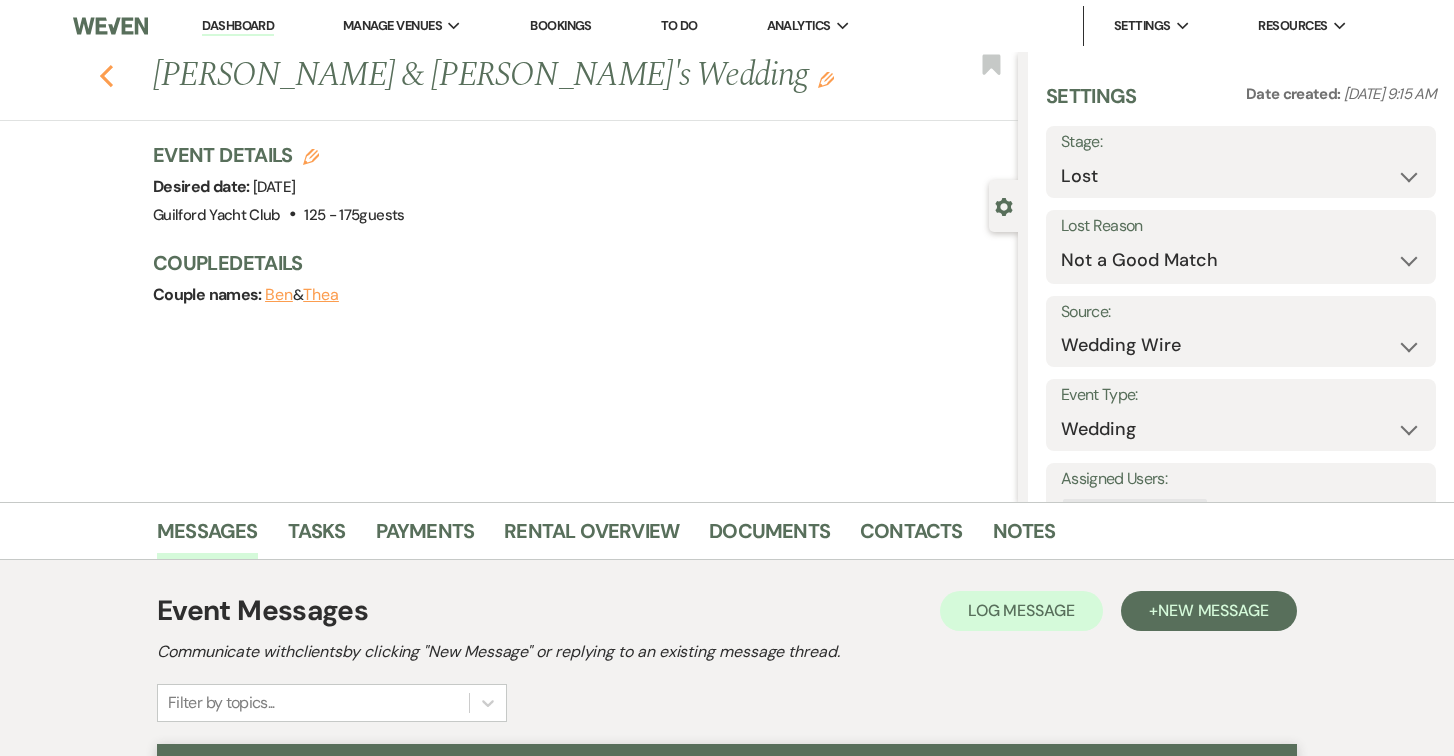 click on "Previous" 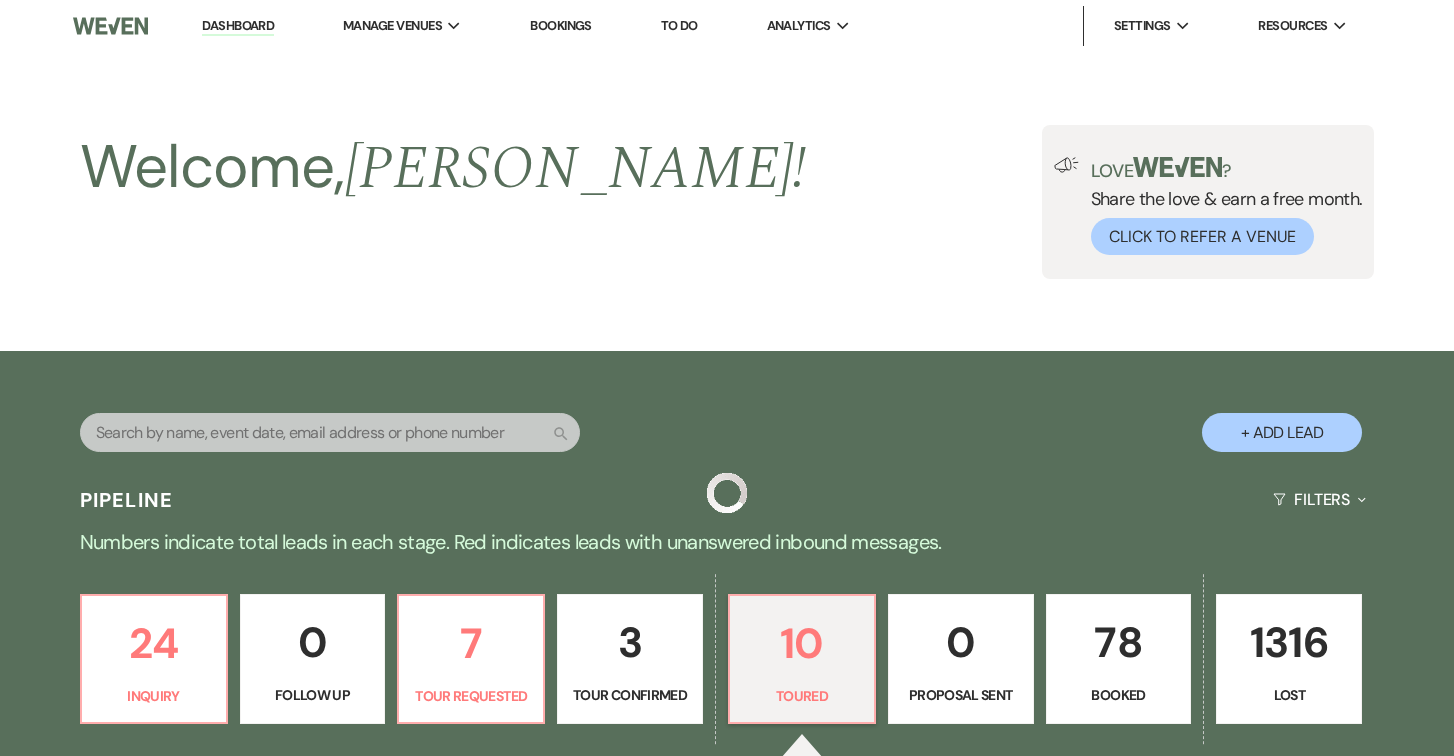 scroll, scrollTop: 438, scrollLeft: 0, axis: vertical 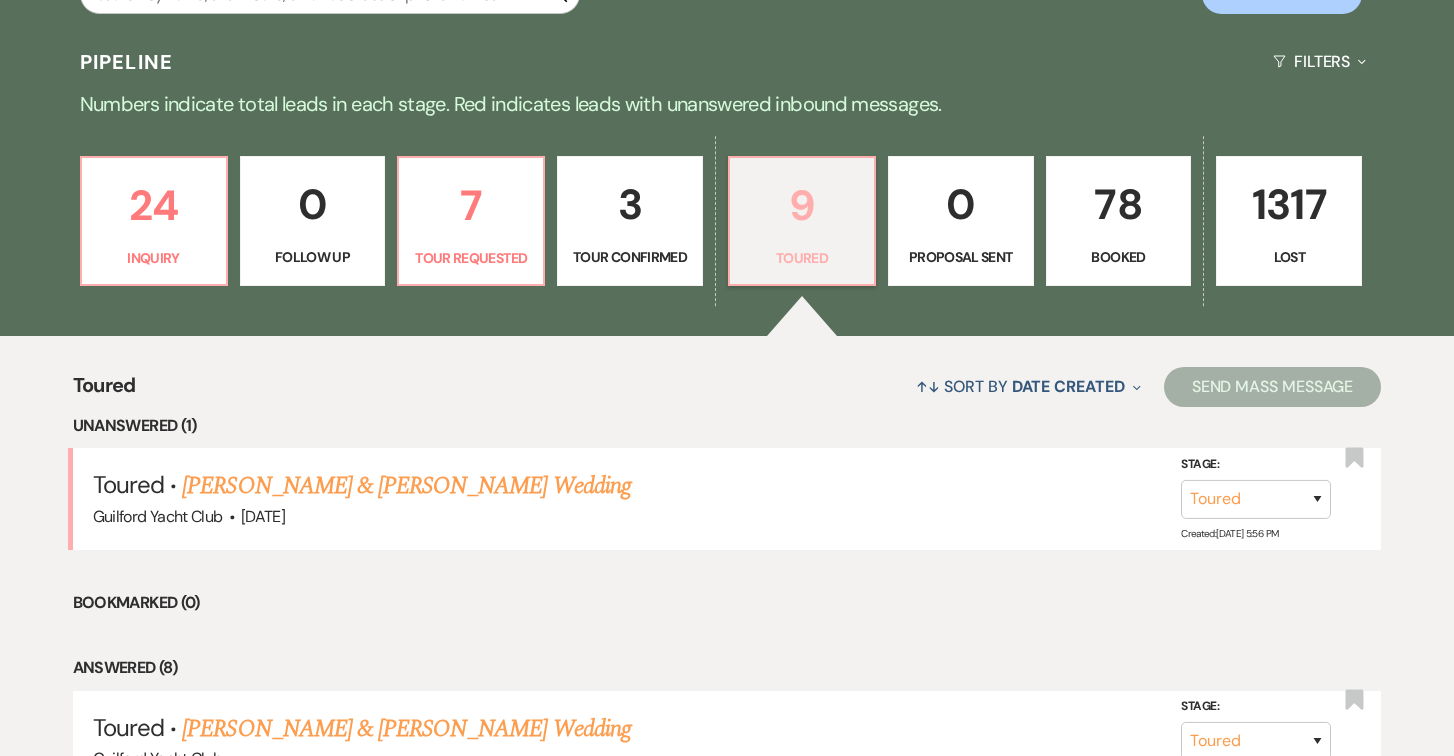 click on "9" at bounding box center (802, 205) 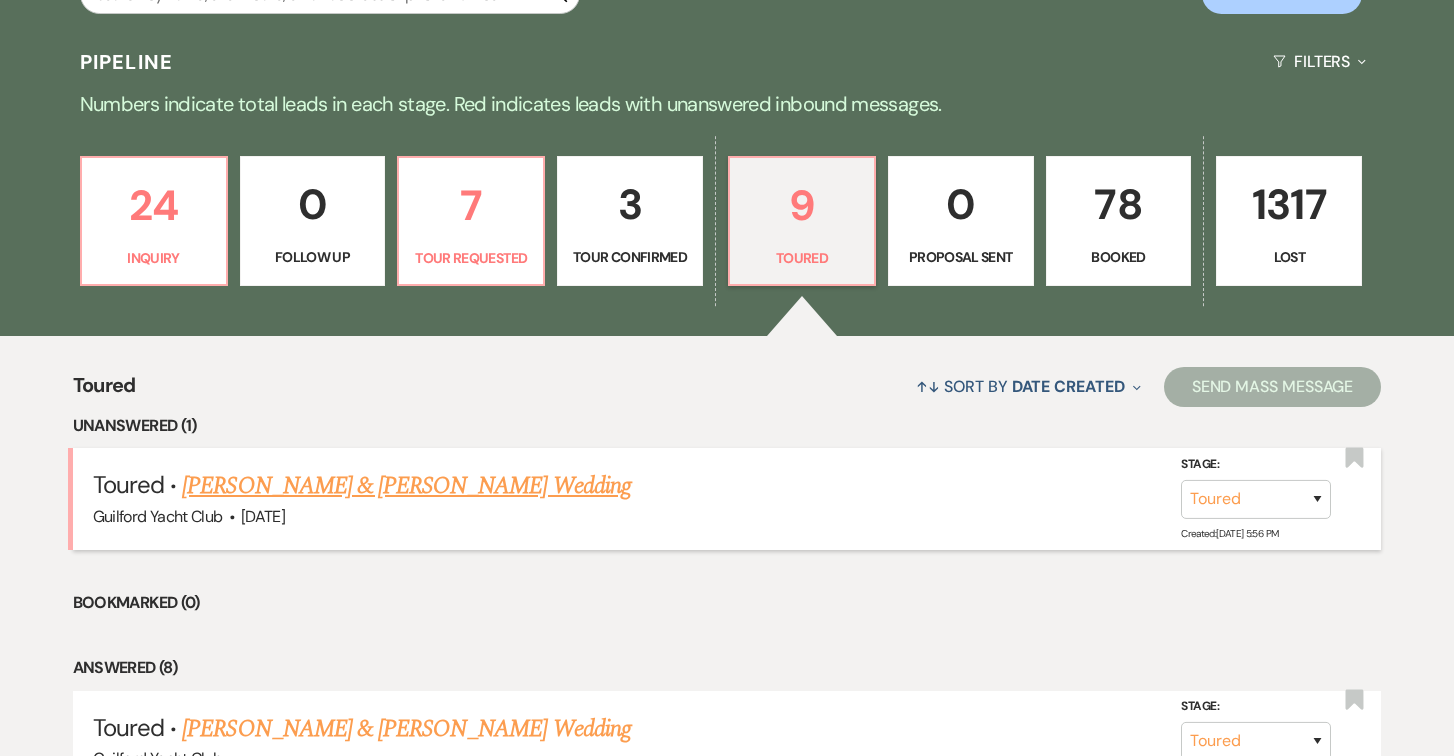 click on "[PERSON_NAME] & [PERSON_NAME] Wedding" at bounding box center [406, 486] 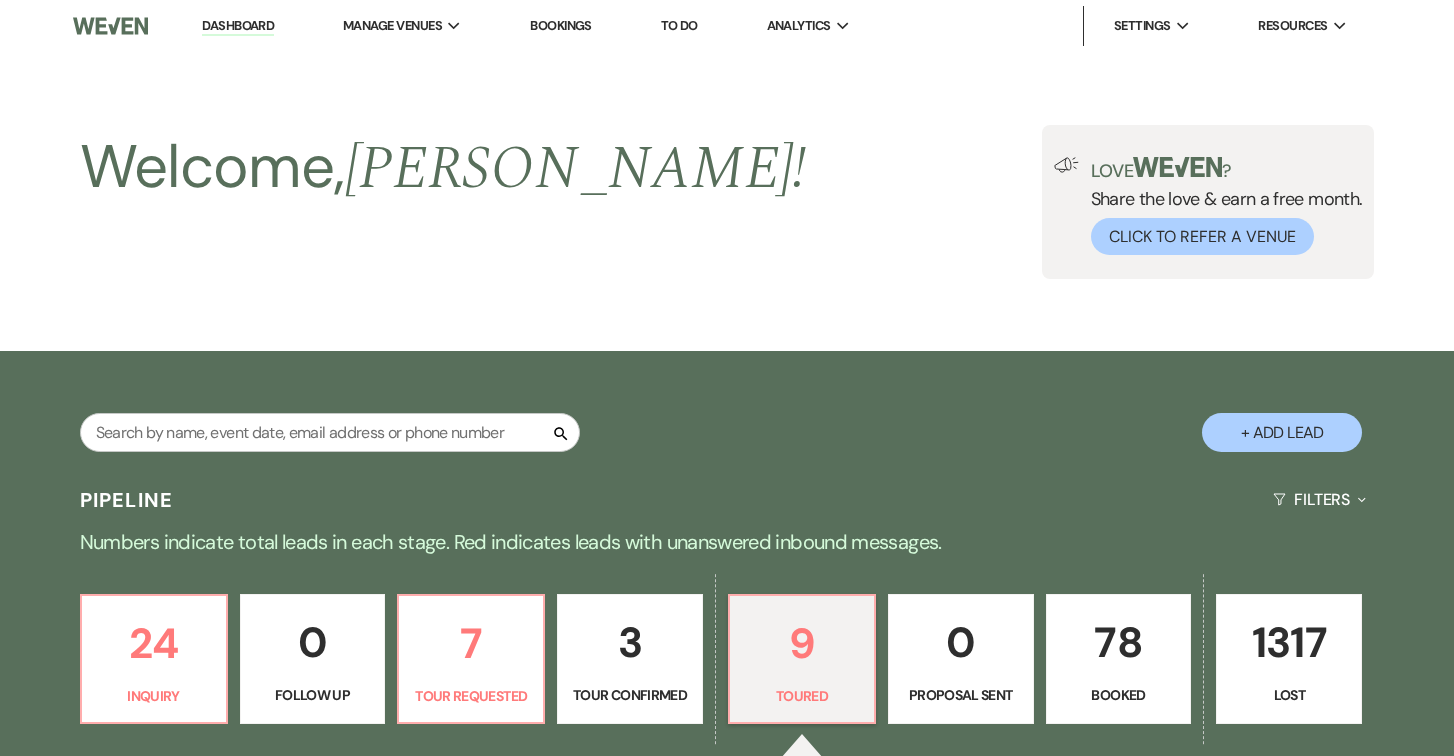 select on "5" 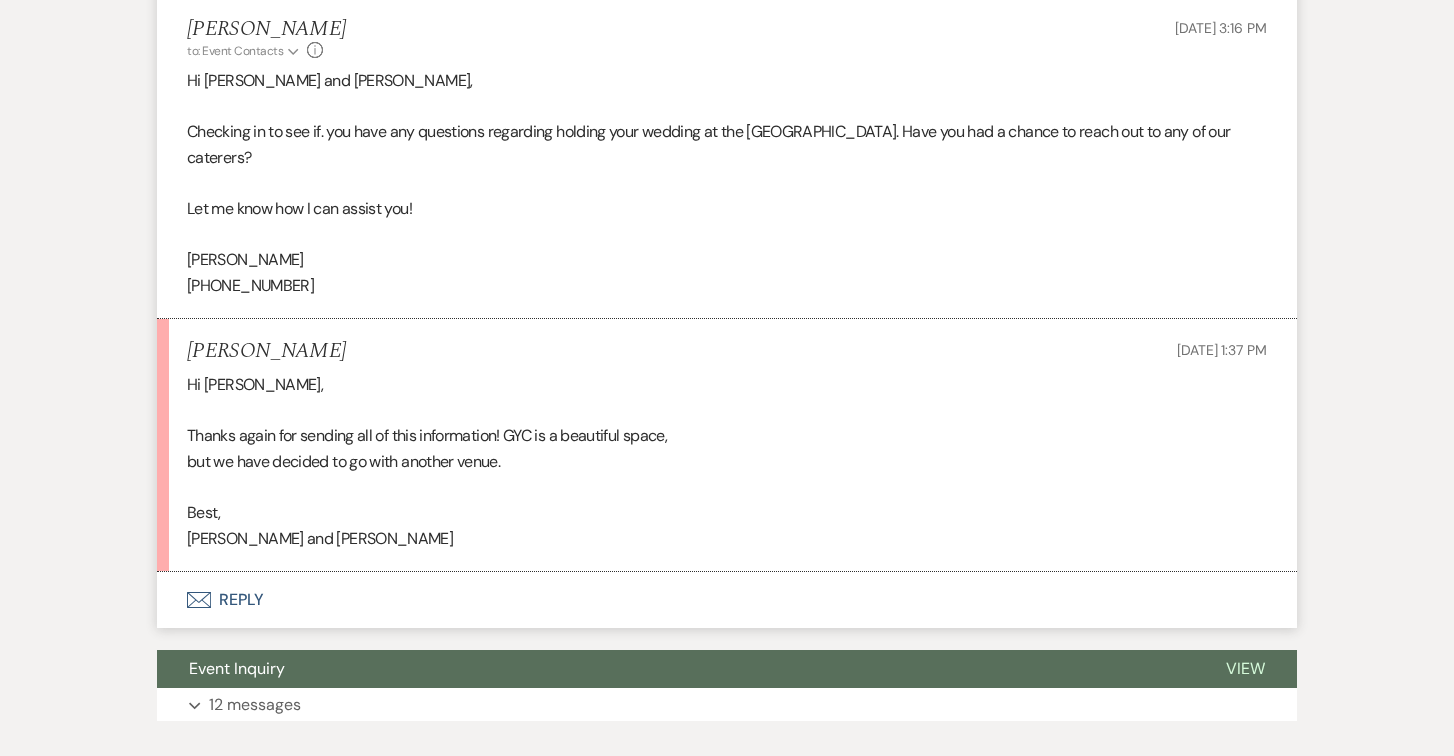 scroll, scrollTop: 1949, scrollLeft: 0, axis: vertical 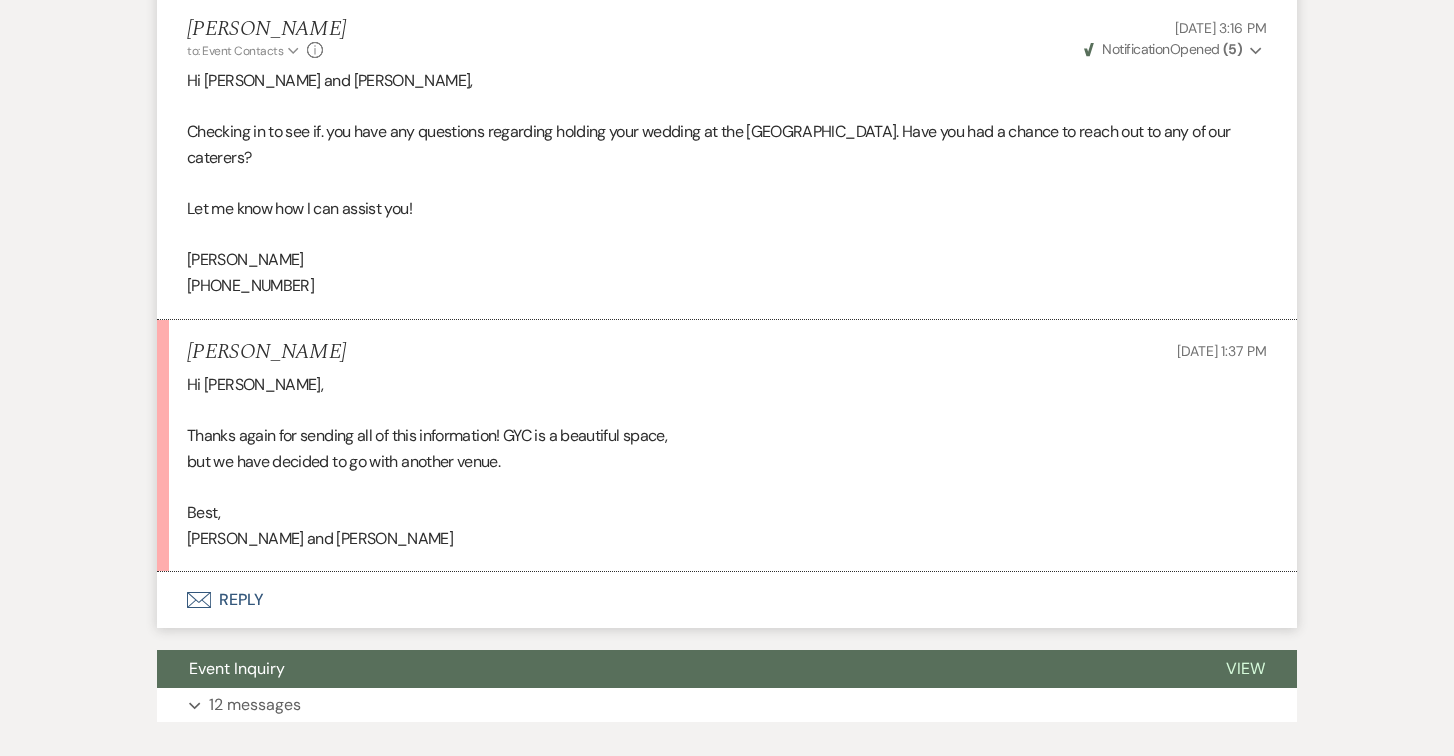 click on "Envelope Reply" at bounding box center (727, 600) 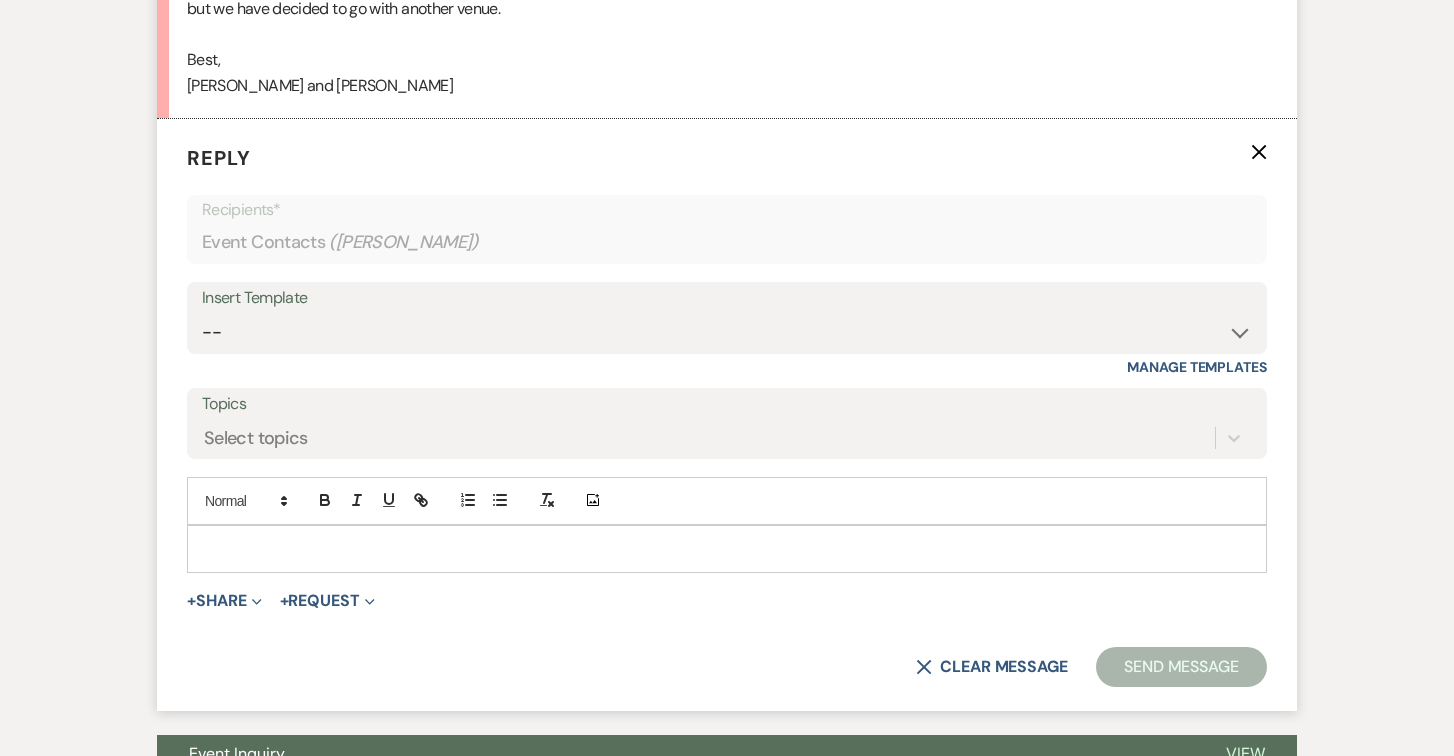 scroll, scrollTop: 2414, scrollLeft: 0, axis: vertical 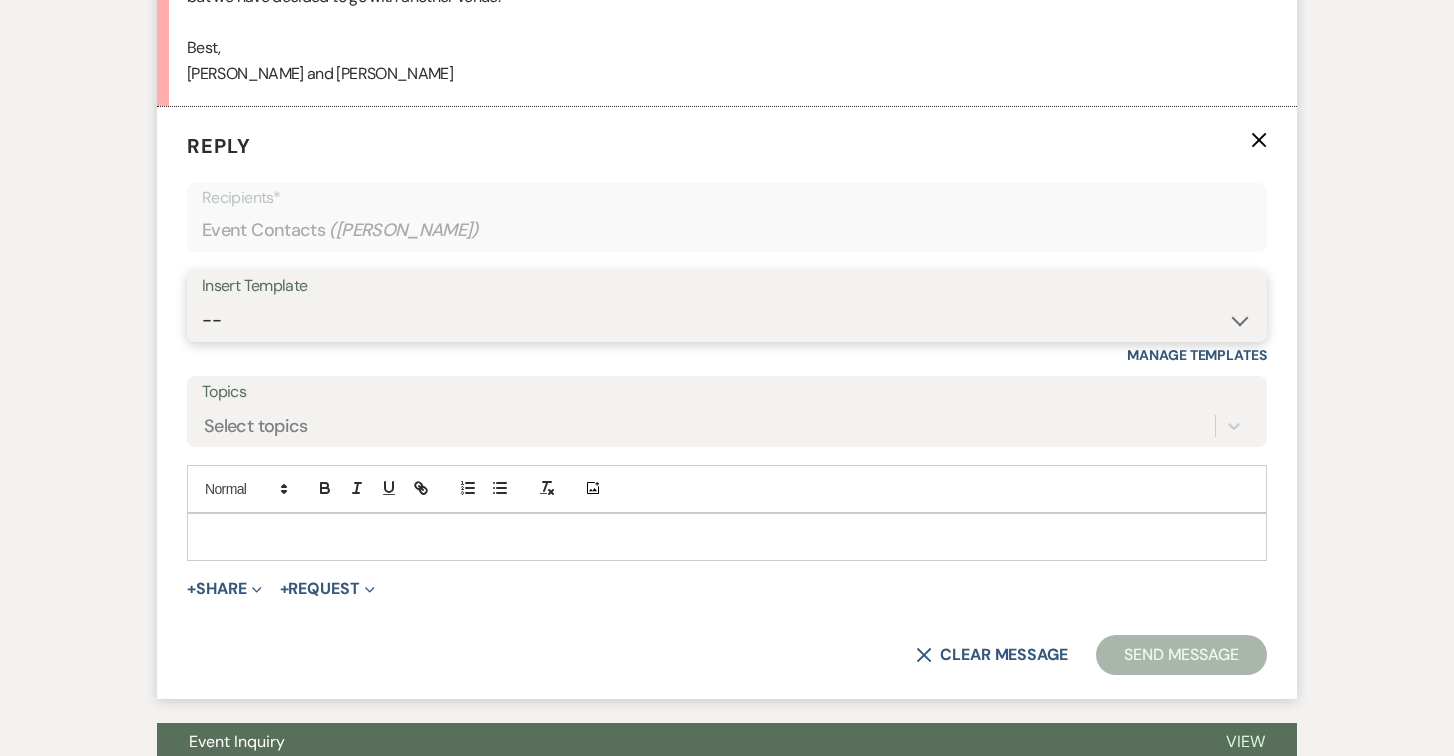 click on "-- Weven Planning Portal Introduction (Booked Events) Initial Inquiry Response Tour Request Response Follow Up Contract (Pre-Booked Leads) Initial Inquiry Response- unknown date  Initial Inquiry Response- High Season Initial Inquiry Response- Shoulder Season Initial Inquiry Response- Low Season Initial Inquiry Response- Member Unknown Date Initial Inquiry Response- Member High Season Copy of Initial Inquiry Response- Member Shoulder Season Initial Inquiry Response- Member Low Season Thank you for touring the Guilford Yacht Club Schedule Tour for GYC Bridal Shower End of Life Celebration  Copy of Weven Planning Portal Introduction (Booked Events) Copy of Weven Planning Portal Introduction (Booked Events) Copy of Weven Planning Portal Introduction (Booked Events) Lost- Why? Knot review 5 Stars Copy of Follow Up Out of Office Vendor COI forms" at bounding box center (727, 320) 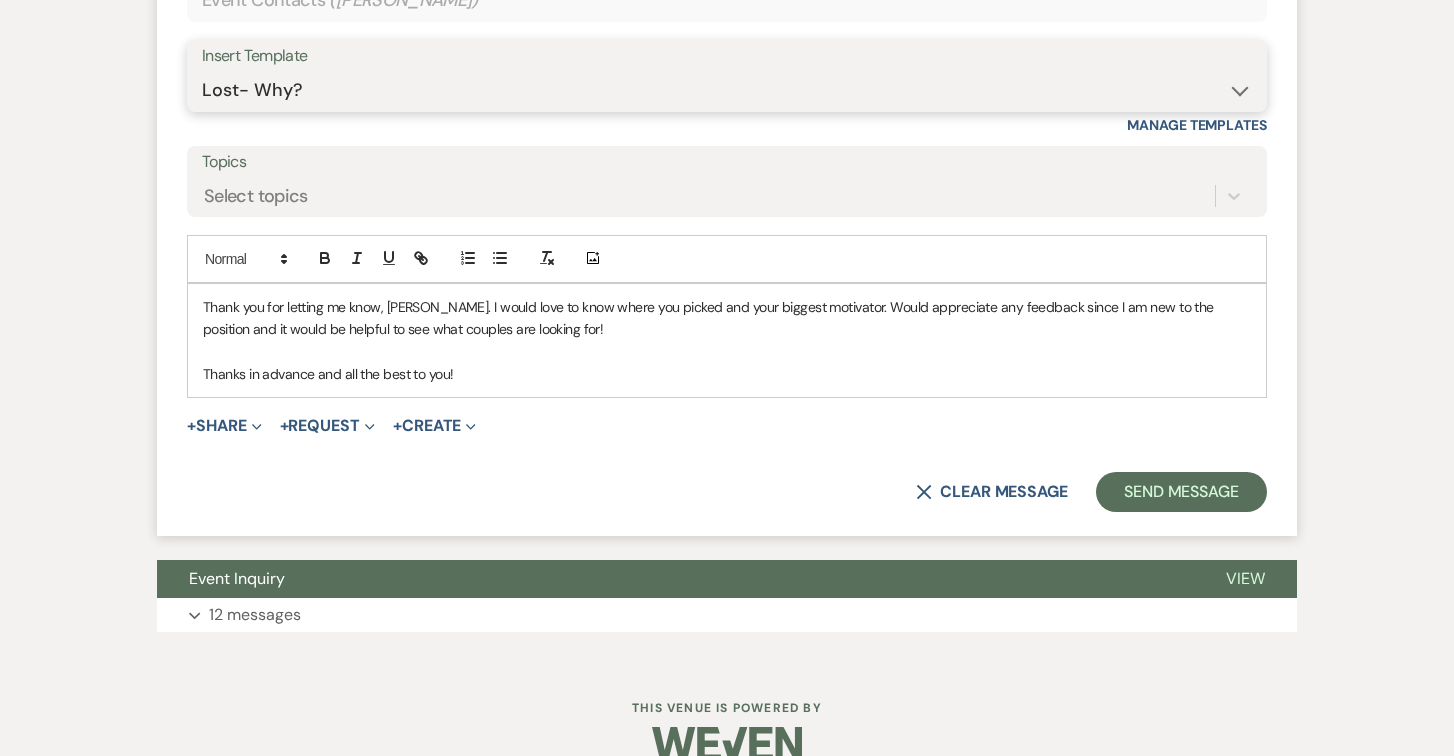 scroll, scrollTop: 2653, scrollLeft: 0, axis: vertical 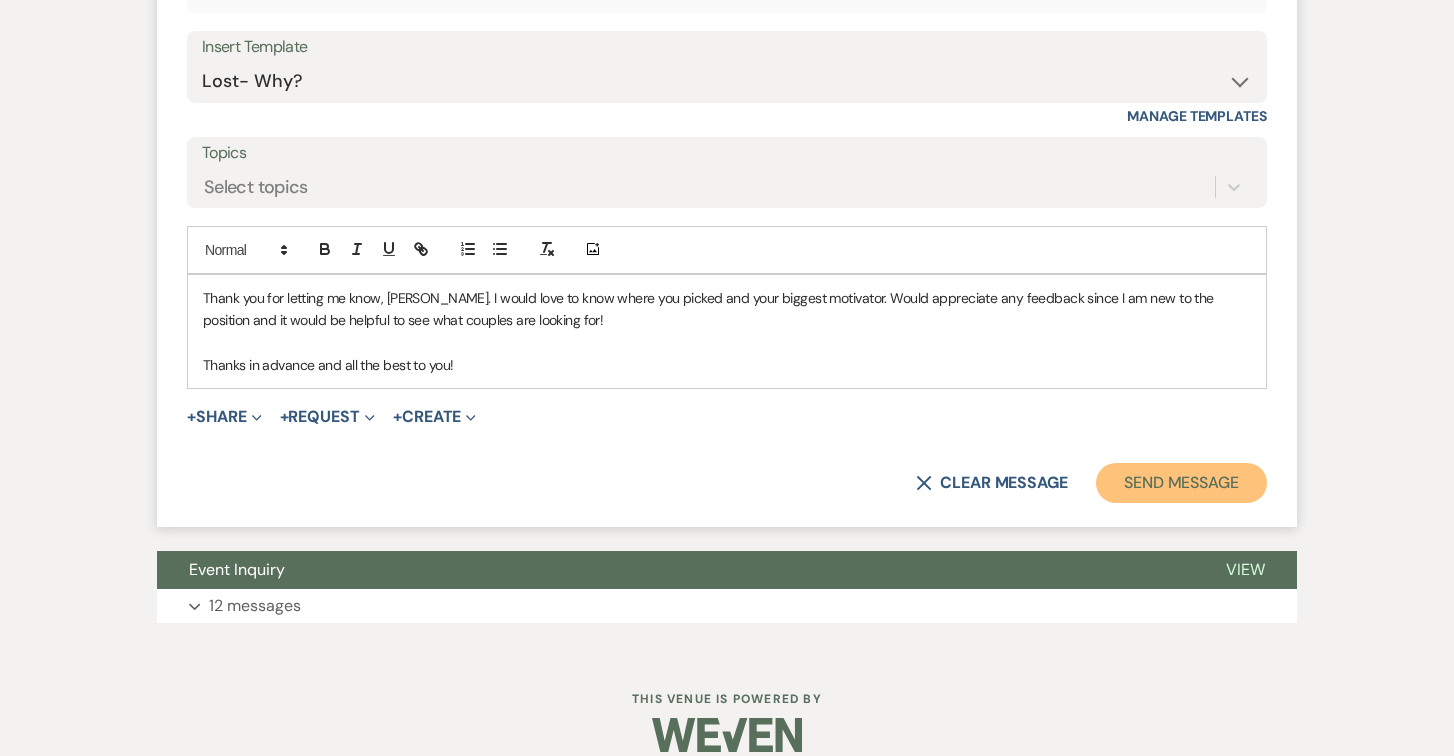 click on "Send Message" at bounding box center (1181, 483) 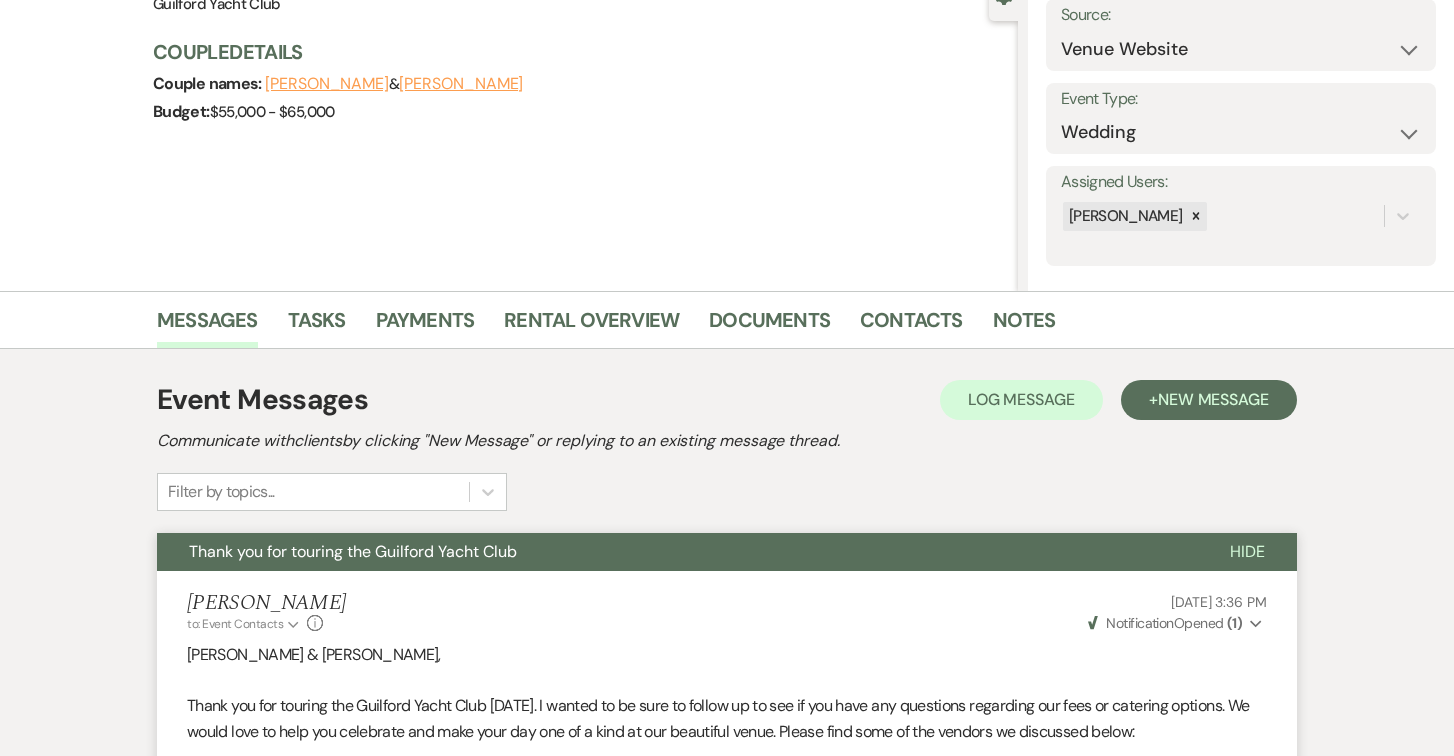 scroll, scrollTop: 0, scrollLeft: 0, axis: both 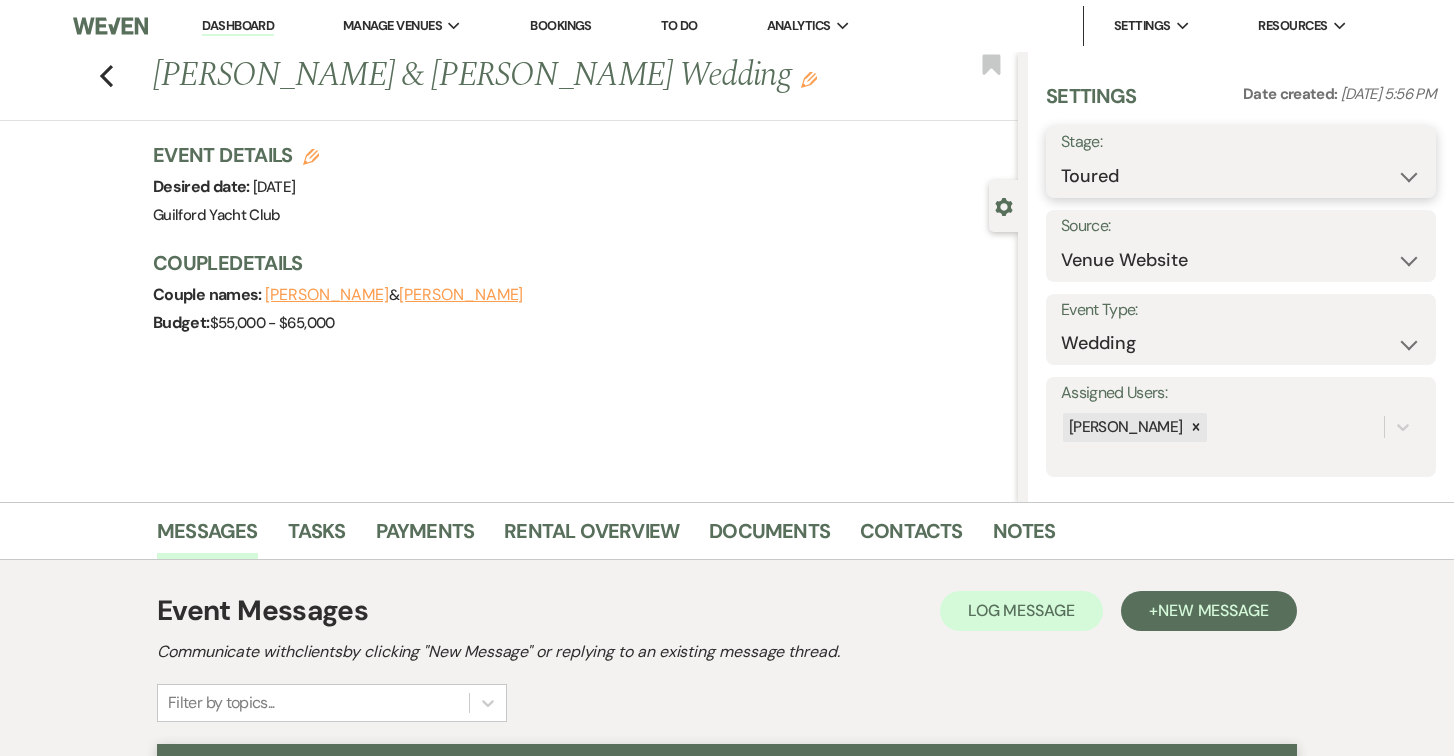 click on "Inquiry Follow Up Tour Requested Tour Confirmed Toured Proposal Sent Booked Lost" at bounding box center [1241, 176] 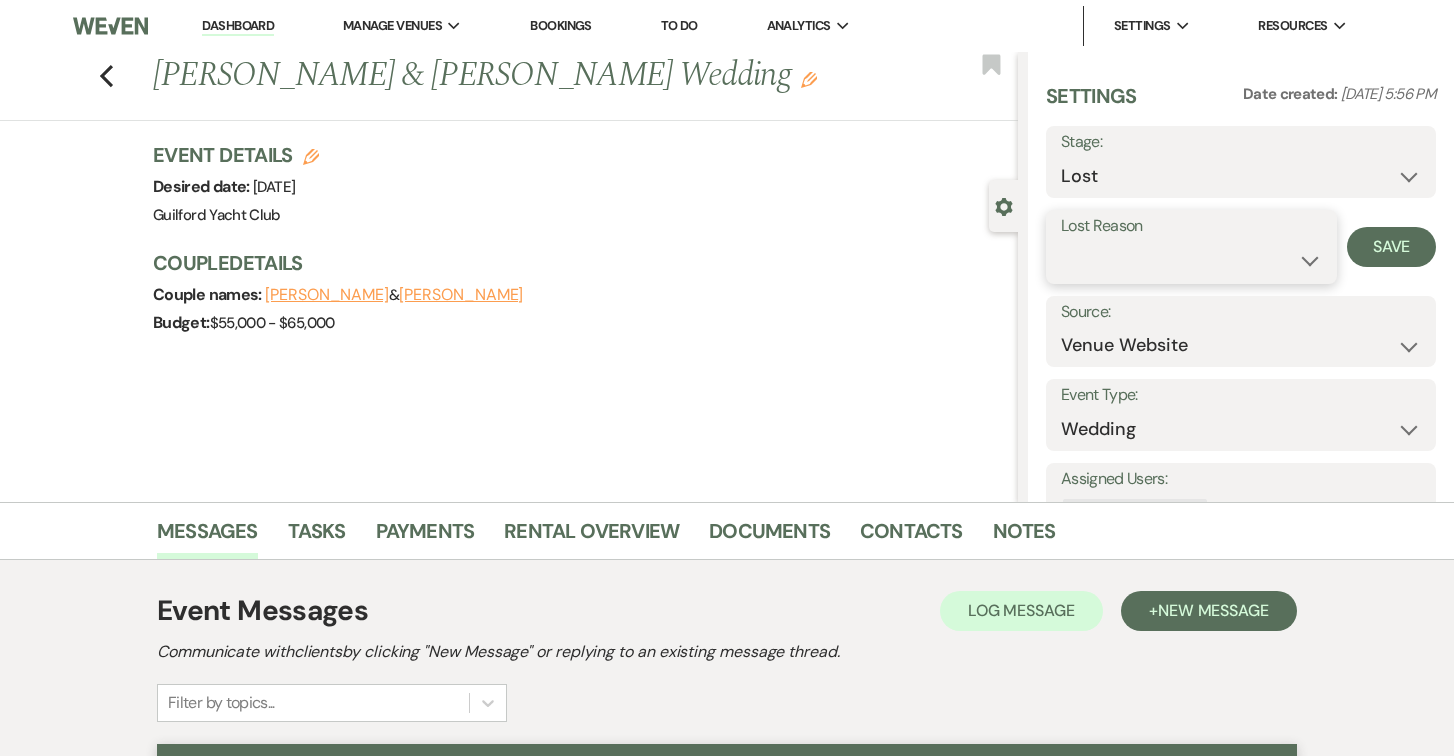 click on "Booked Elsewhere Budget Date Unavailable No Response Not a Good Match Capacity Cancelled Duplicate (hidden) Spam (hidden) Other (hidden) Other" at bounding box center (1191, 260) 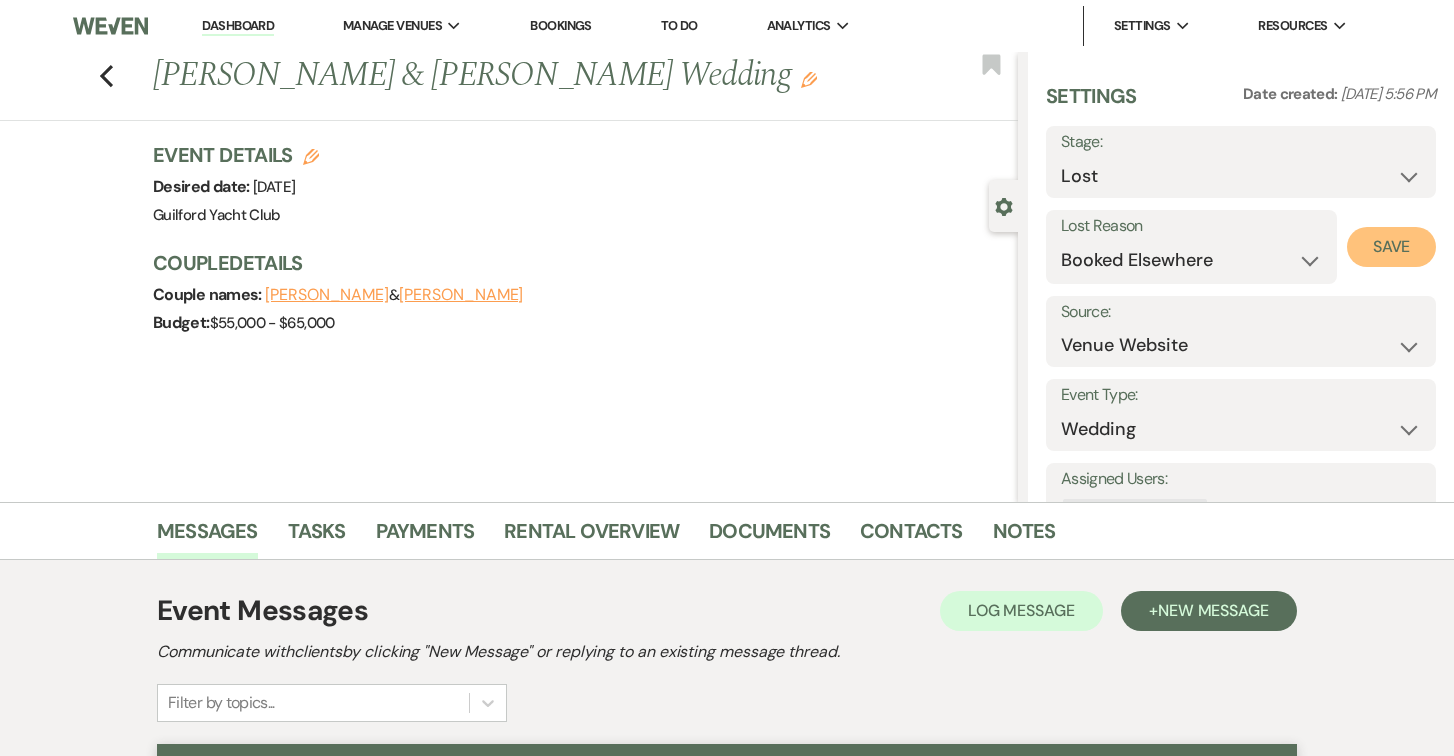 click on "Save" at bounding box center [1391, 247] 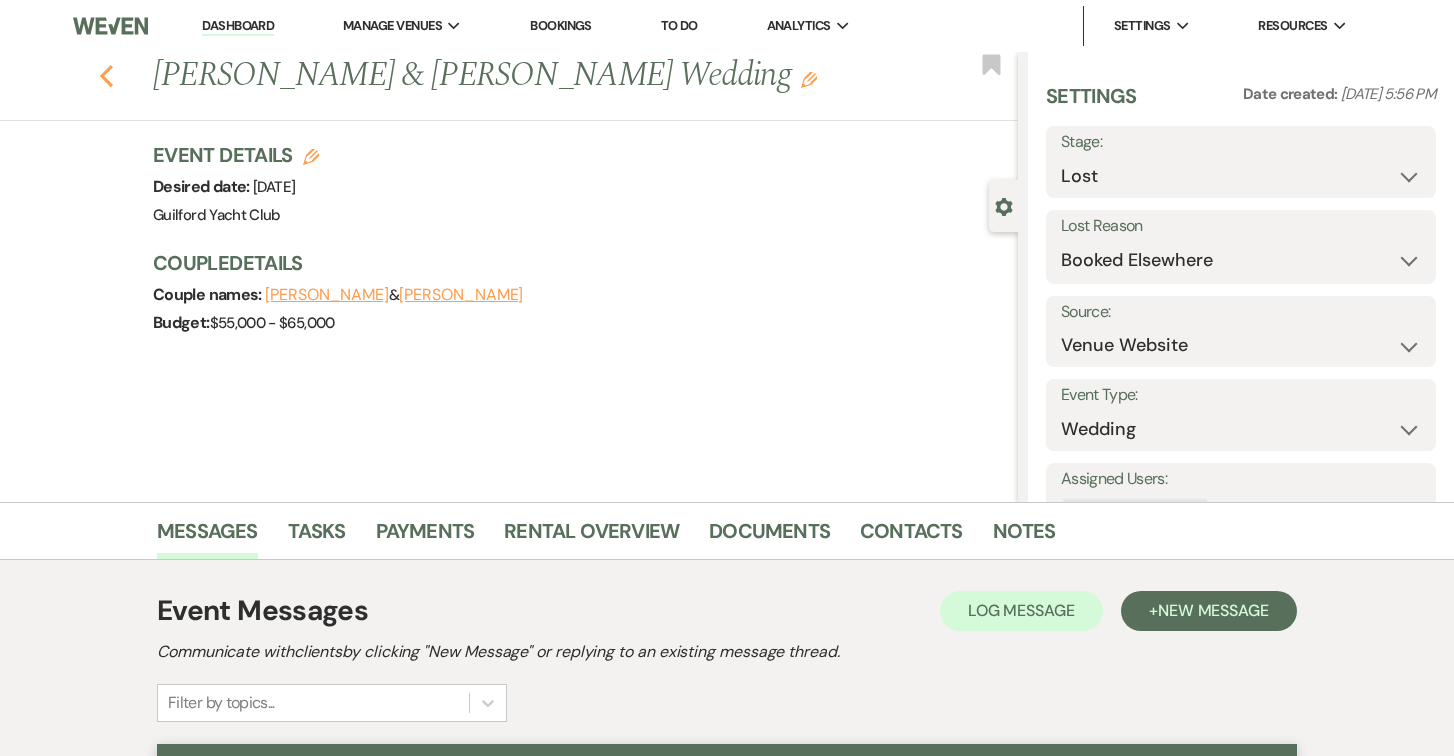 click 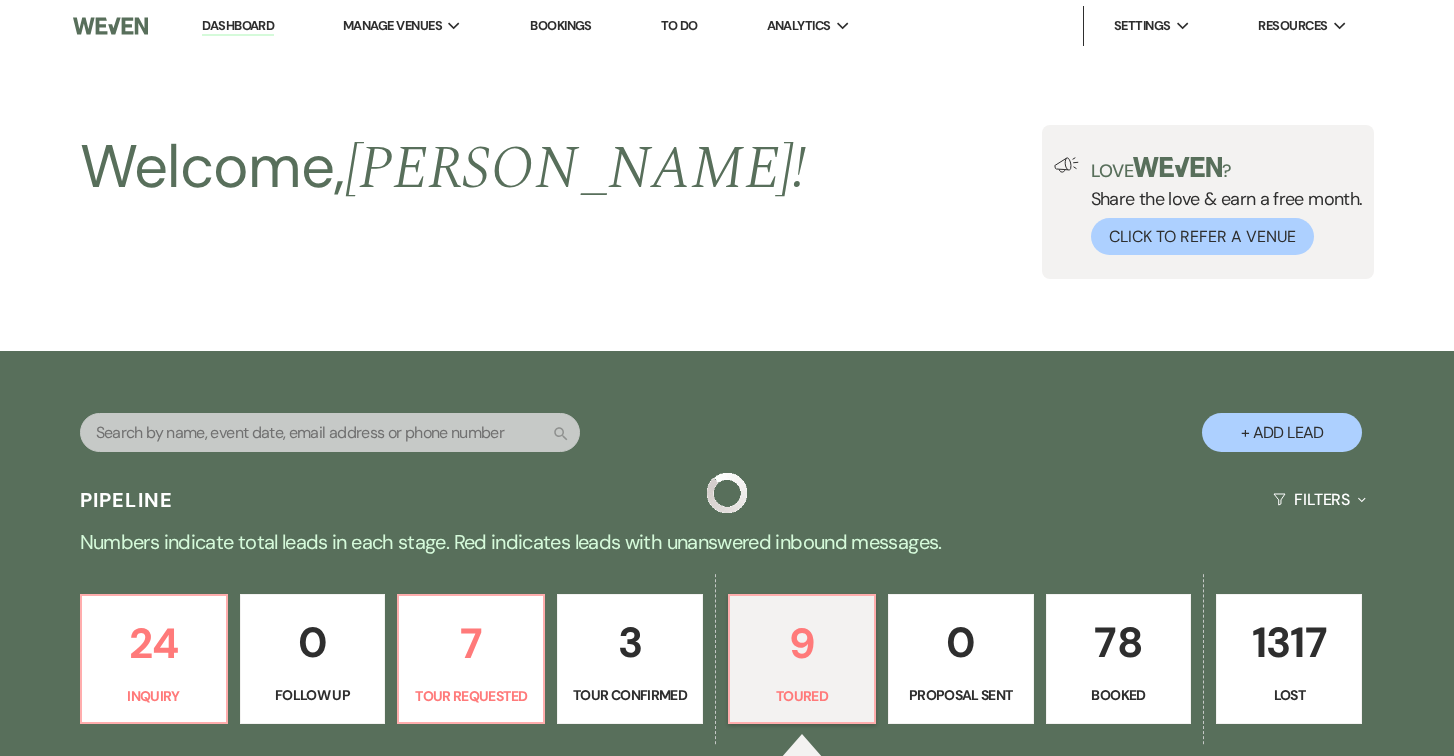 scroll, scrollTop: 438, scrollLeft: 0, axis: vertical 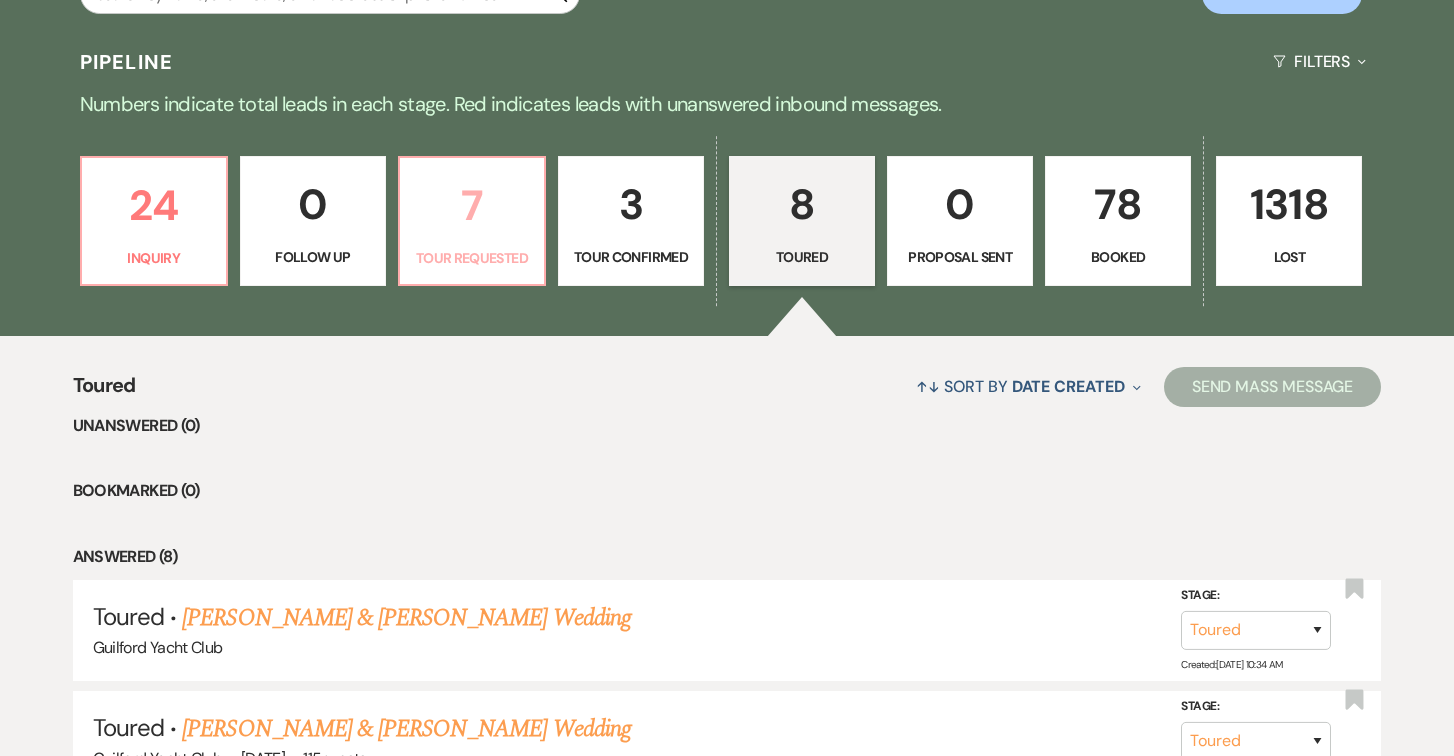 click on "7" at bounding box center (472, 205) 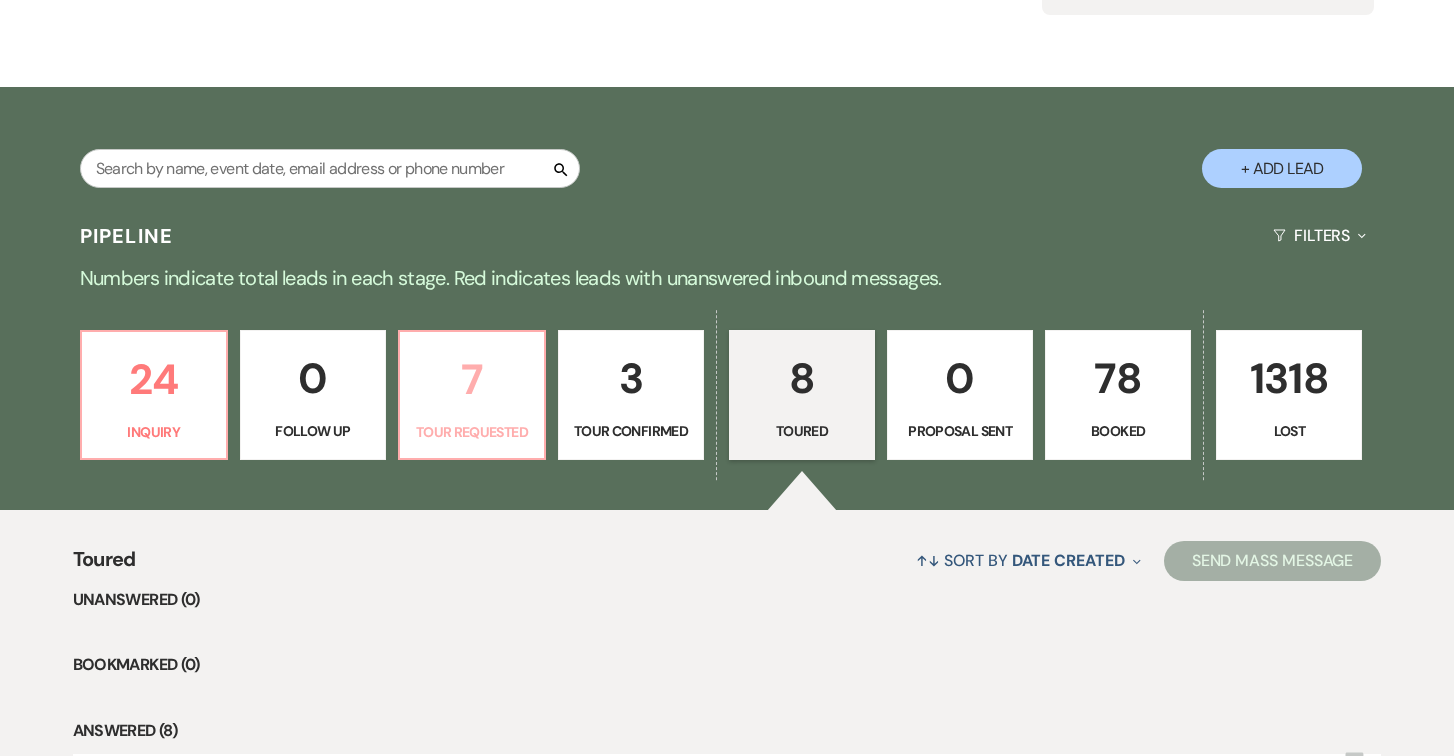 select on "2" 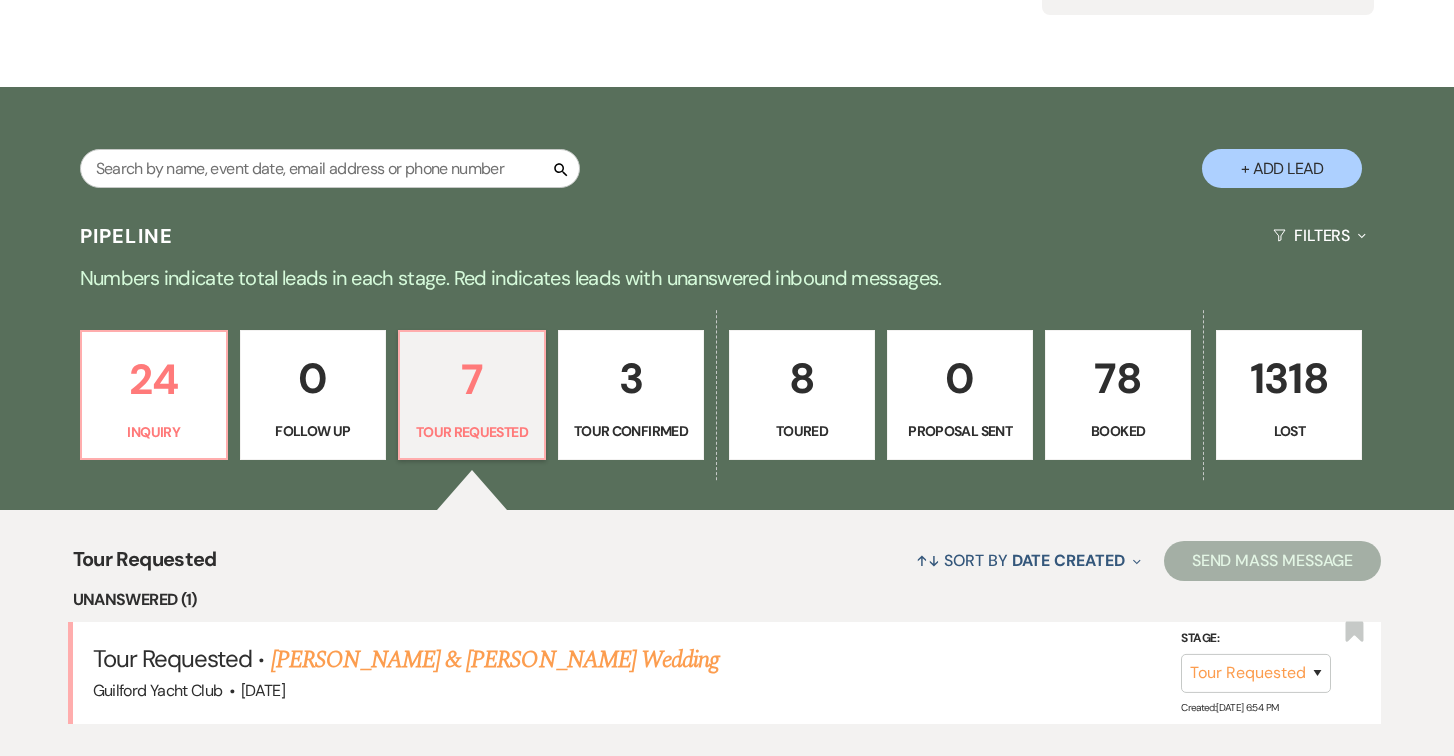 scroll, scrollTop: 438, scrollLeft: 0, axis: vertical 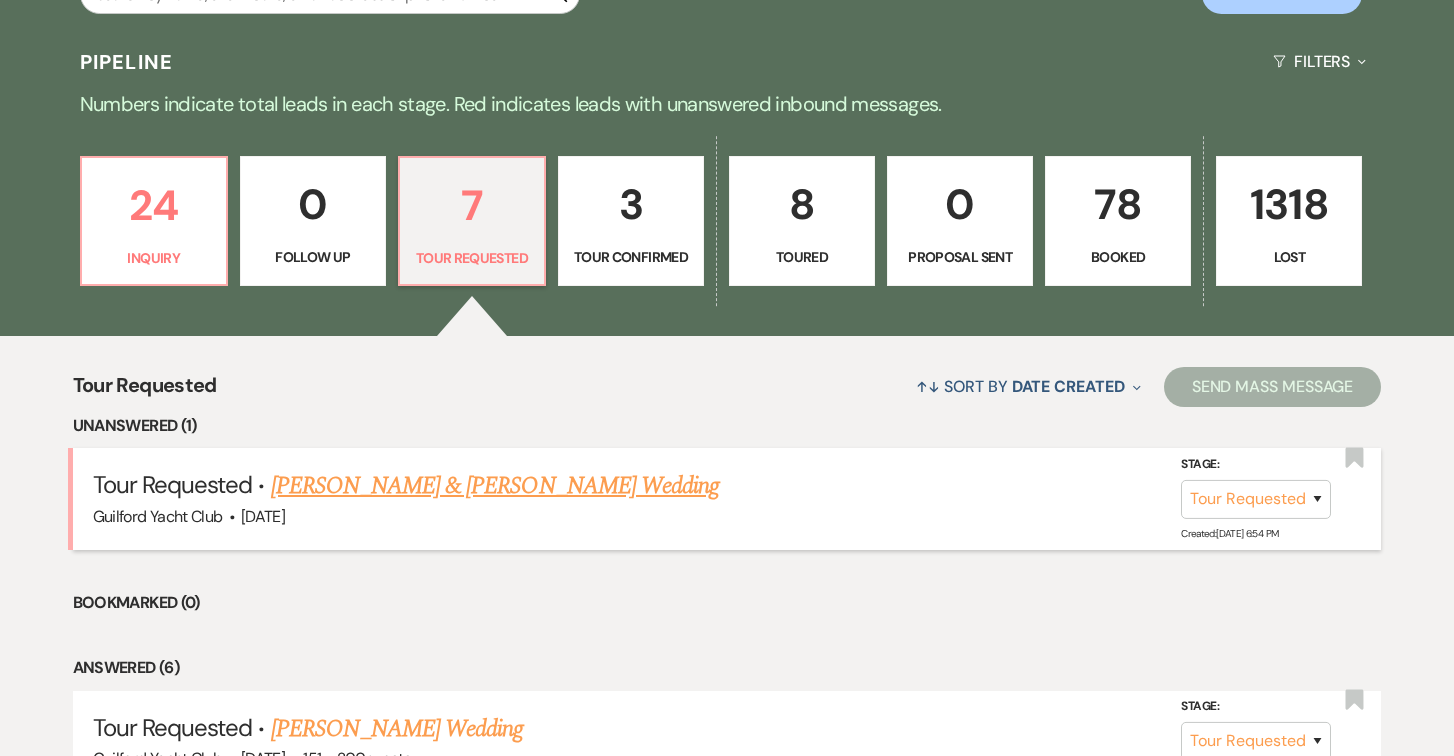 click on "[PERSON_NAME] & [PERSON_NAME] Wedding" at bounding box center [495, 486] 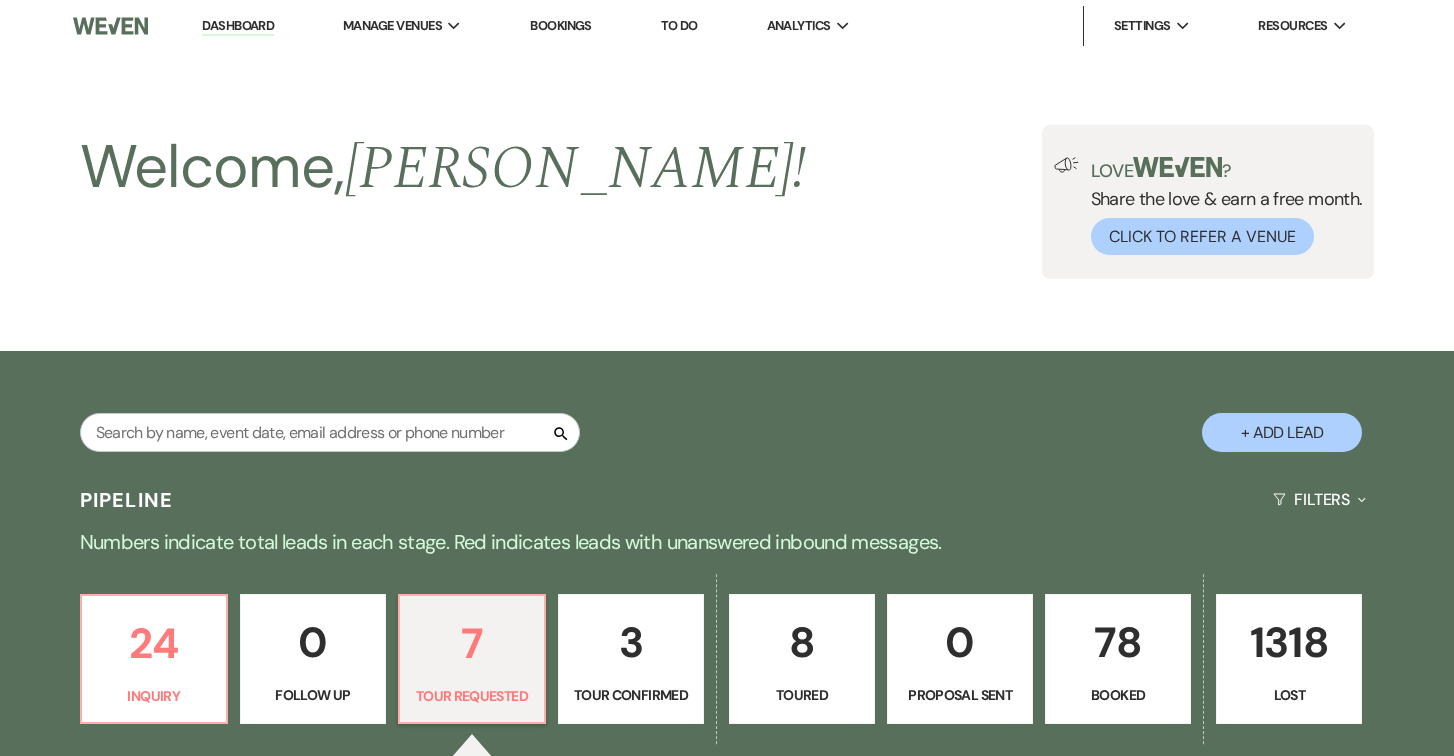 select on "2" 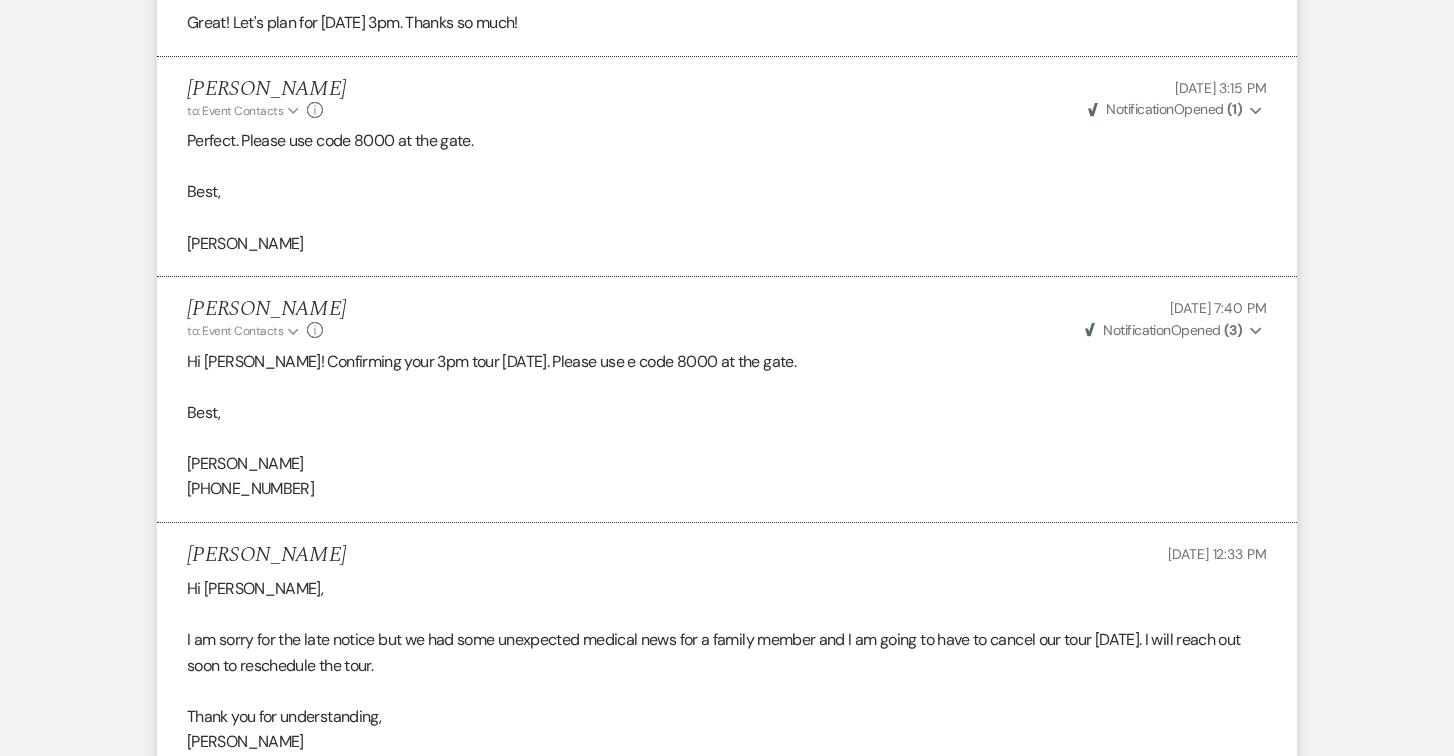 scroll, scrollTop: 3572, scrollLeft: 0, axis: vertical 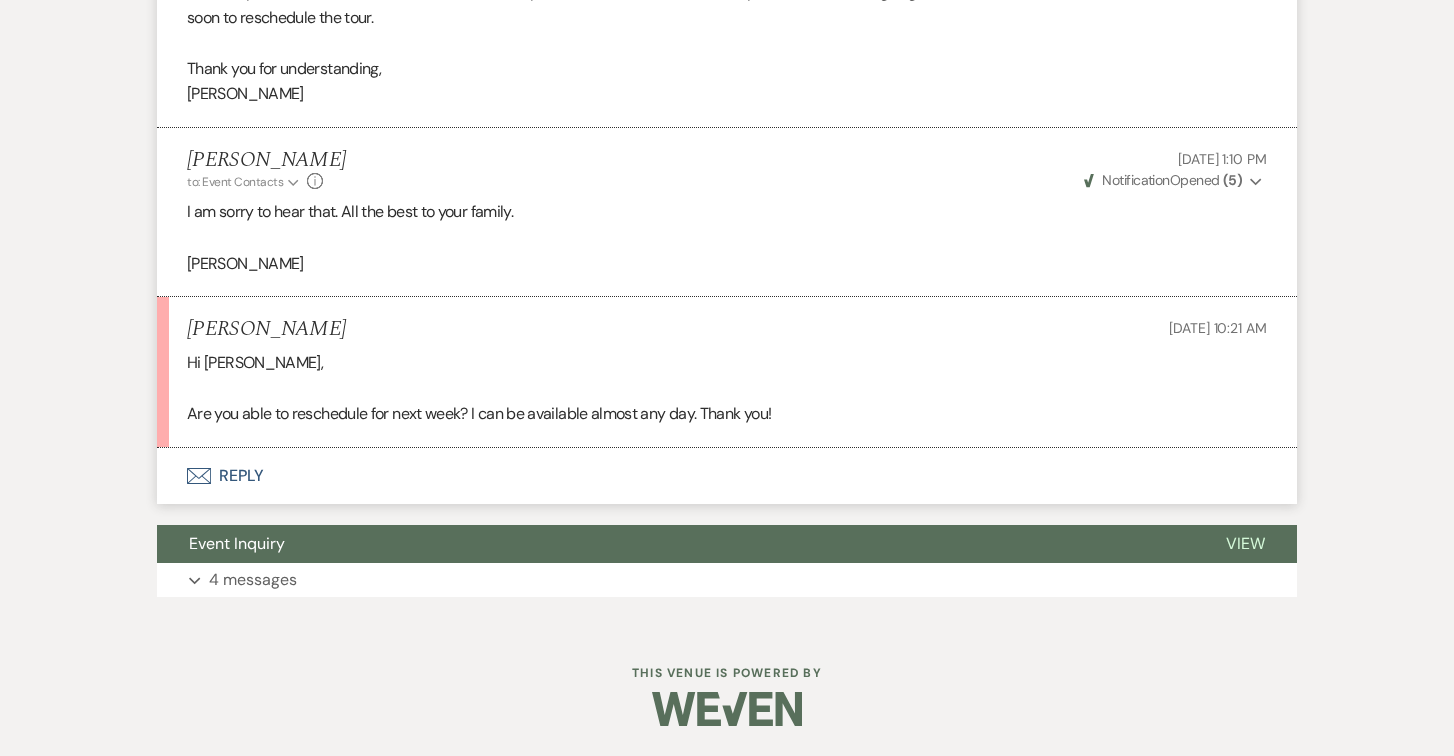 click on "Envelope Reply" at bounding box center (727, 476) 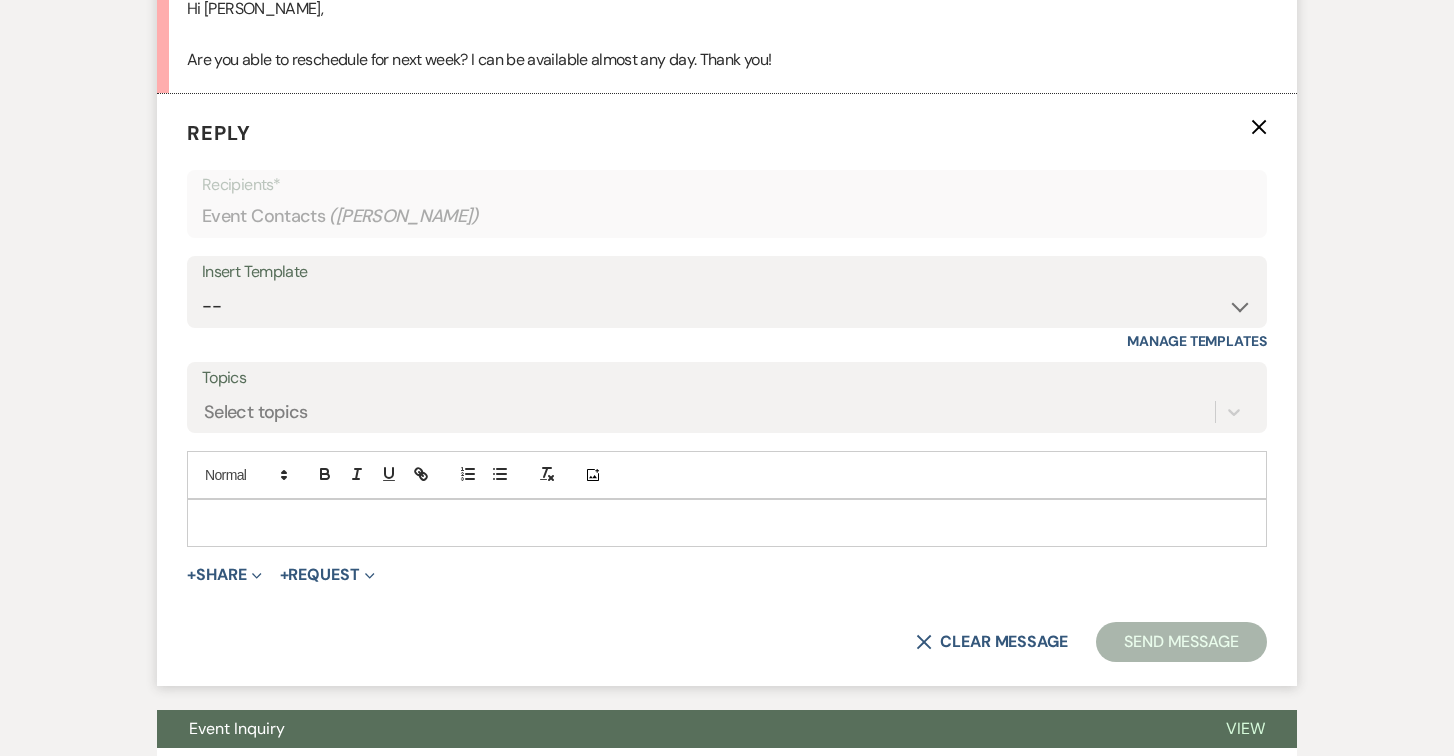 scroll, scrollTop: 3938, scrollLeft: 0, axis: vertical 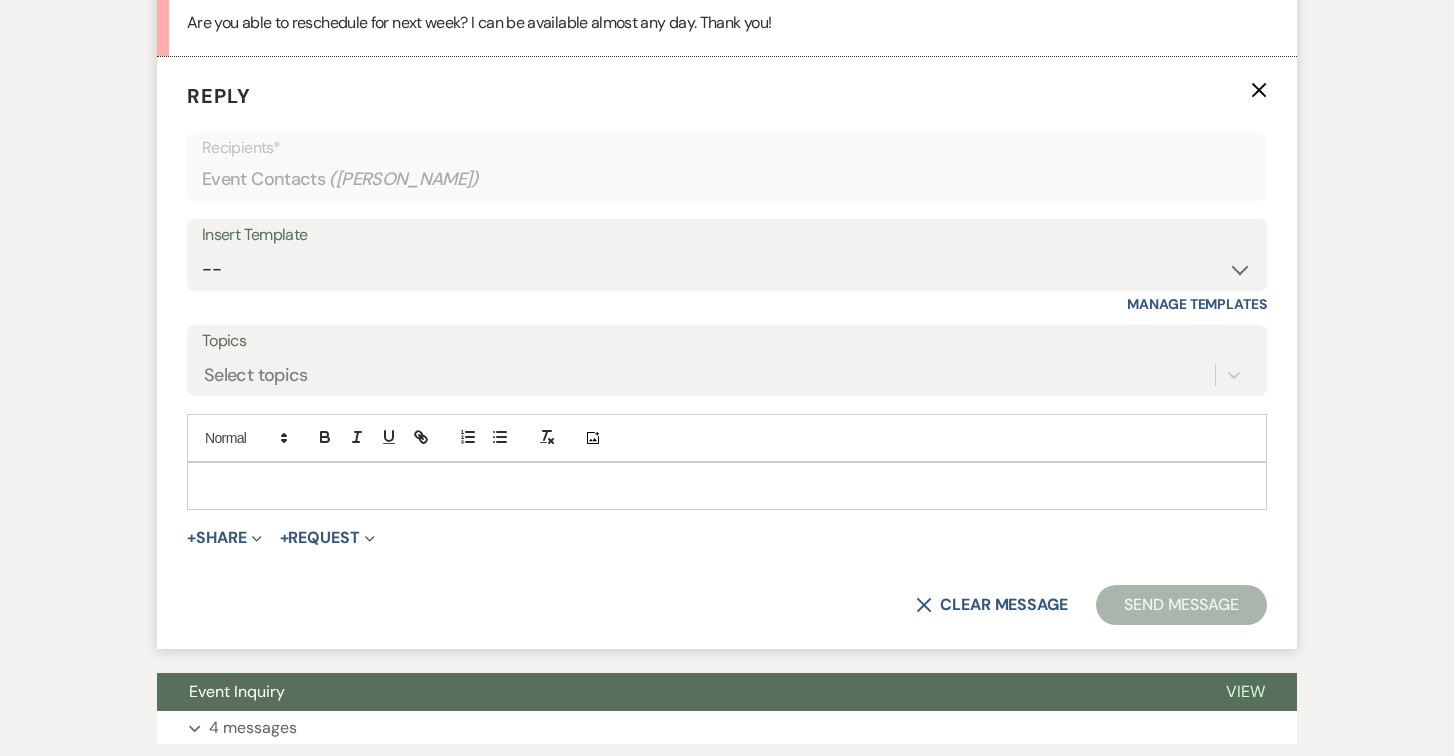 click at bounding box center [727, 486] 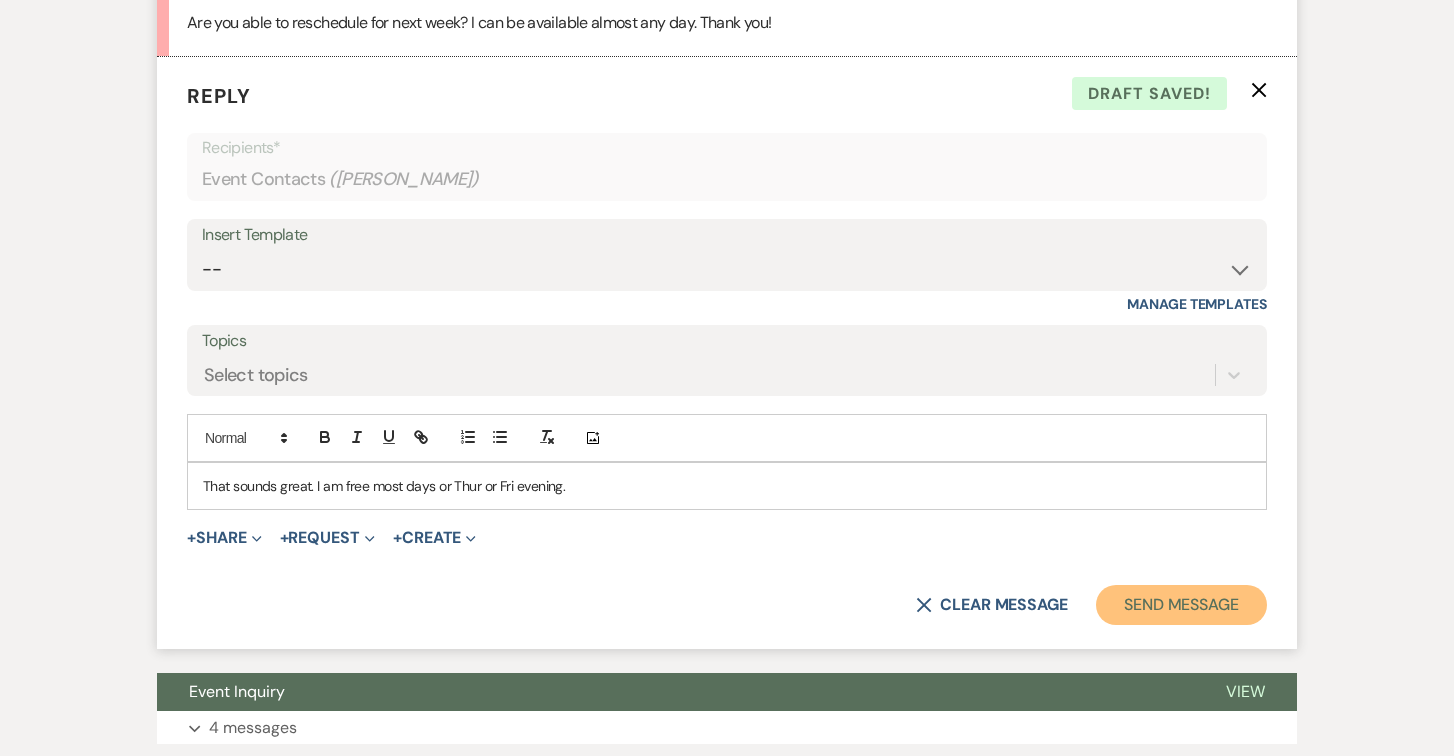 click on "Send Message" at bounding box center (1181, 605) 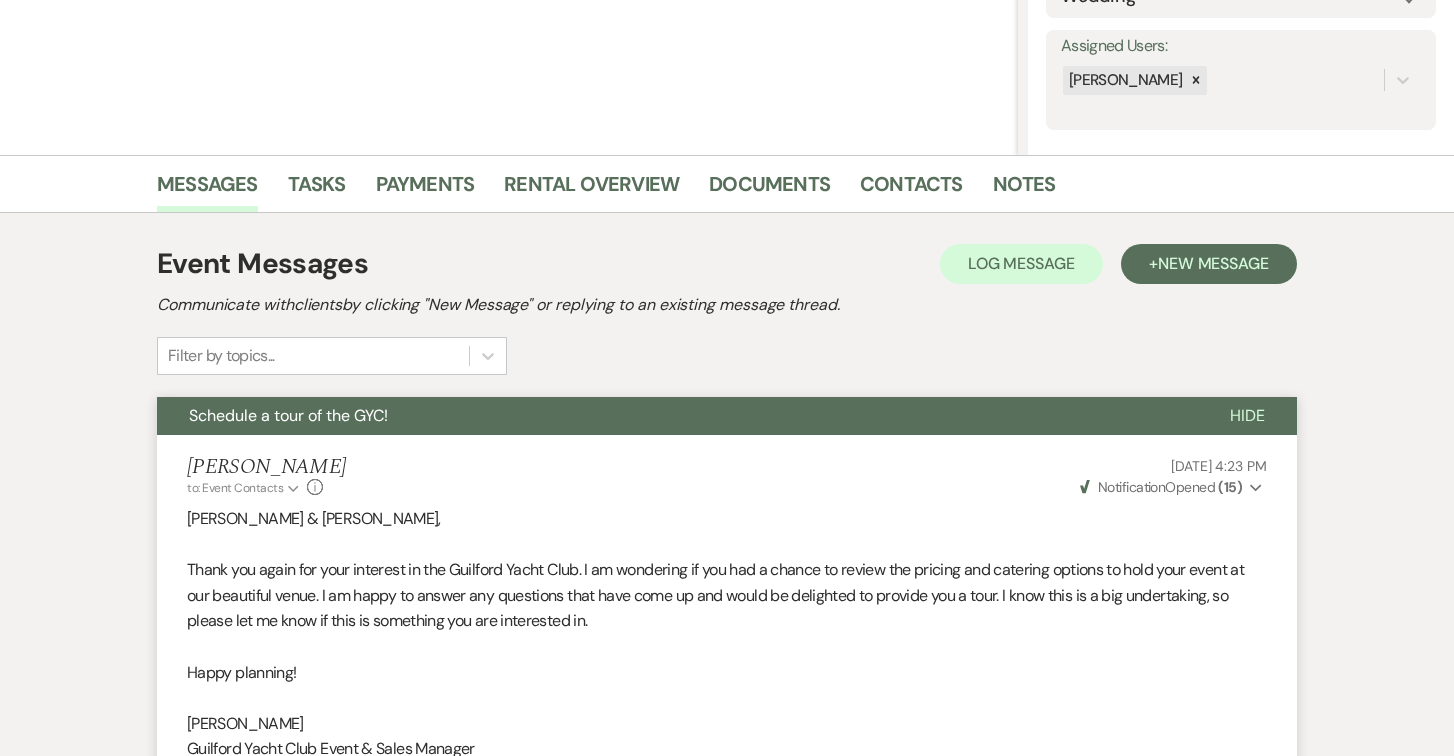 scroll, scrollTop: 0, scrollLeft: 0, axis: both 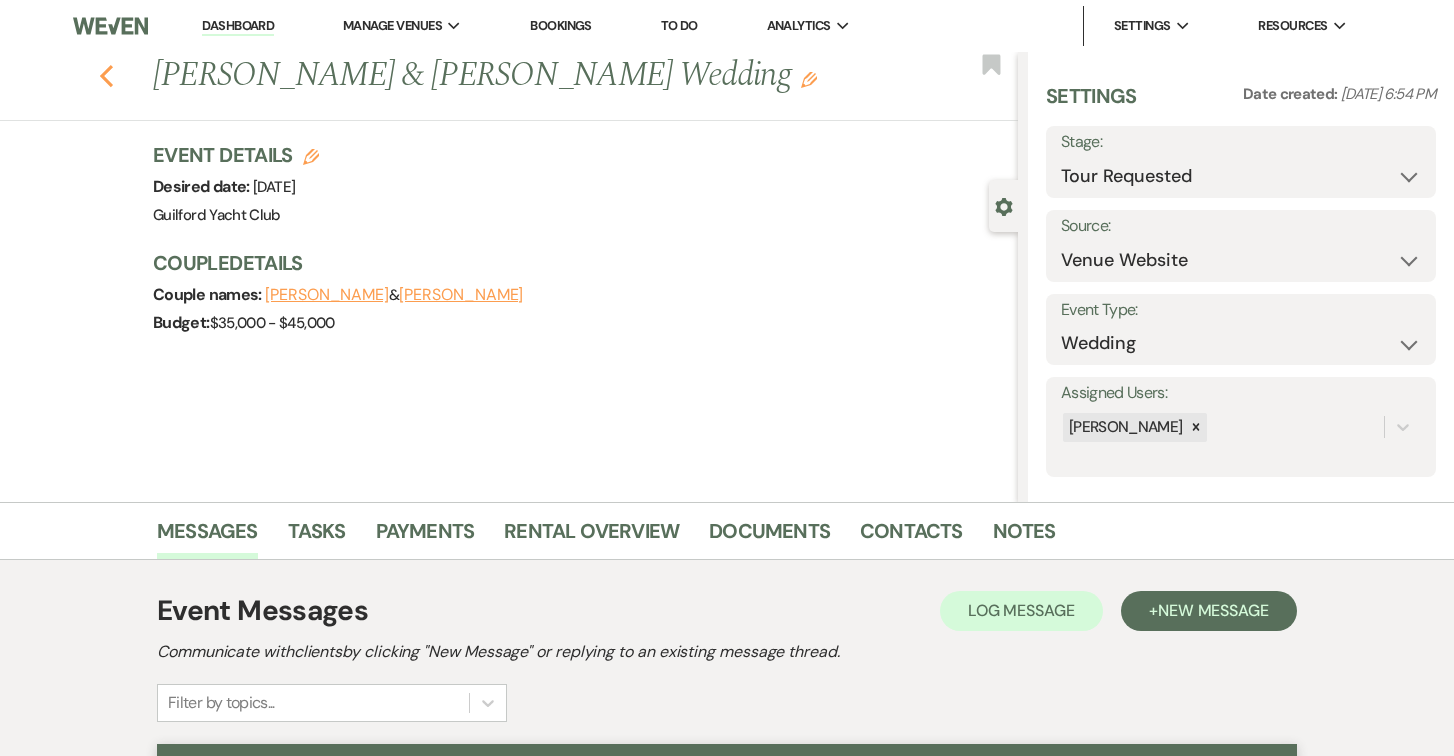 click 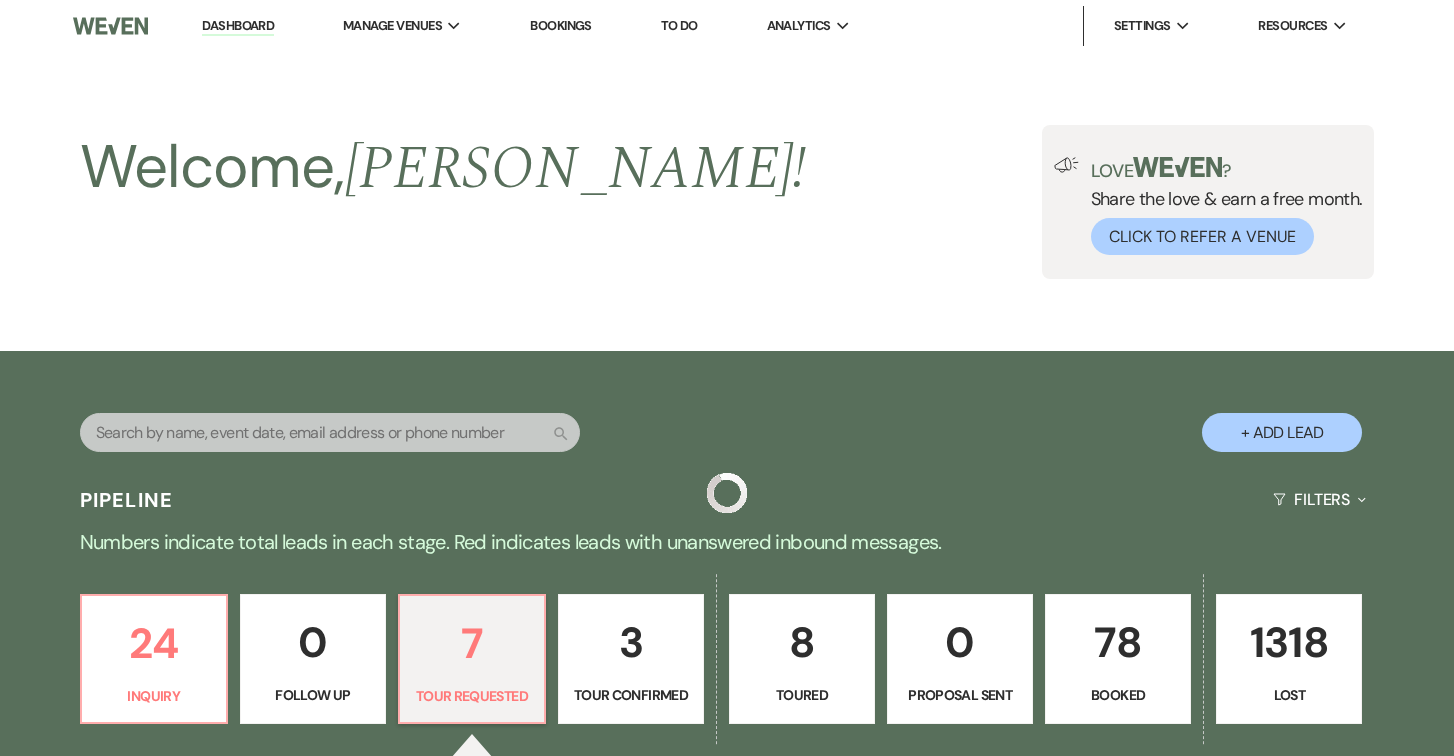 scroll, scrollTop: 438, scrollLeft: 0, axis: vertical 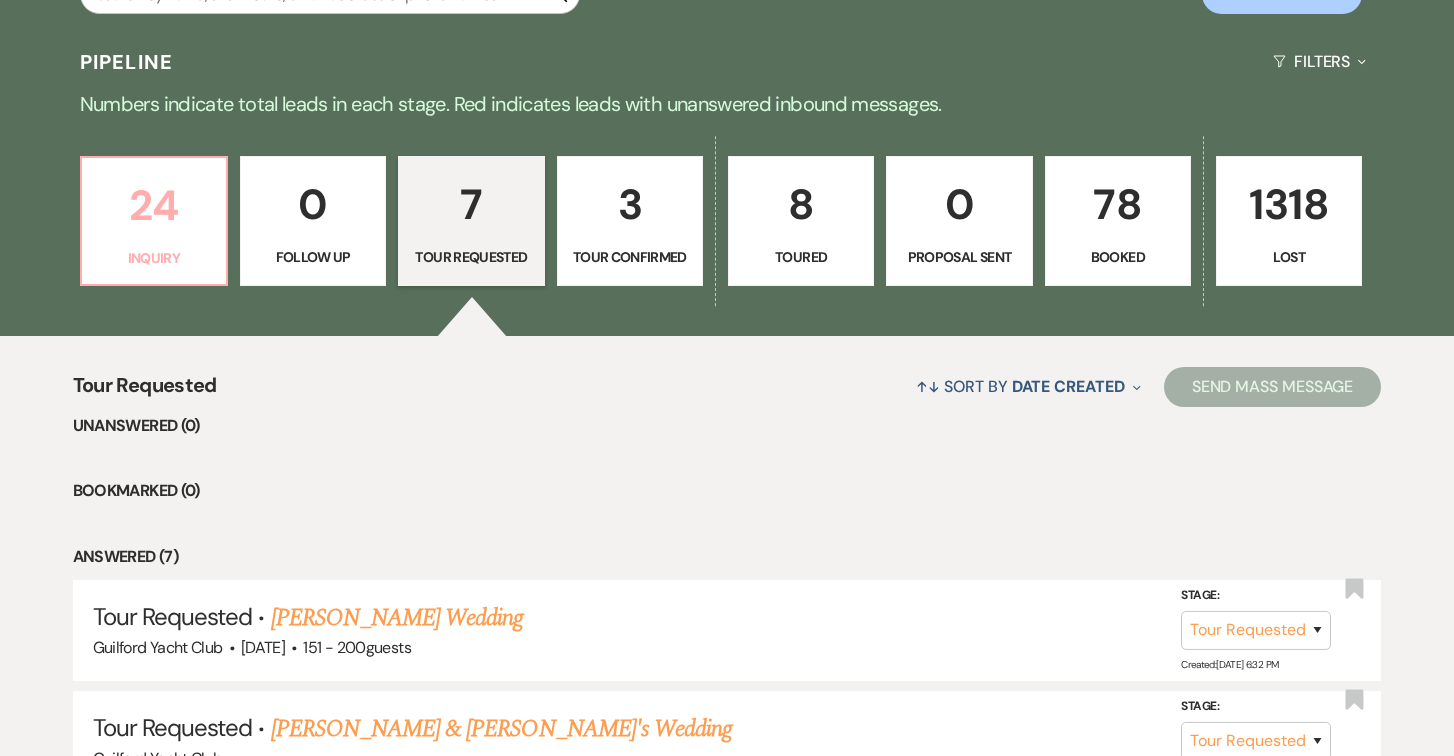 click on "Inquiry" at bounding box center [154, 258] 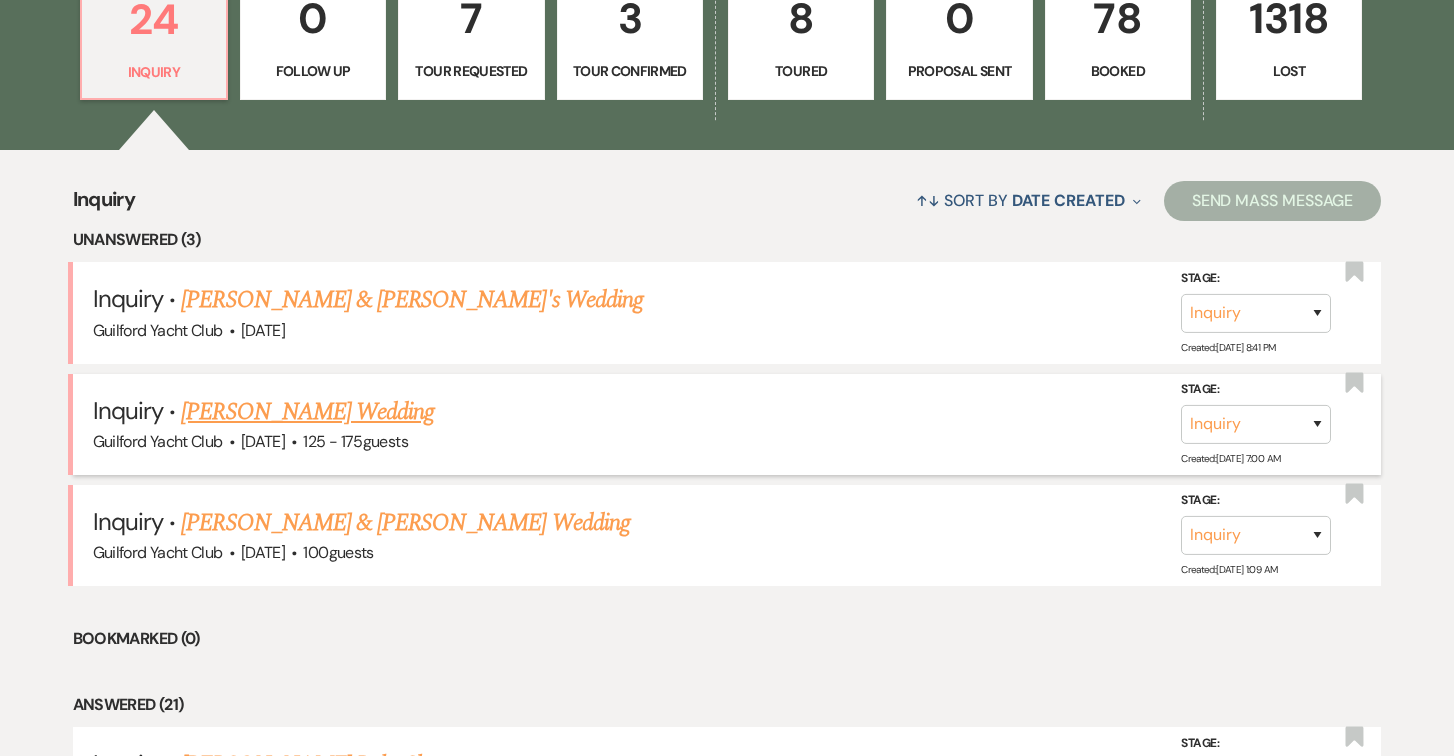 scroll, scrollTop: 631, scrollLeft: 0, axis: vertical 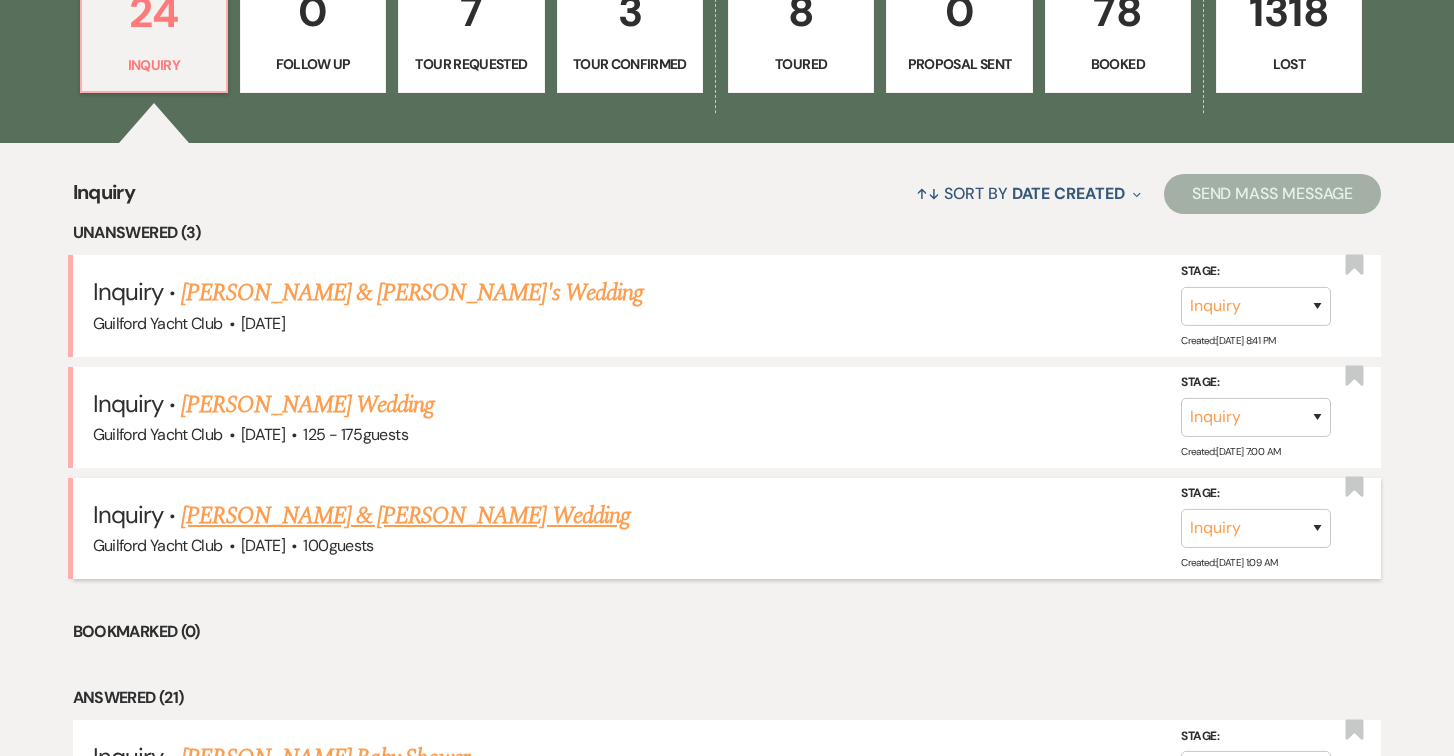 click on "[PERSON_NAME] & [PERSON_NAME] Wedding" at bounding box center (405, 516) 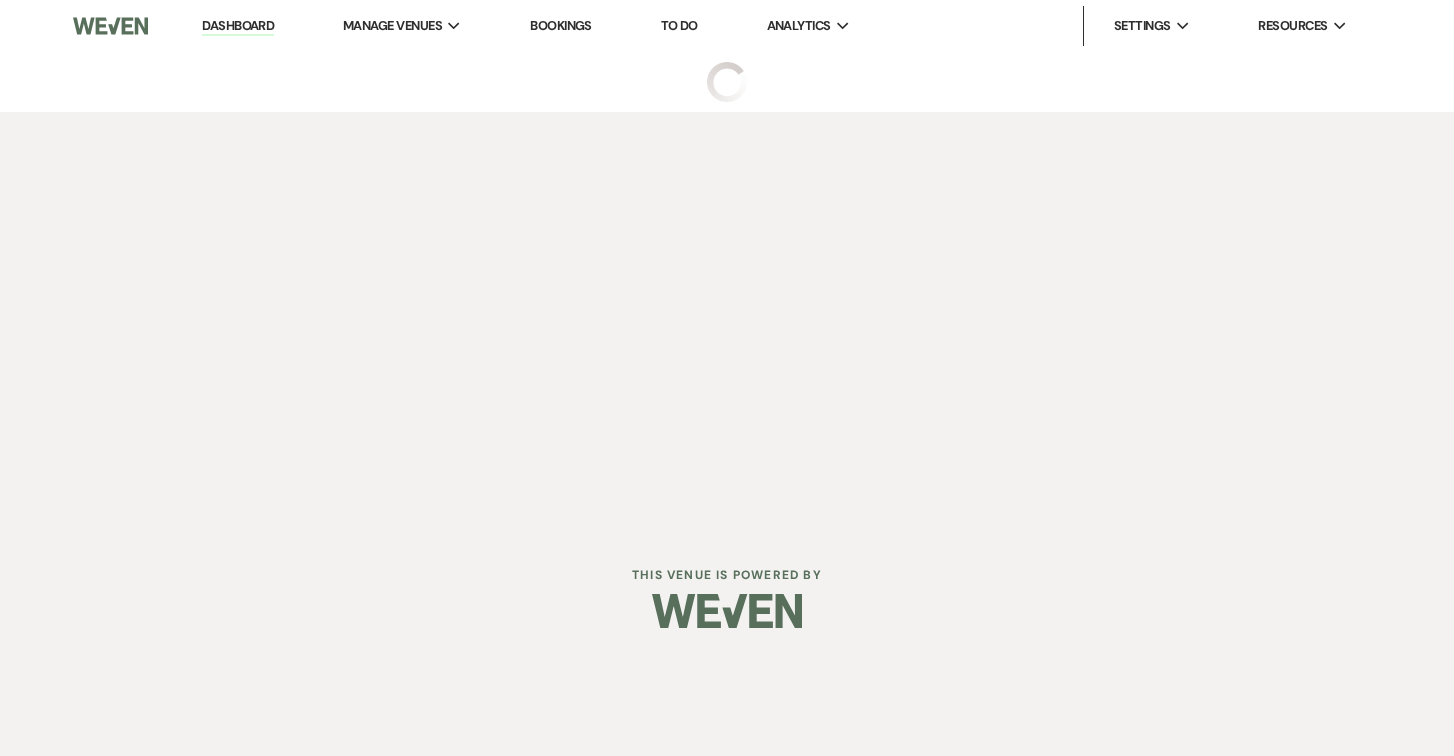 scroll, scrollTop: 0, scrollLeft: 0, axis: both 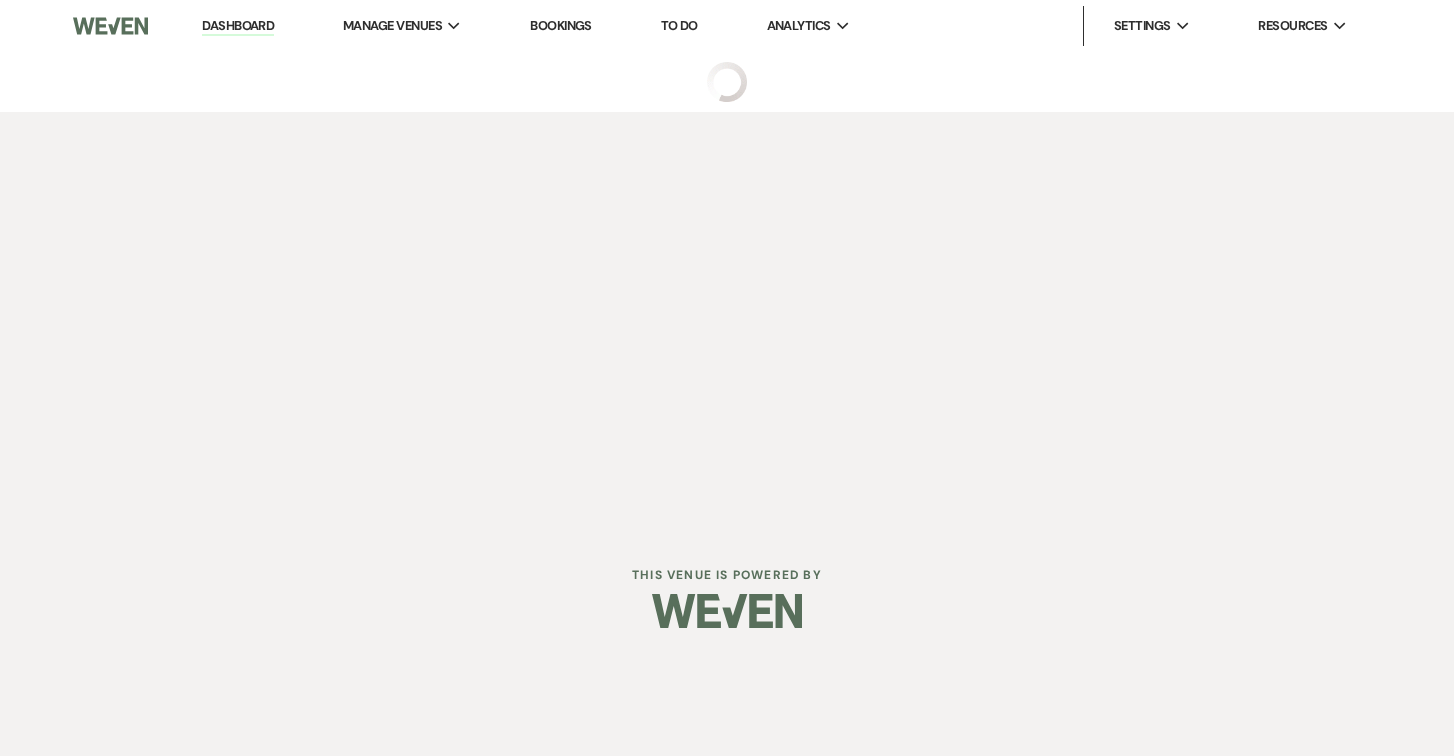 select on "5" 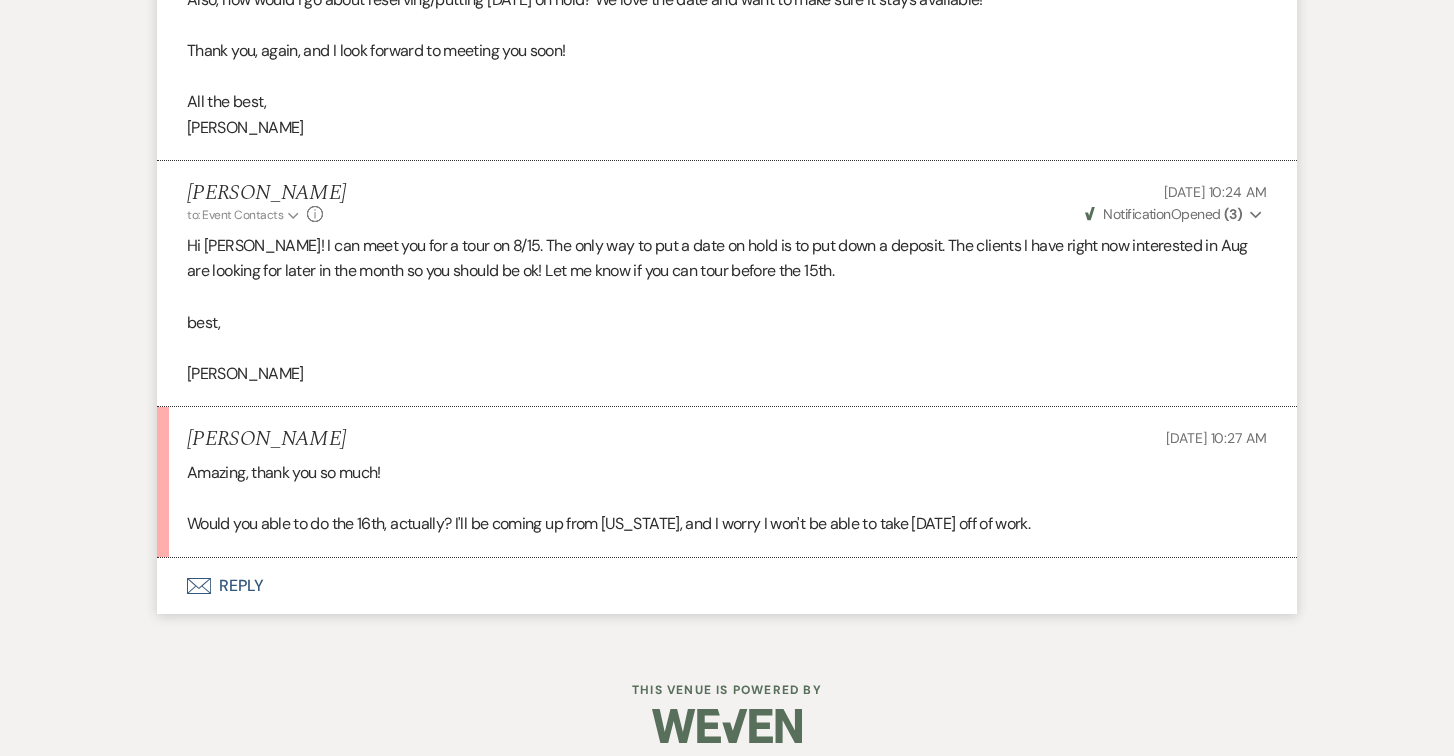 scroll, scrollTop: 2299, scrollLeft: 0, axis: vertical 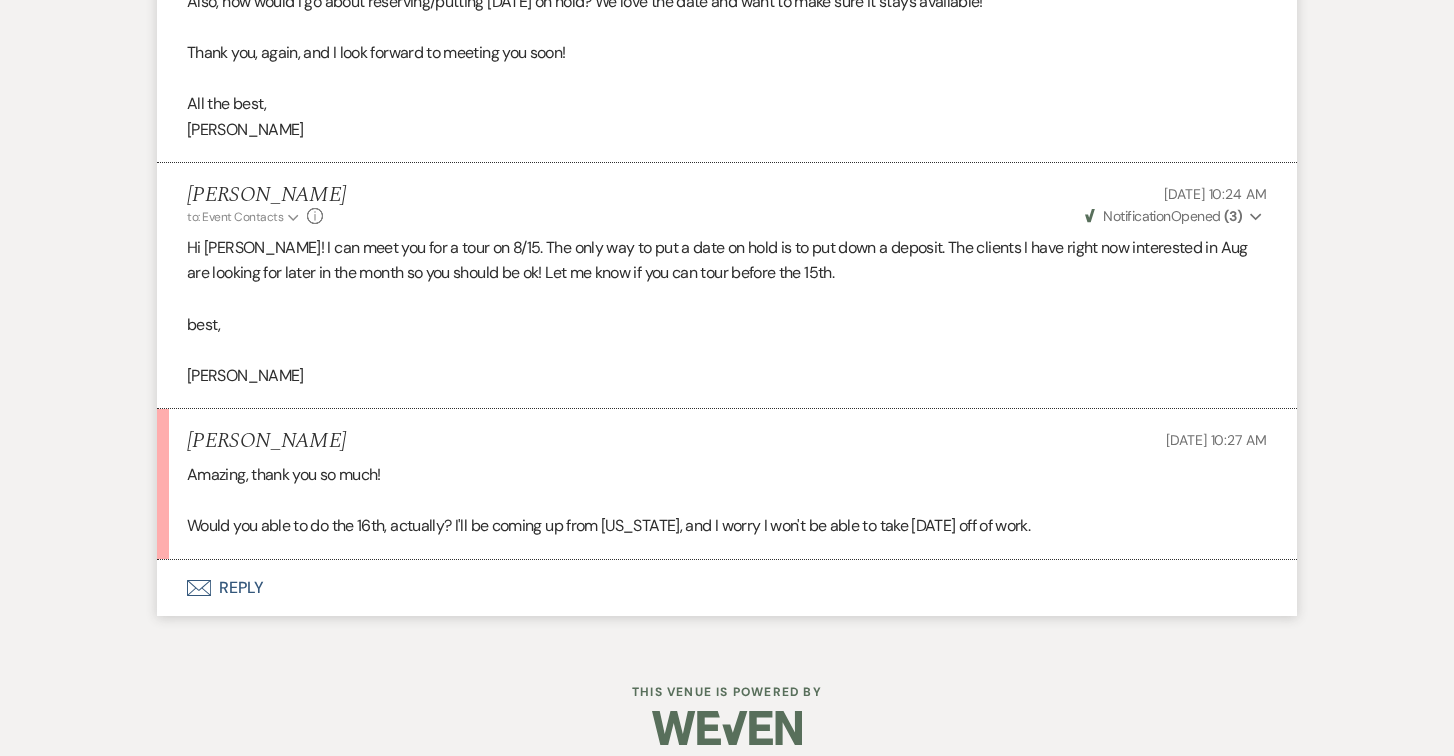 click on "Envelope Reply" at bounding box center (727, 588) 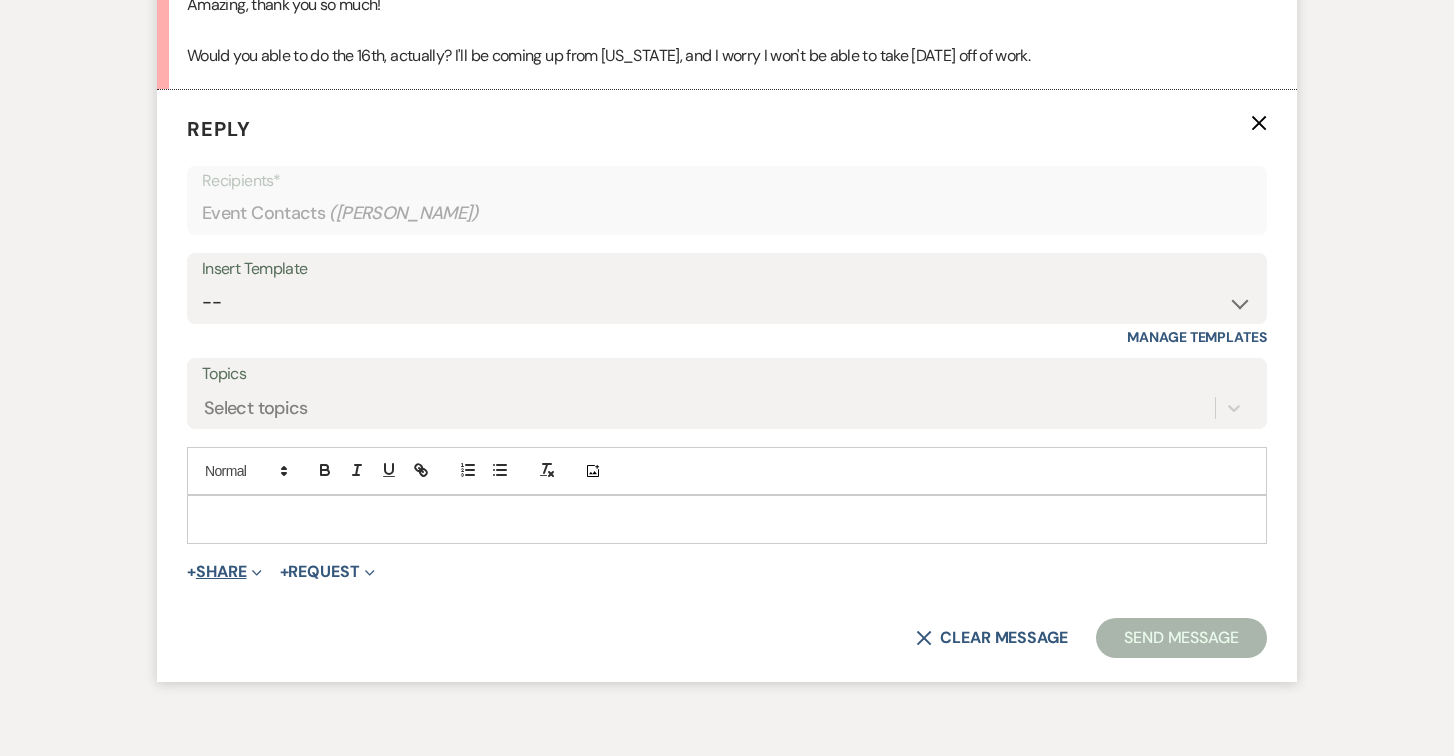 scroll, scrollTop: 2802, scrollLeft: 0, axis: vertical 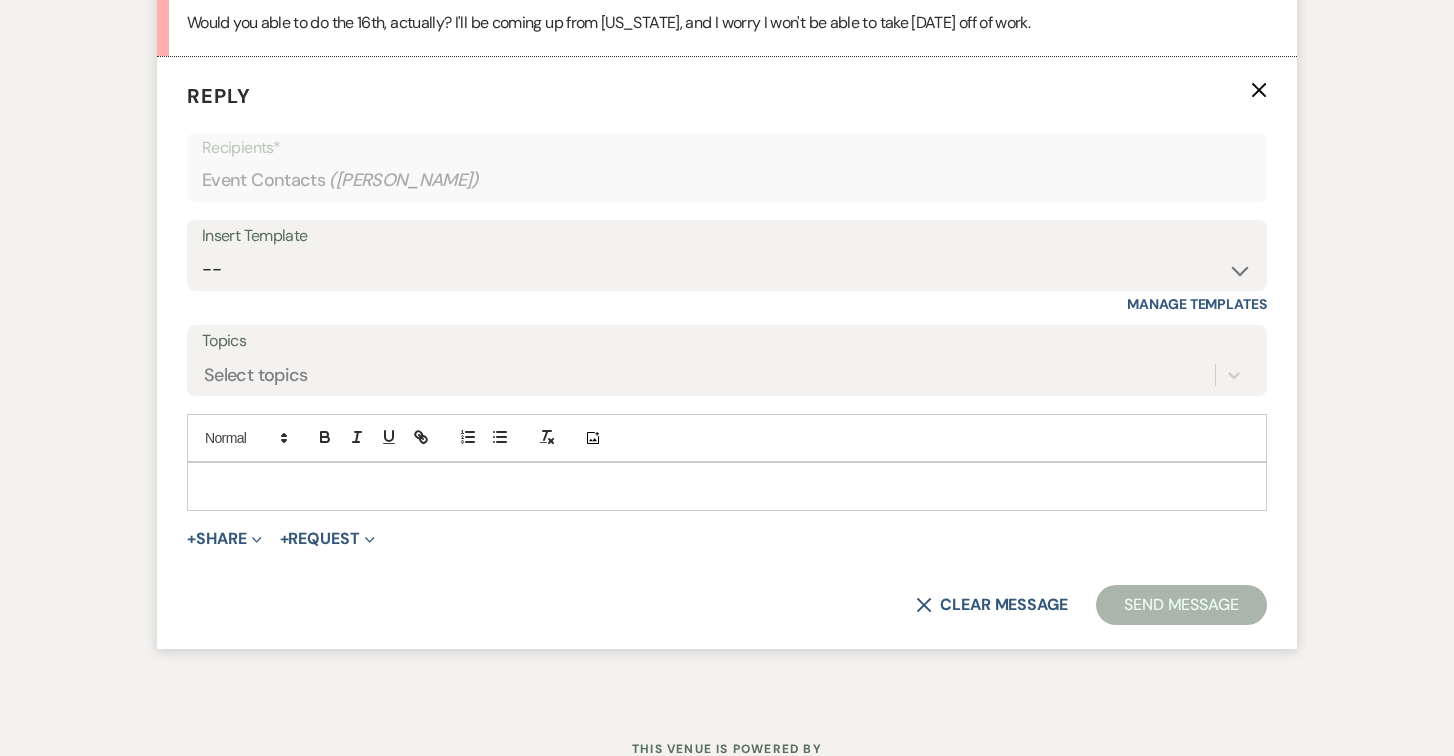 click at bounding box center (727, 486) 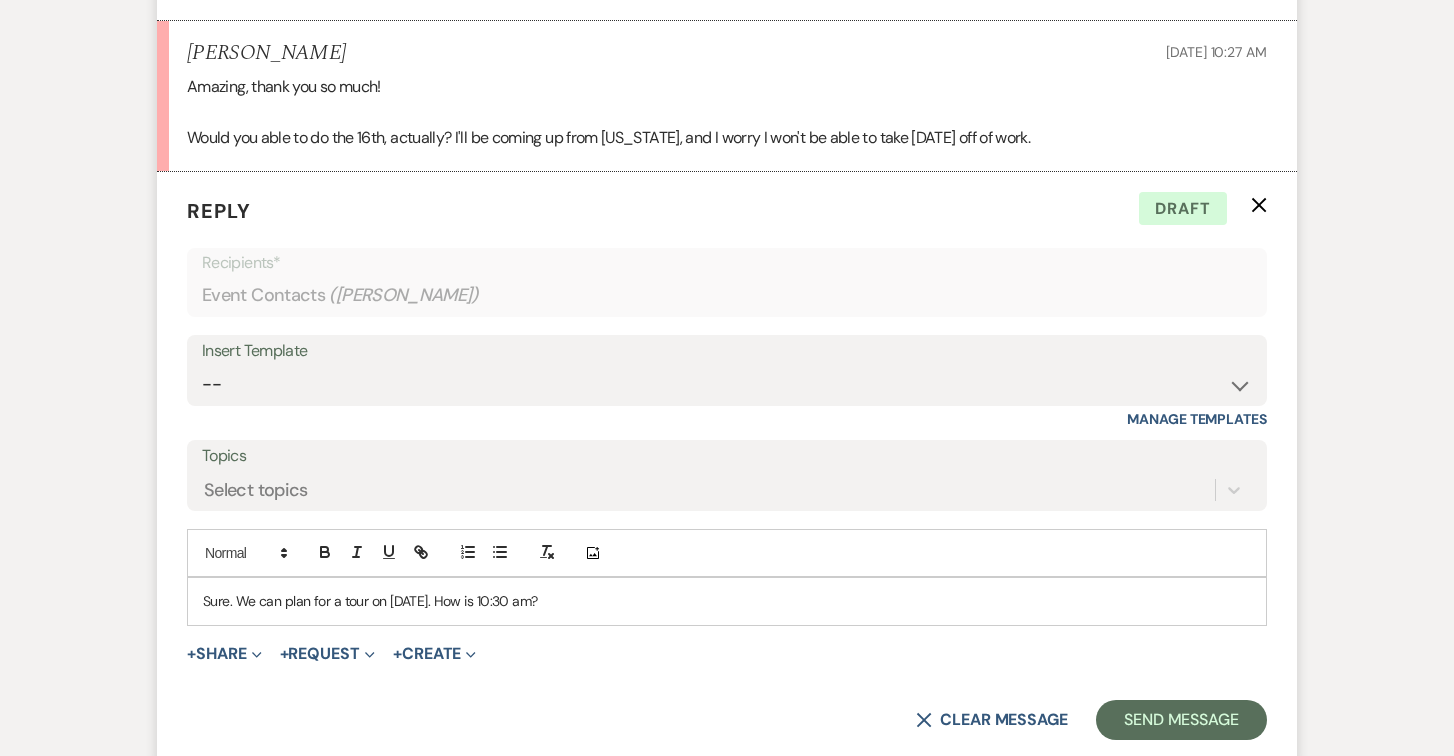 scroll, scrollTop: 2825, scrollLeft: 0, axis: vertical 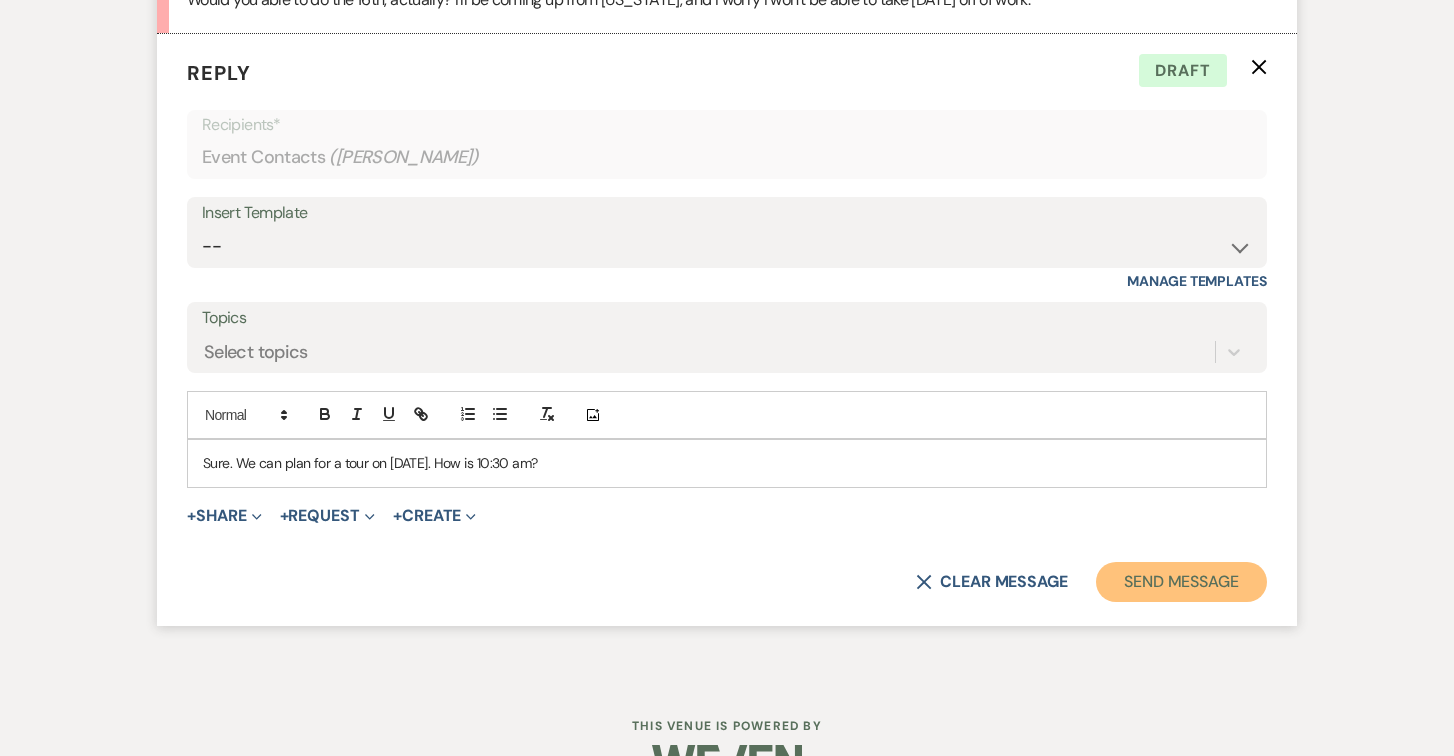 click on "Send Message" at bounding box center [1181, 582] 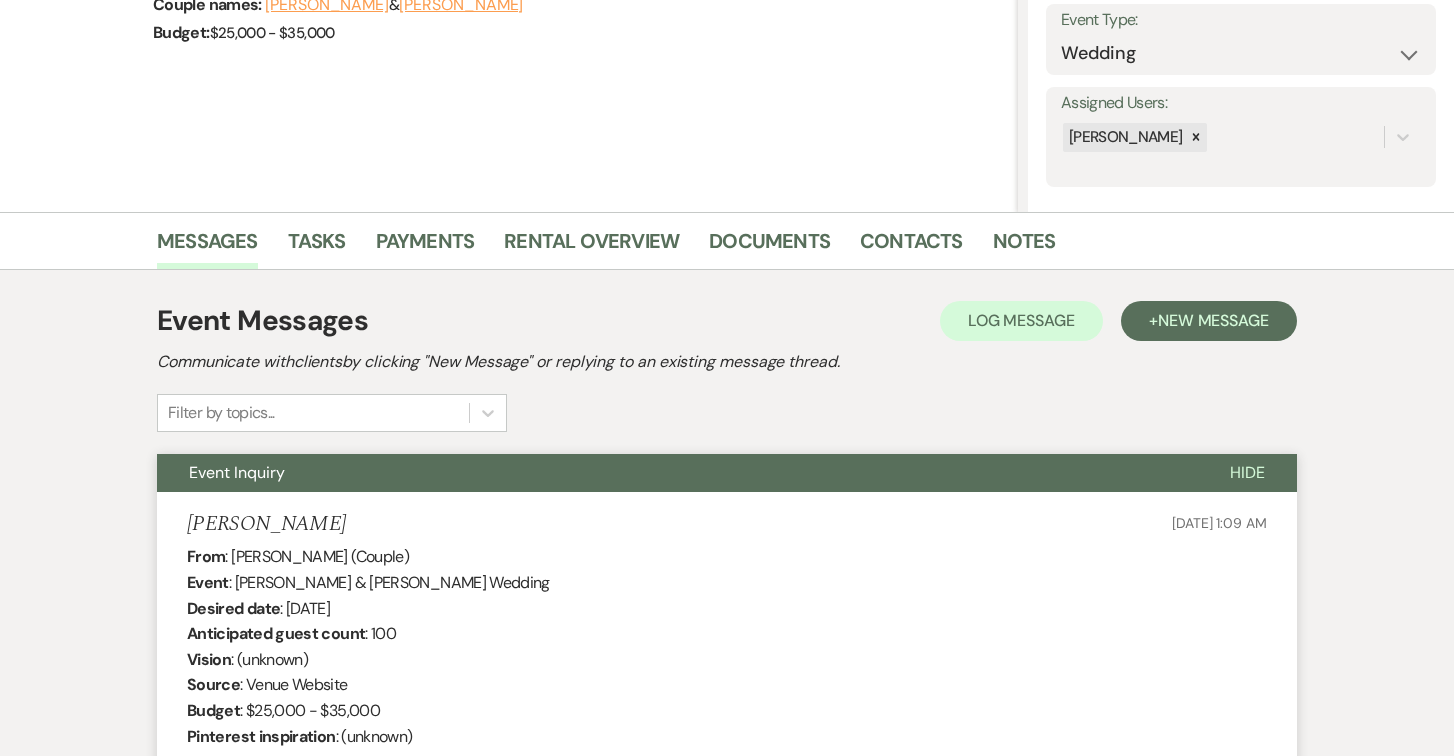 scroll, scrollTop: 0, scrollLeft: 0, axis: both 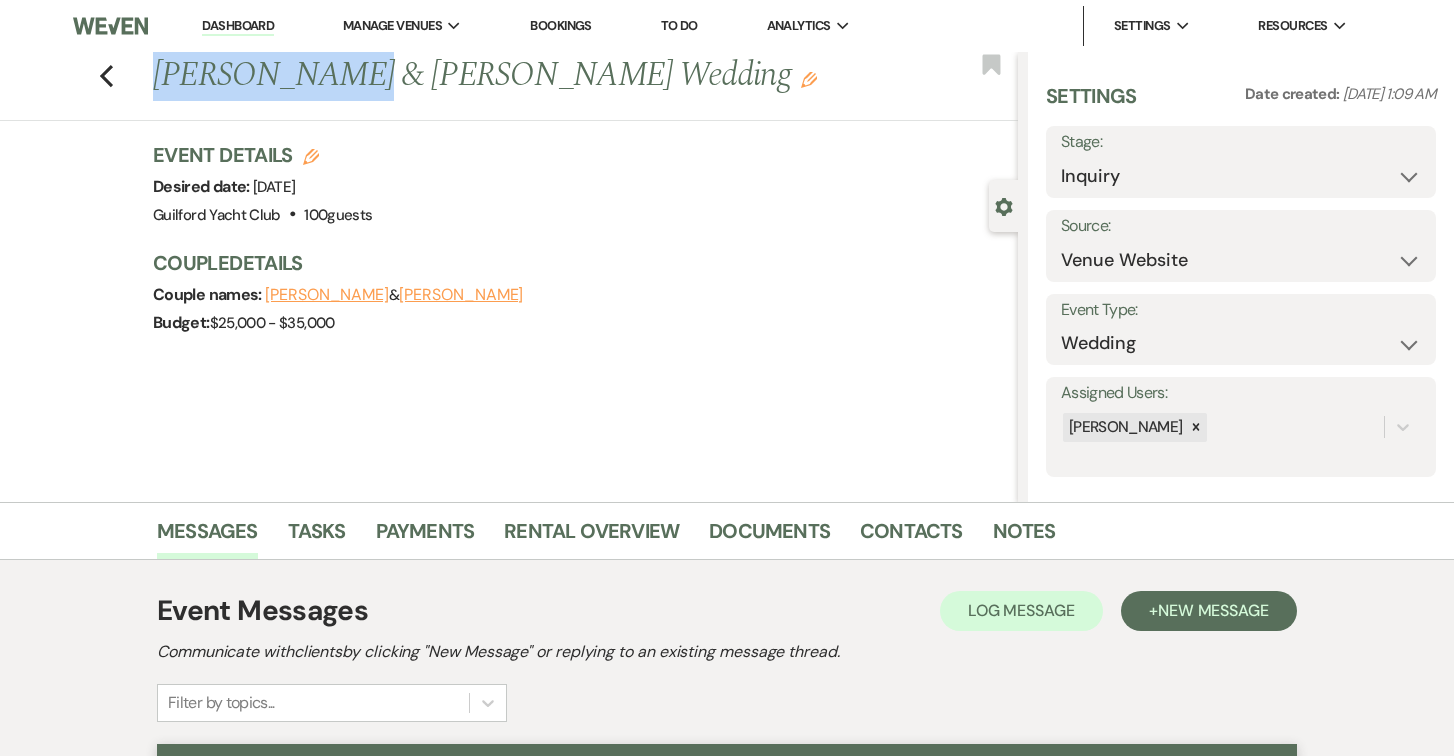 drag, startPoint x: 311, startPoint y: 77, endPoint x: 139, endPoint y: 84, distance: 172.14238 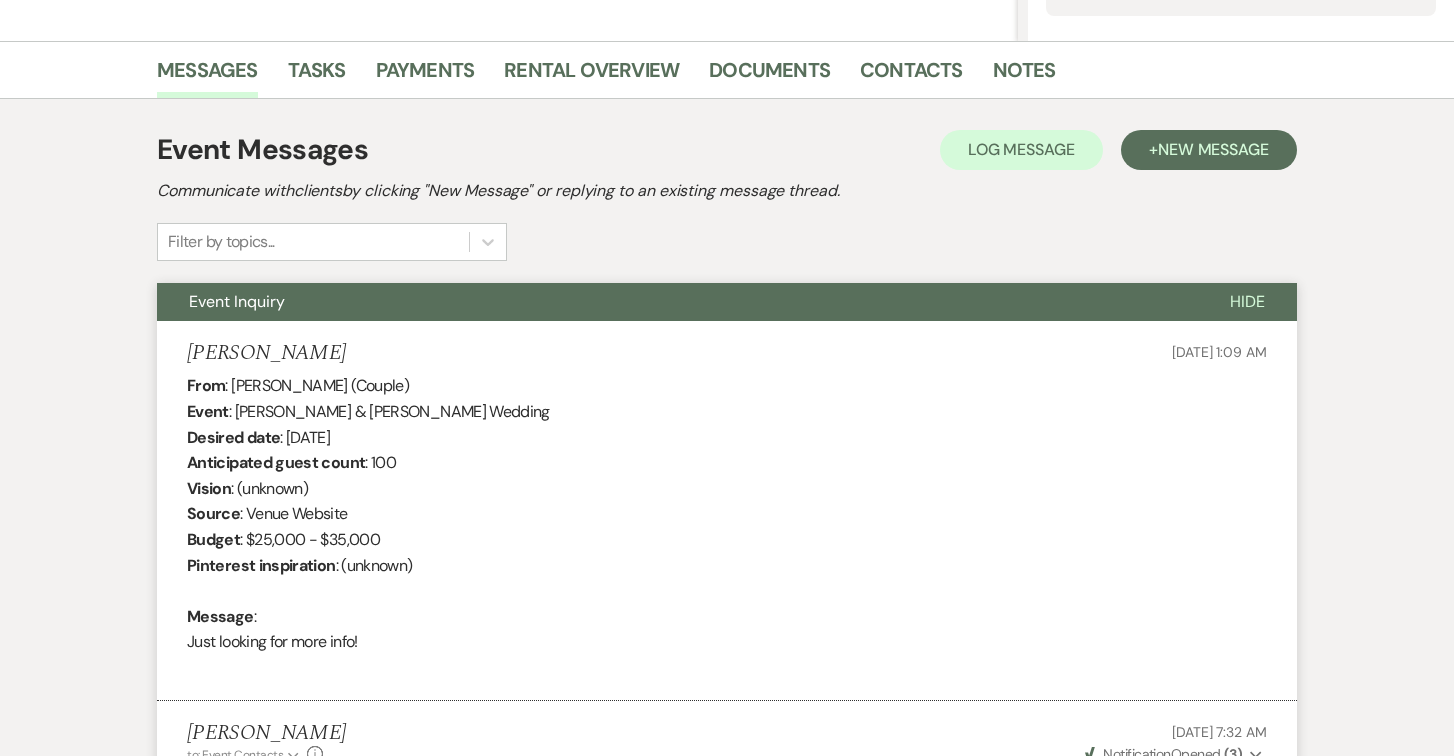 scroll, scrollTop: 620, scrollLeft: 0, axis: vertical 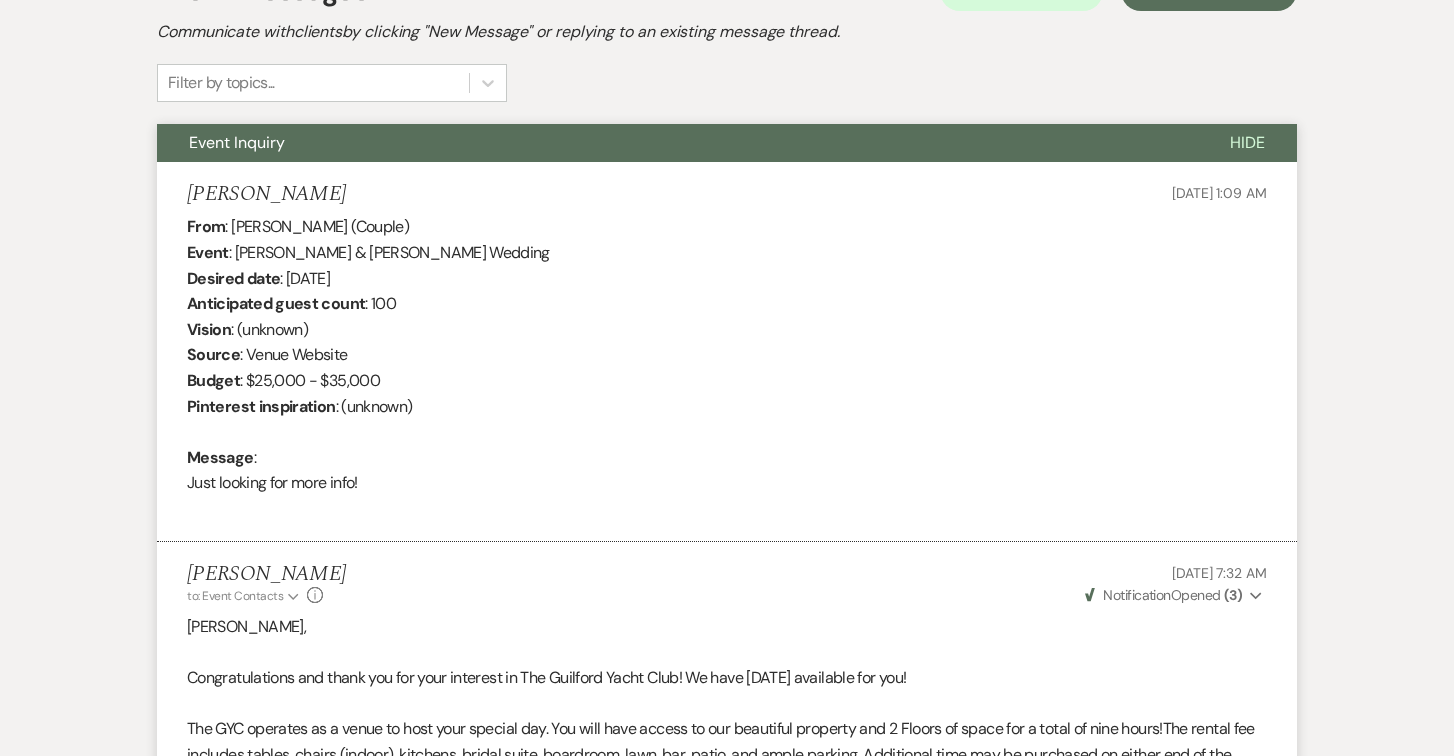 click on "[PERSON_NAME] [DATE] 1:09 AM" at bounding box center [727, 194] 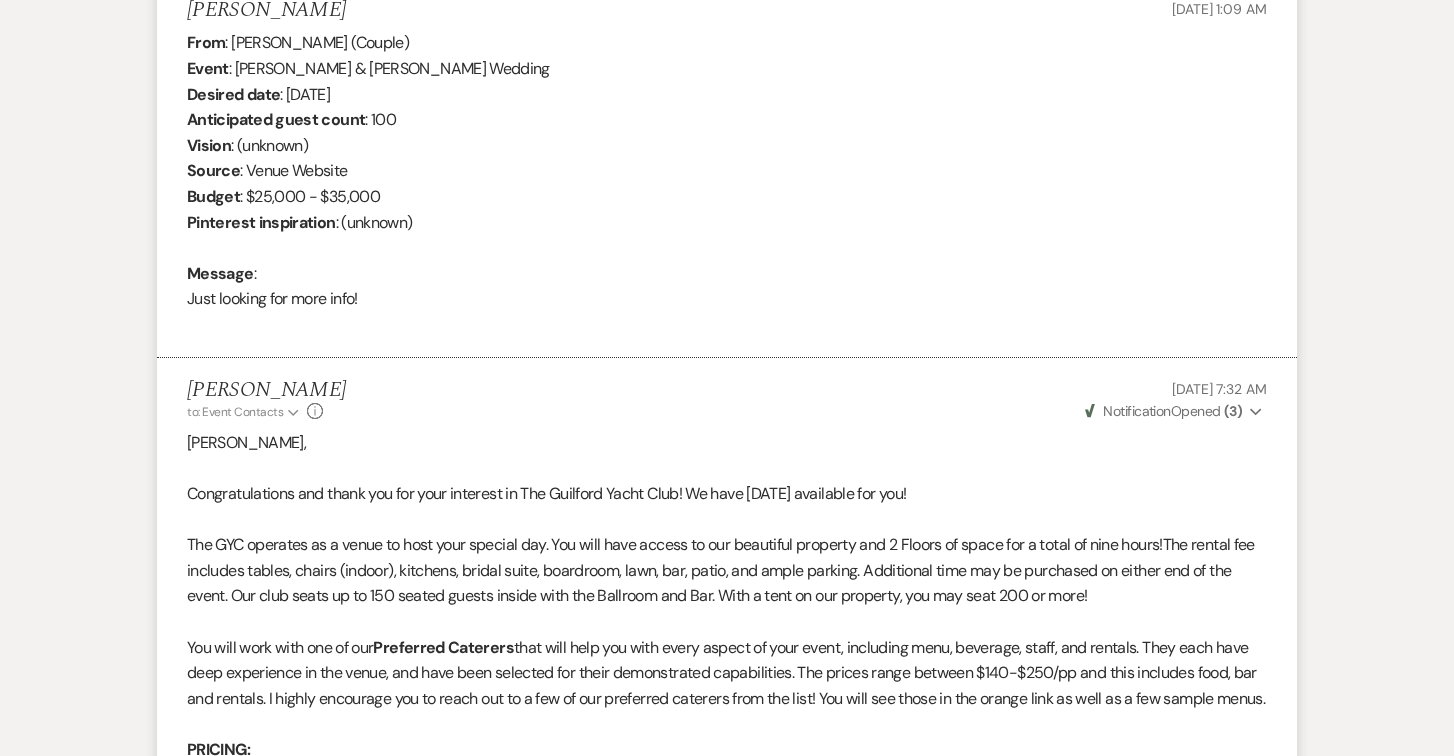 scroll, scrollTop: 0, scrollLeft: 0, axis: both 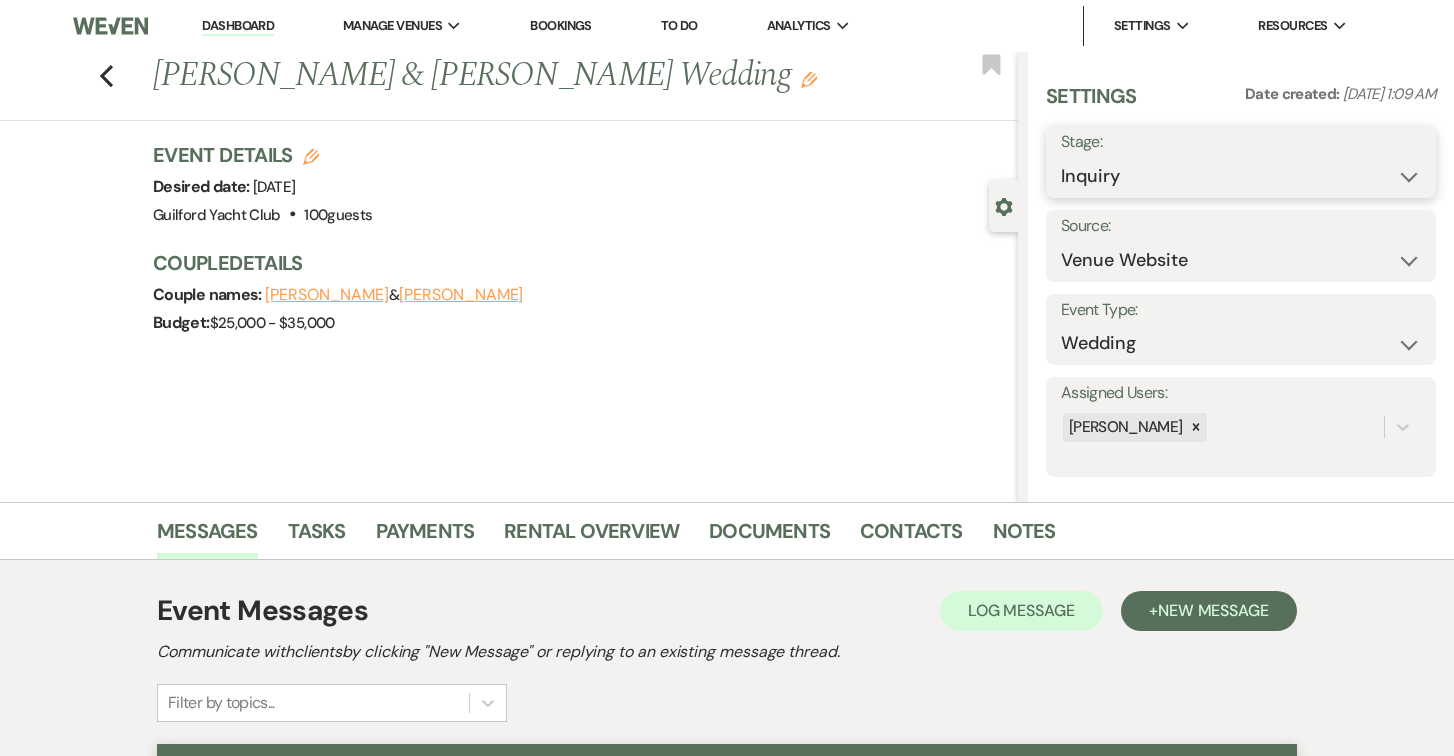 click on "Inquiry Follow Up Tour Requested Tour Confirmed Toured Proposal Sent Booked Lost" at bounding box center (1241, 176) 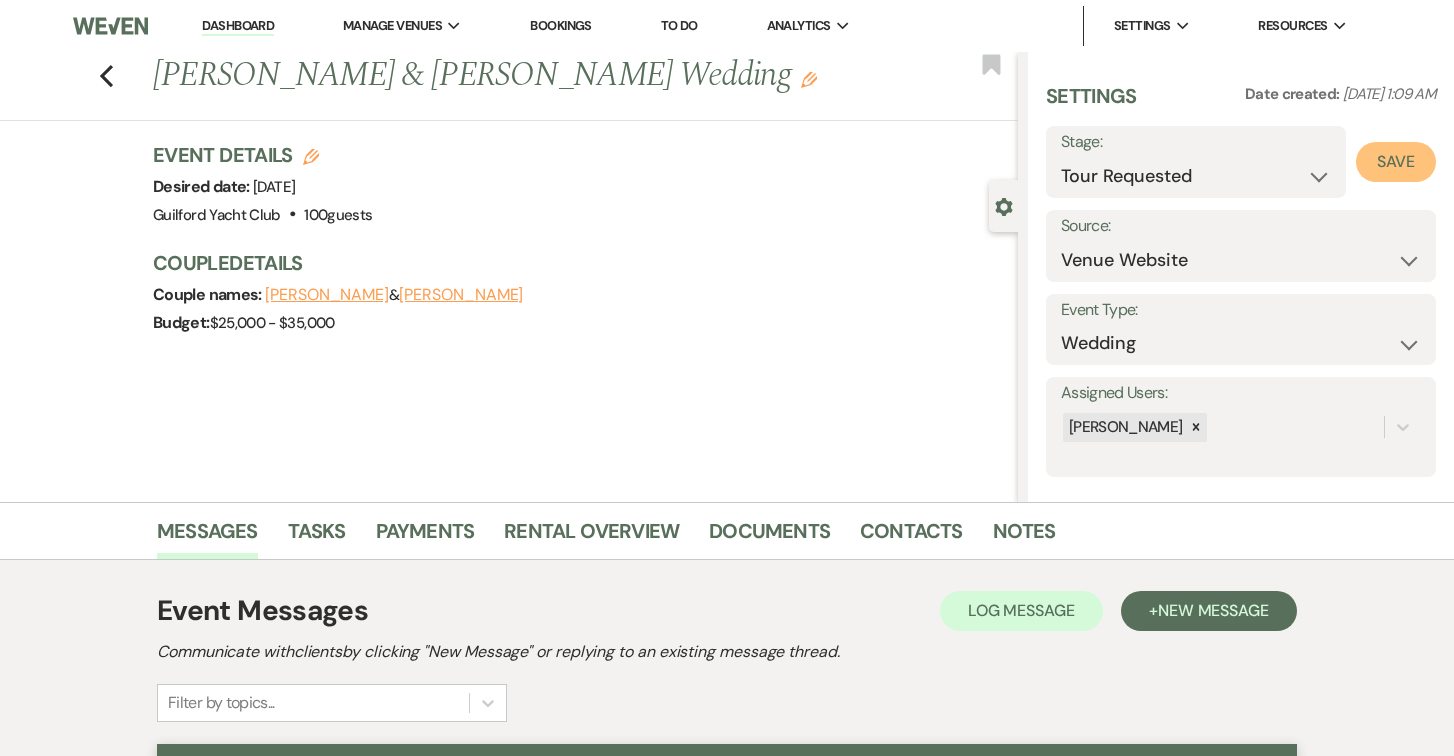 click on "Save" at bounding box center (1396, 162) 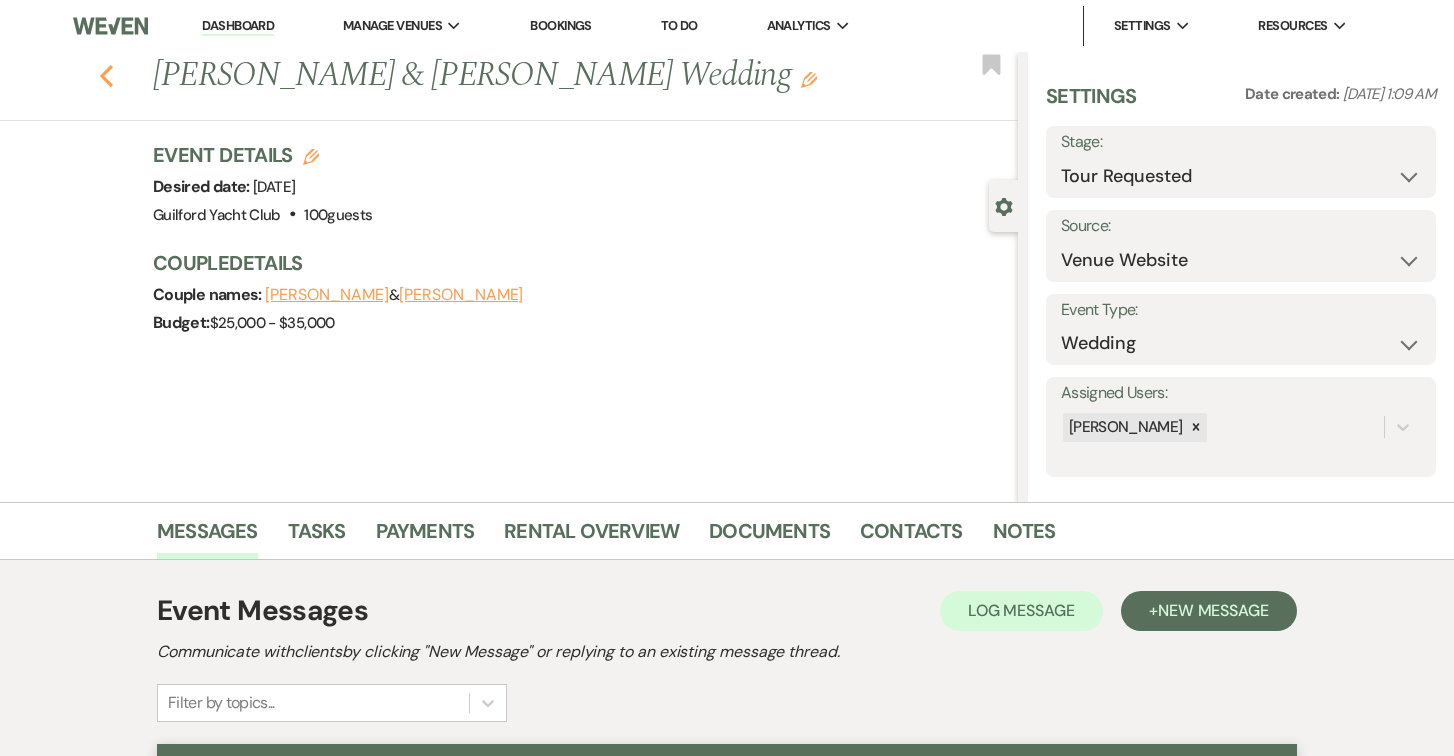 click on "Previous" 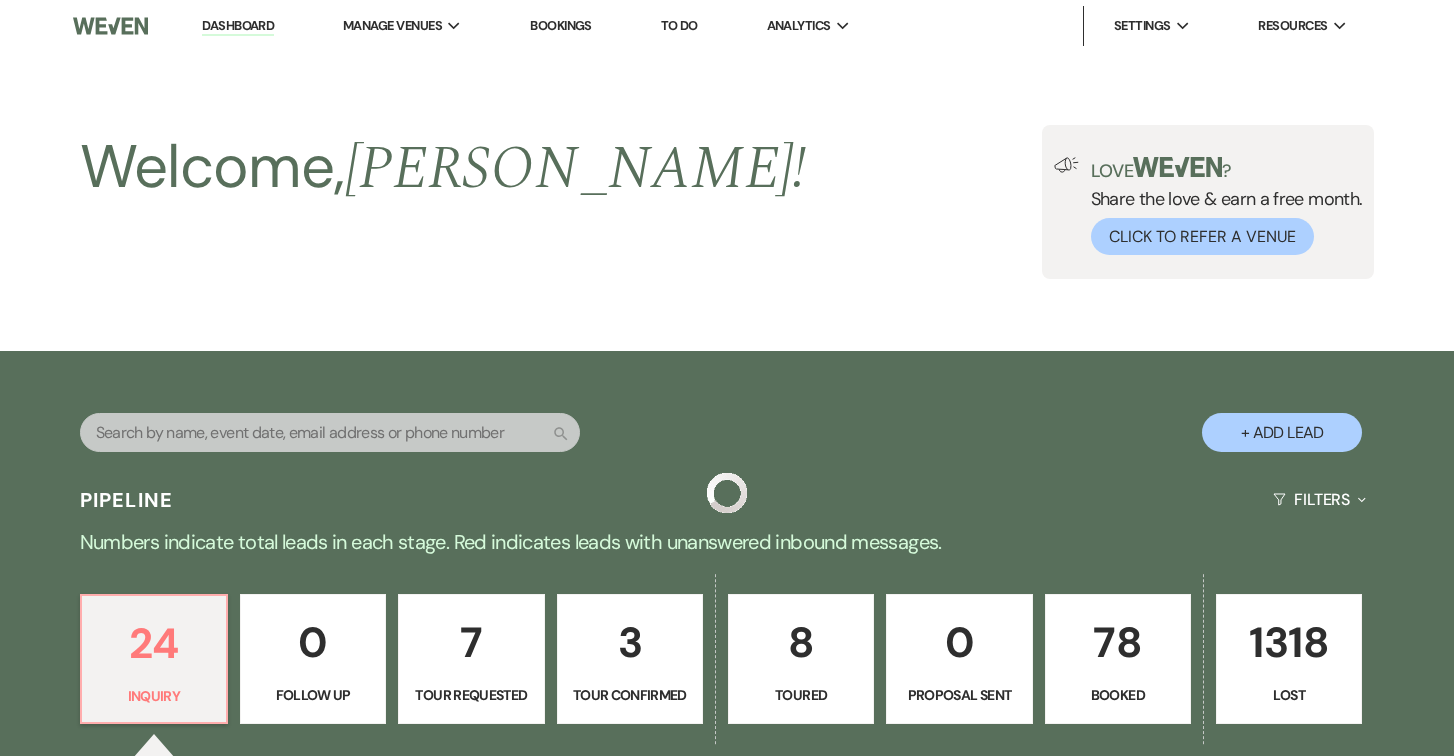 scroll, scrollTop: 631, scrollLeft: 0, axis: vertical 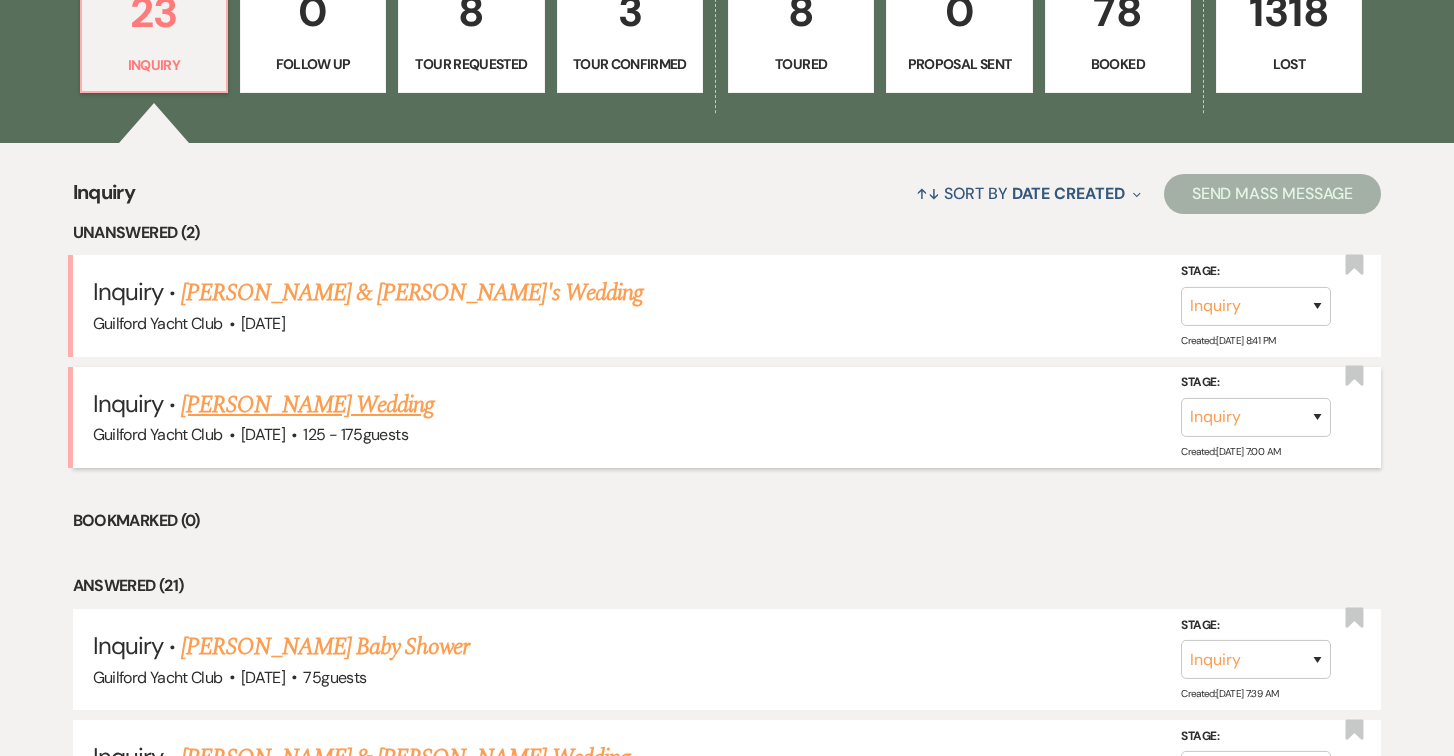click on "[PERSON_NAME] Wedding" at bounding box center [307, 405] 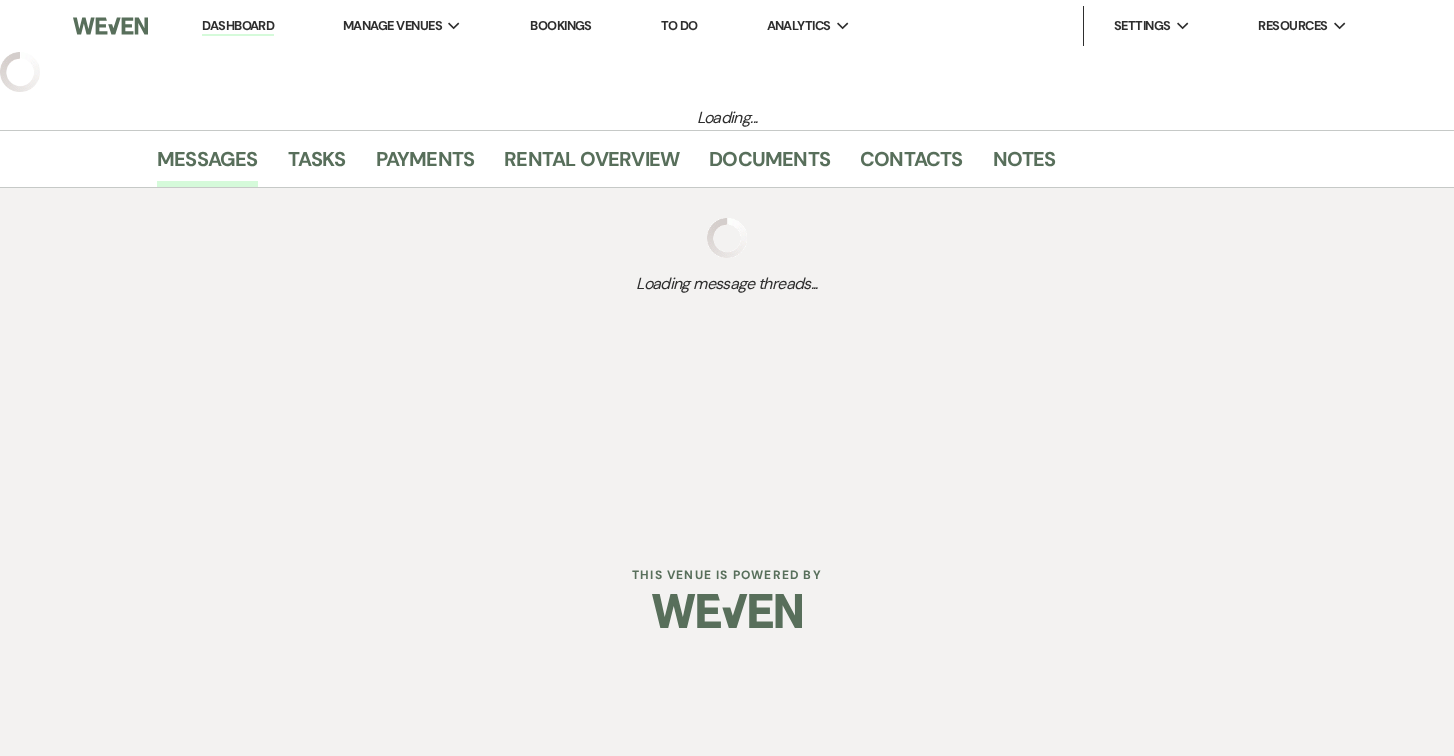 scroll, scrollTop: 0, scrollLeft: 0, axis: both 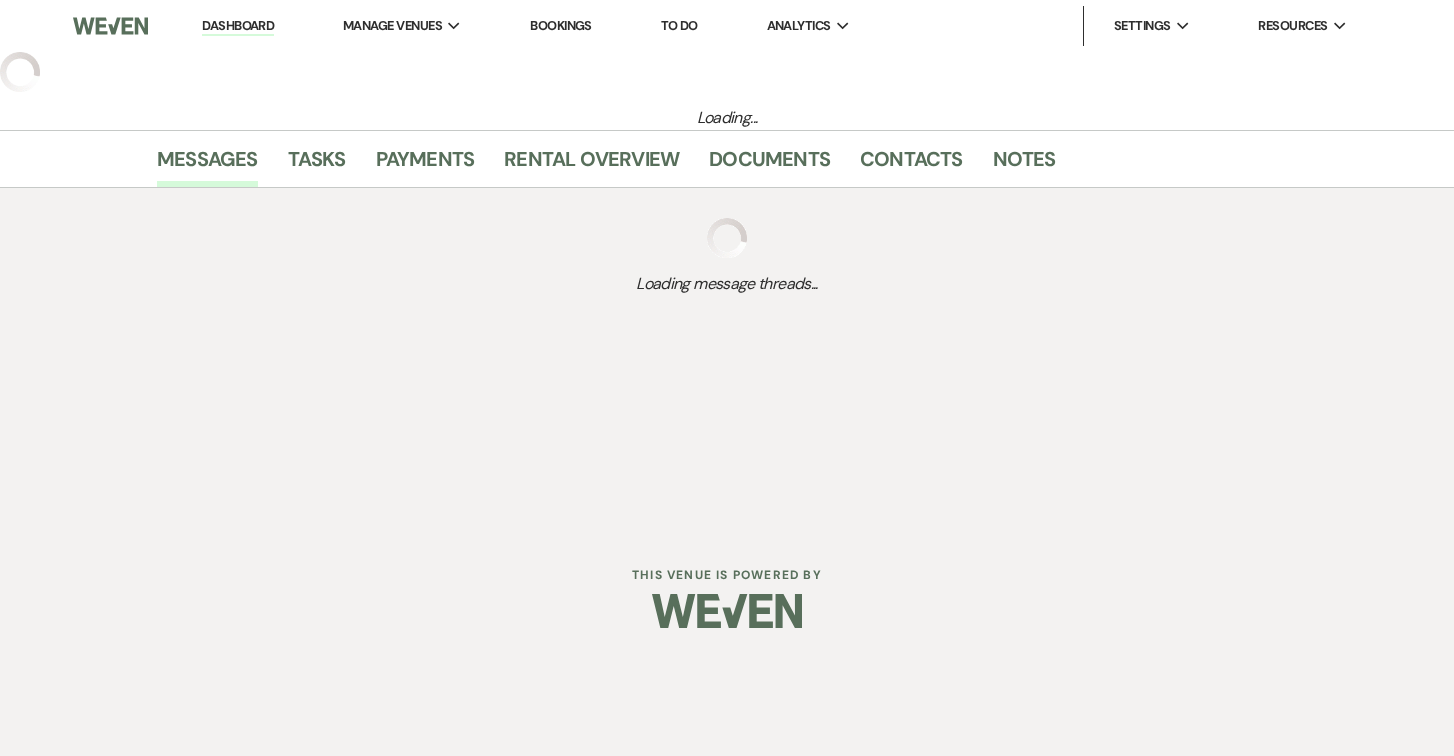 select on "3" 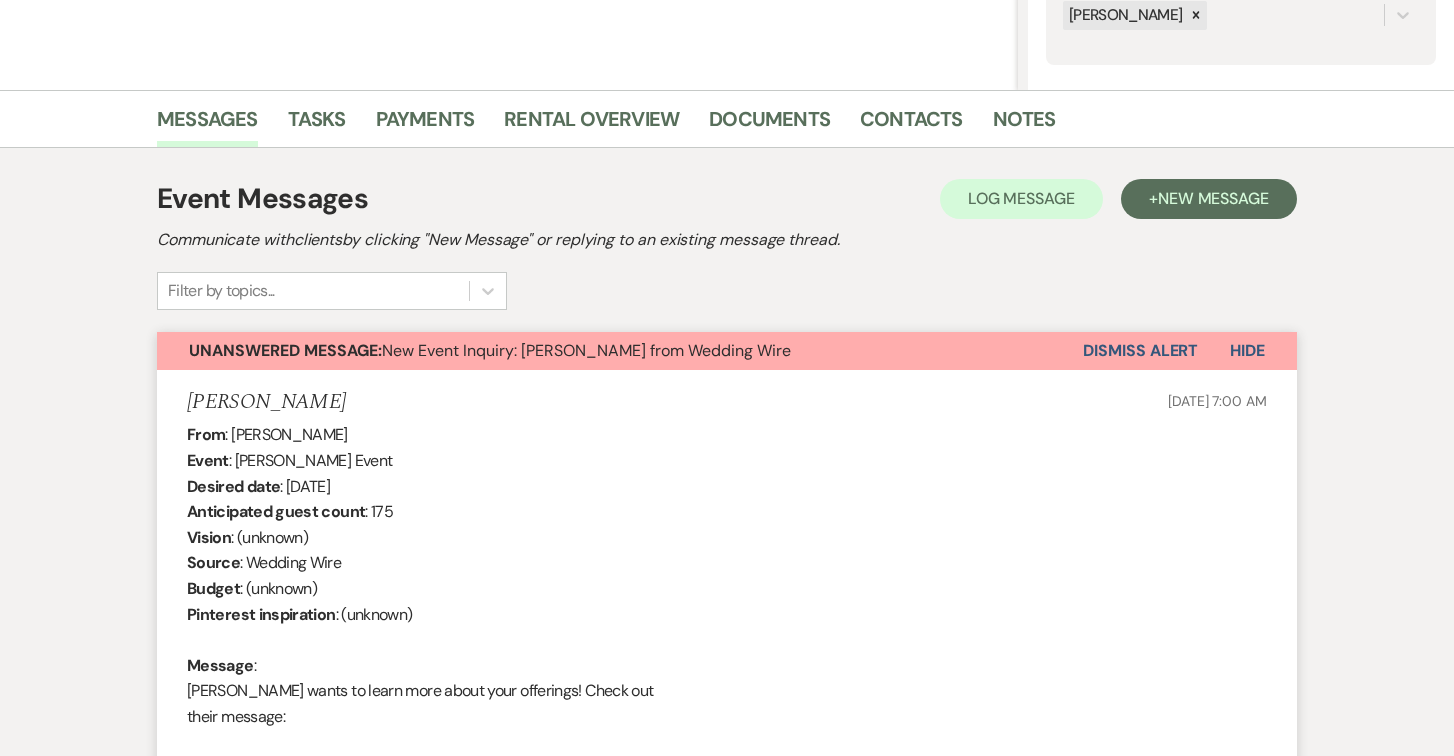 scroll, scrollTop: 391, scrollLeft: 0, axis: vertical 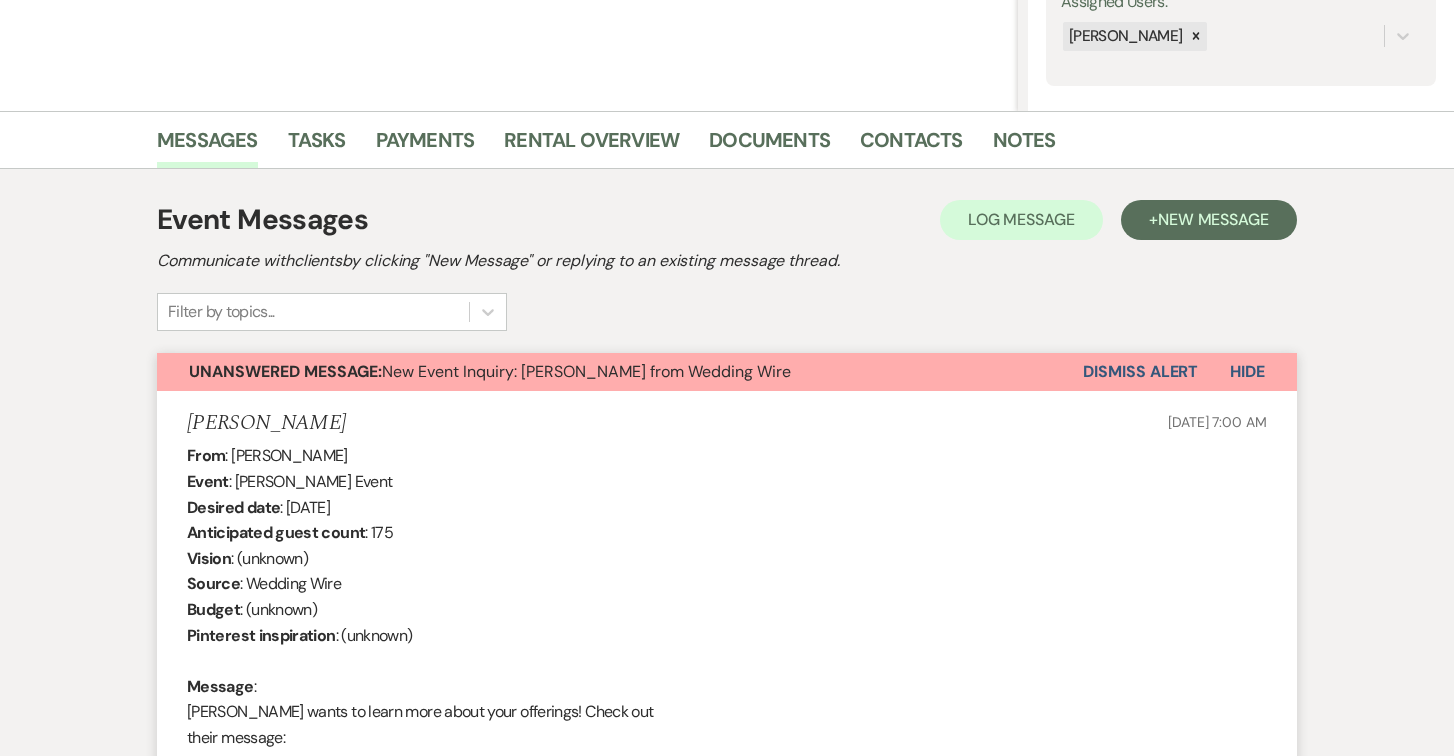 click on "Dismiss Alert" at bounding box center (1140, 372) 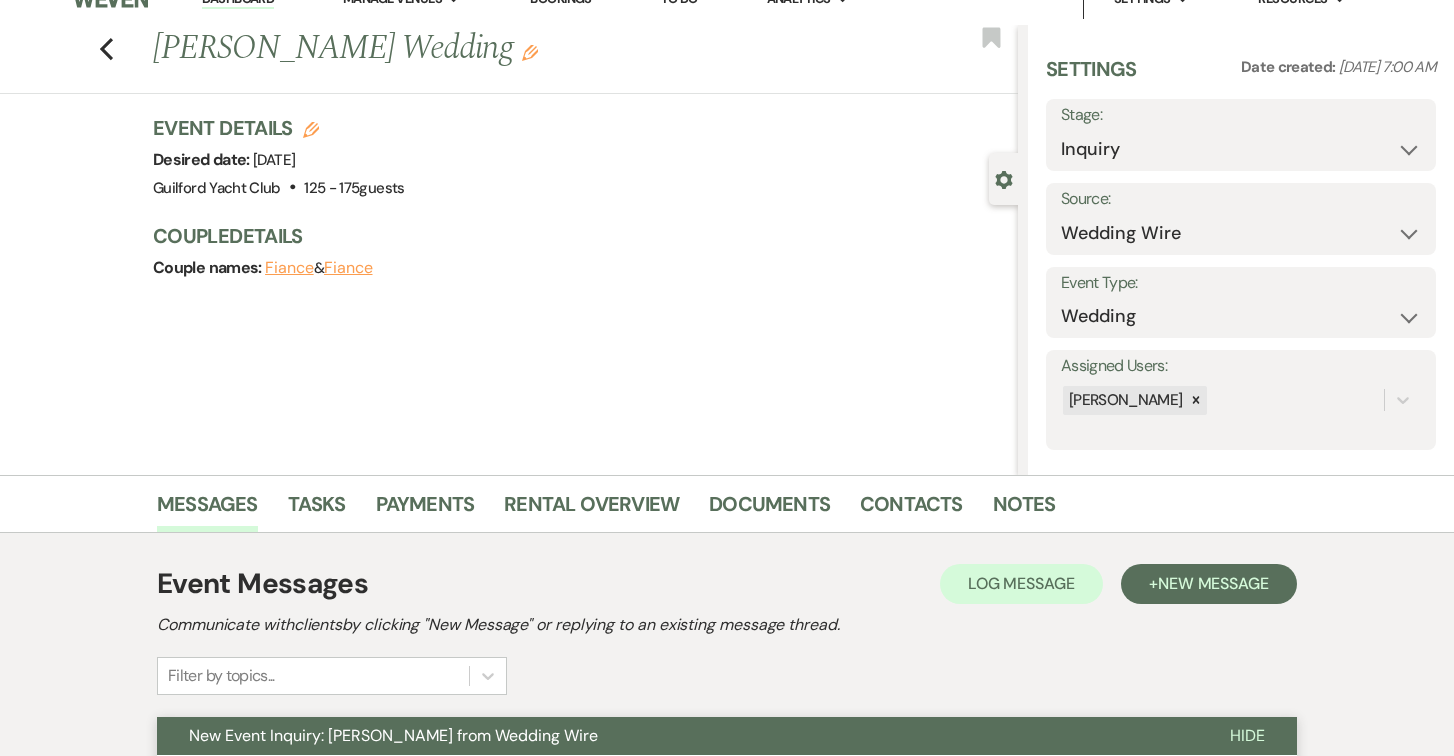 scroll, scrollTop: 0, scrollLeft: 0, axis: both 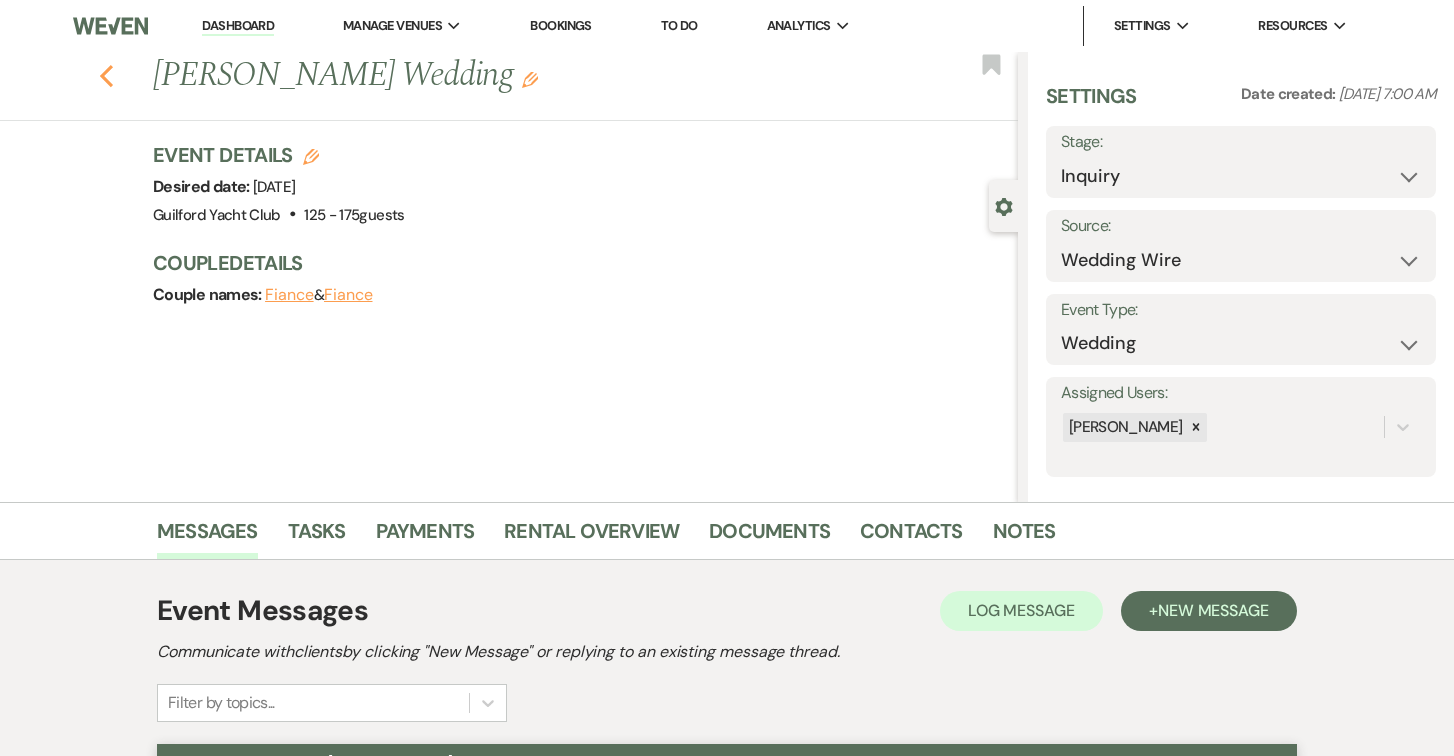 click 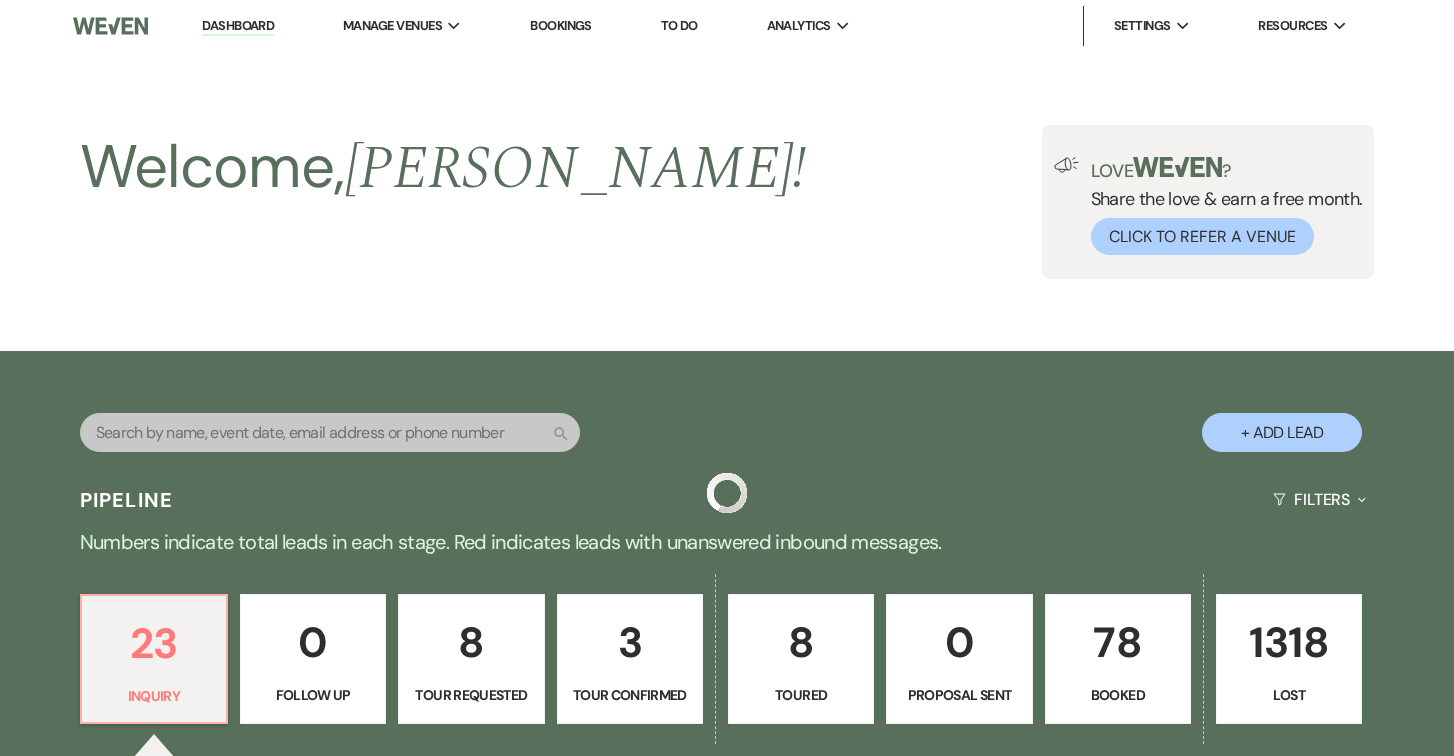 scroll, scrollTop: 631, scrollLeft: 0, axis: vertical 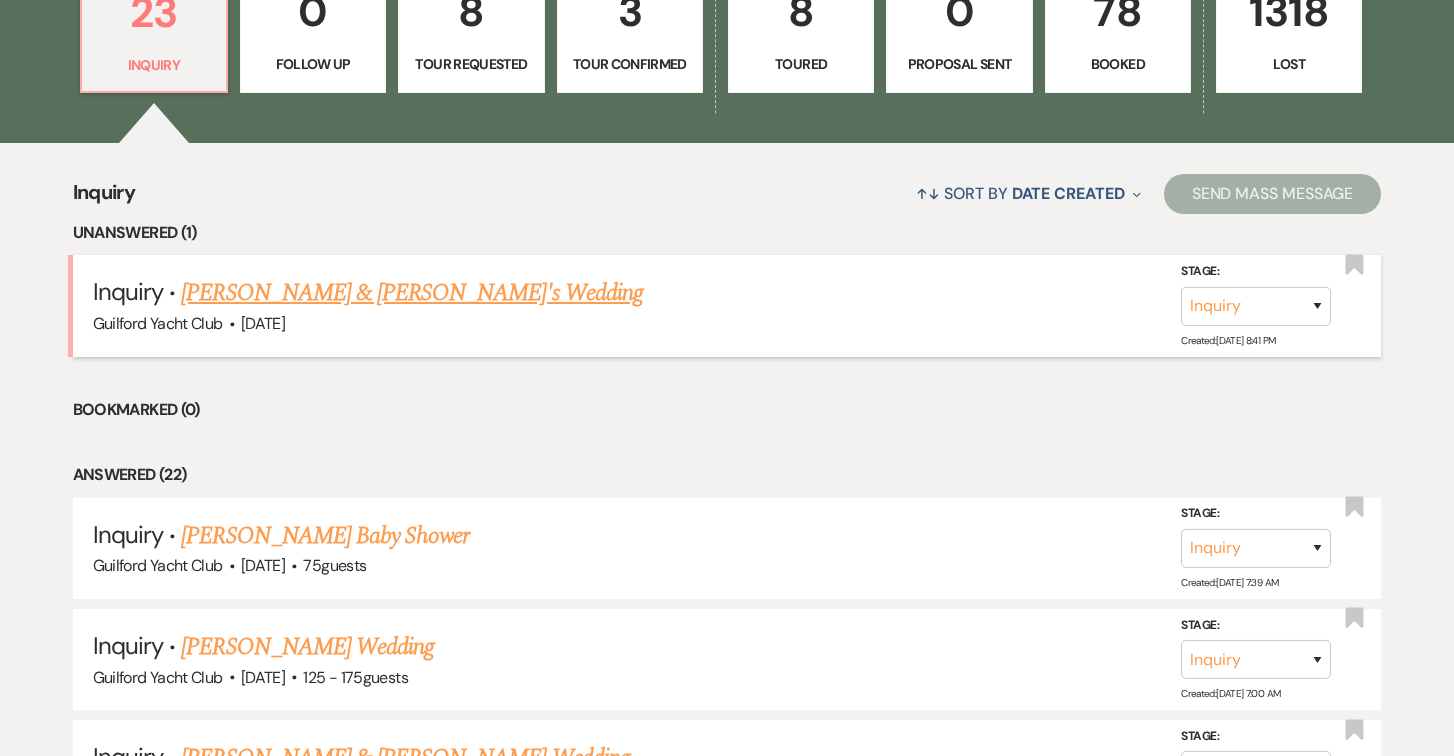 click on "[PERSON_NAME] & [PERSON_NAME]'s Wedding" at bounding box center (412, 293) 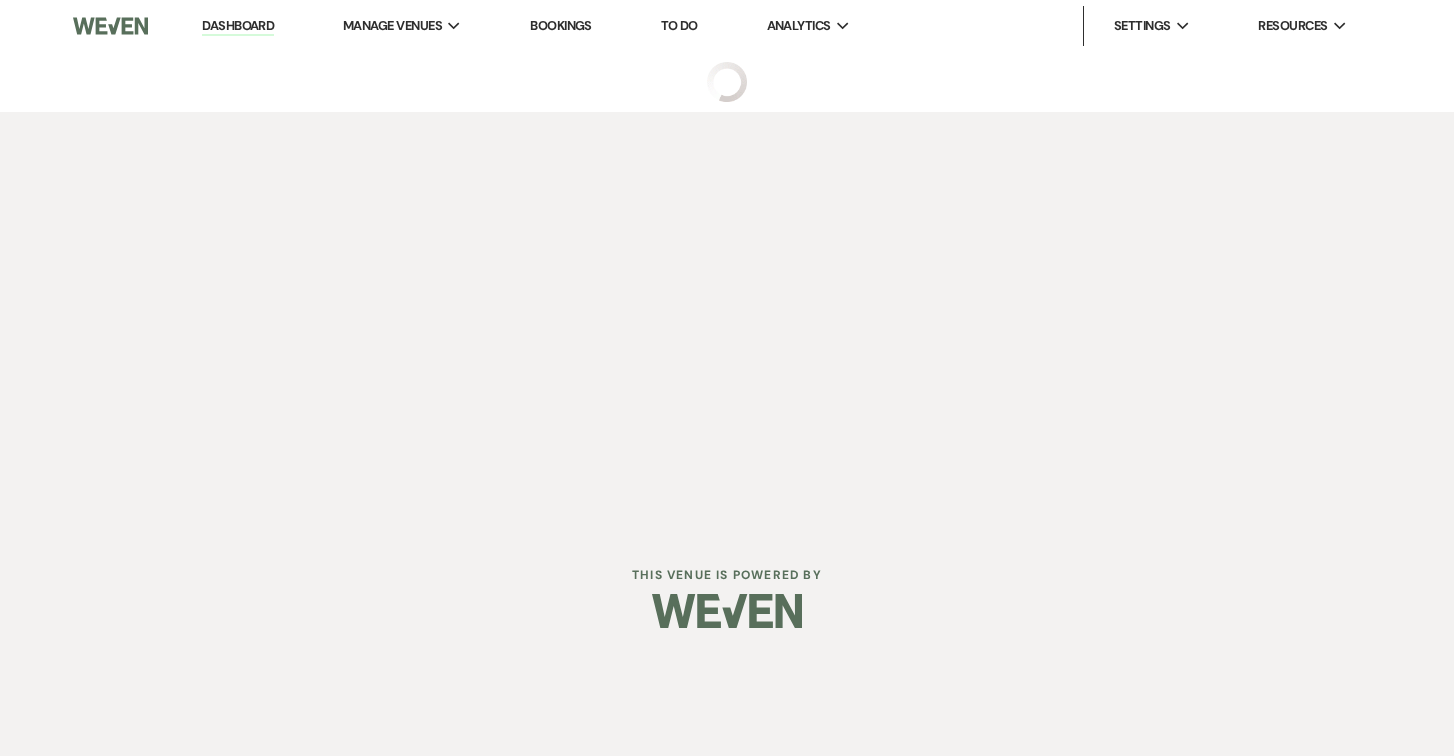 scroll, scrollTop: 0, scrollLeft: 0, axis: both 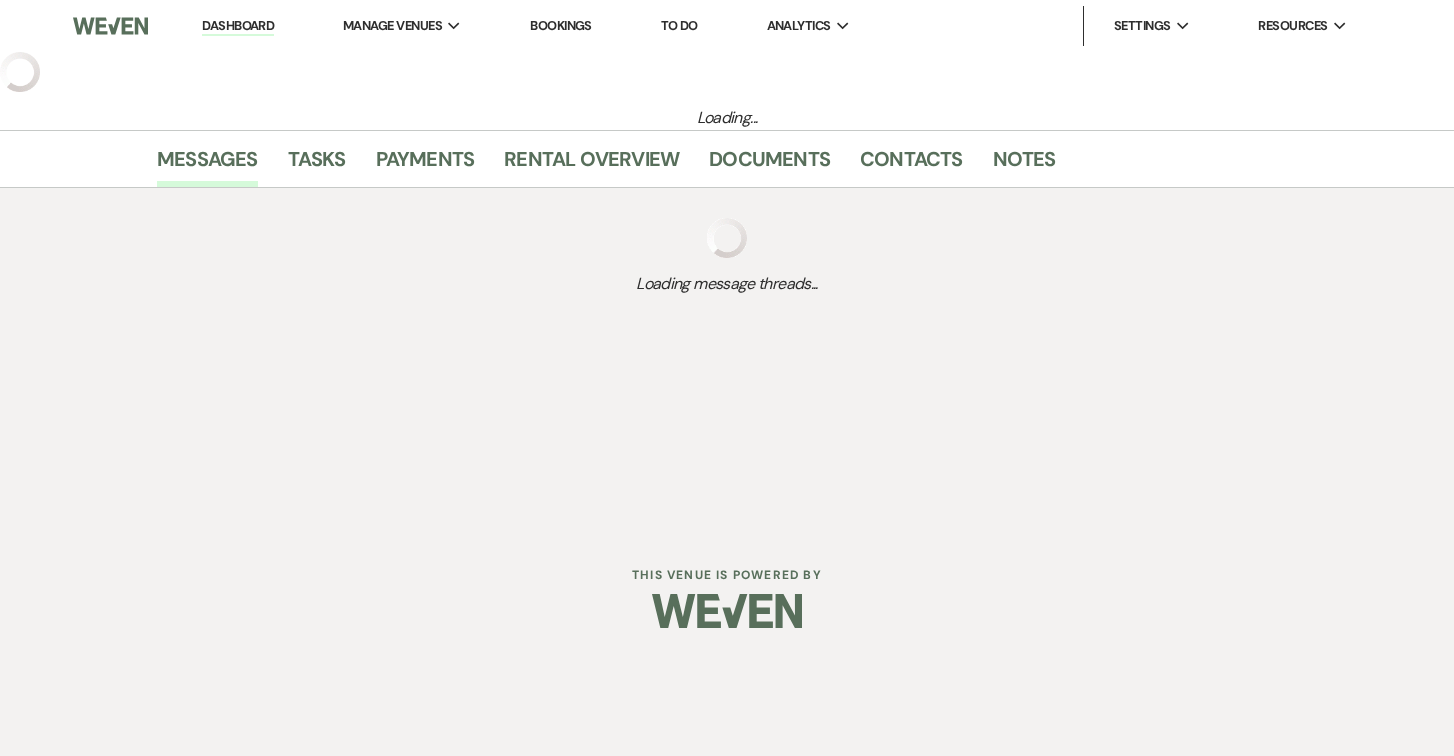 select on "5" 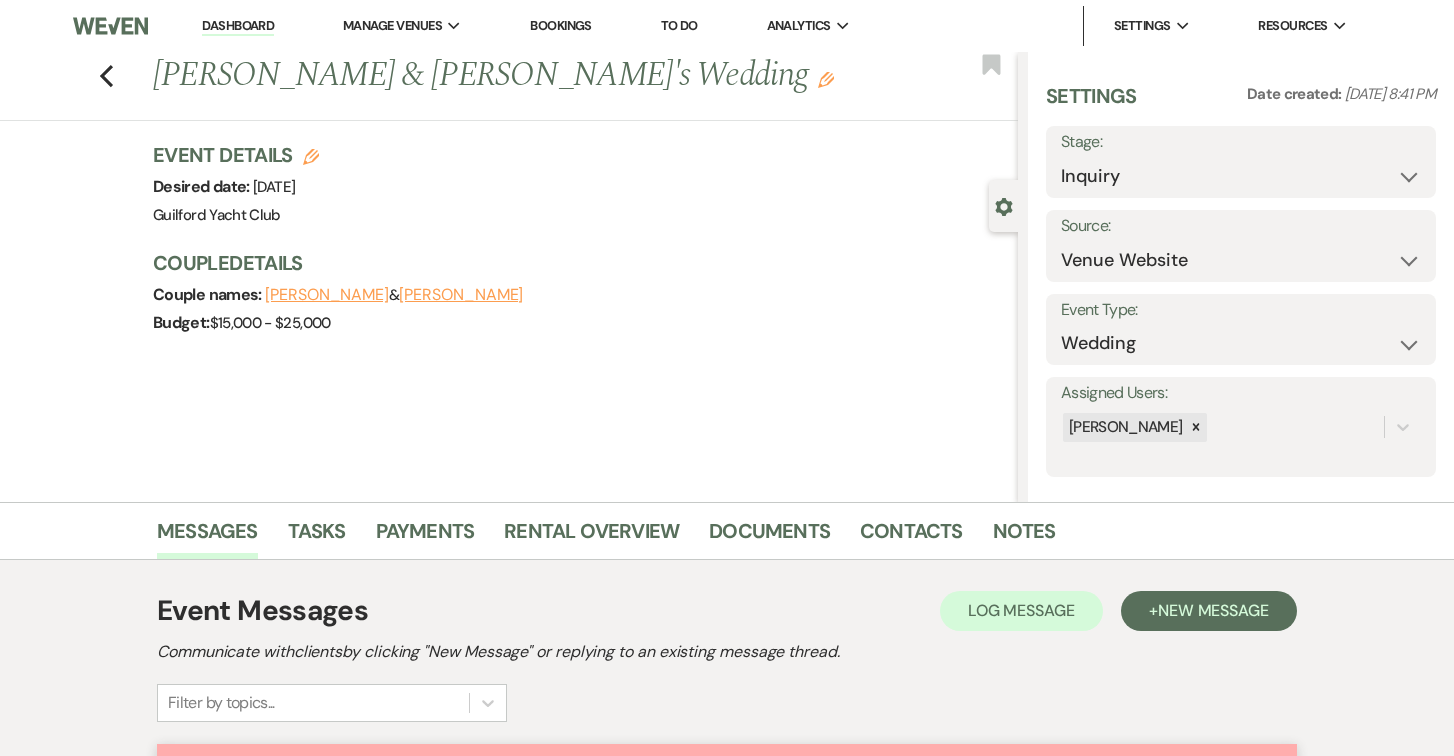 scroll, scrollTop: 647, scrollLeft: 0, axis: vertical 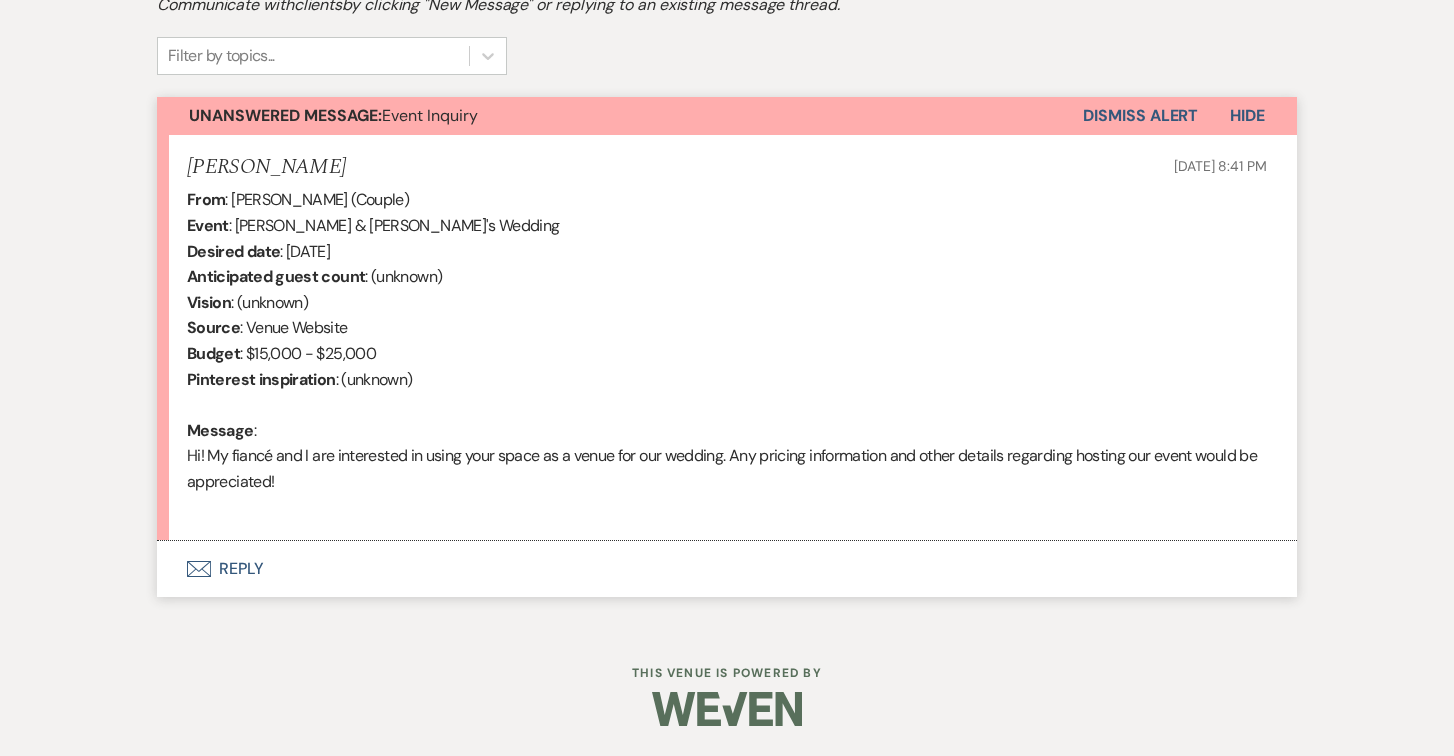 click on "Envelope Reply" at bounding box center (727, 569) 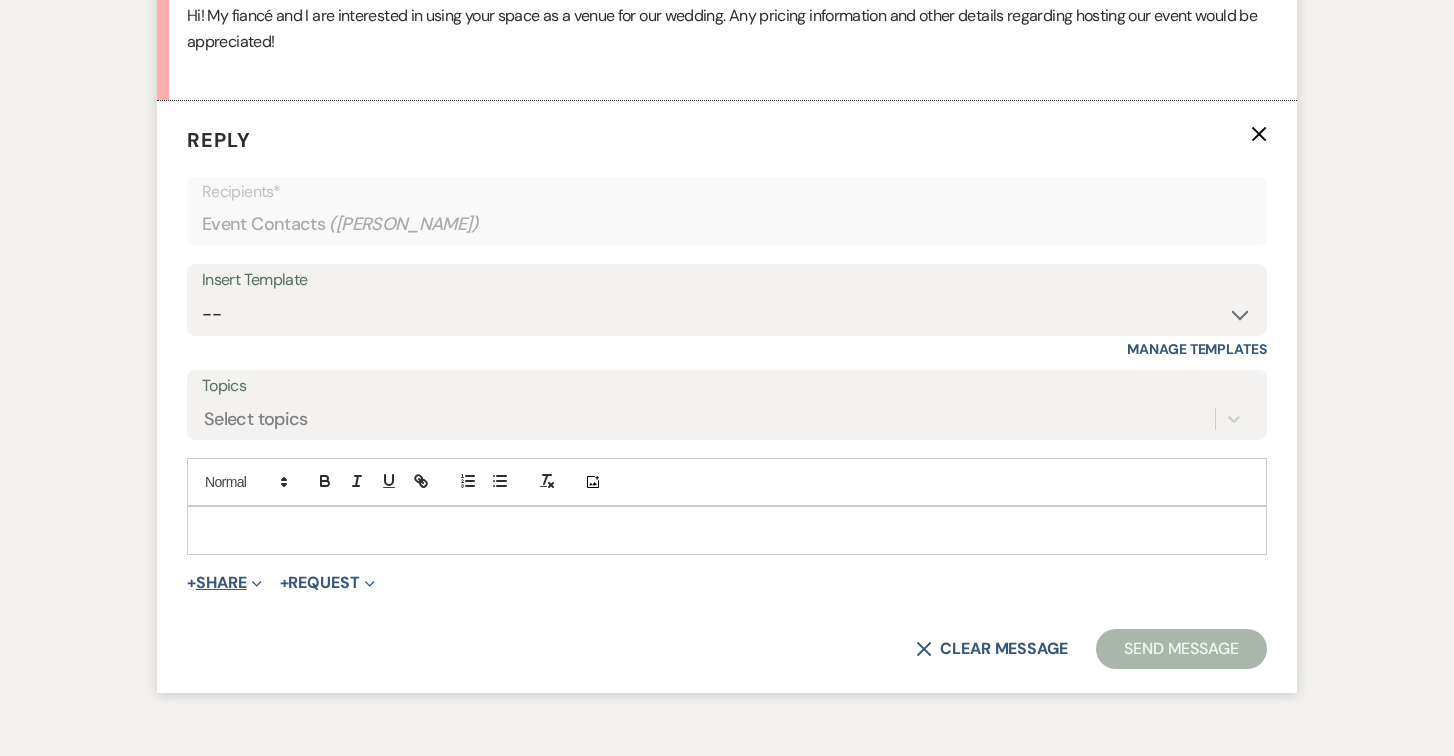 scroll, scrollTop: 1106, scrollLeft: 0, axis: vertical 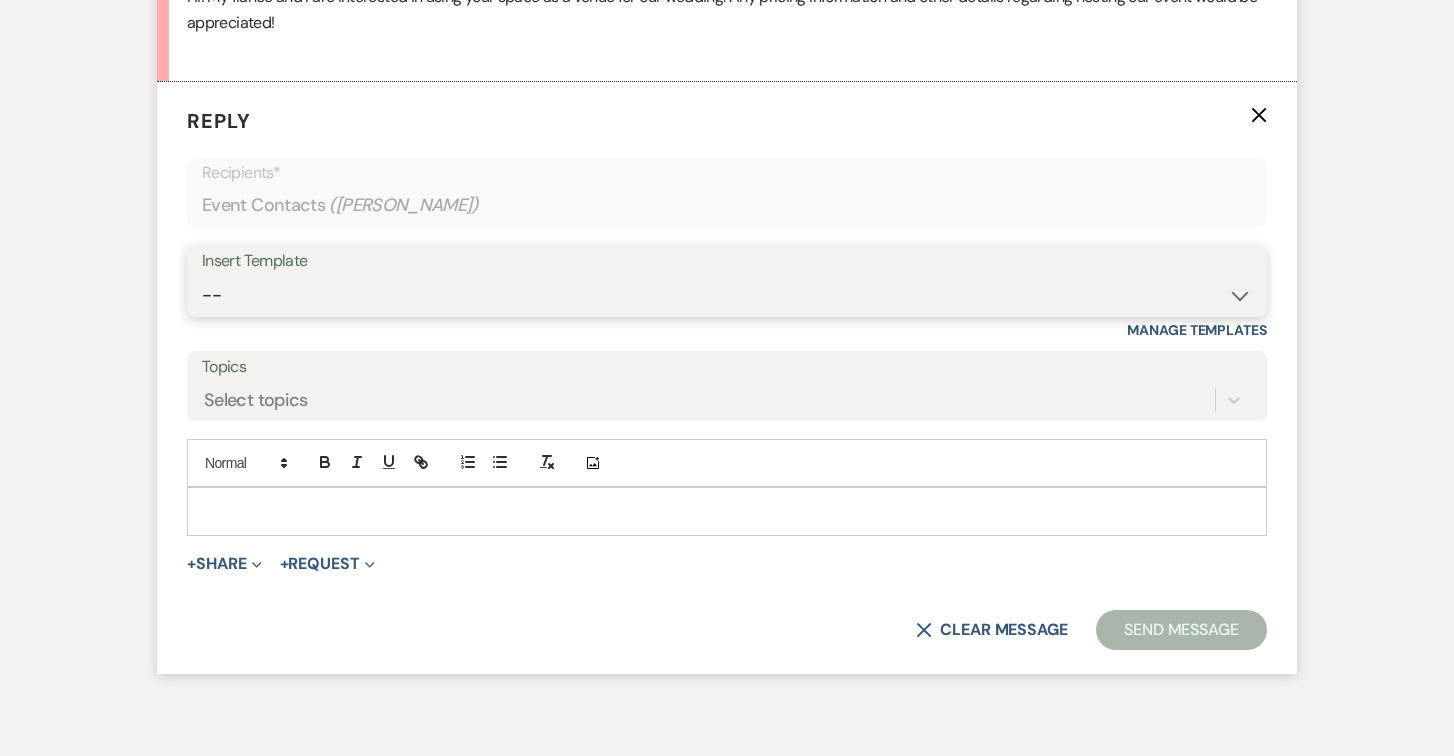 click on "-- Weven Planning Portal Introduction (Booked Events) Initial Inquiry Response Tour Request Response Follow Up Contract (Pre-Booked Leads) Initial Inquiry Response- unknown date  Initial Inquiry Response- High Season Initial Inquiry Response- Shoulder Season Initial Inquiry Response- Low Season Initial Inquiry Response- Member Unknown Date Initial Inquiry Response- Member High Season Copy of Initial Inquiry Response- Member Shoulder Season Initial Inquiry Response- Member Low Season Thank you for touring the Guilford Yacht Club Schedule Tour for GYC Bridal Shower End of Life Celebration  Copy of Weven Planning Portal Introduction (Booked Events) Copy of Weven Planning Portal Introduction (Booked Events) Copy of Weven Planning Portal Introduction (Booked Events) Lost- Why? Knot review 5 Stars Copy of Follow Up Out of Office Vendor COI forms" at bounding box center [727, 295] 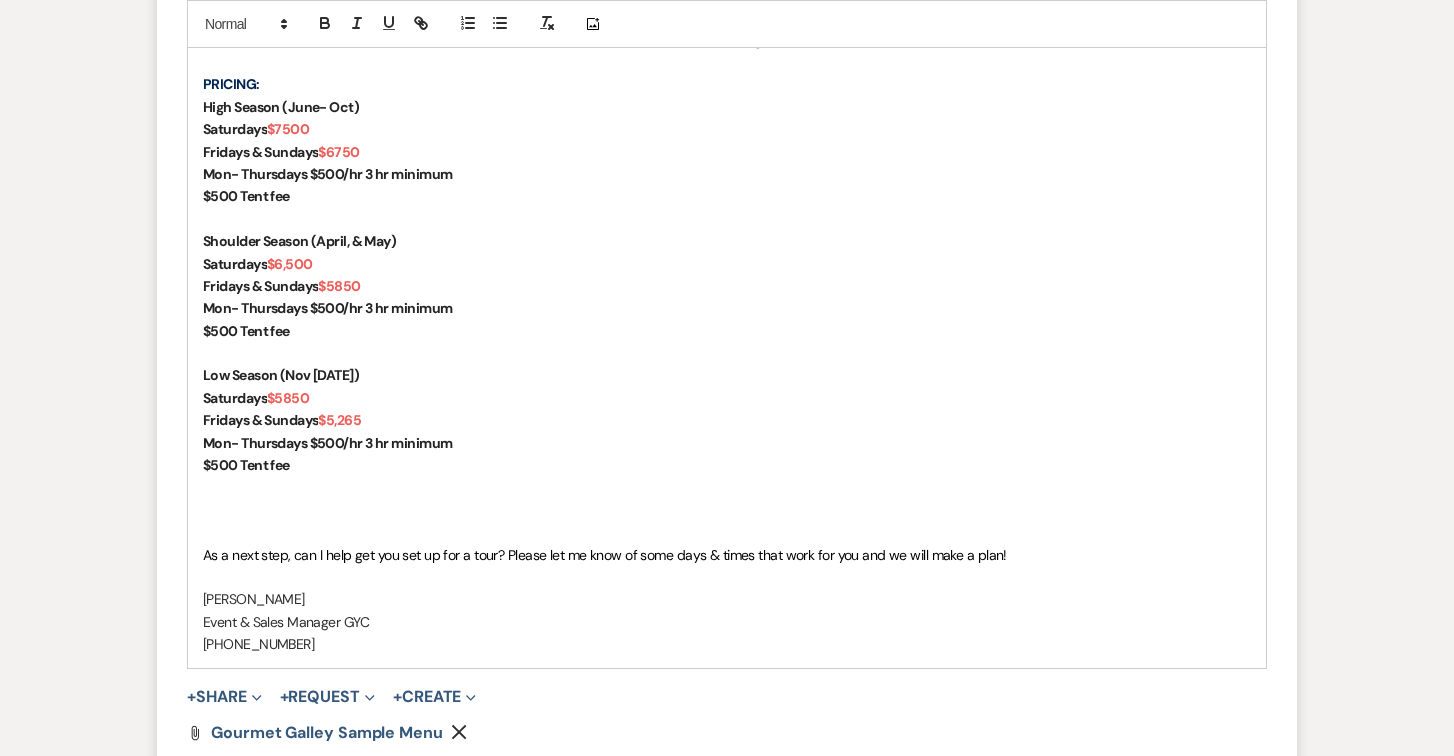 scroll, scrollTop: 2150, scrollLeft: 0, axis: vertical 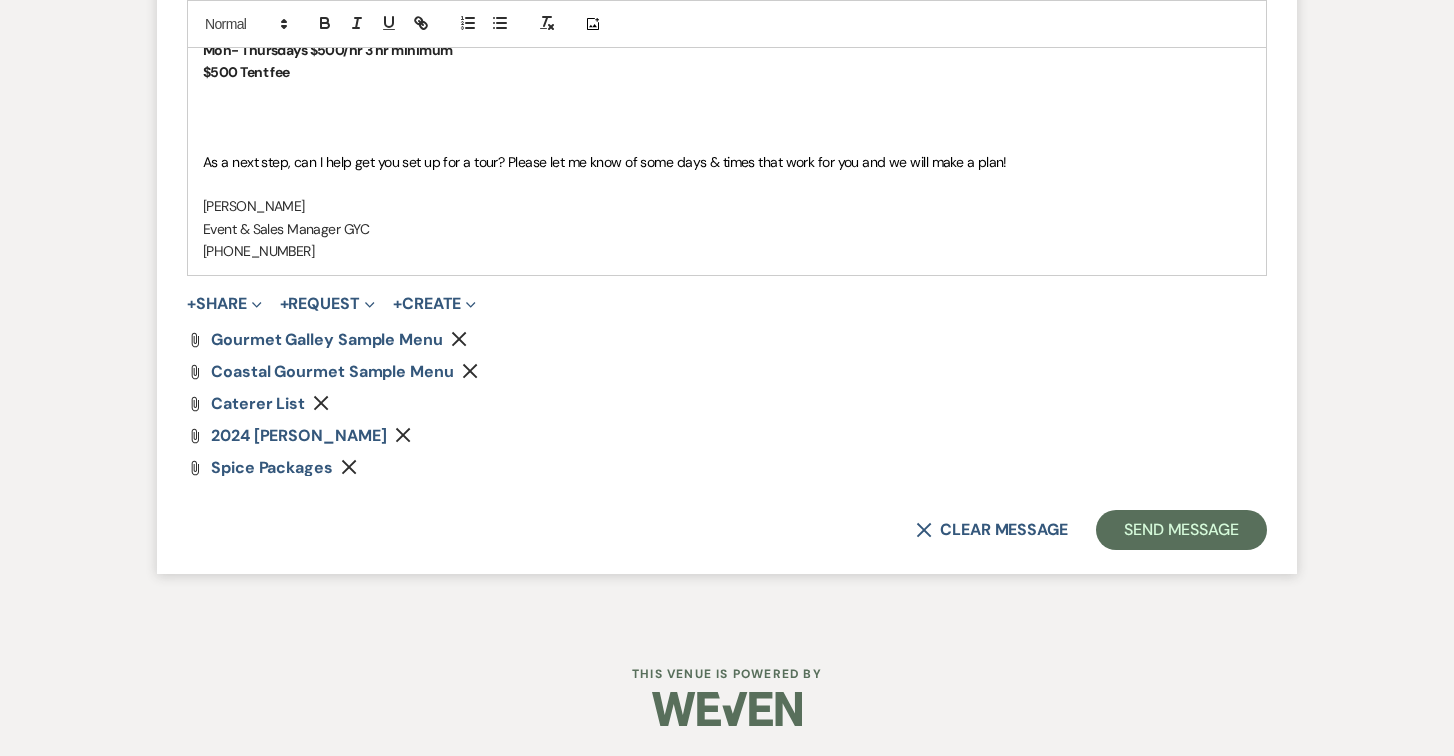 click 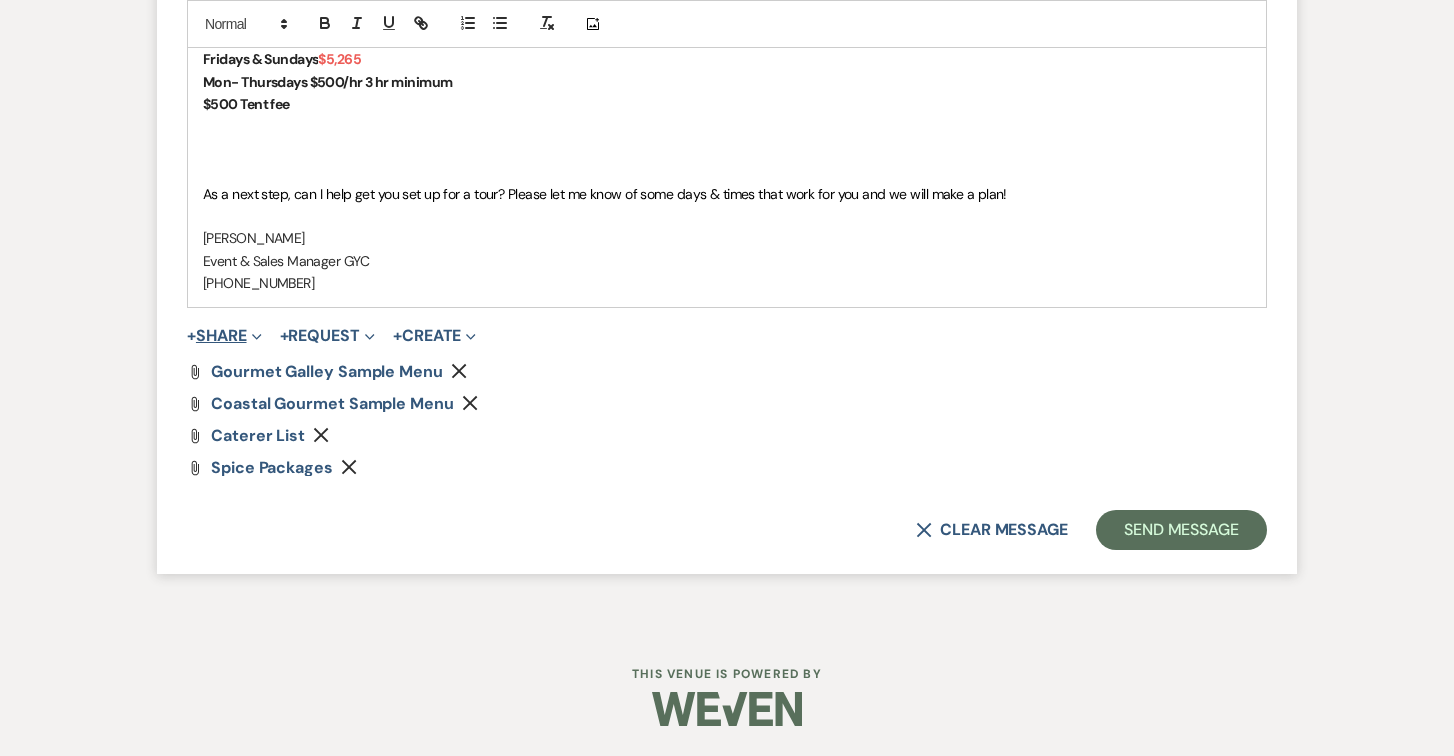 click on "+  Share Expand" at bounding box center [224, 336] 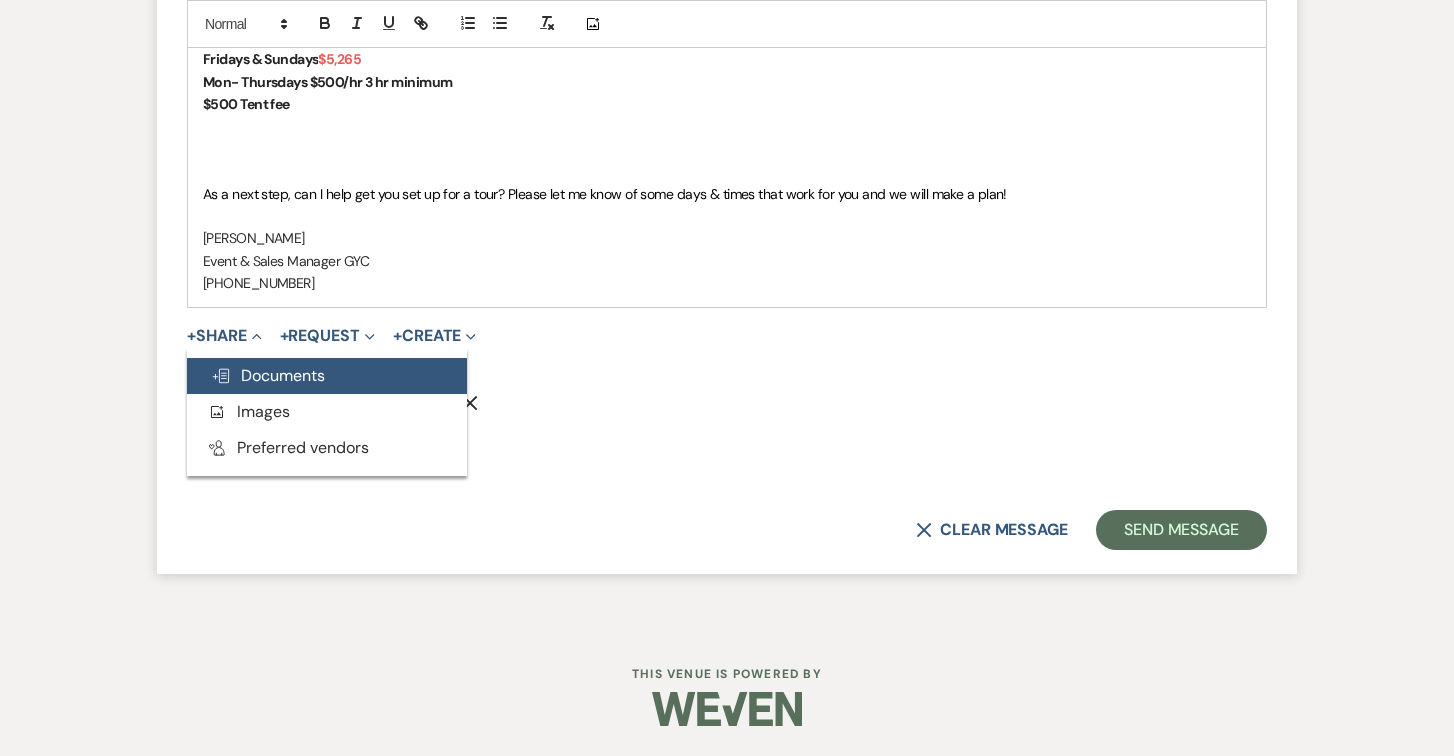 click on "Doc Upload Documents" at bounding box center (268, 375) 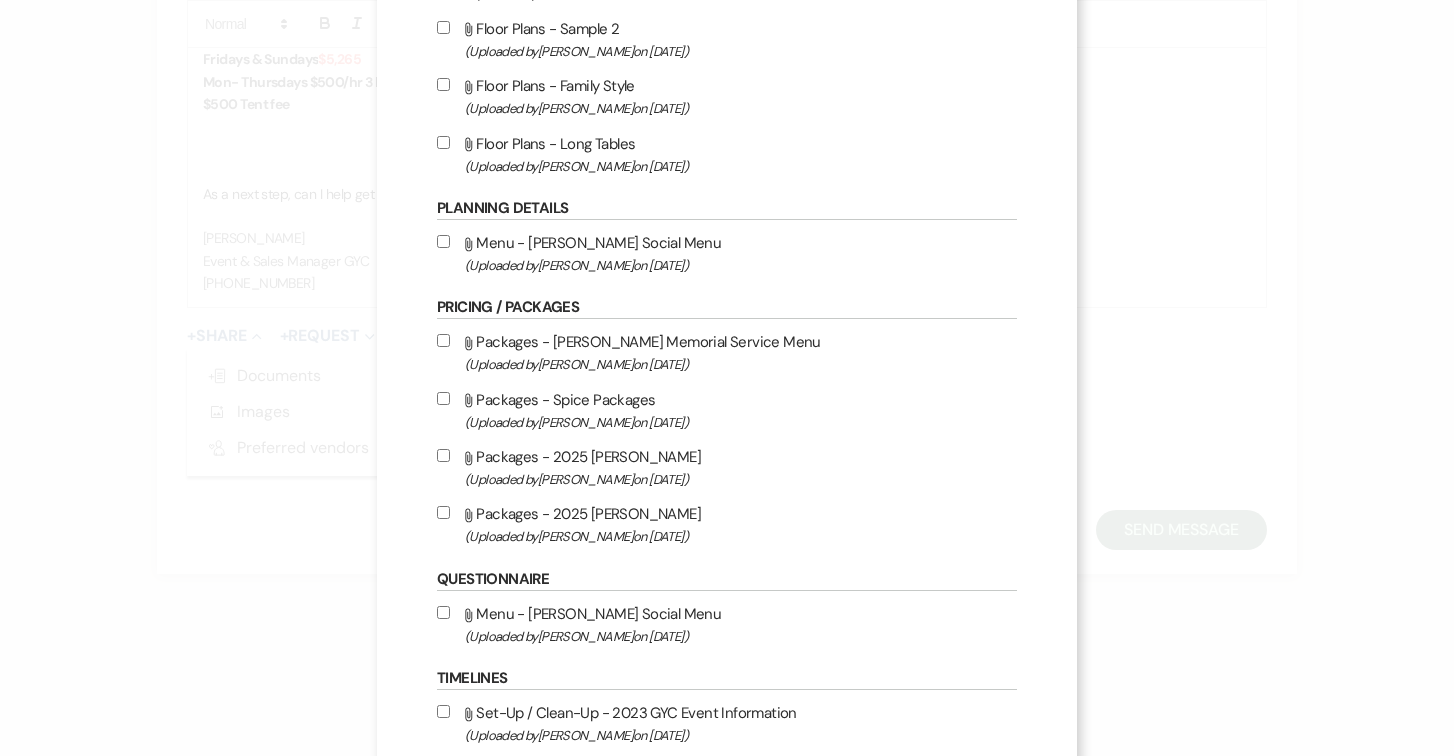 scroll, scrollTop: 551, scrollLeft: 0, axis: vertical 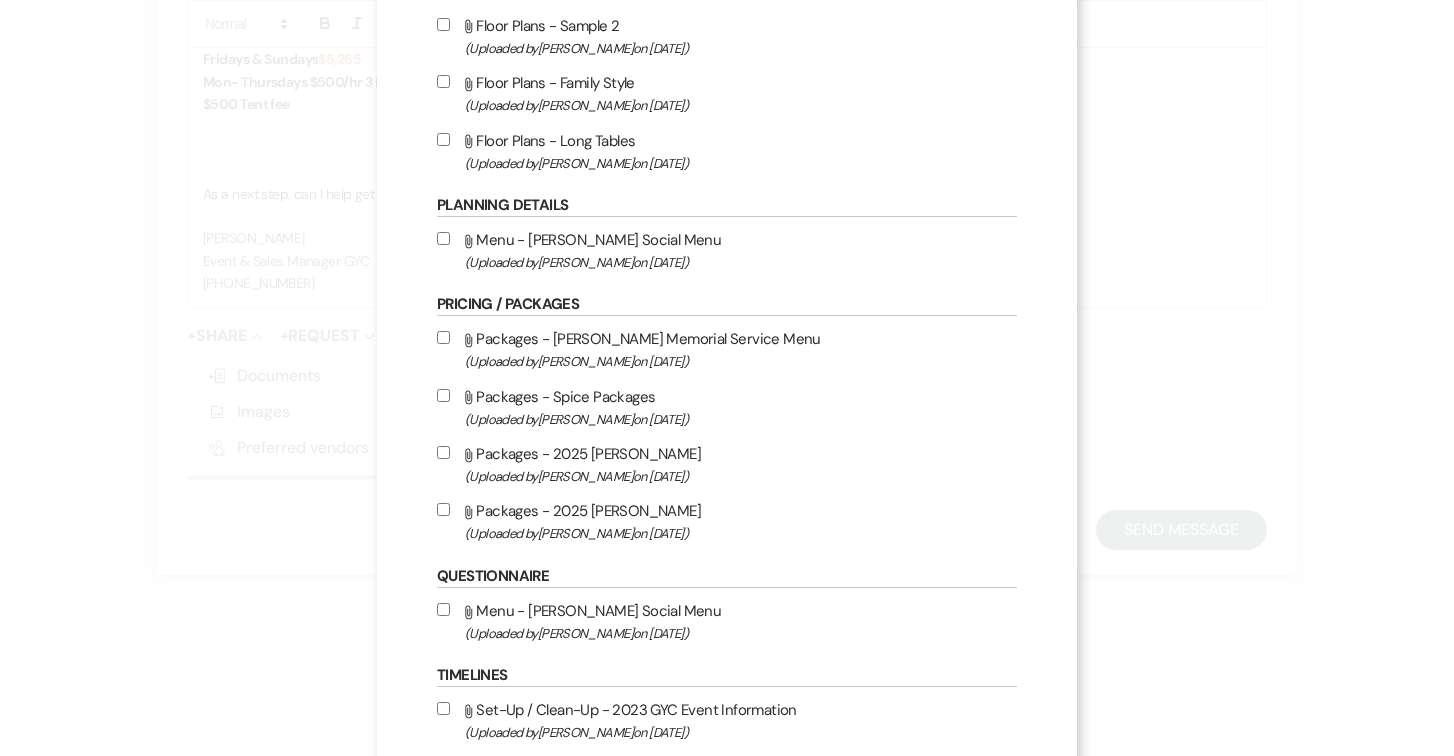 click on "Attach File Packages - 2025 [PERSON_NAME]  (Uploaded by  [PERSON_NAME]  on   [DATE] )" at bounding box center (443, 509) 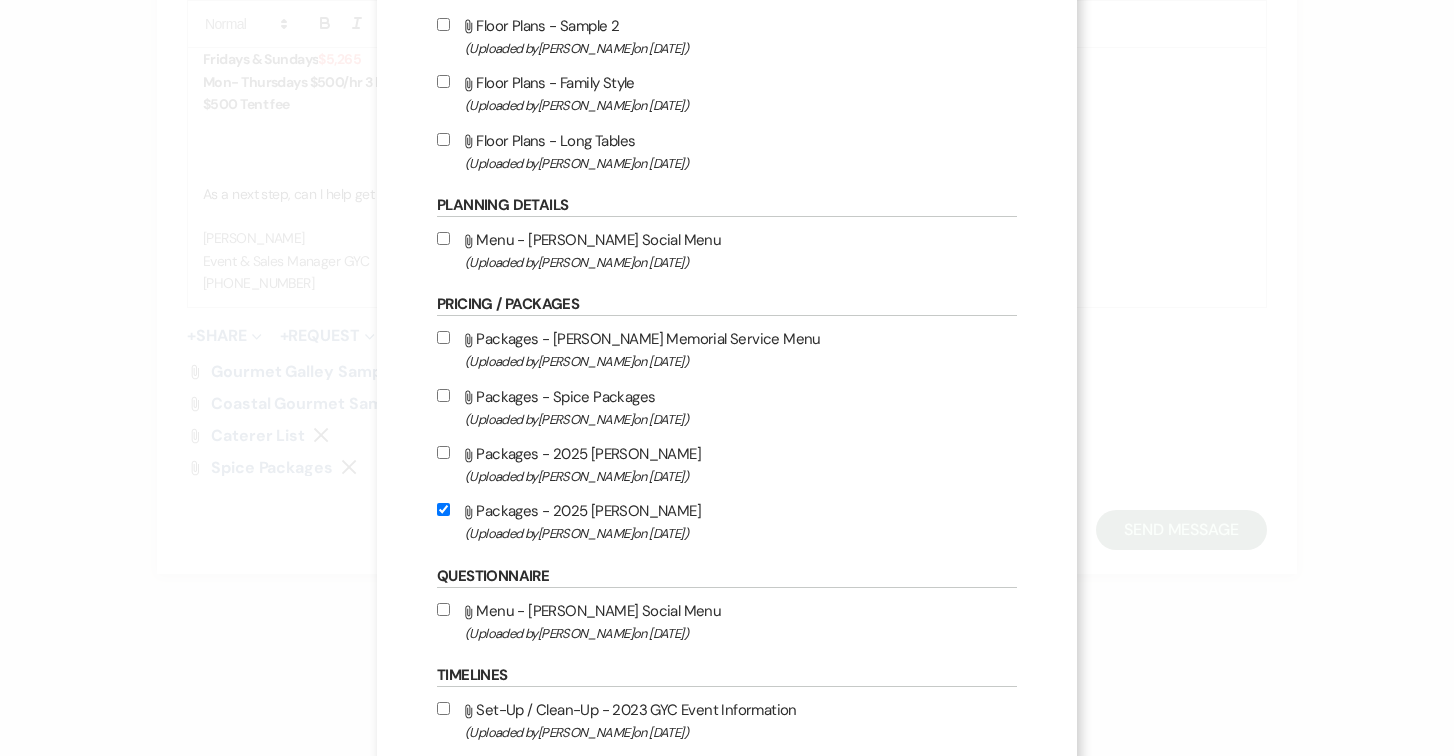 scroll, scrollTop: 1635, scrollLeft: 0, axis: vertical 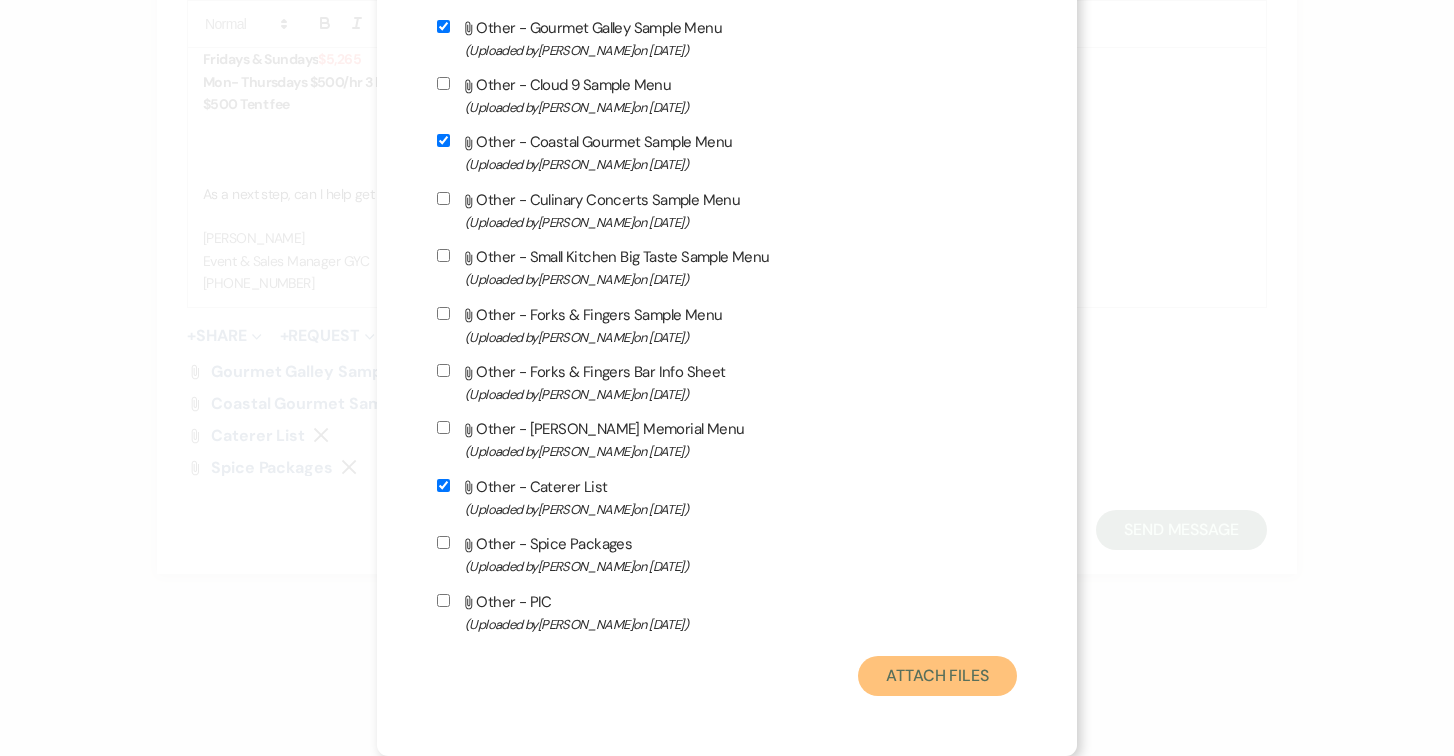 click on "Attach Files" at bounding box center [937, 676] 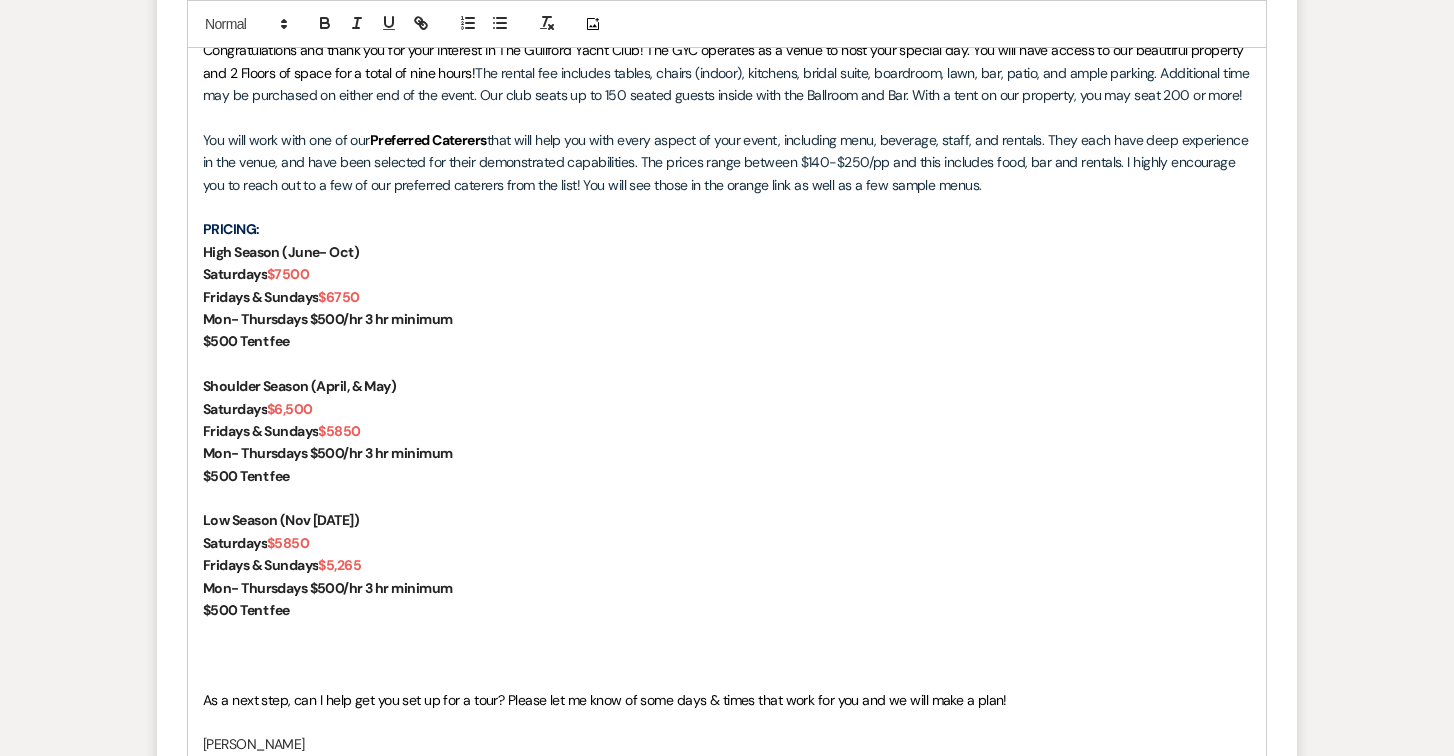scroll, scrollTop: 1613, scrollLeft: 0, axis: vertical 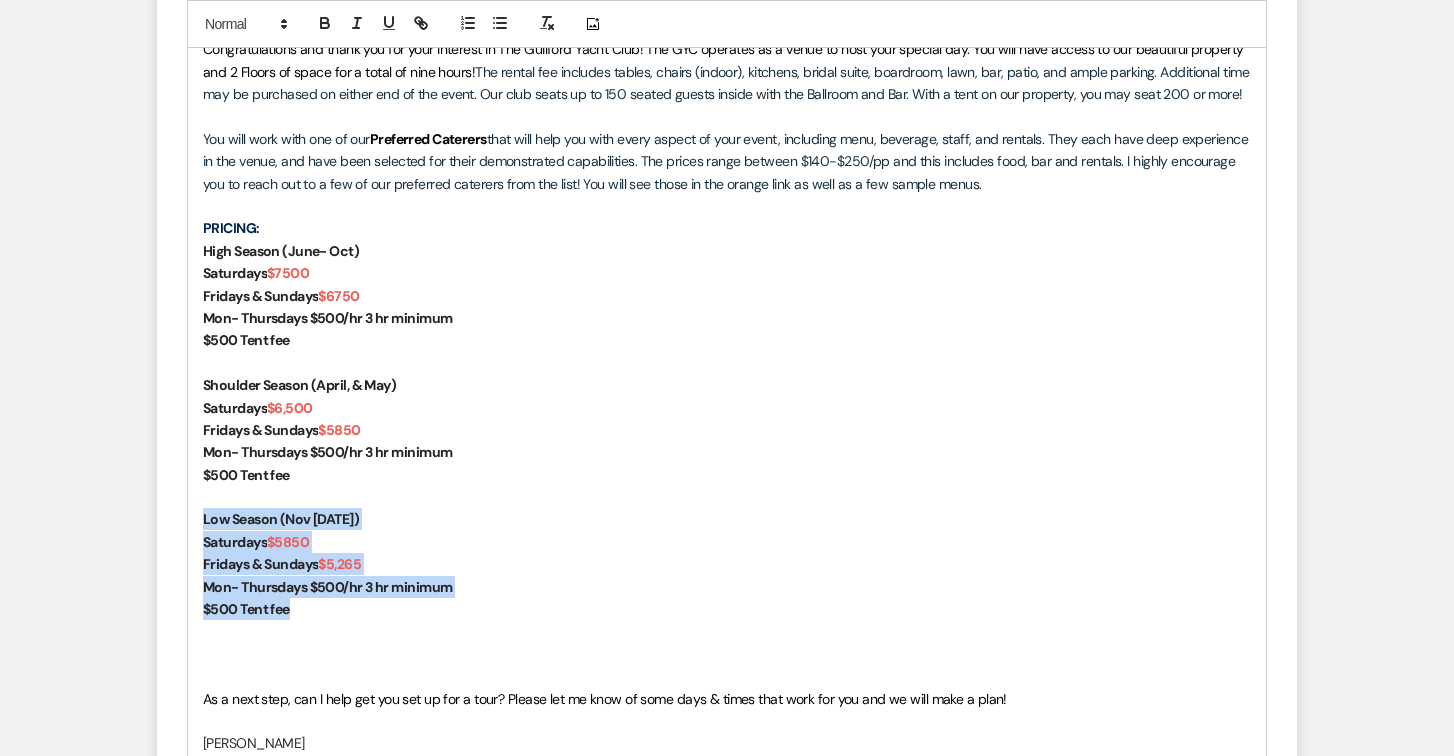 drag, startPoint x: 322, startPoint y: 608, endPoint x: 197, endPoint y: 518, distance: 154.02922 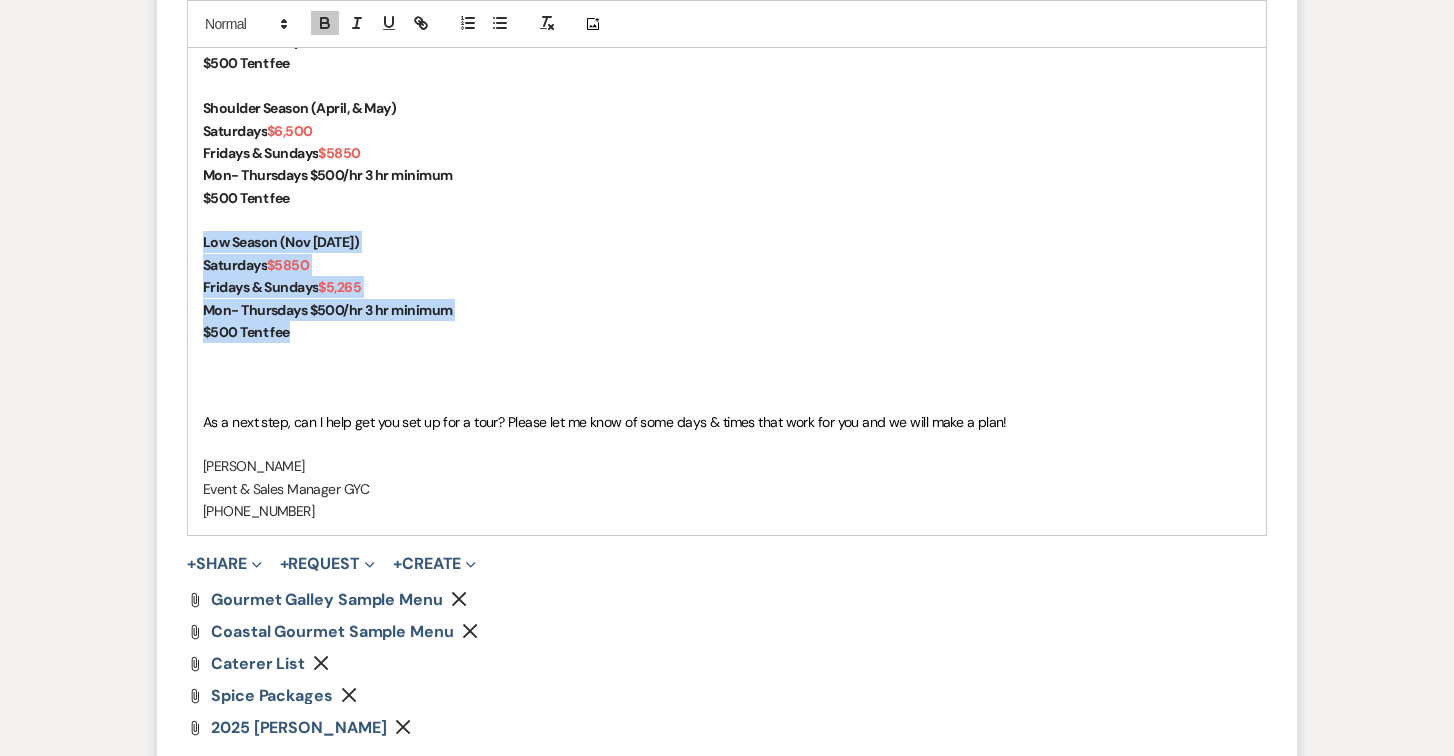scroll, scrollTop: 2150, scrollLeft: 0, axis: vertical 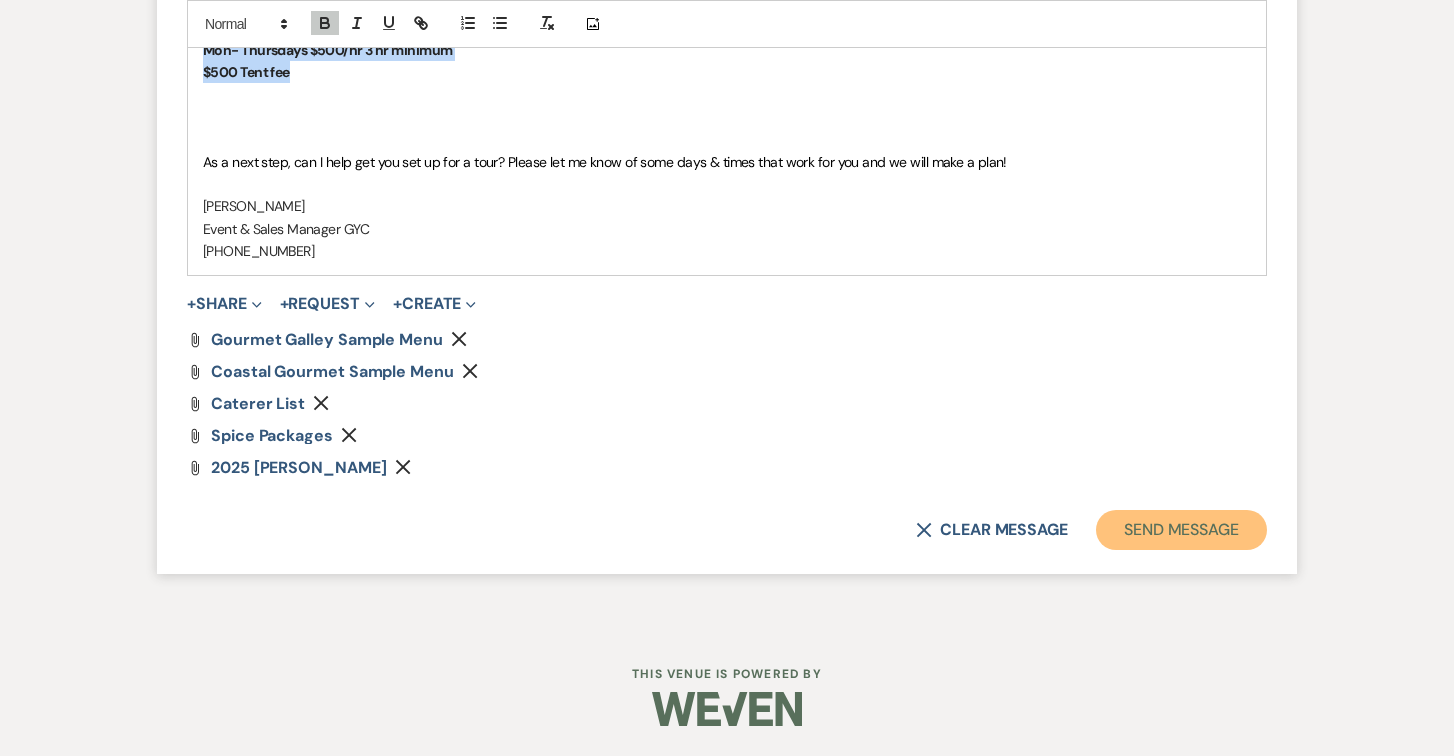 click on "Send Message" at bounding box center (1181, 530) 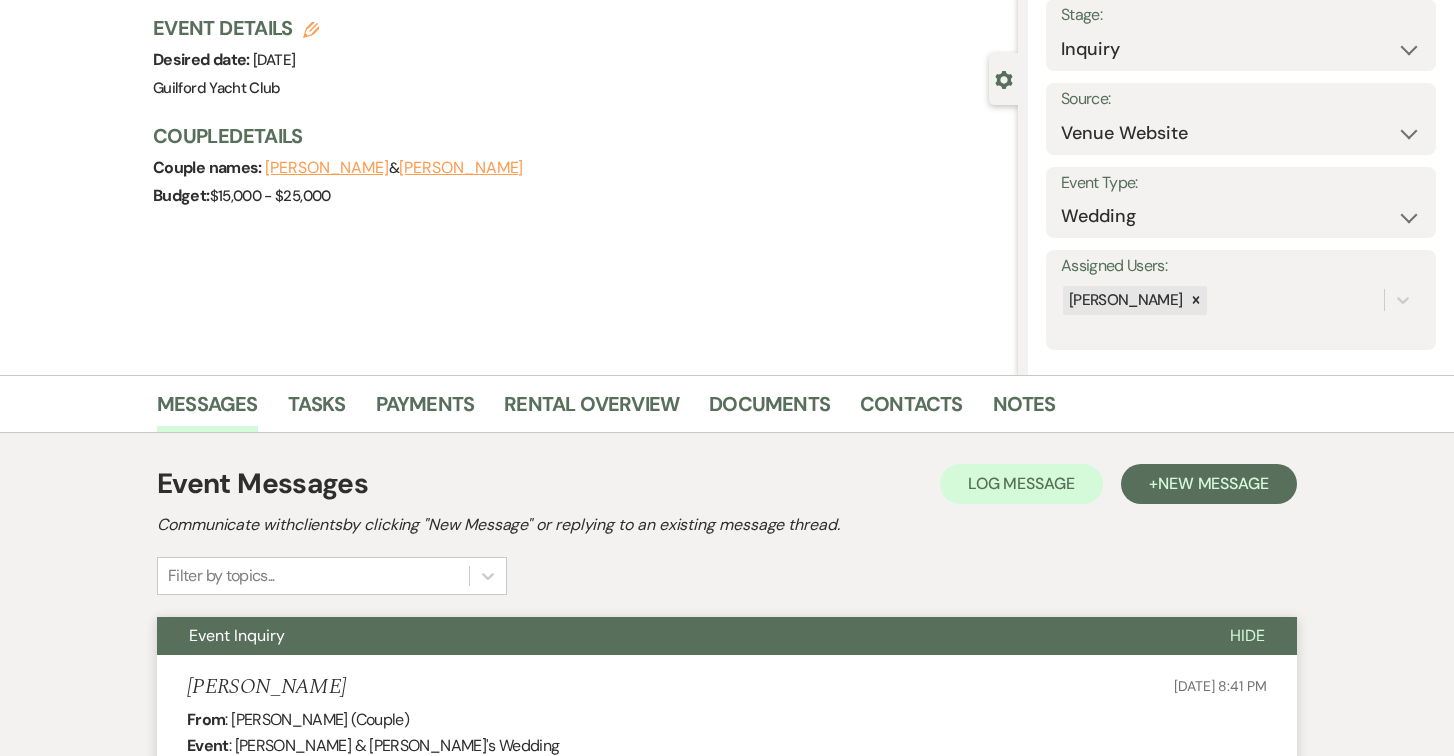 scroll, scrollTop: 0, scrollLeft: 0, axis: both 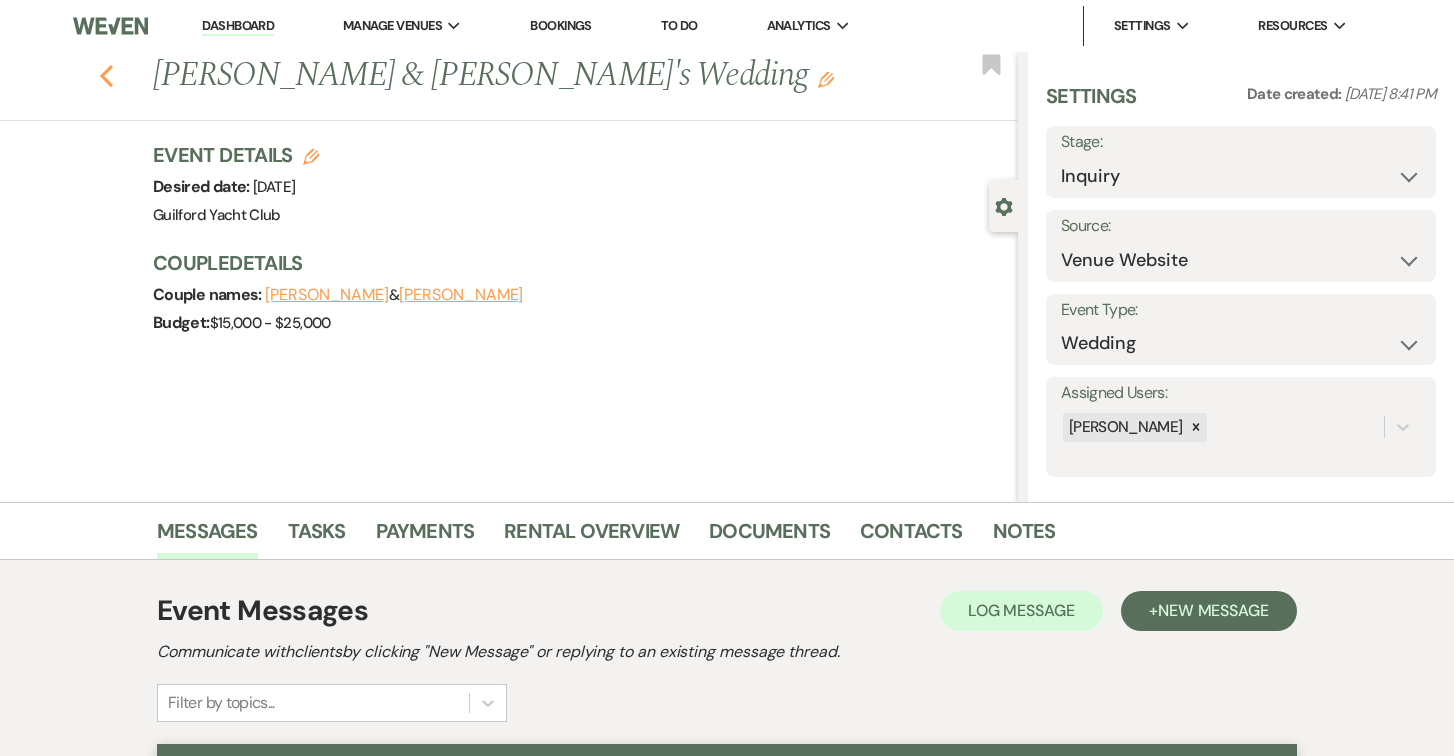 click on "Previous" 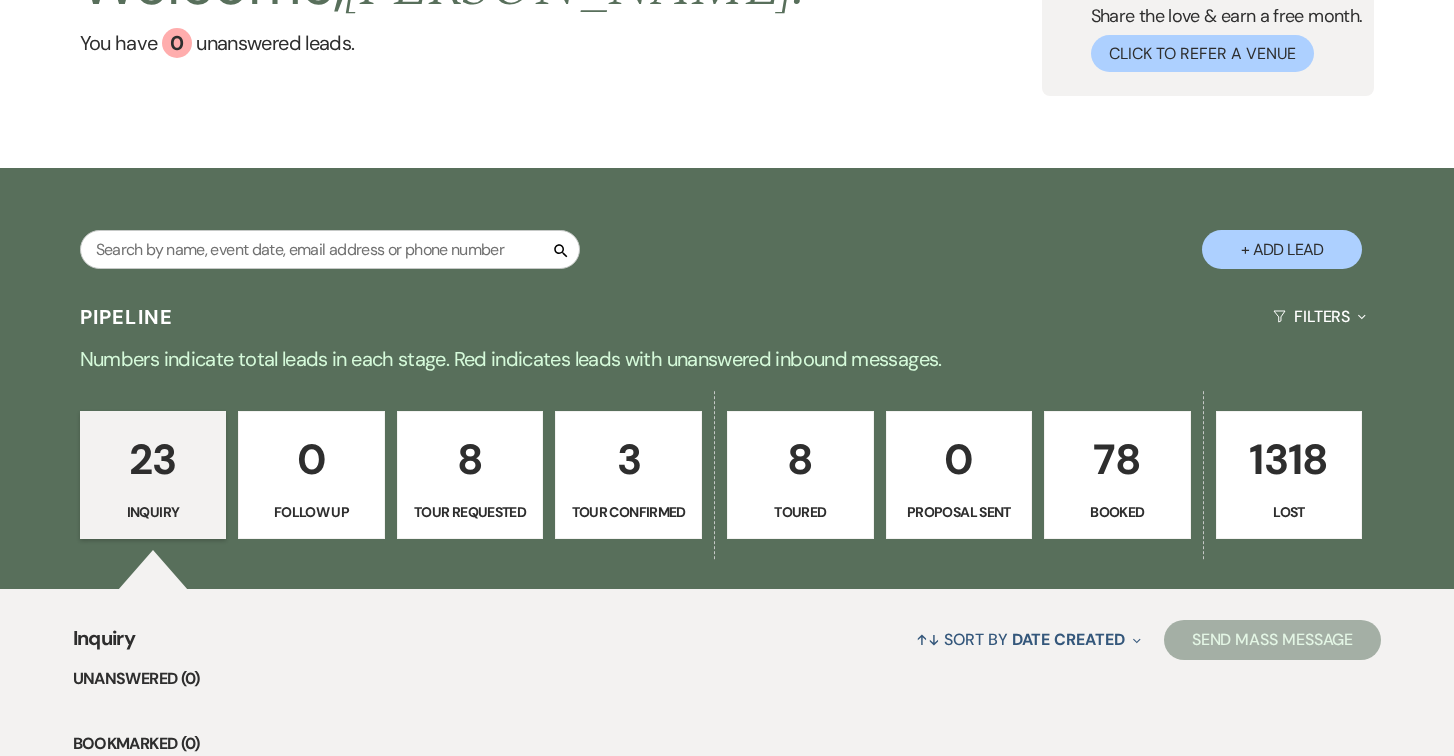 scroll, scrollTop: 184, scrollLeft: 0, axis: vertical 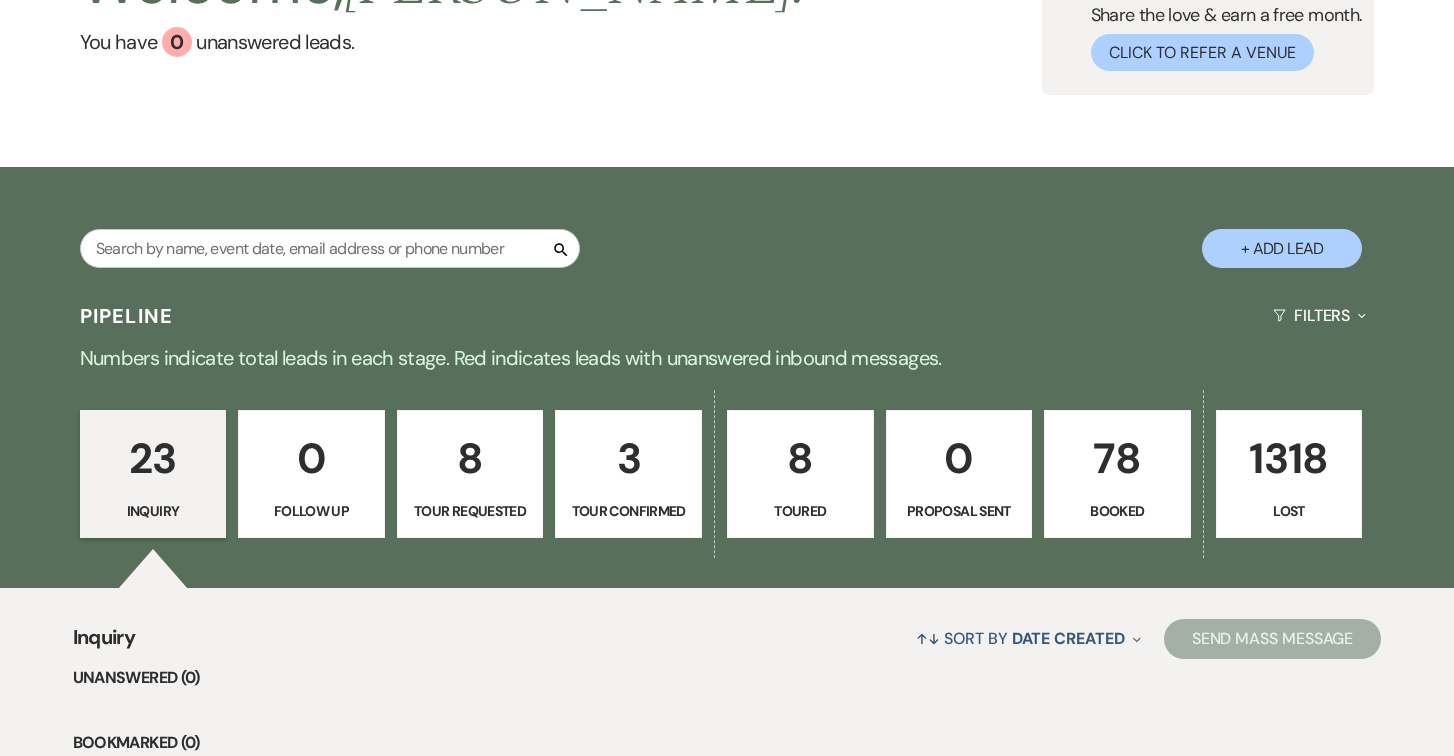 click on "3" at bounding box center [628, 458] 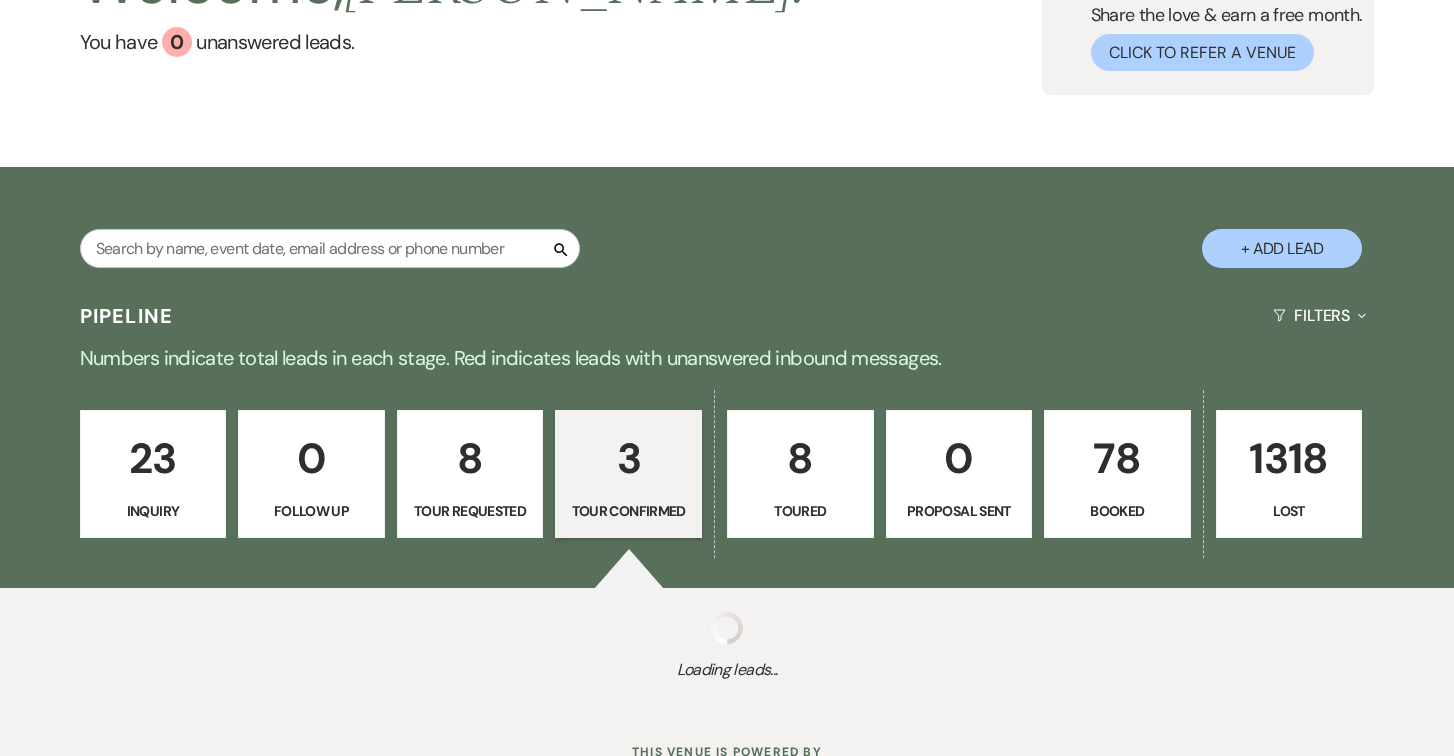 select on "4" 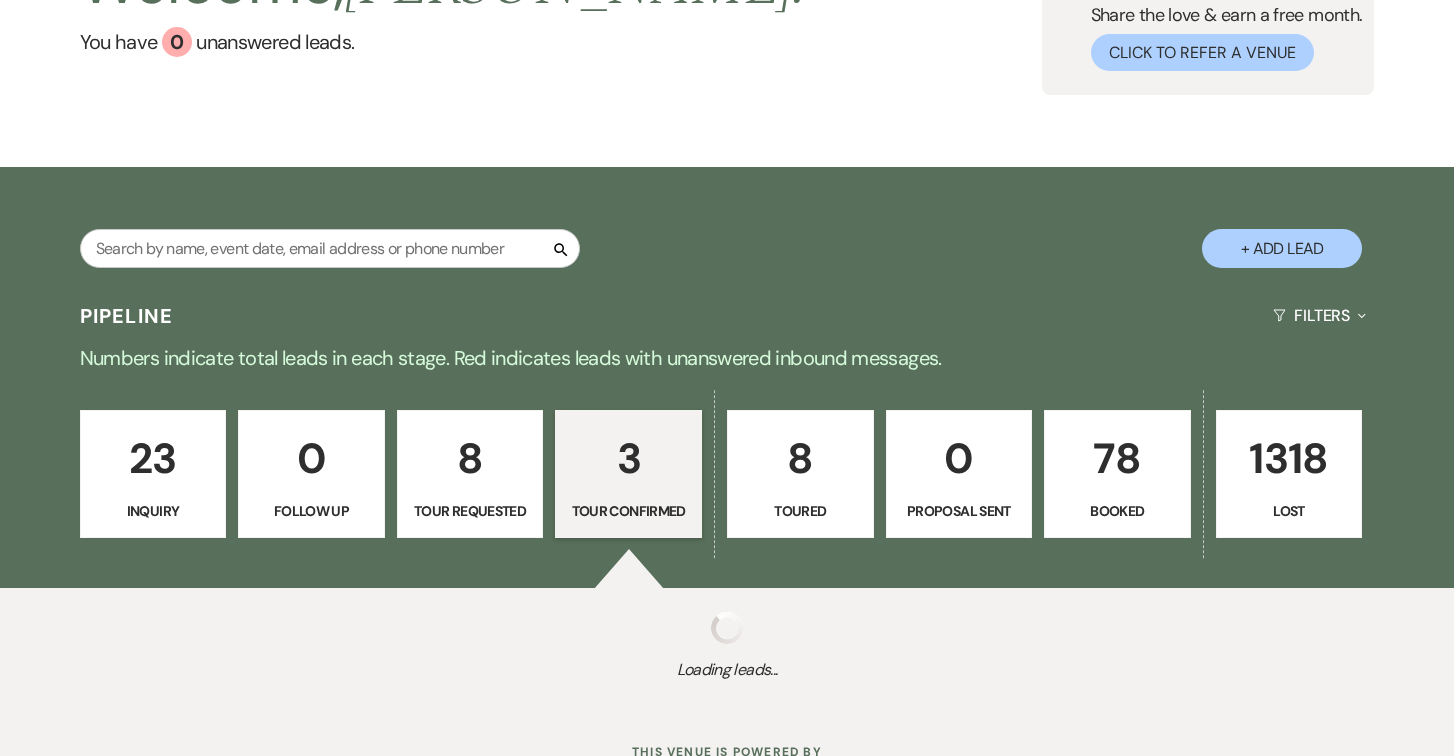 select on "4" 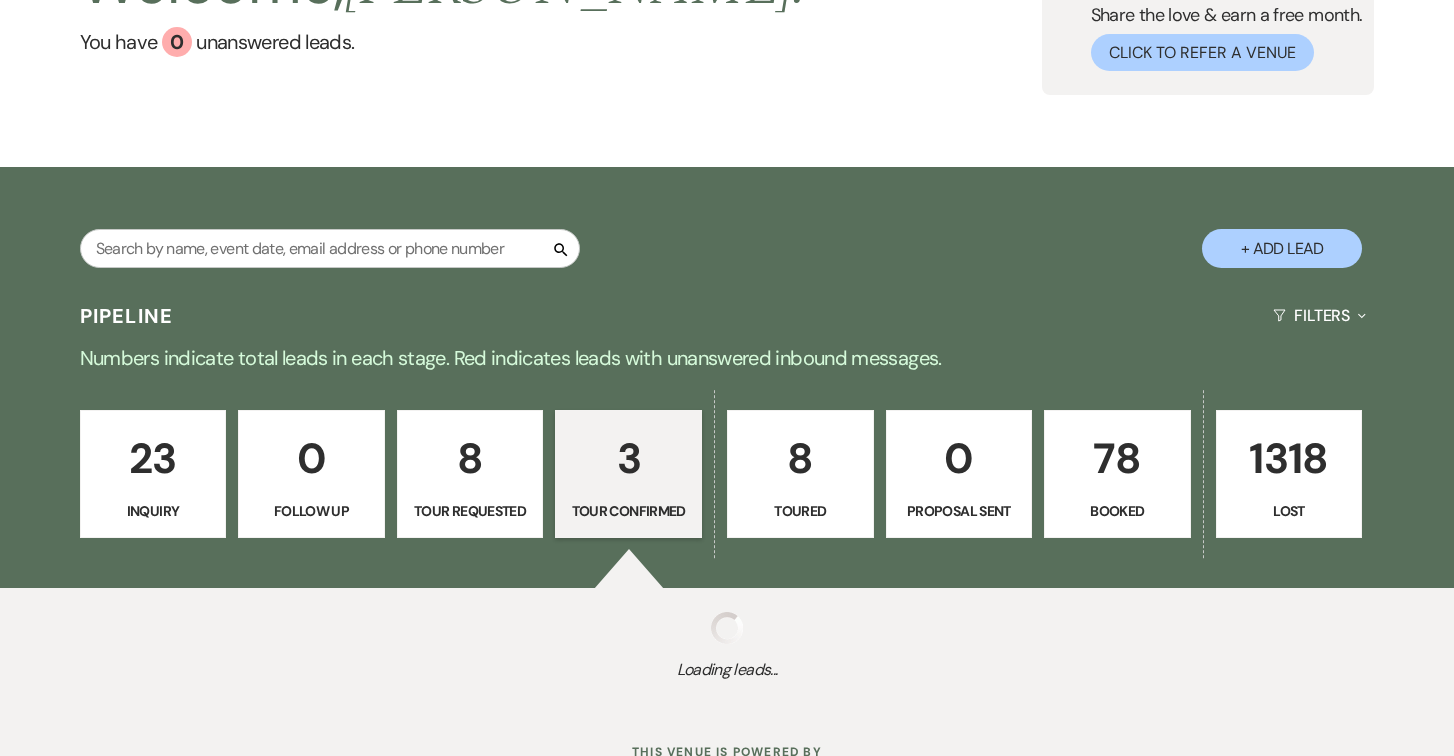 select on "4" 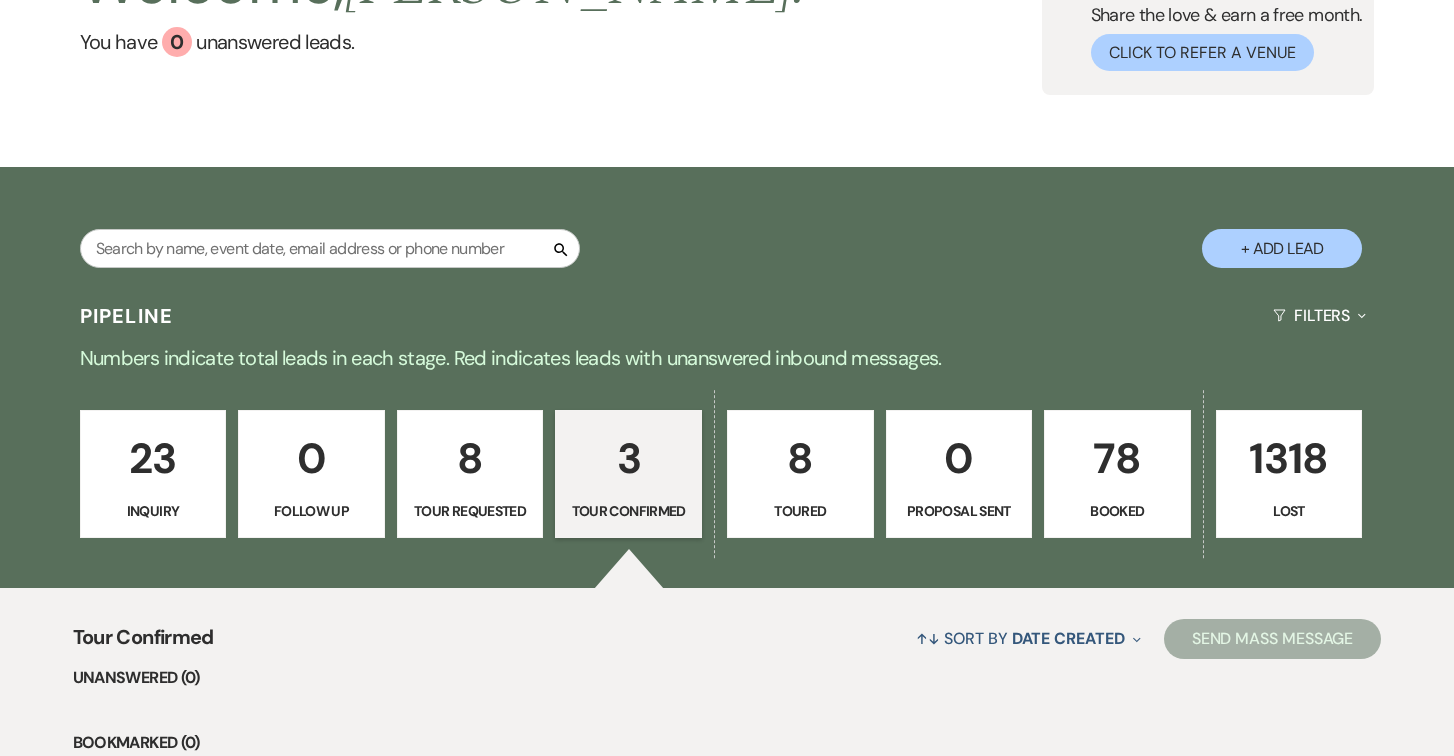 click on "8" at bounding box center [470, 458] 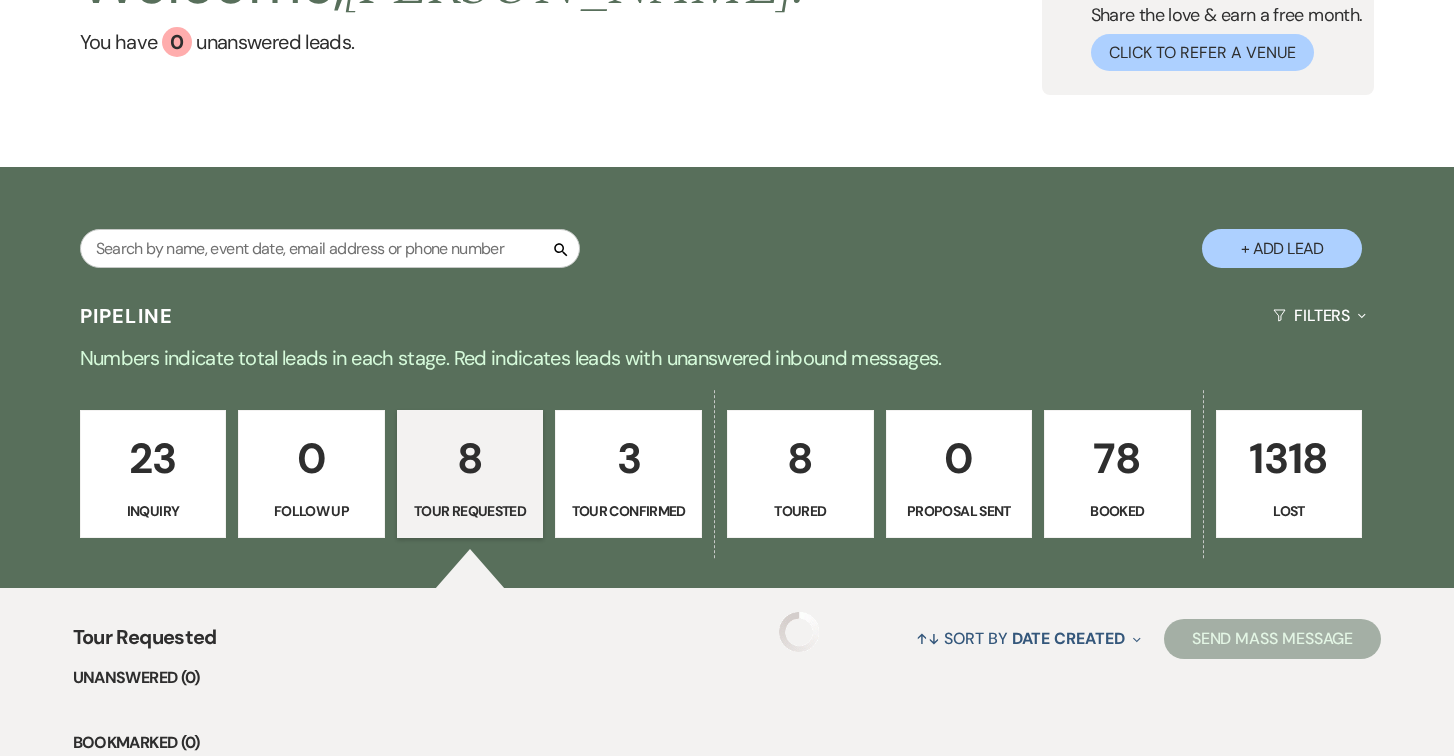 select on "2" 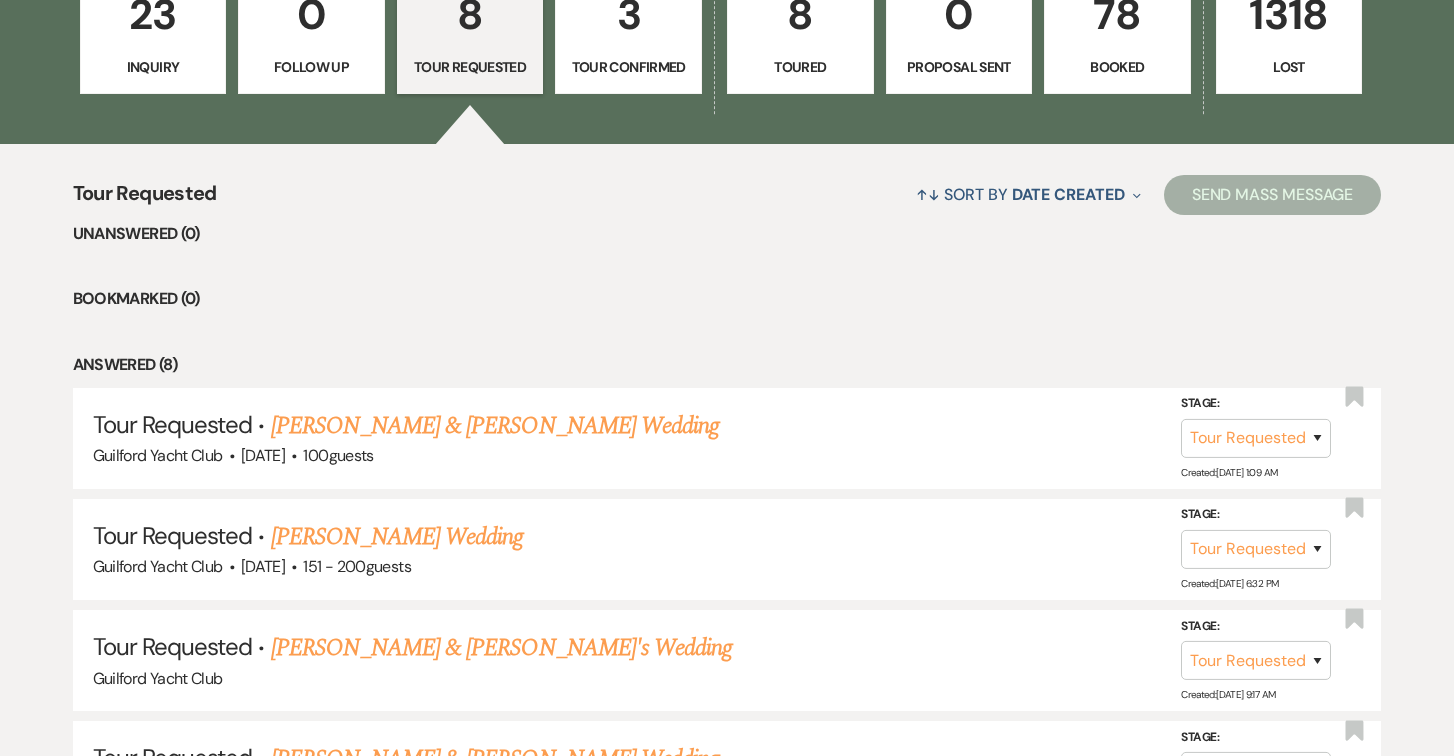 scroll, scrollTop: 631, scrollLeft: 0, axis: vertical 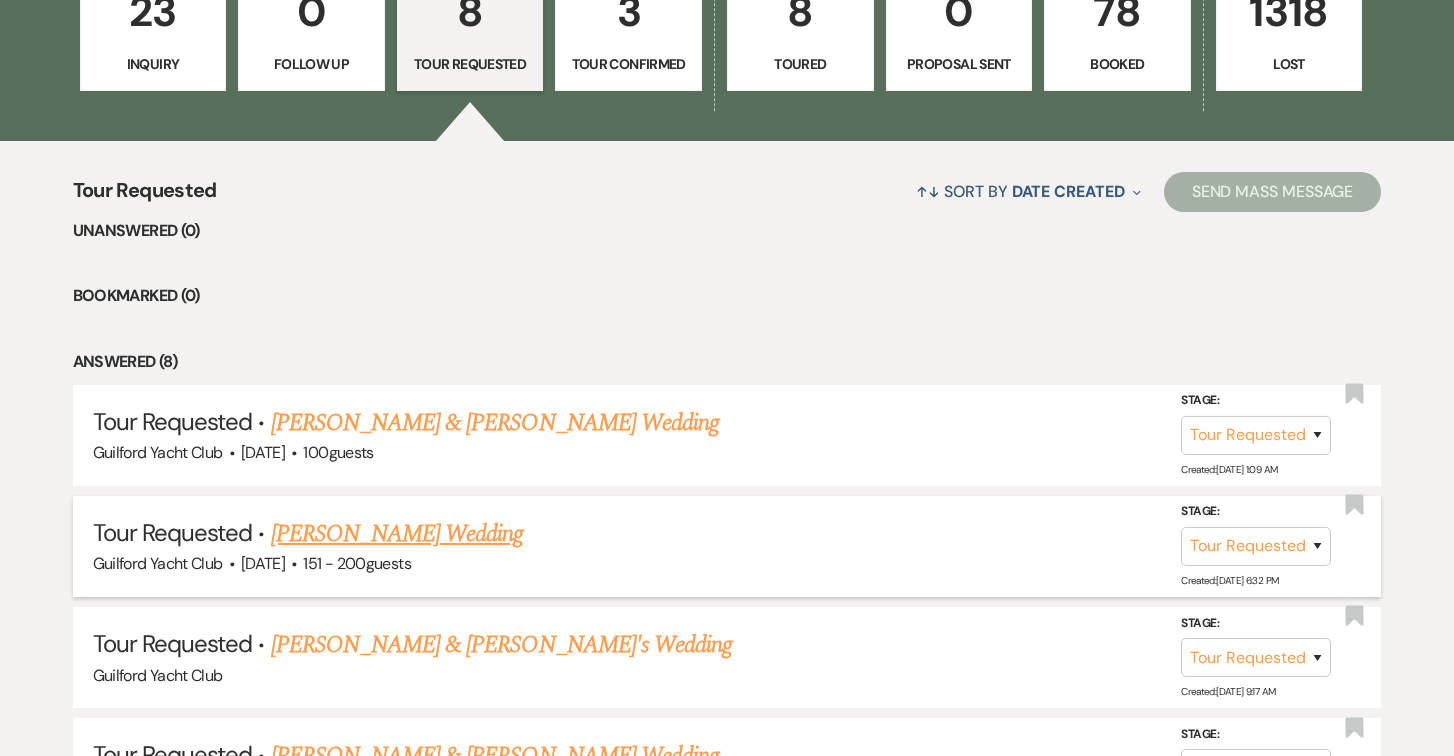 click on "[PERSON_NAME] Wedding" at bounding box center [397, 534] 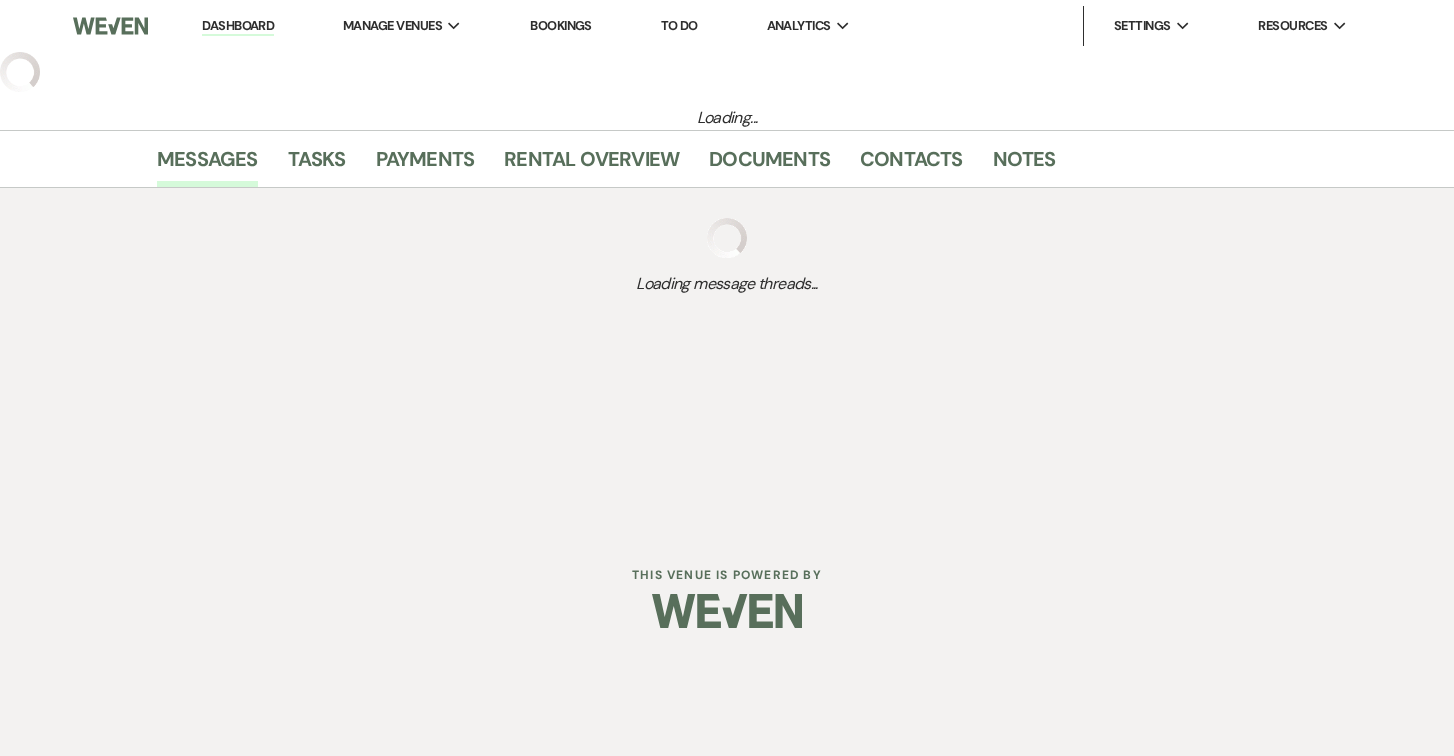 scroll, scrollTop: 0, scrollLeft: 0, axis: both 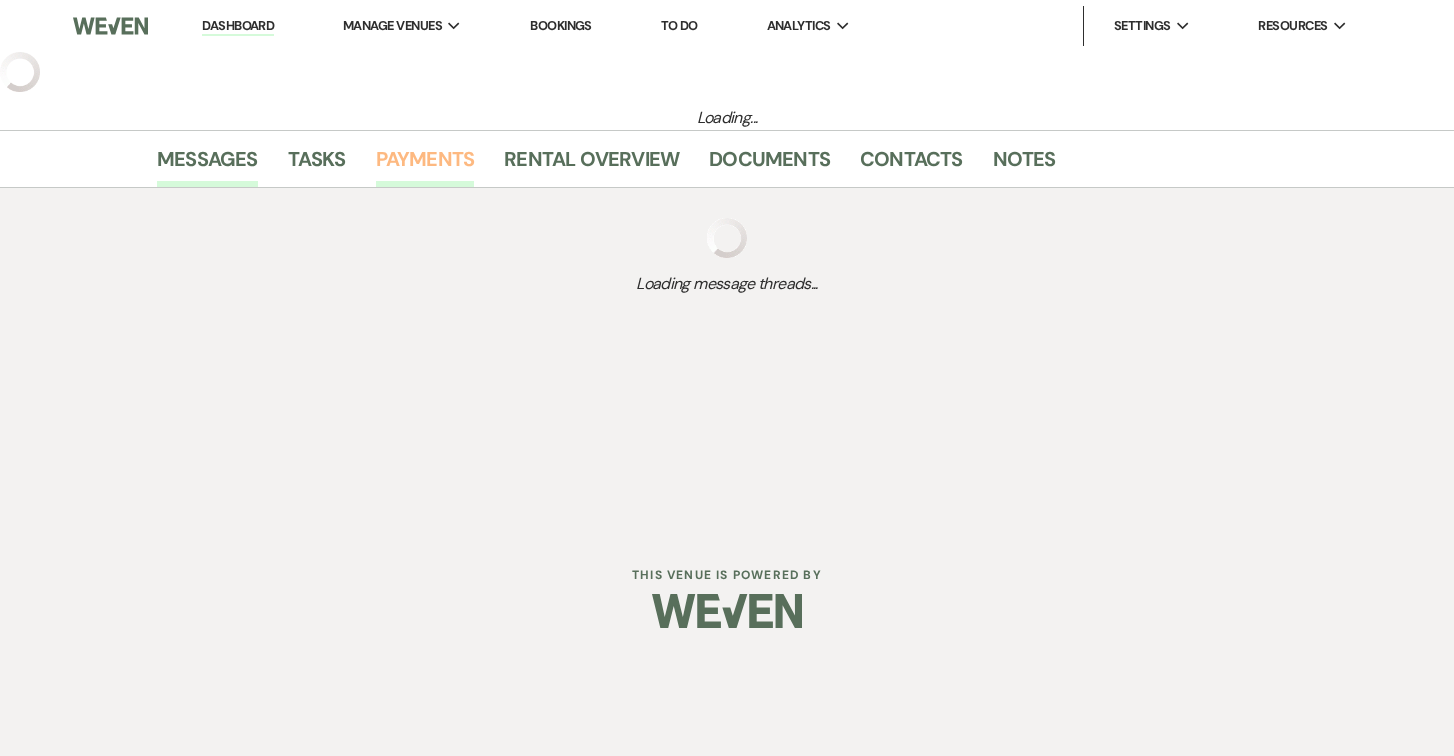 select on "2" 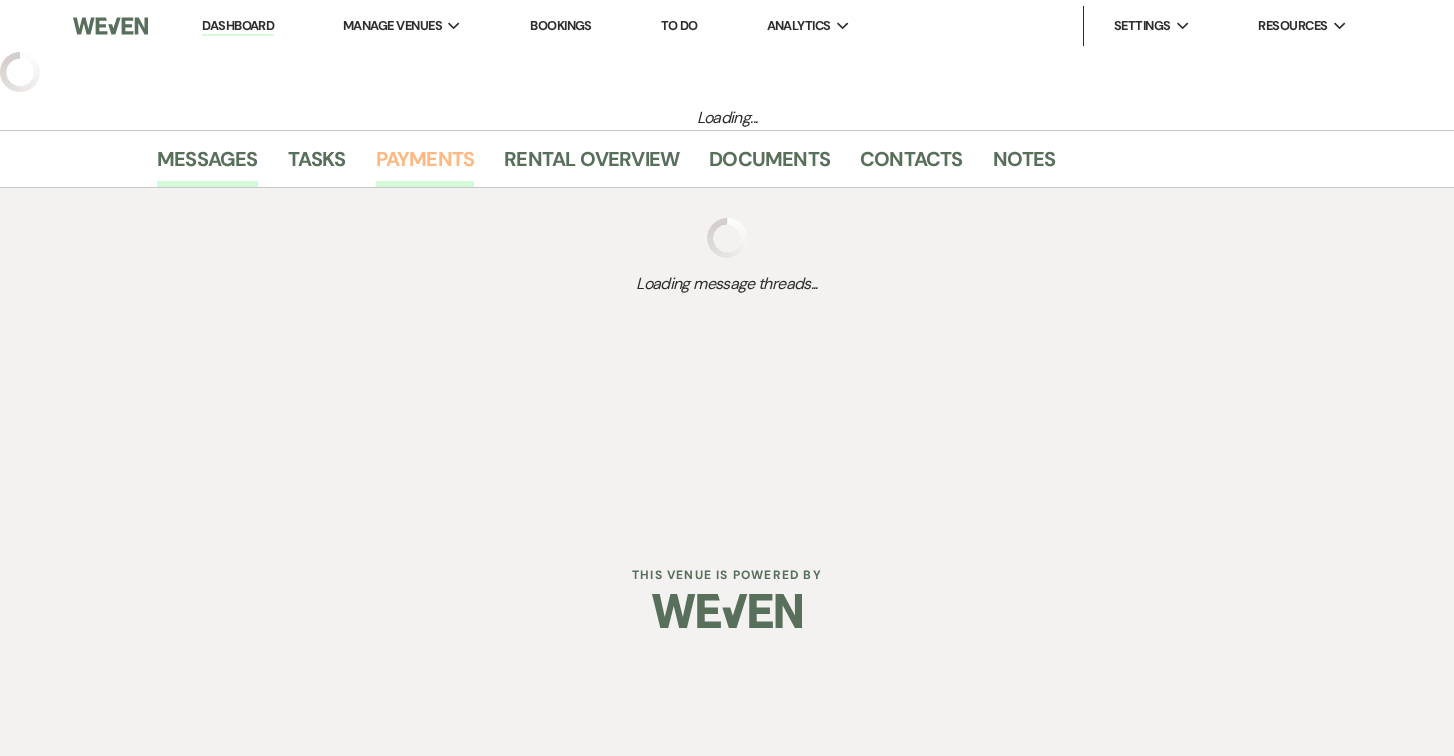 select on "2" 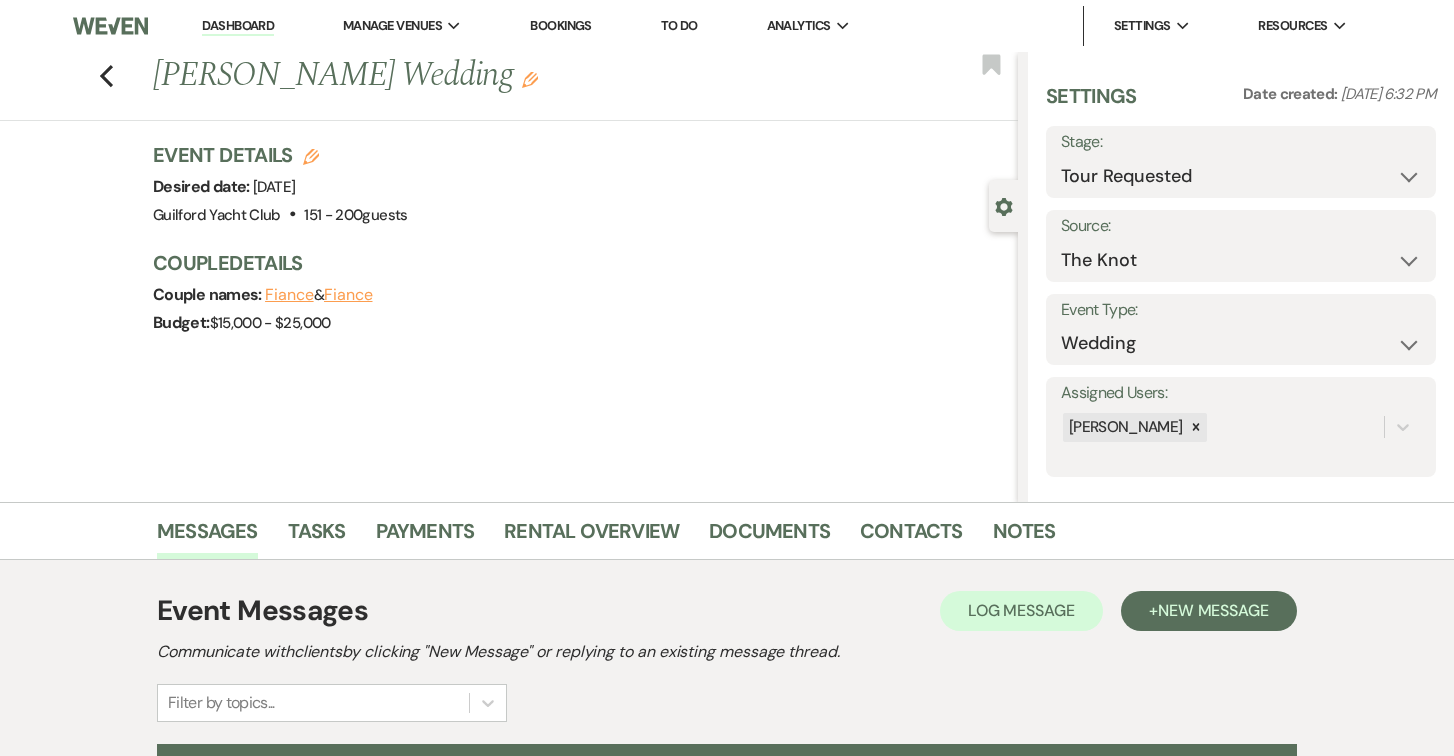 scroll, scrollTop: 311, scrollLeft: 0, axis: vertical 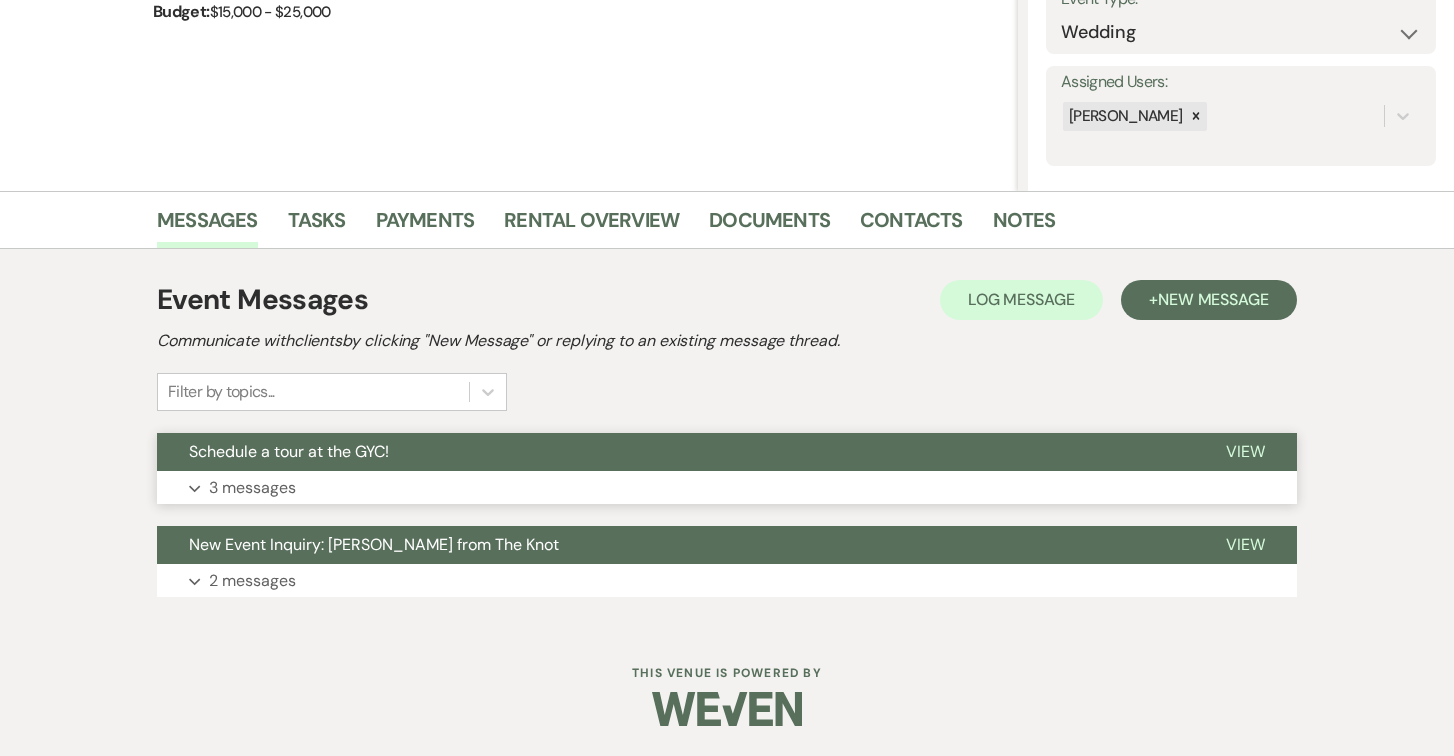 click on "View" at bounding box center (1245, 451) 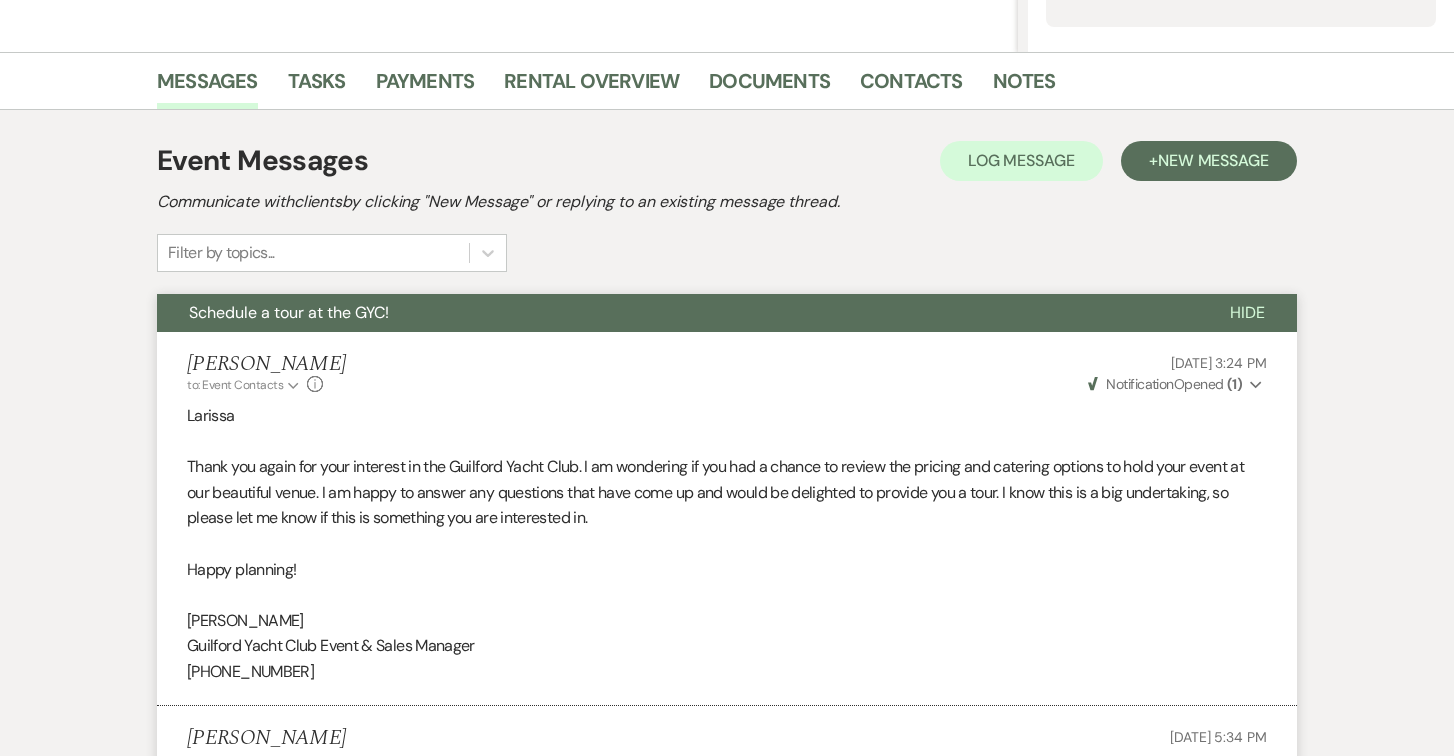 scroll, scrollTop: 0, scrollLeft: 0, axis: both 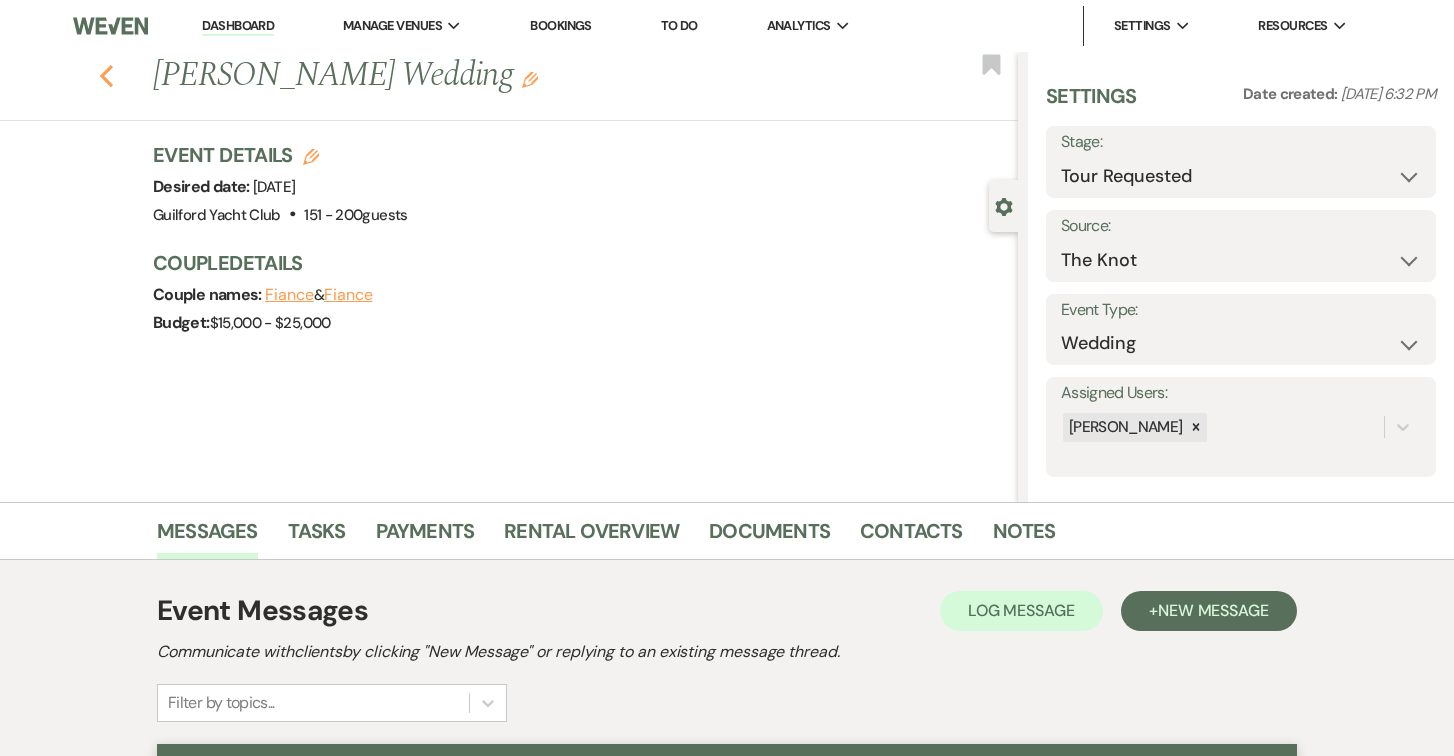 click 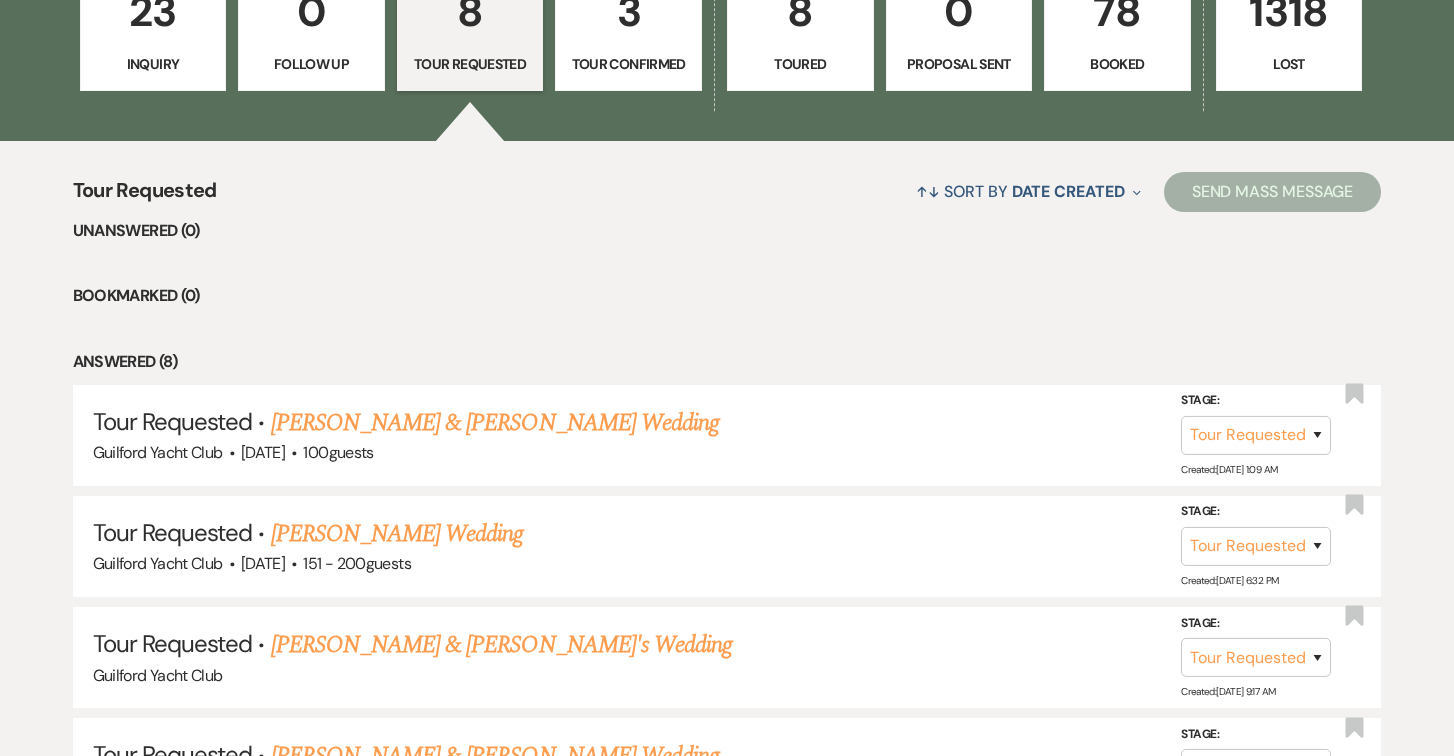scroll, scrollTop: 0, scrollLeft: 0, axis: both 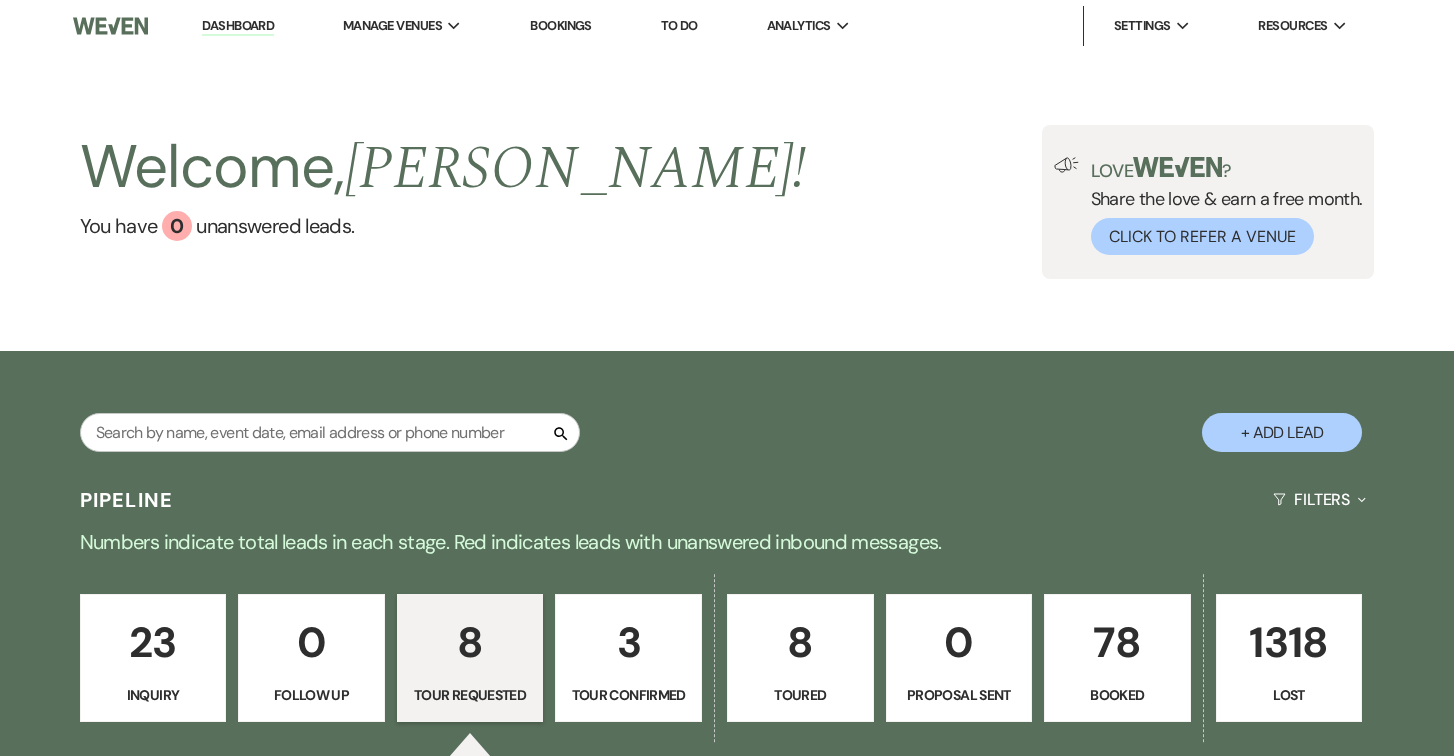 click on "3" at bounding box center (628, 642) 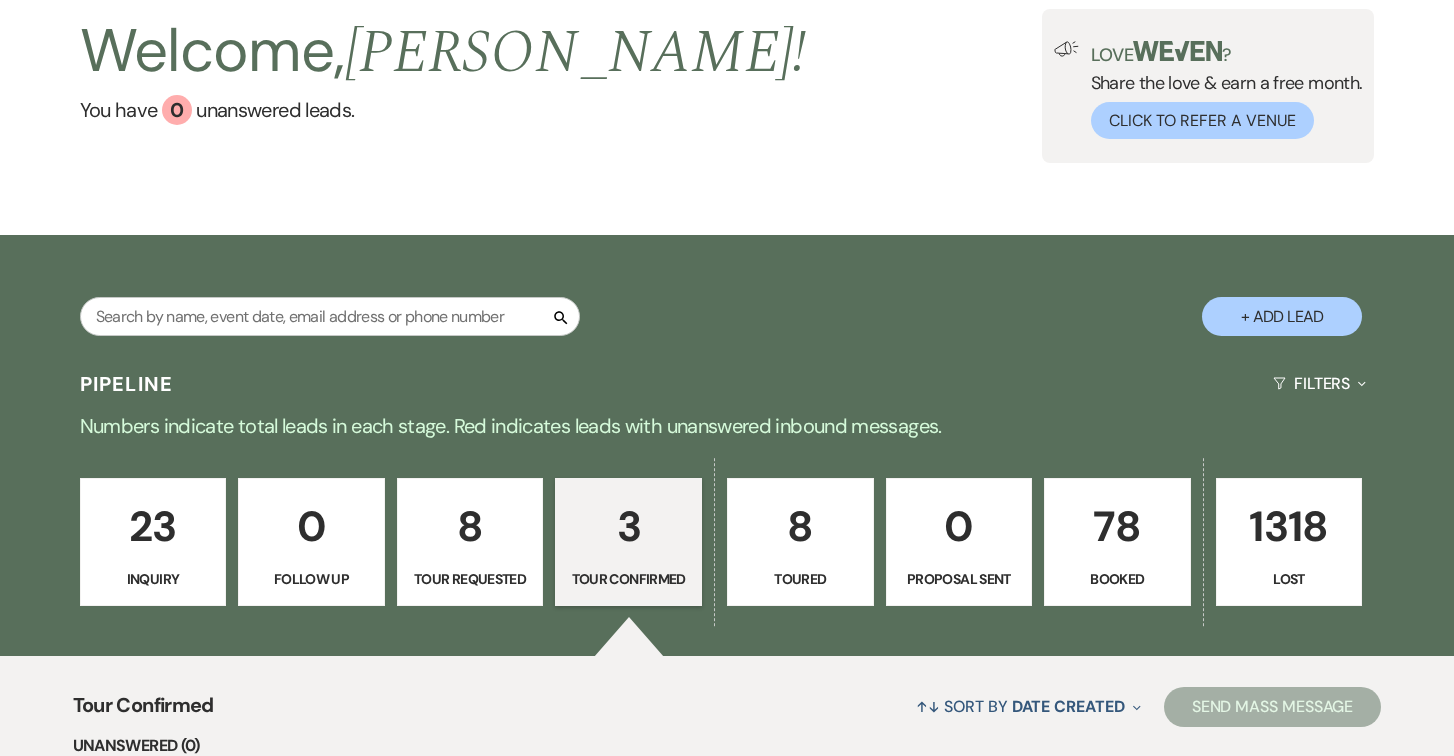 scroll, scrollTop: 194, scrollLeft: 0, axis: vertical 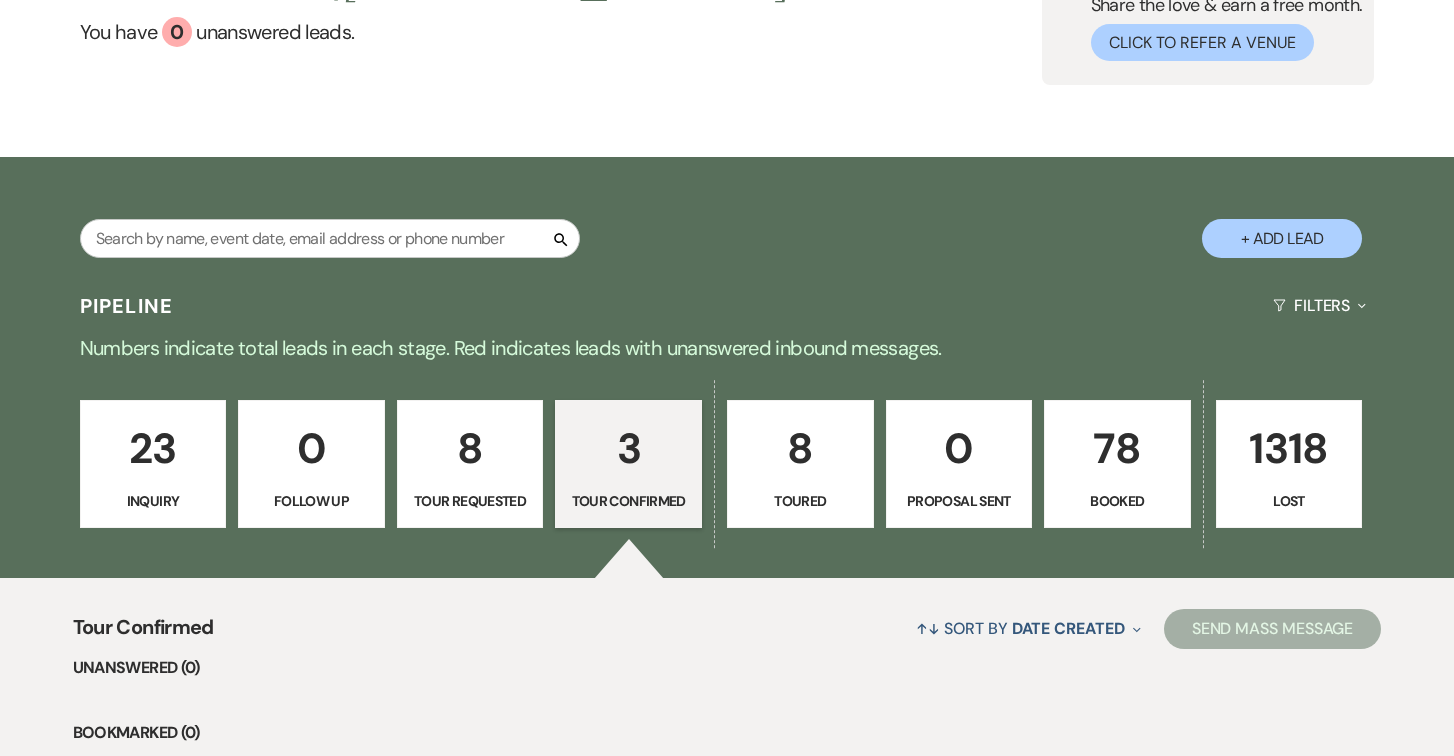 click on "3" at bounding box center (628, 448) 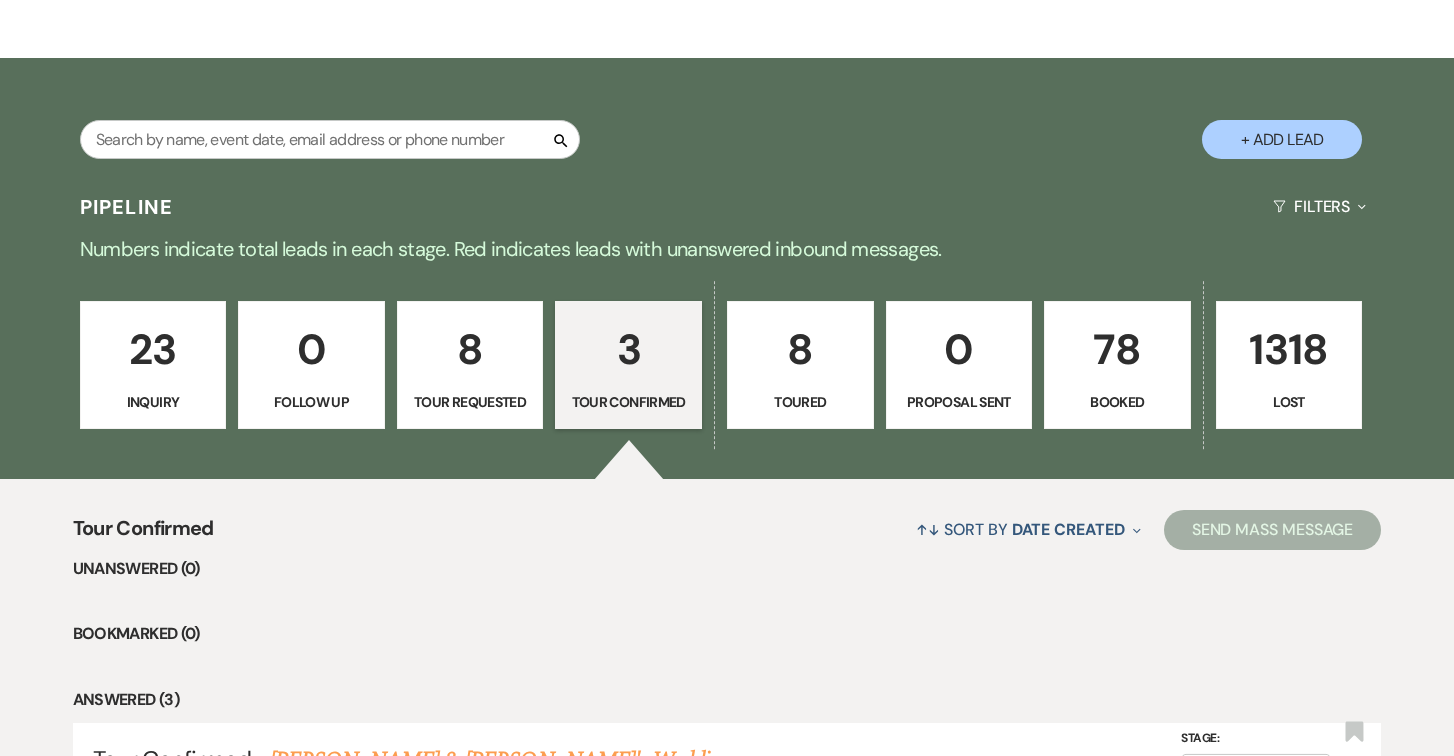scroll, scrollTop: 612, scrollLeft: 0, axis: vertical 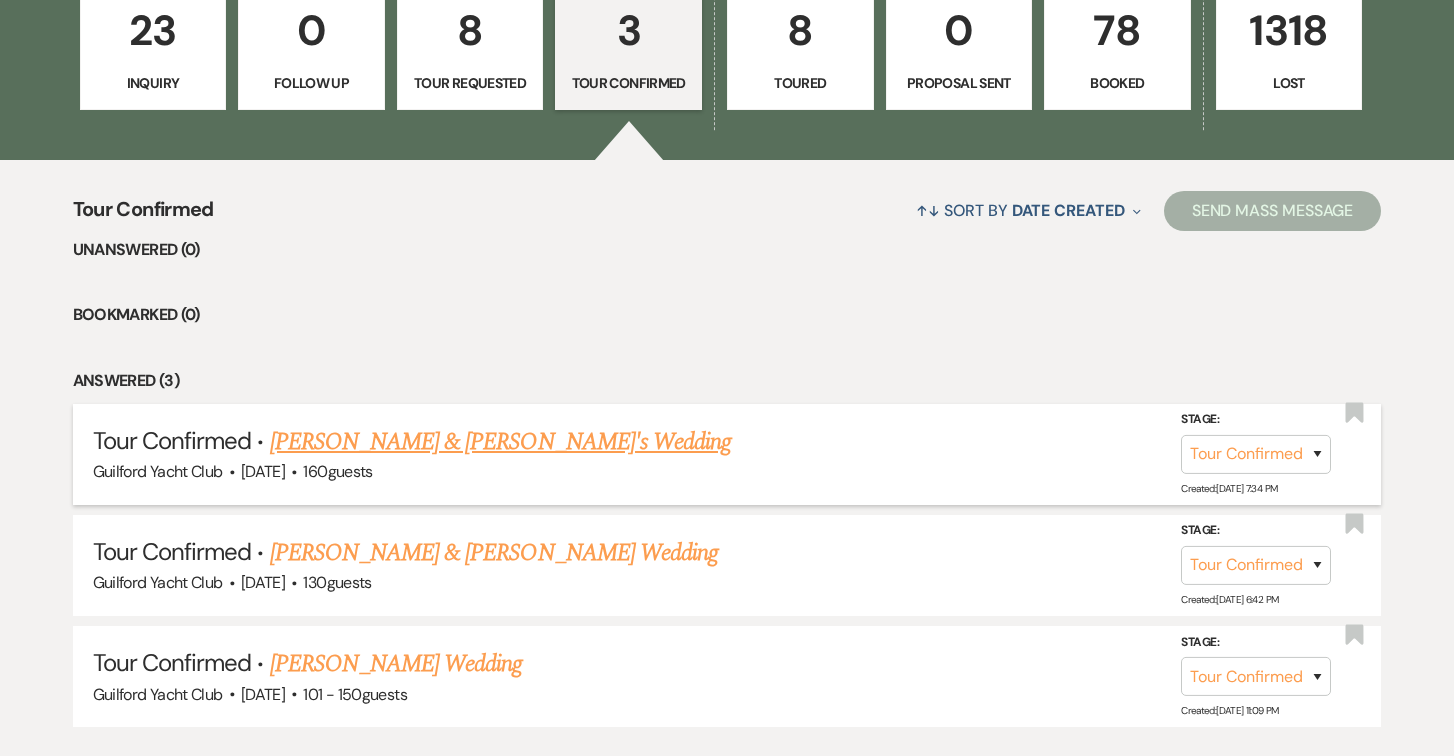 click on "[PERSON_NAME] & [PERSON_NAME]'s Wedding" at bounding box center (501, 442) 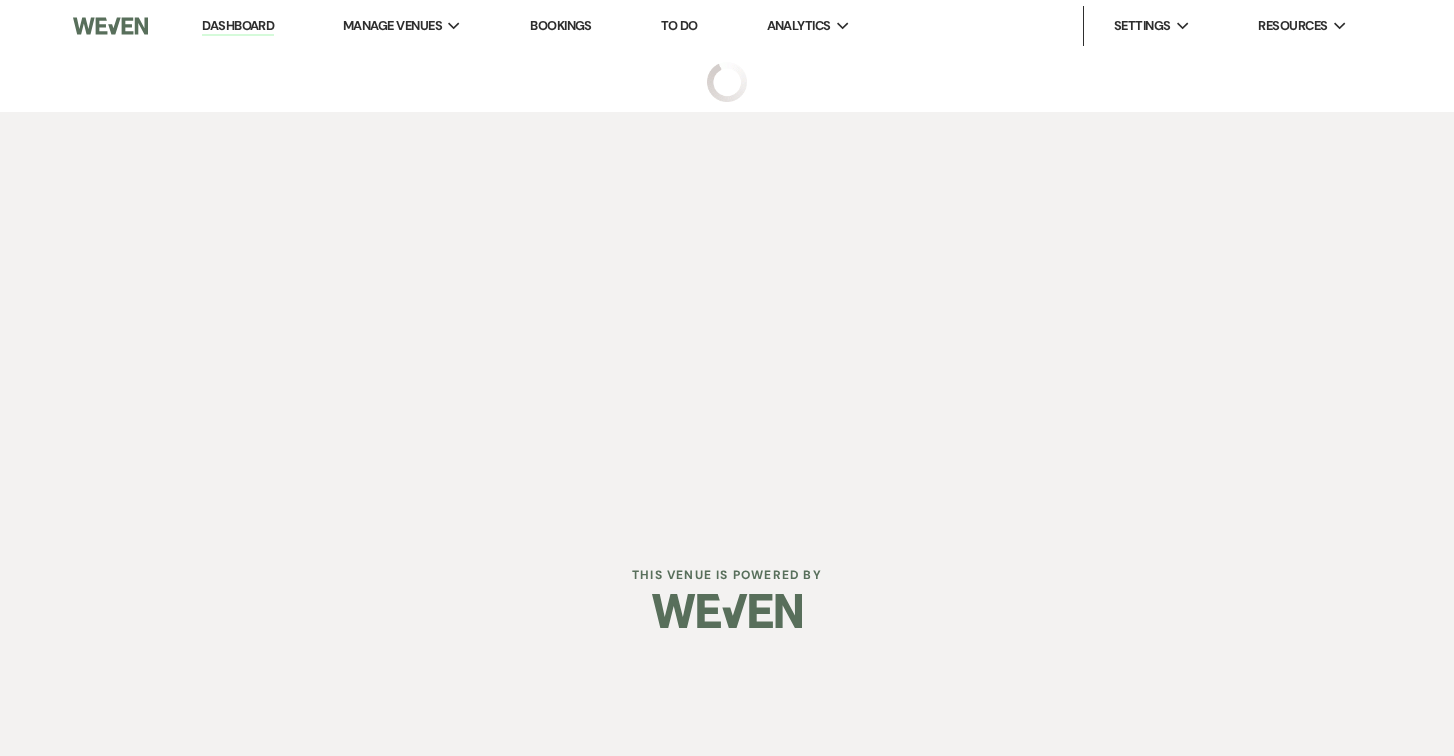 select on "4" 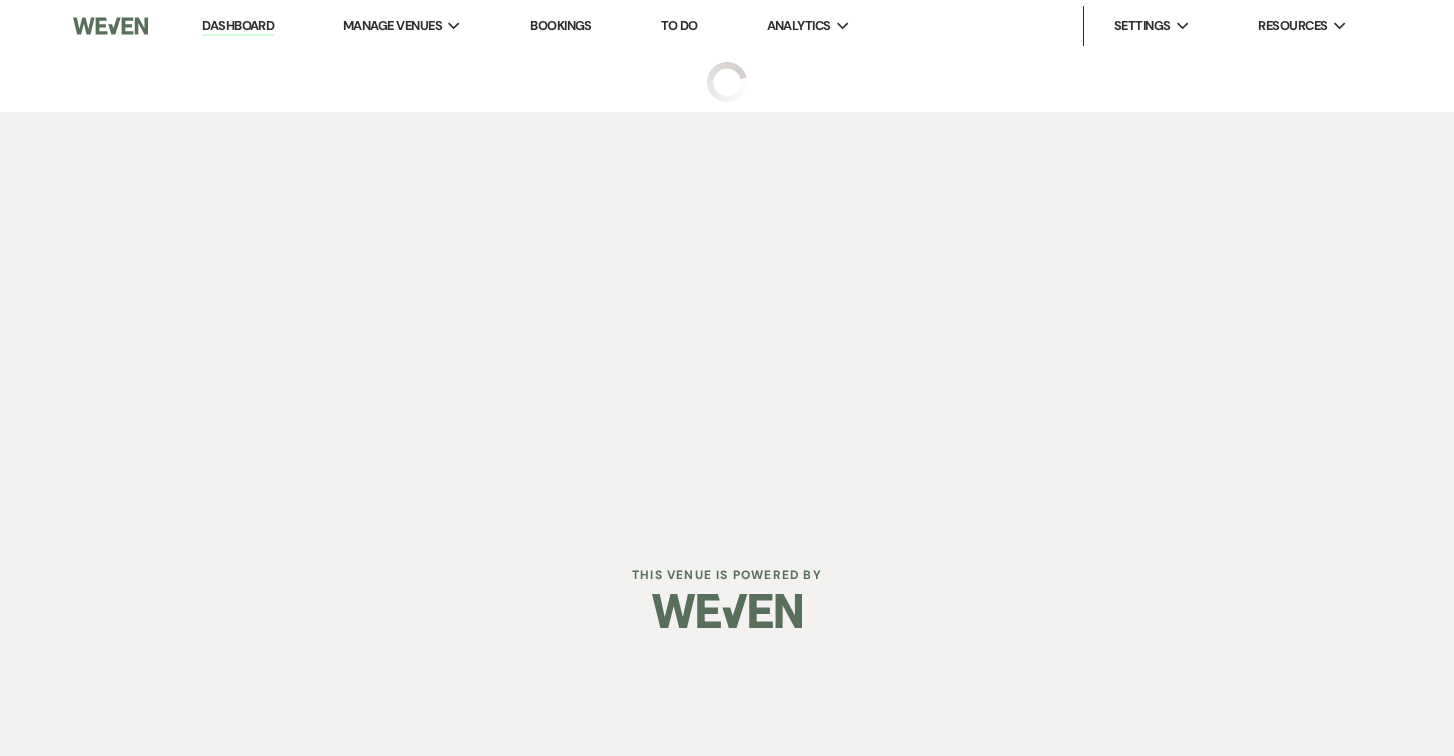 select on "5" 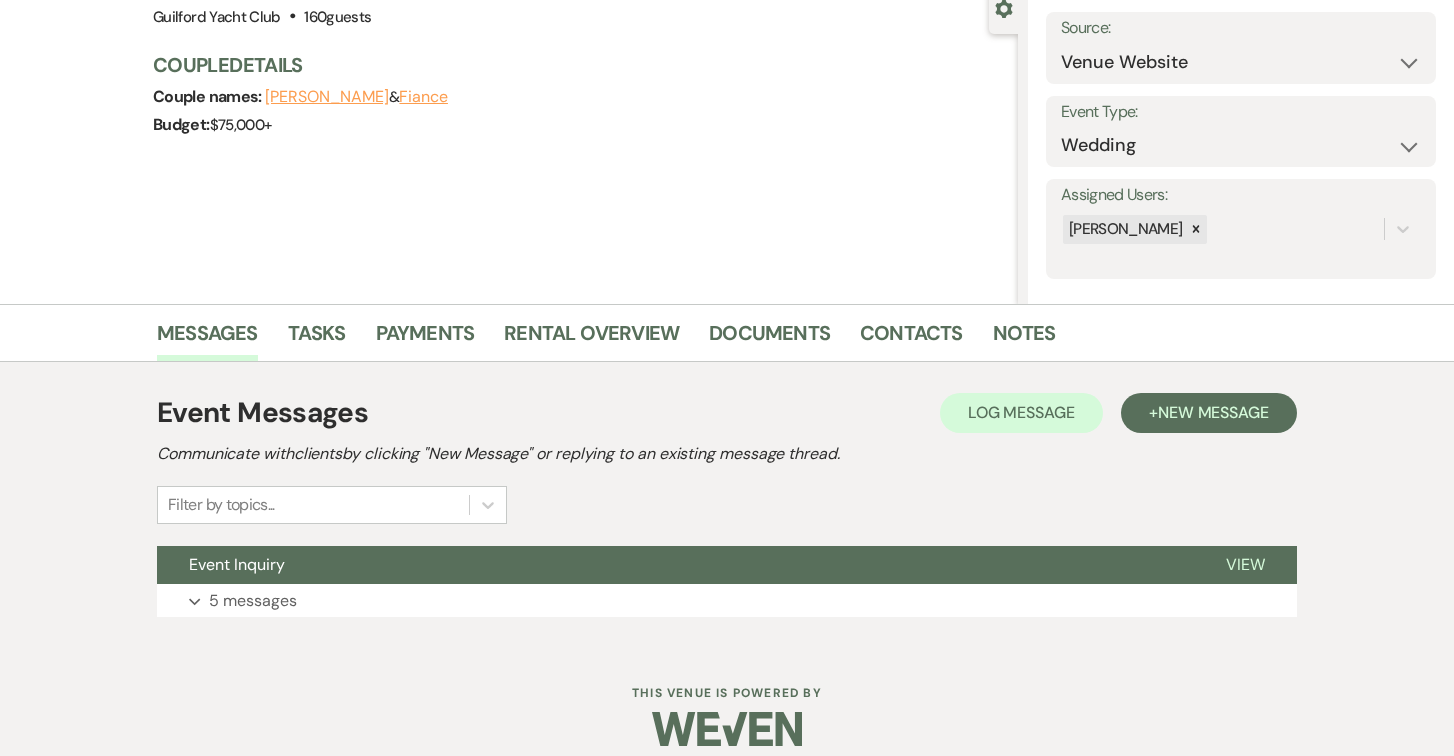 scroll, scrollTop: 218, scrollLeft: 0, axis: vertical 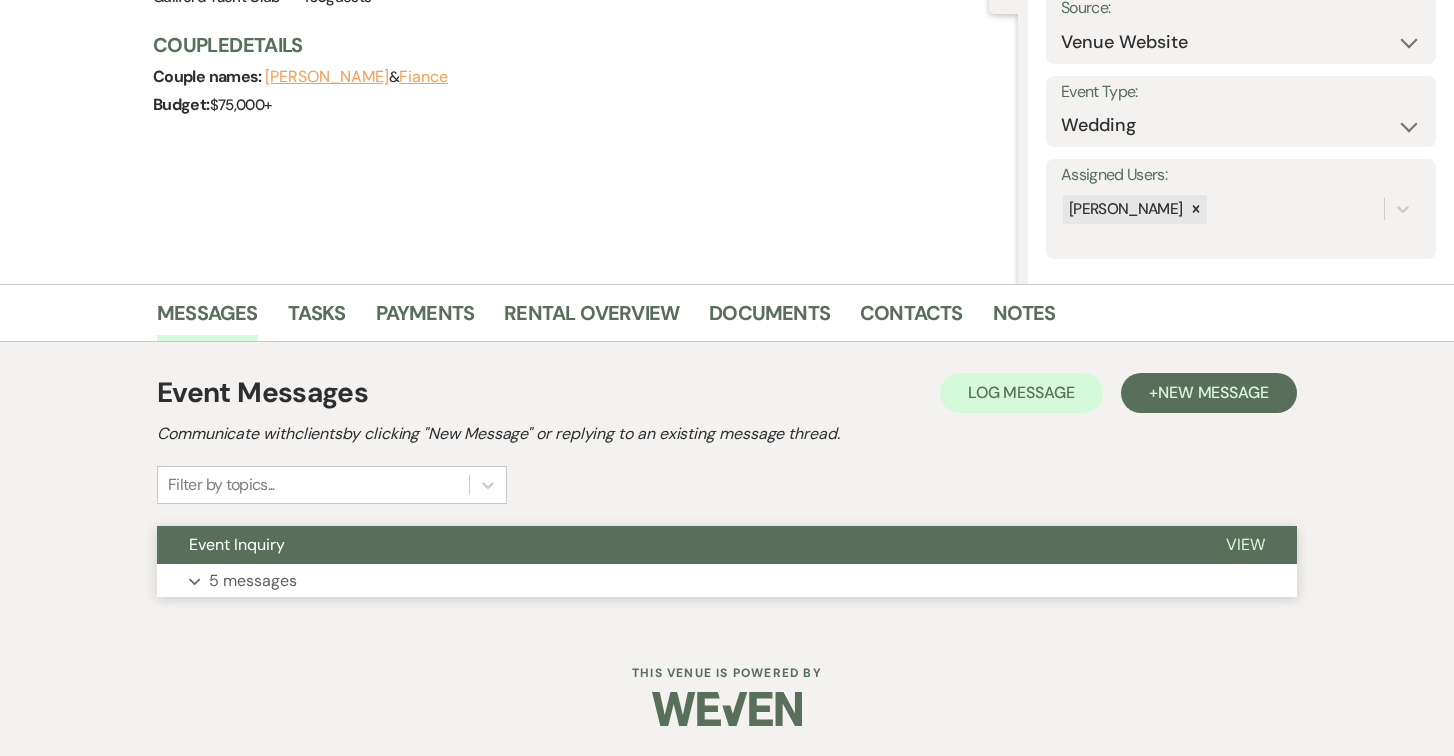 click on "View" at bounding box center [1245, 544] 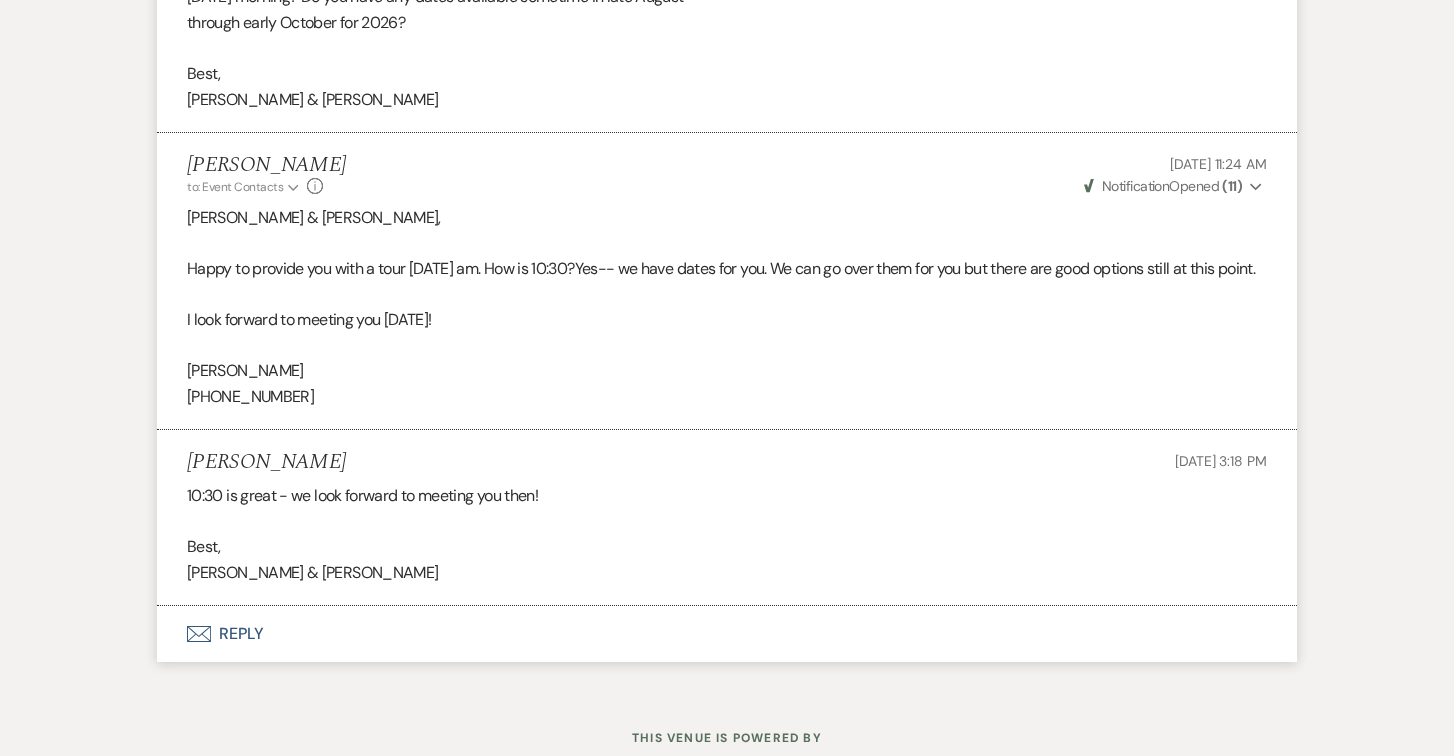 scroll, scrollTop: 2603, scrollLeft: 0, axis: vertical 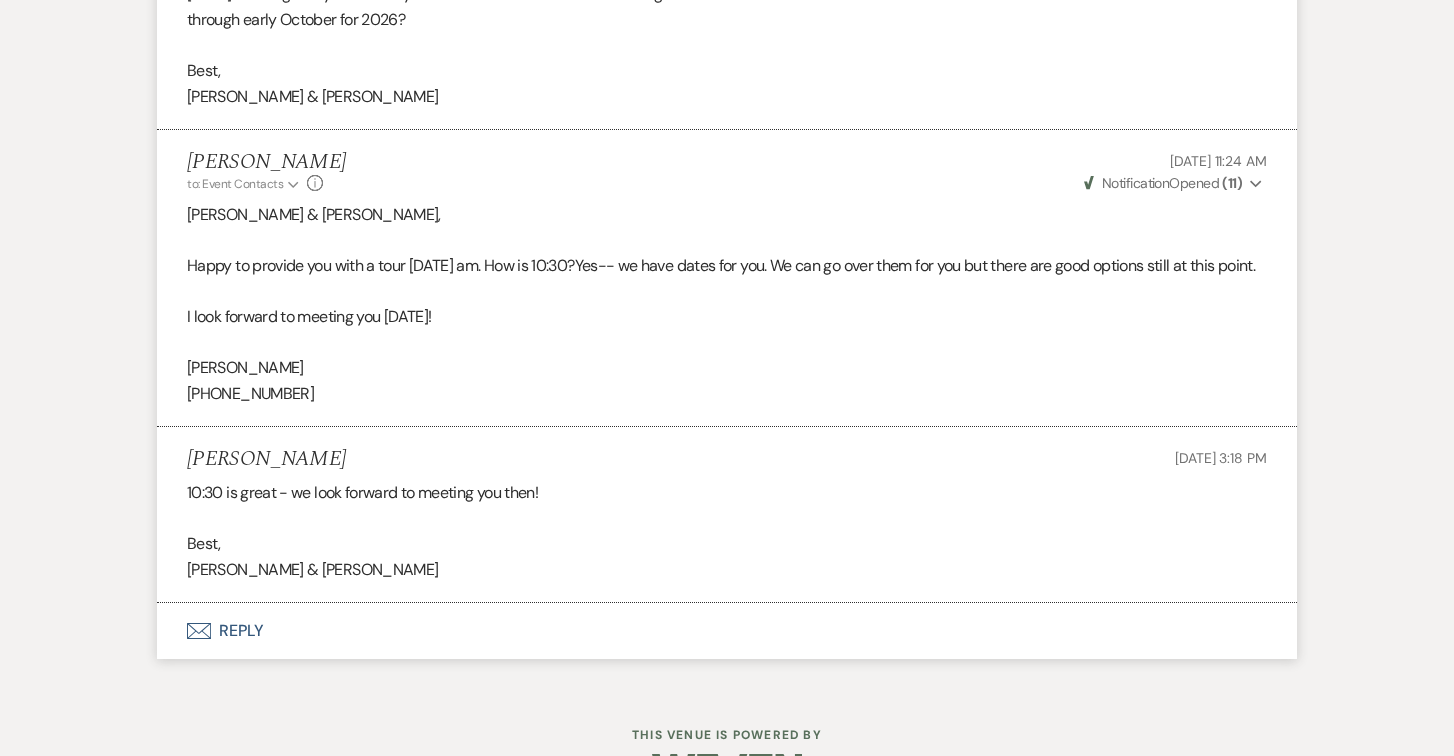 click on "Envelope Reply" at bounding box center [727, 631] 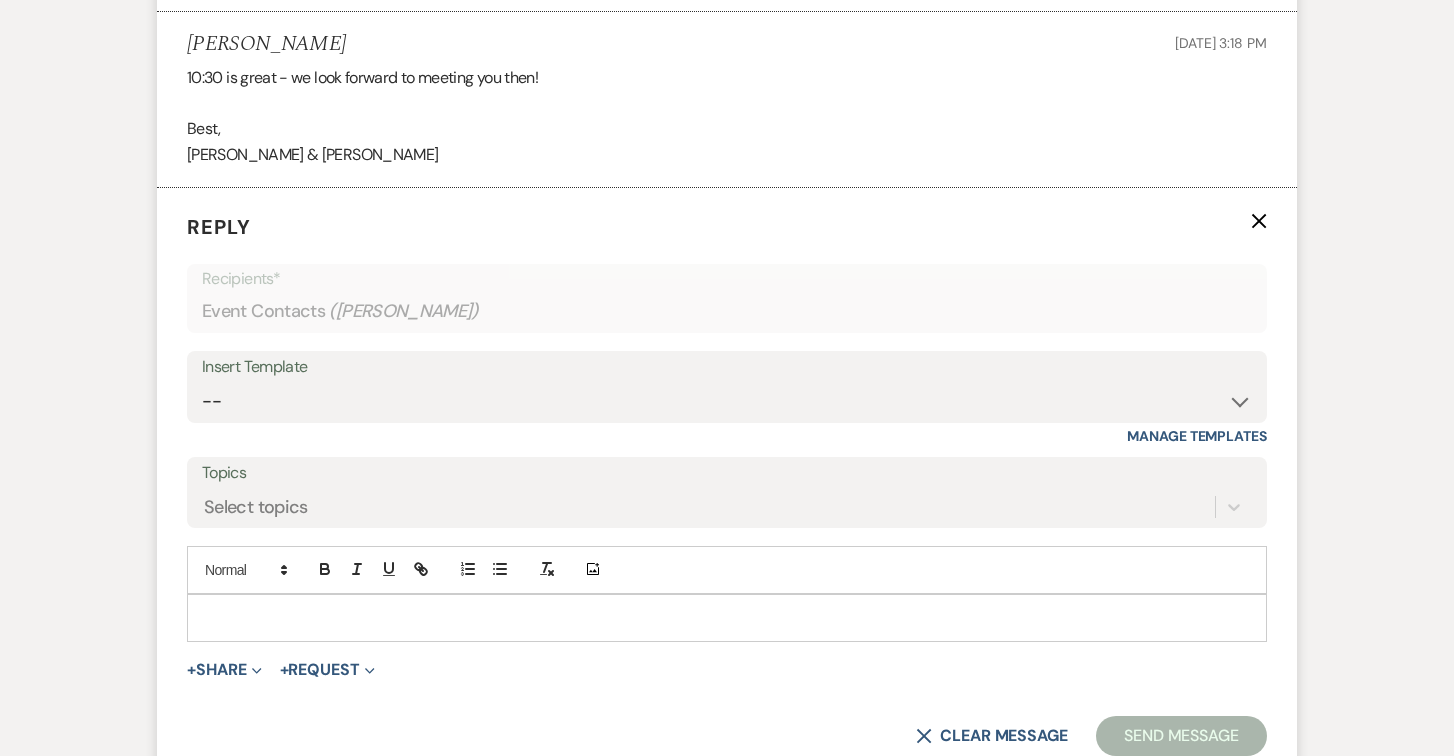 scroll, scrollTop: 3025, scrollLeft: 0, axis: vertical 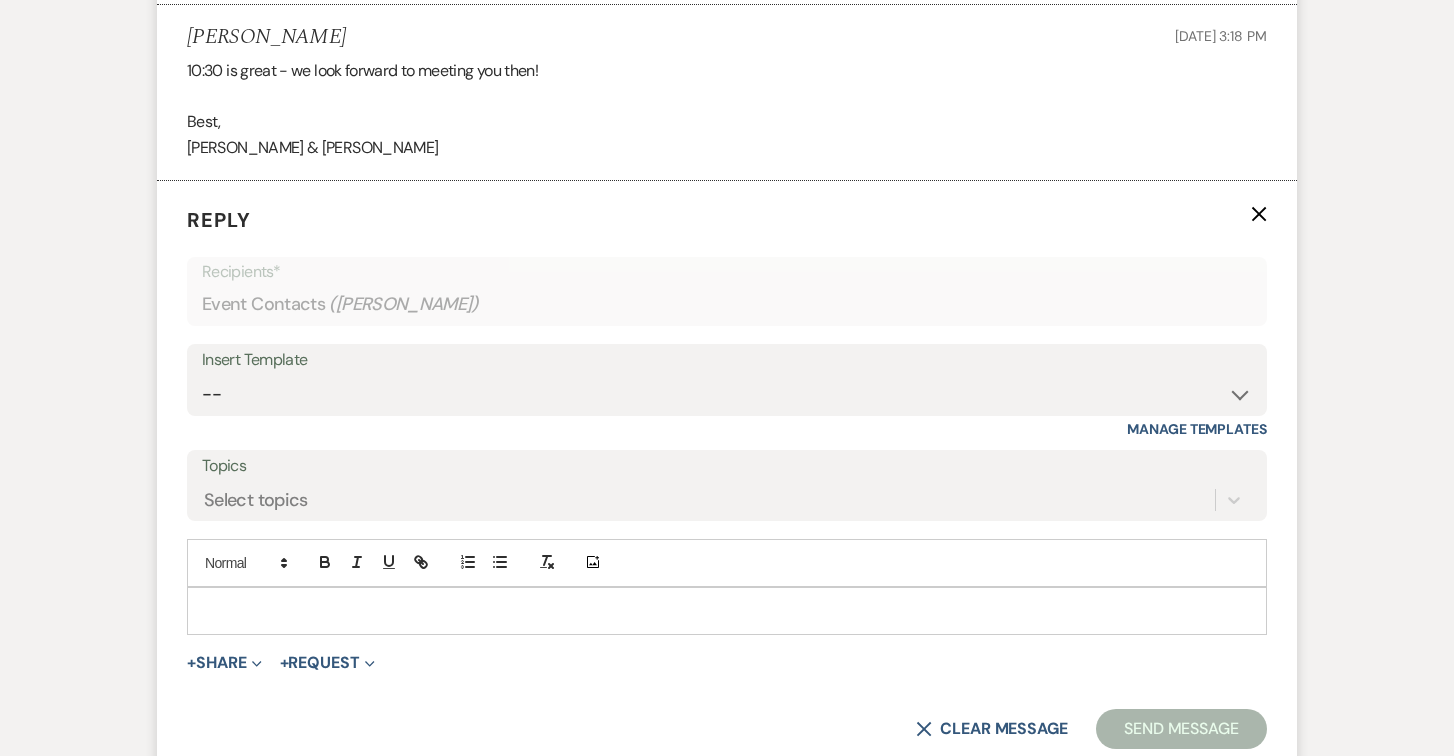 click at bounding box center (727, 611) 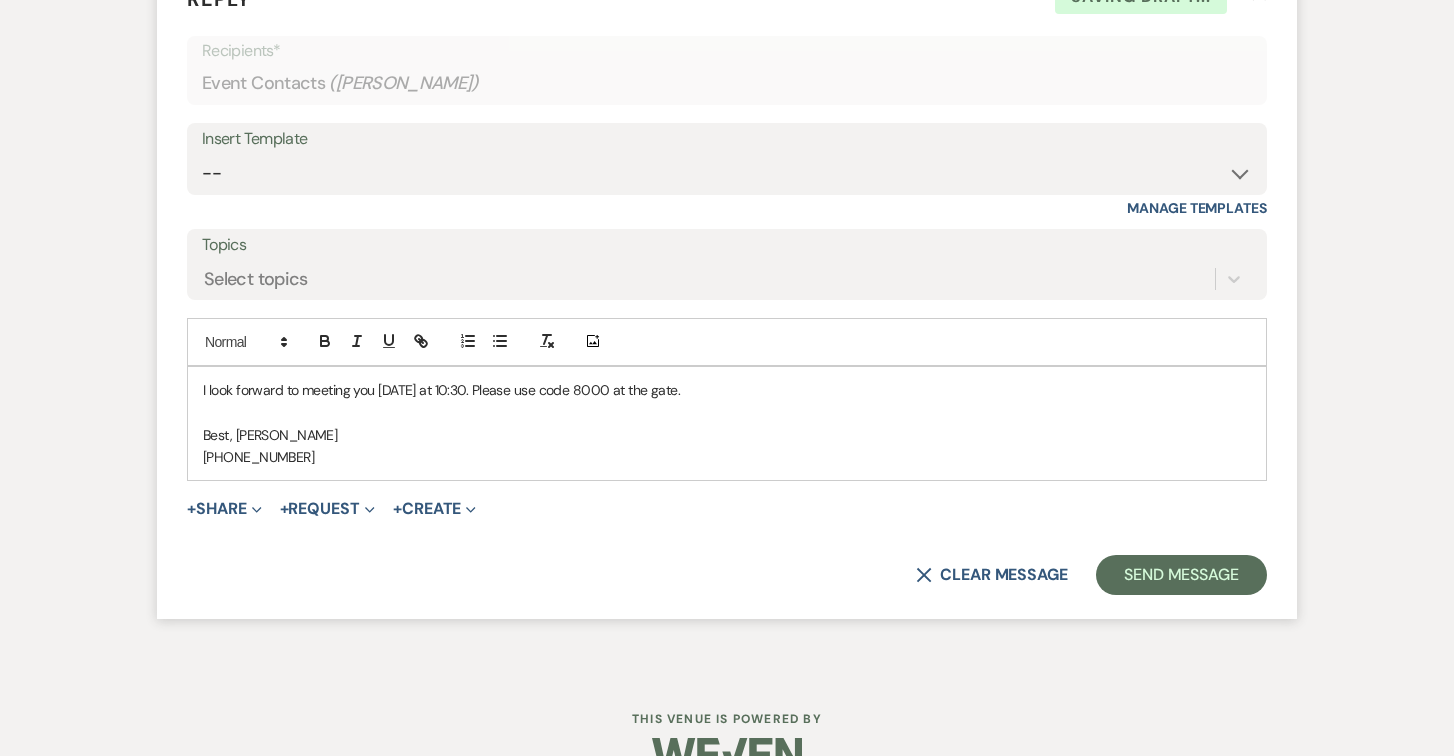 scroll, scrollTop: 3247, scrollLeft: 0, axis: vertical 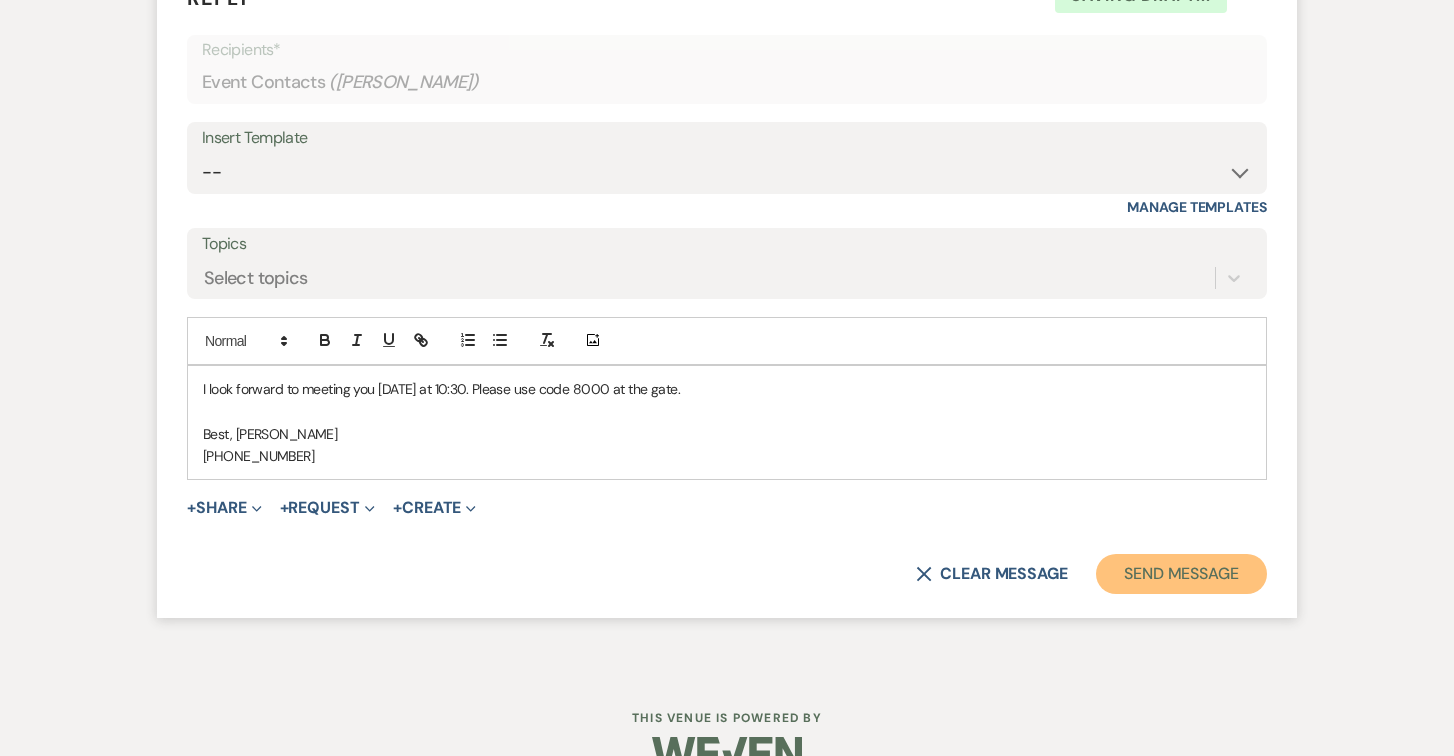 click on "Send Message" at bounding box center (1181, 574) 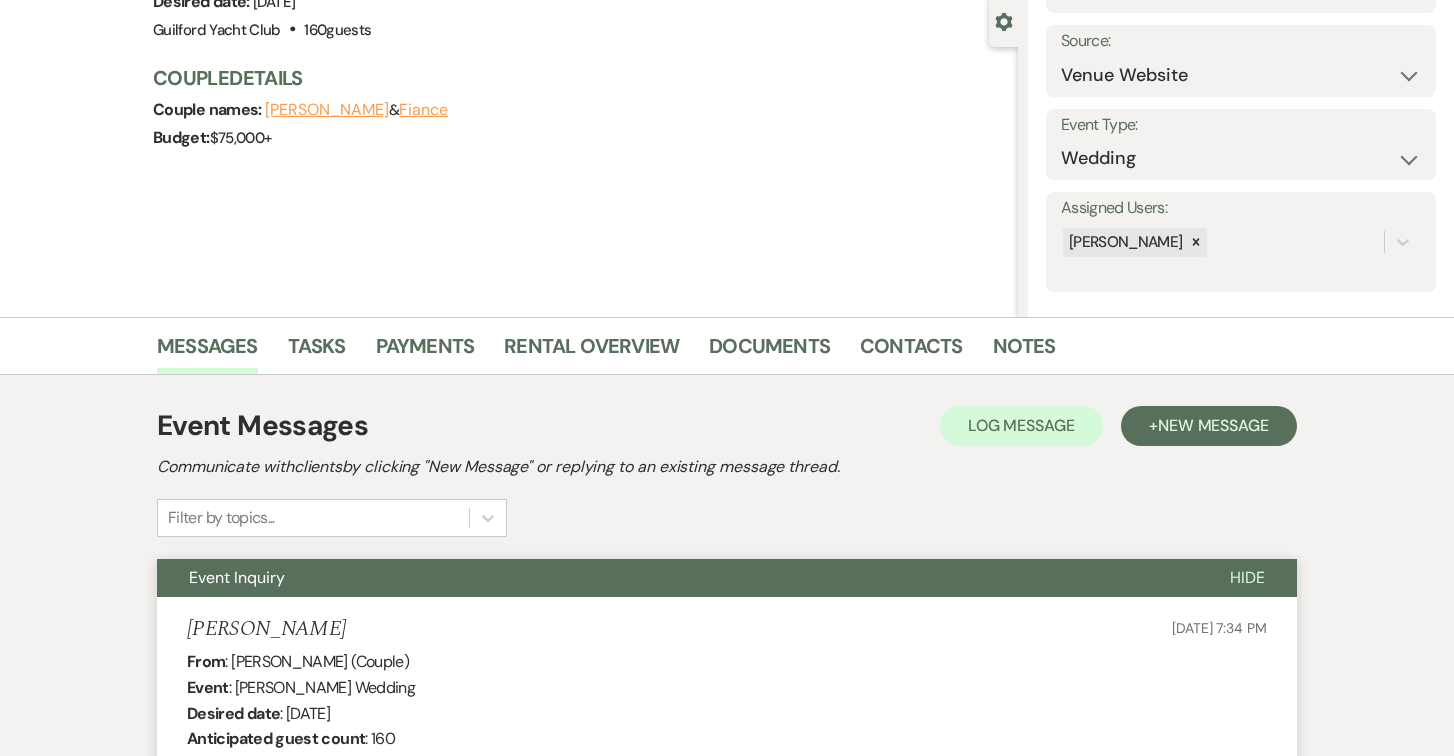 scroll, scrollTop: 16, scrollLeft: 0, axis: vertical 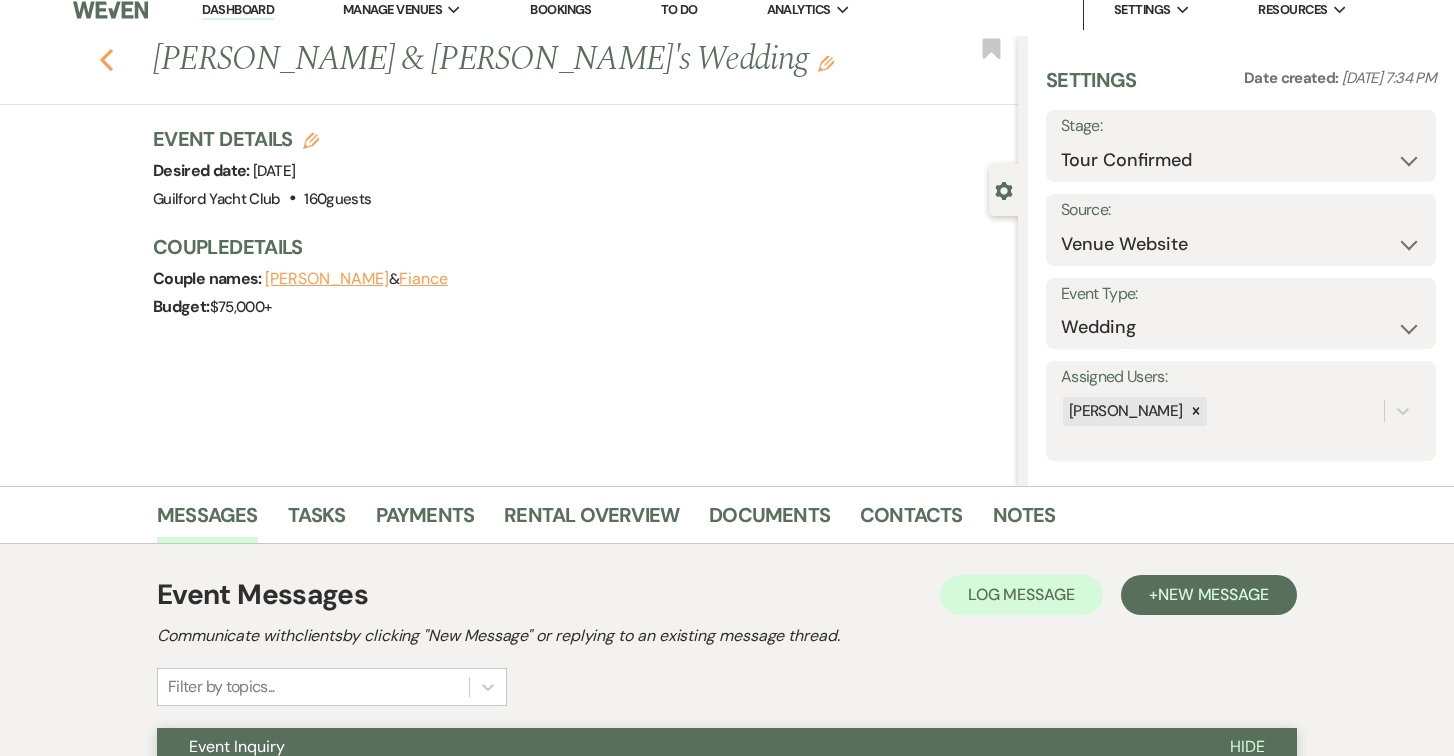 click on "Previous" 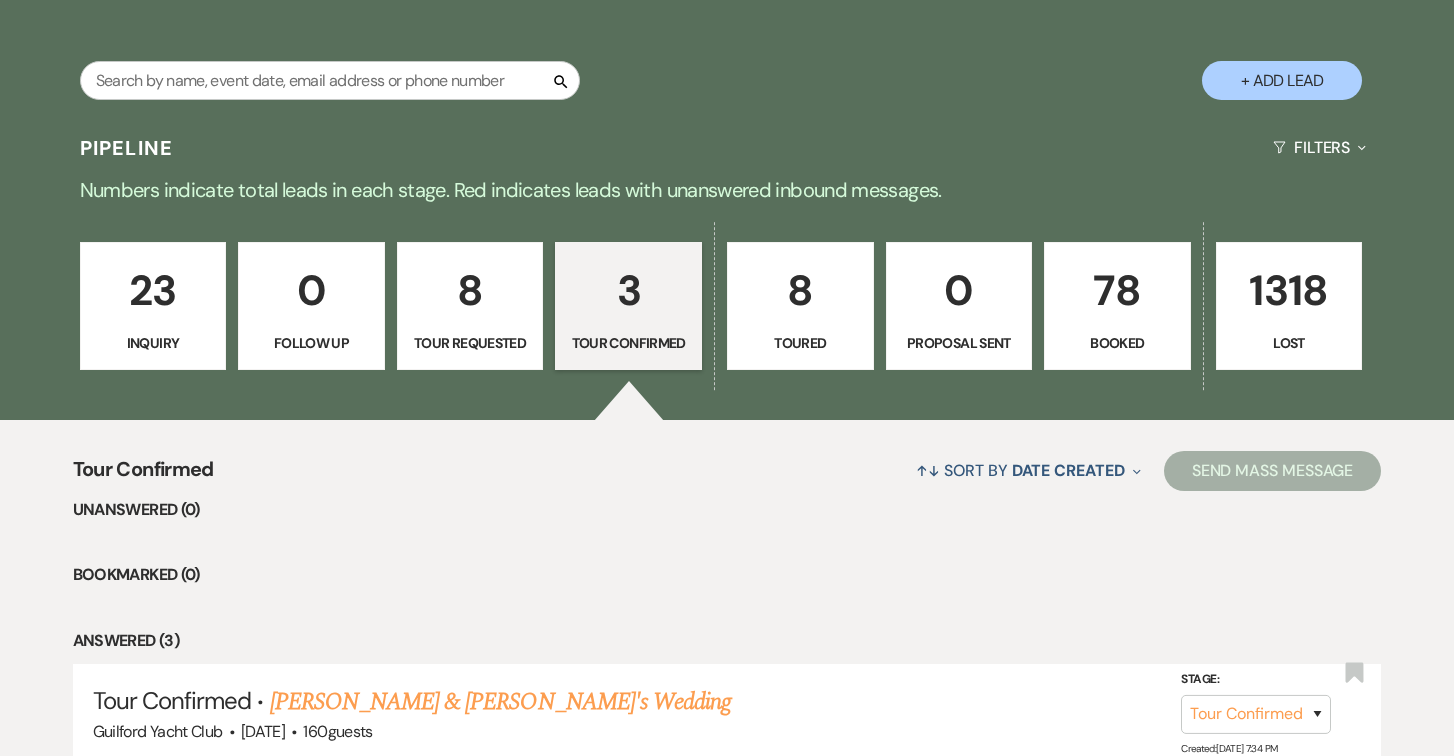 scroll, scrollTop: 196, scrollLeft: 0, axis: vertical 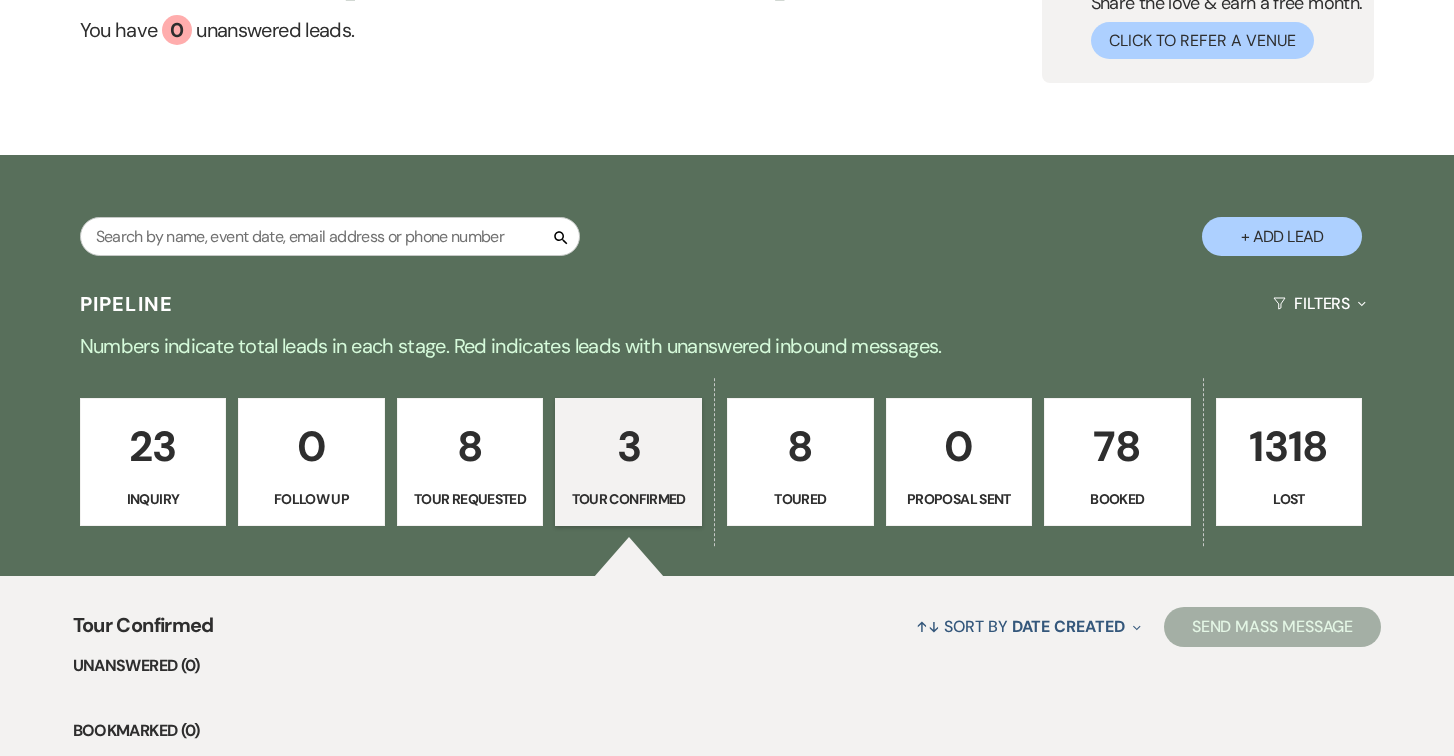click on "8 Tour Requested" at bounding box center (470, 462) 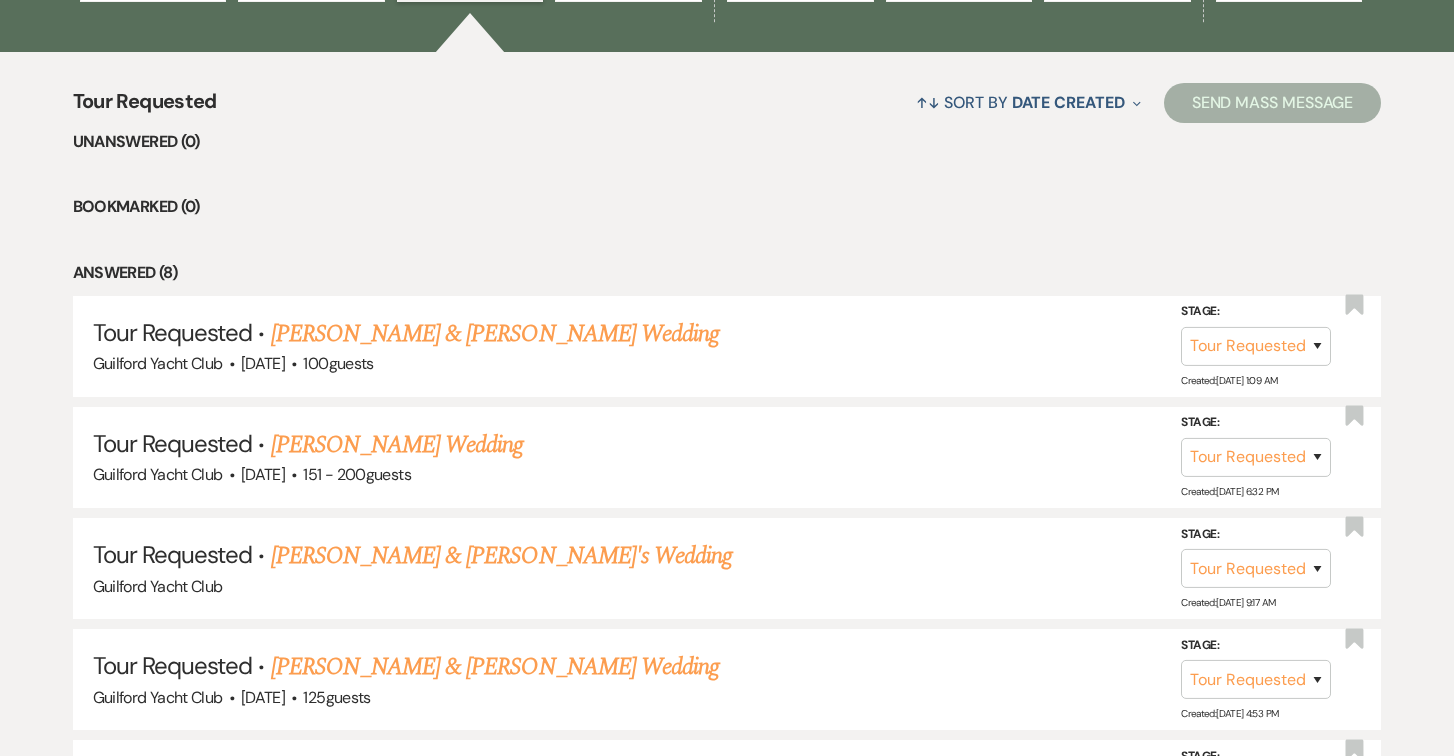 scroll, scrollTop: 0, scrollLeft: 0, axis: both 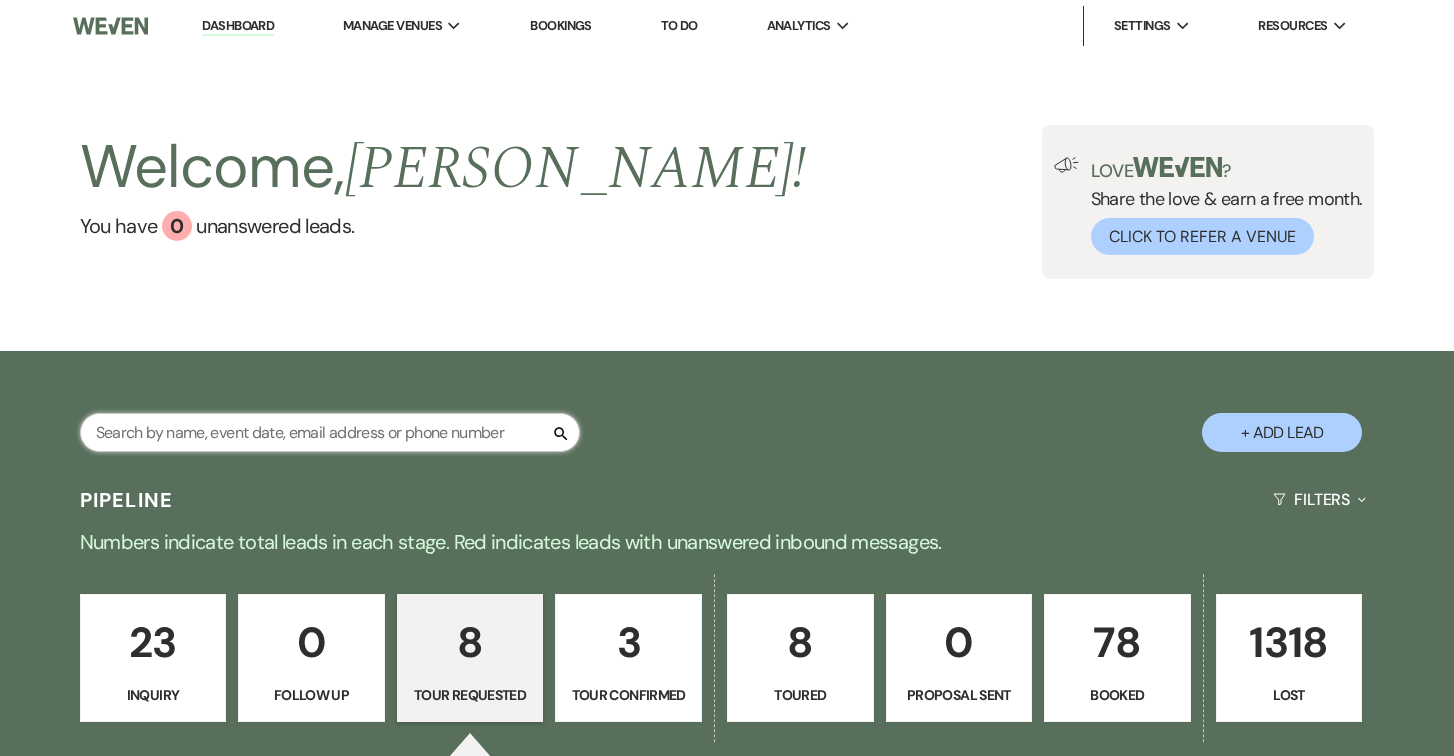 click at bounding box center [330, 432] 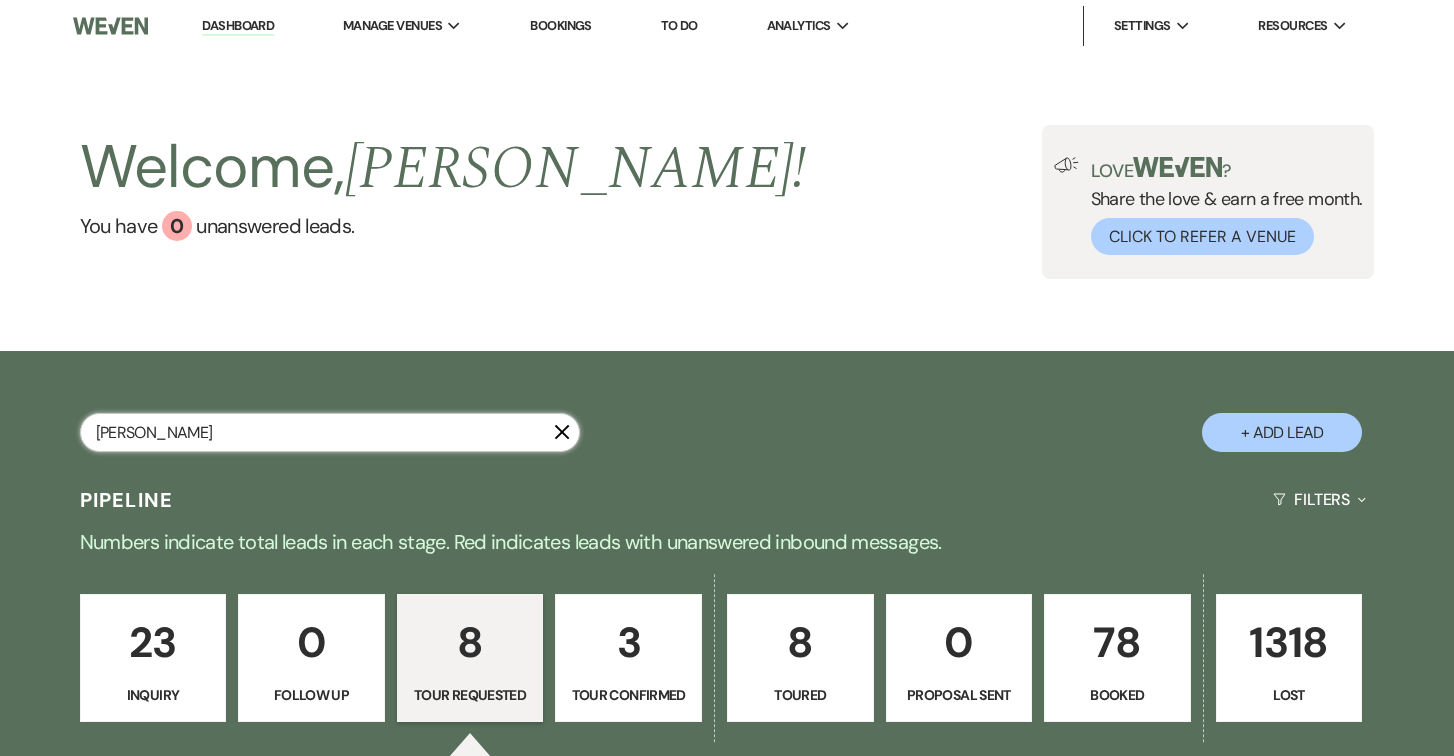 type on "[PERSON_NAME]" 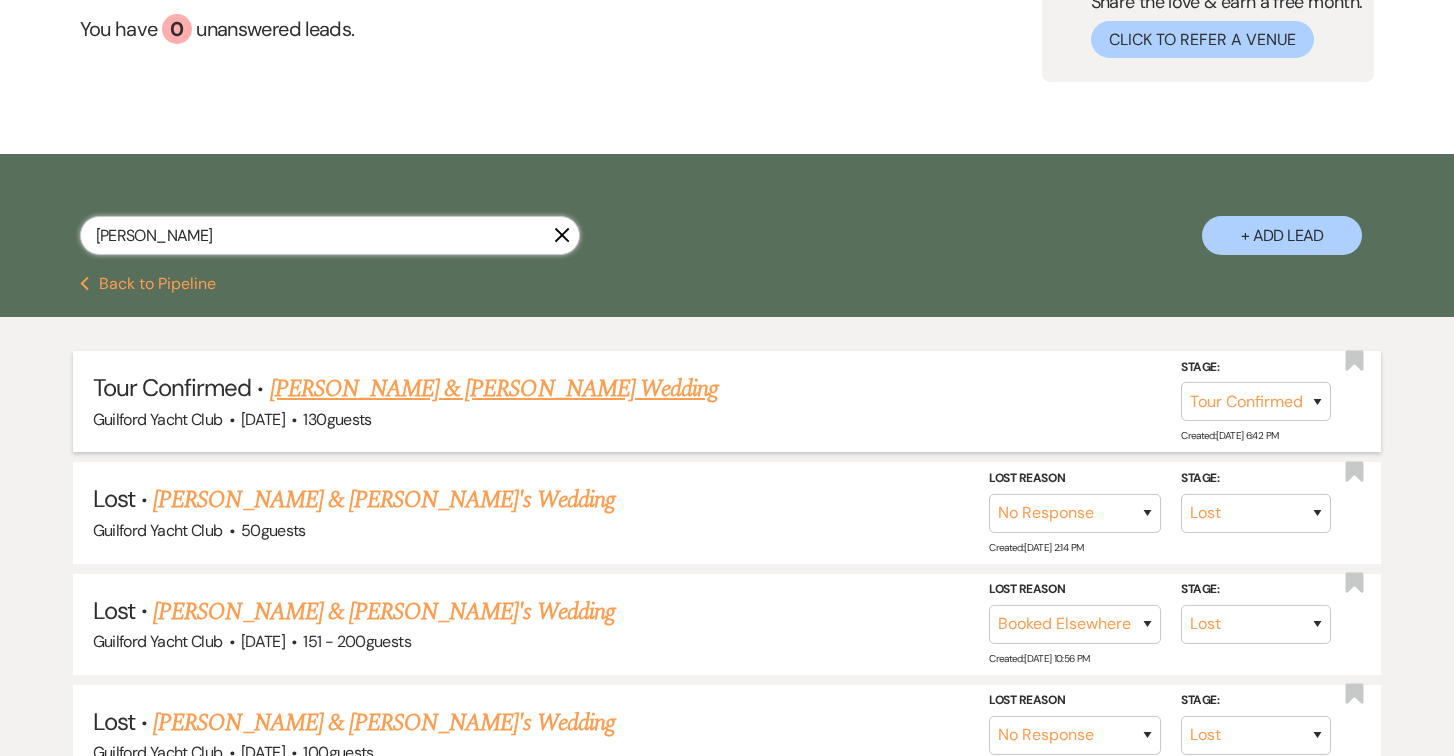 scroll, scrollTop: 199, scrollLeft: 0, axis: vertical 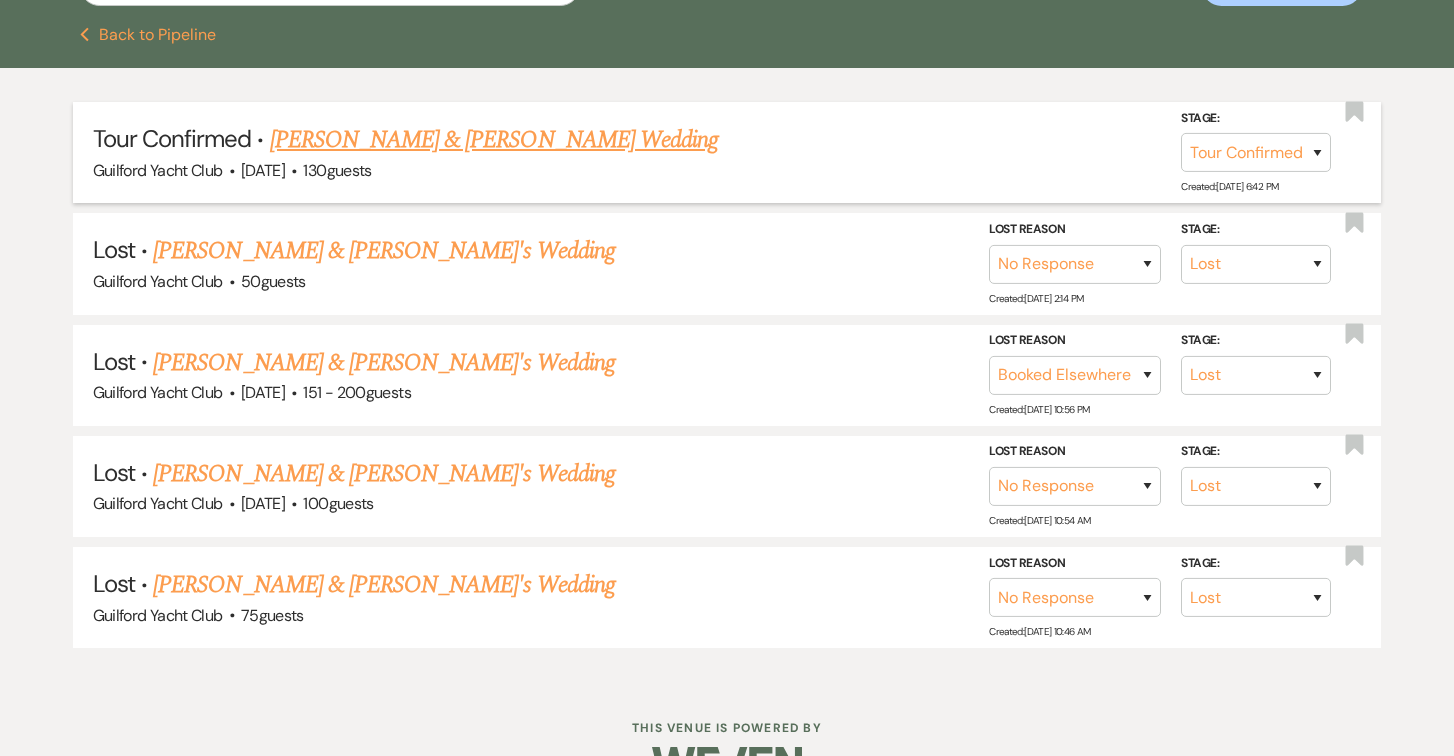 click on "[PERSON_NAME] & [PERSON_NAME] Wedding" at bounding box center [494, 140] 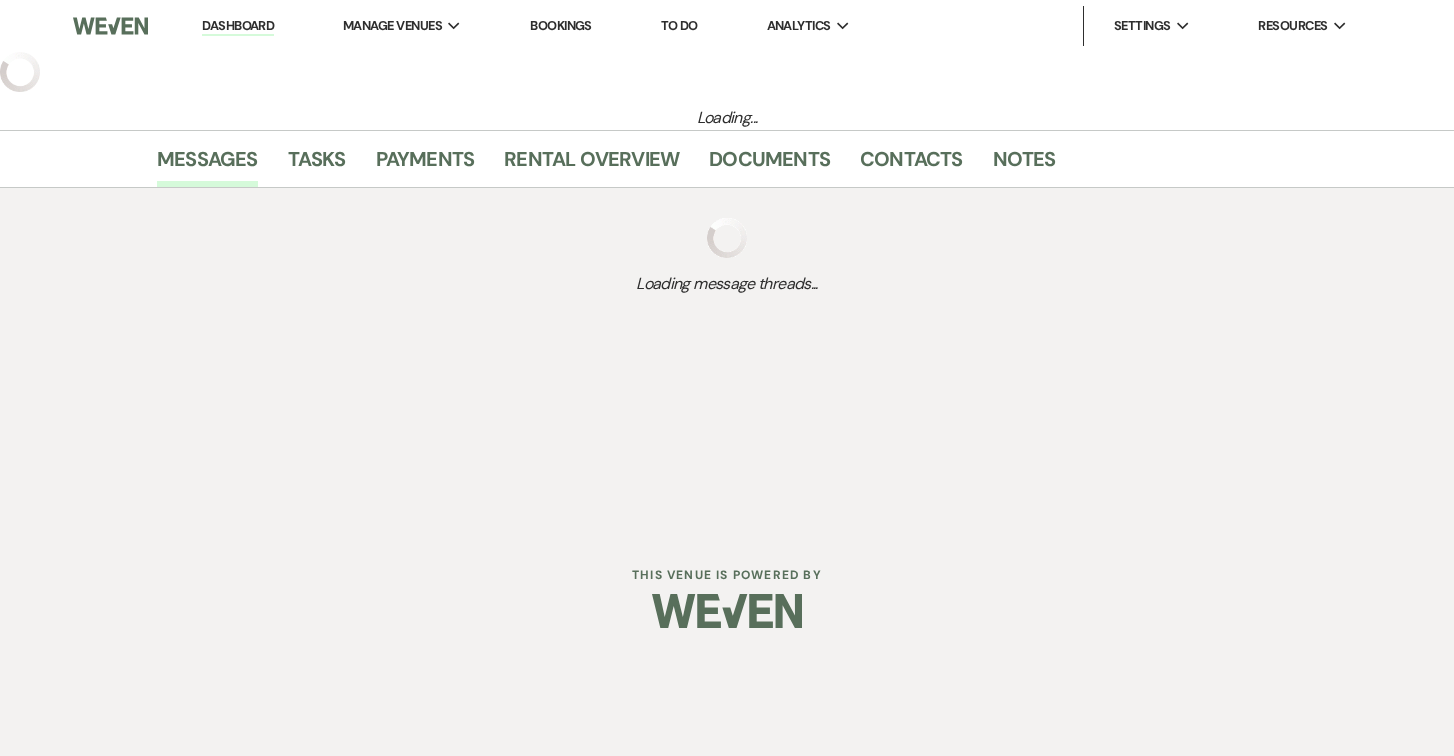 select on "4" 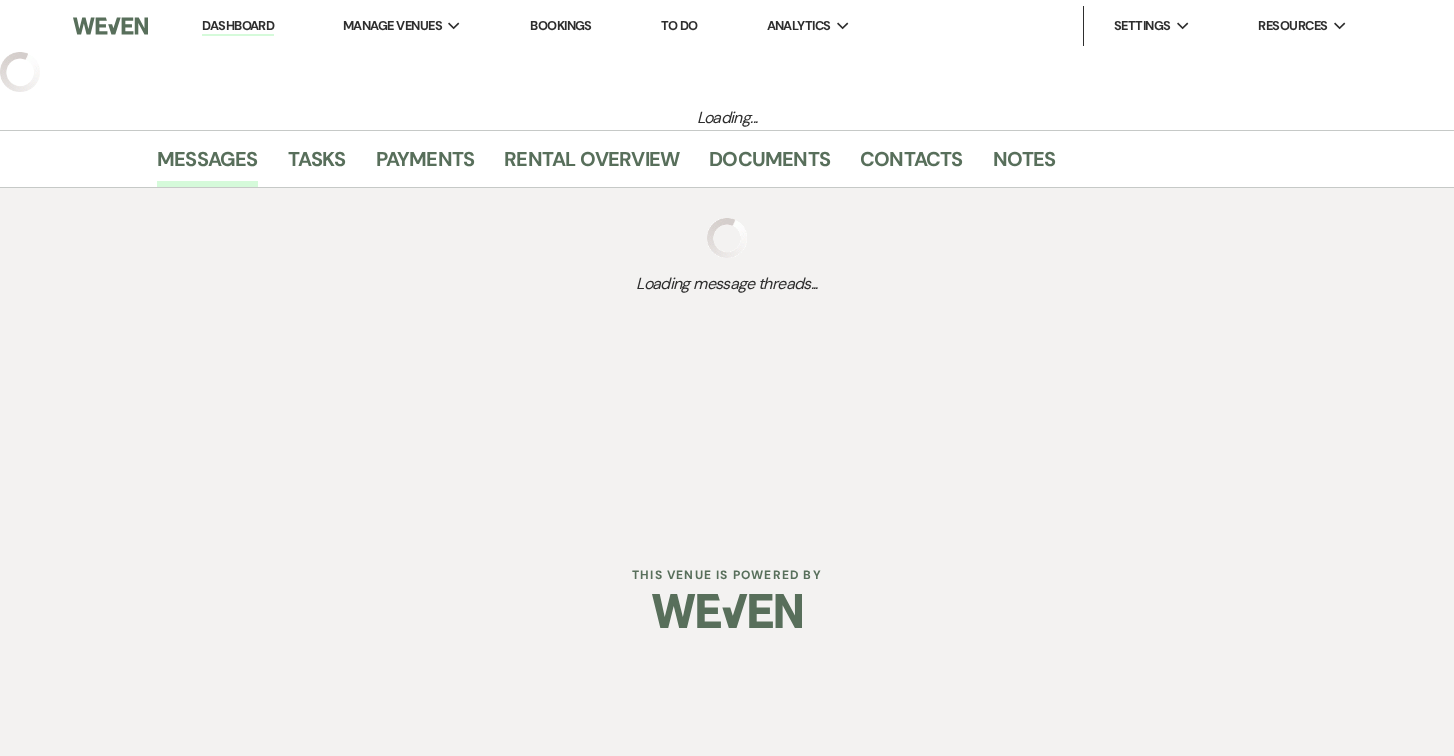 select on "5" 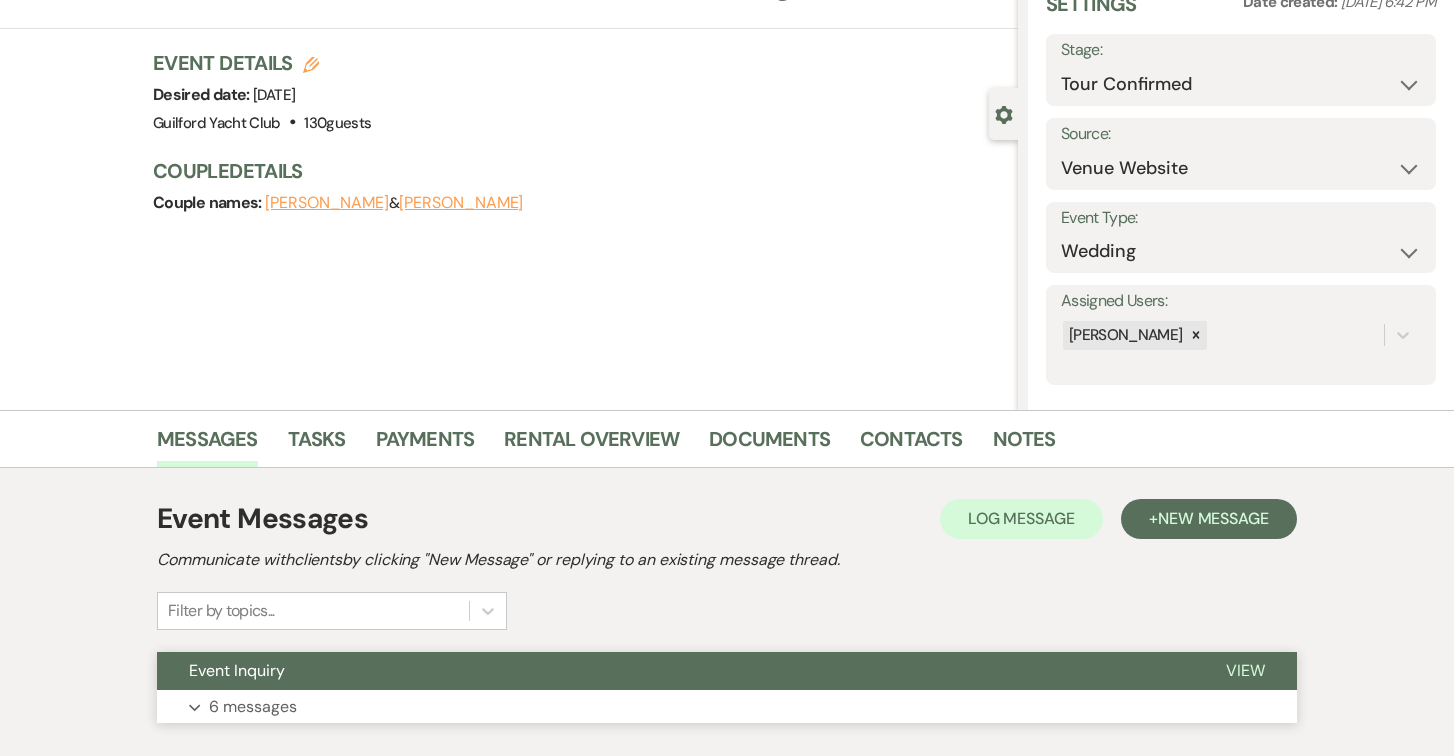 scroll, scrollTop: 218, scrollLeft: 0, axis: vertical 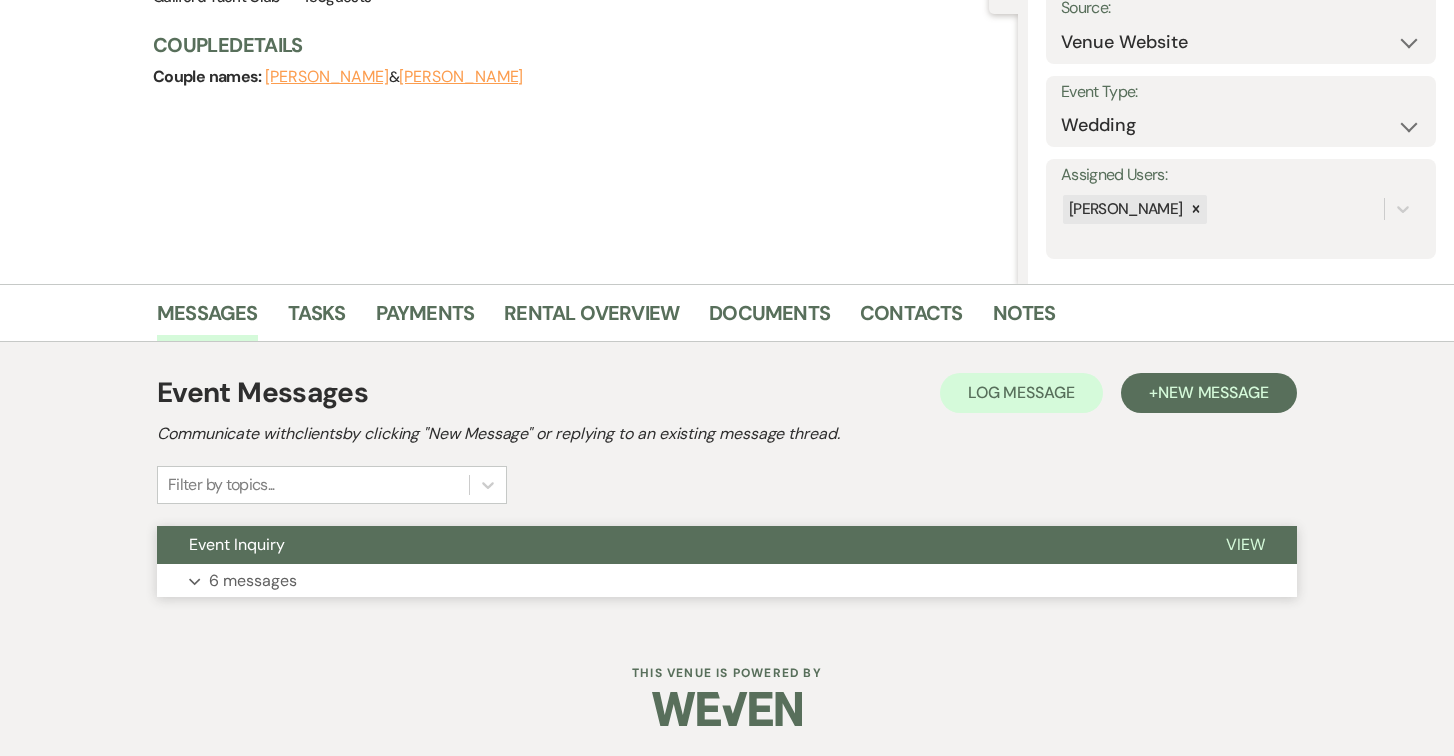 click on "View" at bounding box center (1245, 544) 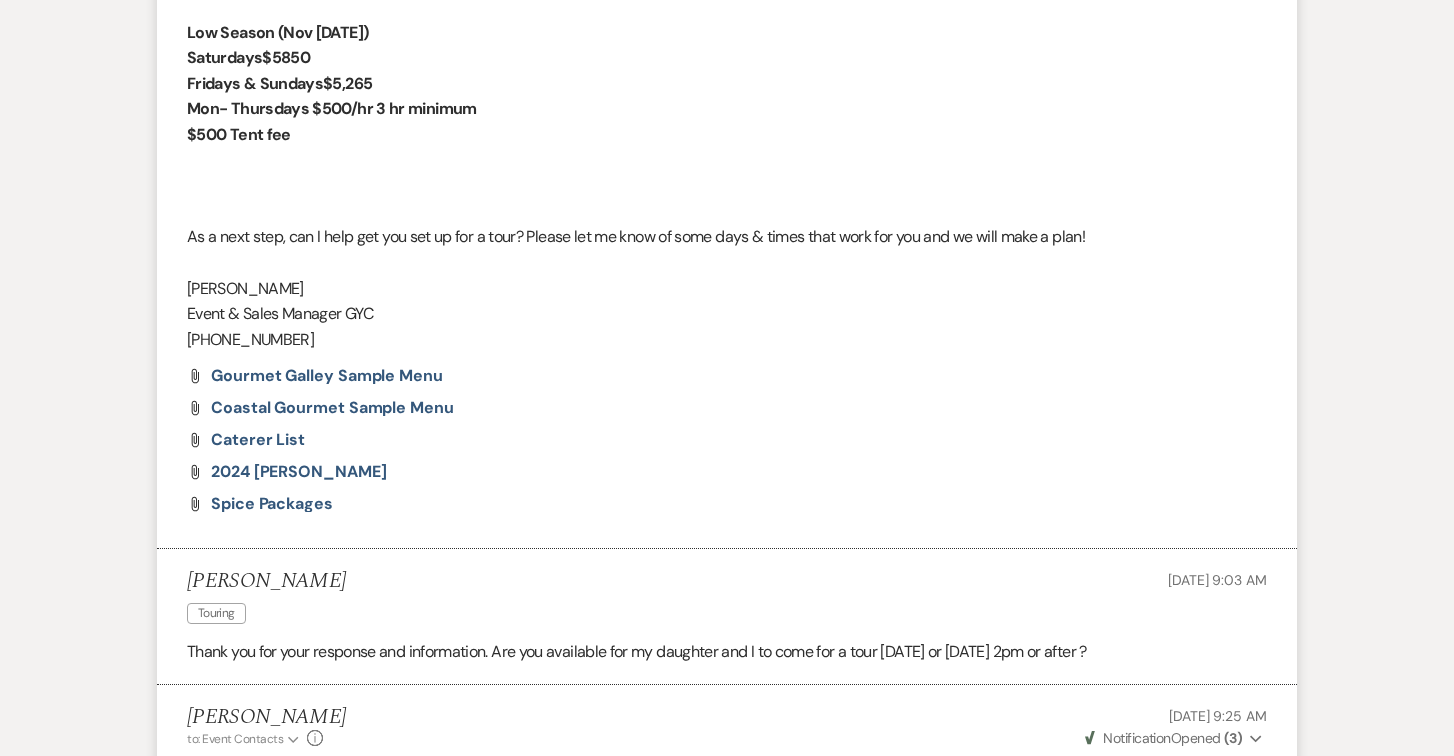 scroll, scrollTop: 2461, scrollLeft: 0, axis: vertical 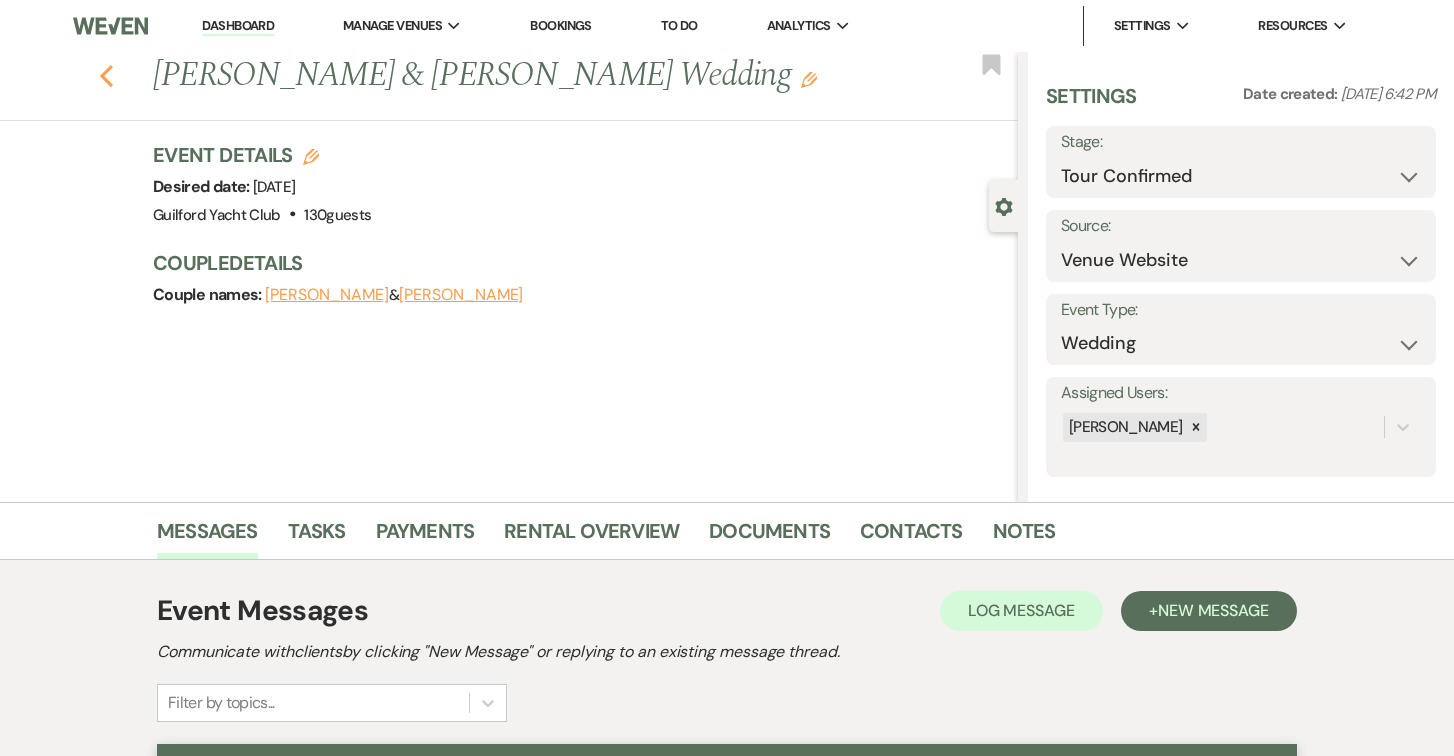 click 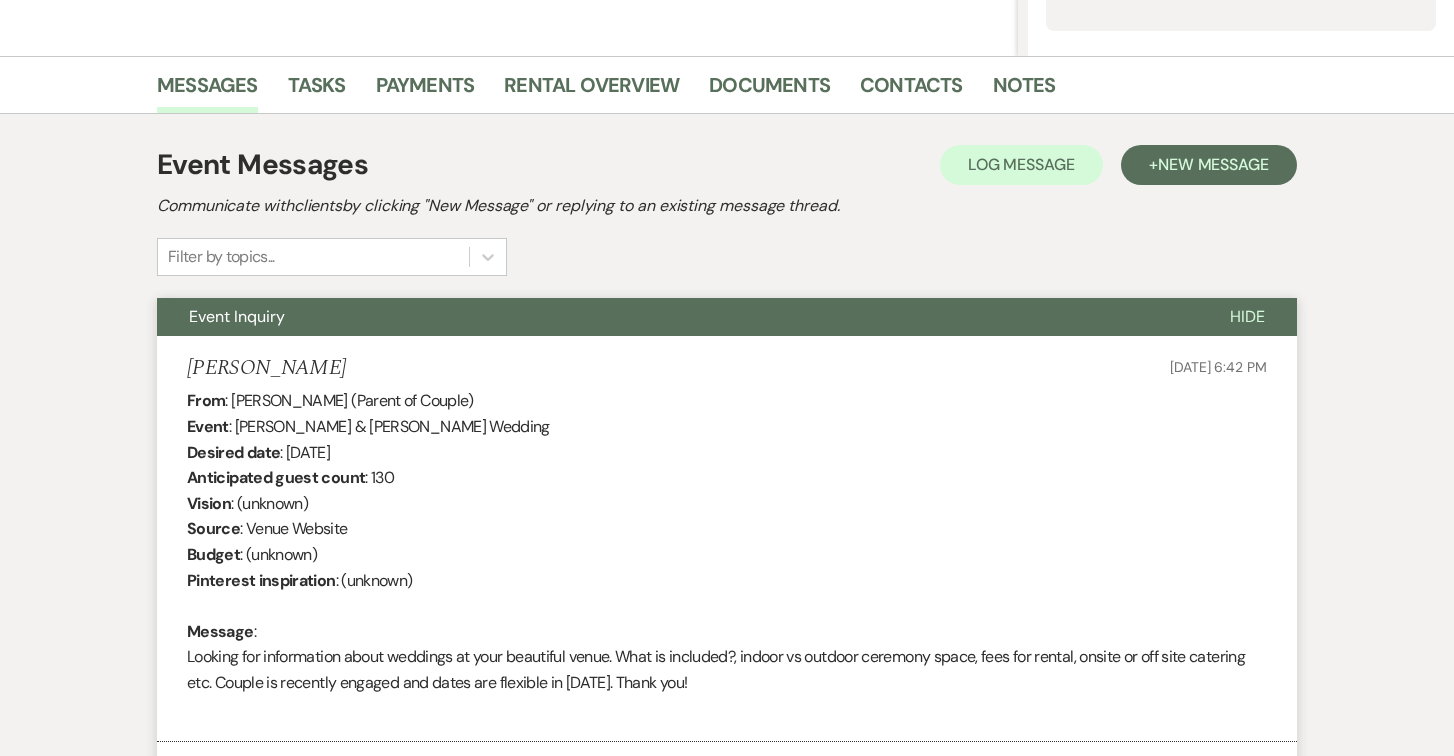 select on "4" 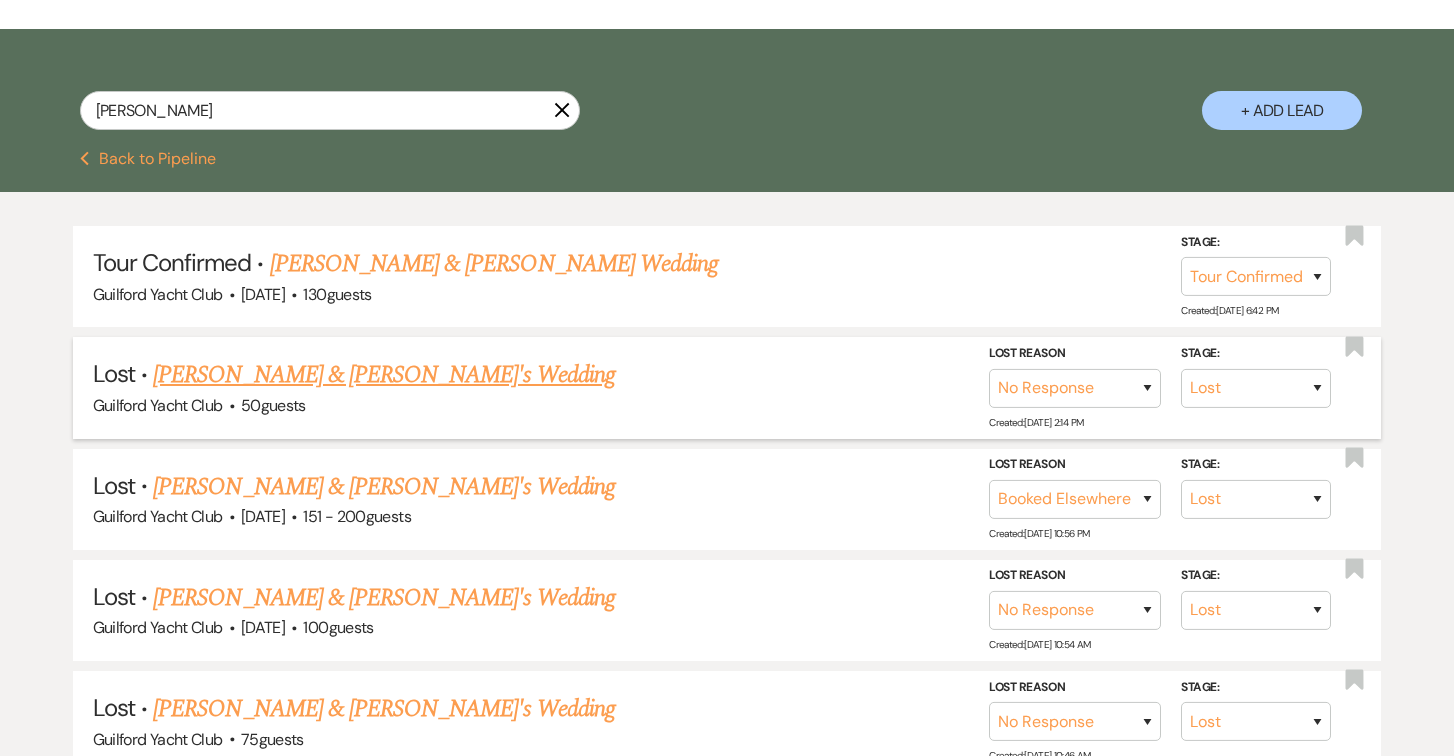 scroll, scrollTop: 63, scrollLeft: 0, axis: vertical 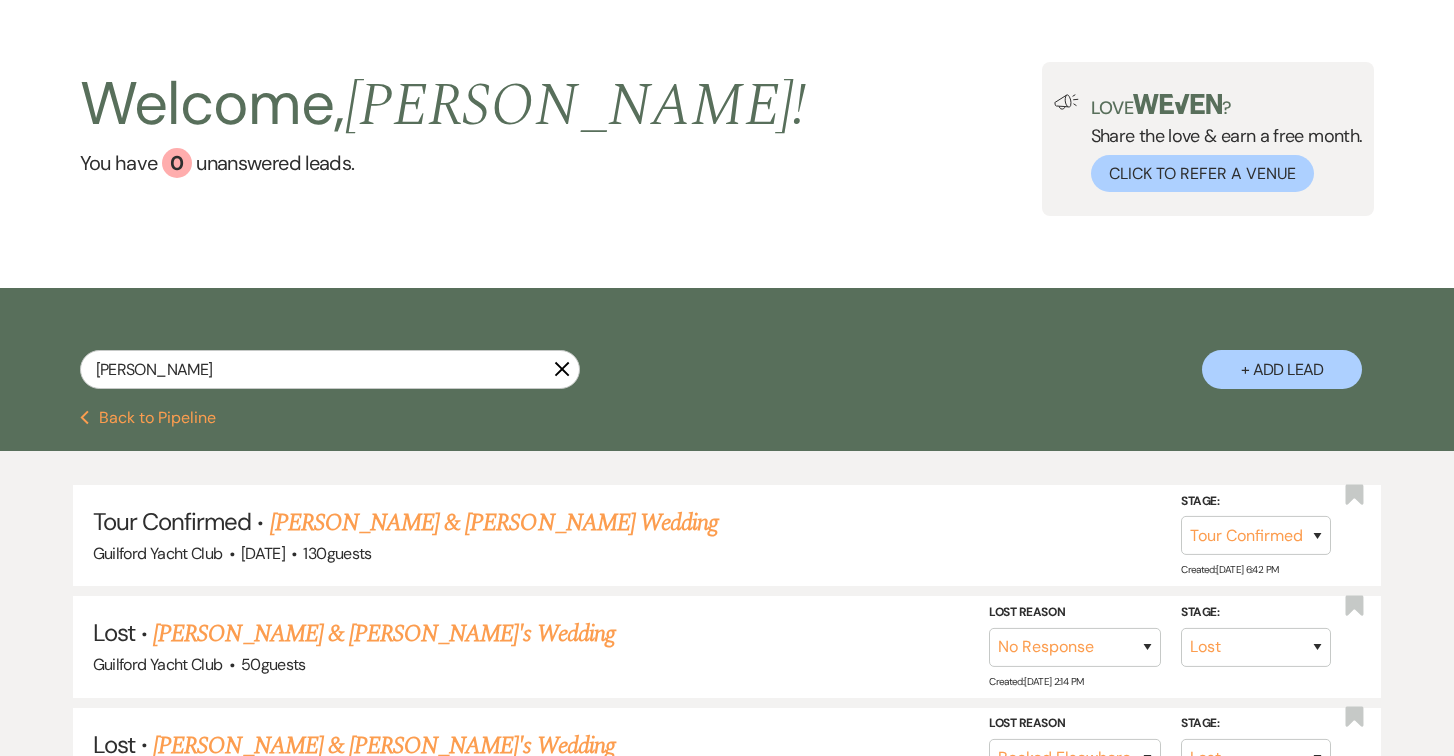 click on "Previous  Back to Pipeline" at bounding box center (148, 418) 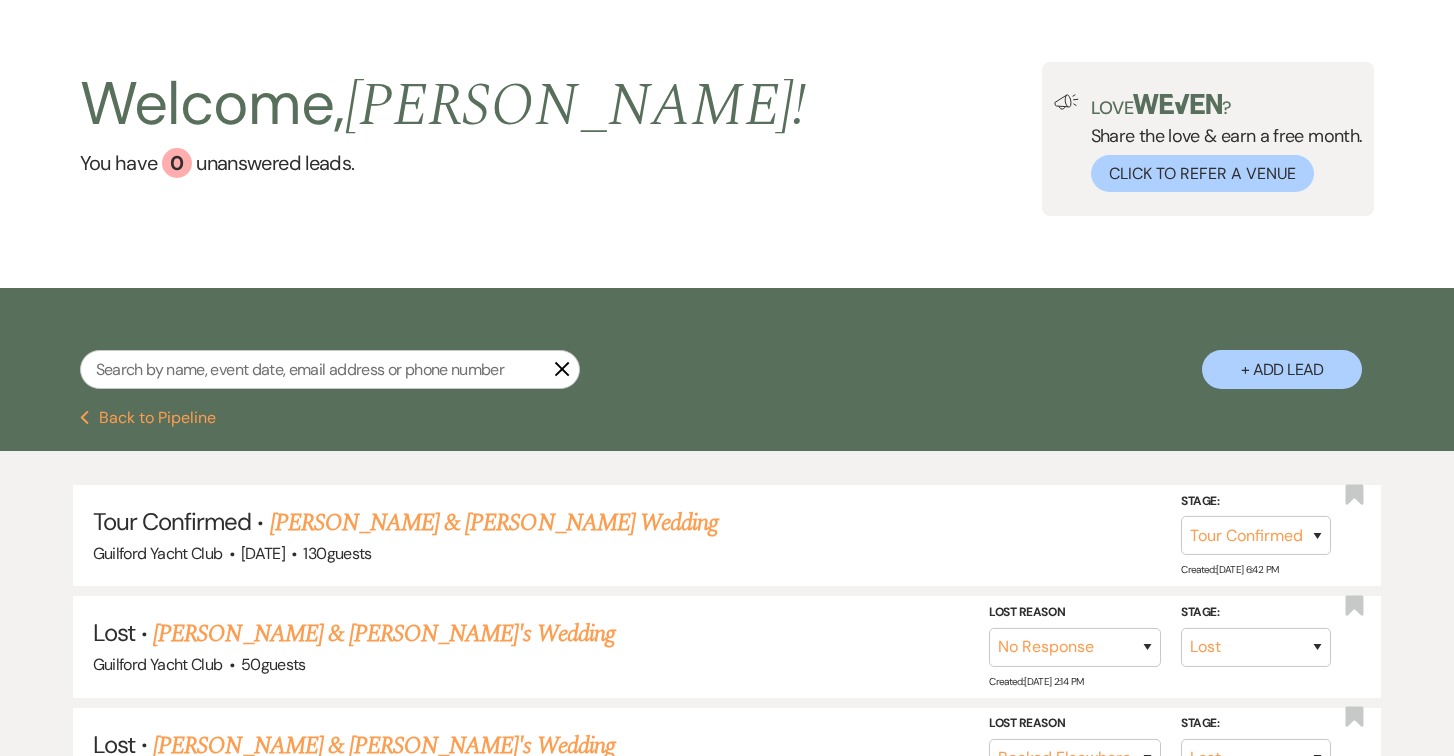 select on "2" 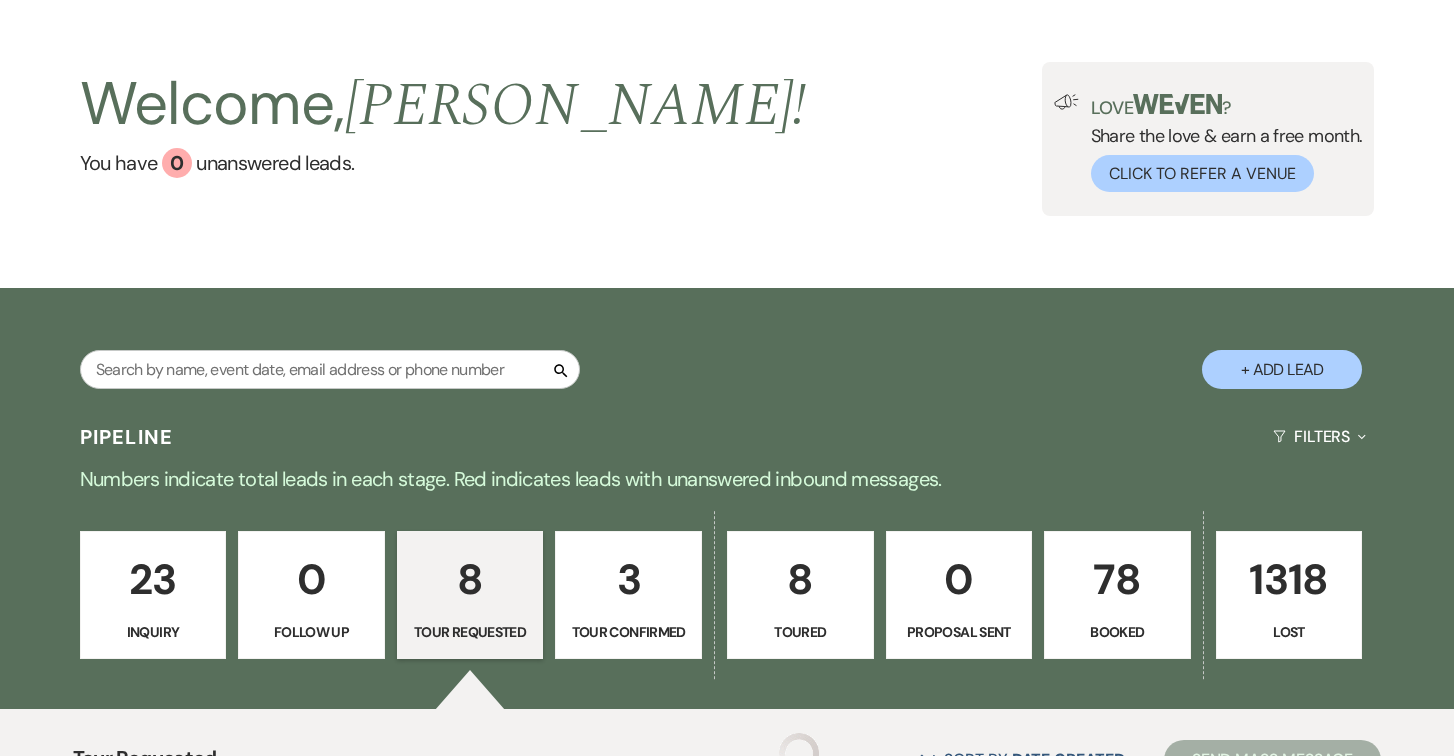 scroll, scrollTop: 0, scrollLeft: 0, axis: both 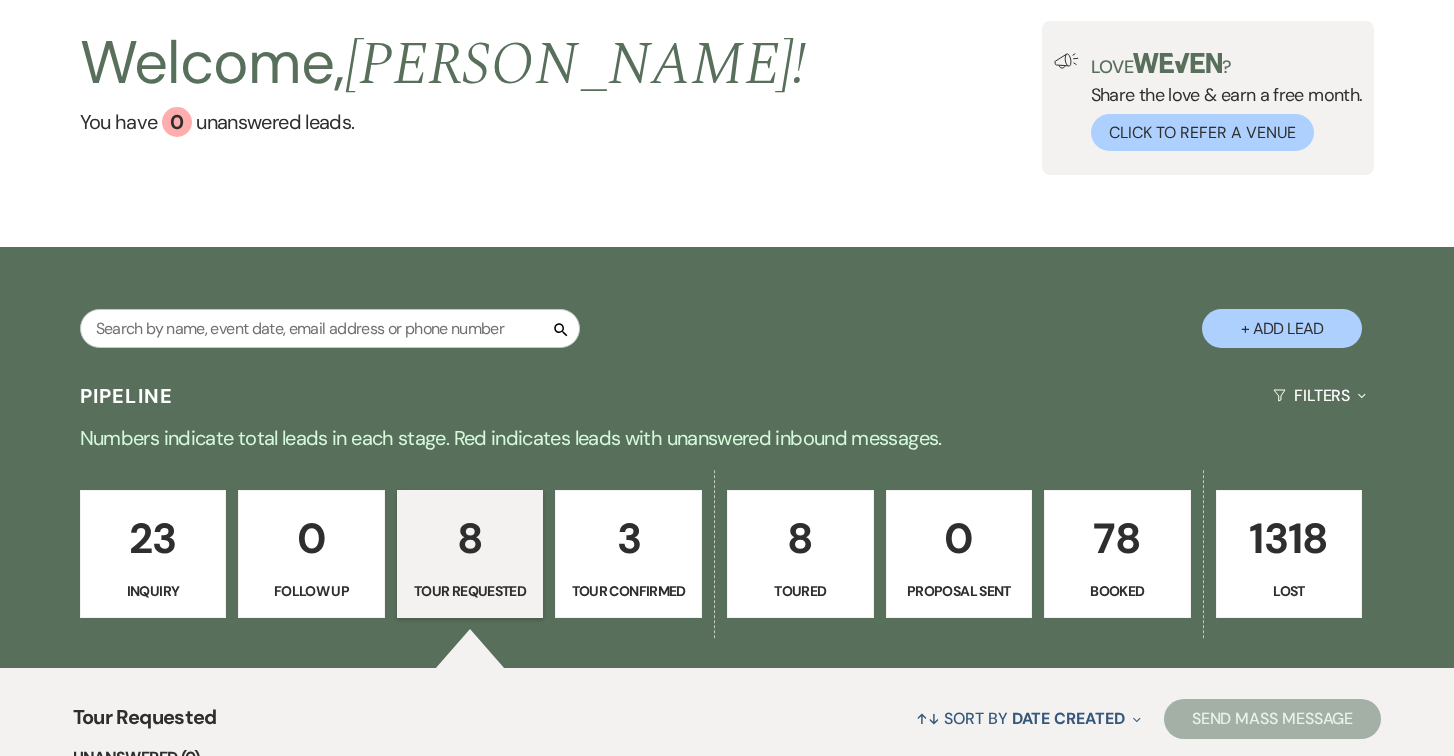 click on "Tour Confirmed" at bounding box center [628, 591] 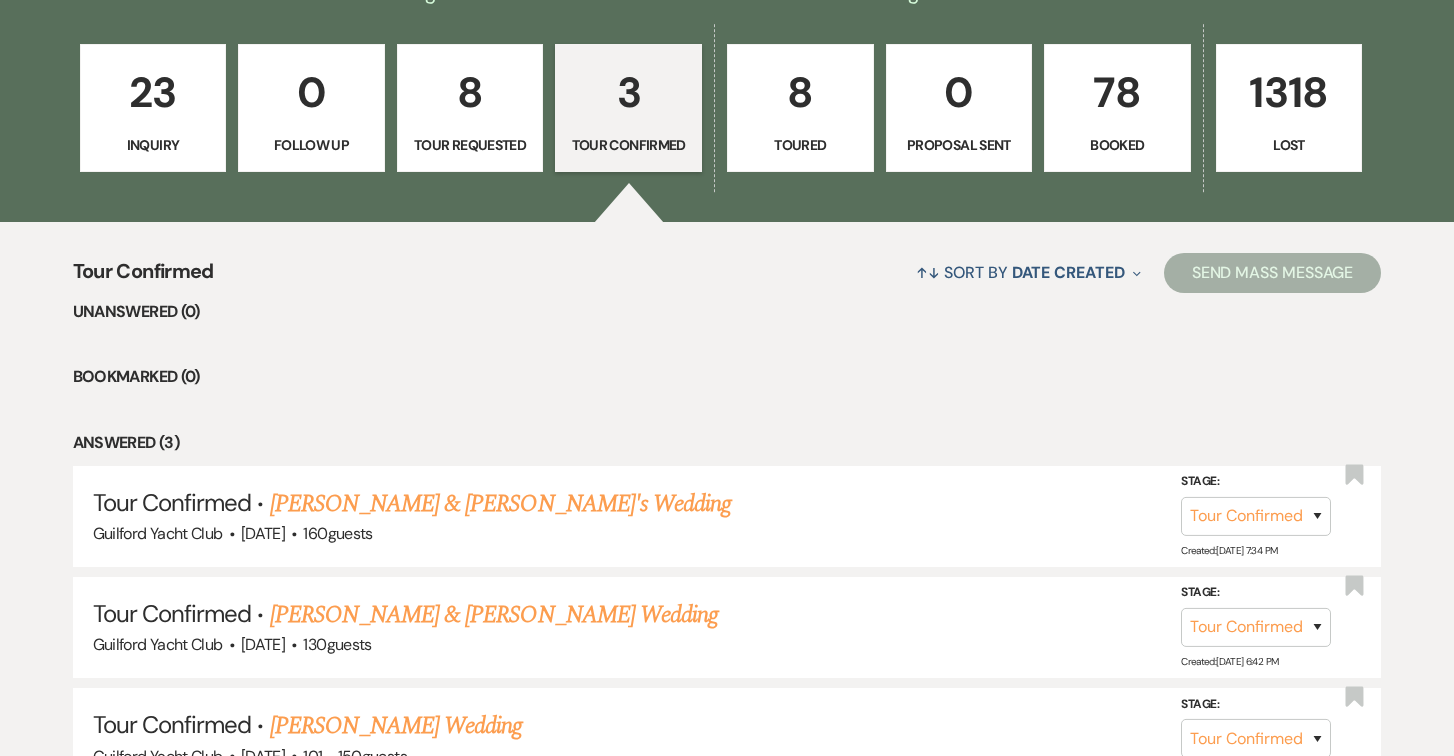 scroll, scrollTop: 589, scrollLeft: 0, axis: vertical 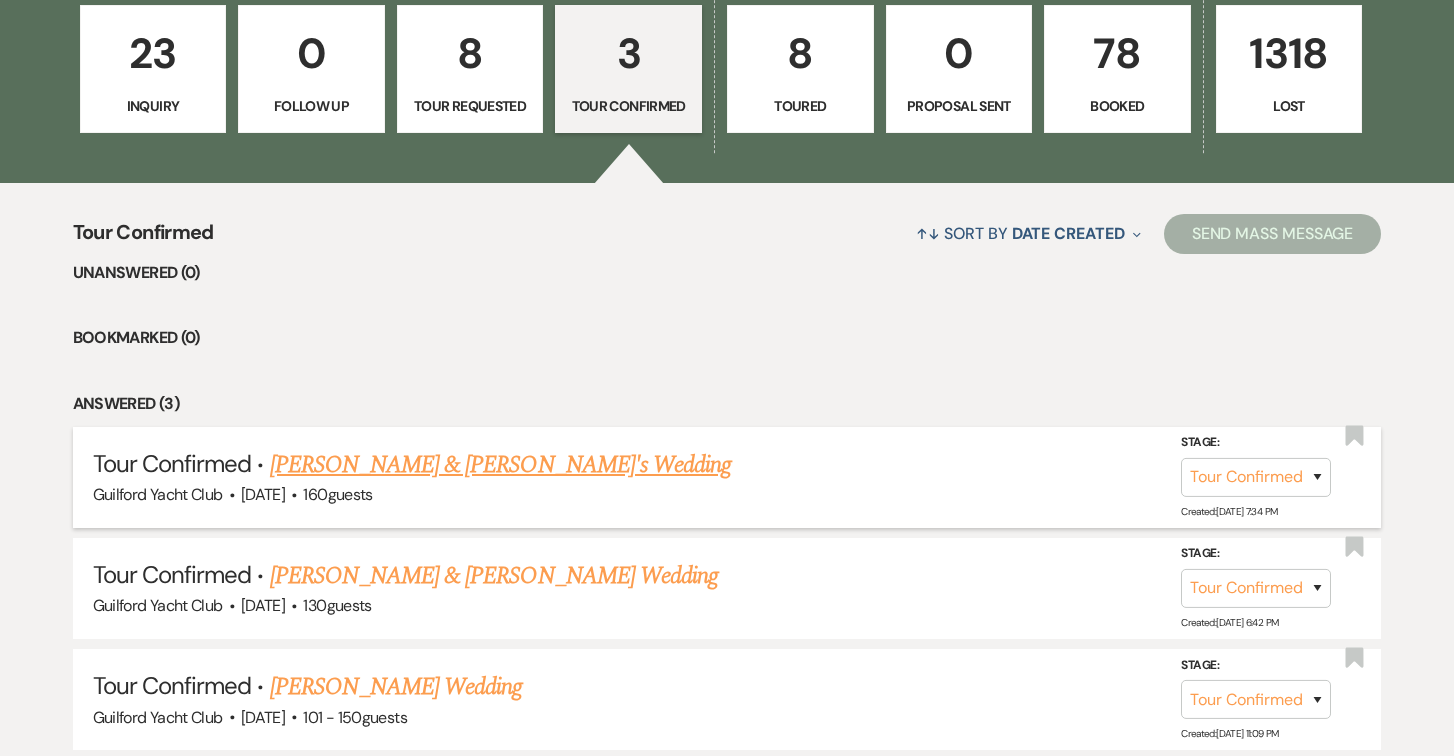click on "[PERSON_NAME] & [PERSON_NAME]'s Wedding" at bounding box center [501, 465] 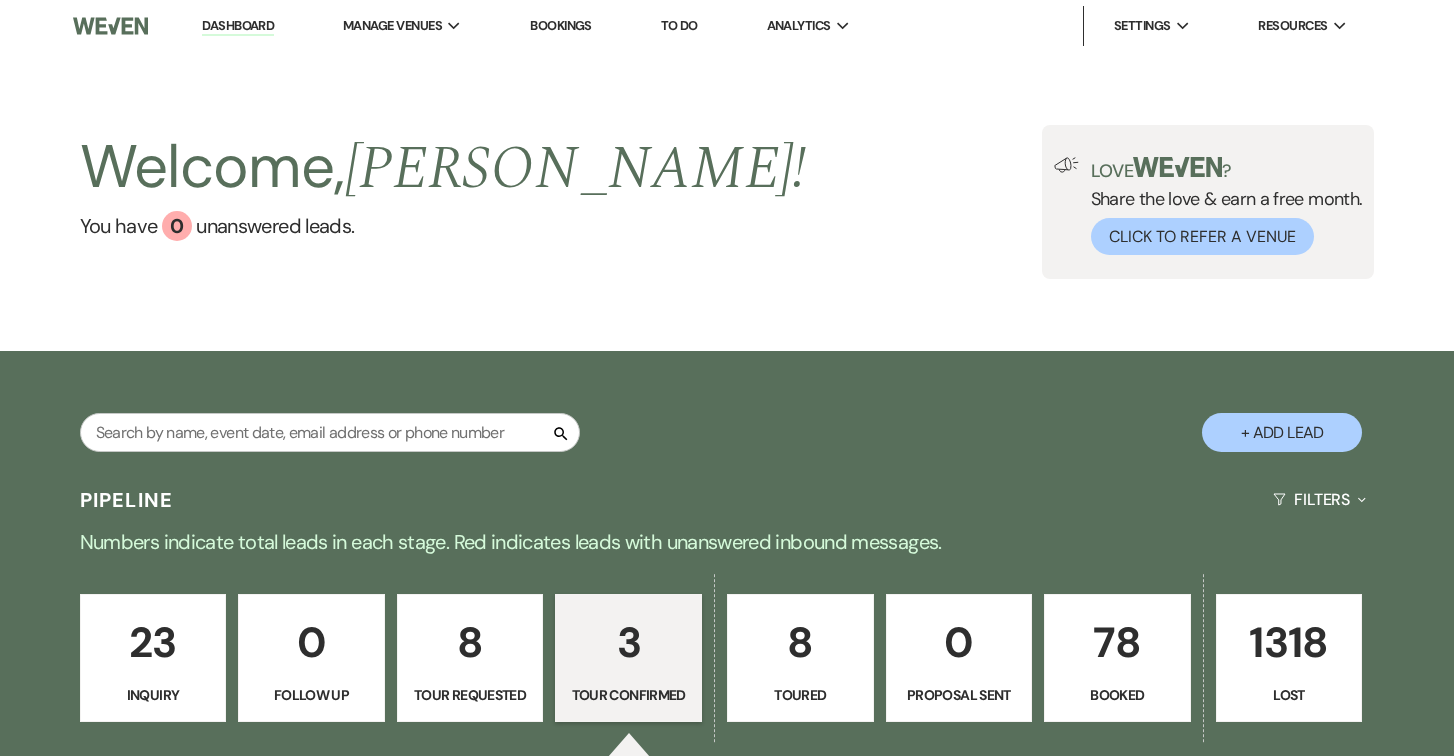 select on "4" 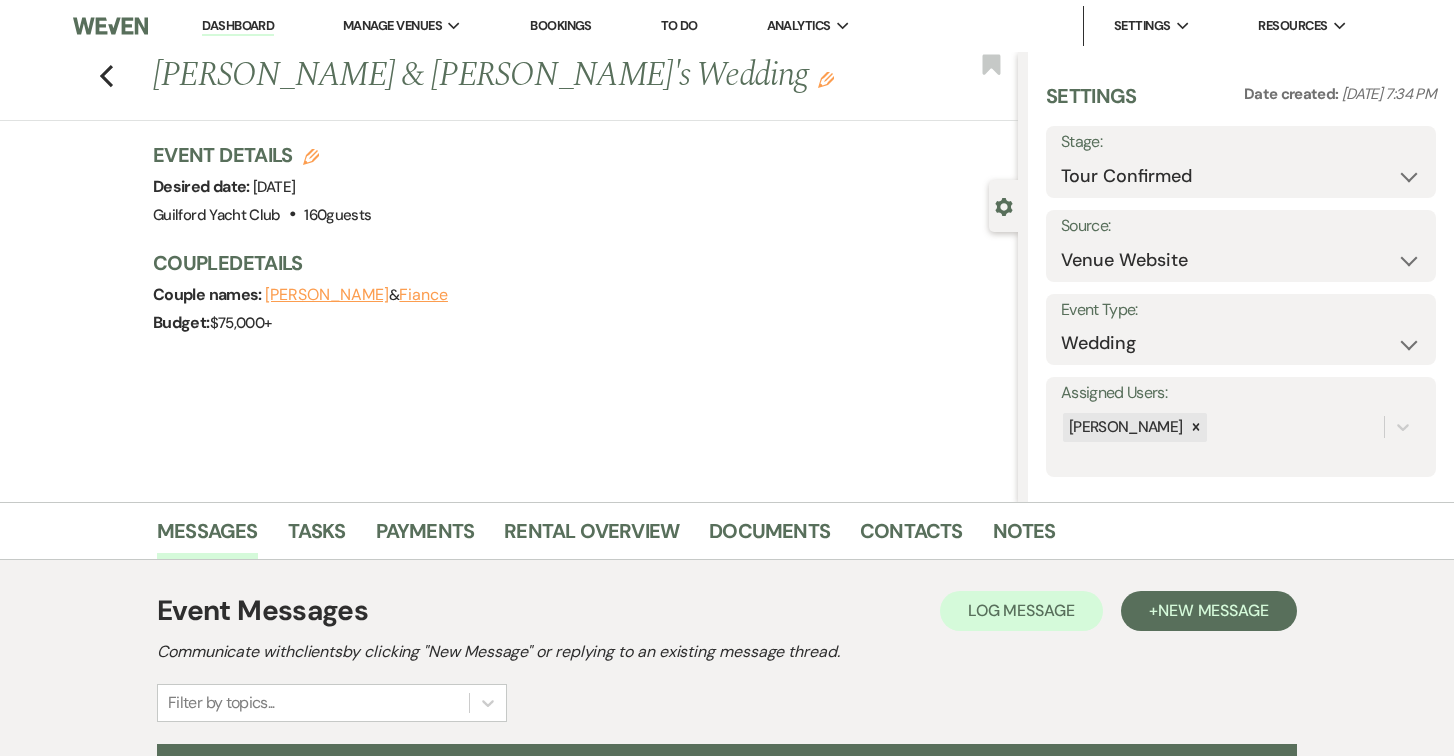 scroll, scrollTop: 218, scrollLeft: 0, axis: vertical 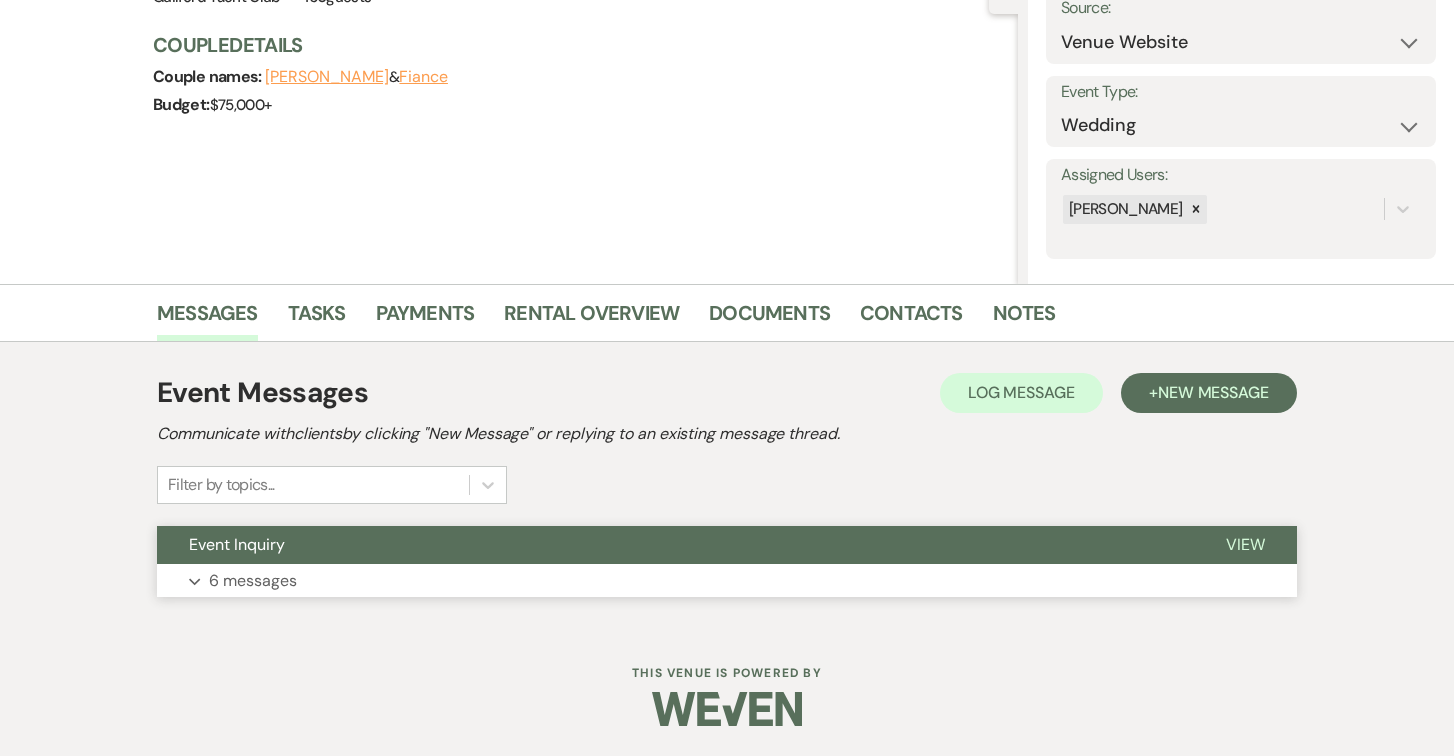 click on "View" at bounding box center (1245, 544) 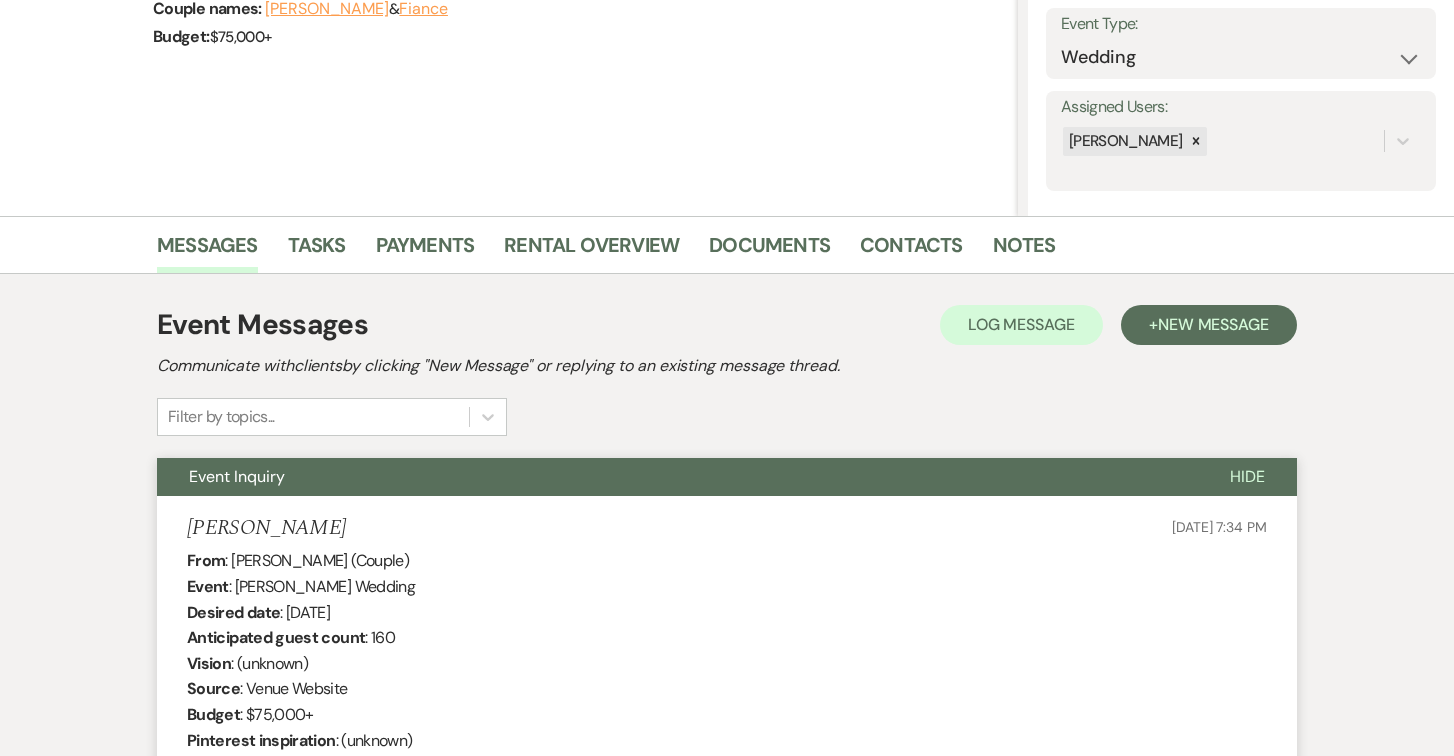 scroll, scrollTop: 0, scrollLeft: 0, axis: both 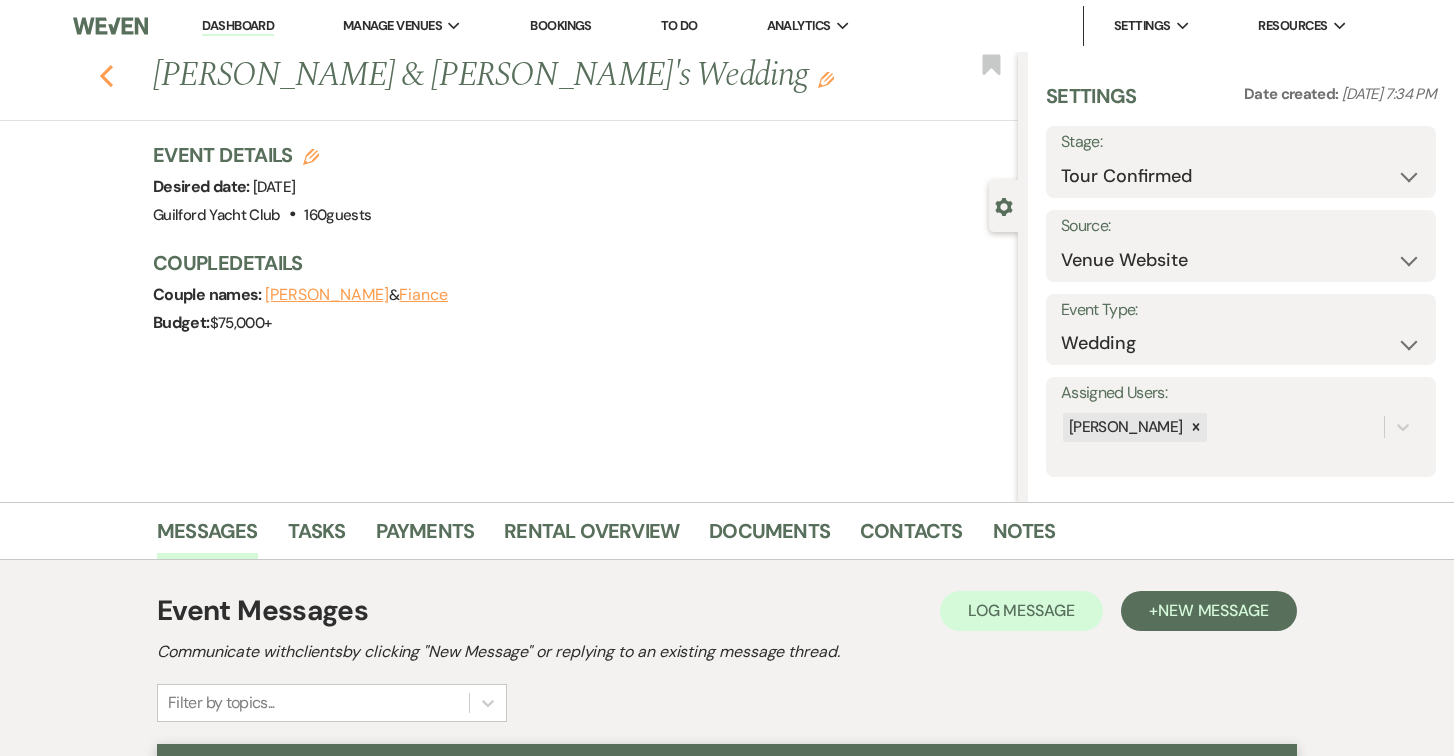 click 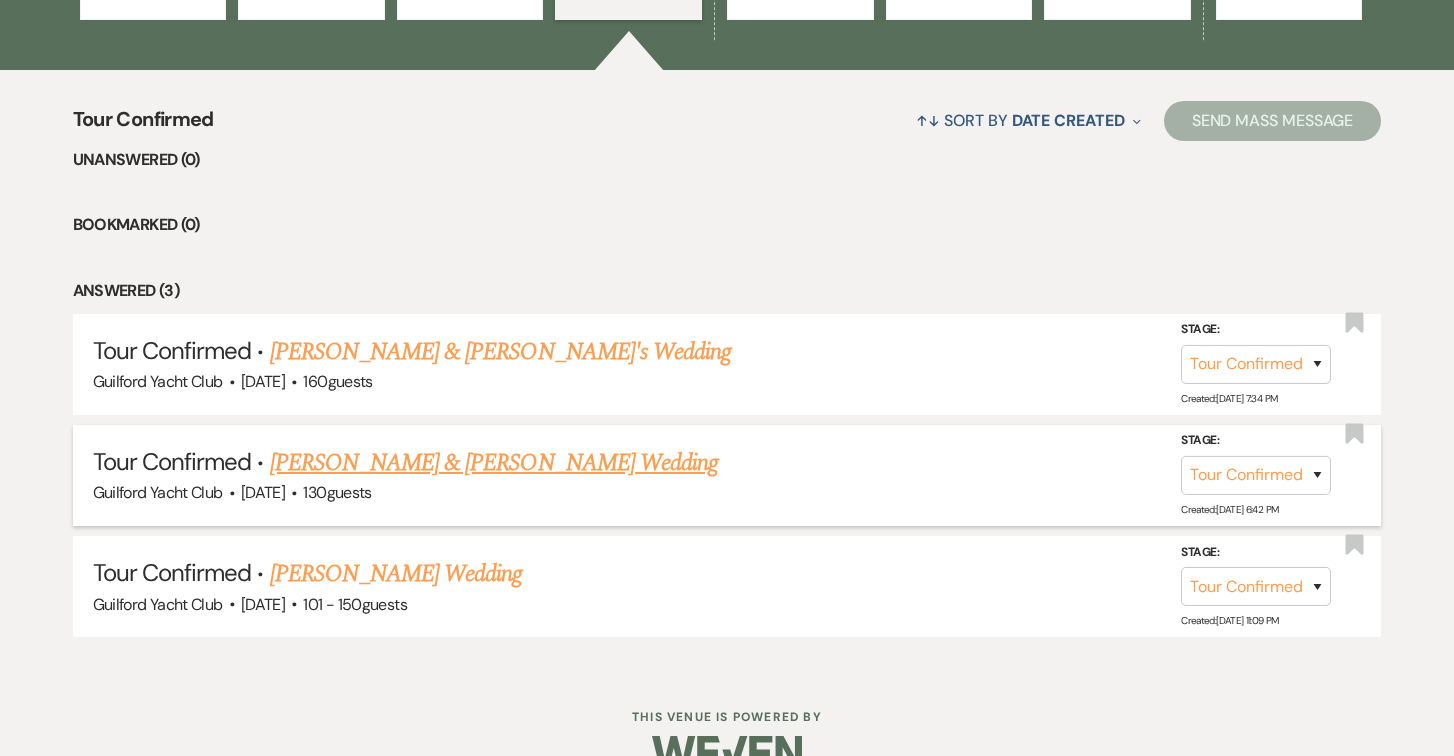 scroll, scrollTop: 704, scrollLeft: 0, axis: vertical 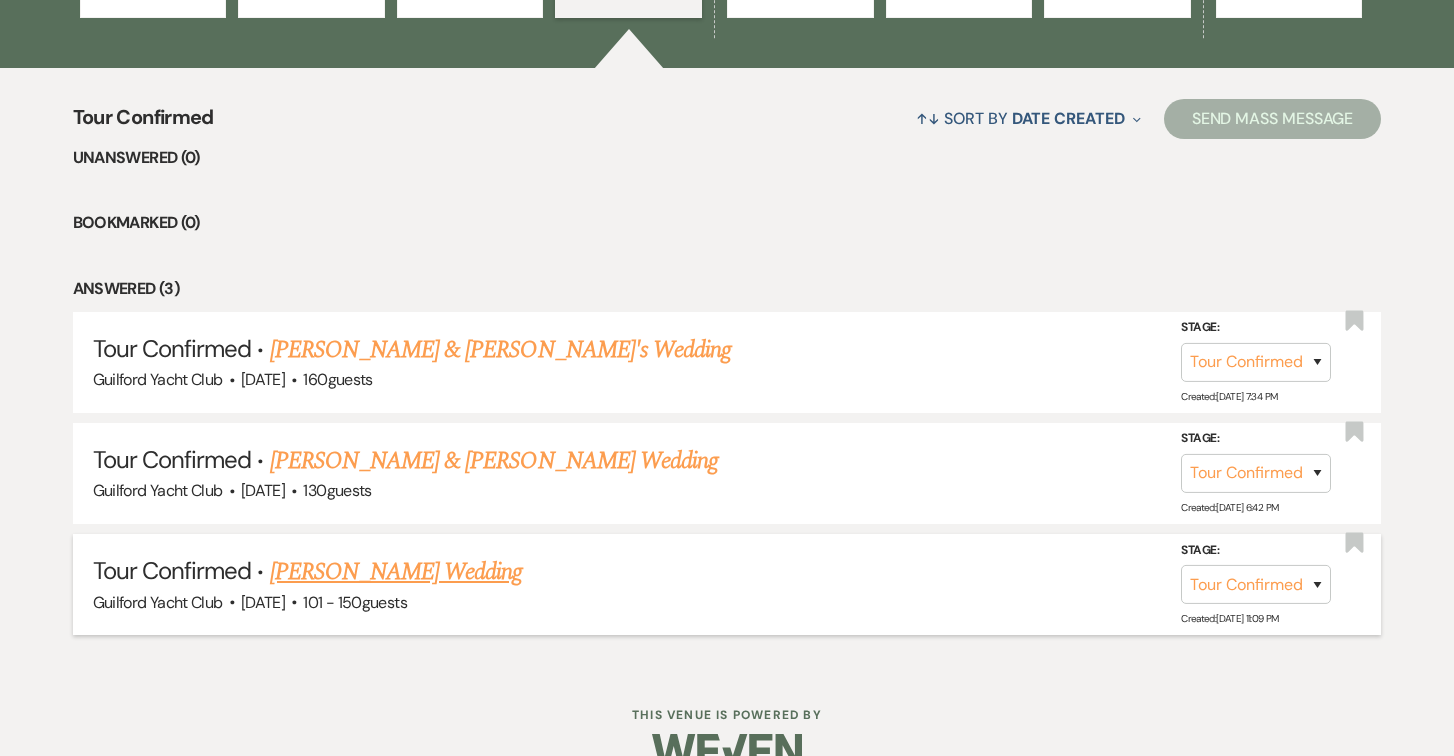 click on "[PERSON_NAME] Wedding" at bounding box center [396, 572] 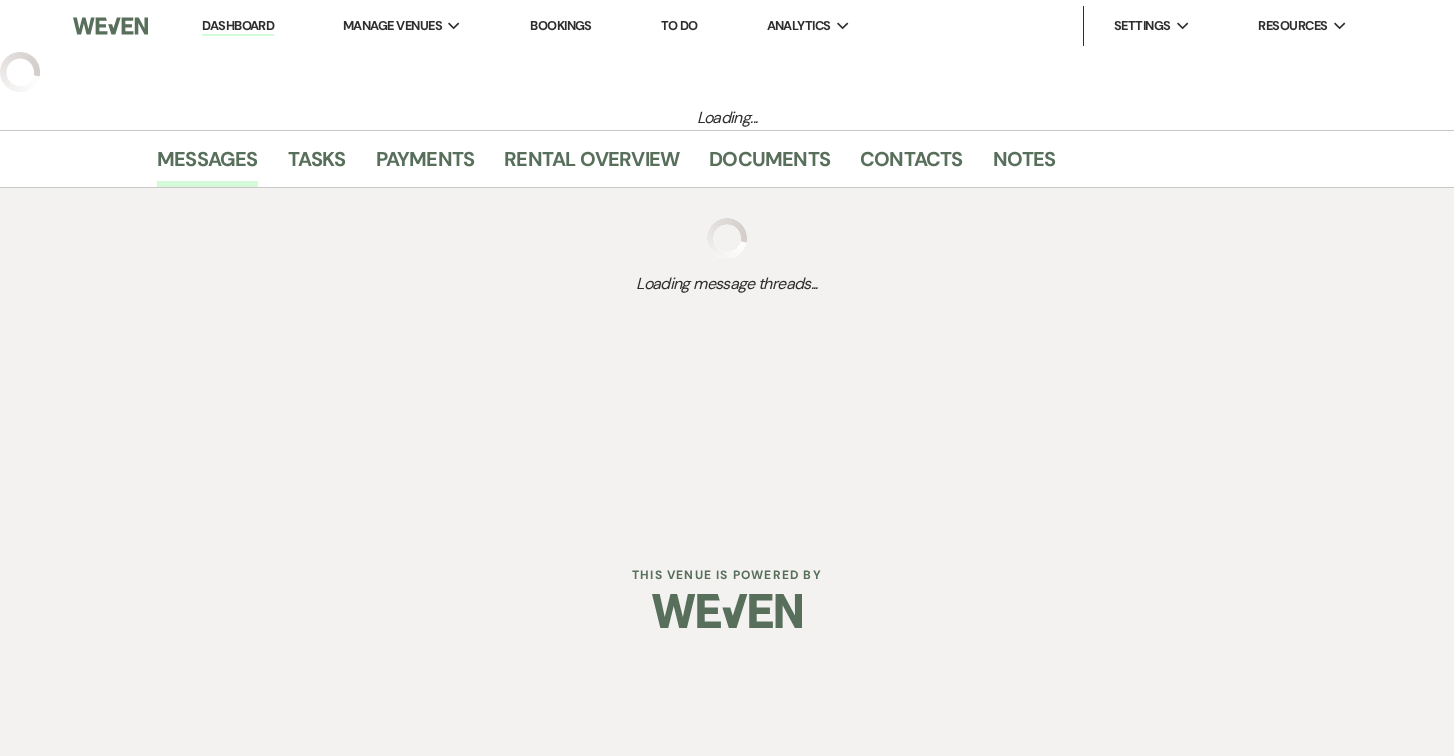 scroll, scrollTop: 0, scrollLeft: 0, axis: both 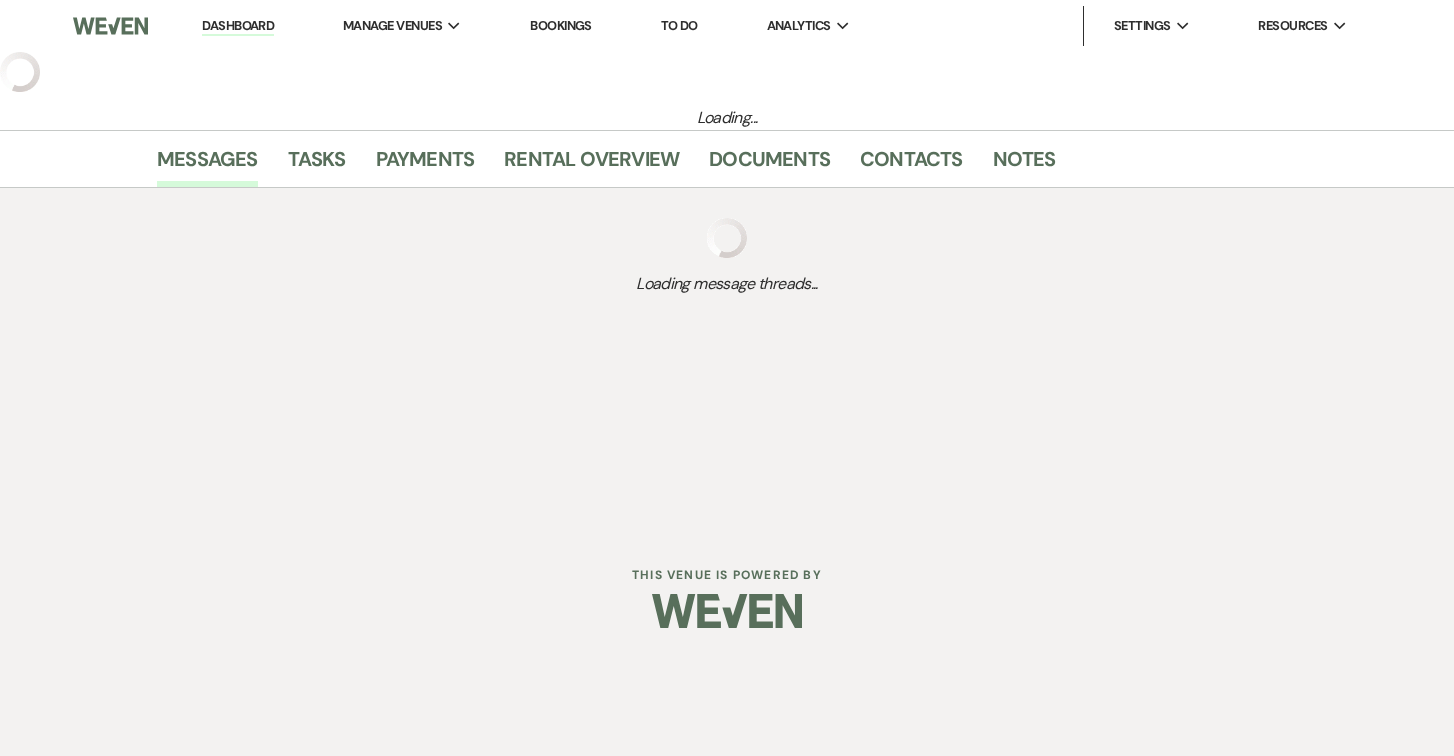 select on "4" 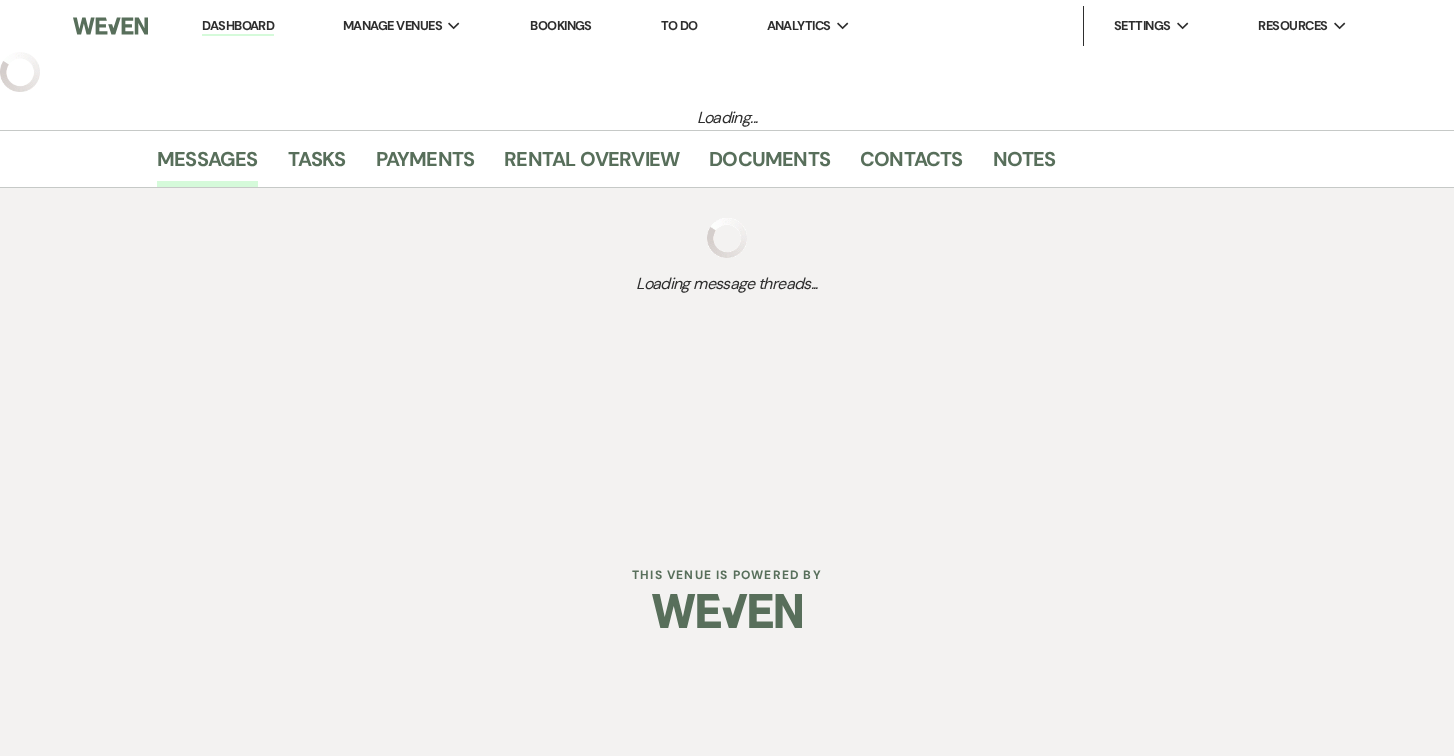 select on "2" 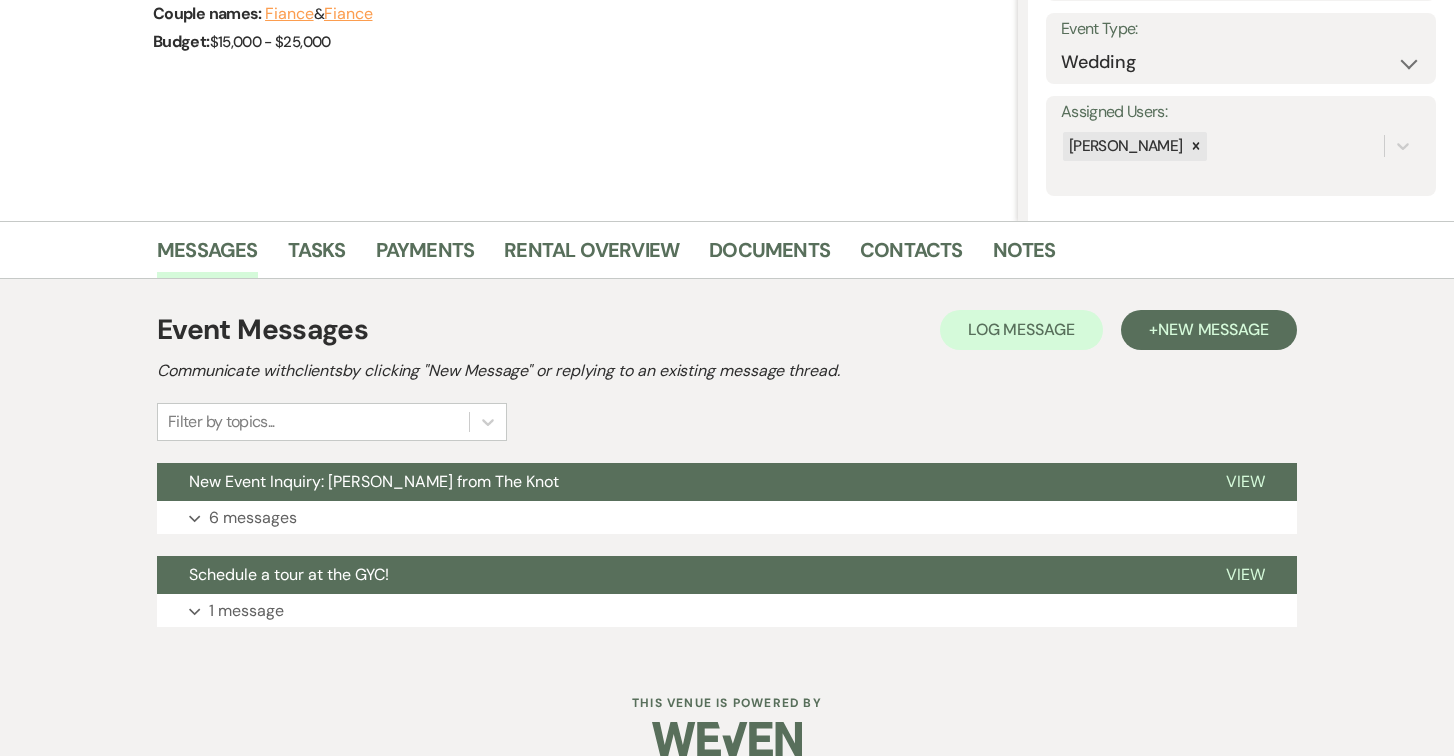 scroll, scrollTop: 311, scrollLeft: 0, axis: vertical 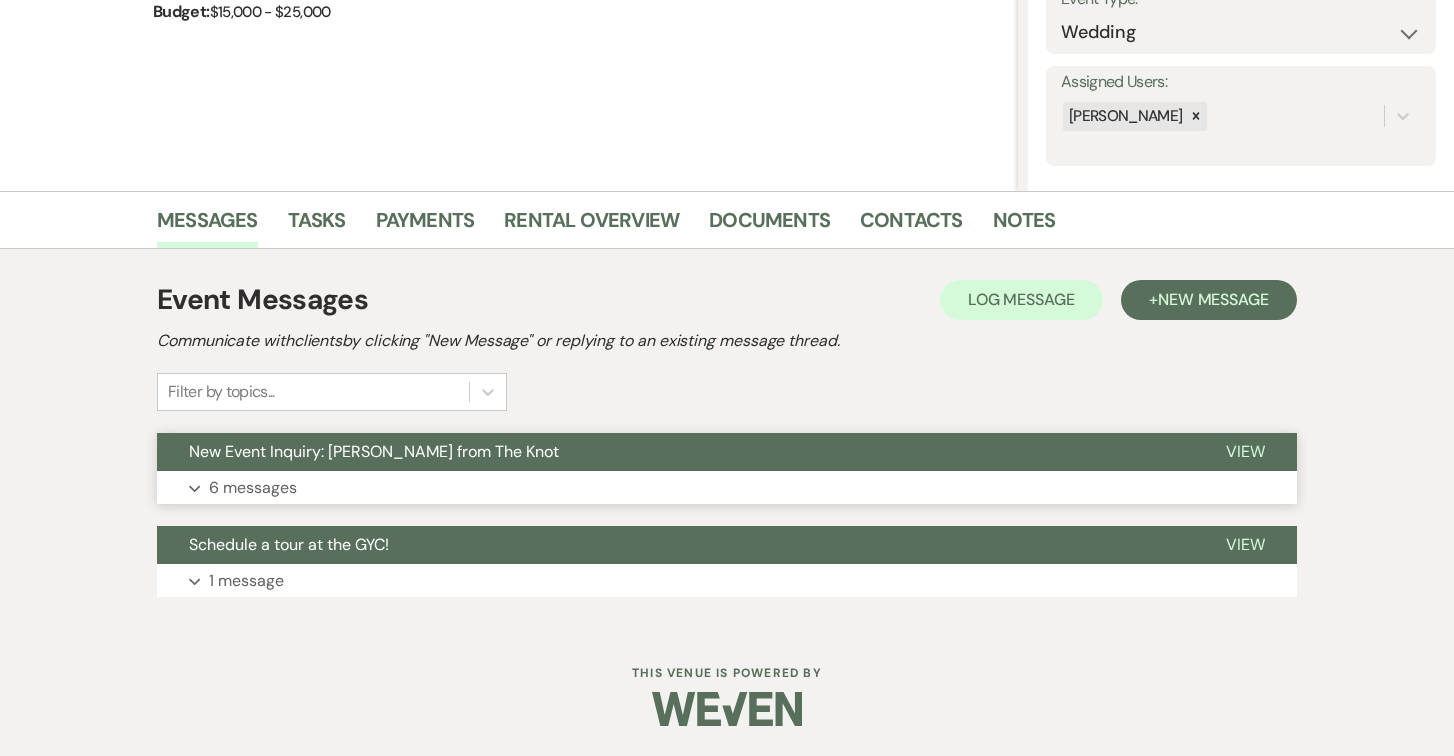 click on "View" at bounding box center (1245, 451) 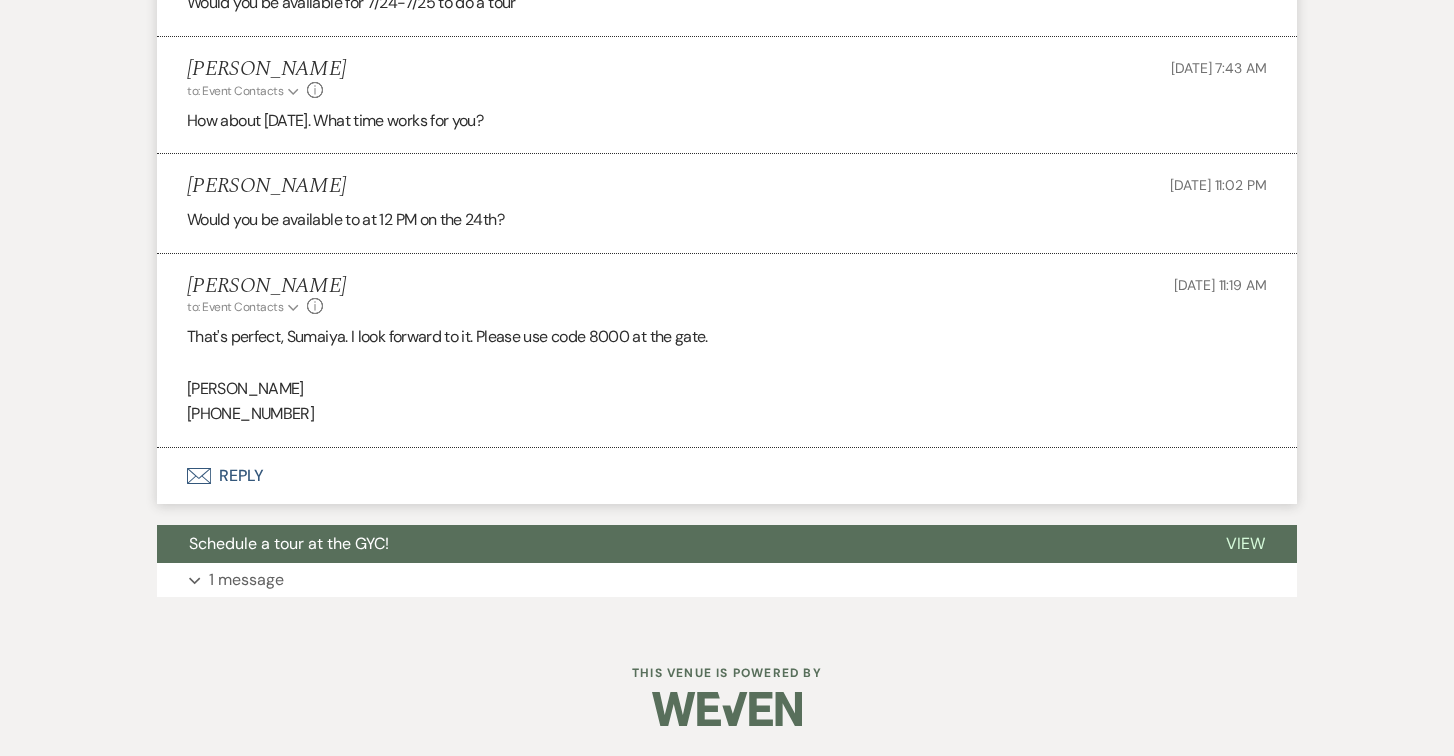 scroll, scrollTop: 2697, scrollLeft: 0, axis: vertical 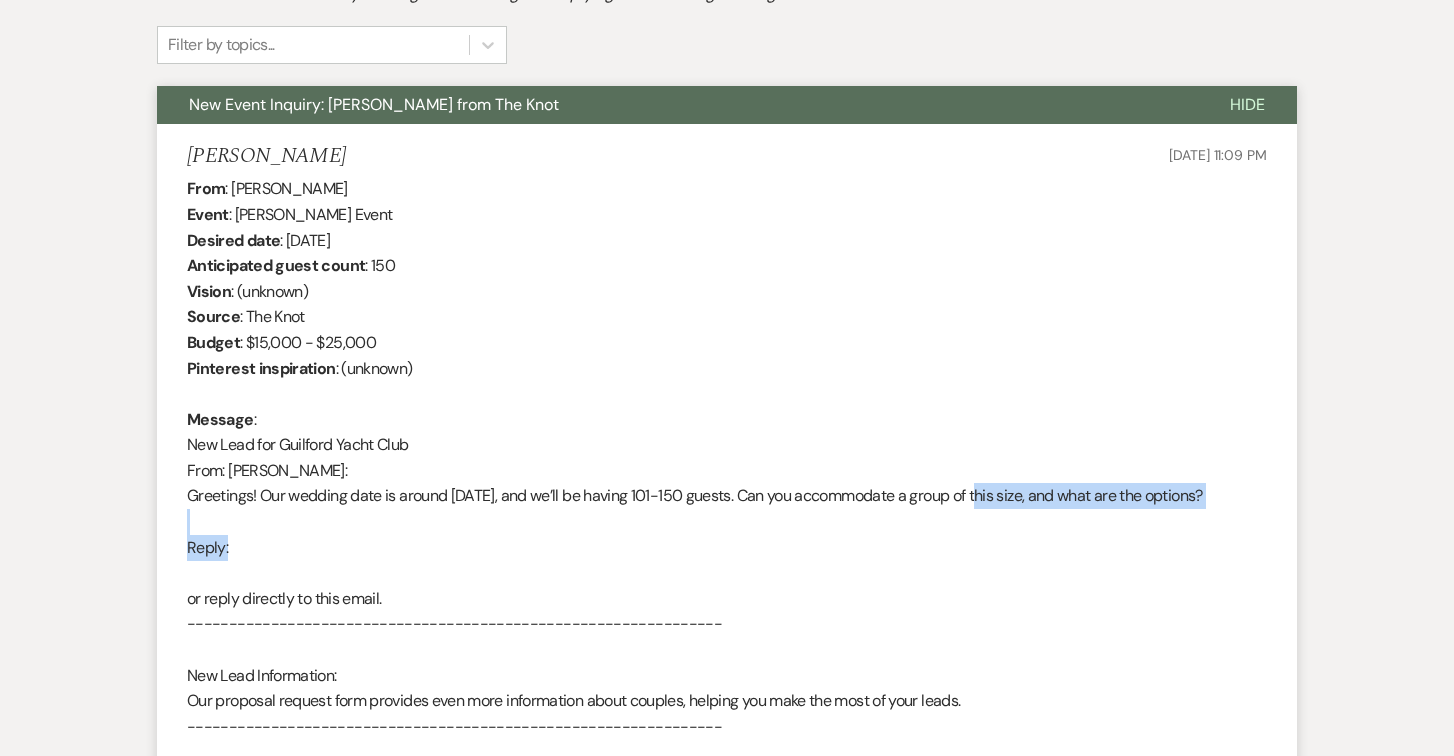 drag, startPoint x: 1002, startPoint y: 485, endPoint x: 1017, endPoint y: 808, distance: 323.3481 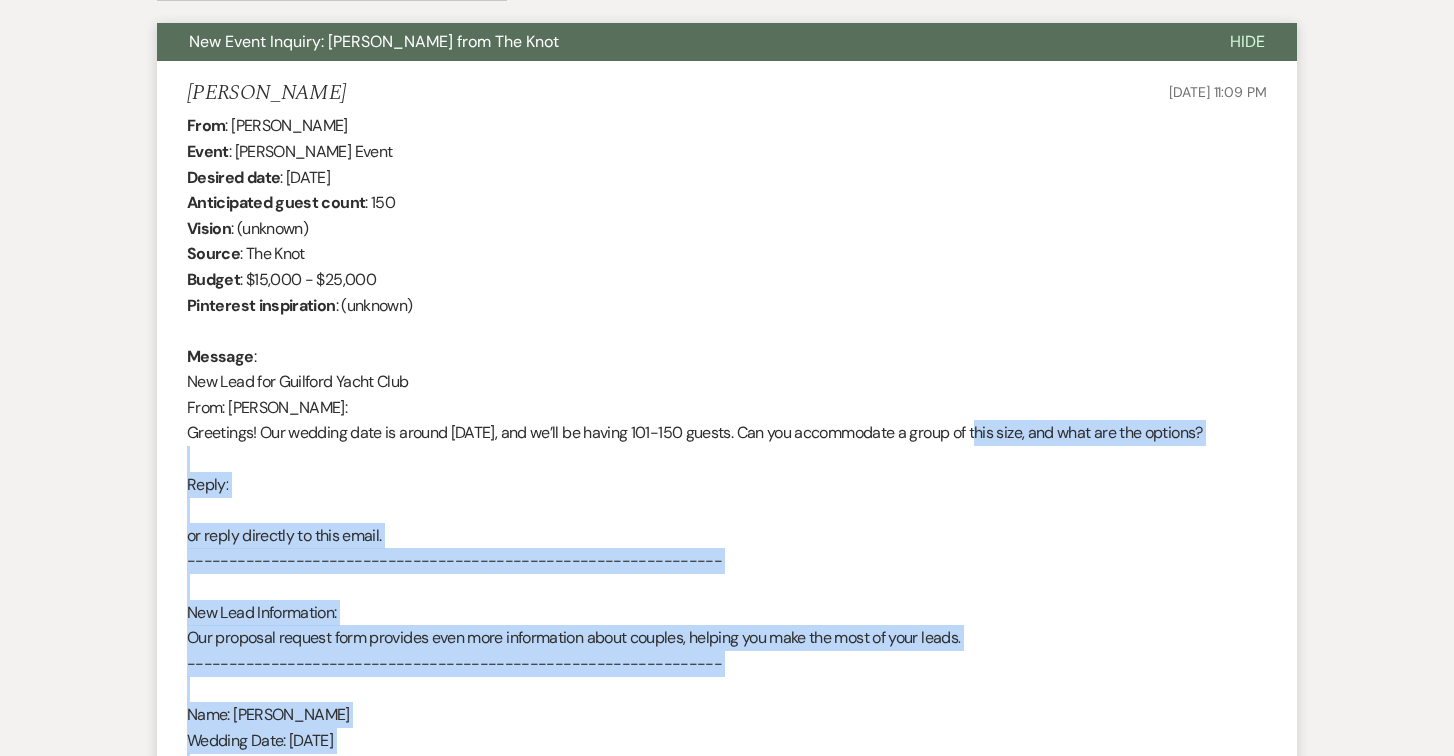scroll, scrollTop: 0, scrollLeft: 0, axis: both 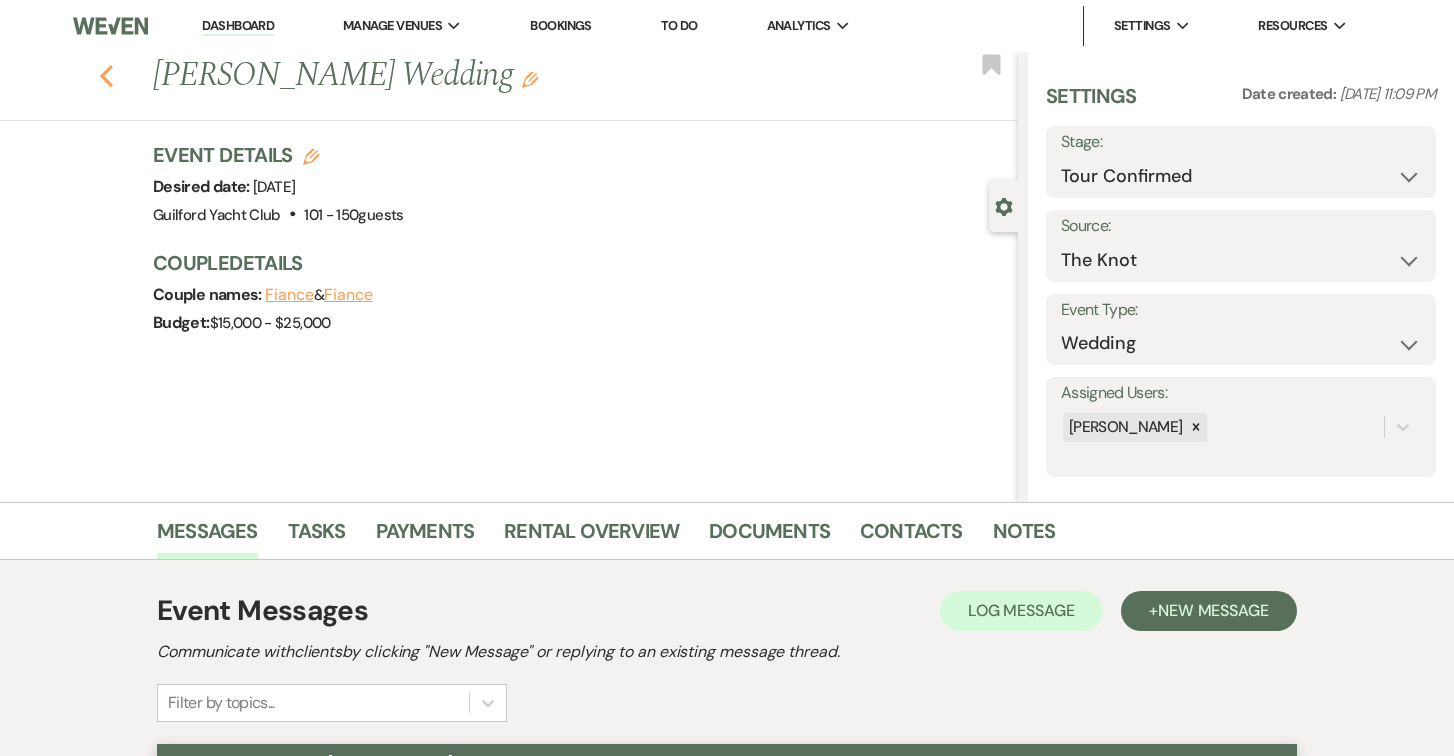 click 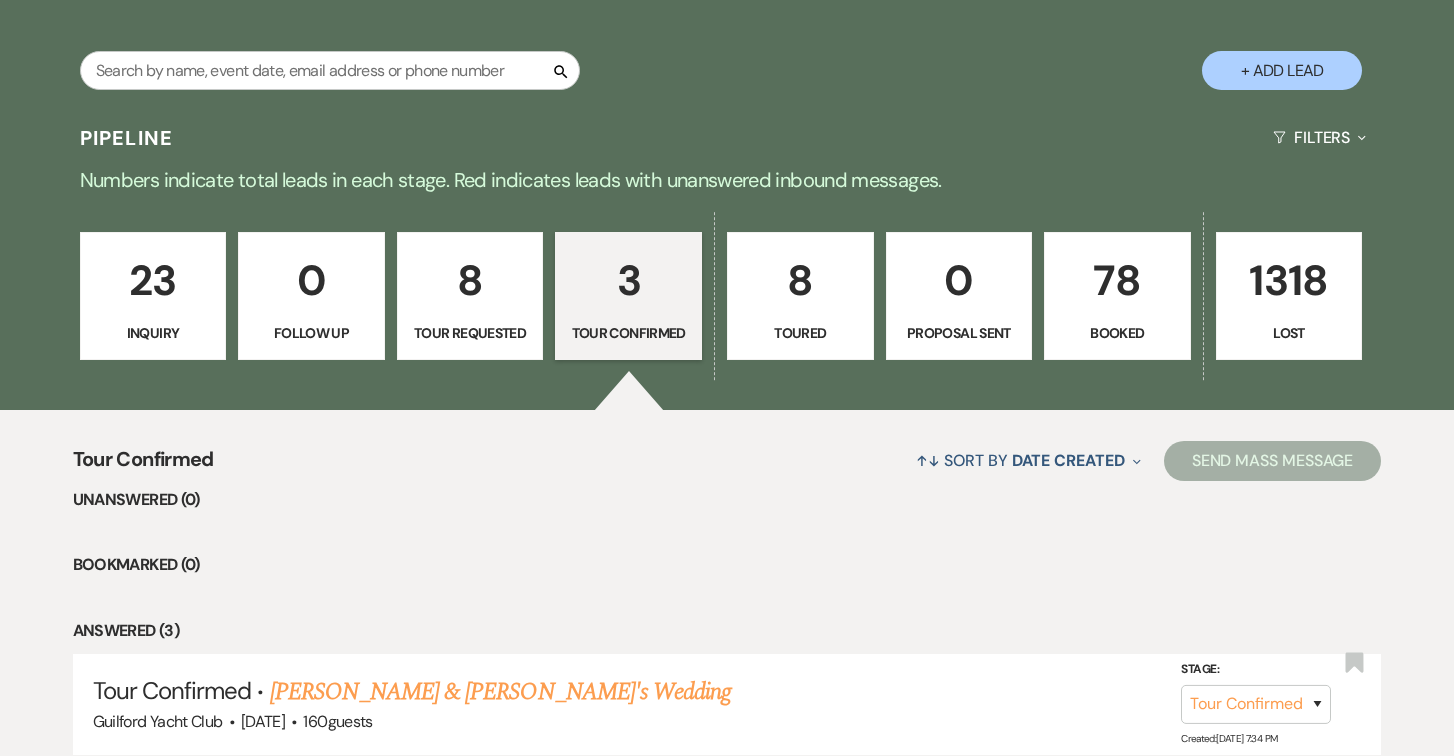 scroll, scrollTop: 237, scrollLeft: 0, axis: vertical 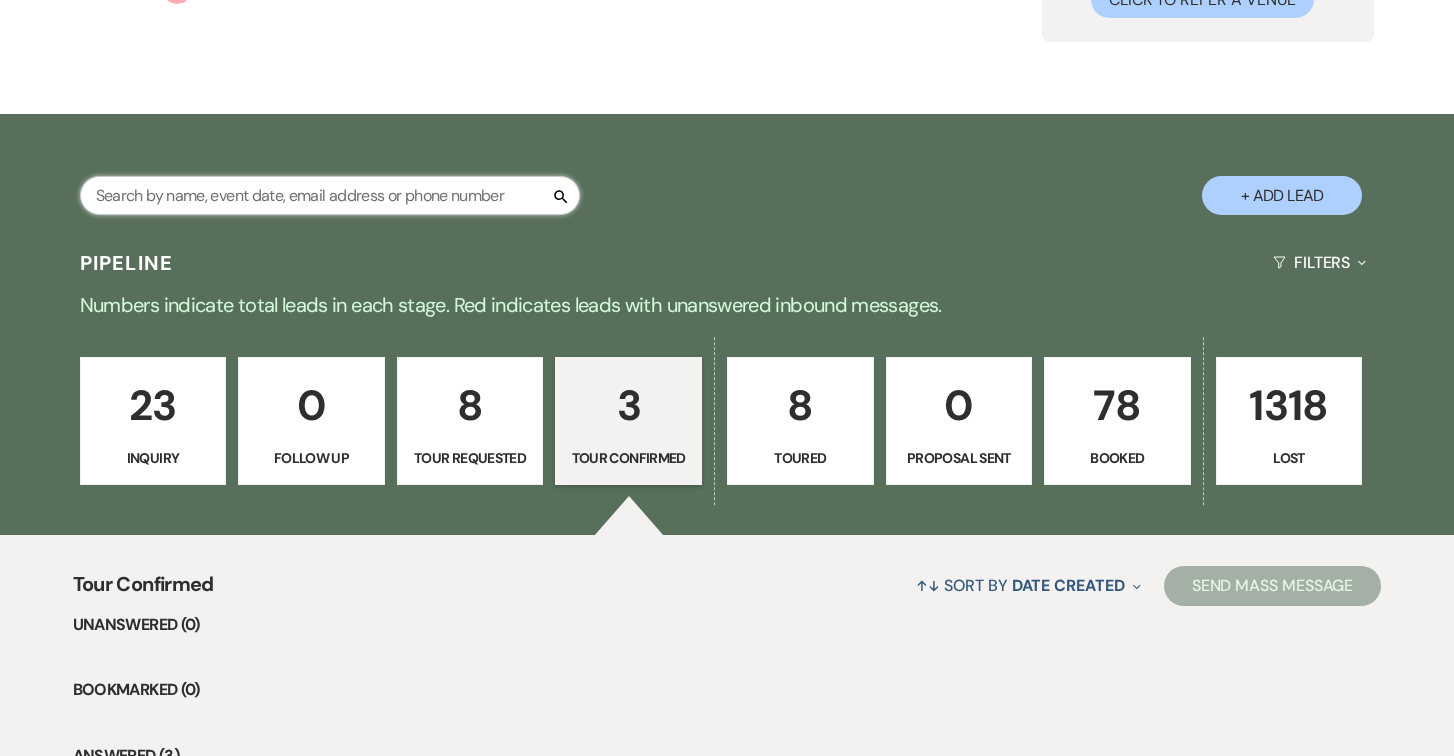 click at bounding box center (330, 195) 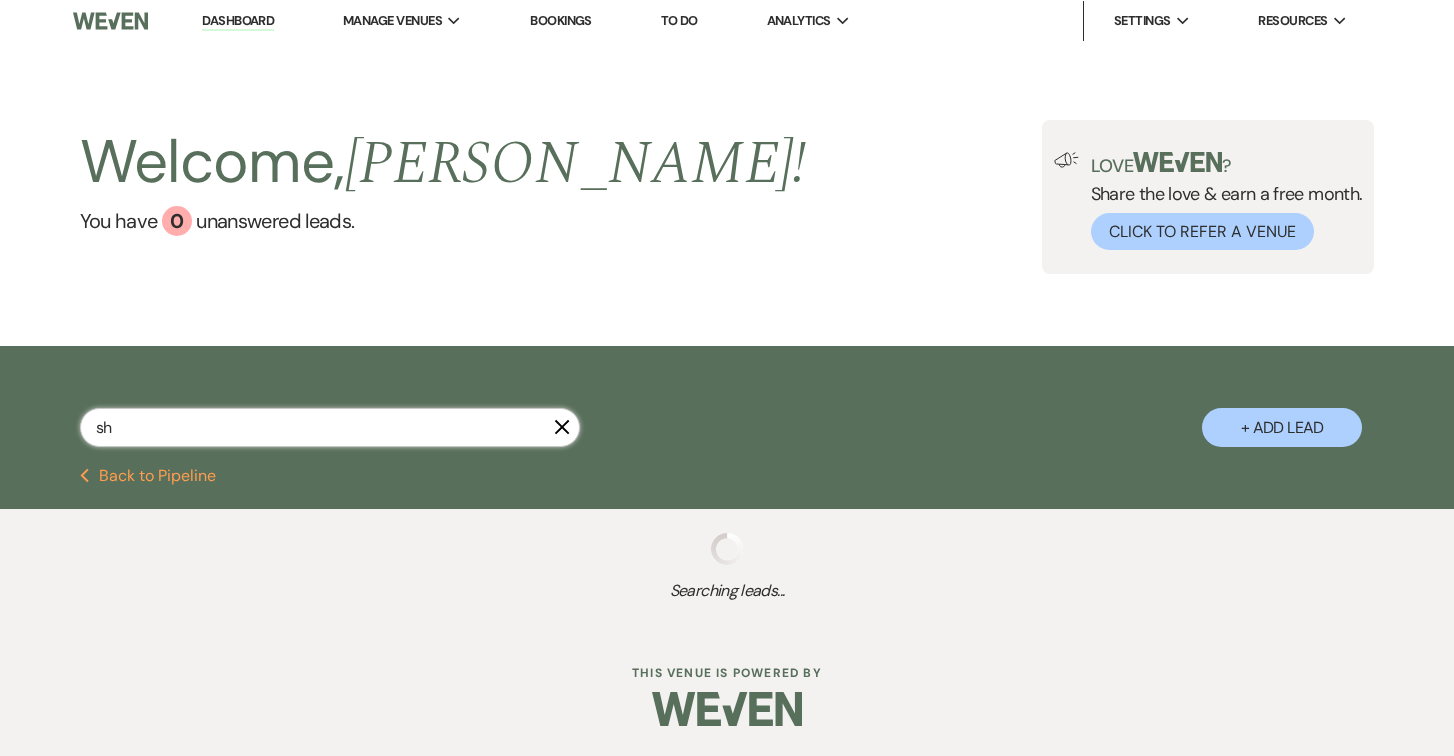 scroll, scrollTop: 0, scrollLeft: 0, axis: both 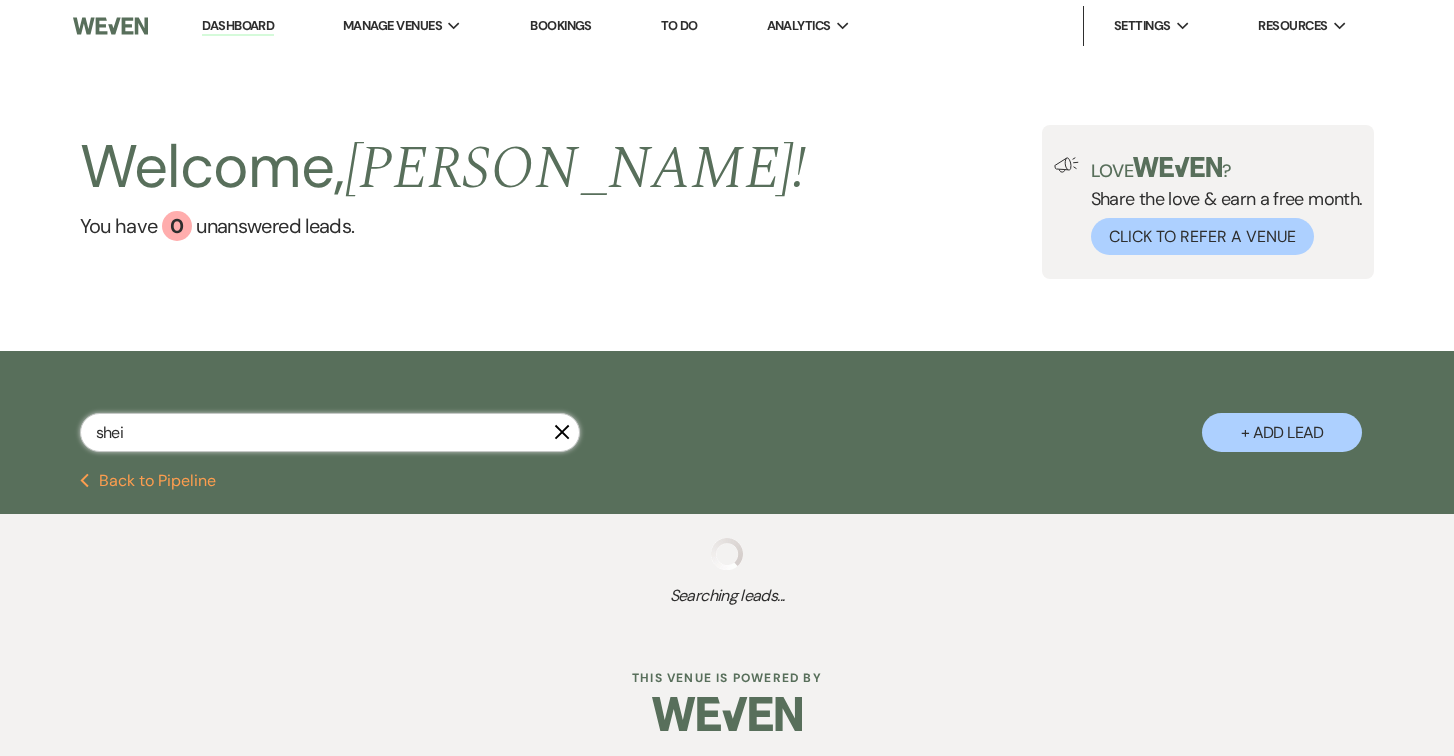 type on "[PERSON_NAME]" 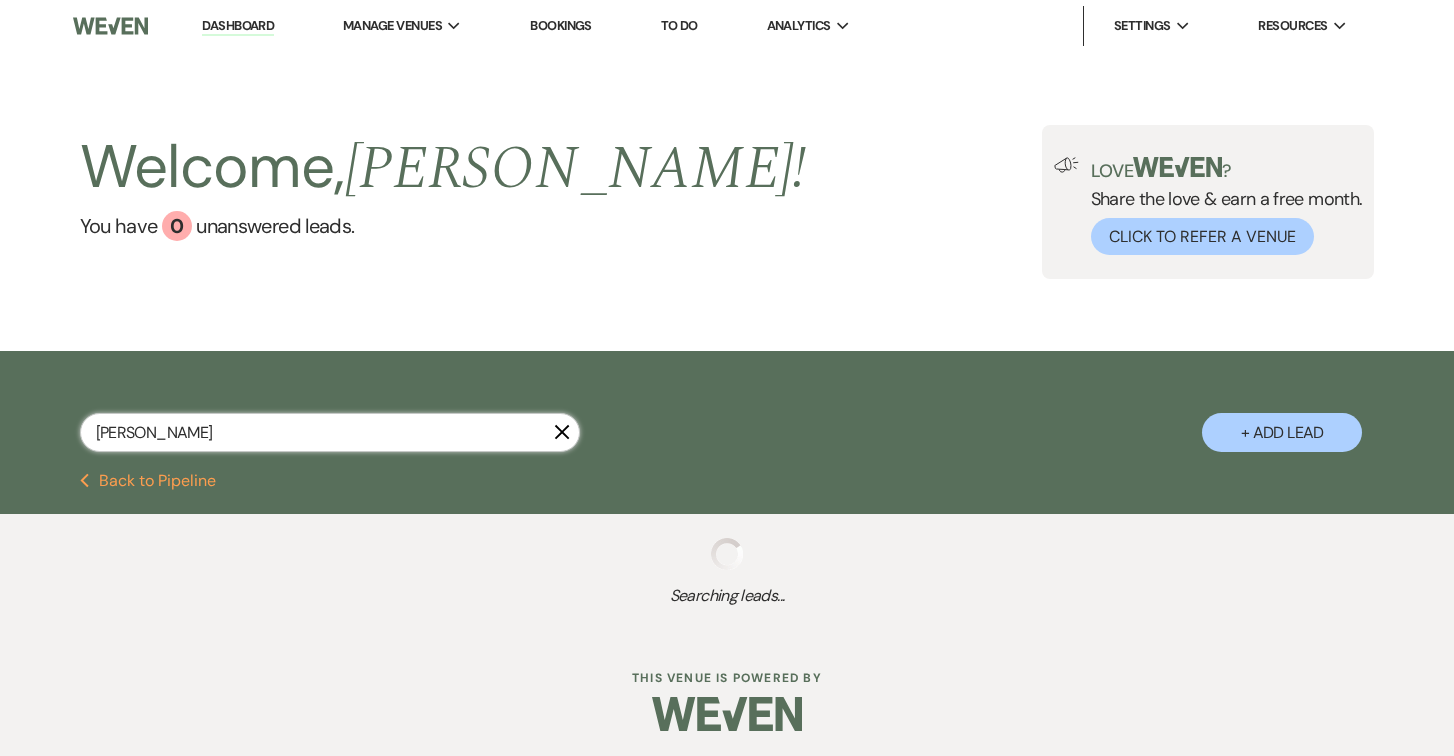 select on "2" 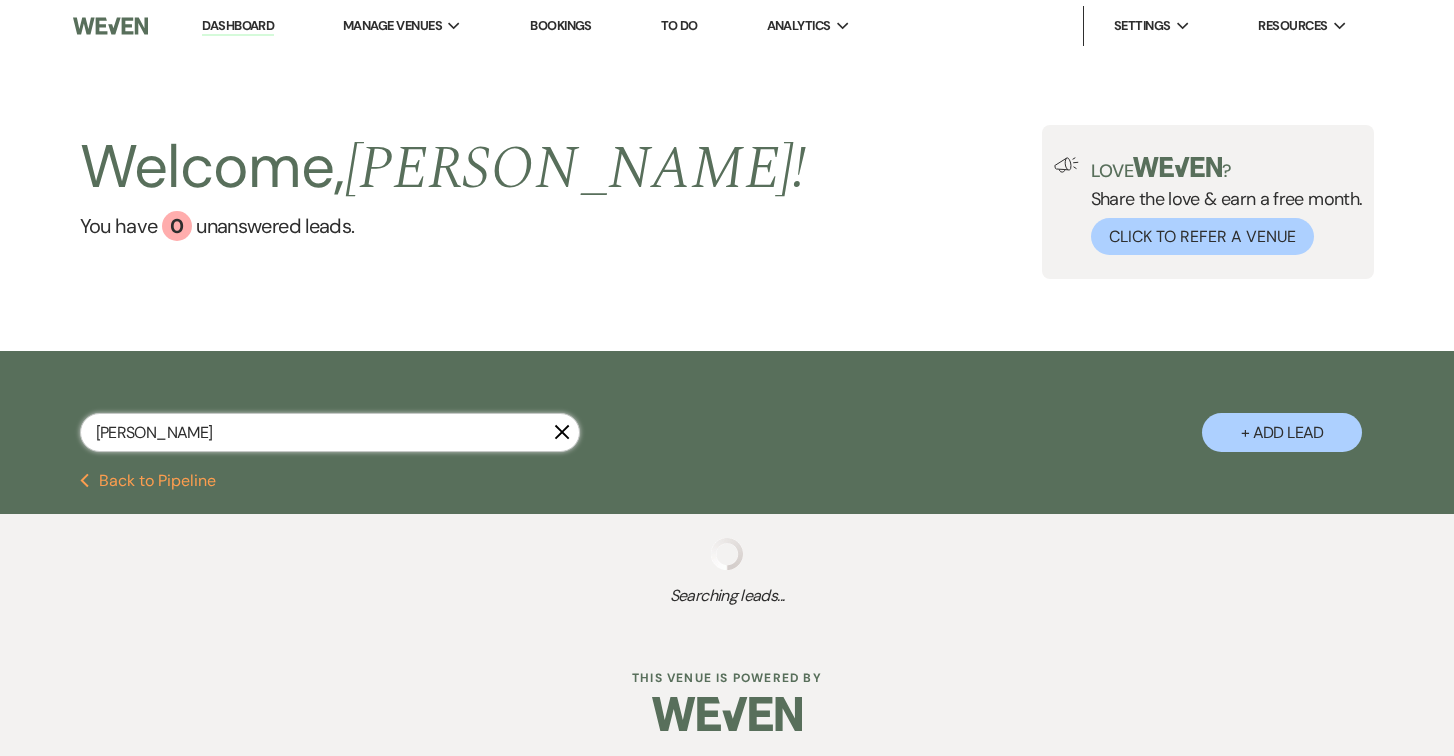 select on "8" 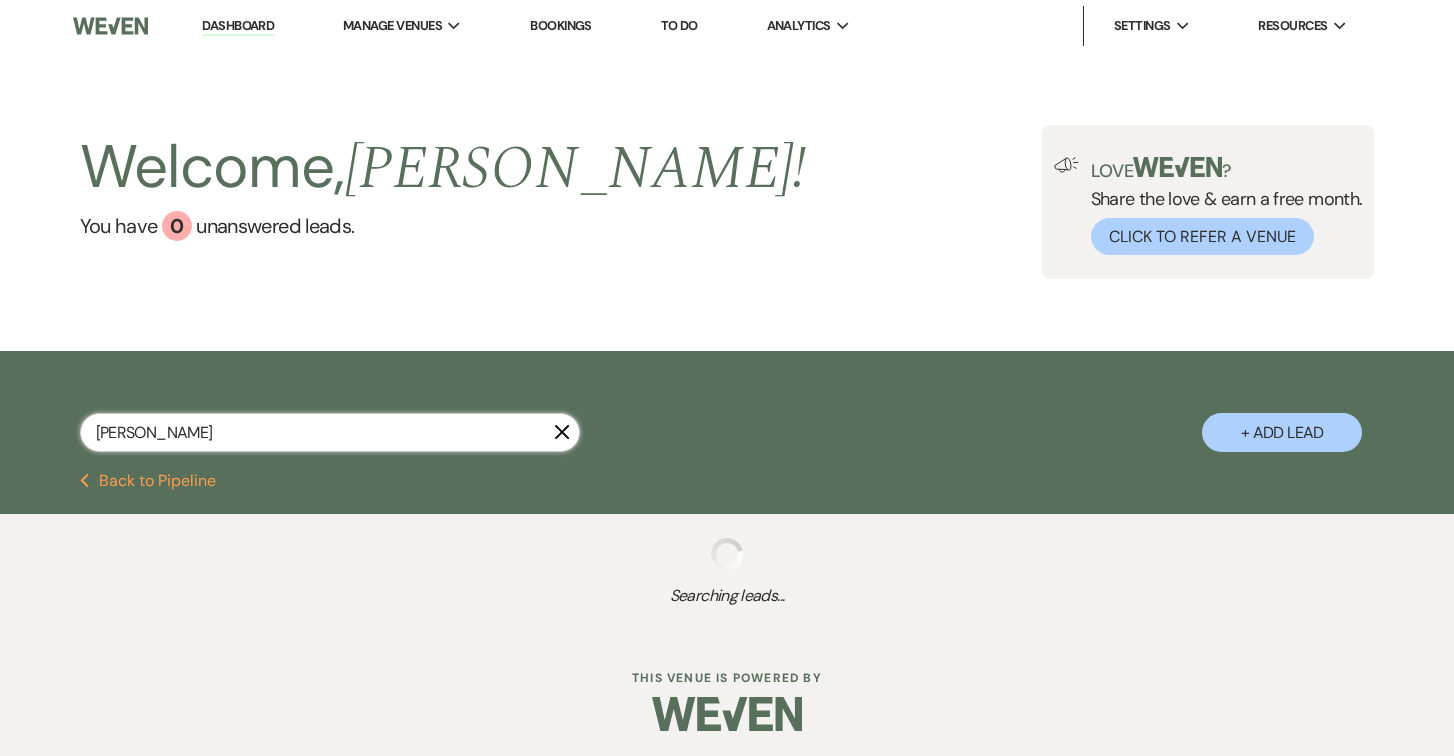select on "5" 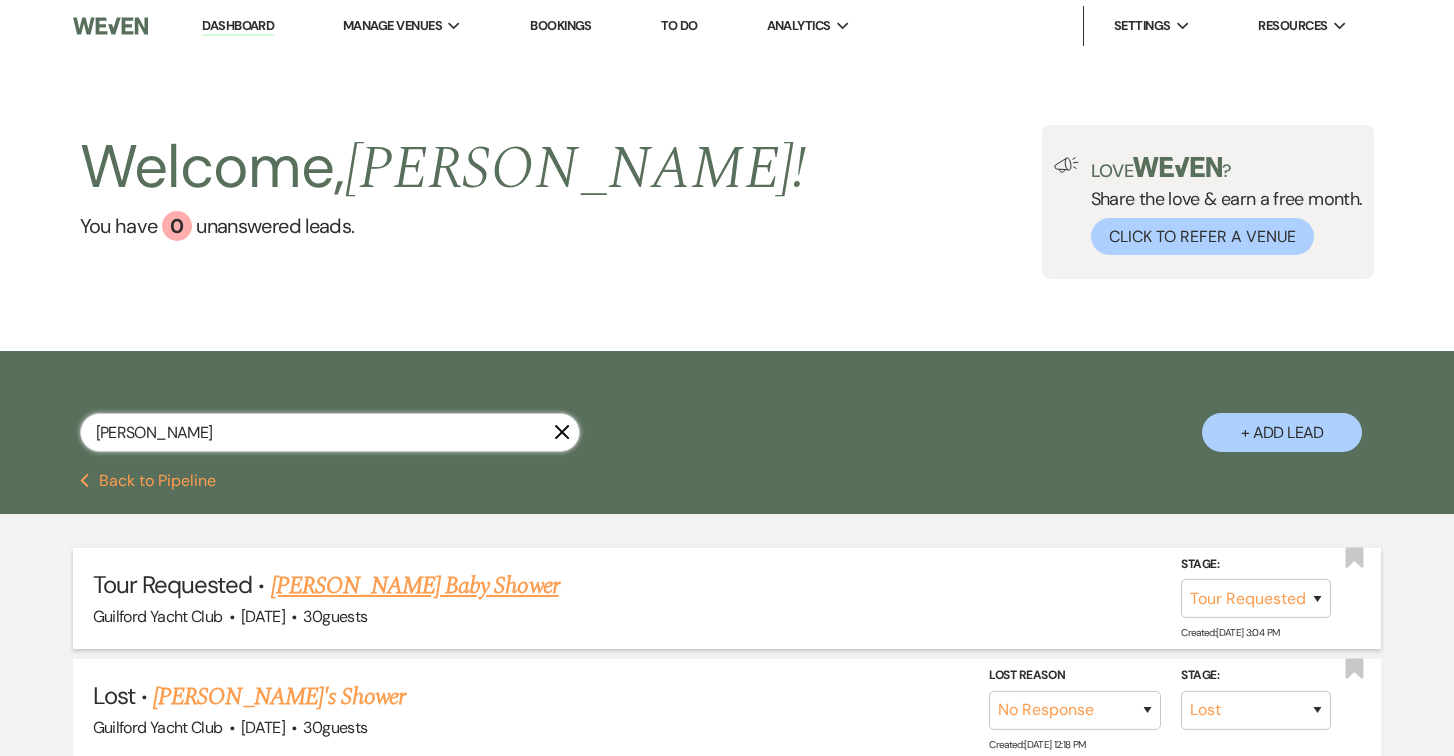 scroll, scrollTop: 165, scrollLeft: 0, axis: vertical 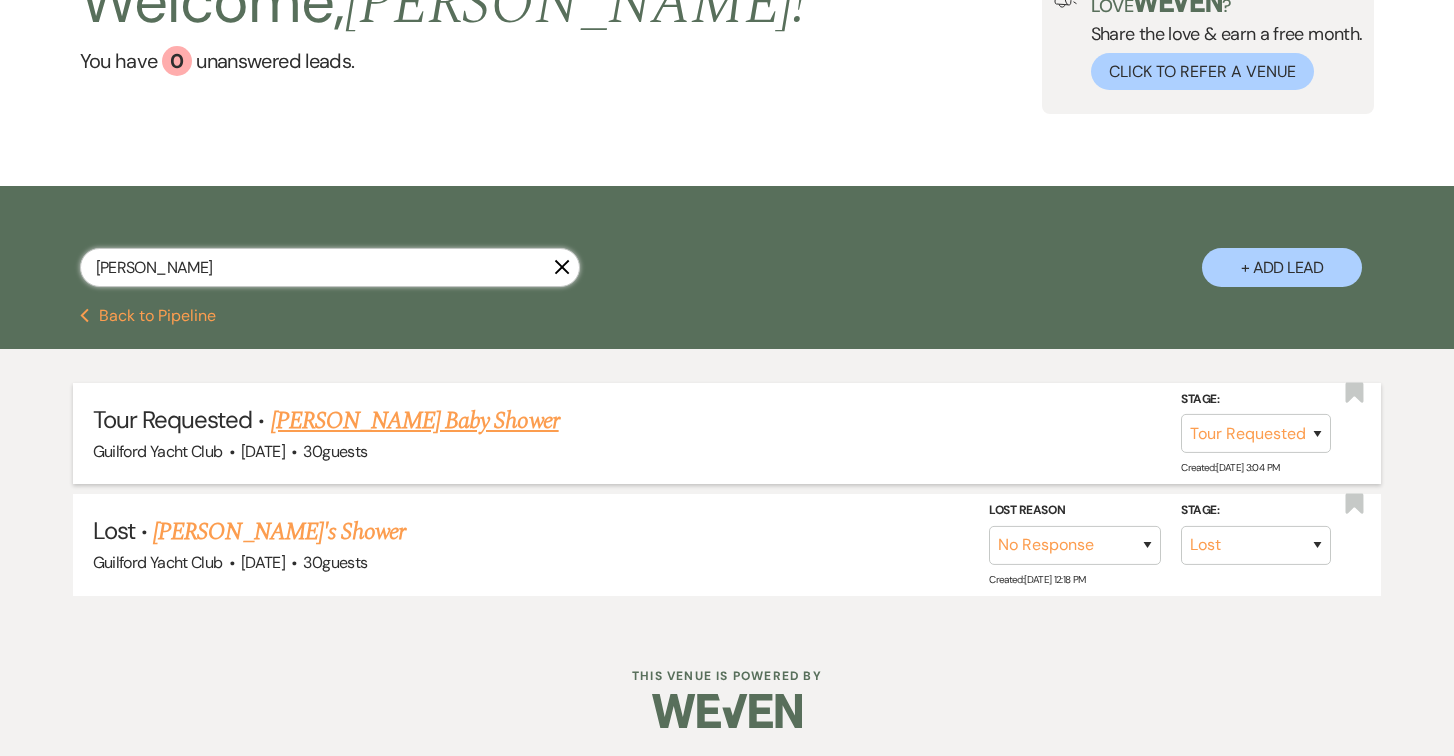 type on "[PERSON_NAME]" 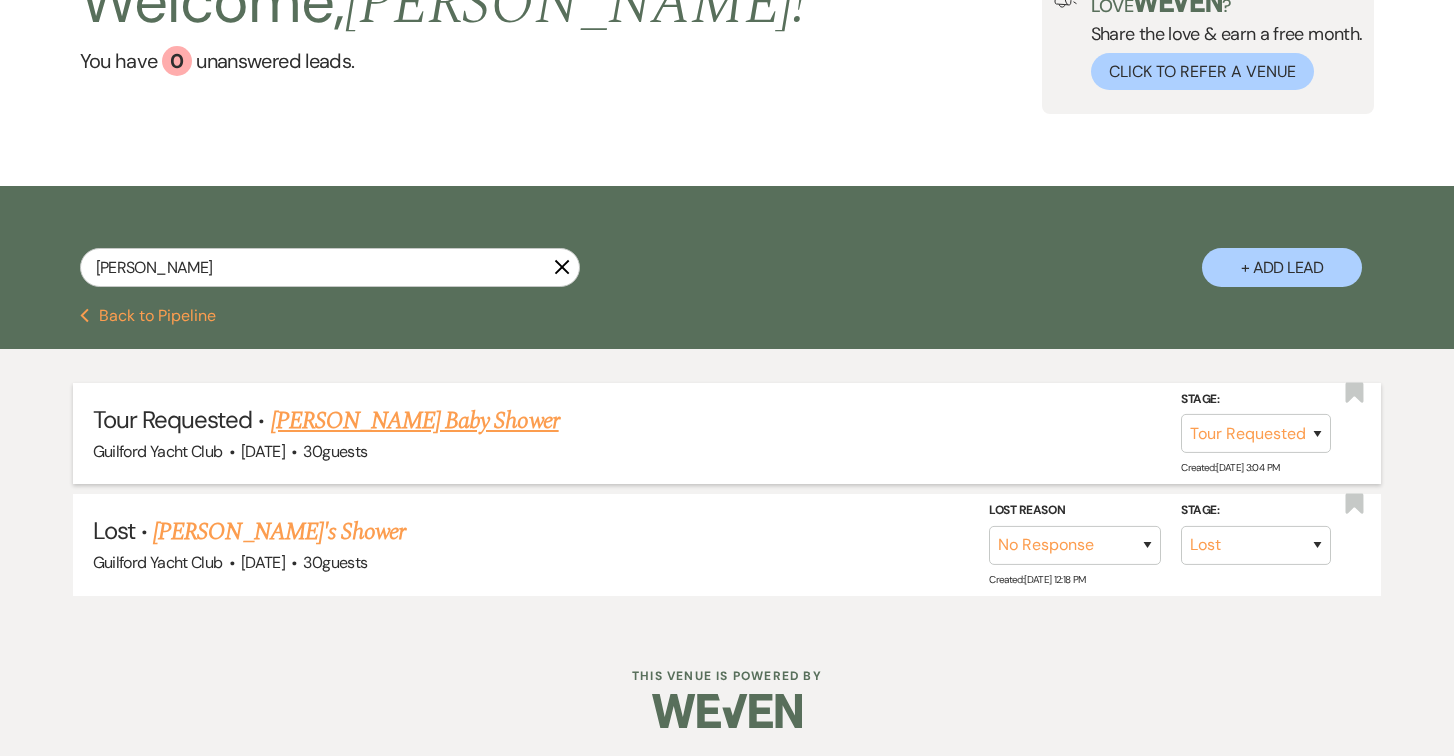 click on "[PERSON_NAME] Baby Shower" at bounding box center [415, 421] 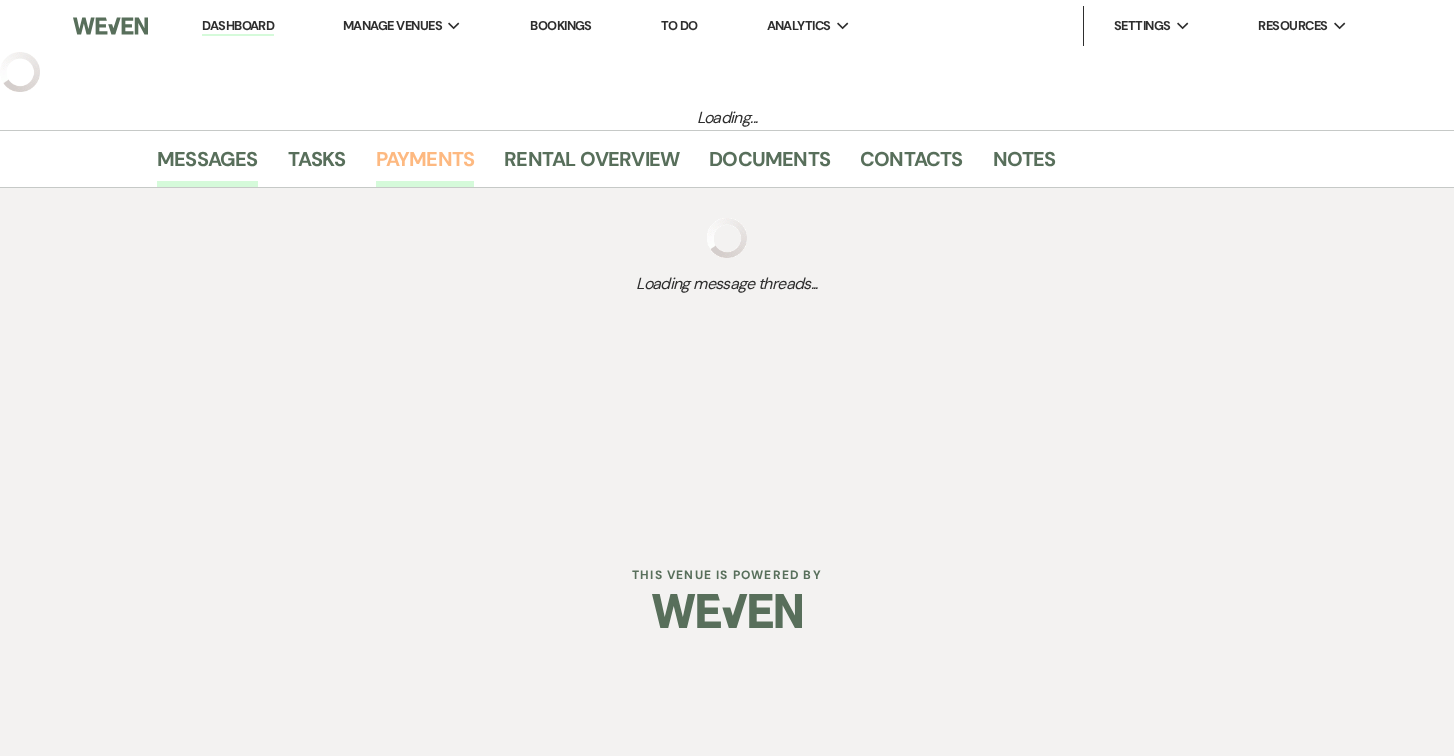 select on "2" 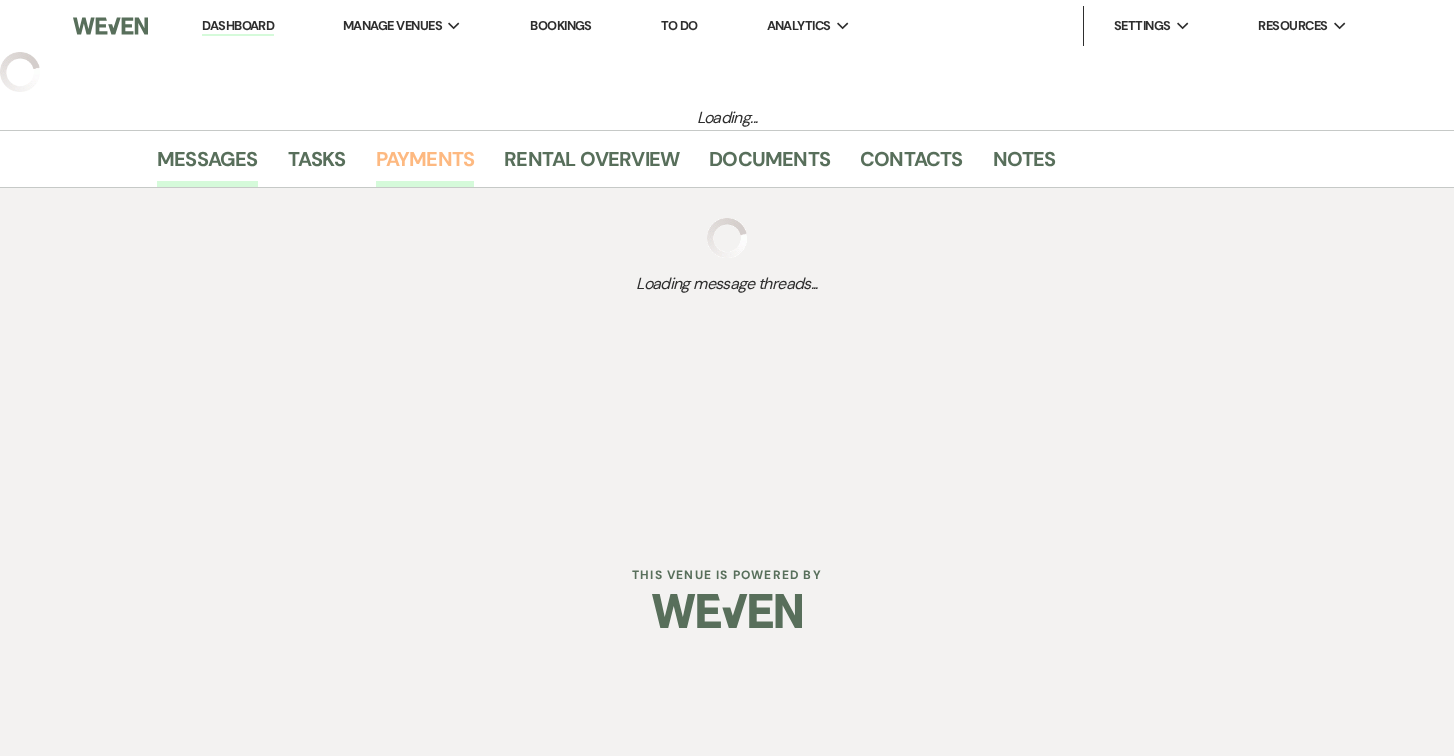 select on "5" 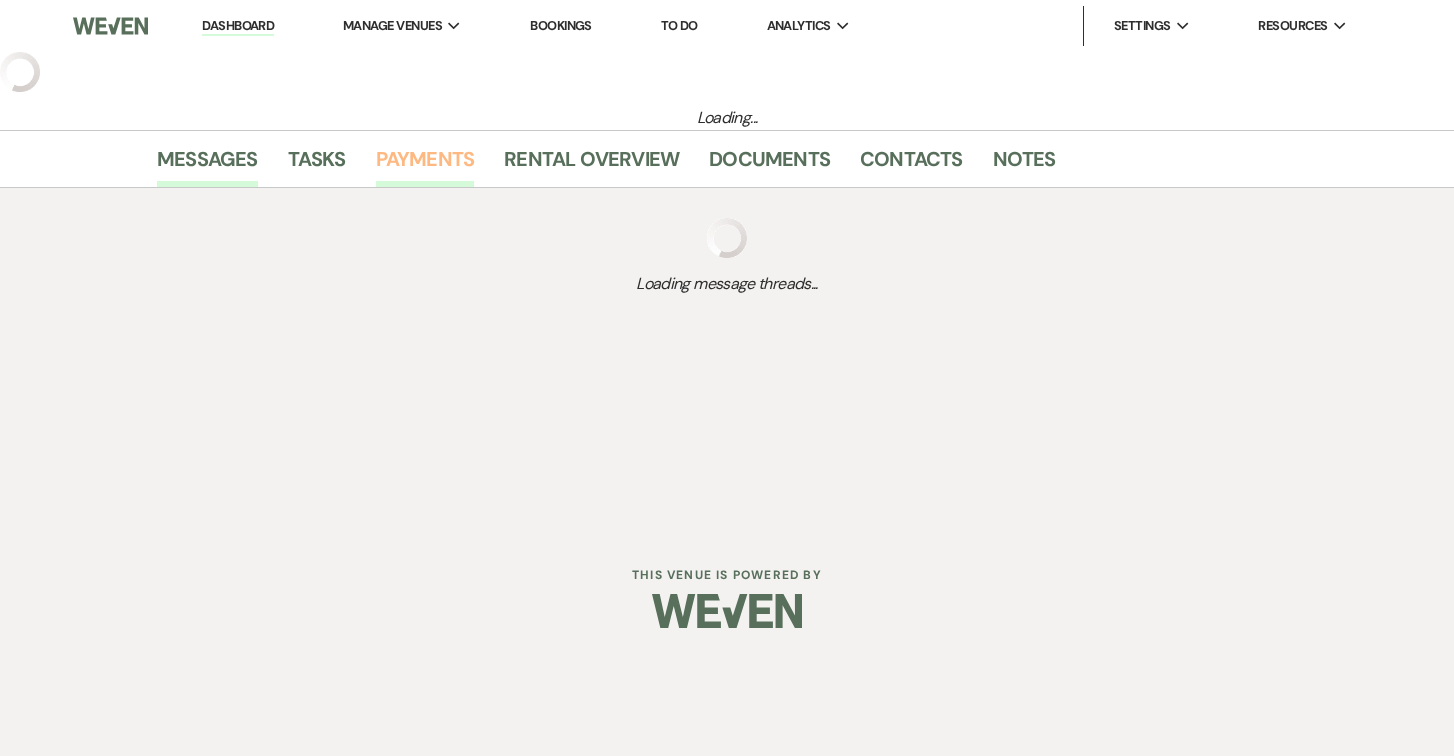 select on "3" 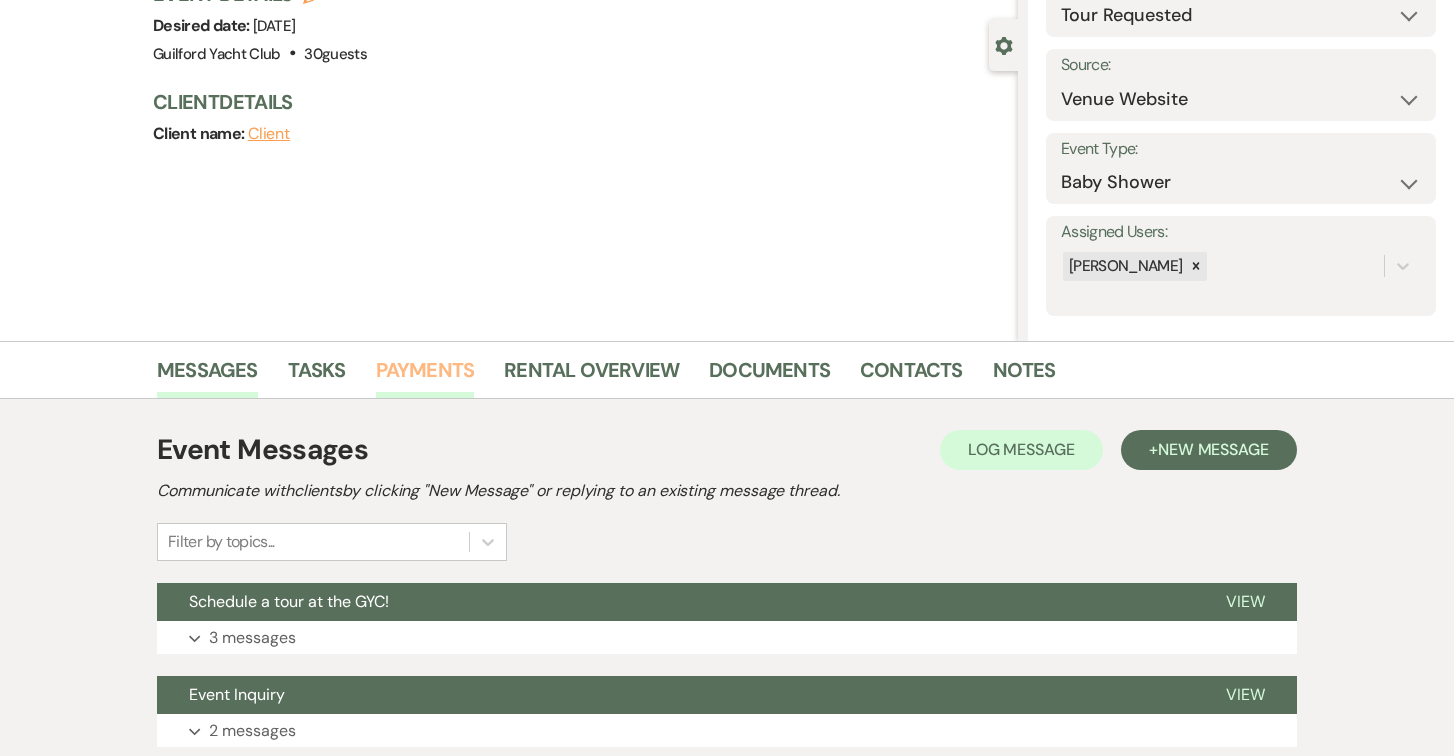 scroll, scrollTop: 311, scrollLeft: 0, axis: vertical 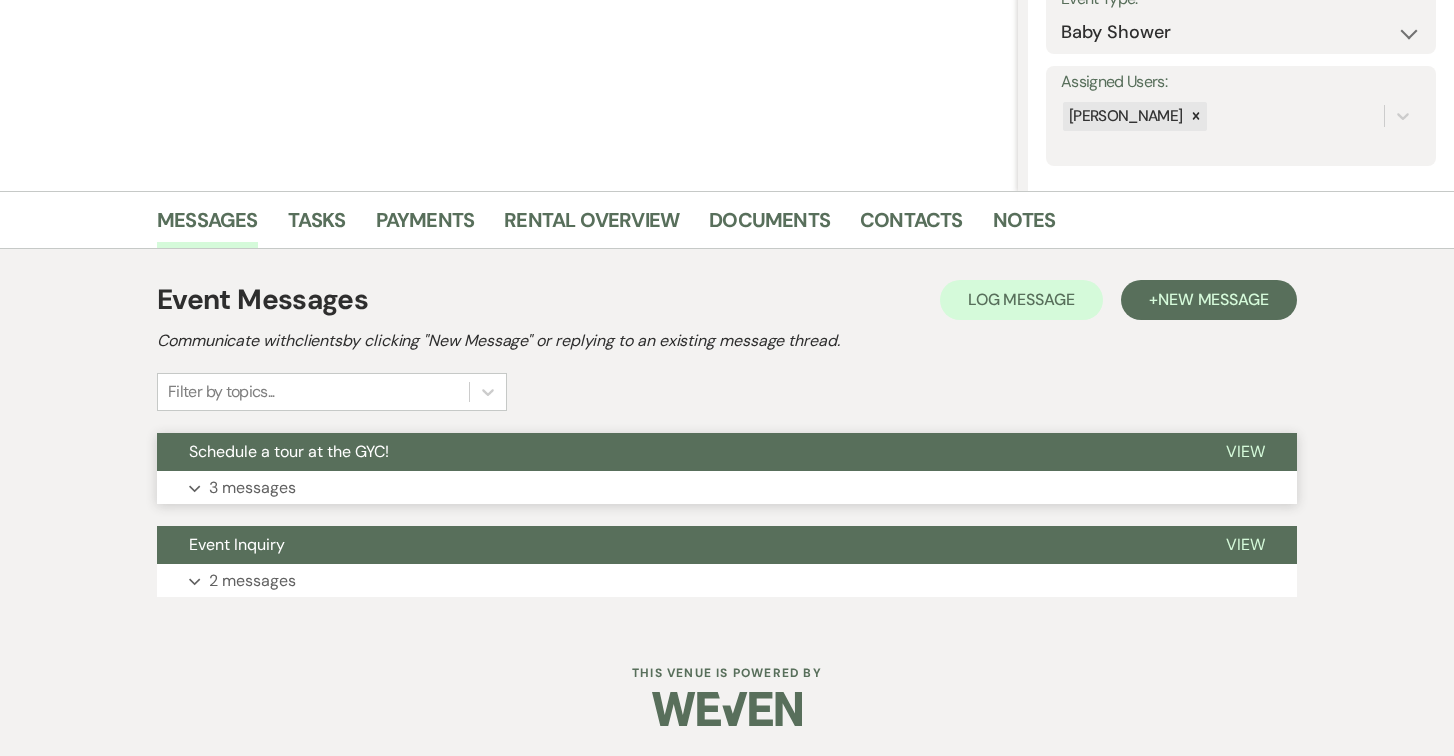 click on "View" at bounding box center (1245, 451) 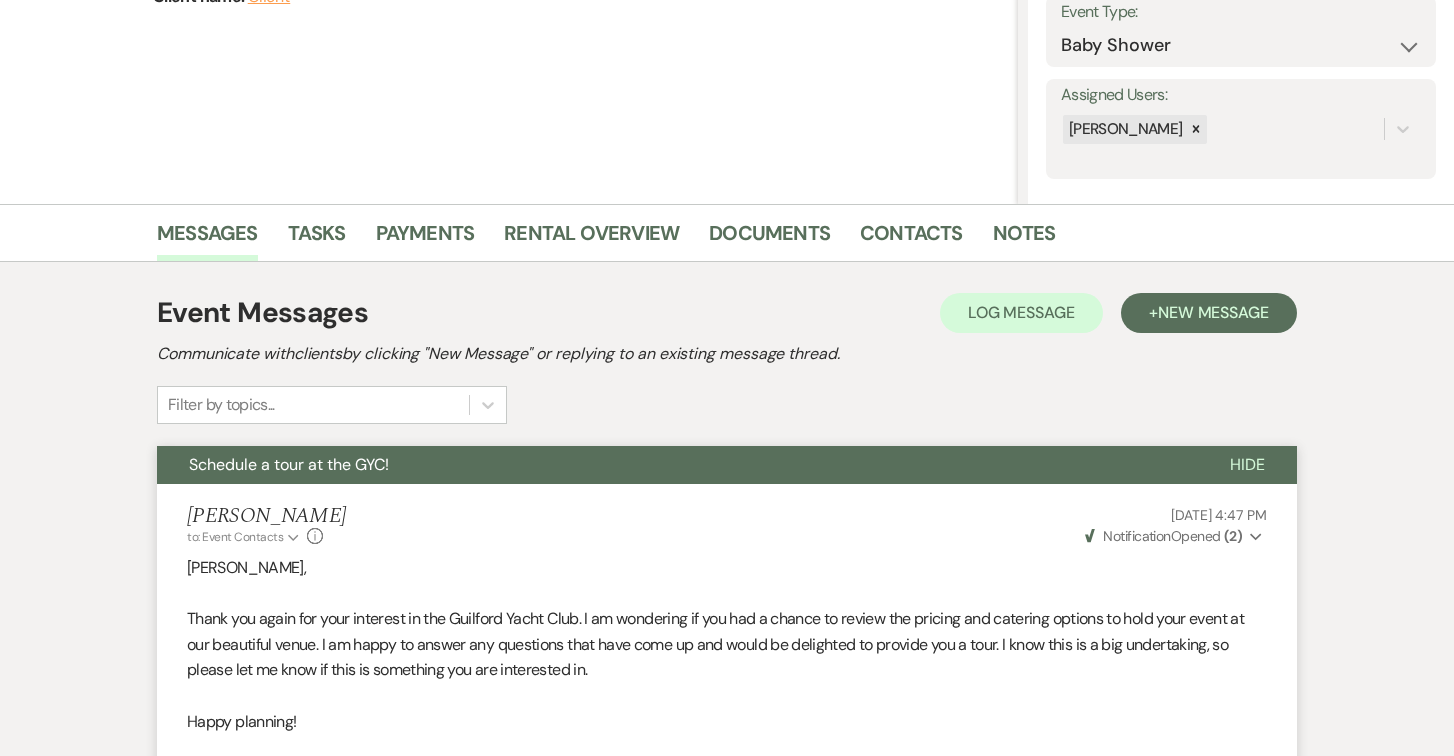 scroll, scrollTop: 0, scrollLeft: 0, axis: both 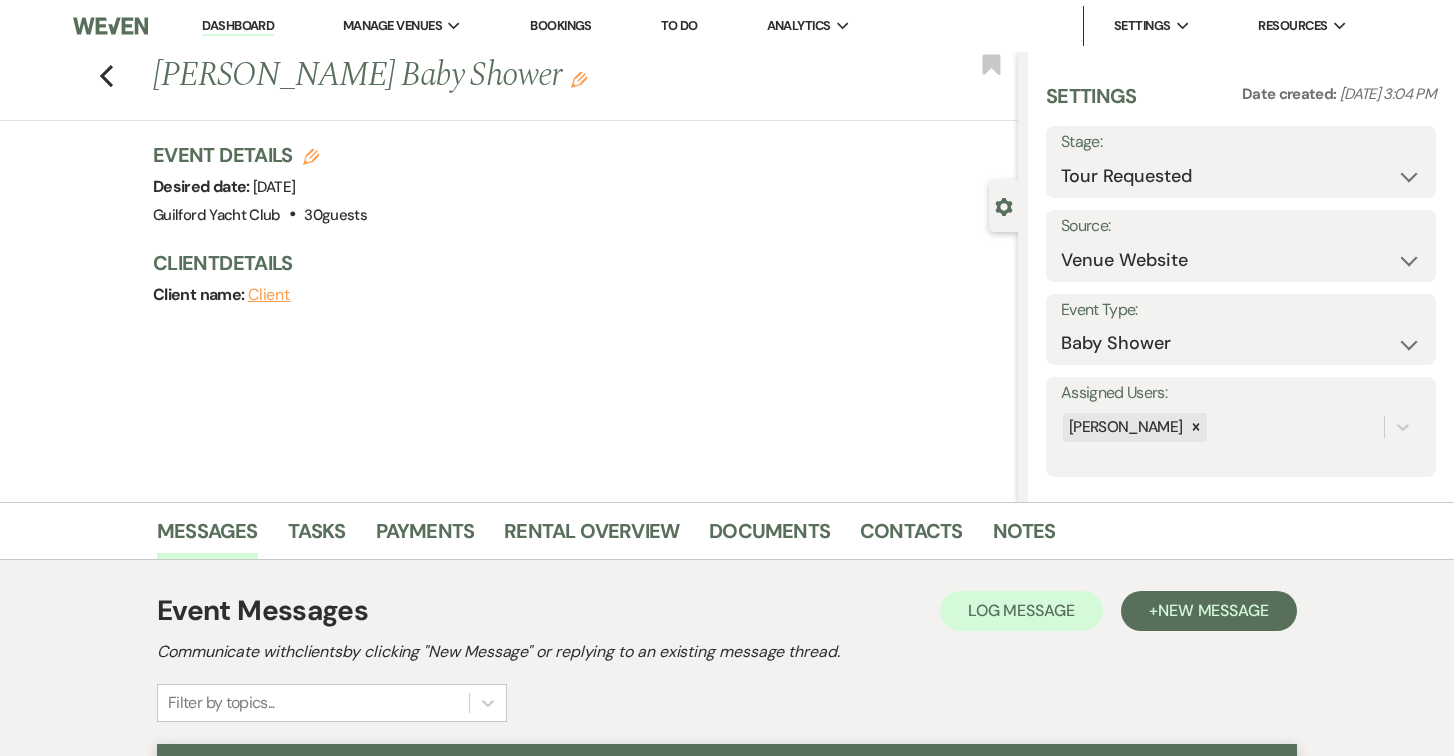 click on "Event Details Edit Desired date:   [DATE] Venue:   Guilford Yacht Club . 30  guests Venue Address:   [STREET_ADDRESS][PERSON_NAME] Guest count:   30  guests Client  Details Client name:   Client" at bounding box center (585, 235) 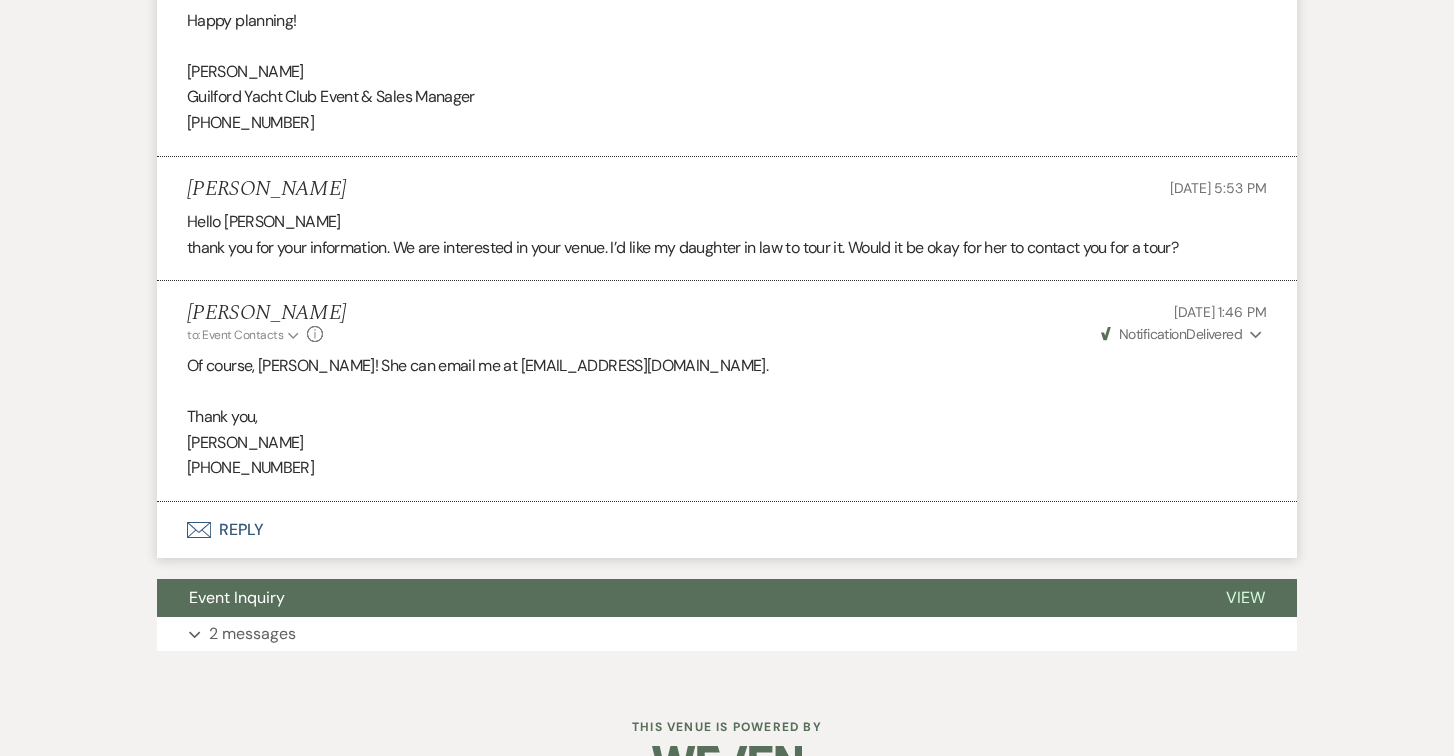 scroll, scrollTop: 1053, scrollLeft: 0, axis: vertical 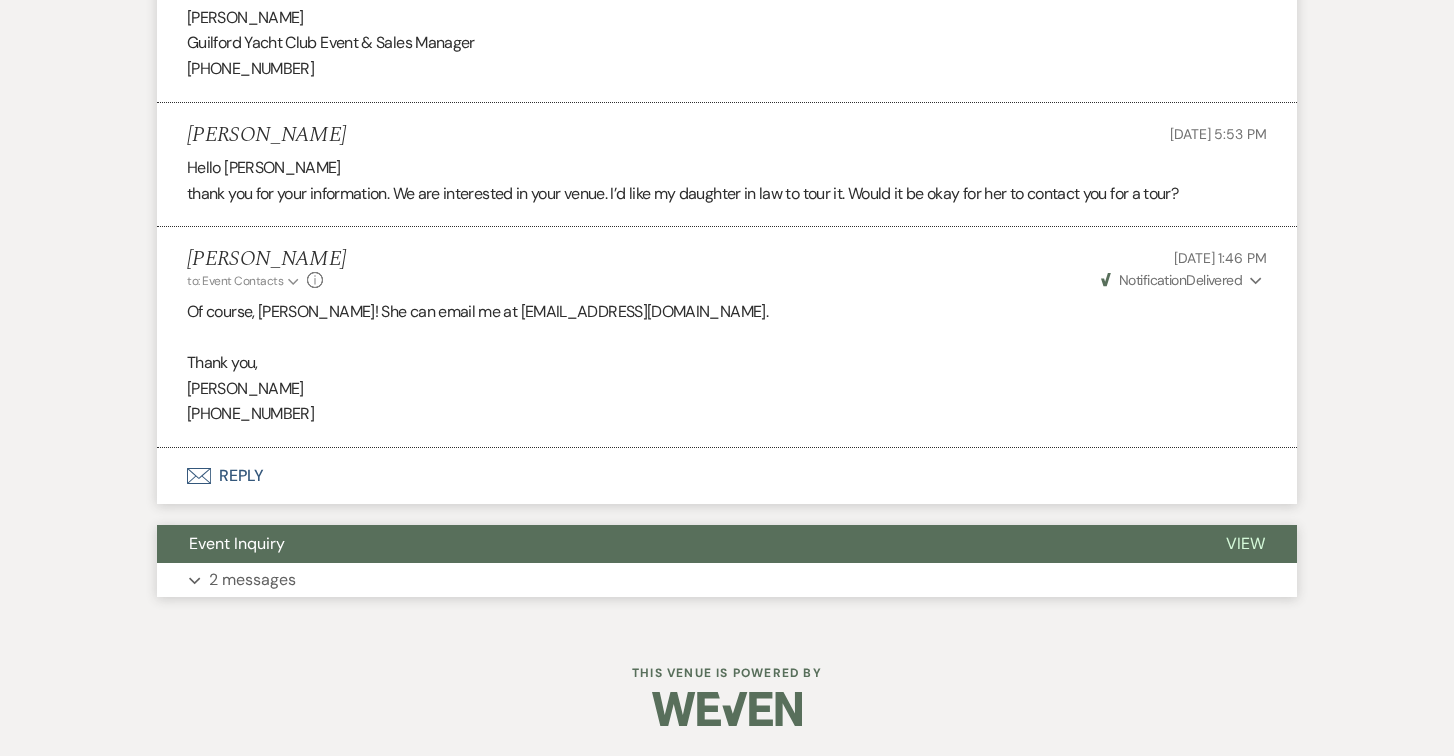 click on "View" at bounding box center [1245, 543] 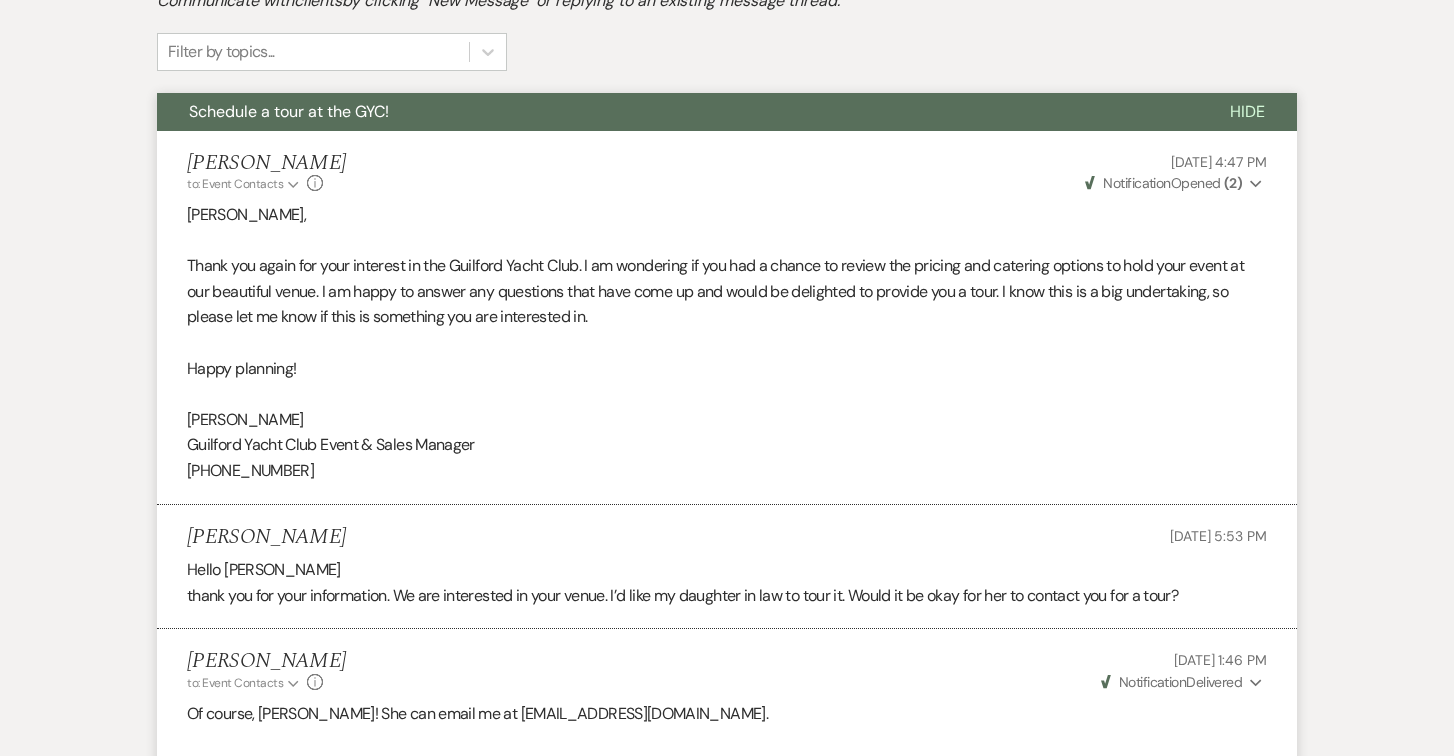 scroll, scrollTop: 0, scrollLeft: 0, axis: both 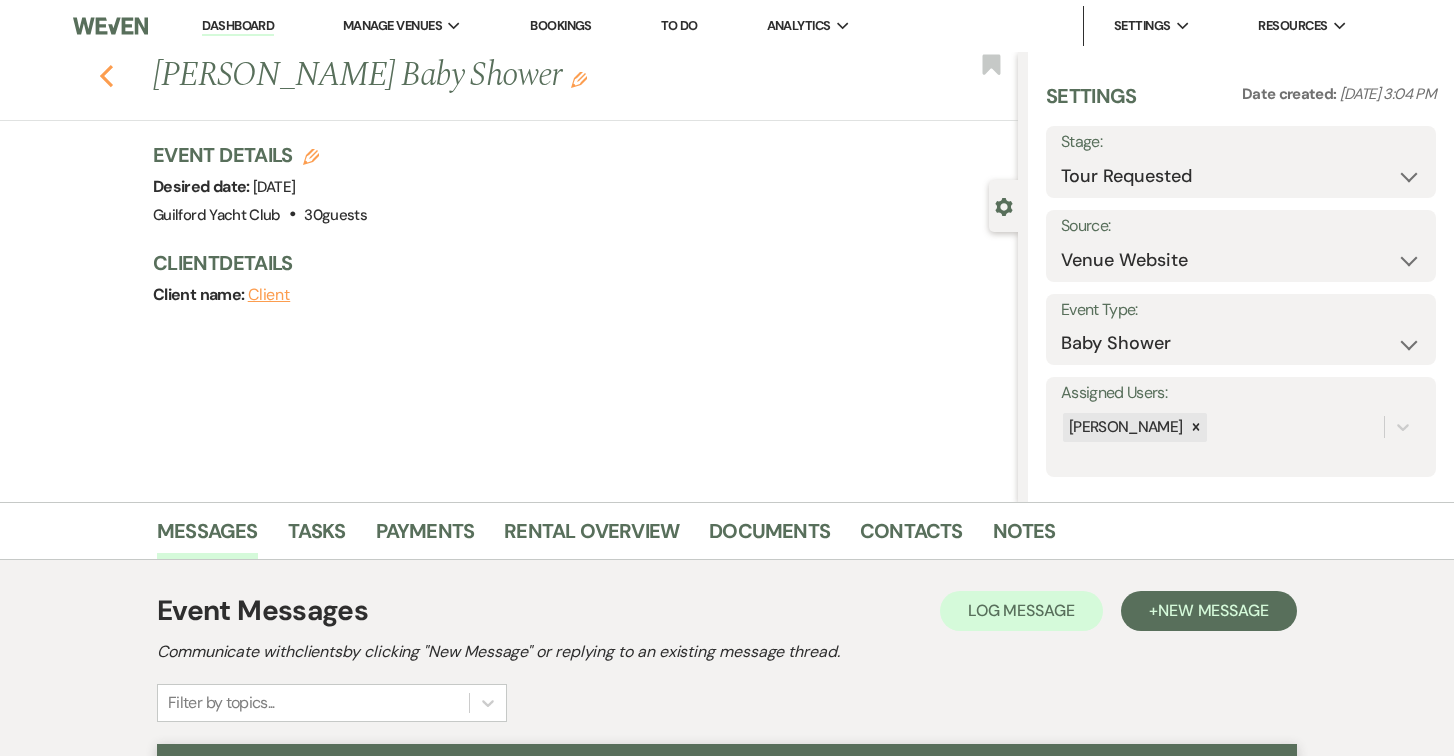 click 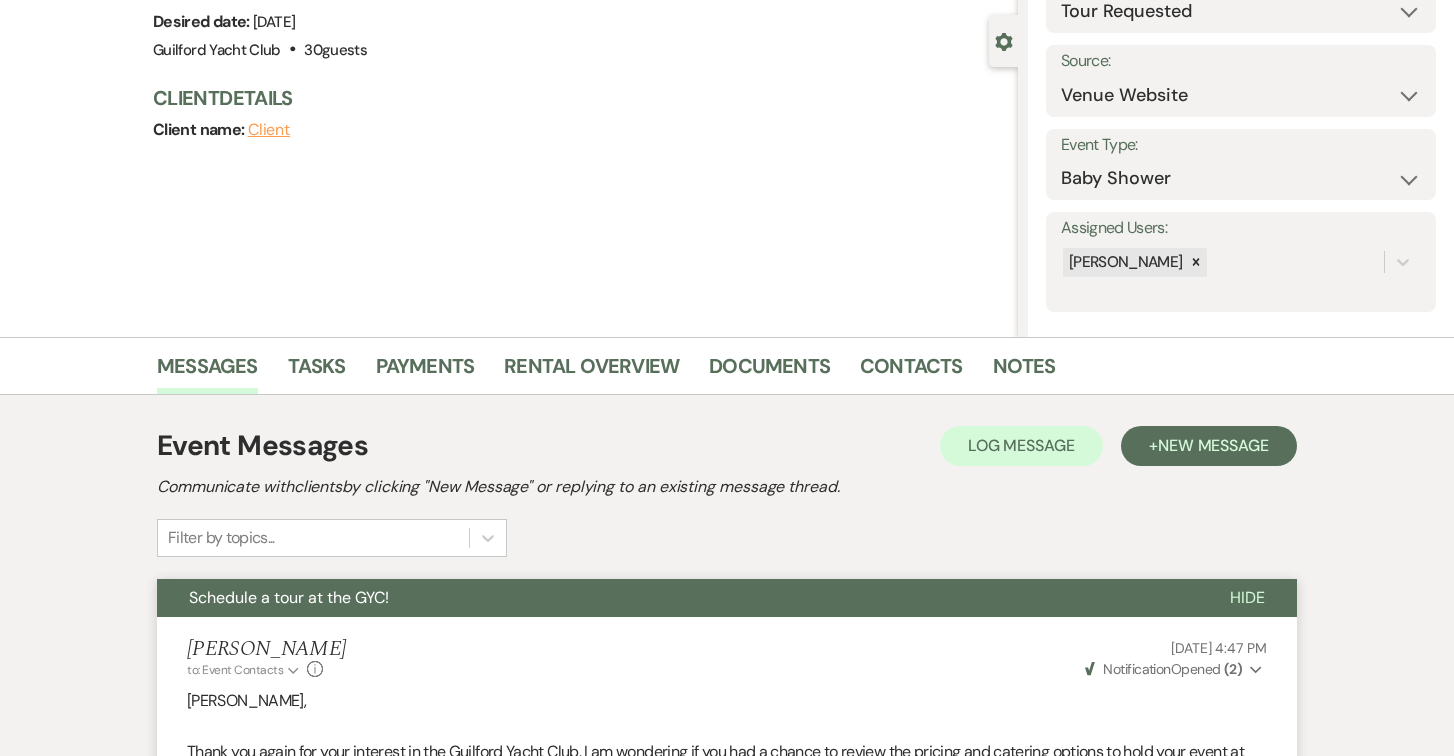 select on "2" 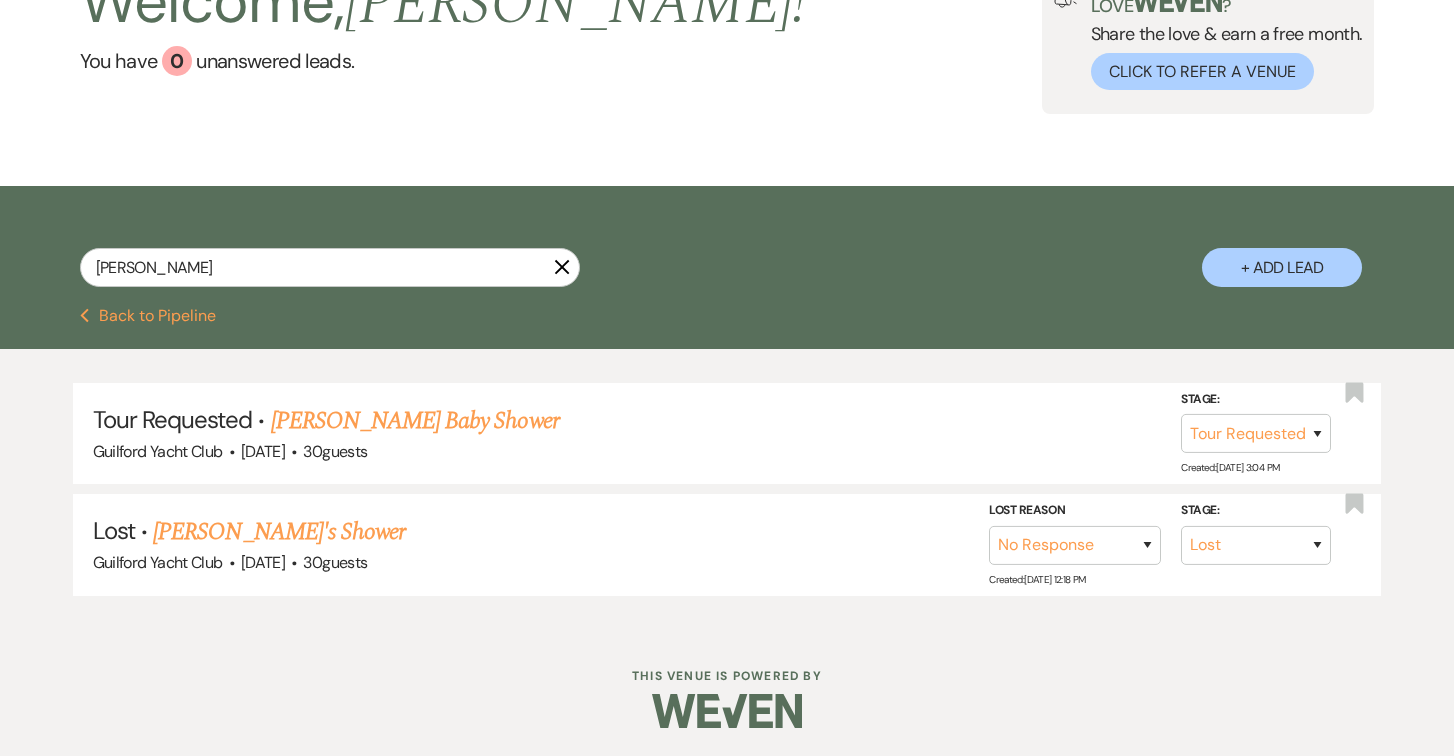 click on "Previous  Back to Pipeline" at bounding box center [148, 316] 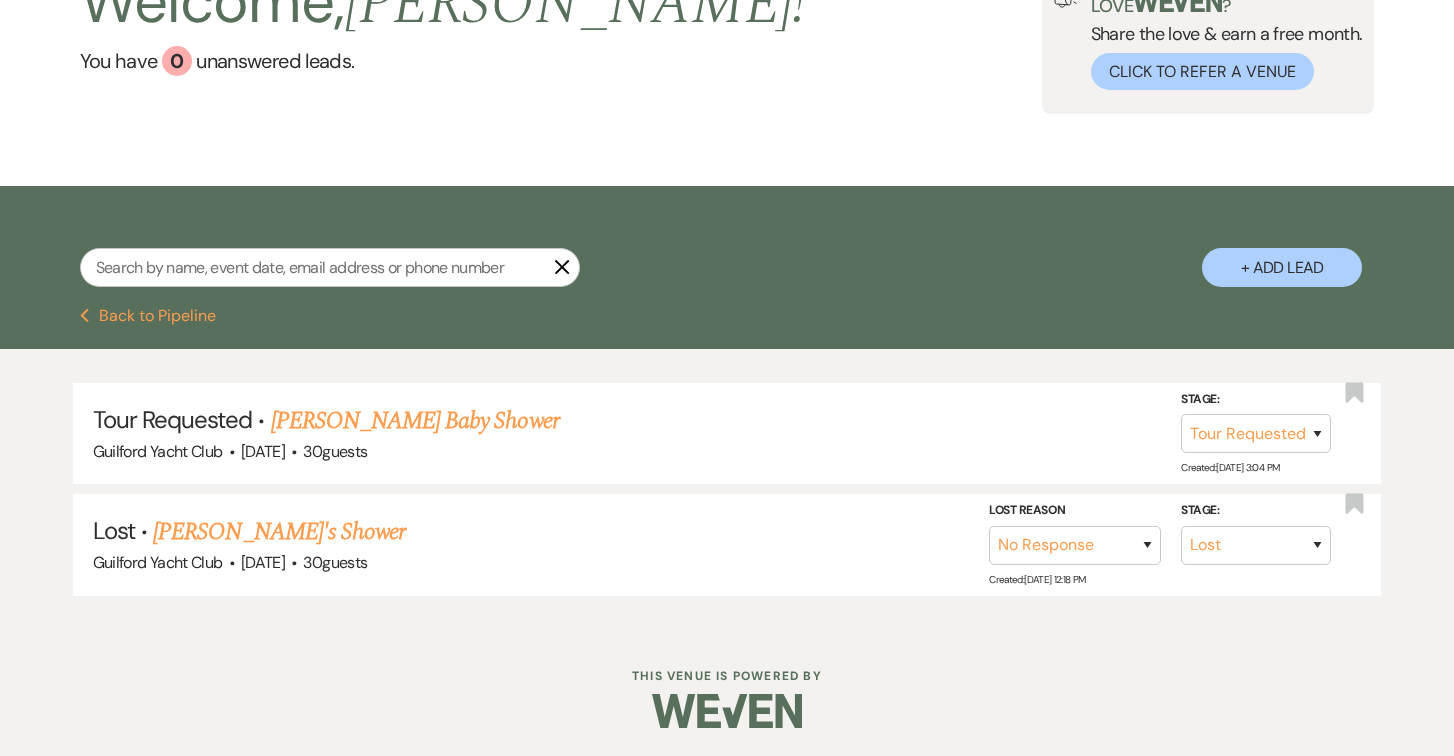 select on "4" 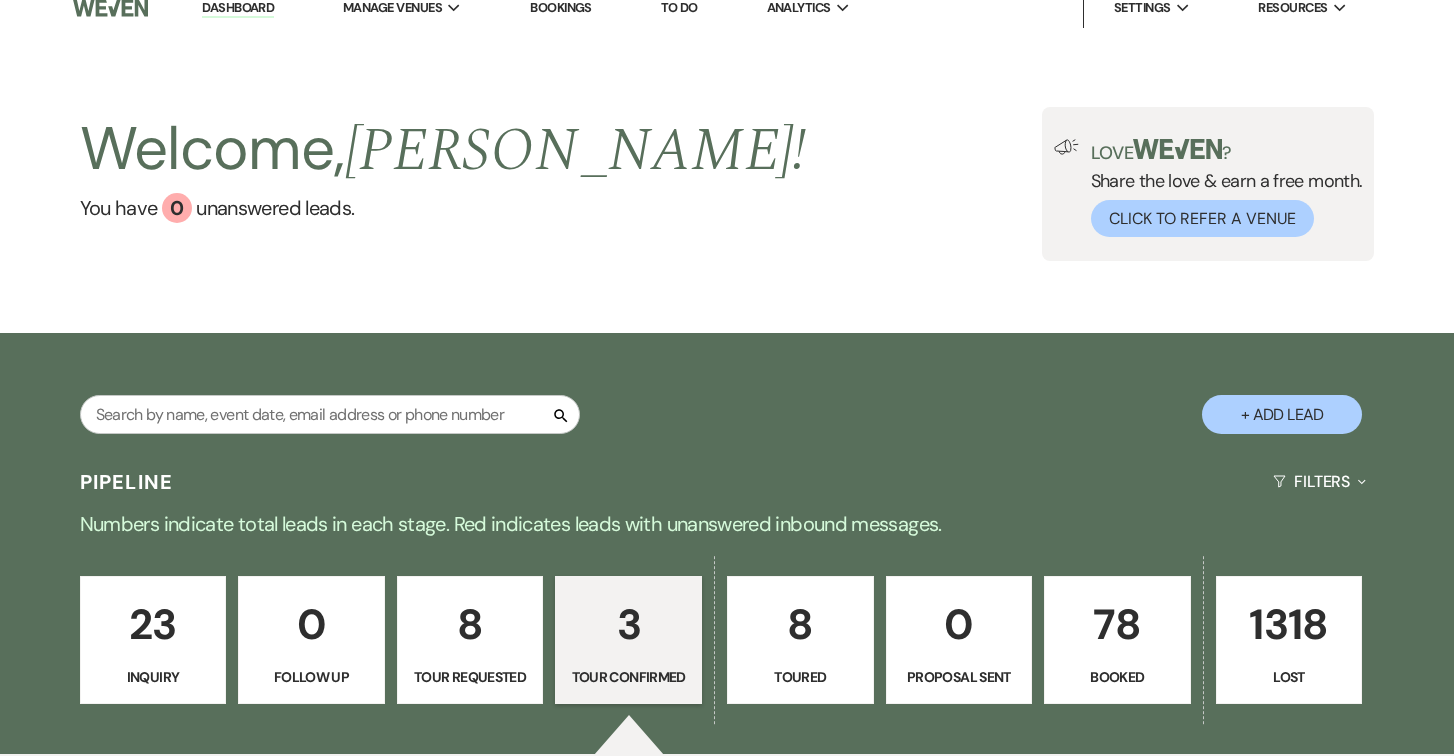scroll, scrollTop: 0, scrollLeft: 0, axis: both 